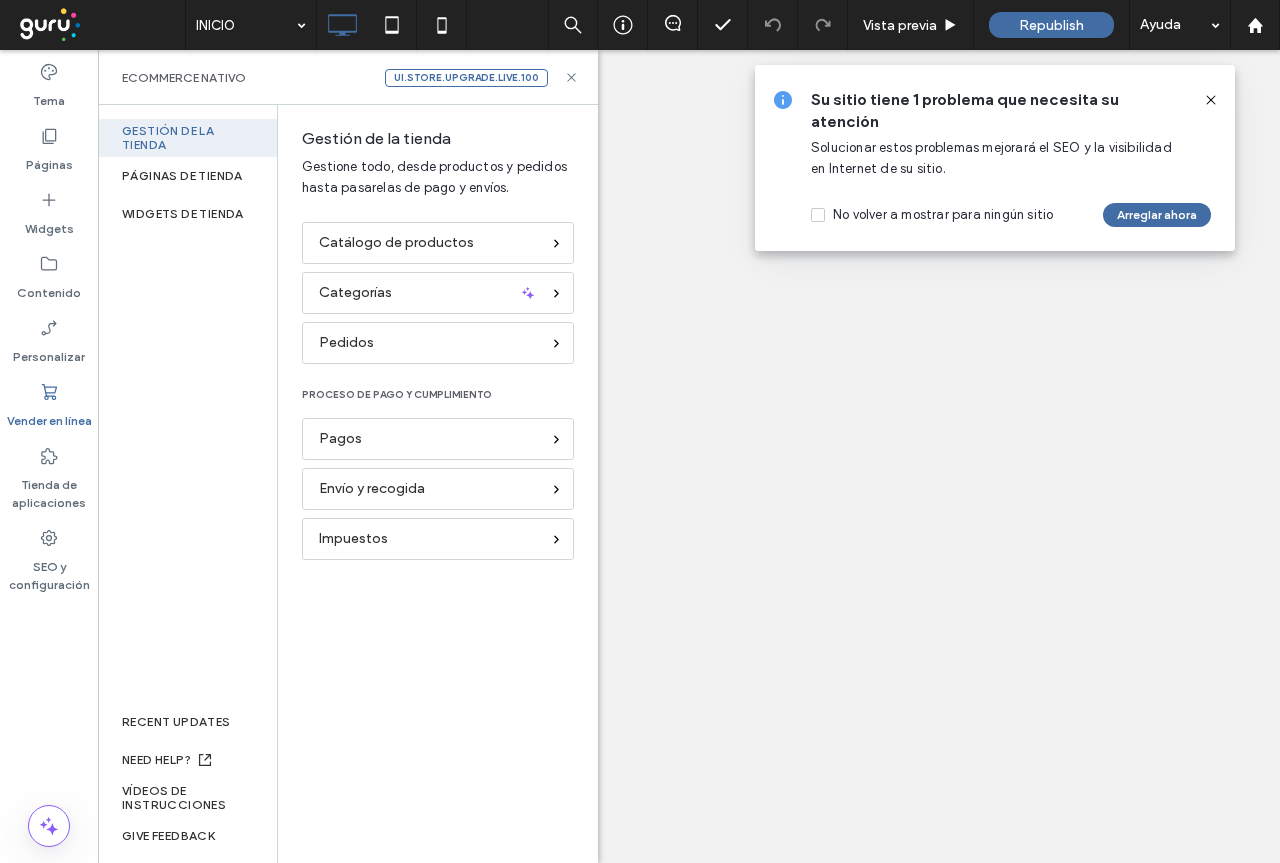 scroll, scrollTop: 0, scrollLeft: 0, axis: both 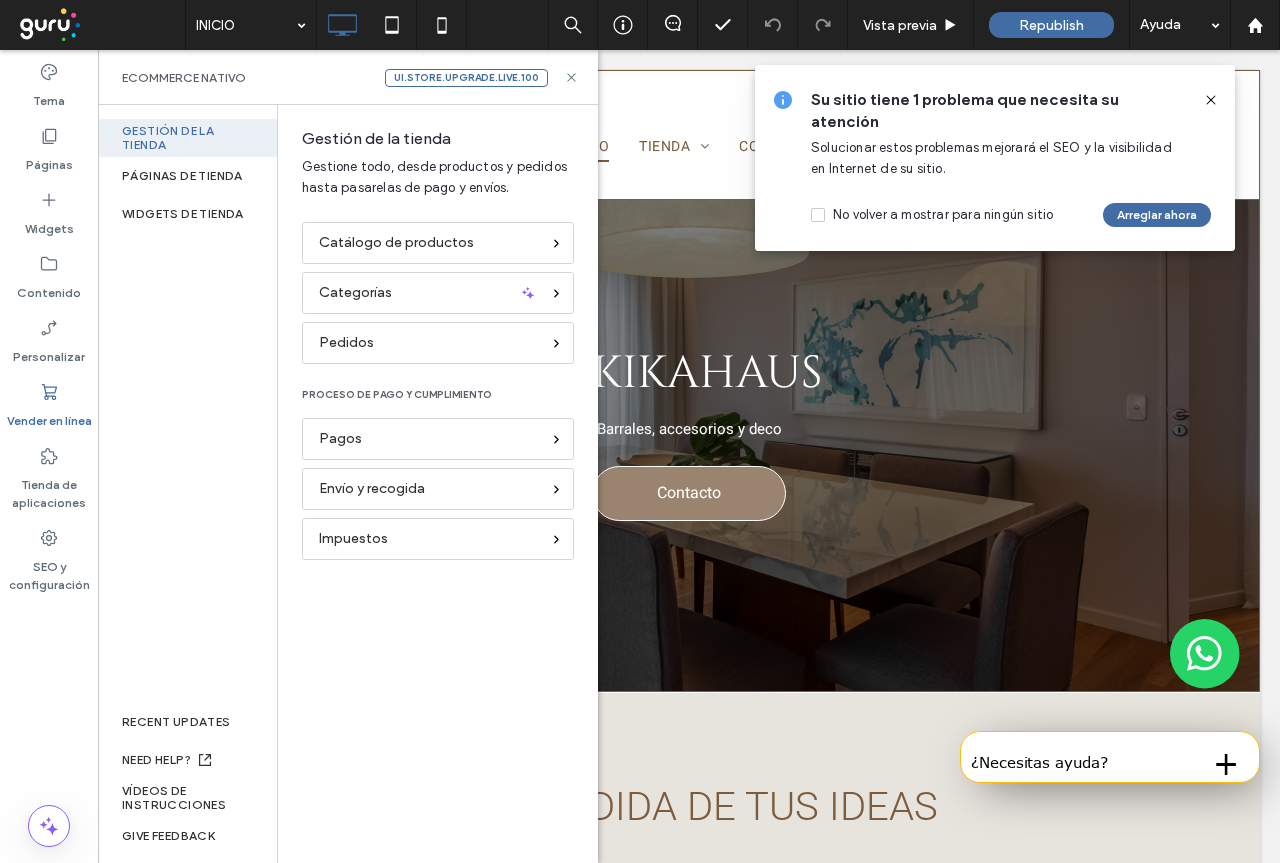 click 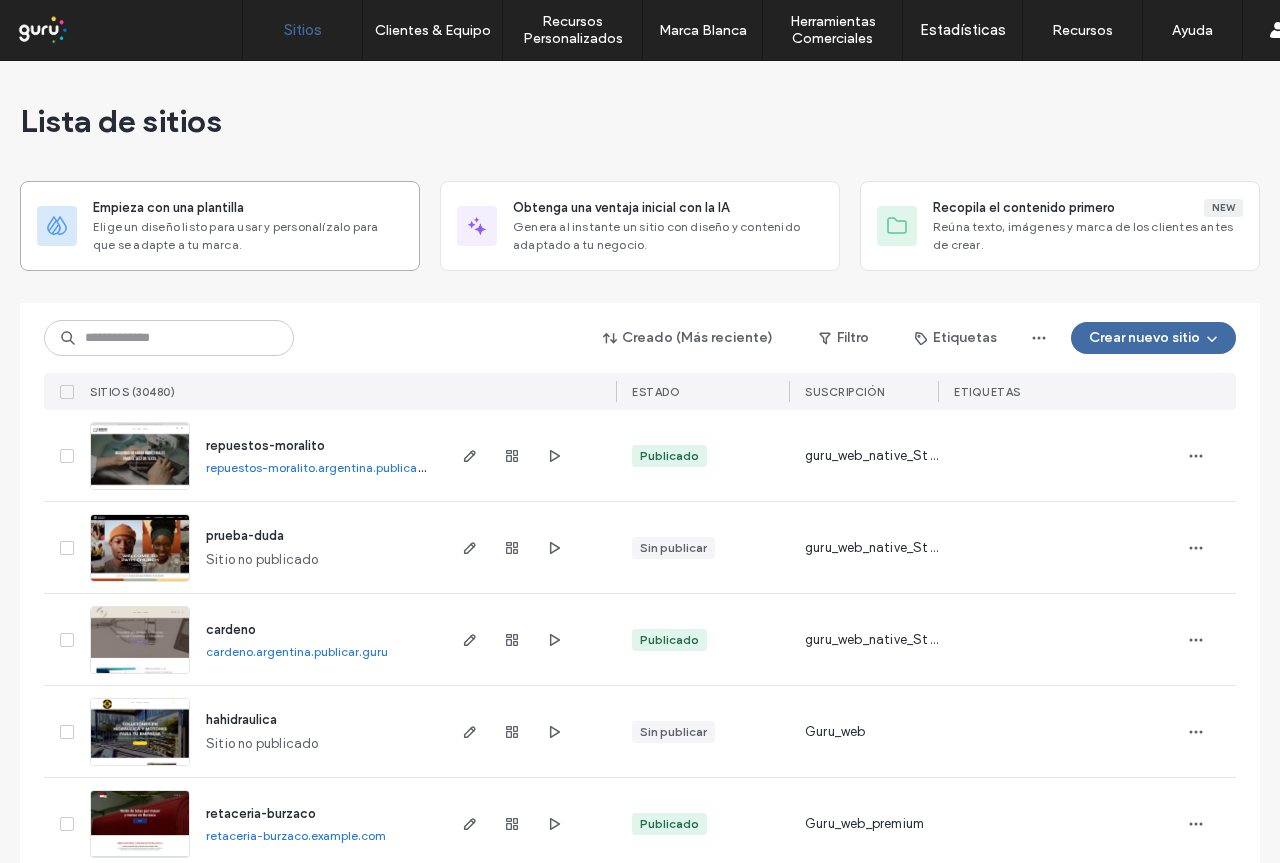 scroll, scrollTop: 0, scrollLeft: 0, axis: both 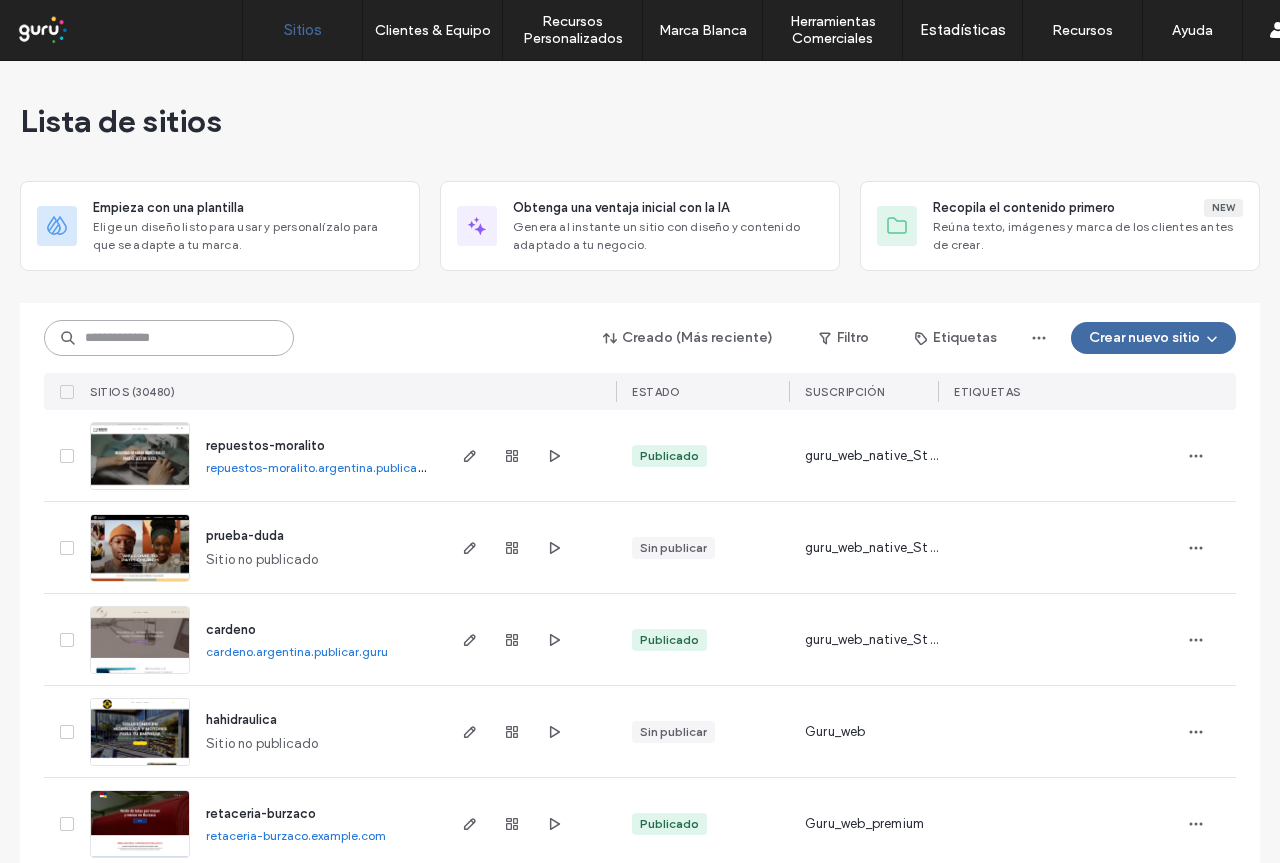 click at bounding box center (169, 338) 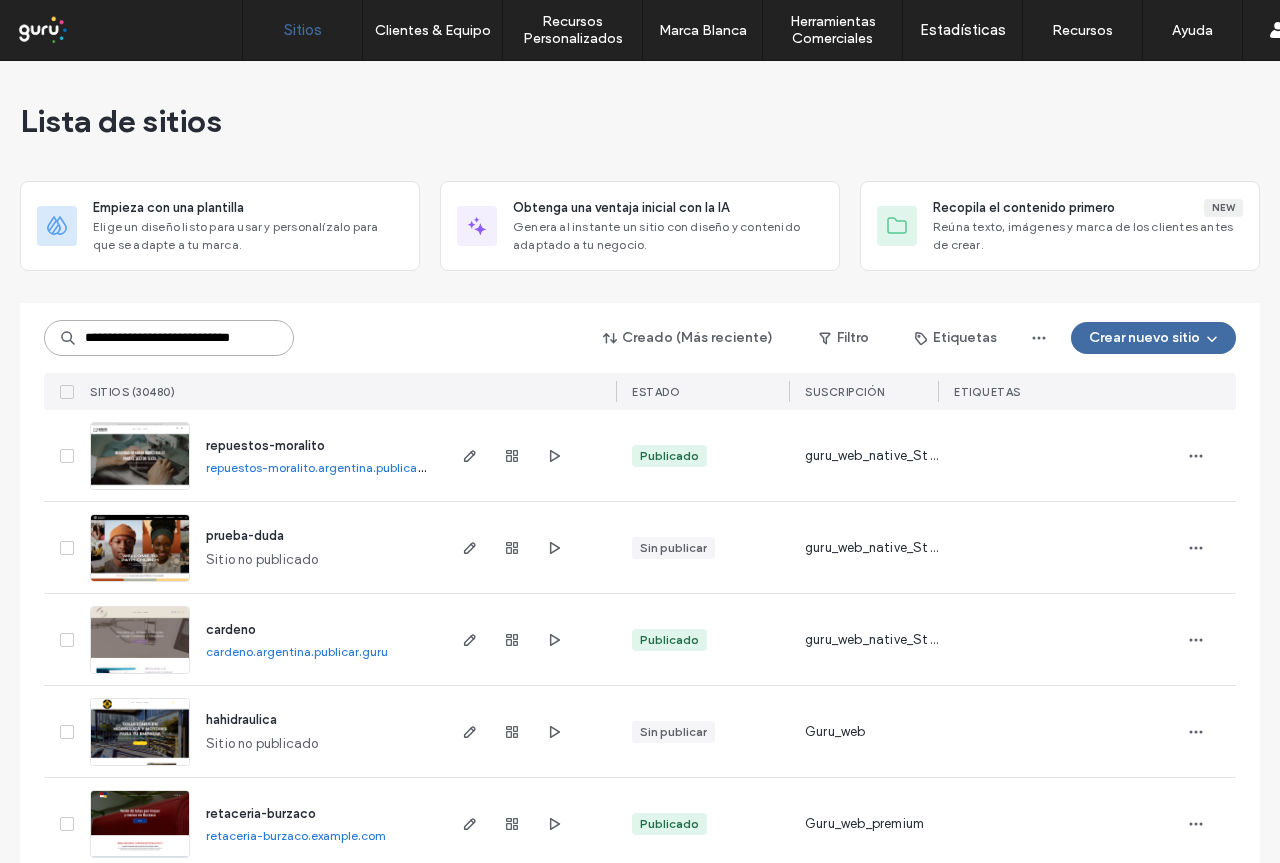 scroll, scrollTop: 0, scrollLeft: 30, axis: horizontal 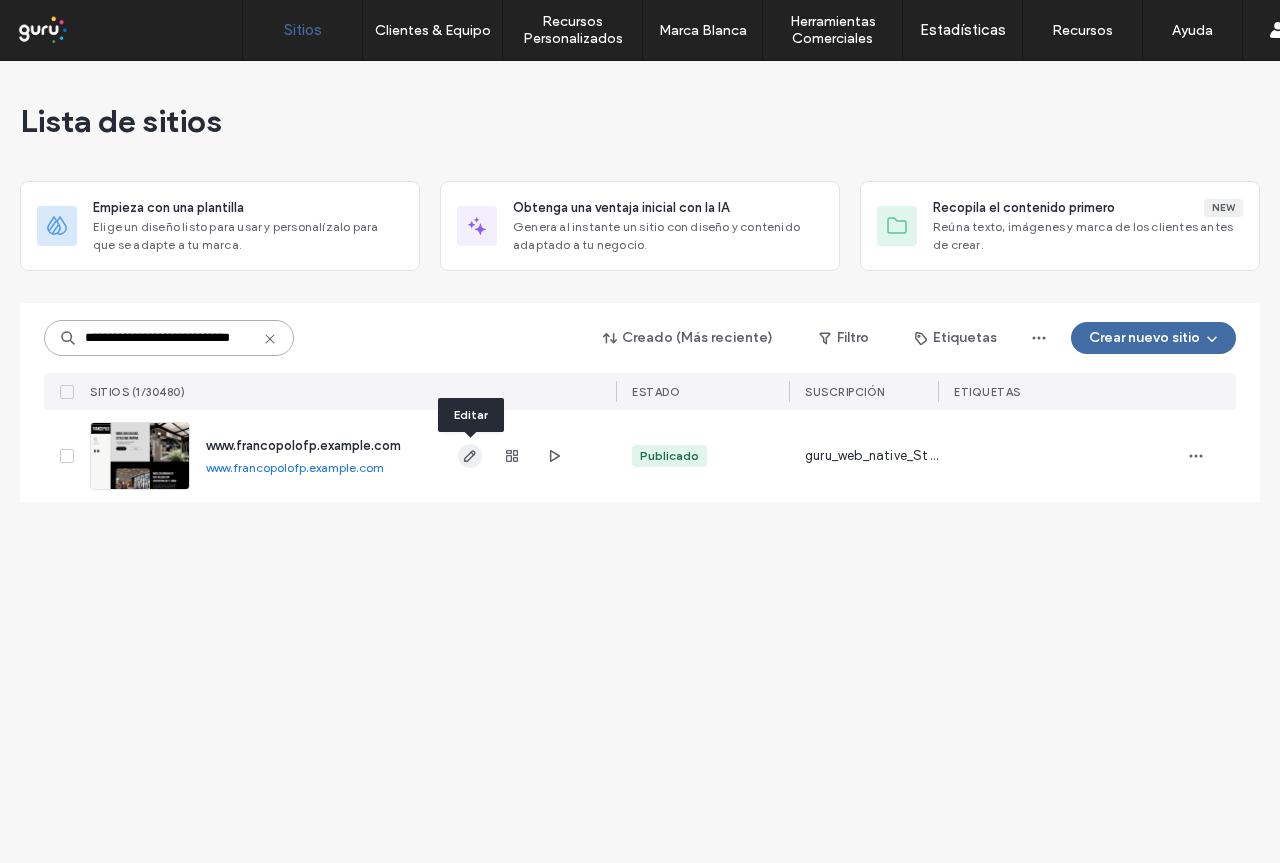 type on "**********" 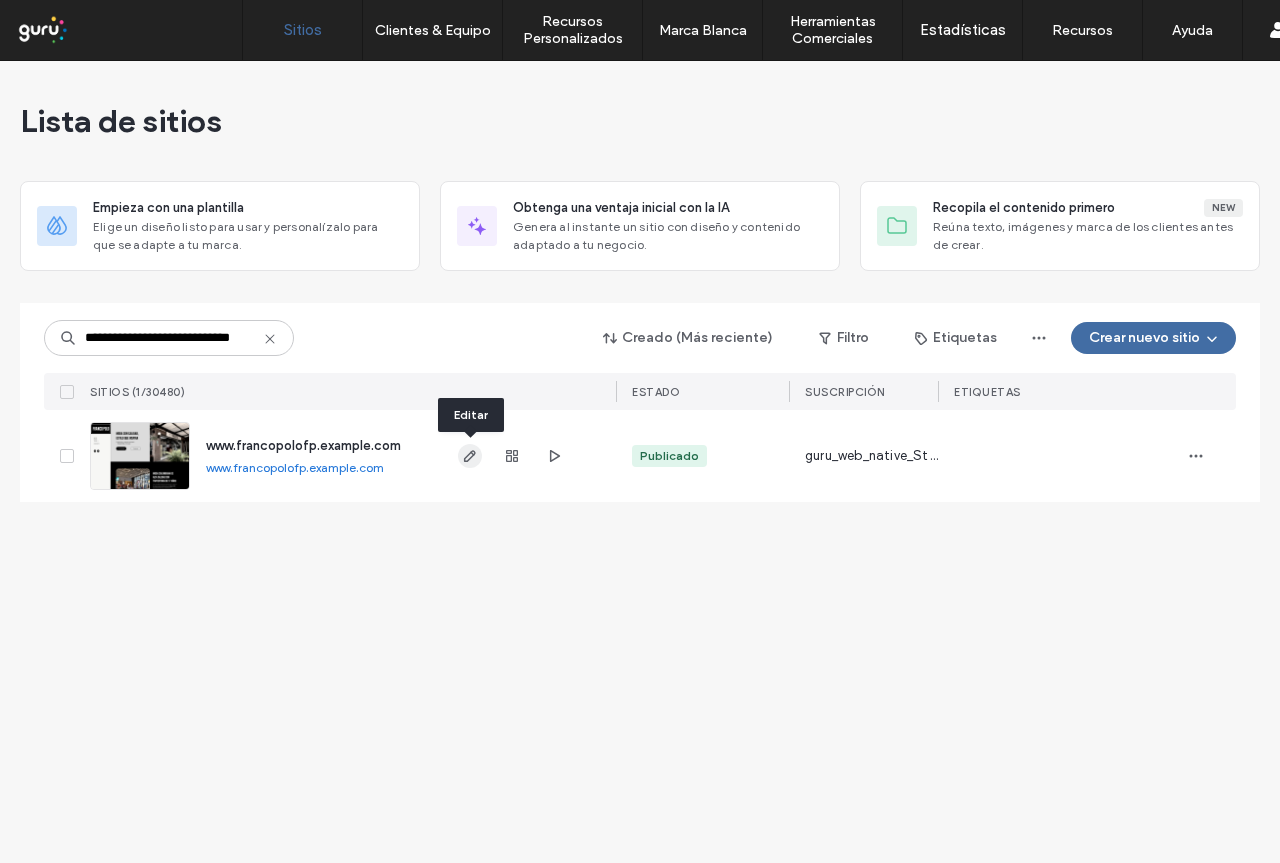 scroll, scrollTop: 0, scrollLeft: 0, axis: both 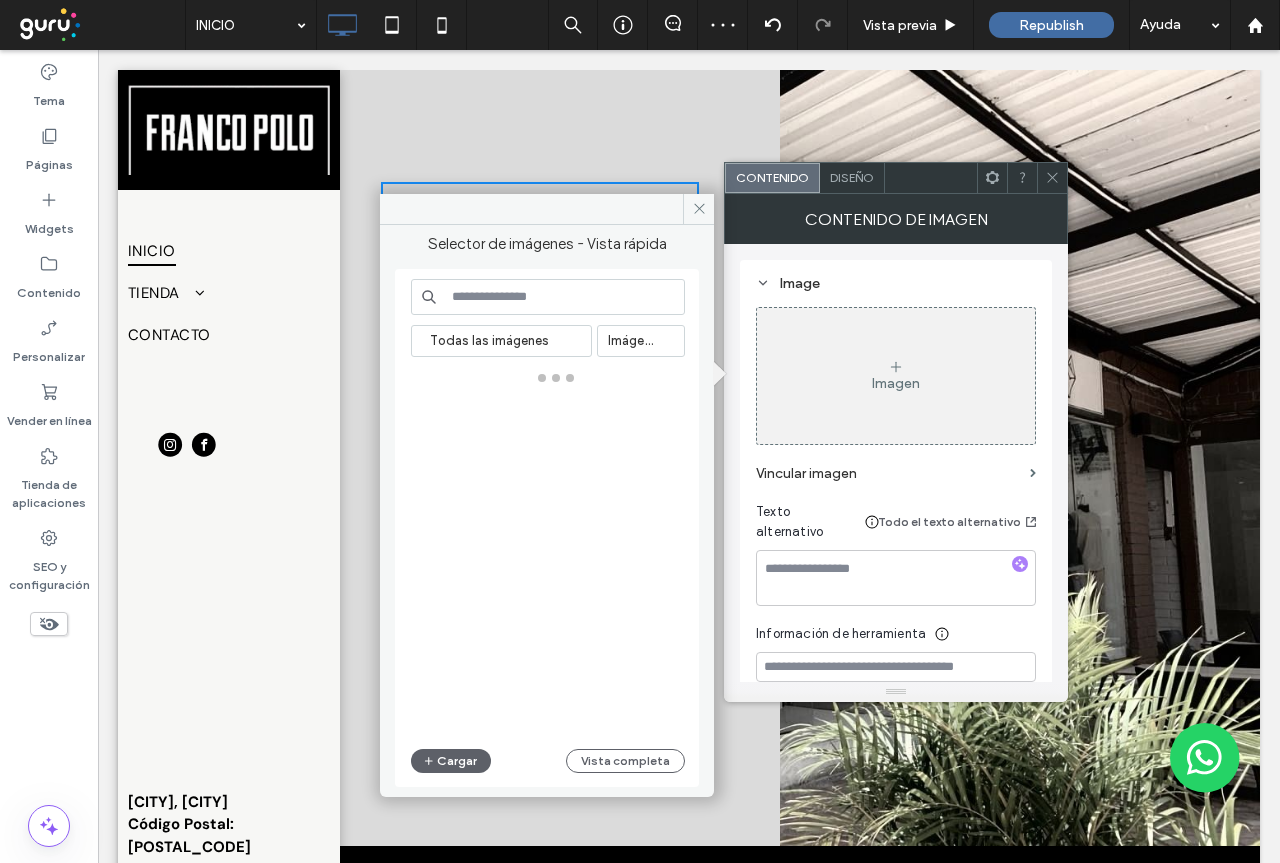 click 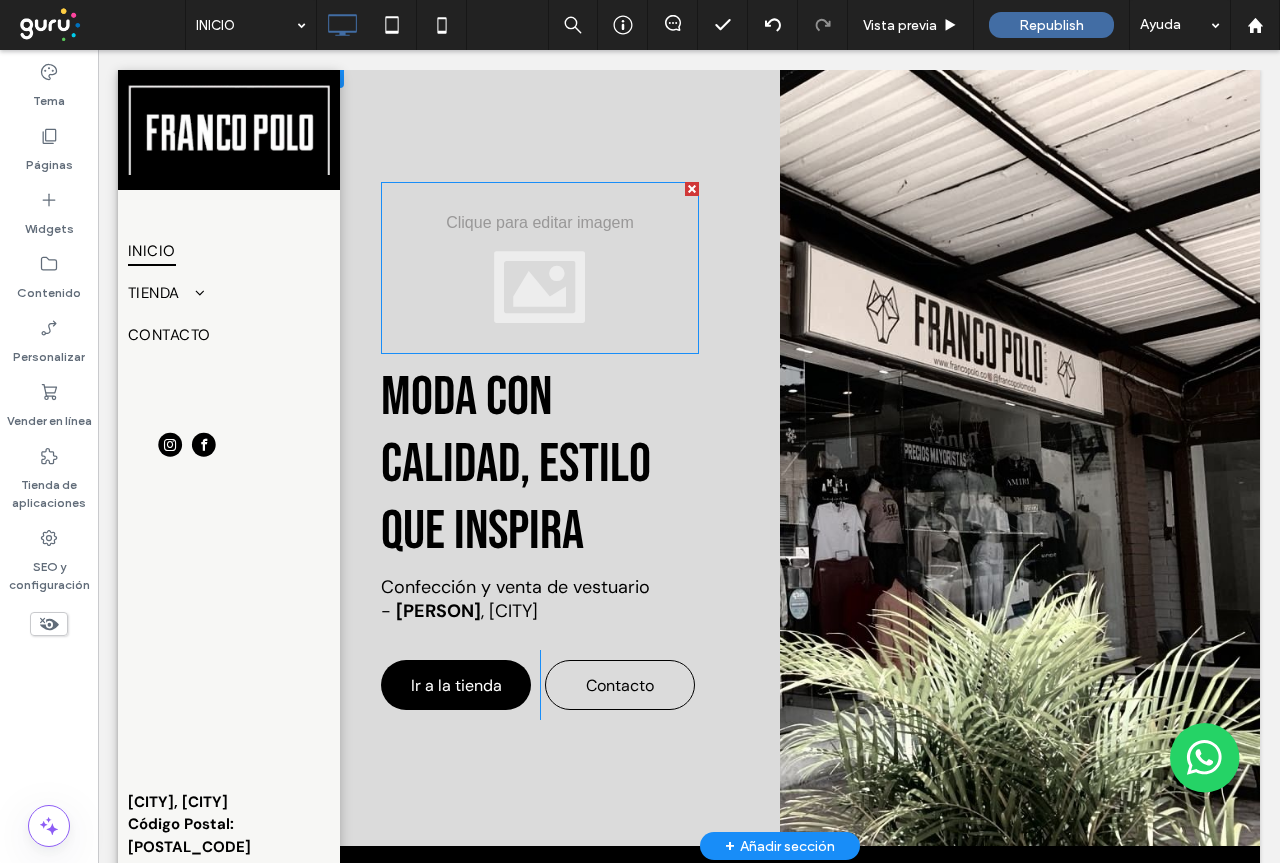 click at bounding box center [540, 268] 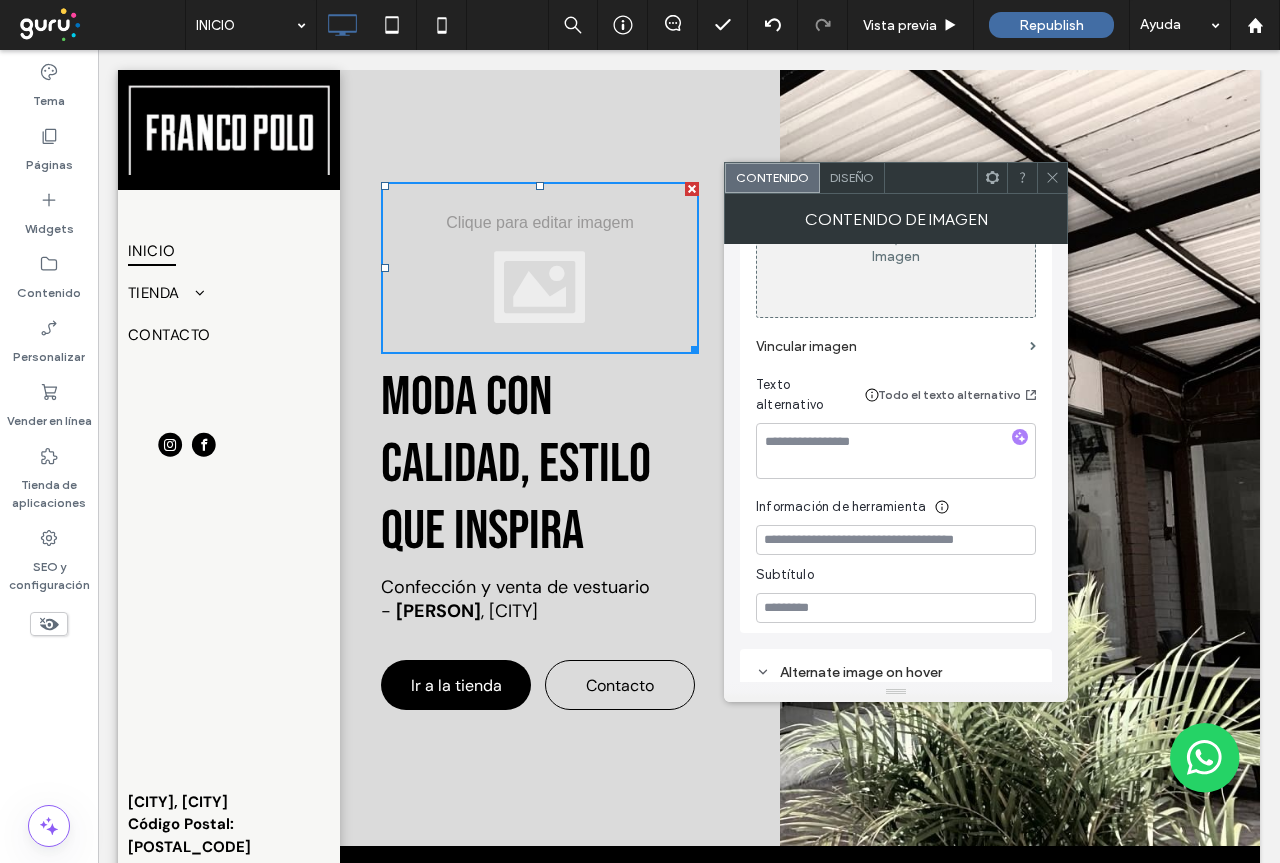 scroll, scrollTop: 273, scrollLeft: 0, axis: vertical 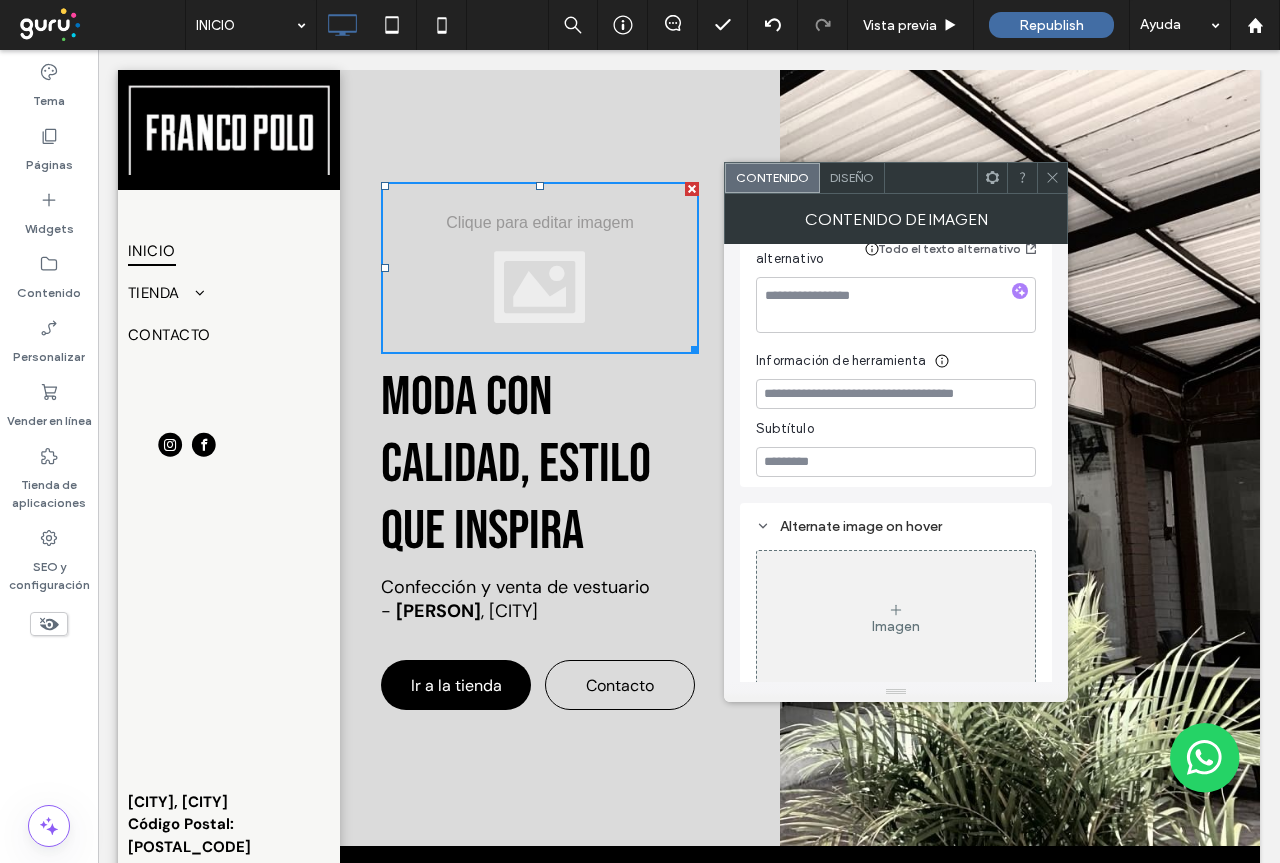 click 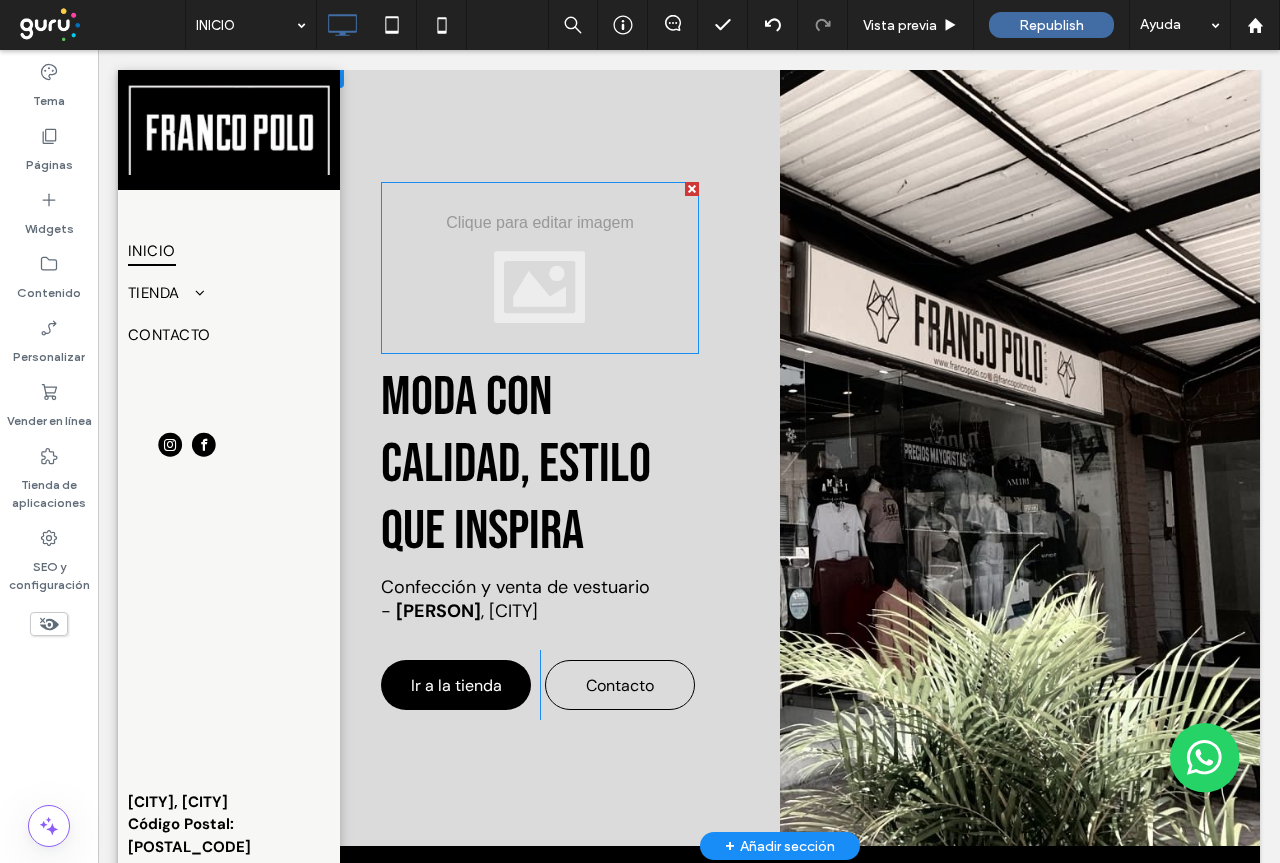 click at bounding box center [692, 189] 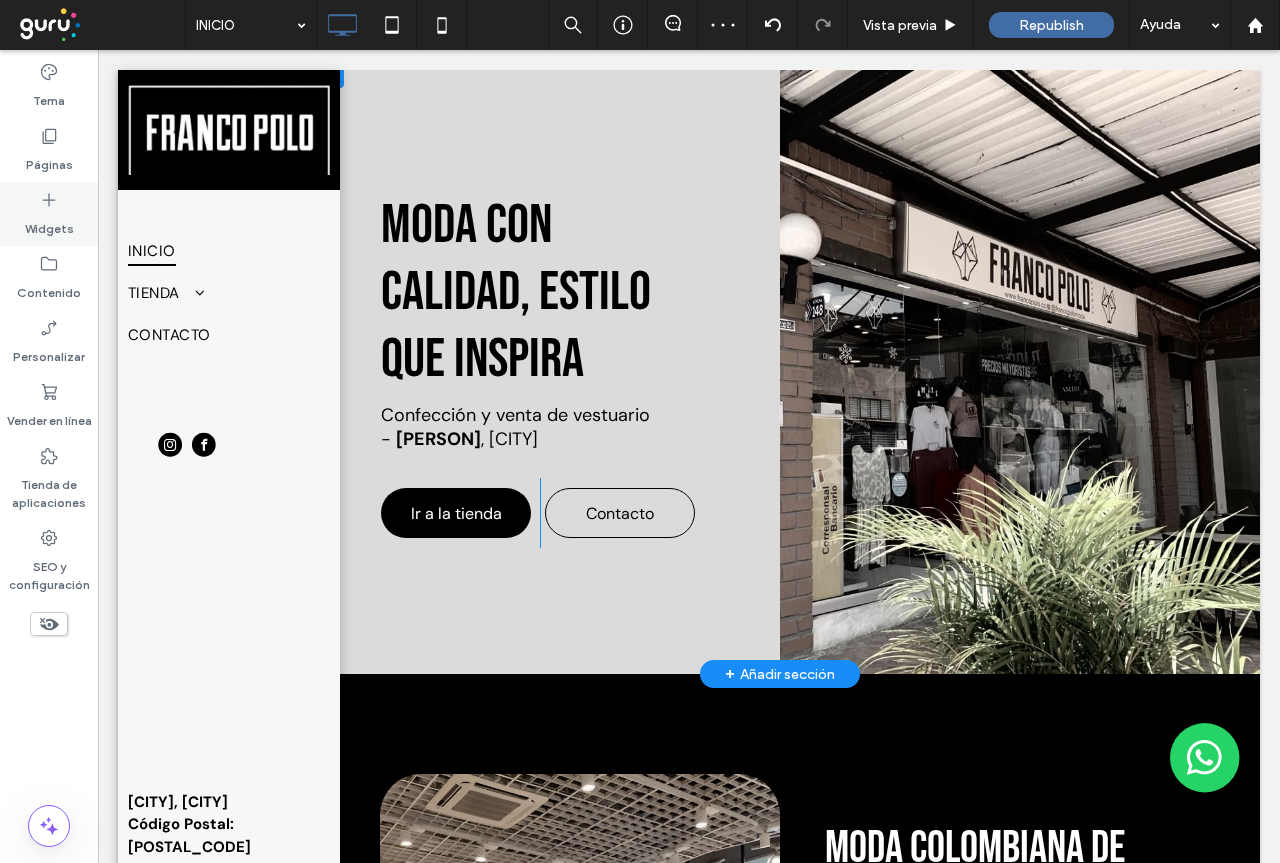 click on "Widgets" at bounding box center (49, 224) 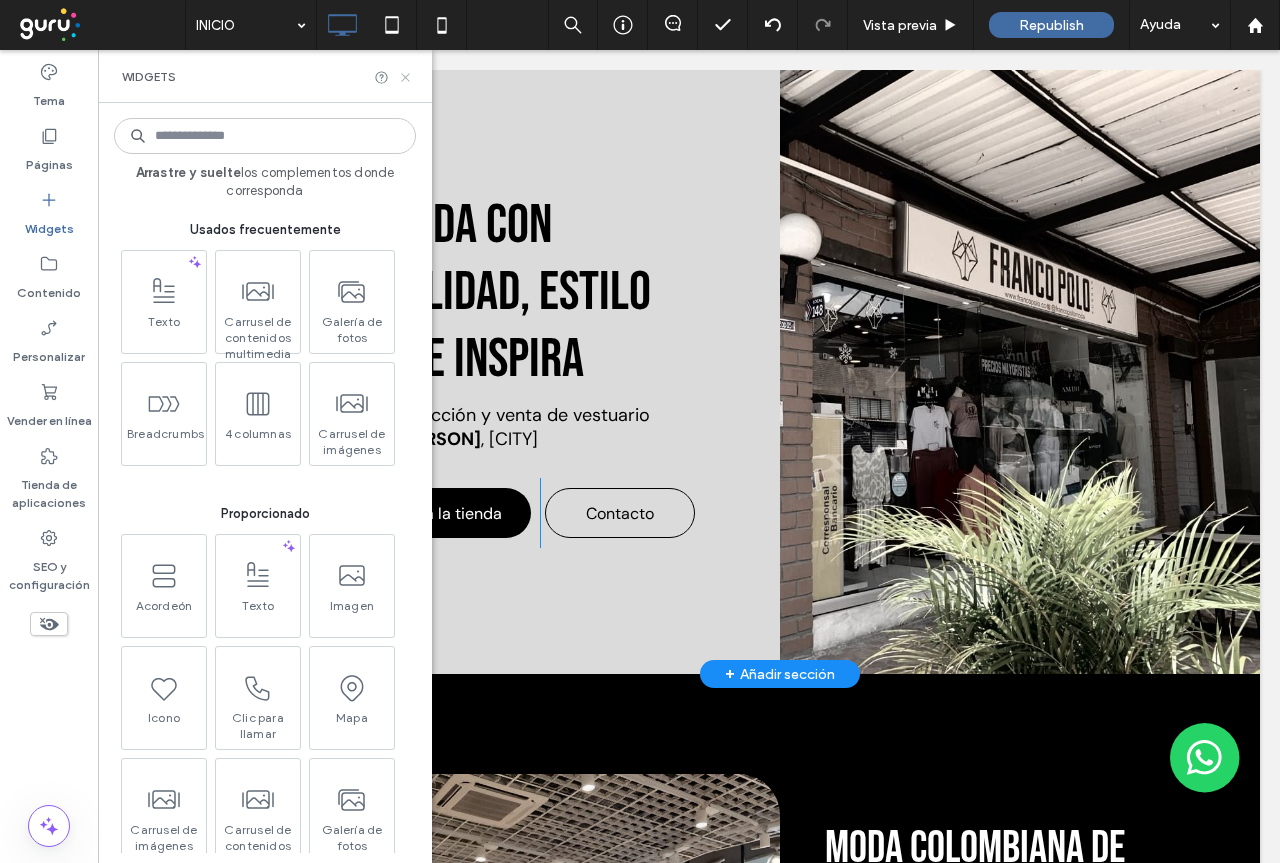click 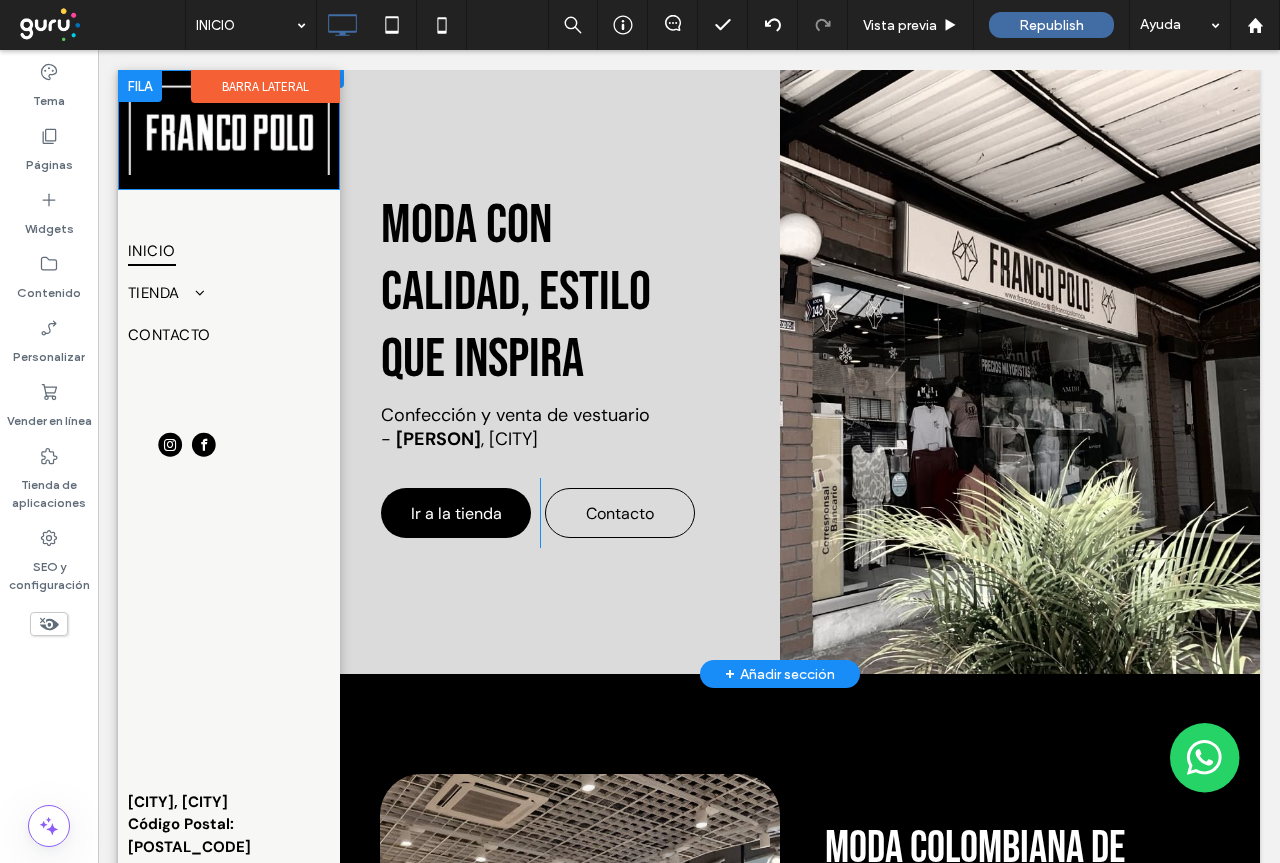 click on "Click To Paste
Fila" at bounding box center [229, 130] 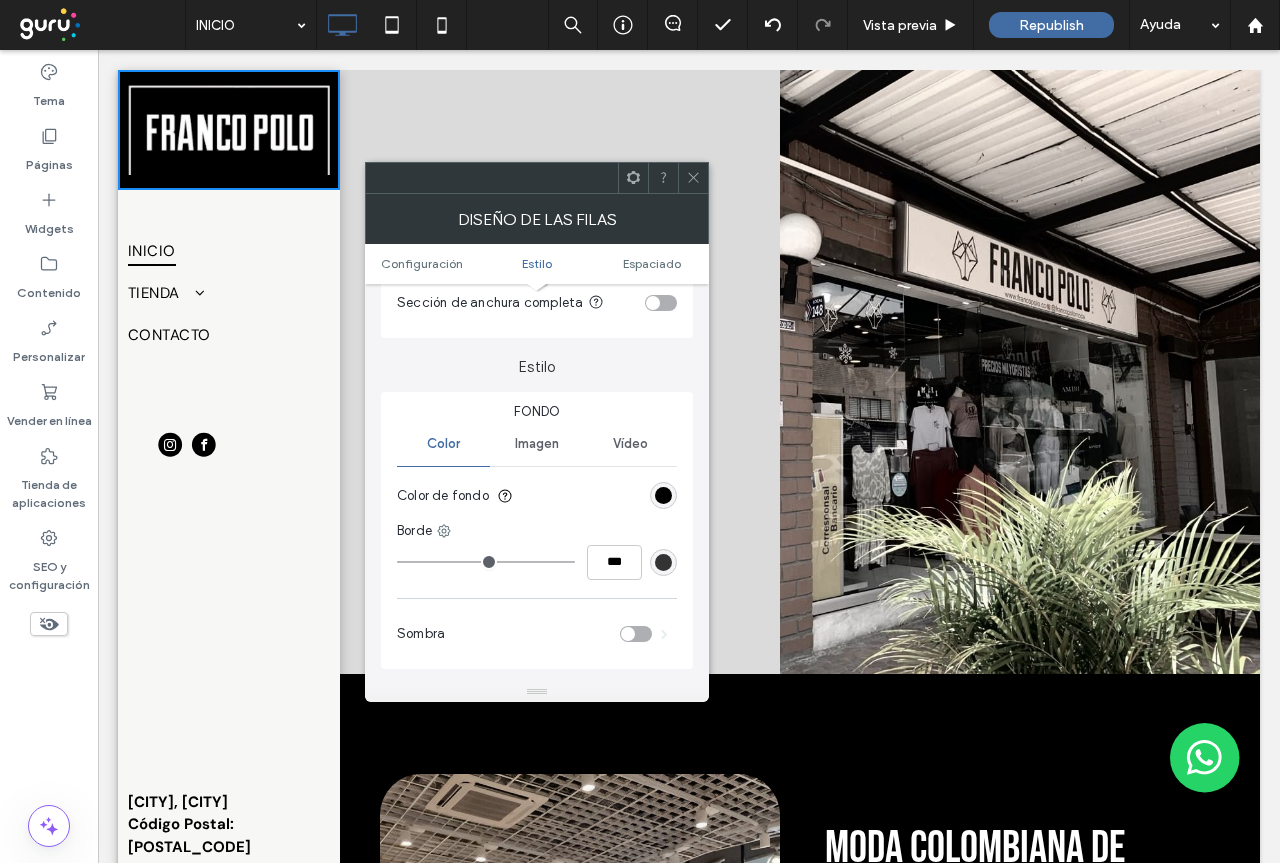scroll, scrollTop: 400, scrollLeft: 0, axis: vertical 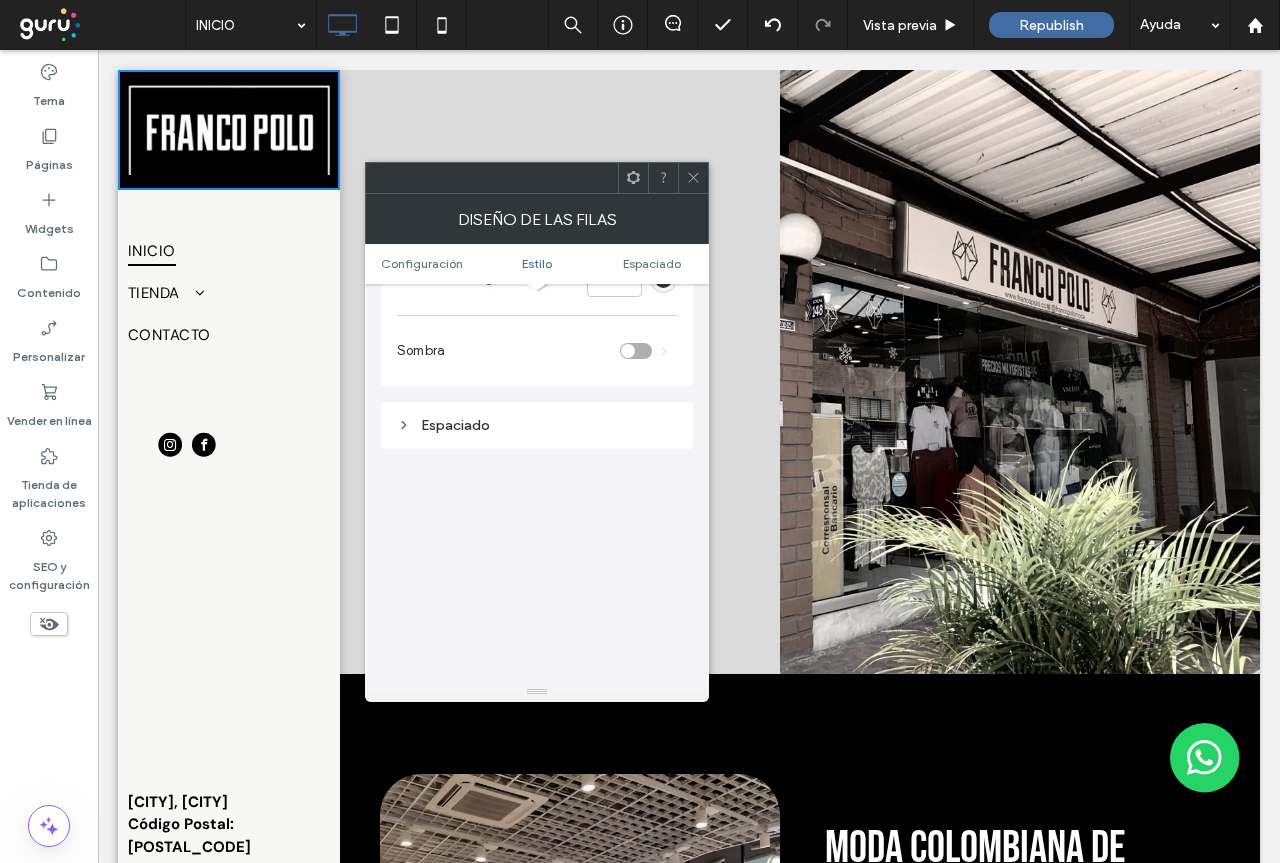 click 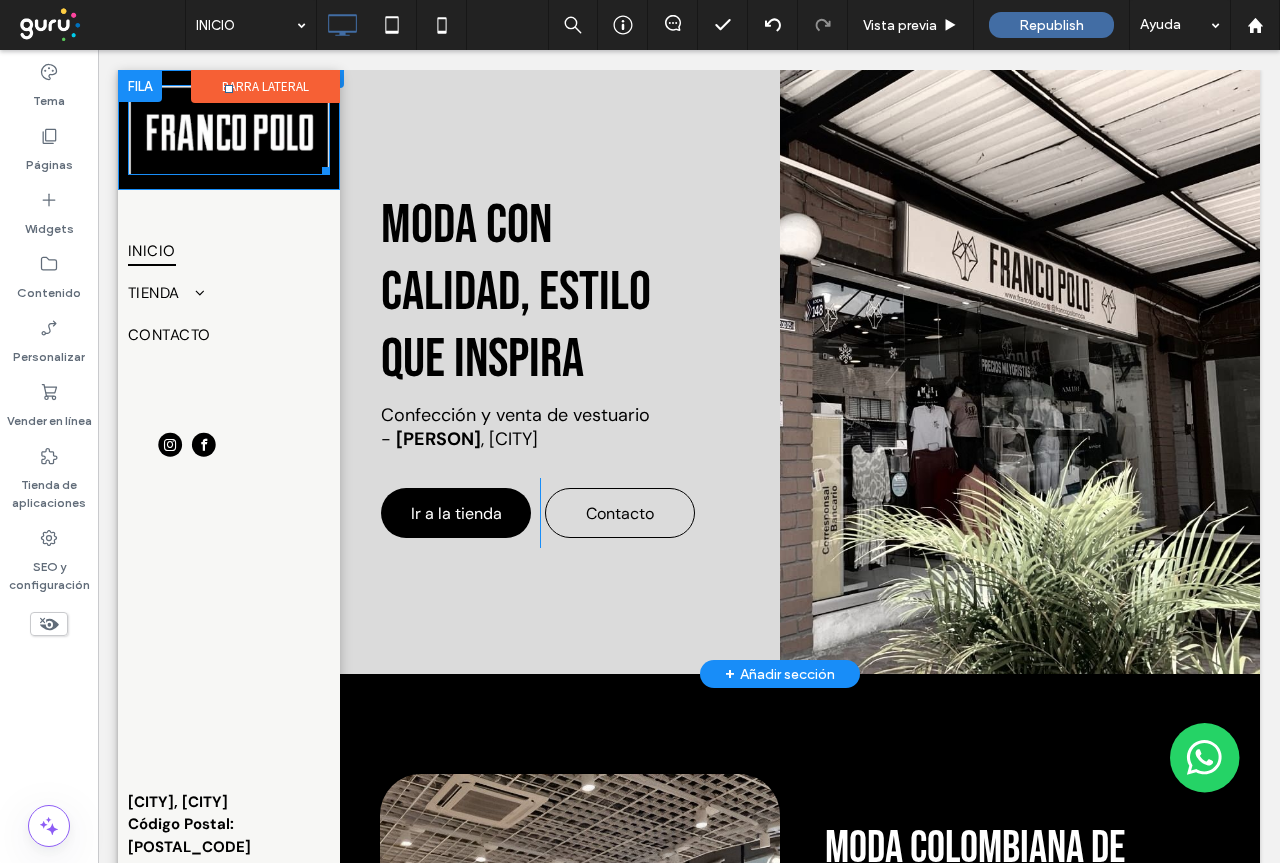 click at bounding box center [229, 130] 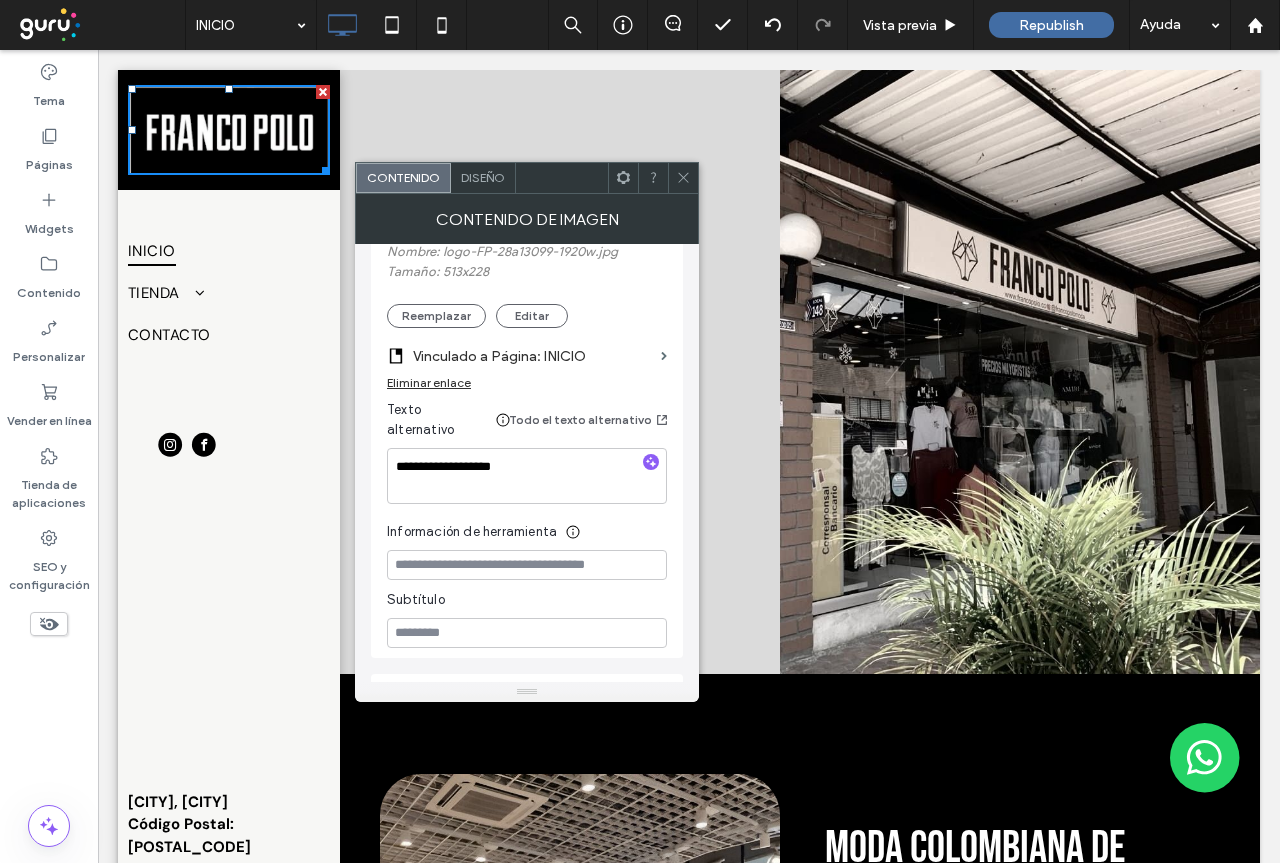 scroll, scrollTop: 400, scrollLeft: 0, axis: vertical 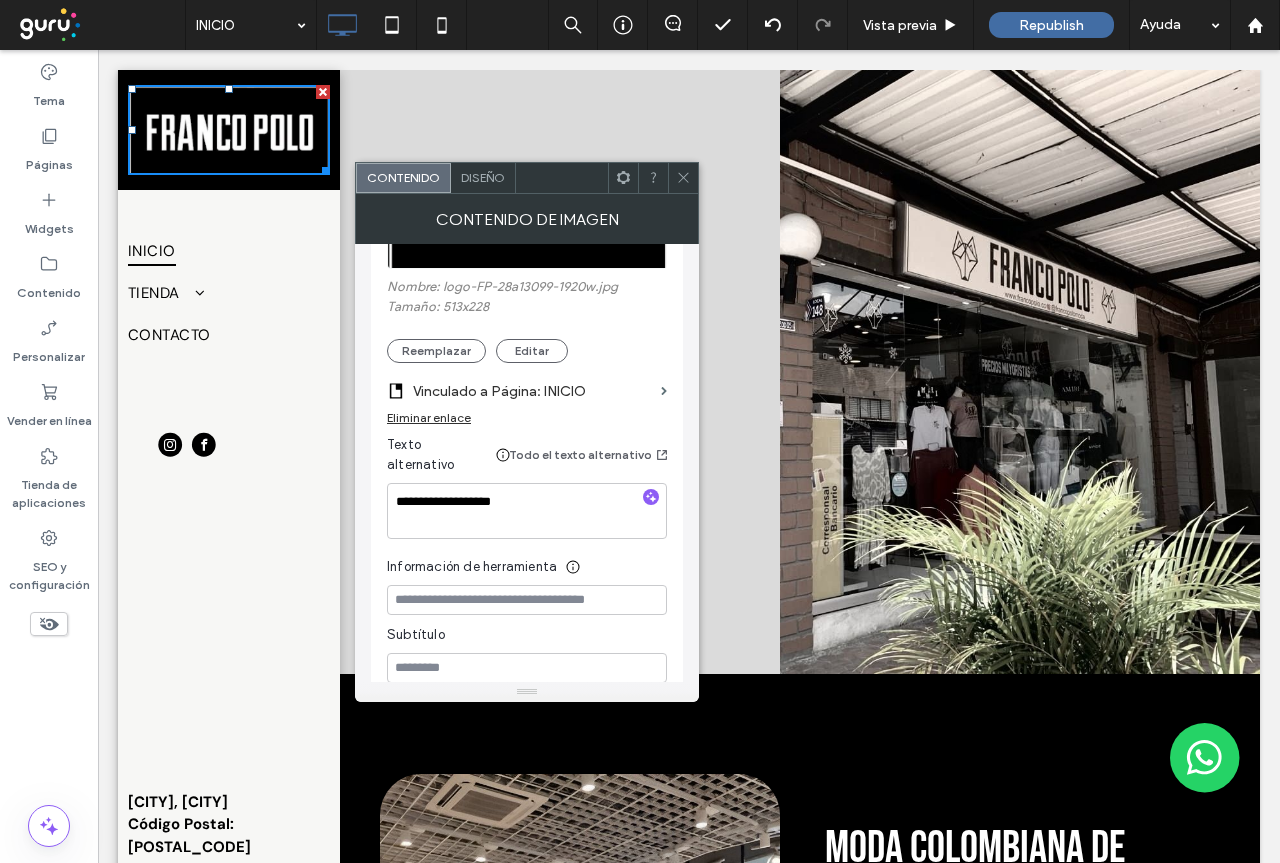 click 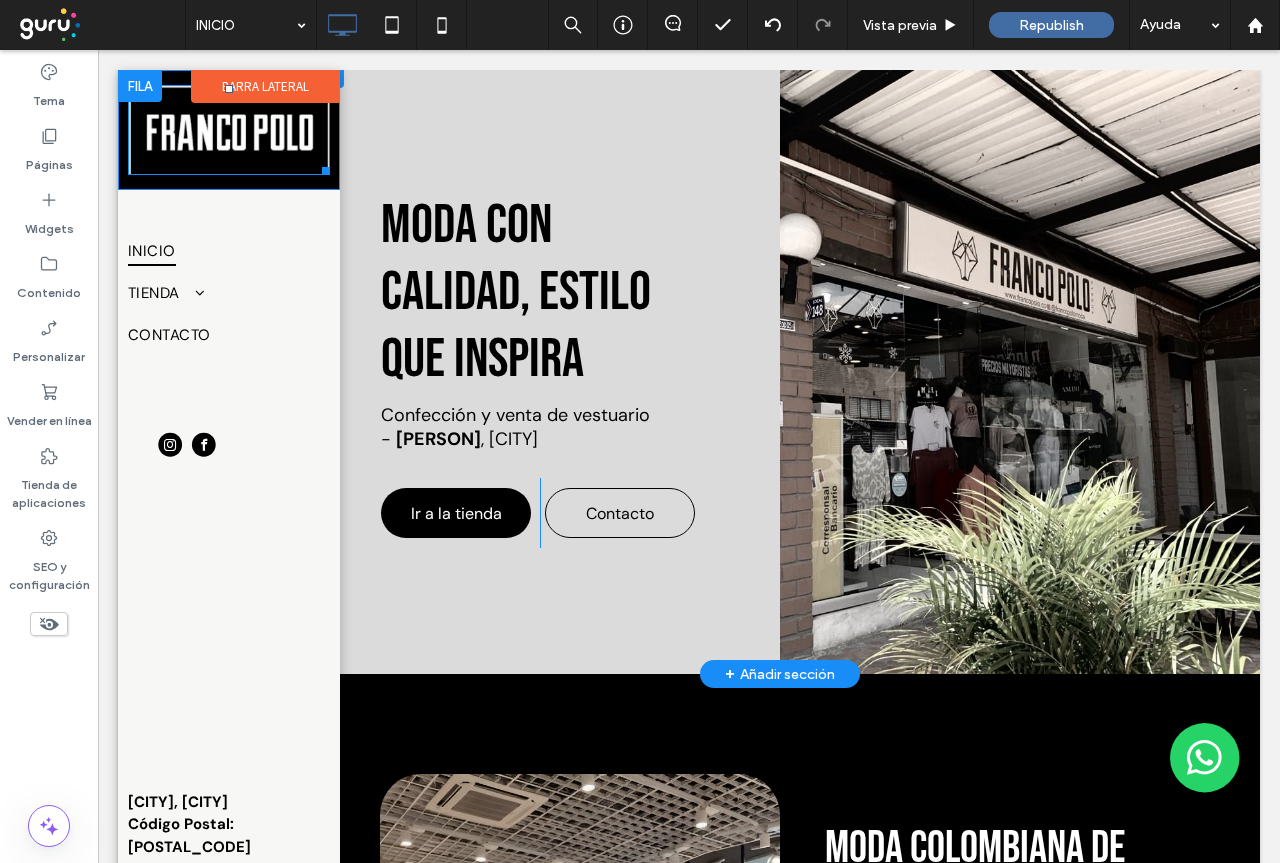 click at bounding box center [229, 130] 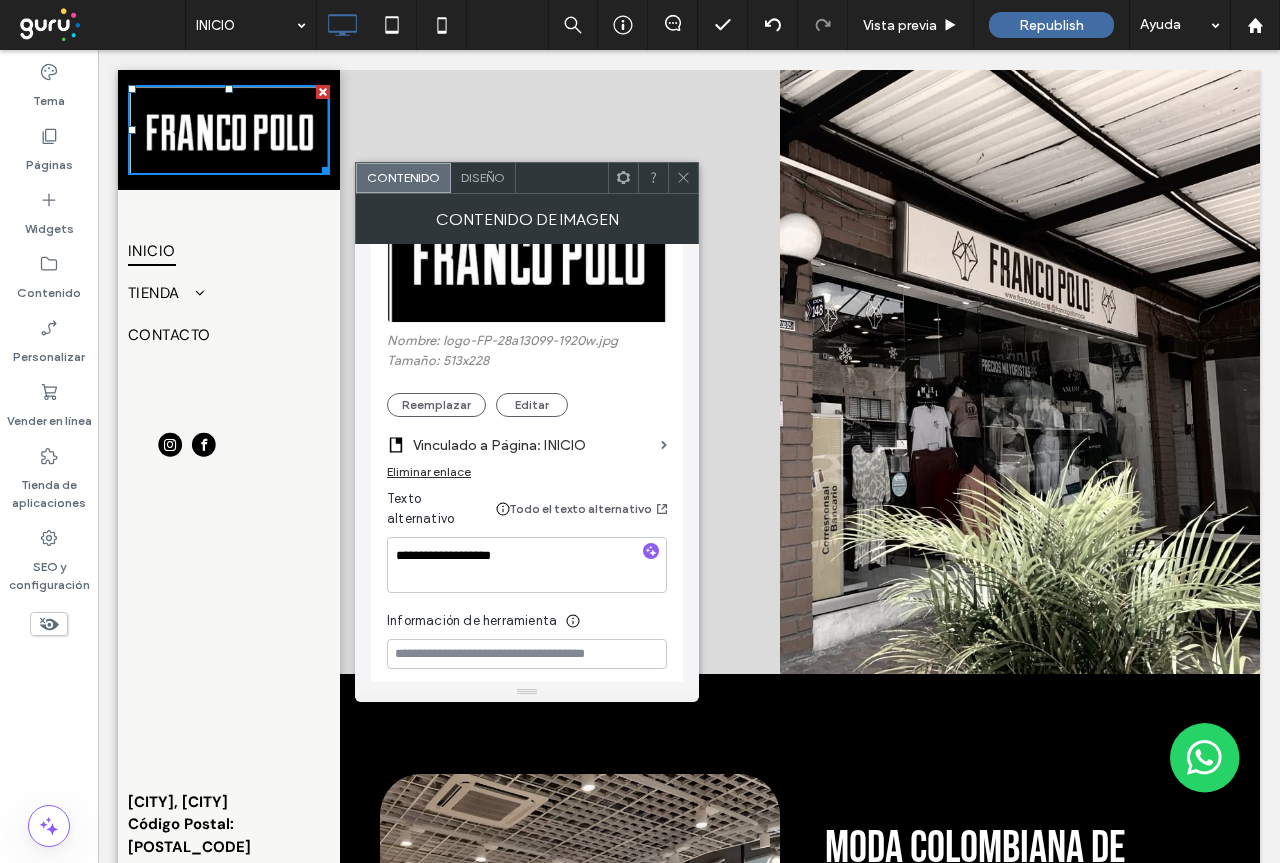 scroll, scrollTop: 300, scrollLeft: 0, axis: vertical 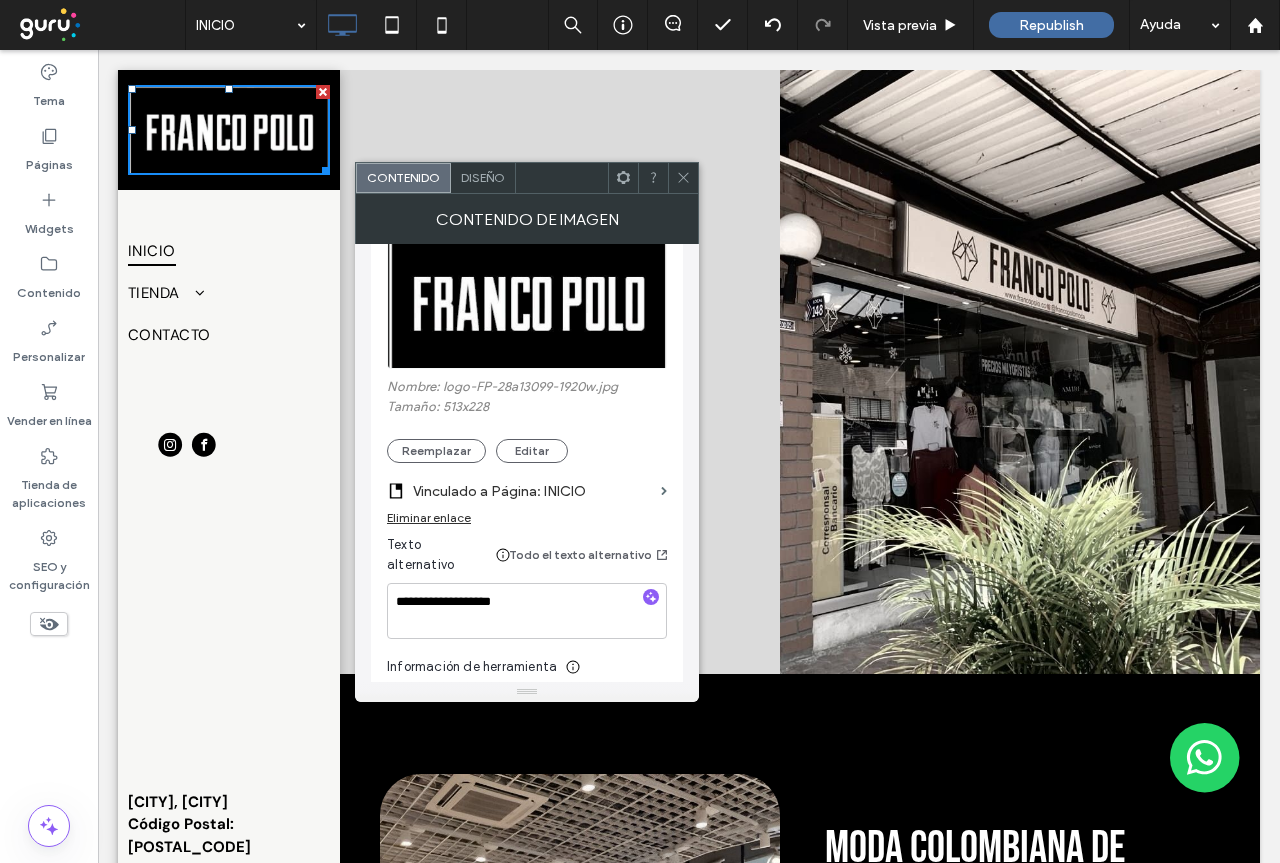 click 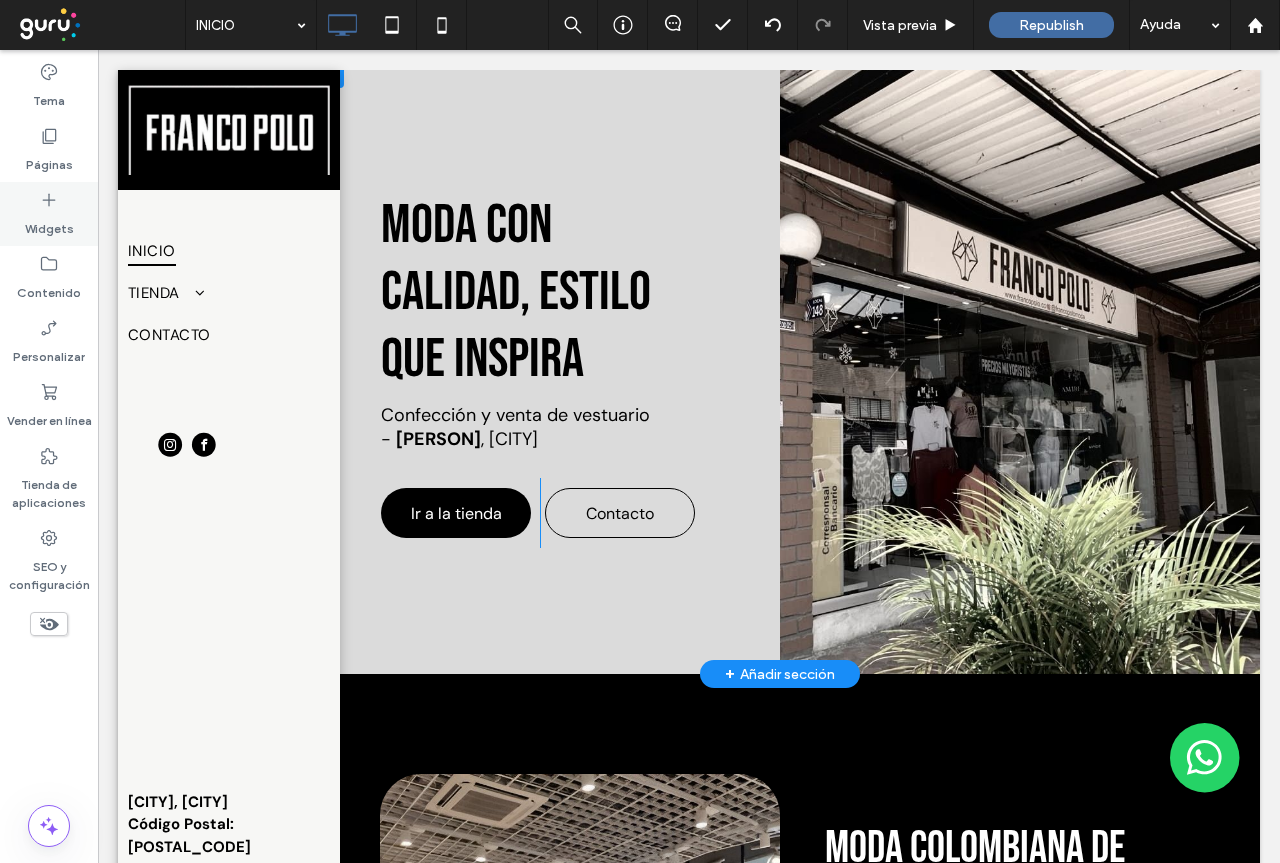 click on "Widgets" at bounding box center [49, 224] 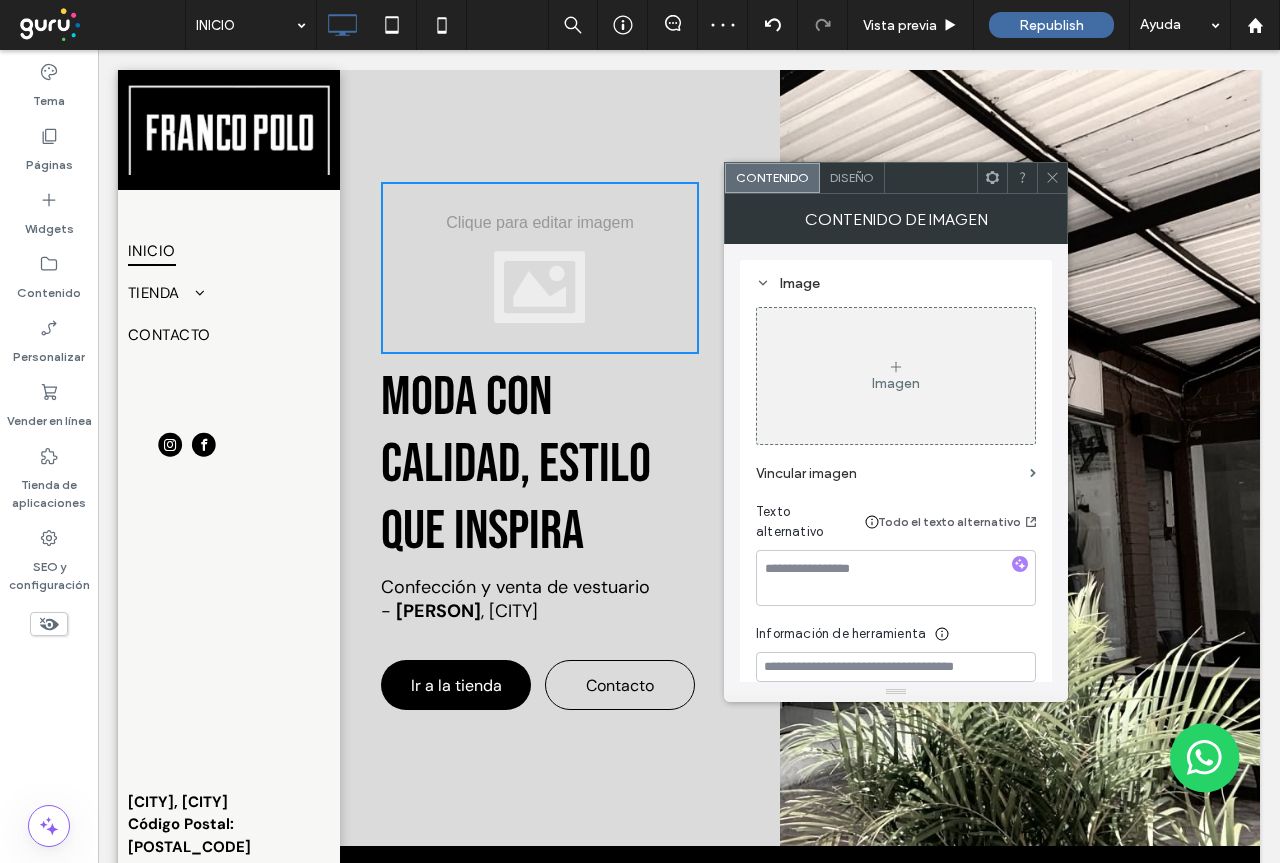 click at bounding box center (229, 130) 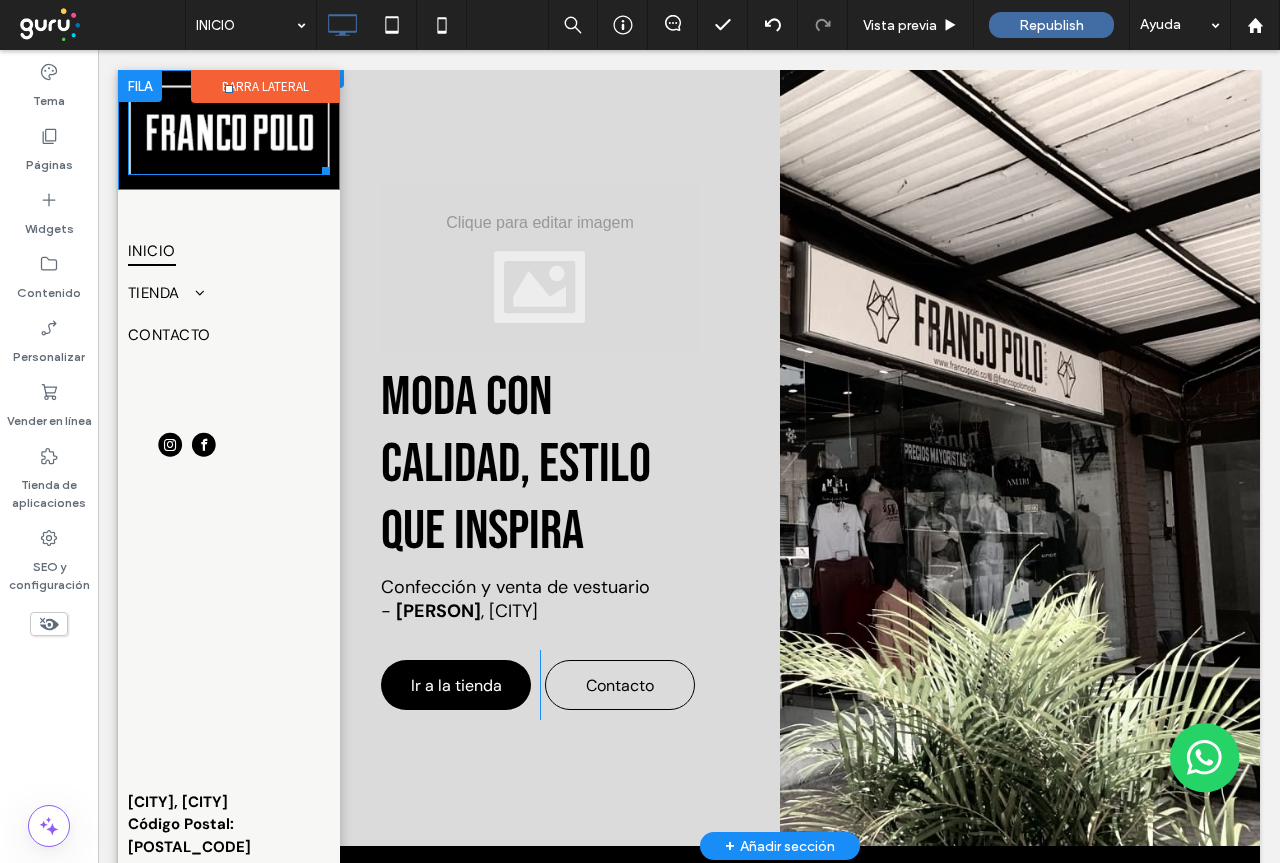click at bounding box center [229, 130] 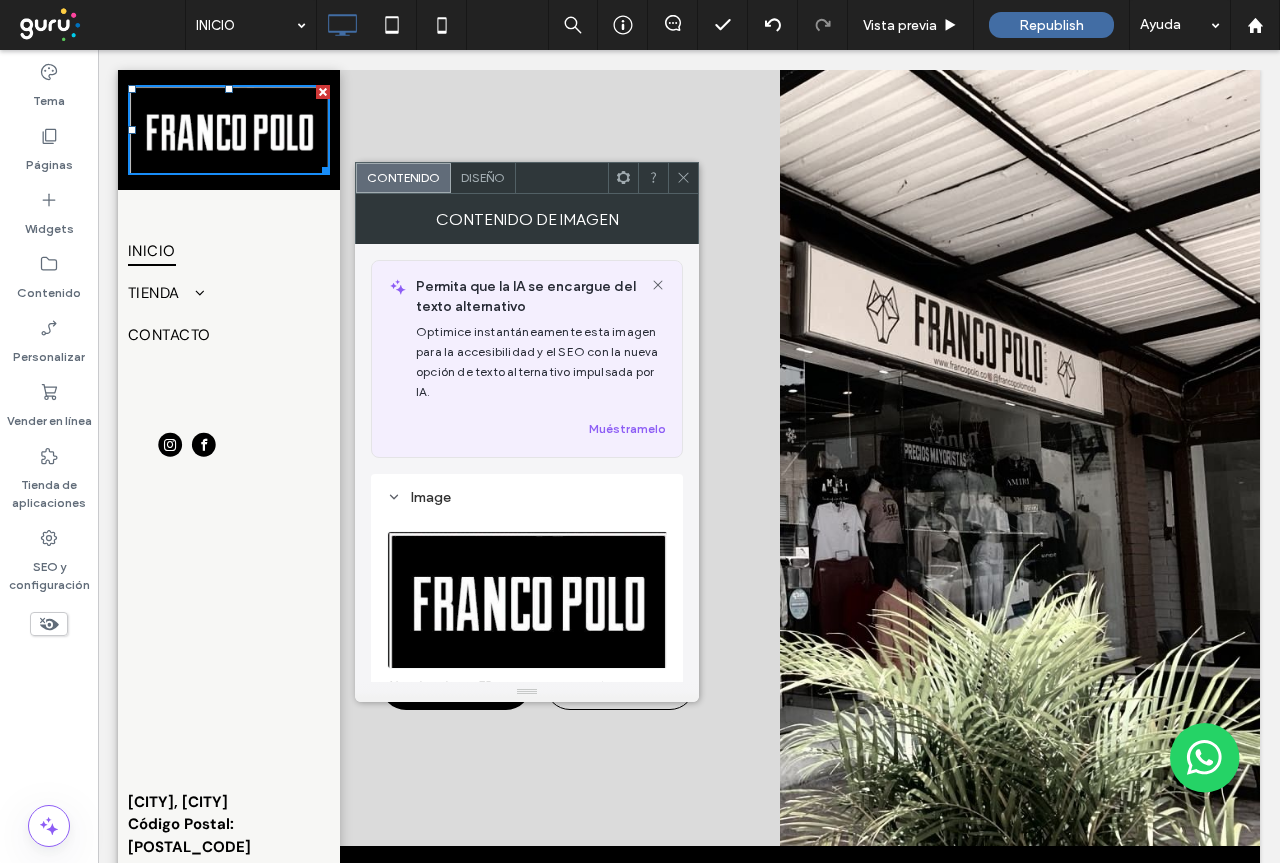 click on "moda CON CALIDAD, ESTILO QUE INSPIRA
Confección y venta de vestuario
-
Franco Polo , Antioquia
Ir a la tienda
Click To Paste
Contacto
Click To Paste
Click To Paste" at bounding box center [540, 451] 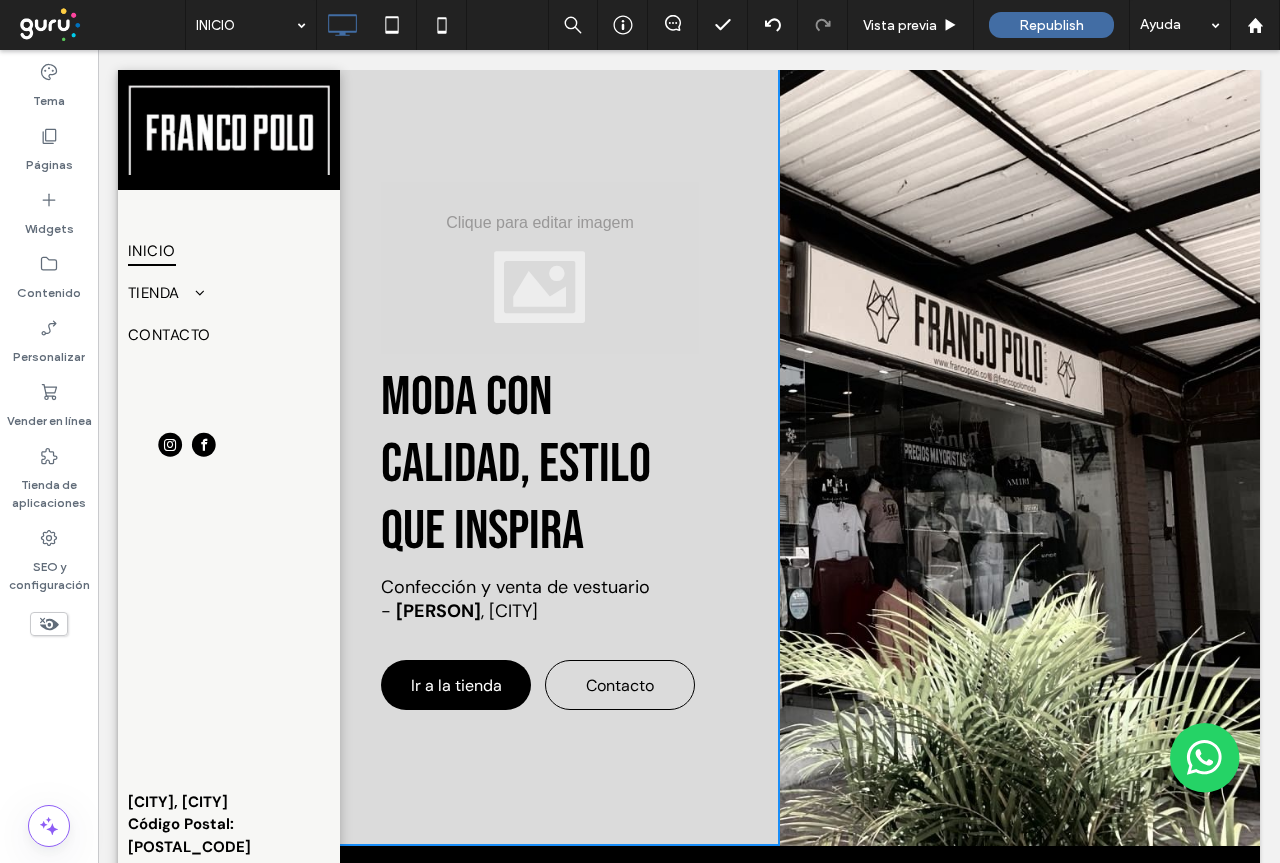 click at bounding box center [683, 178] 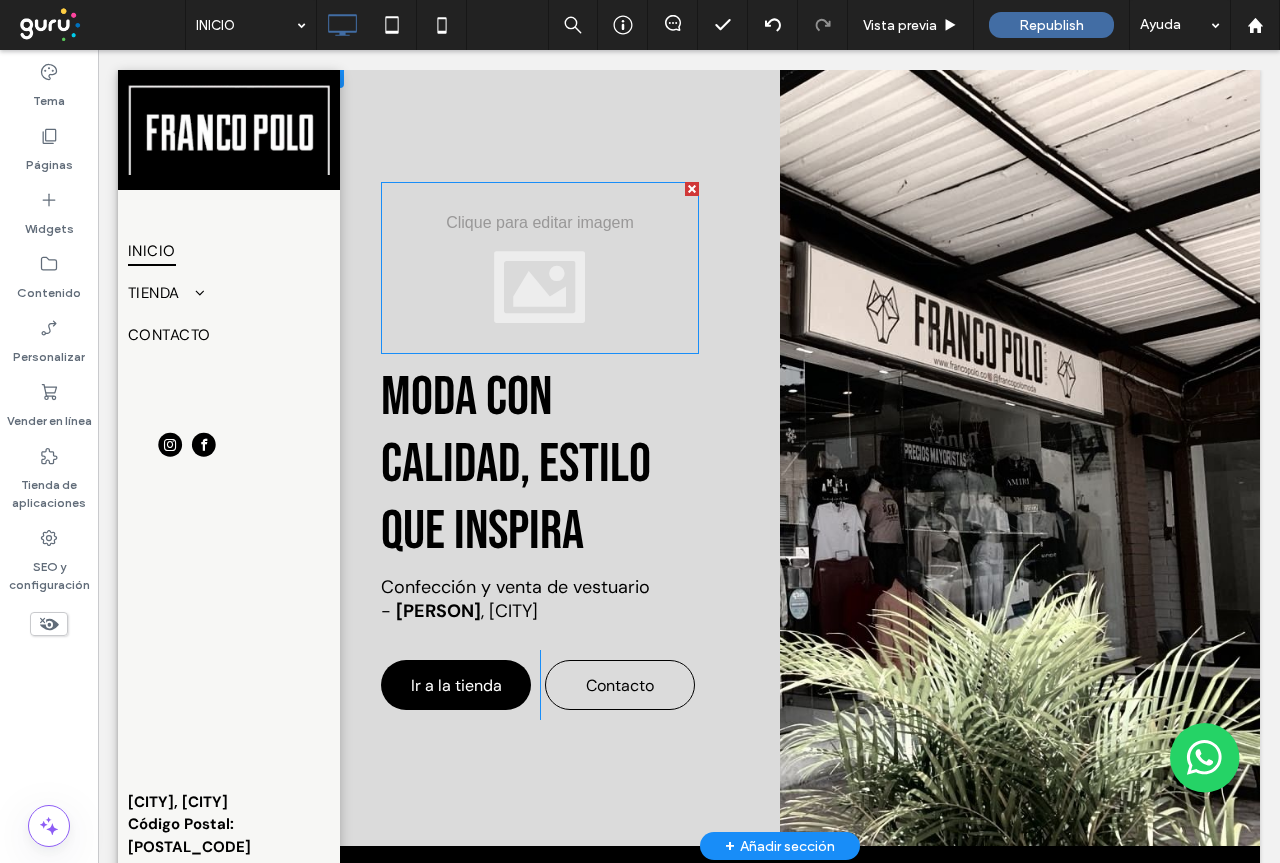 click at bounding box center [540, 268] 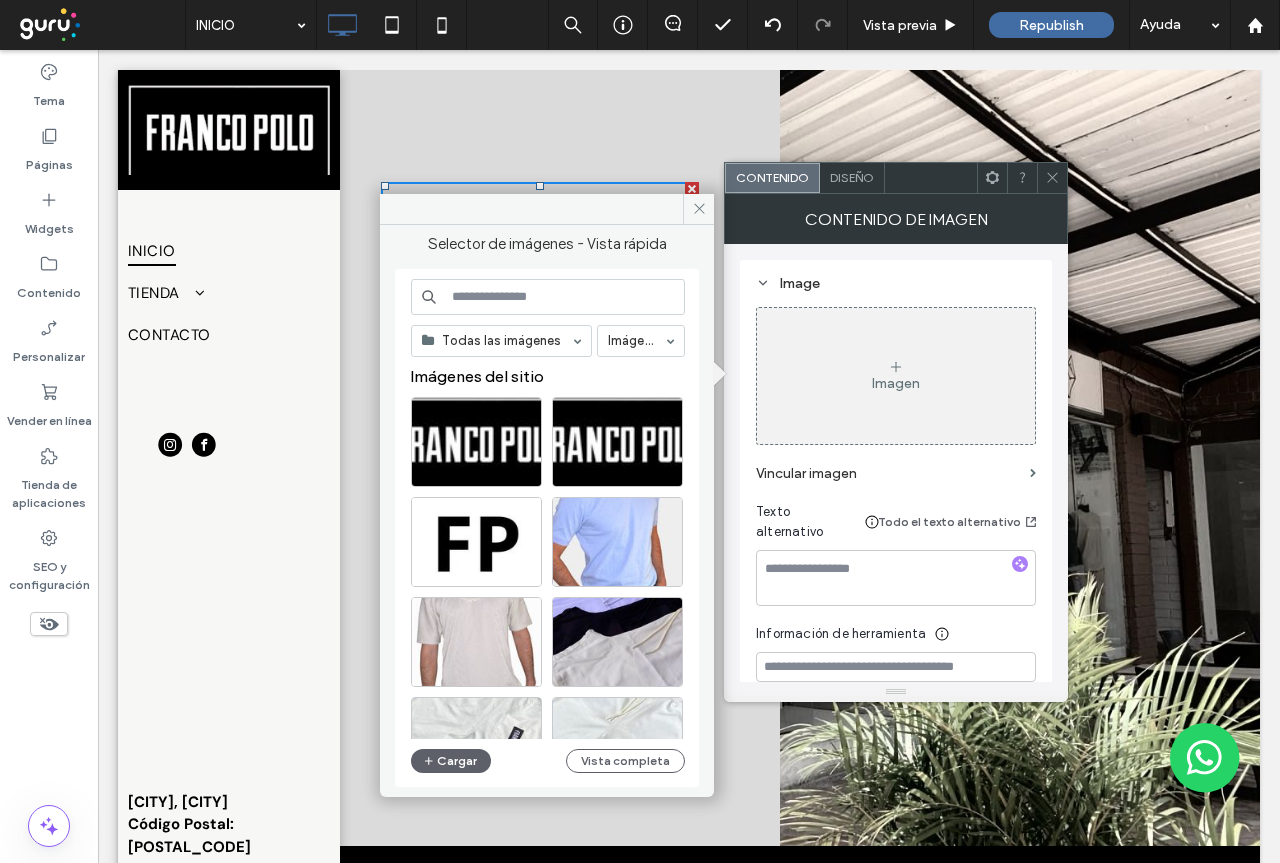 click on "Imagen" at bounding box center (896, 383) 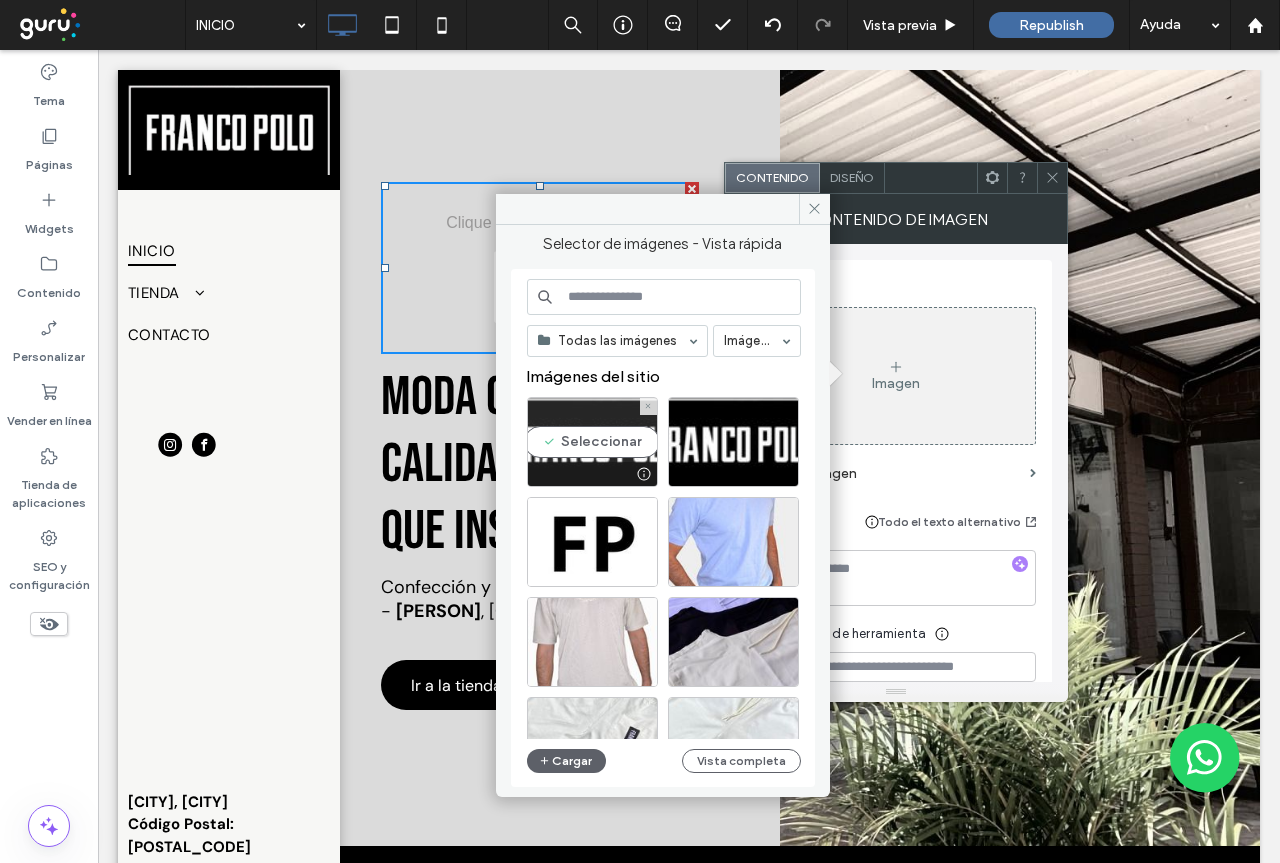 click on "Seleccionar" at bounding box center [592, 442] 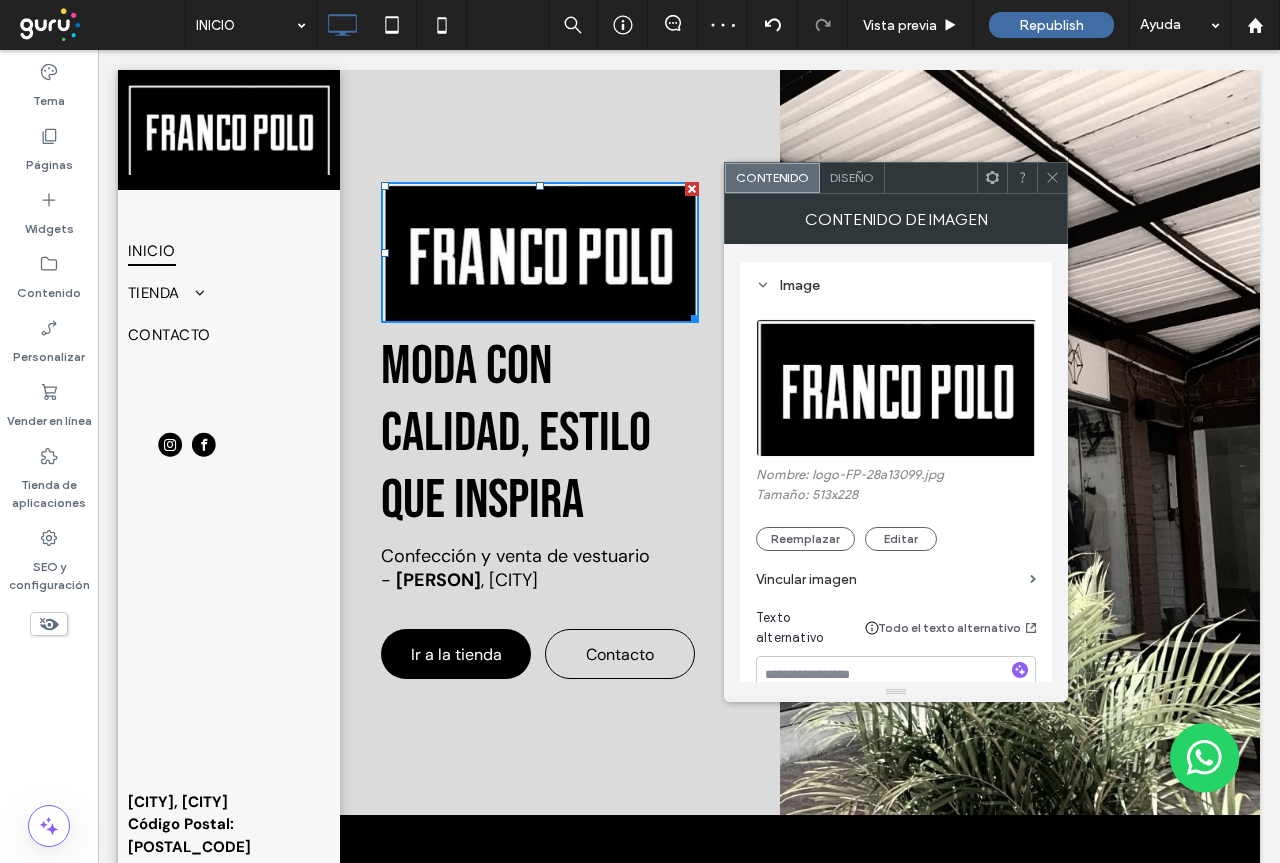 scroll, scrollTop: 300, scrollLeft: 0, axis: vertical 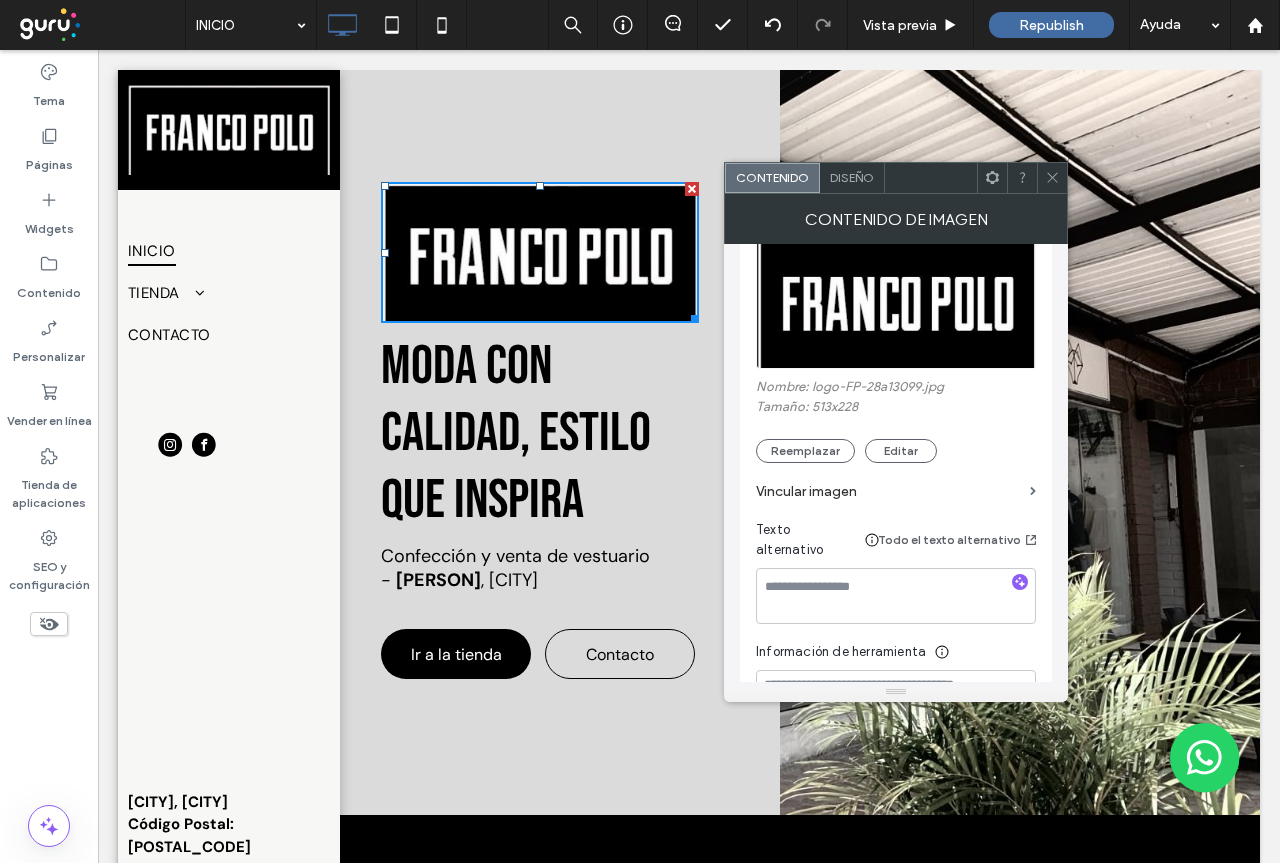 click on "Vincular imagen" at bounding box center [896, 491] 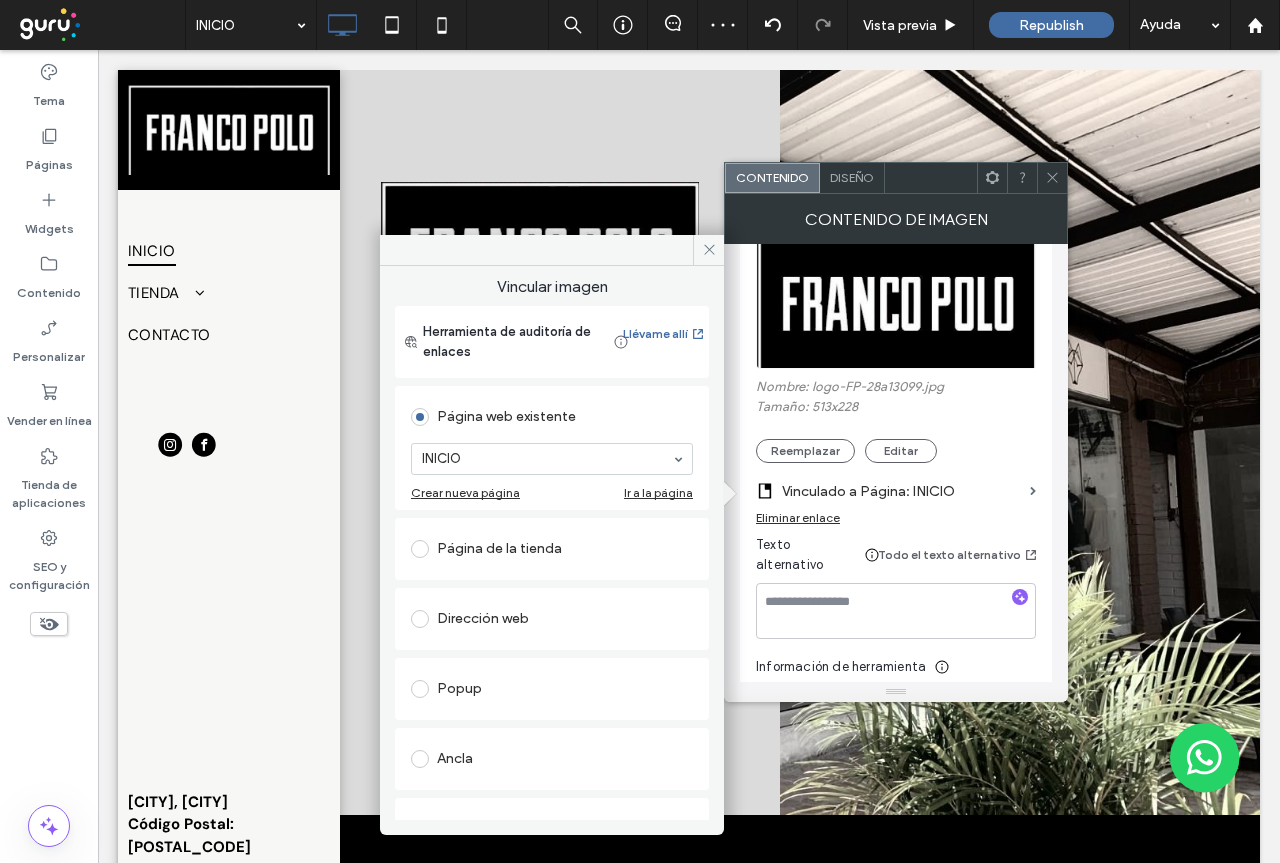 click at bounding box center (420, 549) 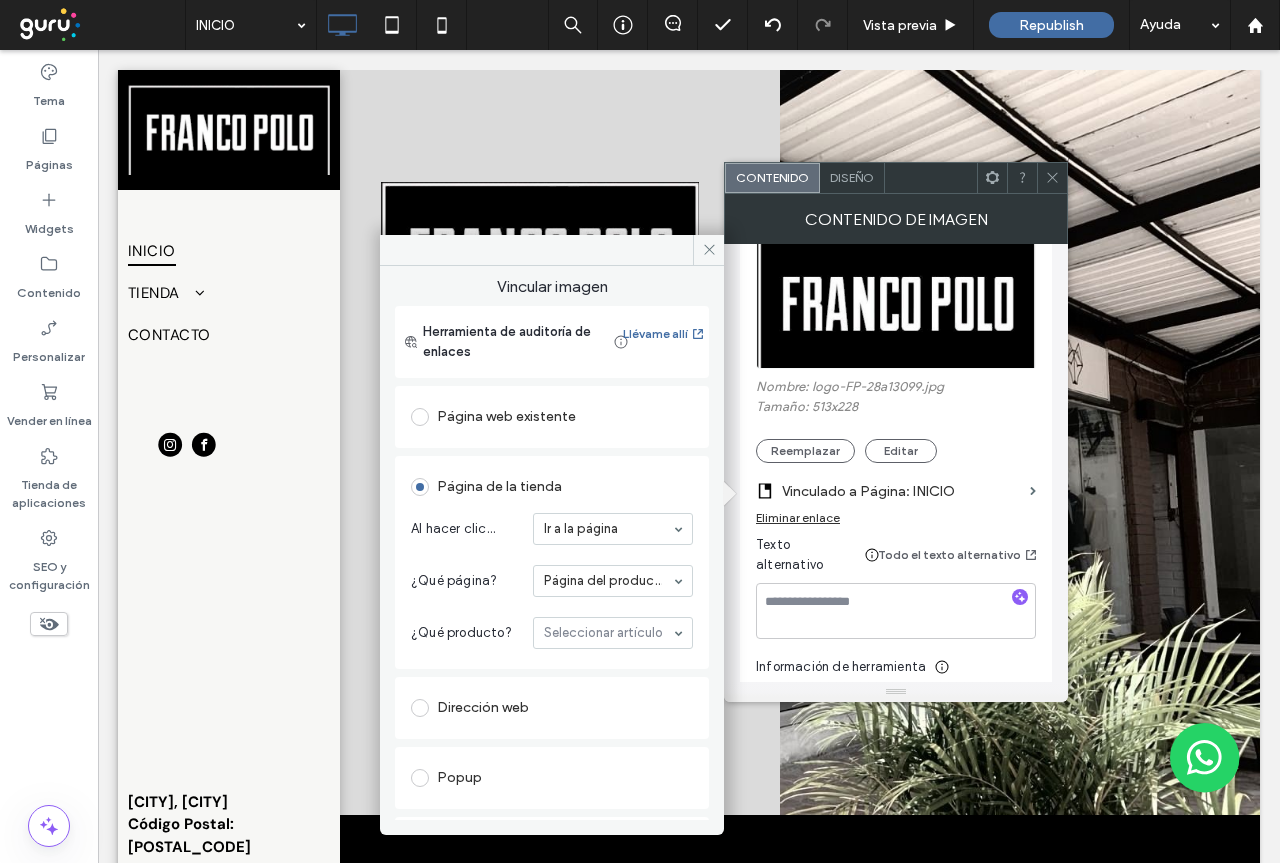 click at bounding box center (420, 417) 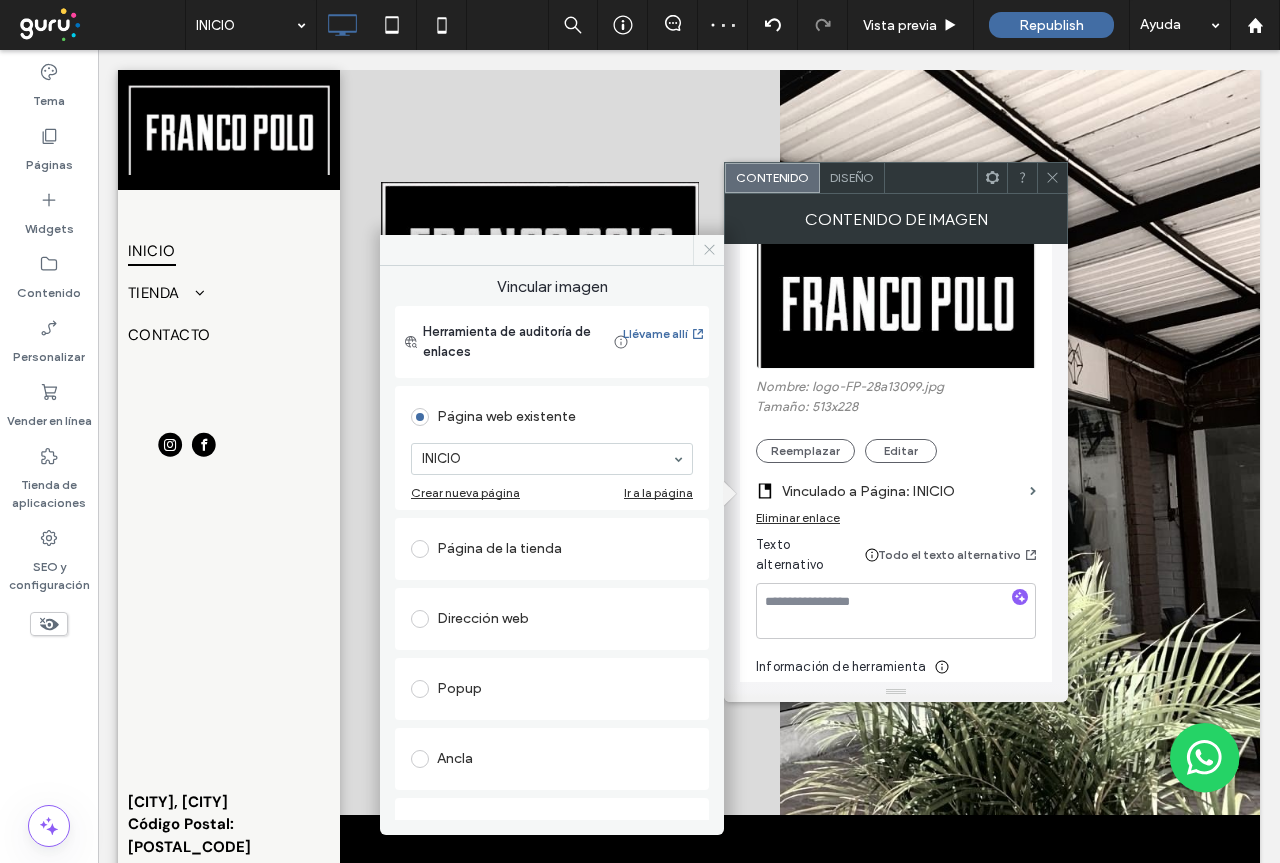 drag, startPoint x: 708, startPoint y: 252, endPoint x: 622, endPoint y: 206, distance: 97.52948 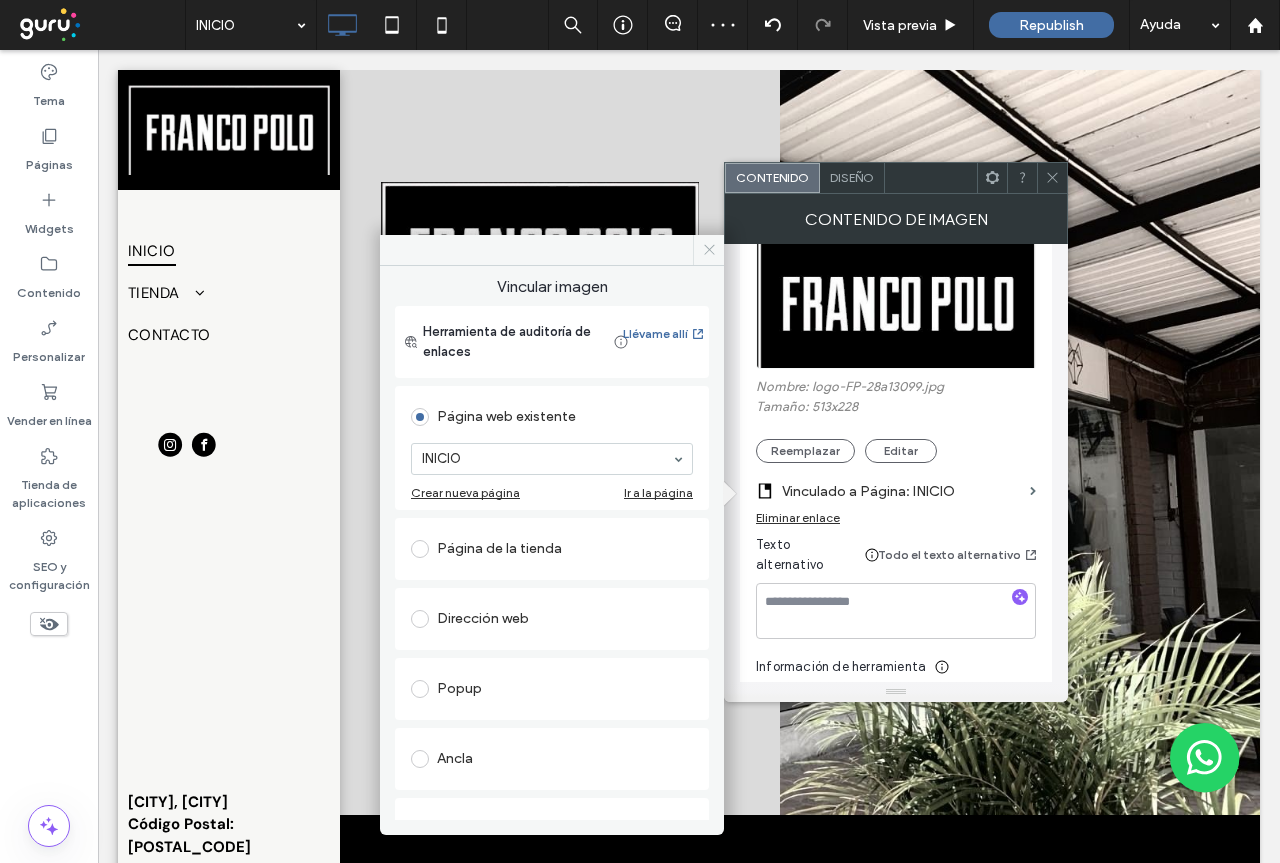 click 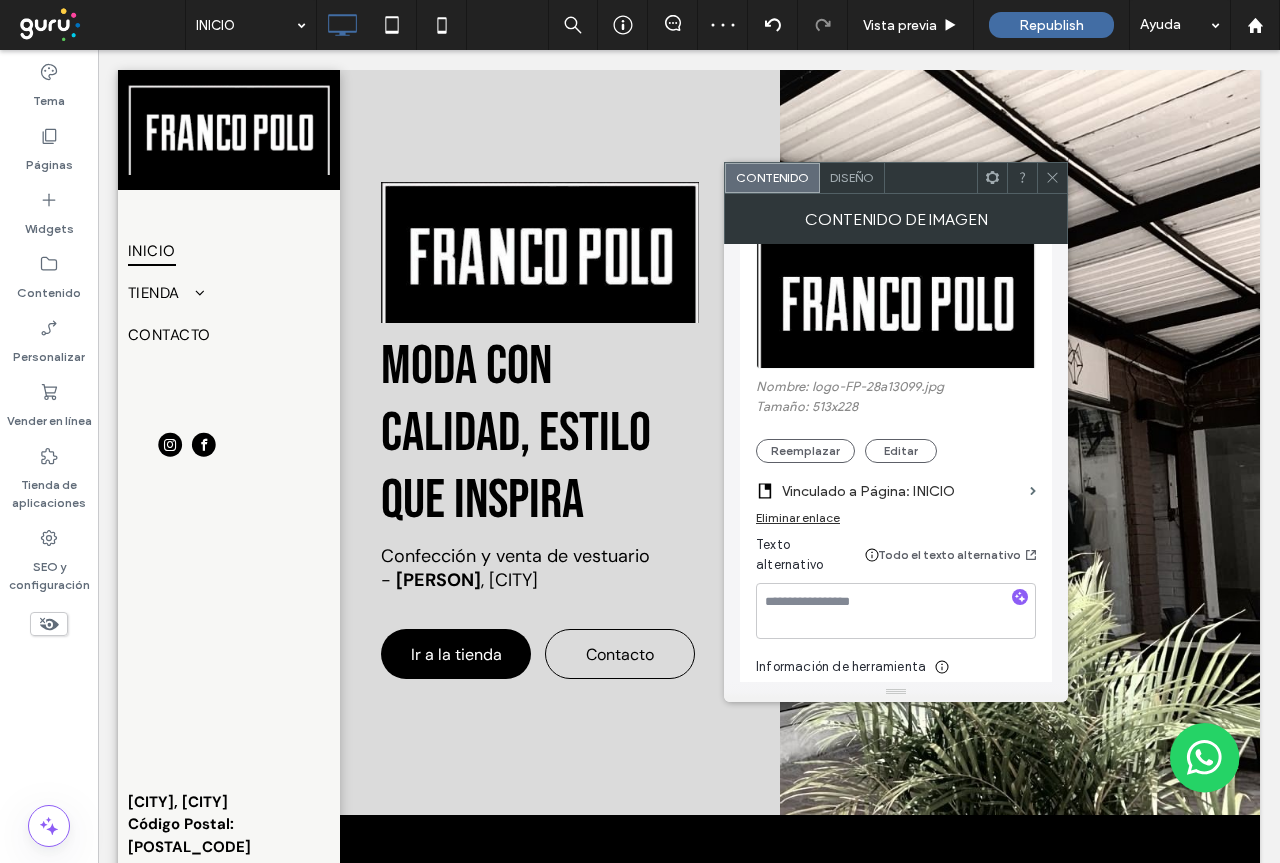 click at bounding box center [1052, 178] 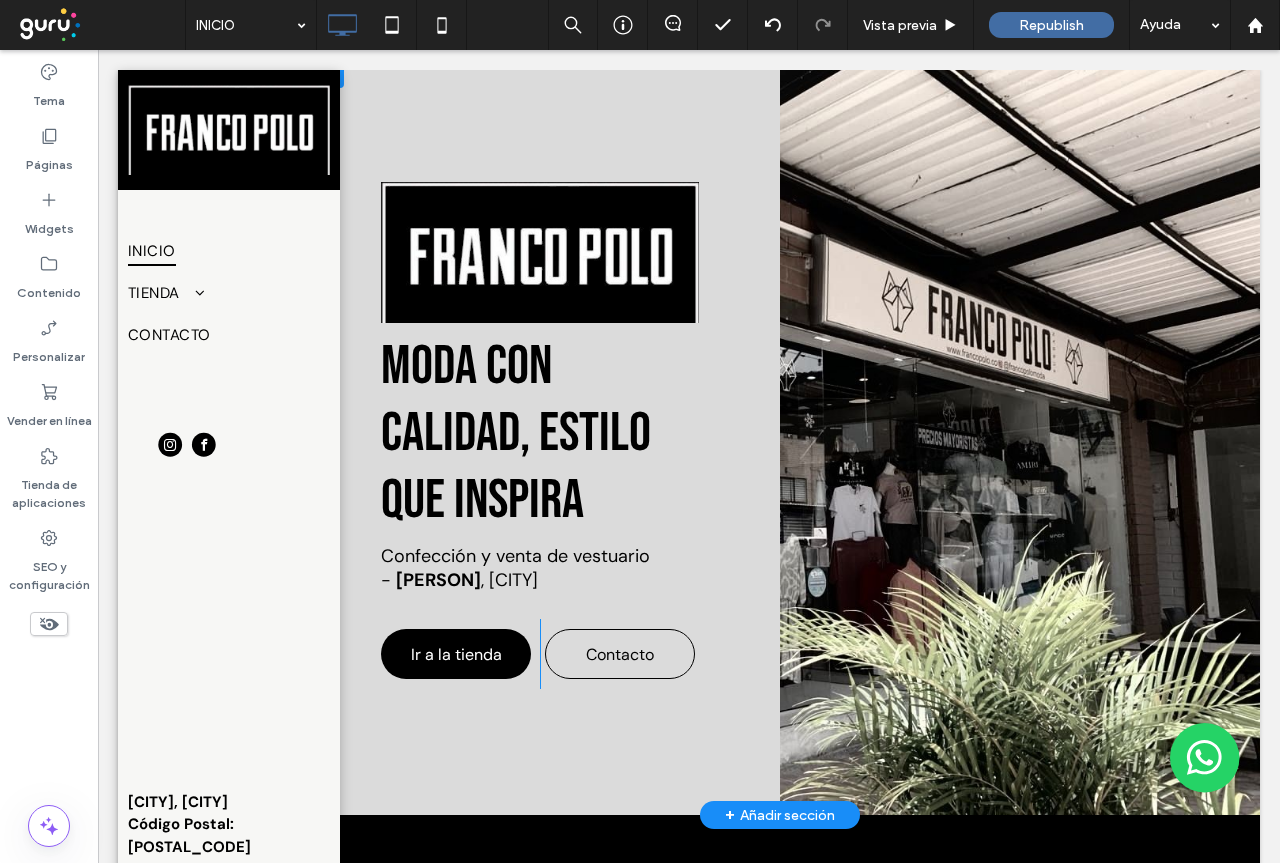 click at bounding box center (540, 252) 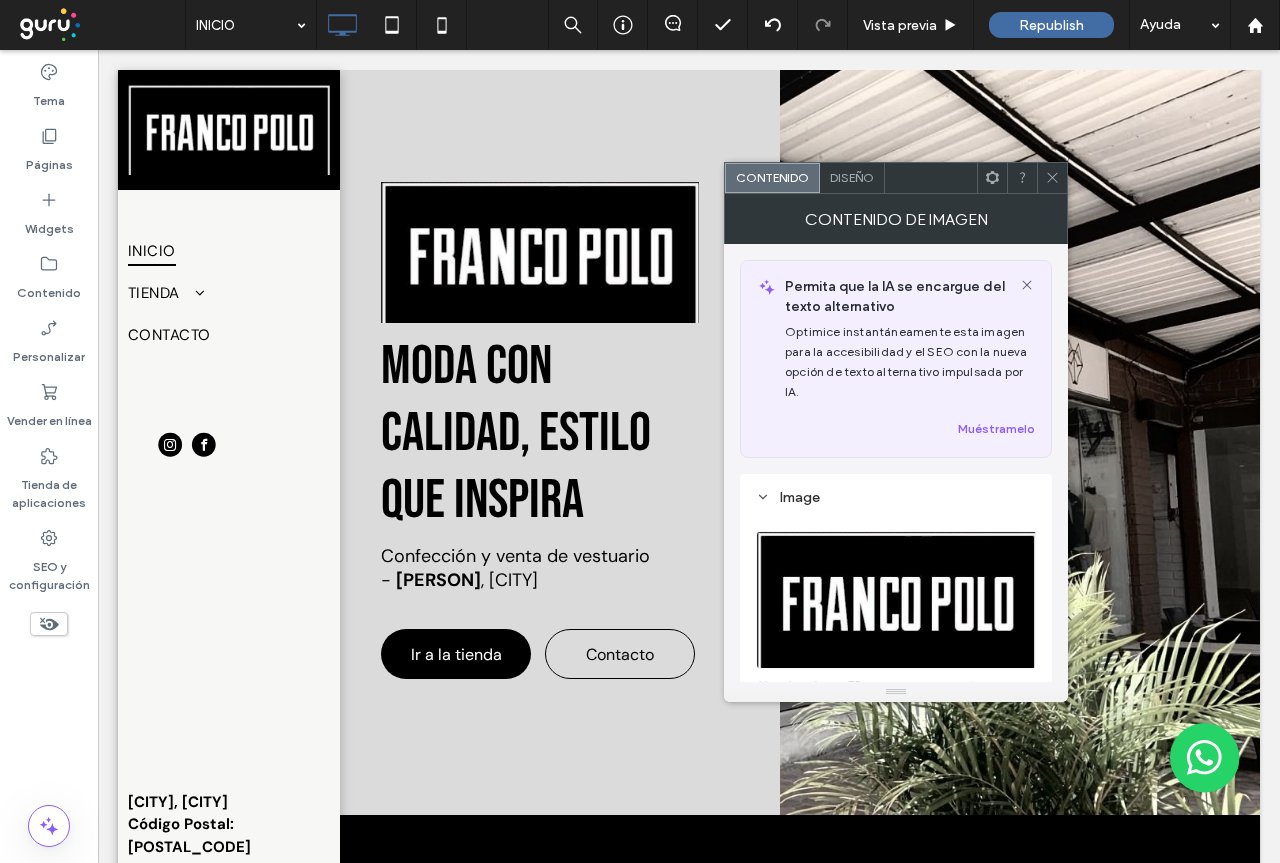 click 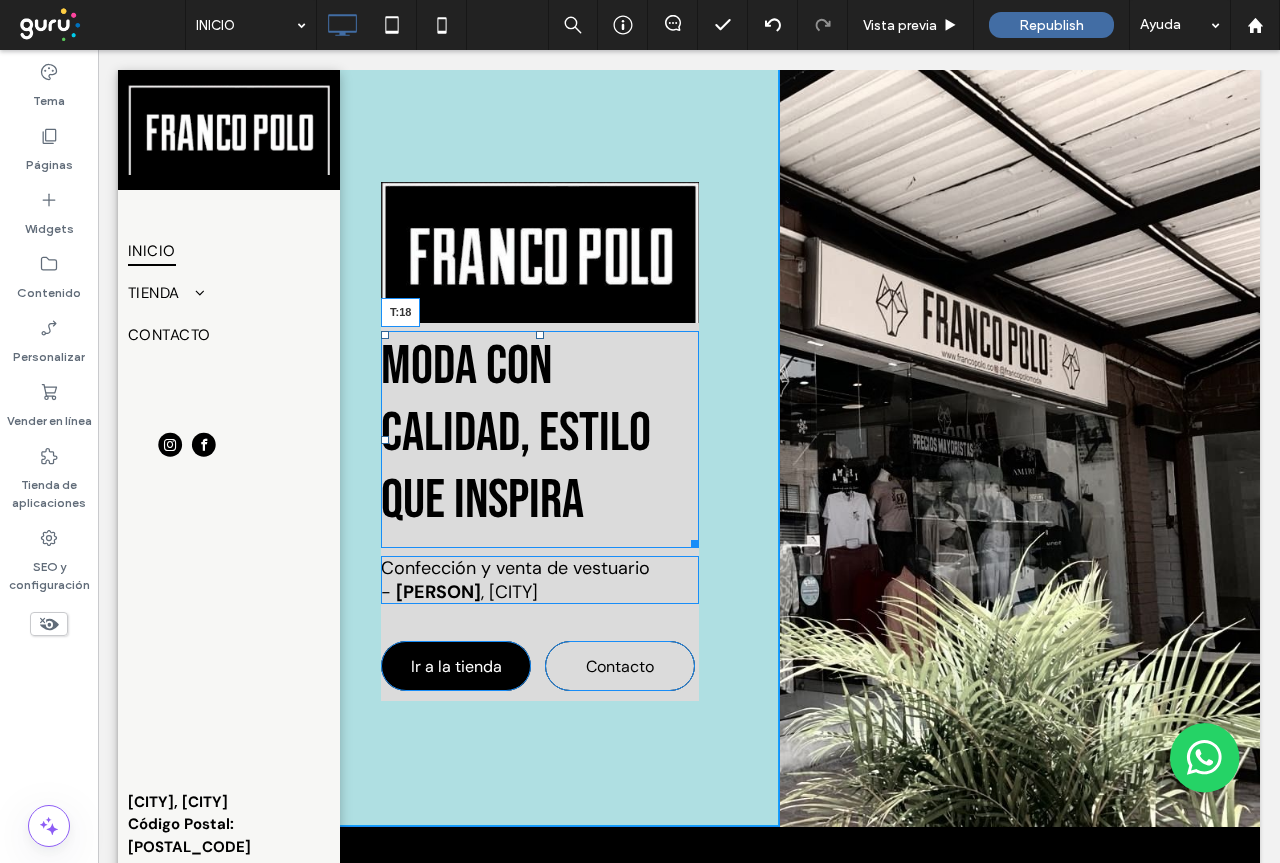 drag, startPoint x: 527, startPoint y: 335, endPoint x: 526, endPoint y: 345, distance: 10.049875 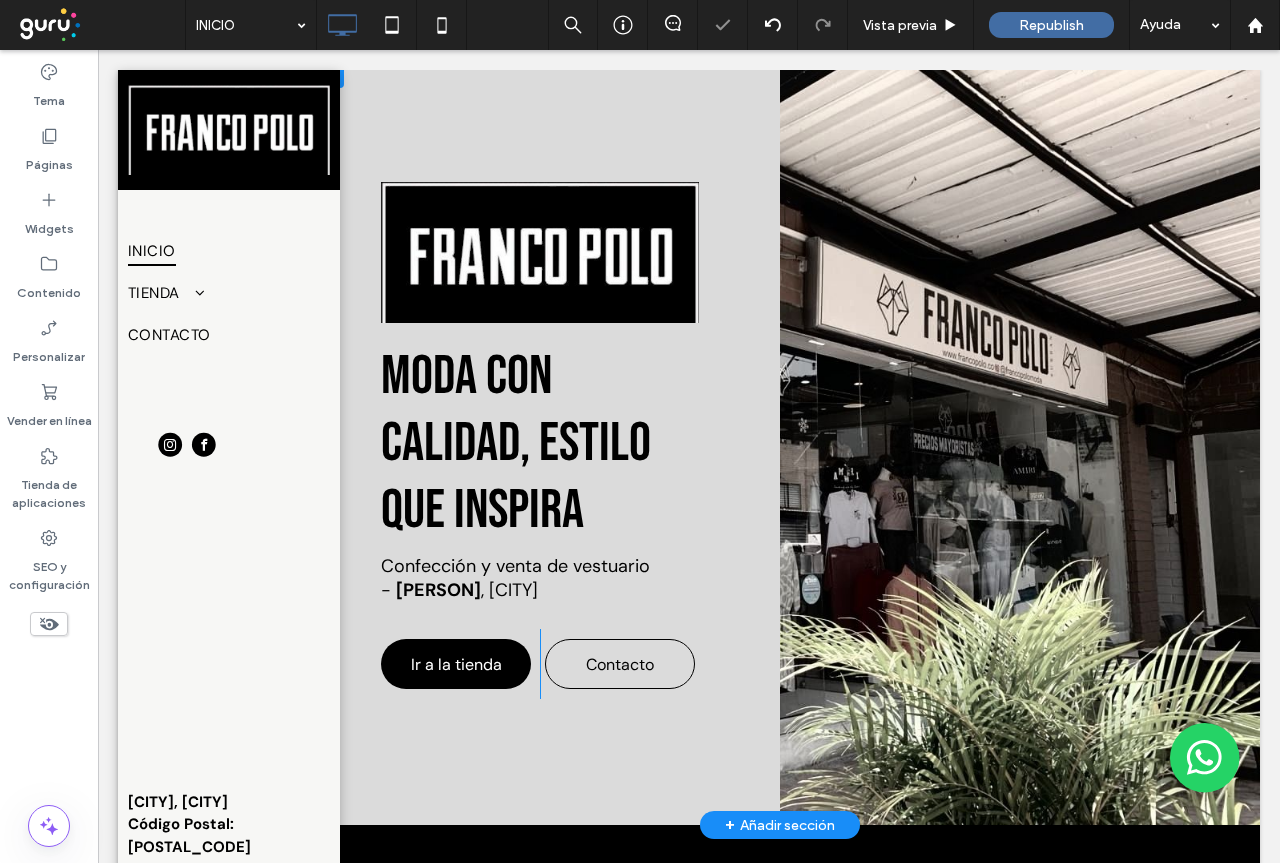 click on "moda CON CALIDAD, ESTILO QUE INSPIRA
Confección y venta de vestuario
-
Franco Polo , Antioquia
Ir a la tienda
Click To Paste
Contacto
Click To Paste
Click To Paste" at bounding box center [540, 440] 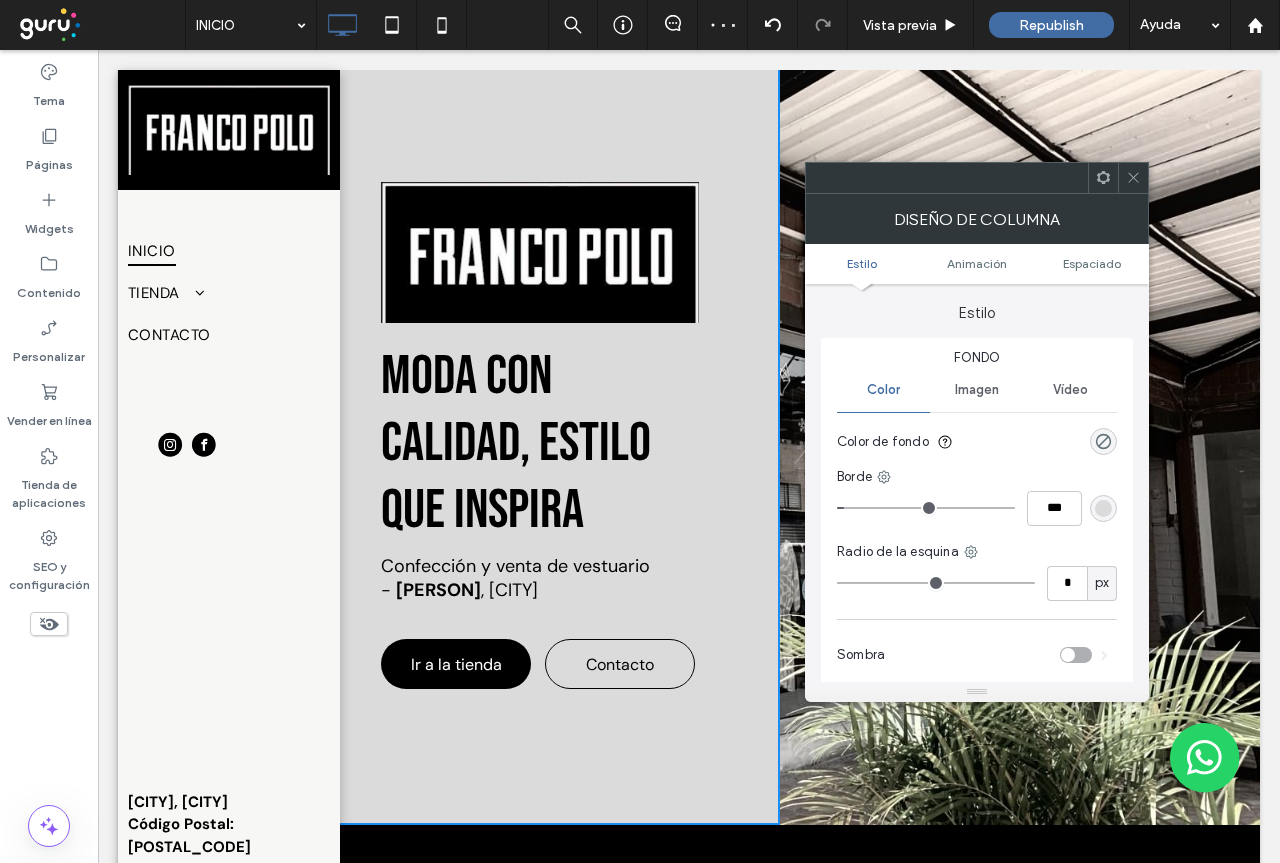 click 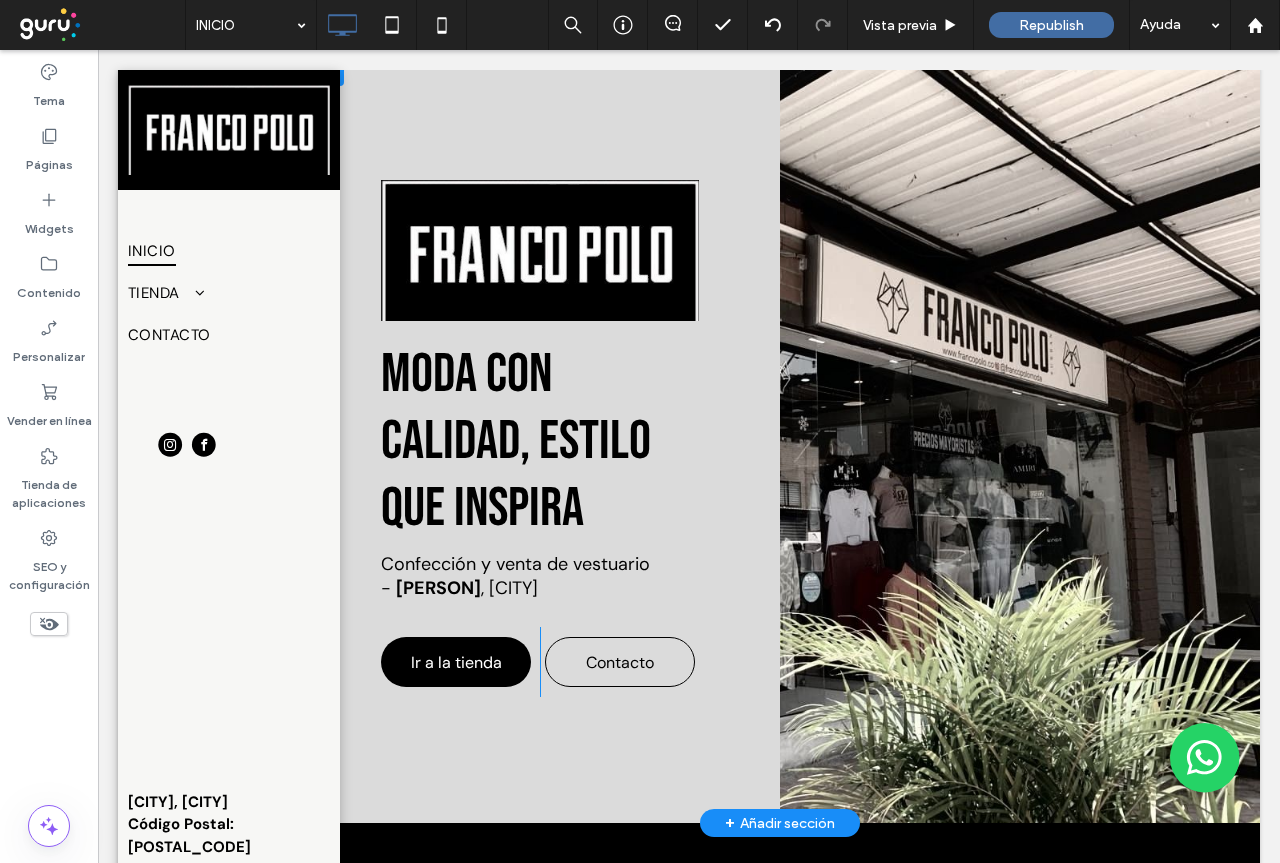 scroll, scrollTop: 0, scrollLeft: 0, axis: both 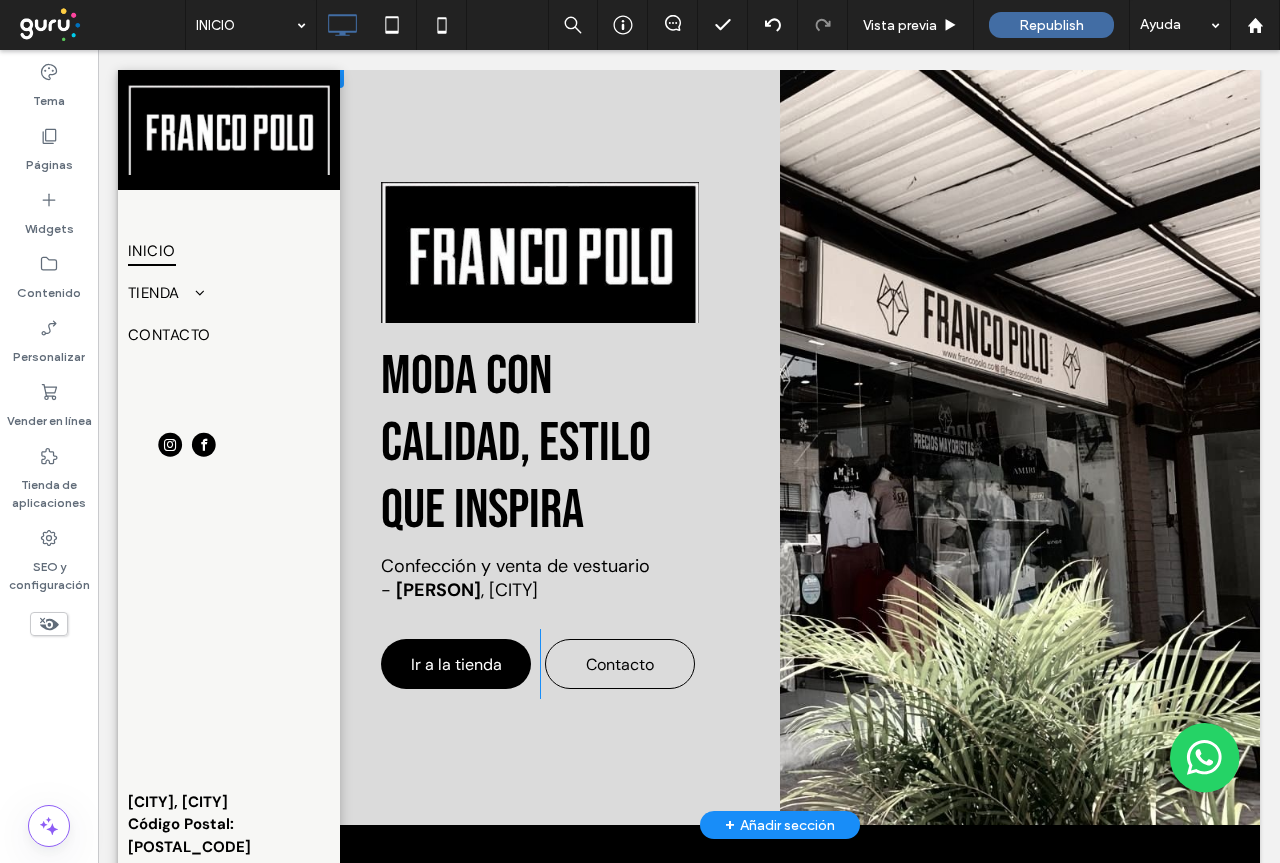 click at bounding box center (540, 252) 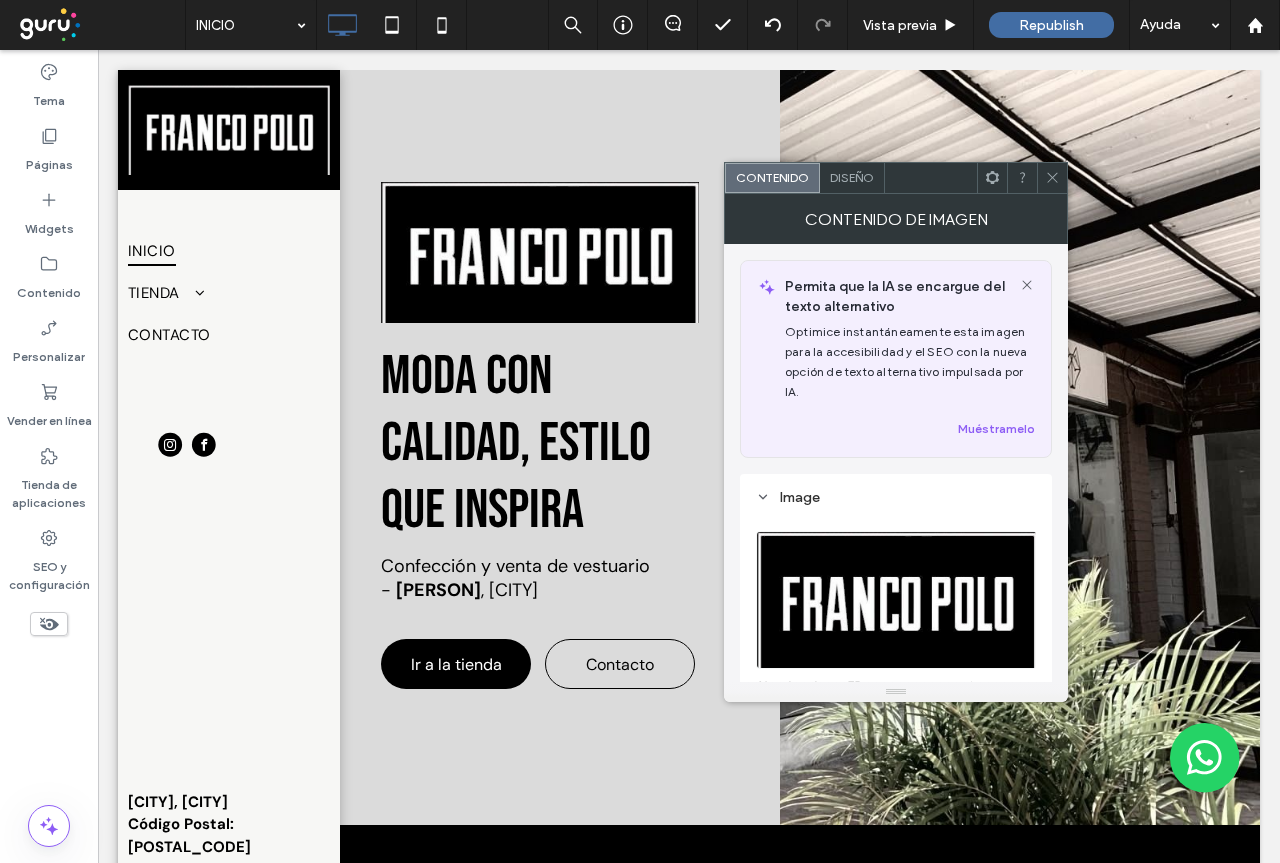 click on "Diseño" at bounding box center [852, 177] 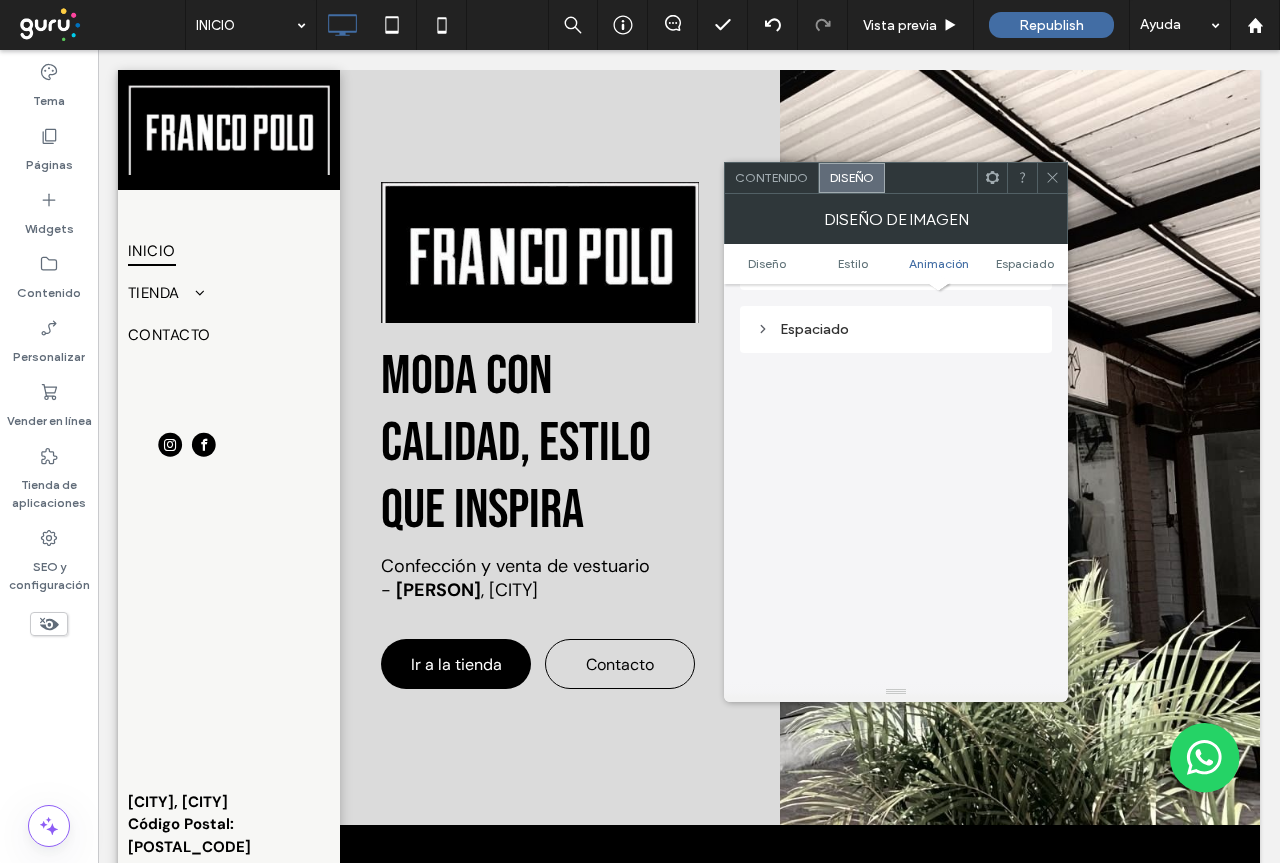 scroll, scrollTop: 900, scrollLeft: 0, axis: vertical 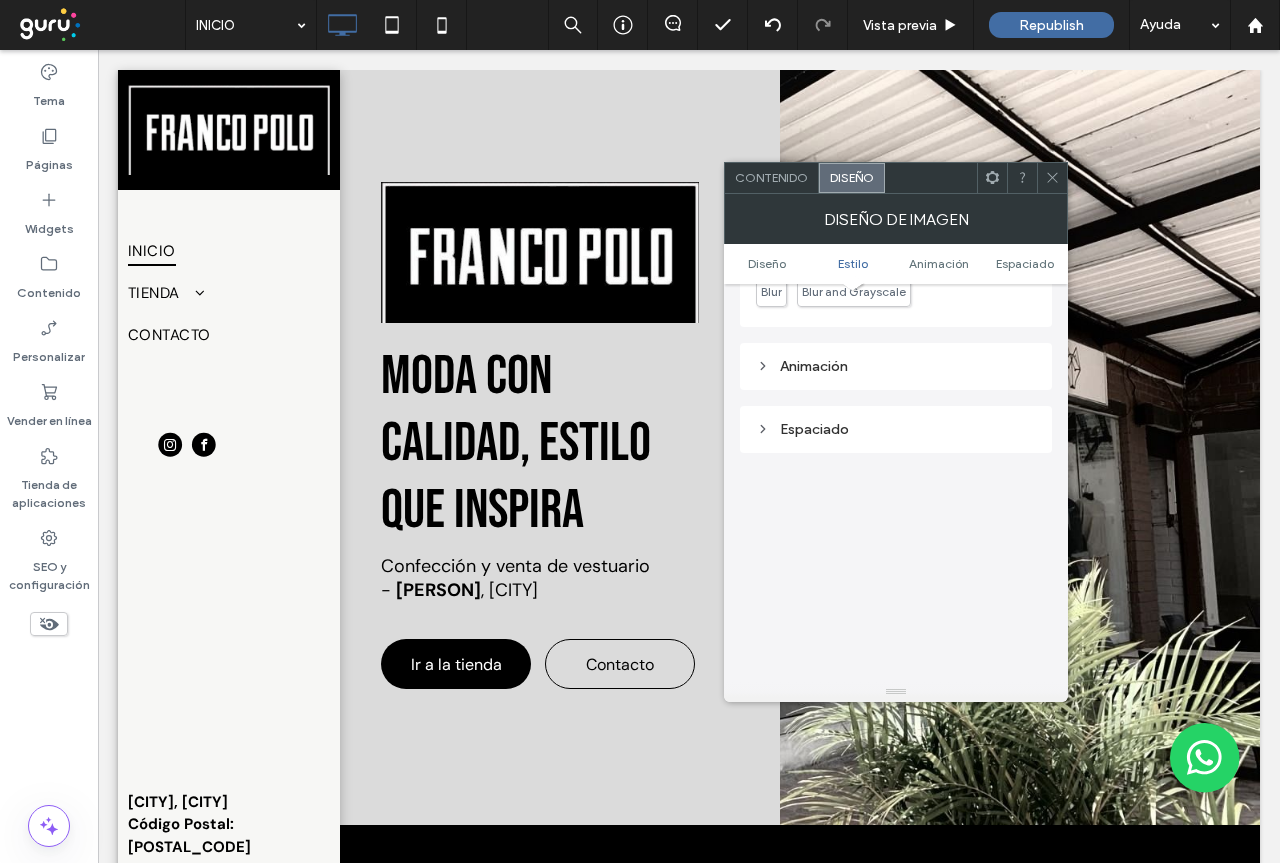 click on "Espaciado" at bounding box center [896, 429] 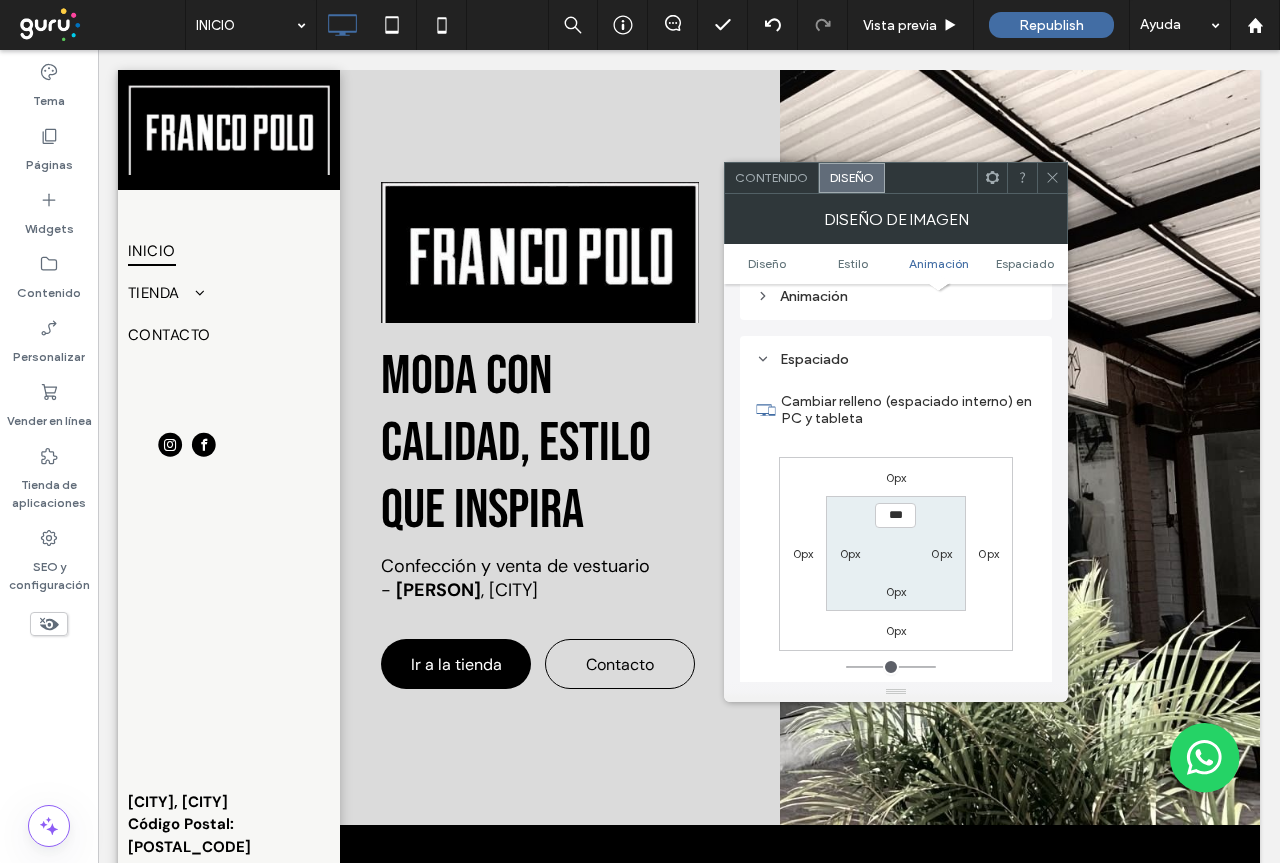 scroll, scrollTop: 1000, scrollLeft: 0, axis: vertical 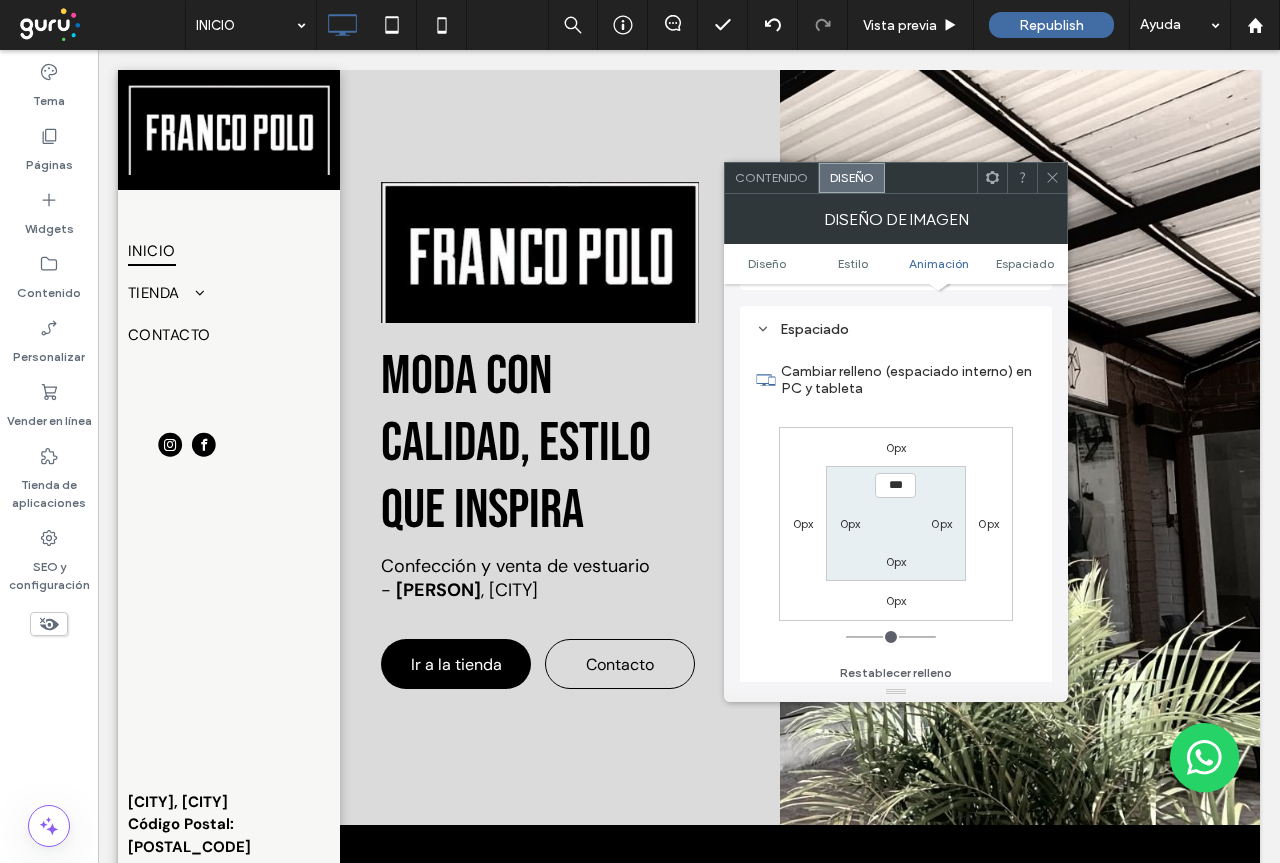type on "*" 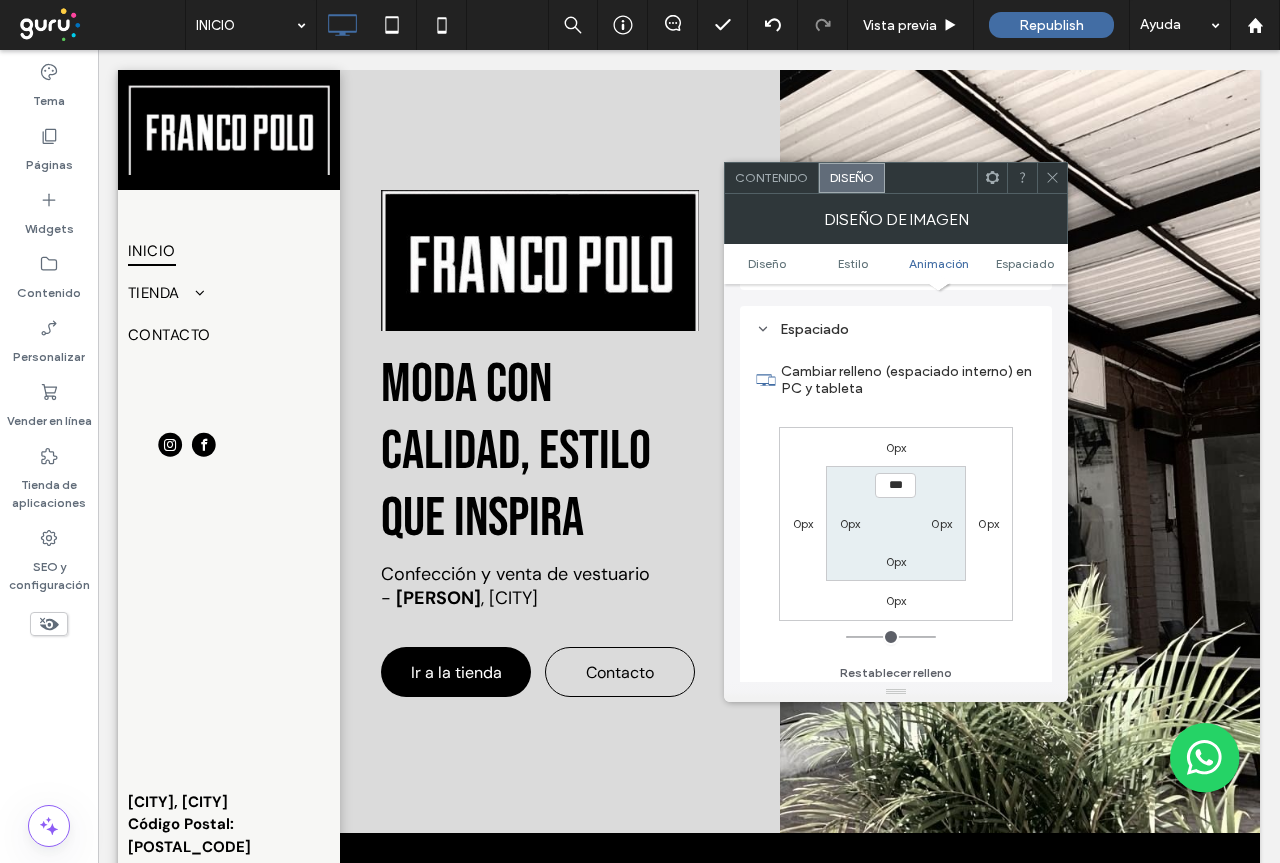 type on "***" 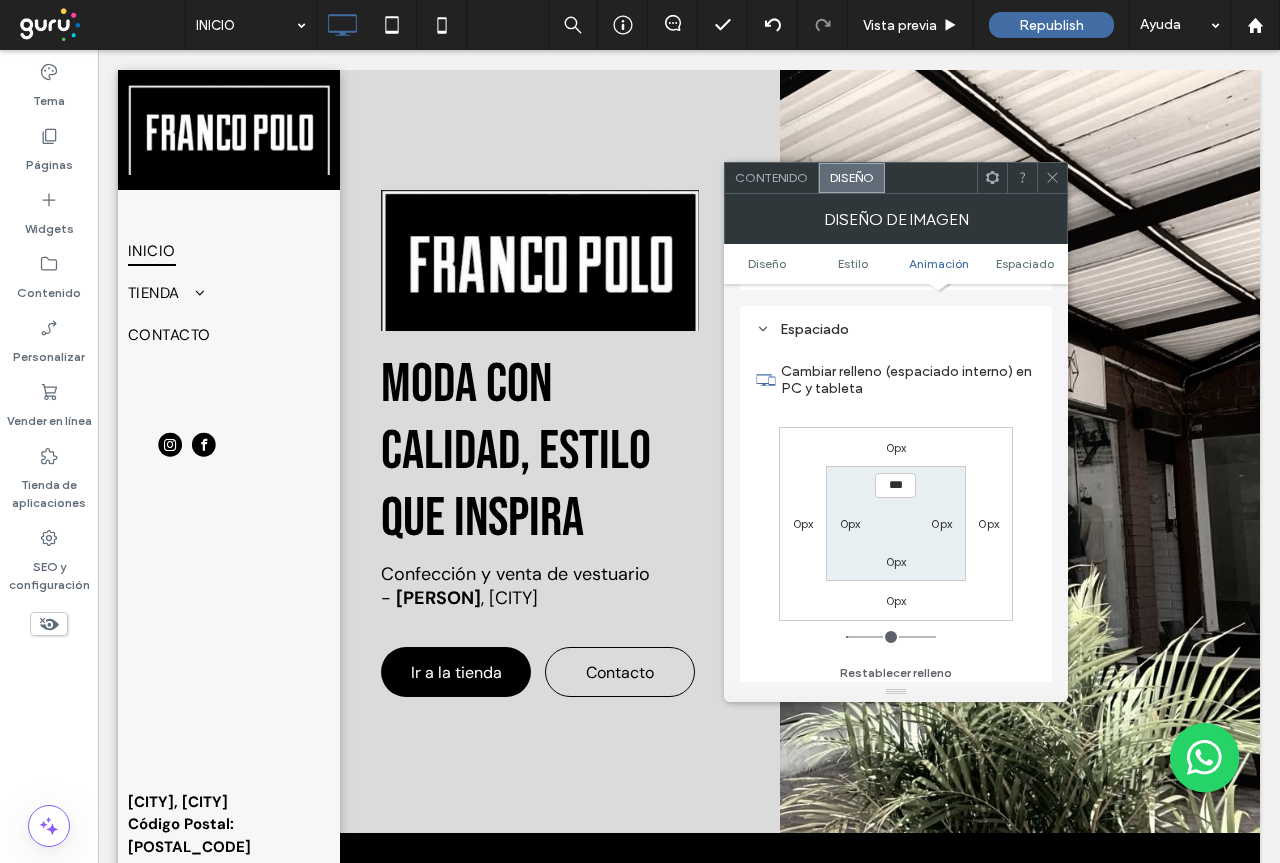 type on "**" 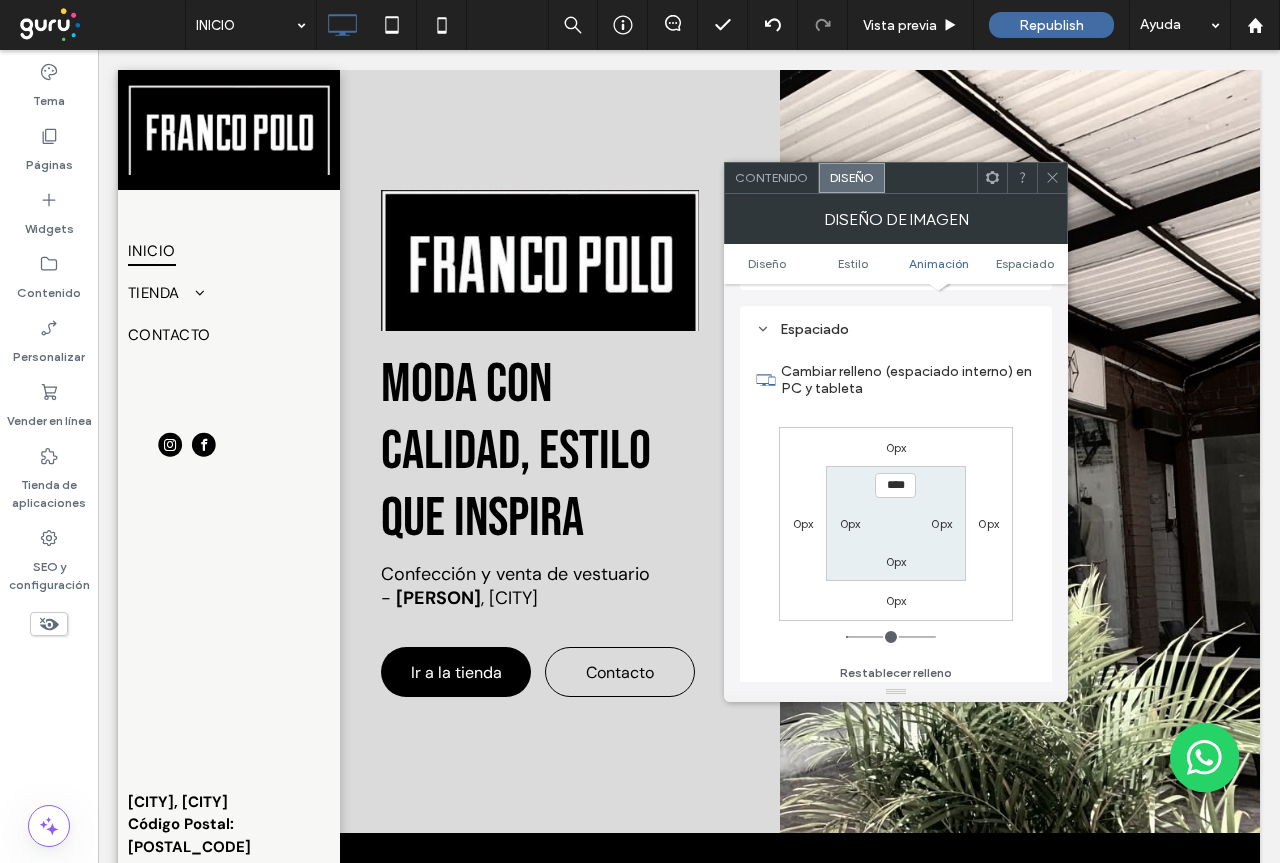 type on "**" 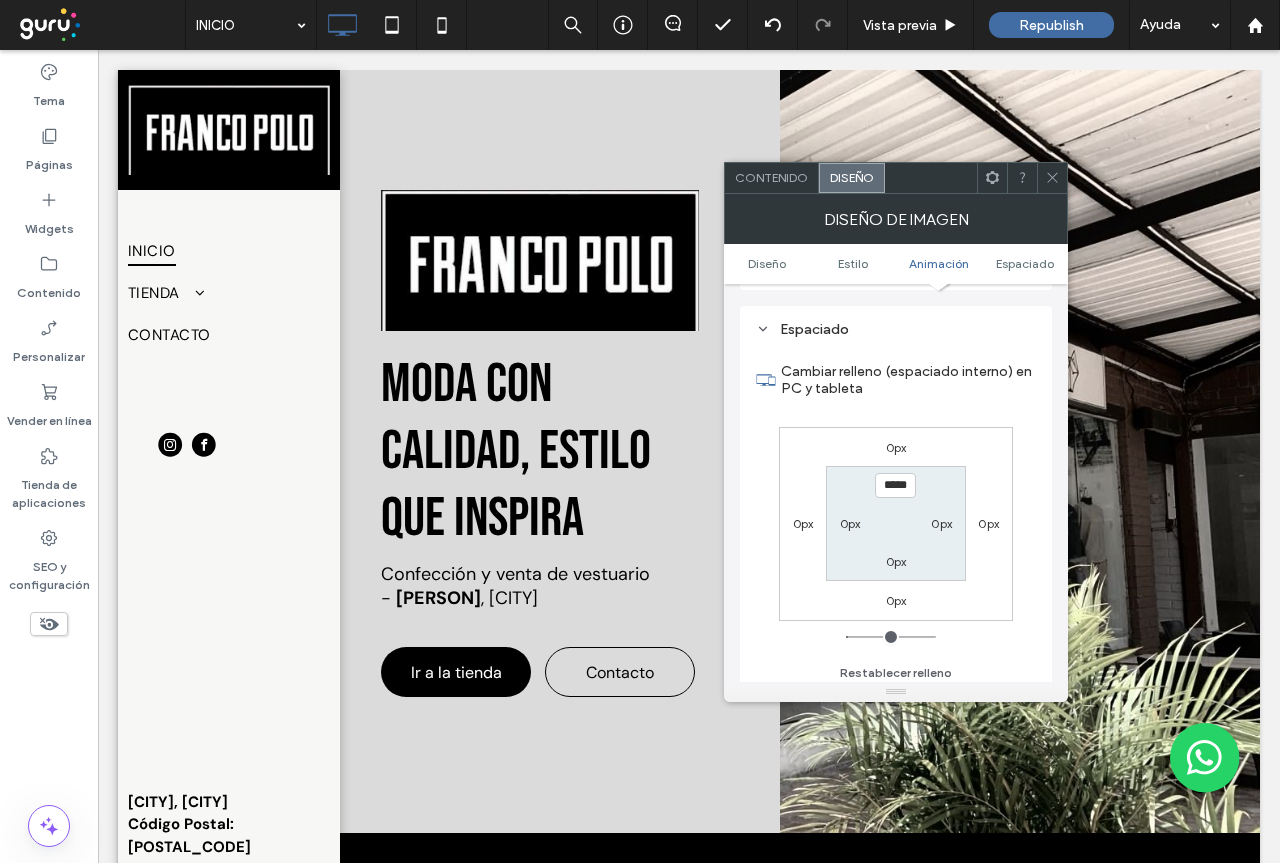 type on "*****" 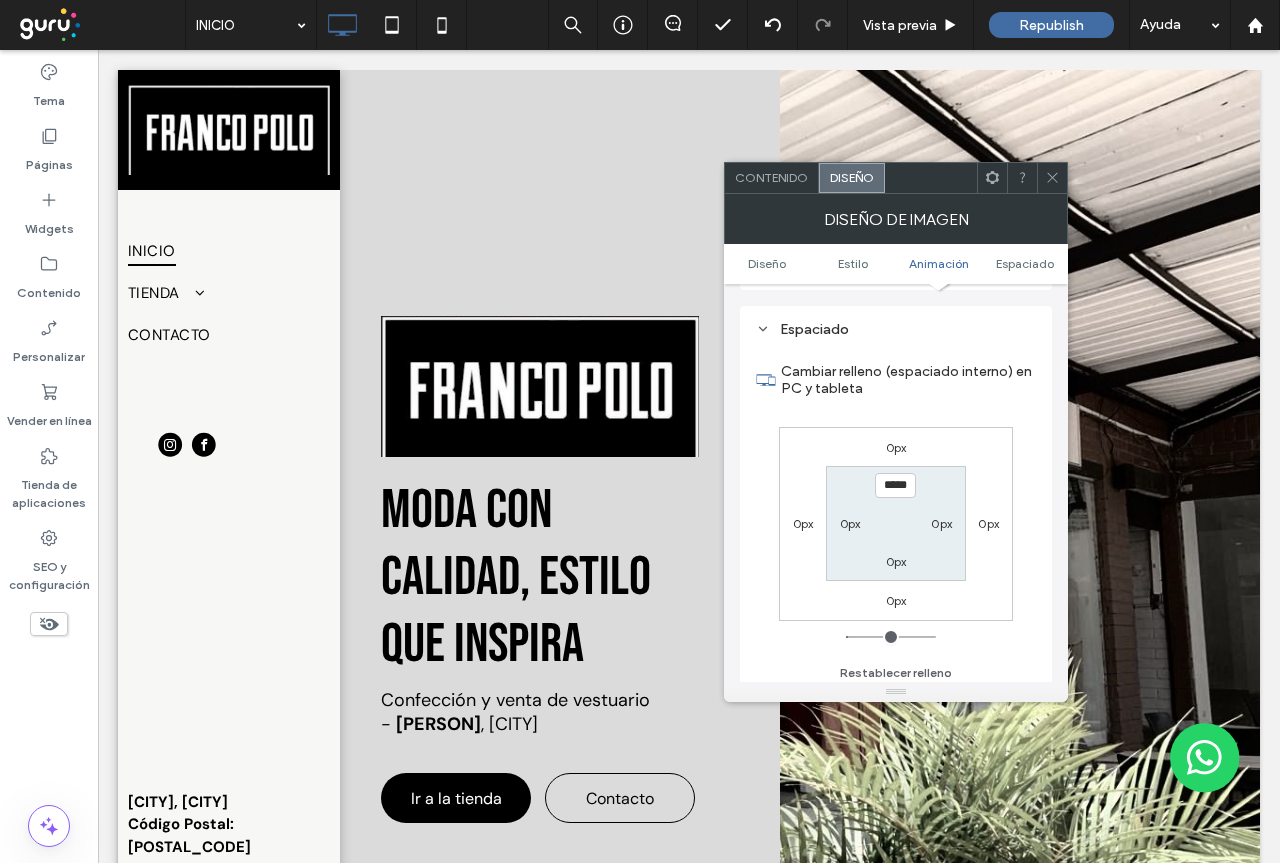 type on "***" 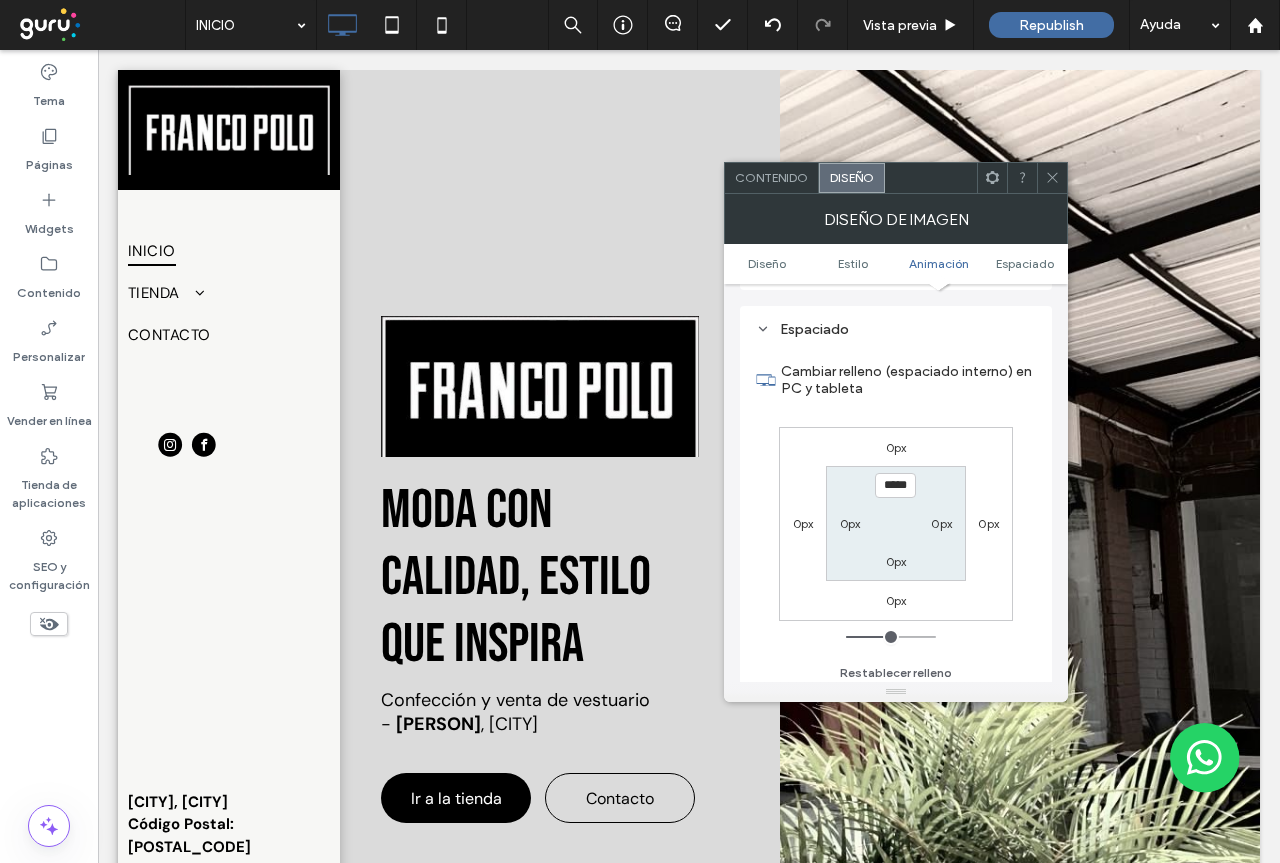 type on "***" 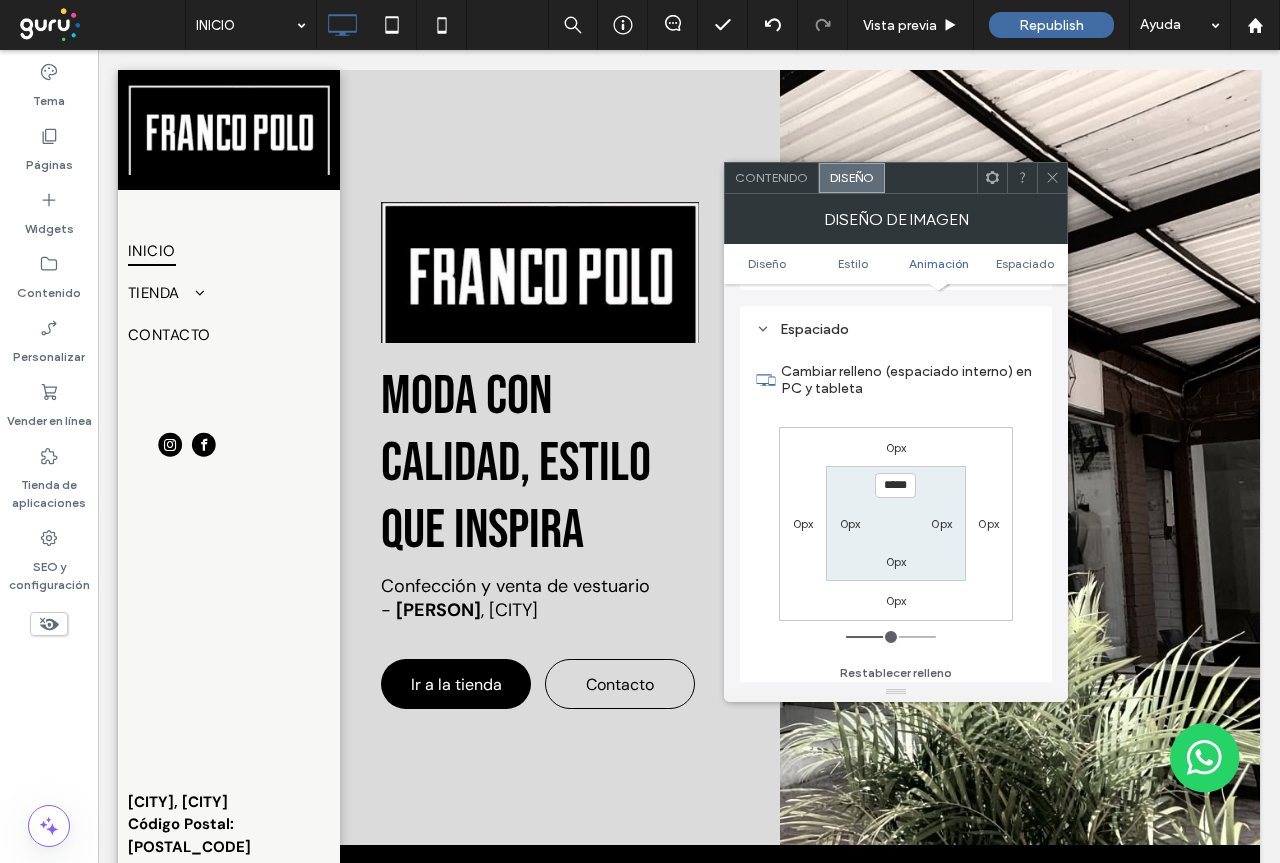 type on "****" 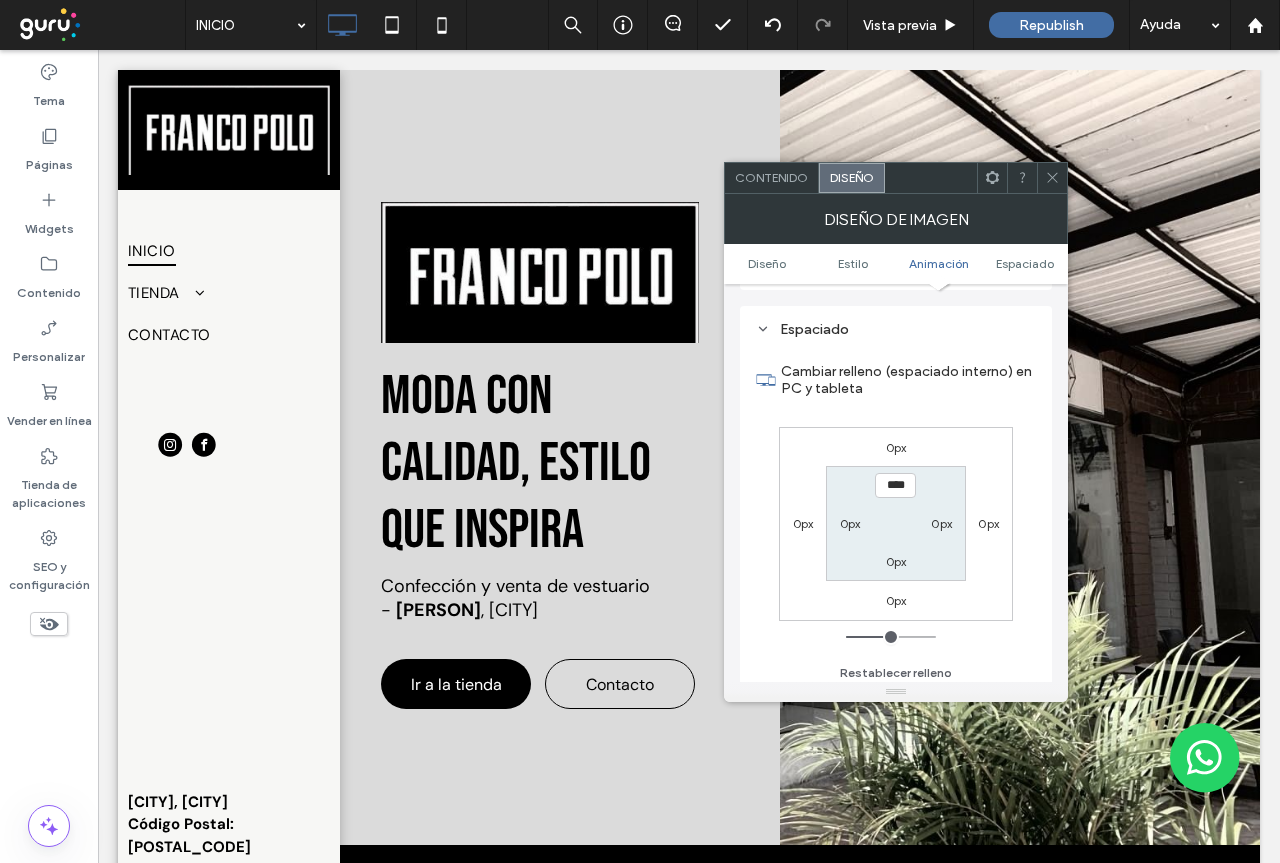 type on "***" 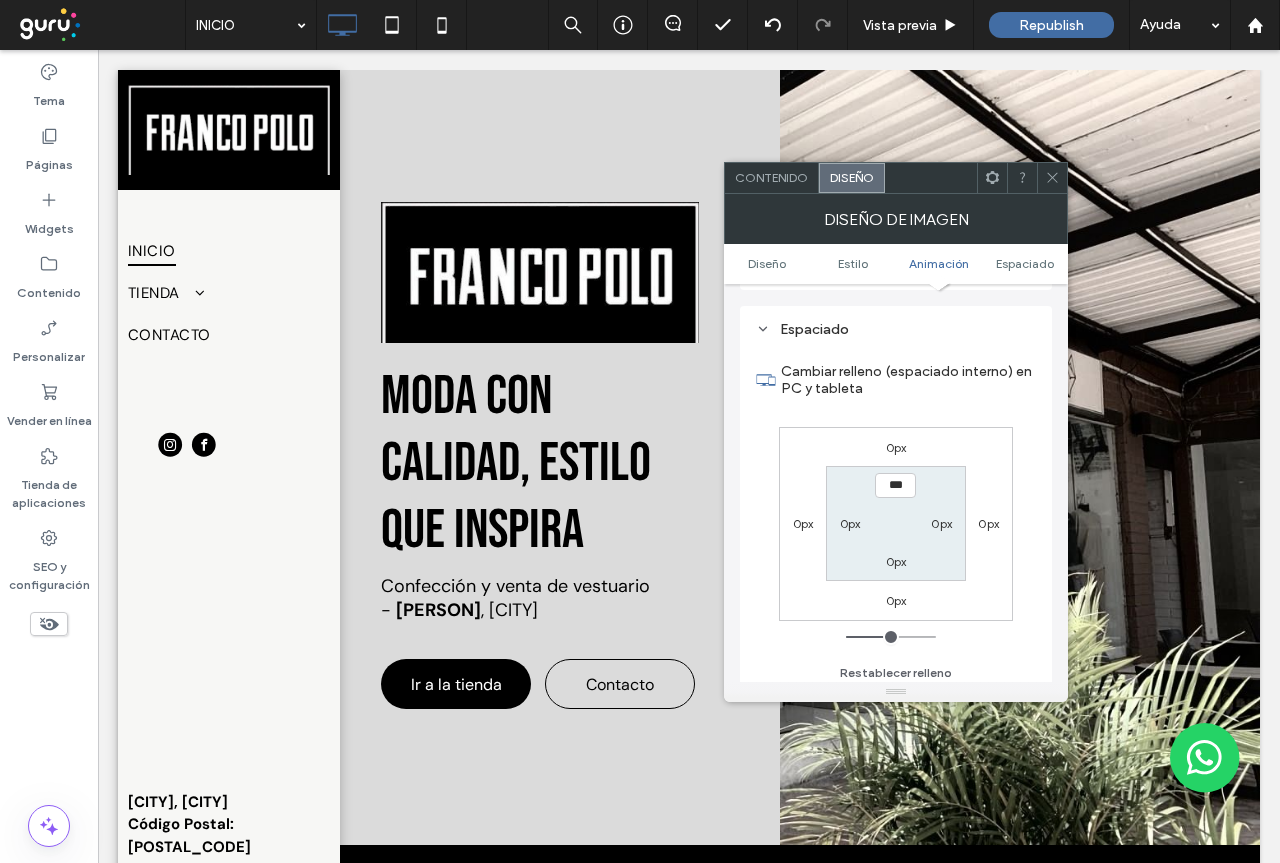 type on "***" 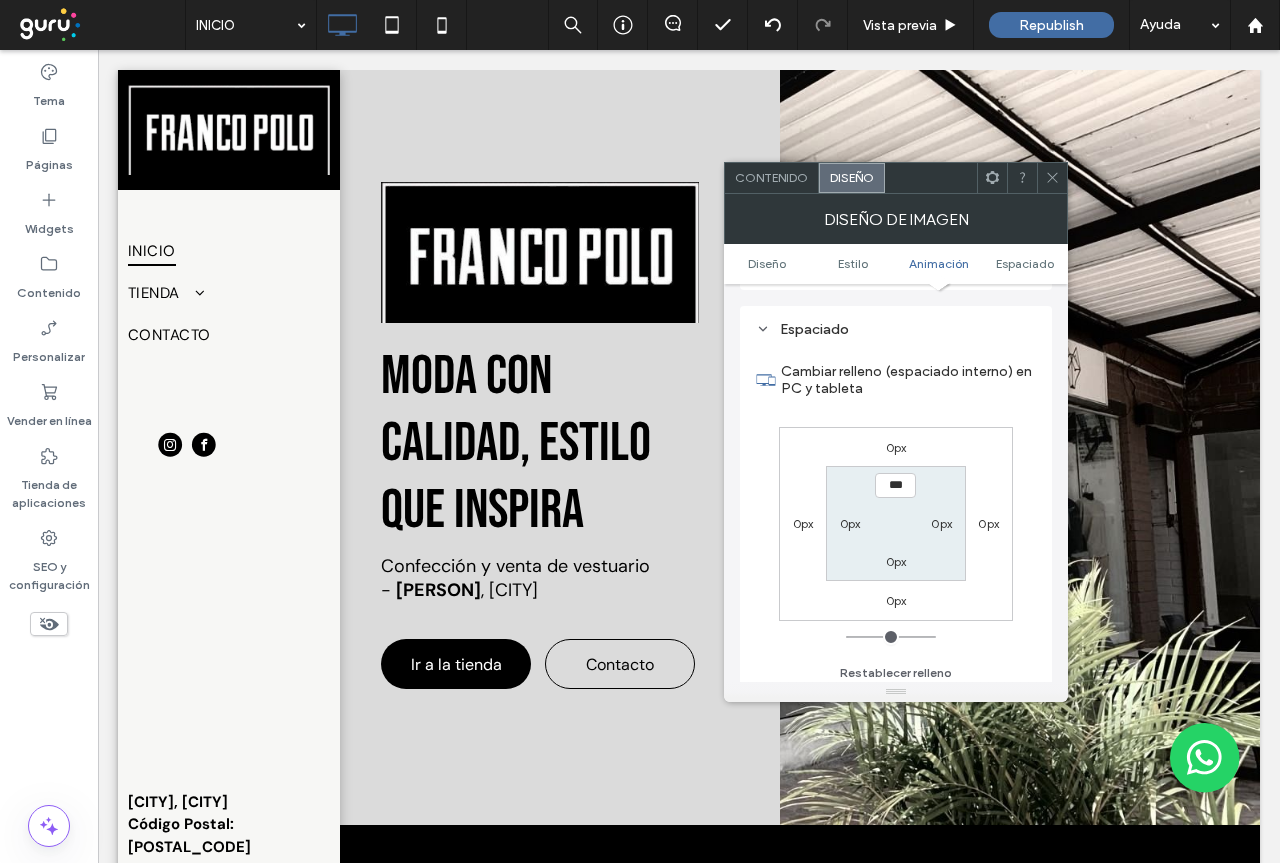 drag, startPoint x: 856, startPoint y: 637, endPoint x: 866, endPoint y: 594, distance: 44.14748 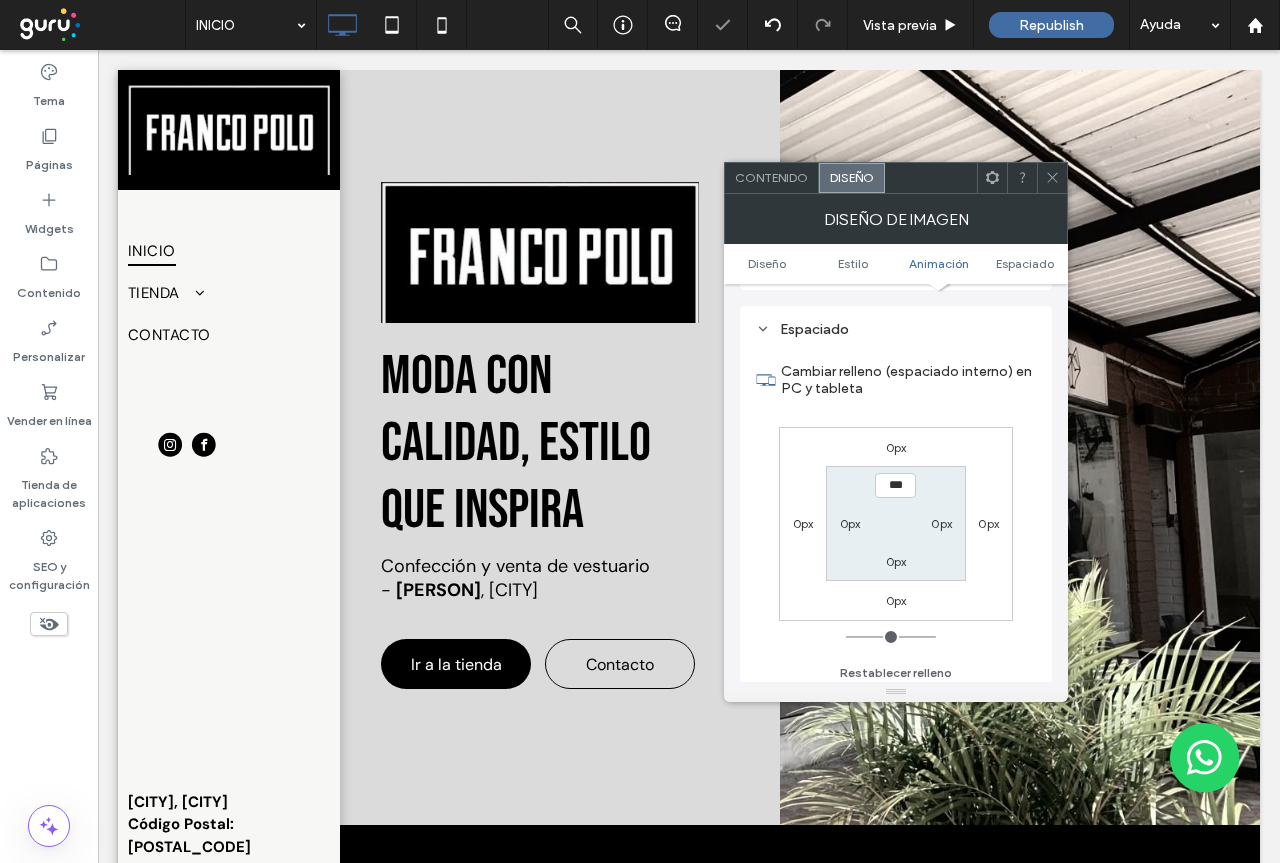 click on "0px" at bounding box center [896, 600] 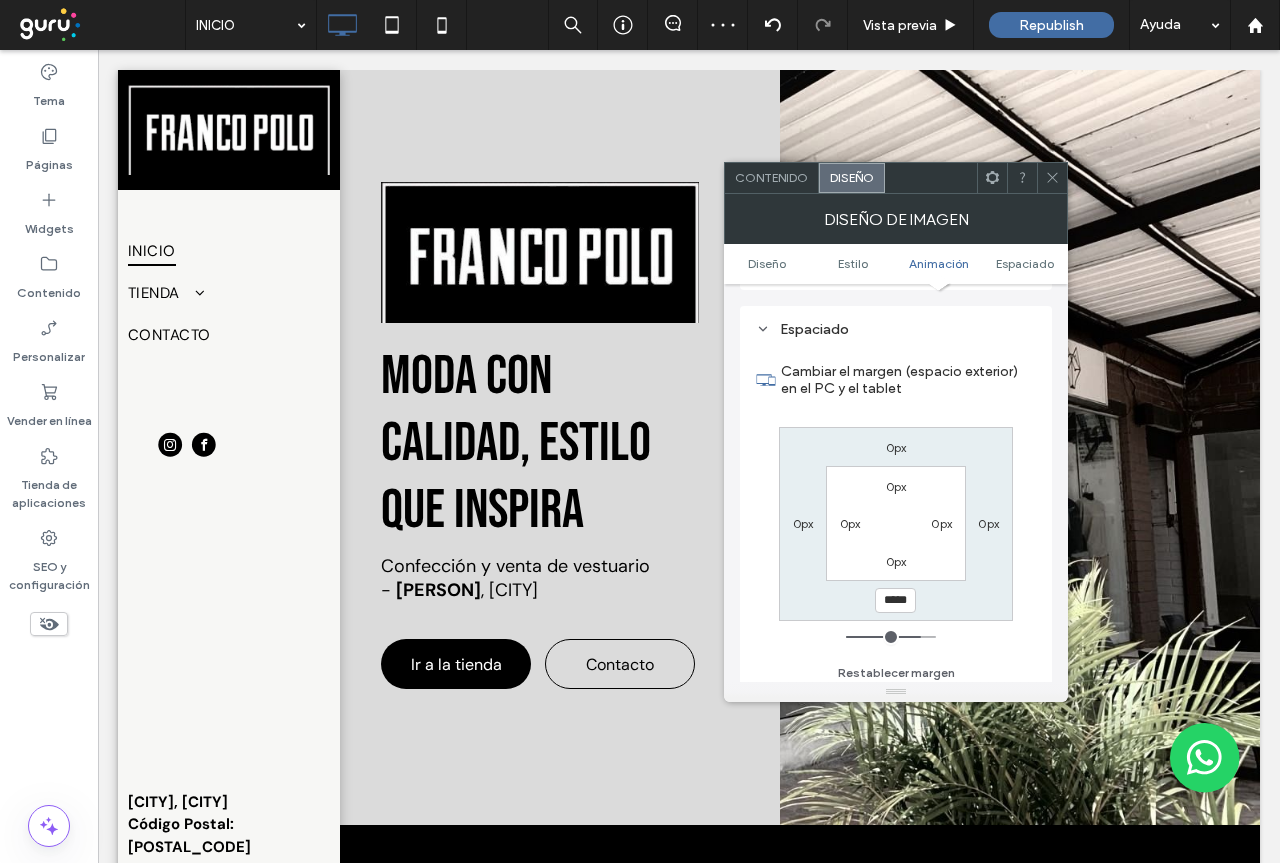 type on "***" 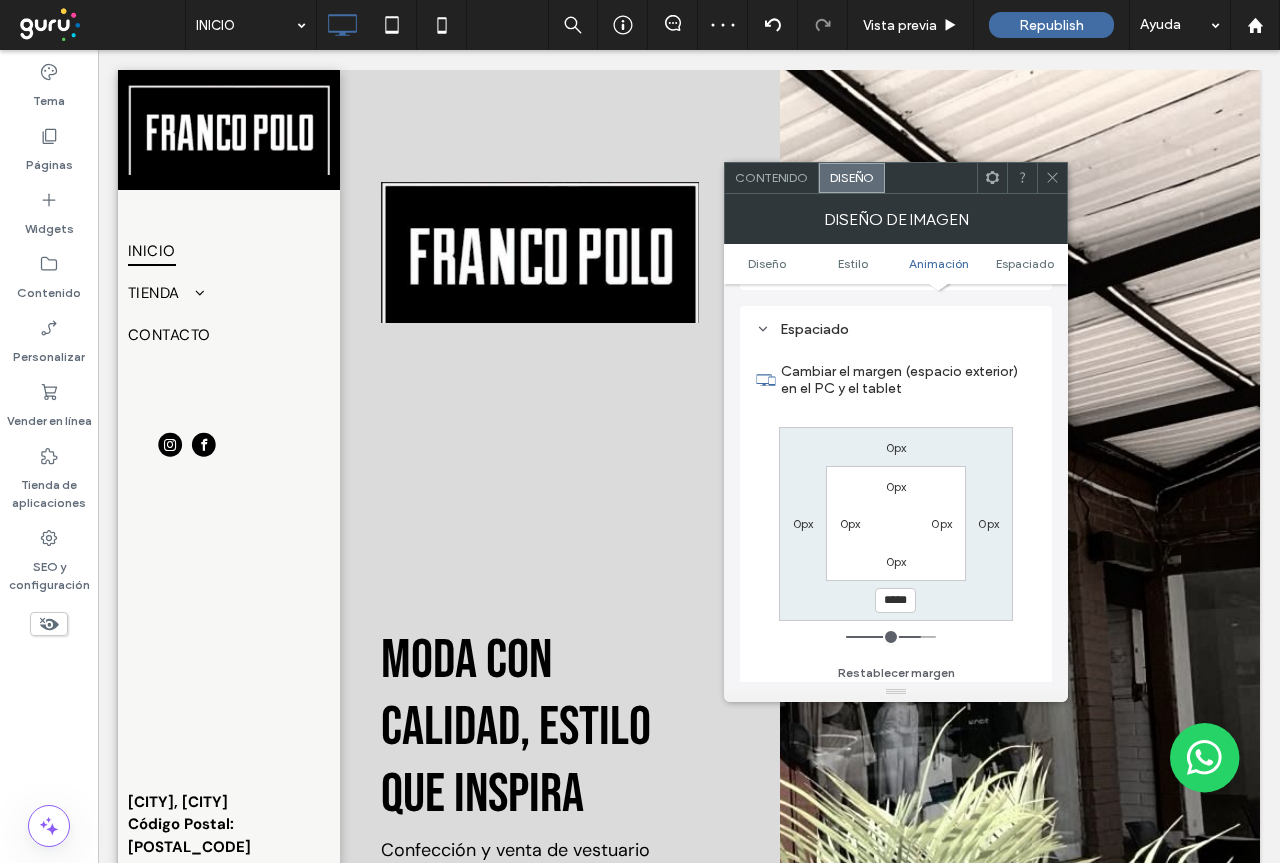 type on "*****" 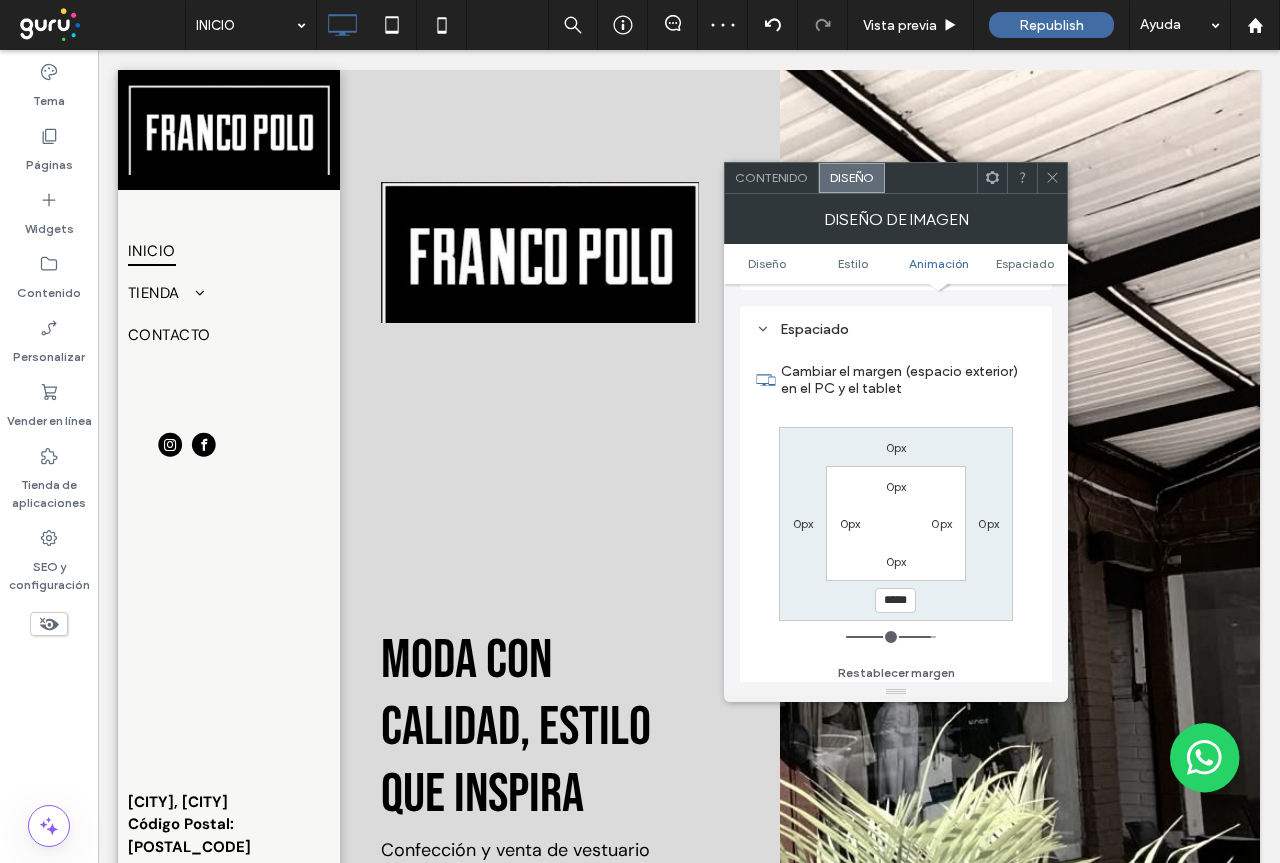type on "***" 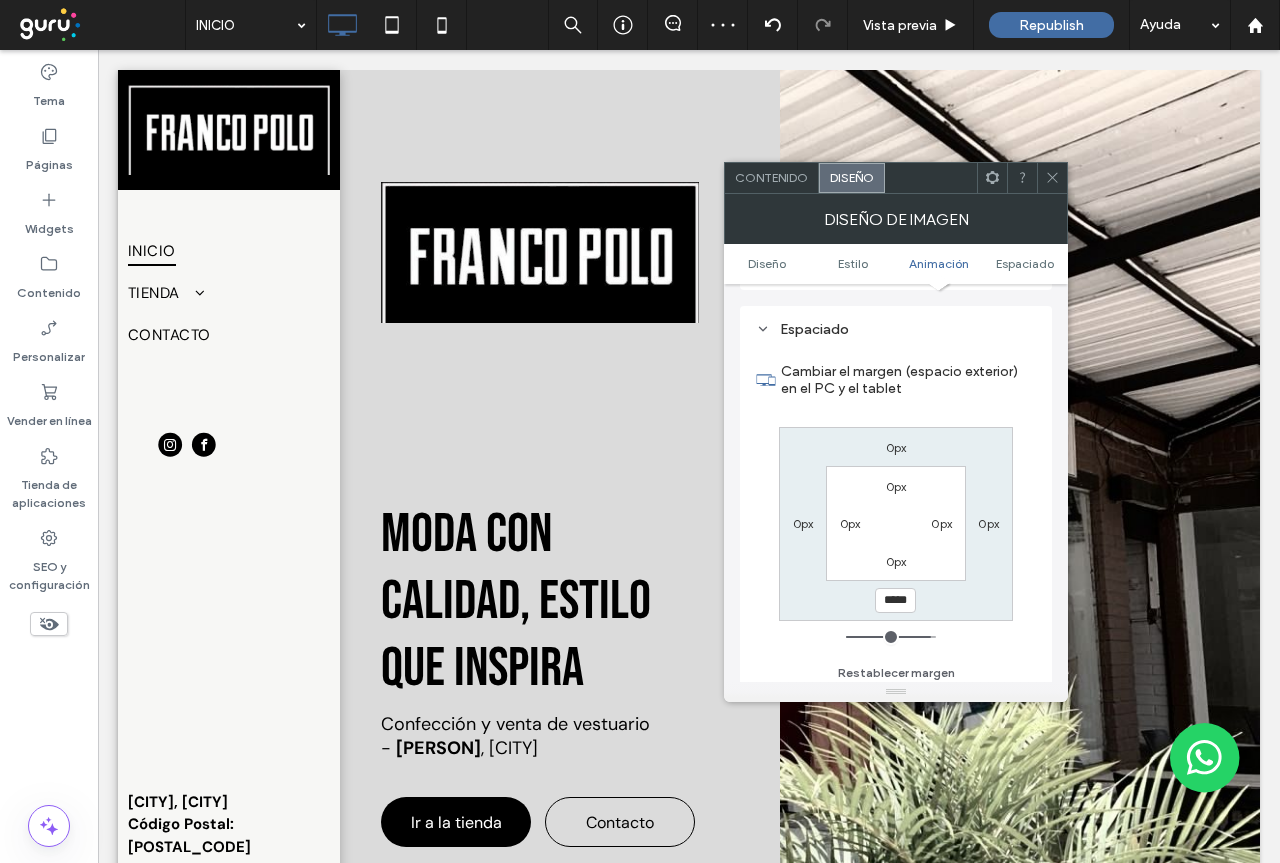 type on "***" 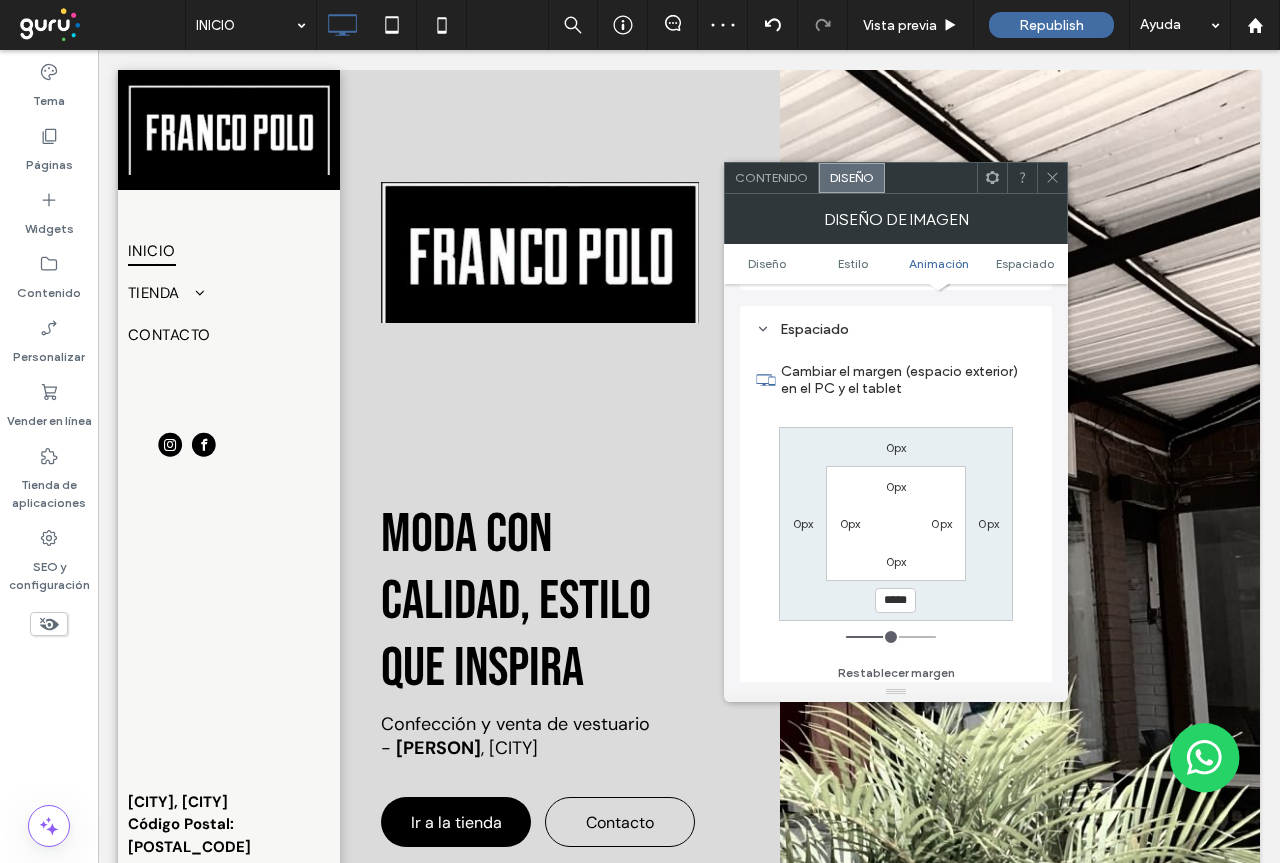 type on "***" 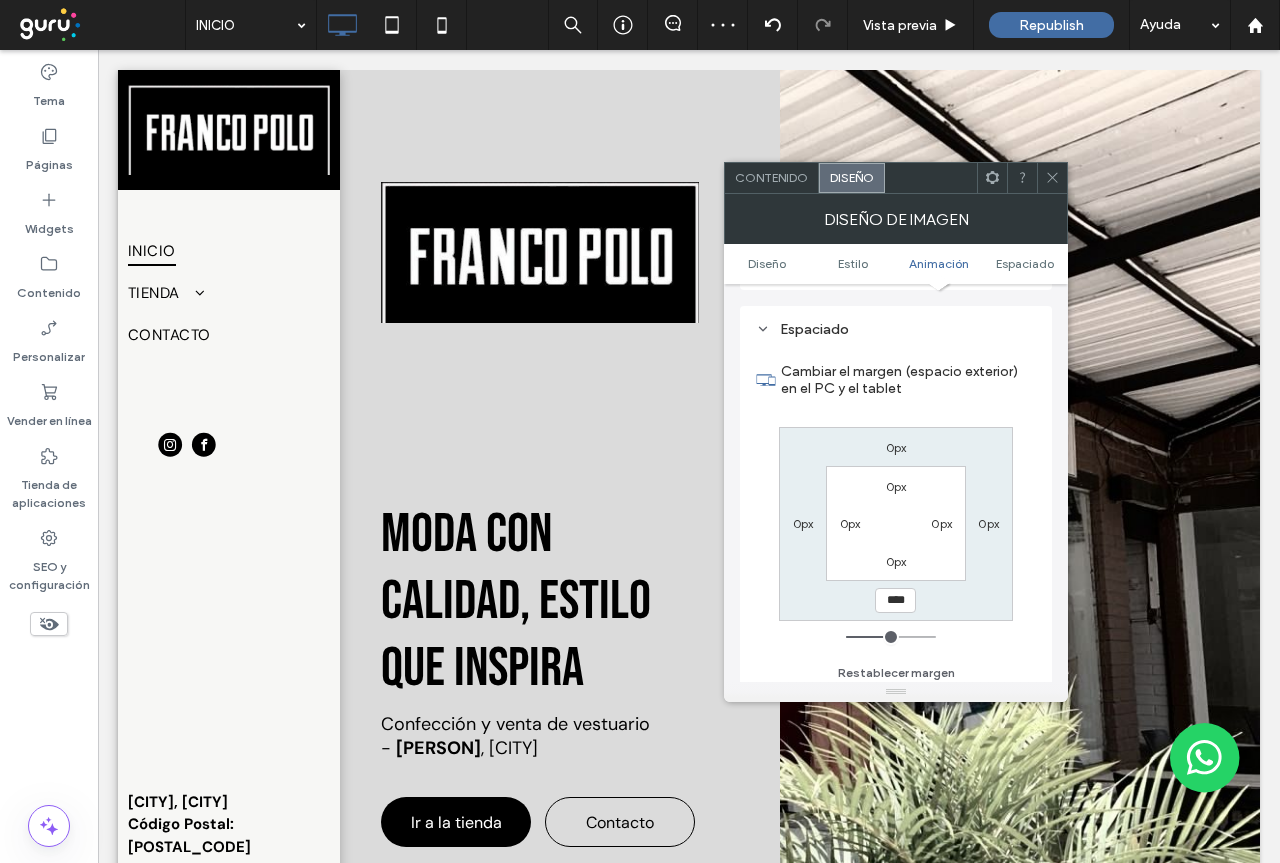 type on "***" 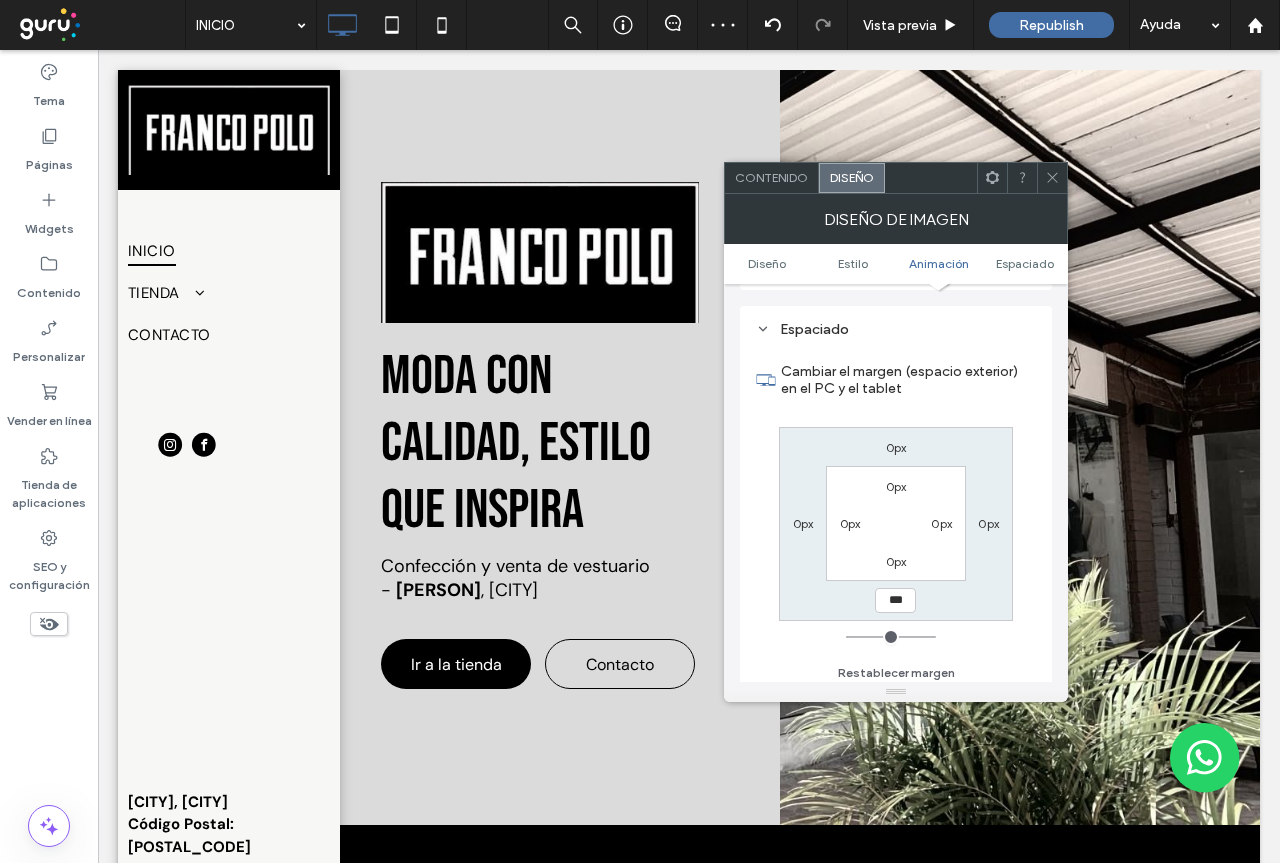 drag, startPoint x: 916, startPoint y: 638, endPoint x: 902, endPoint y: 563, distance: 76.29548 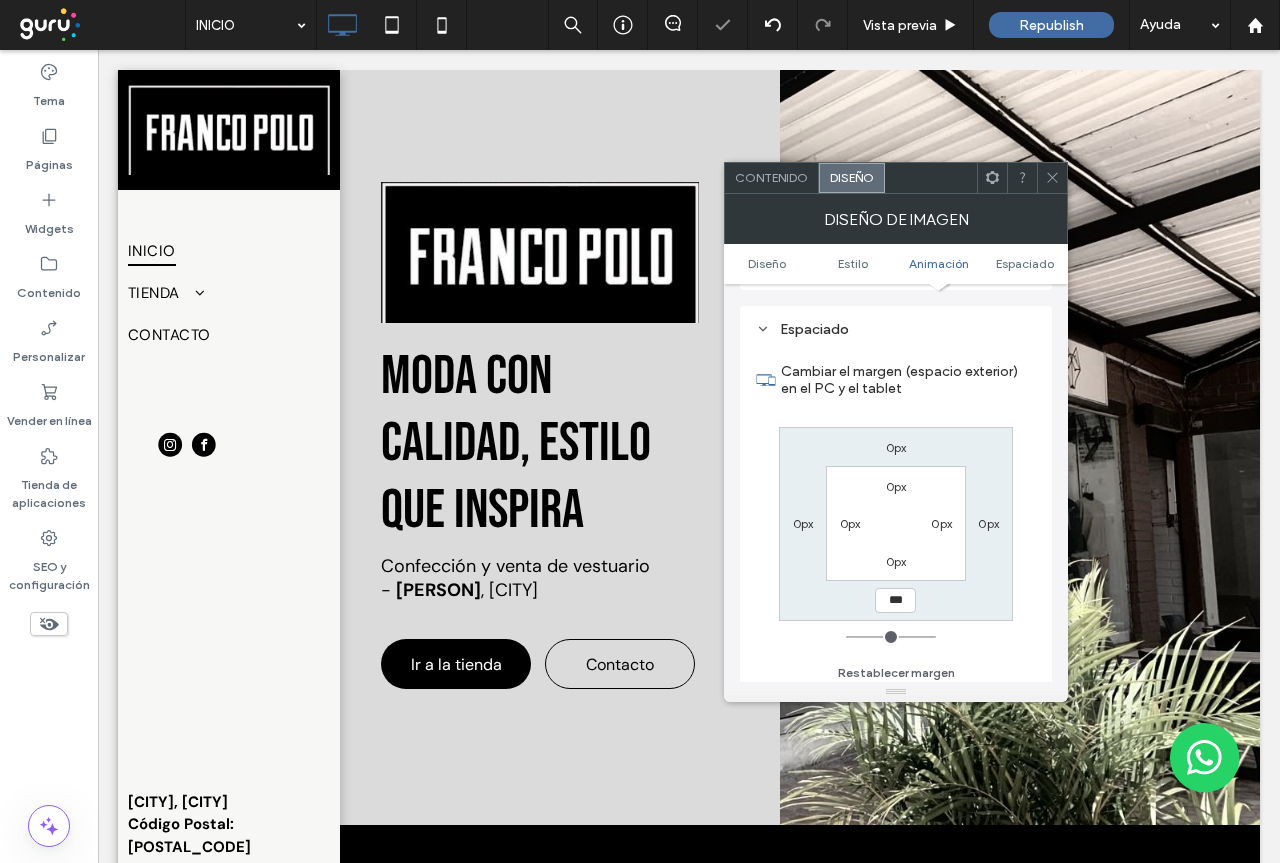 click on "0px" at bounding box center (896, 561) 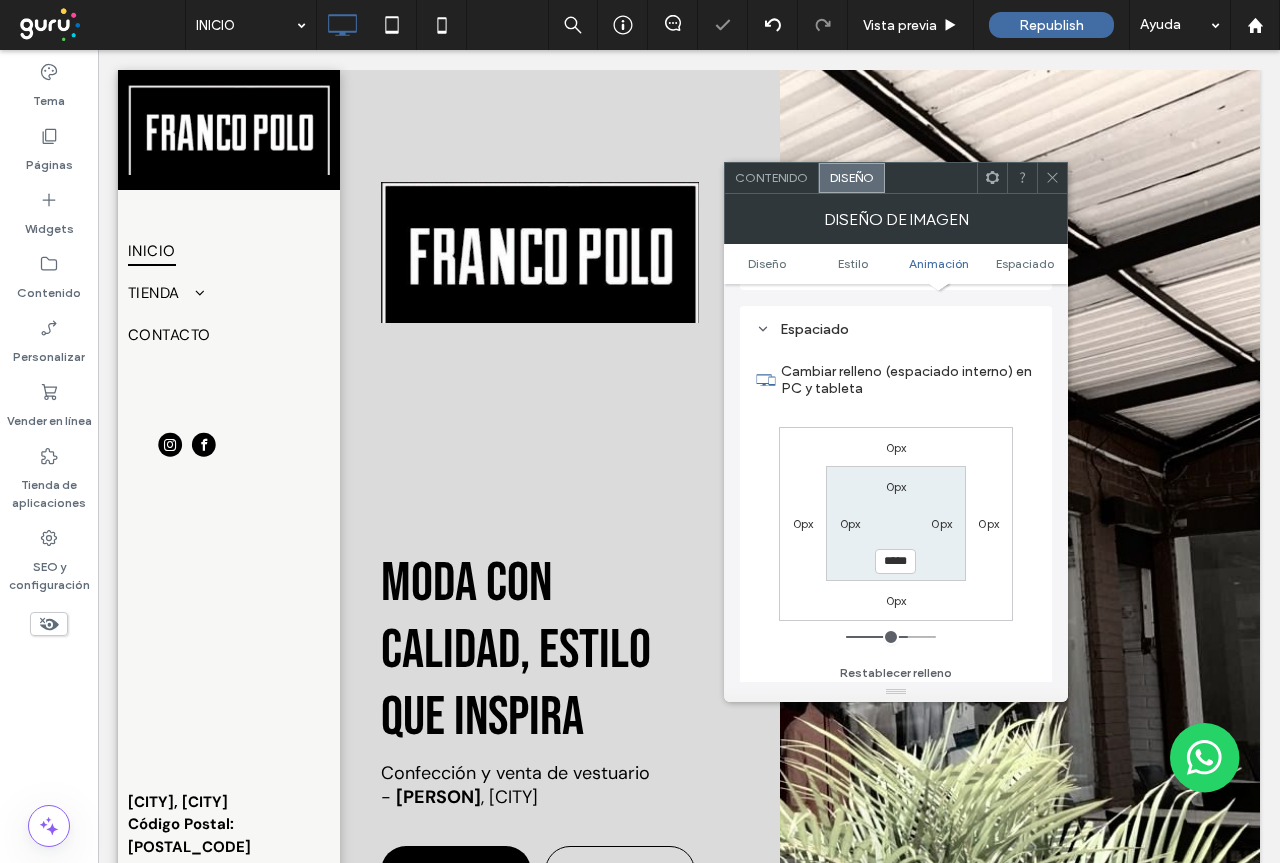 type on "***" 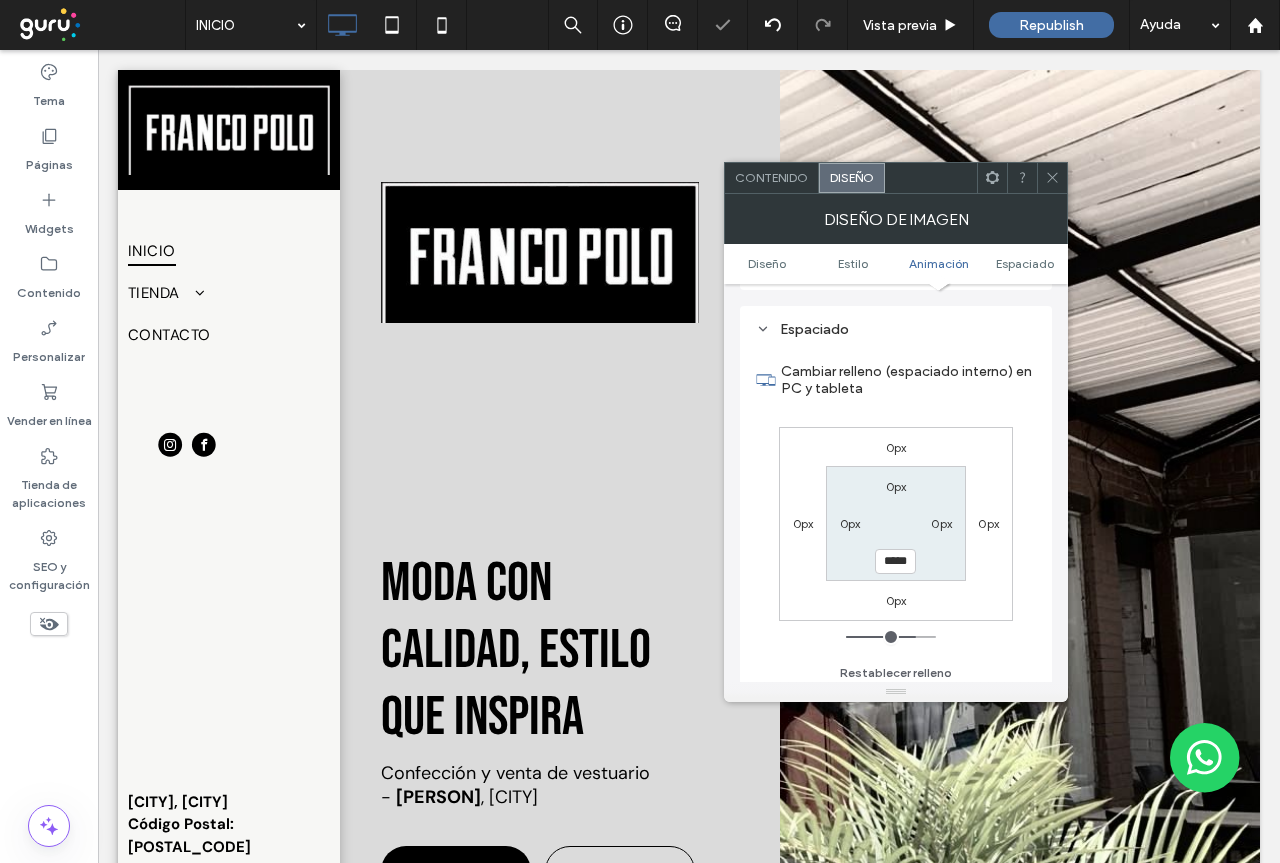 type on "*****" 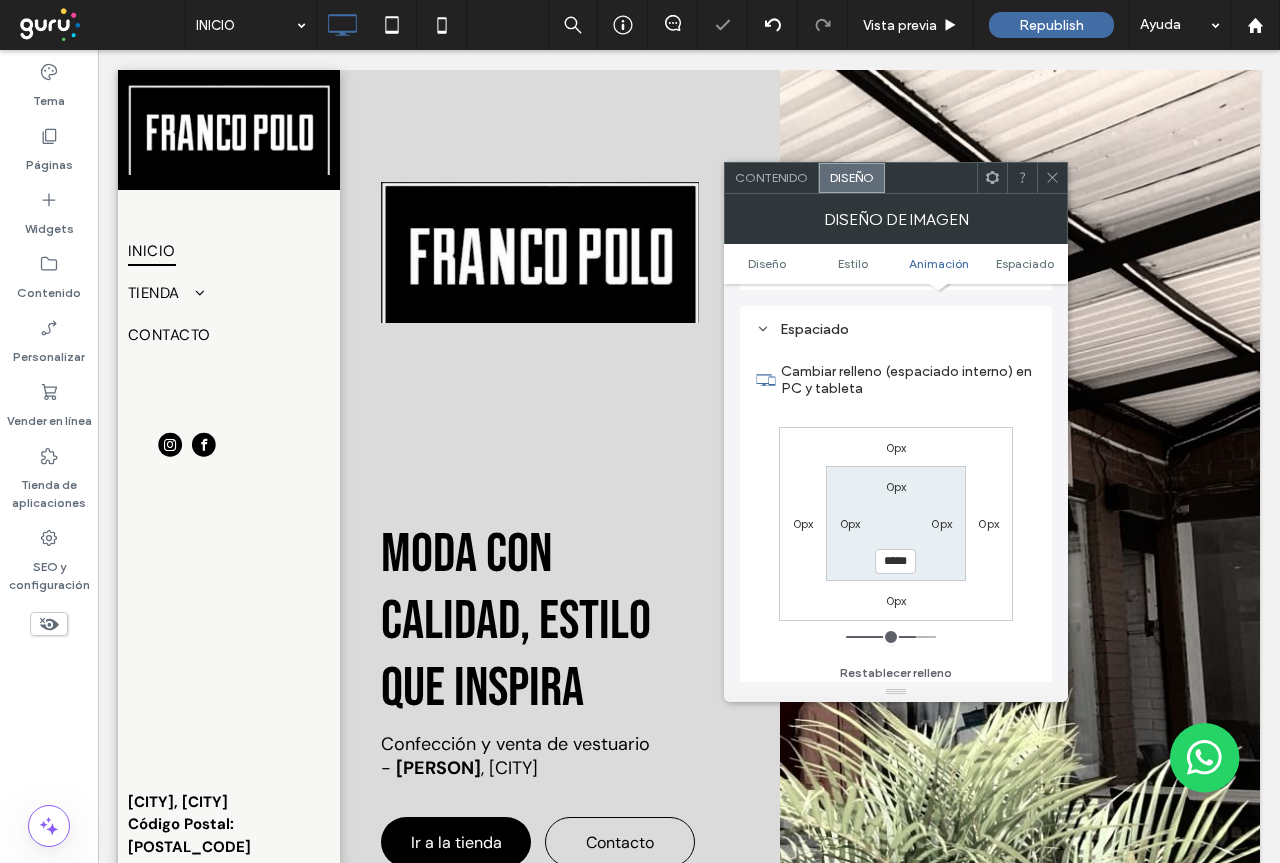type on "***" 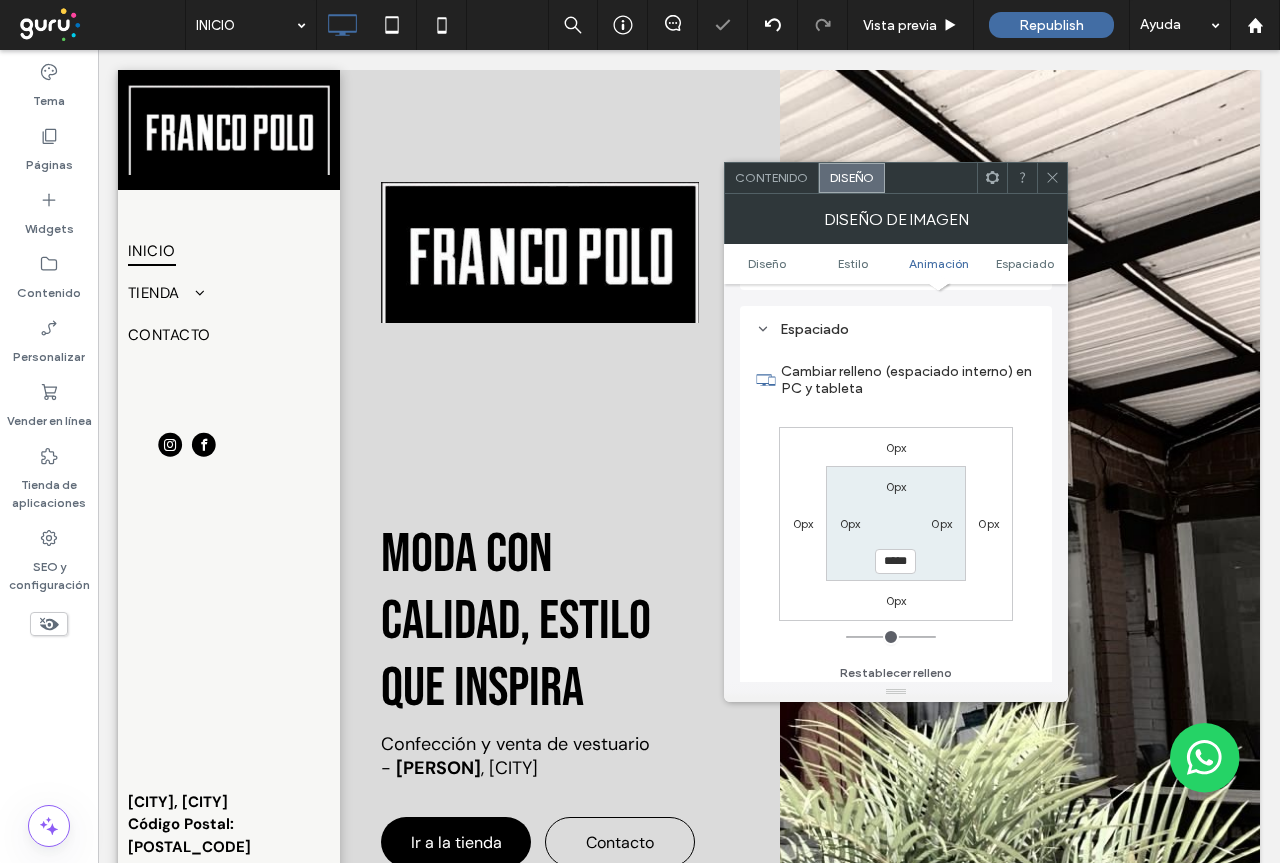 type on "*" 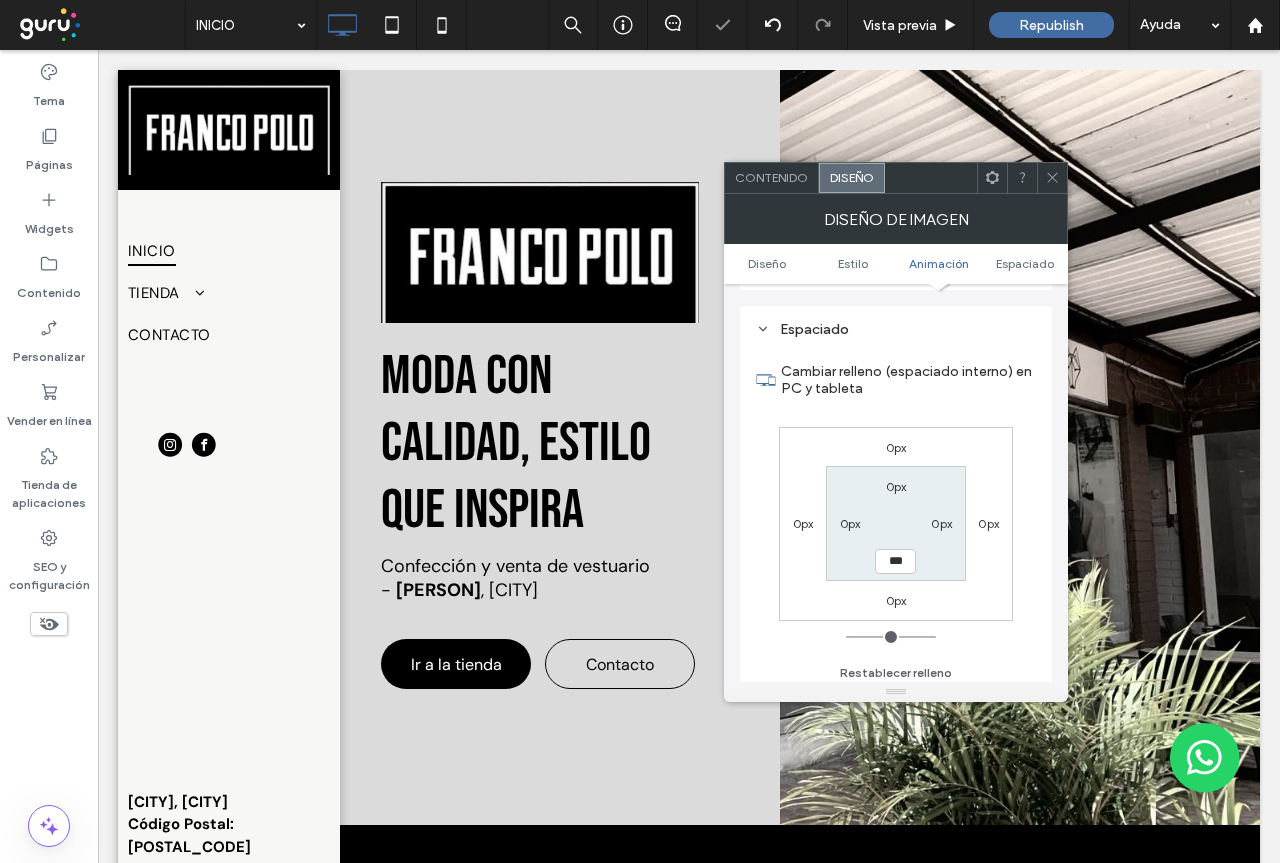 drag, startPoint x: 858, startPoint y: 637, endPoint x: 900, endPoint y: 567, distance: 81.63332 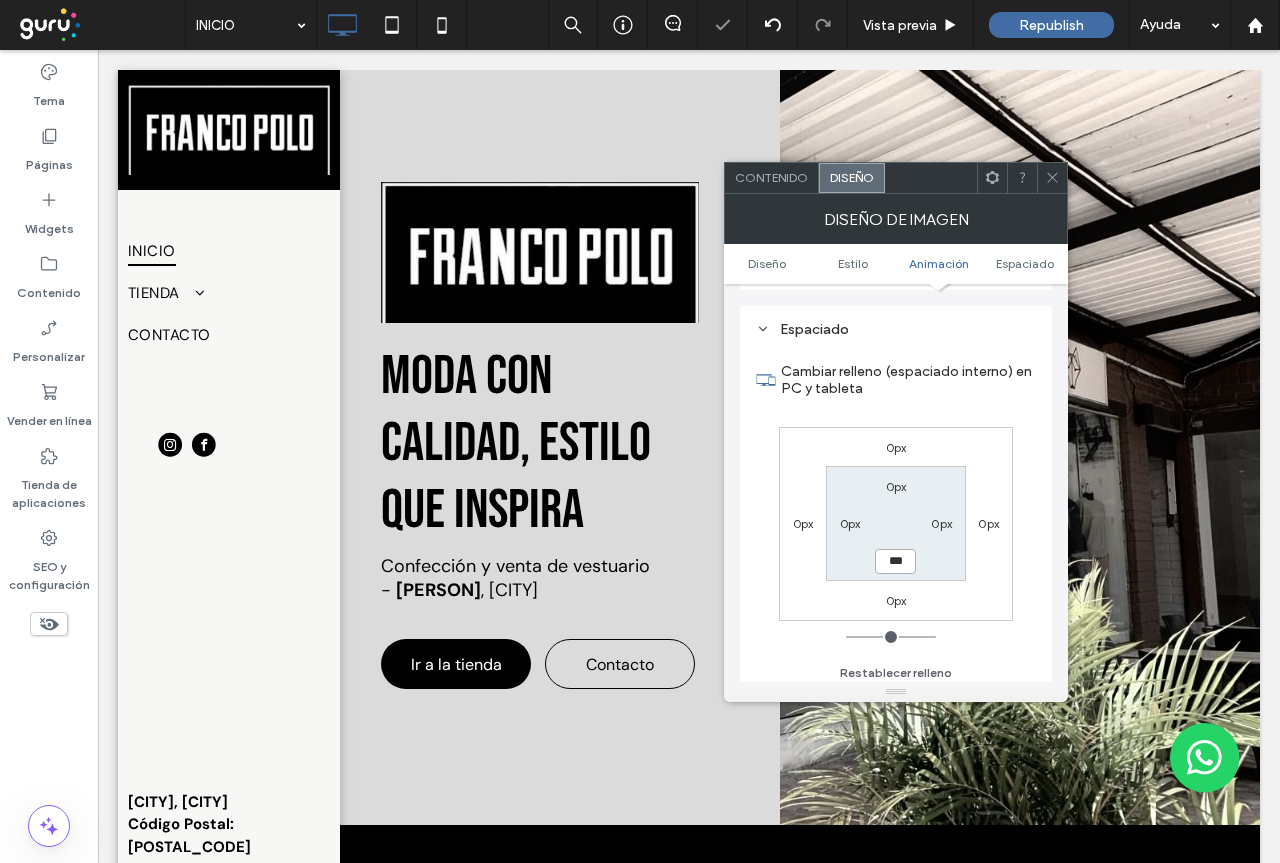click on "***" at bounding box center [895, 561] 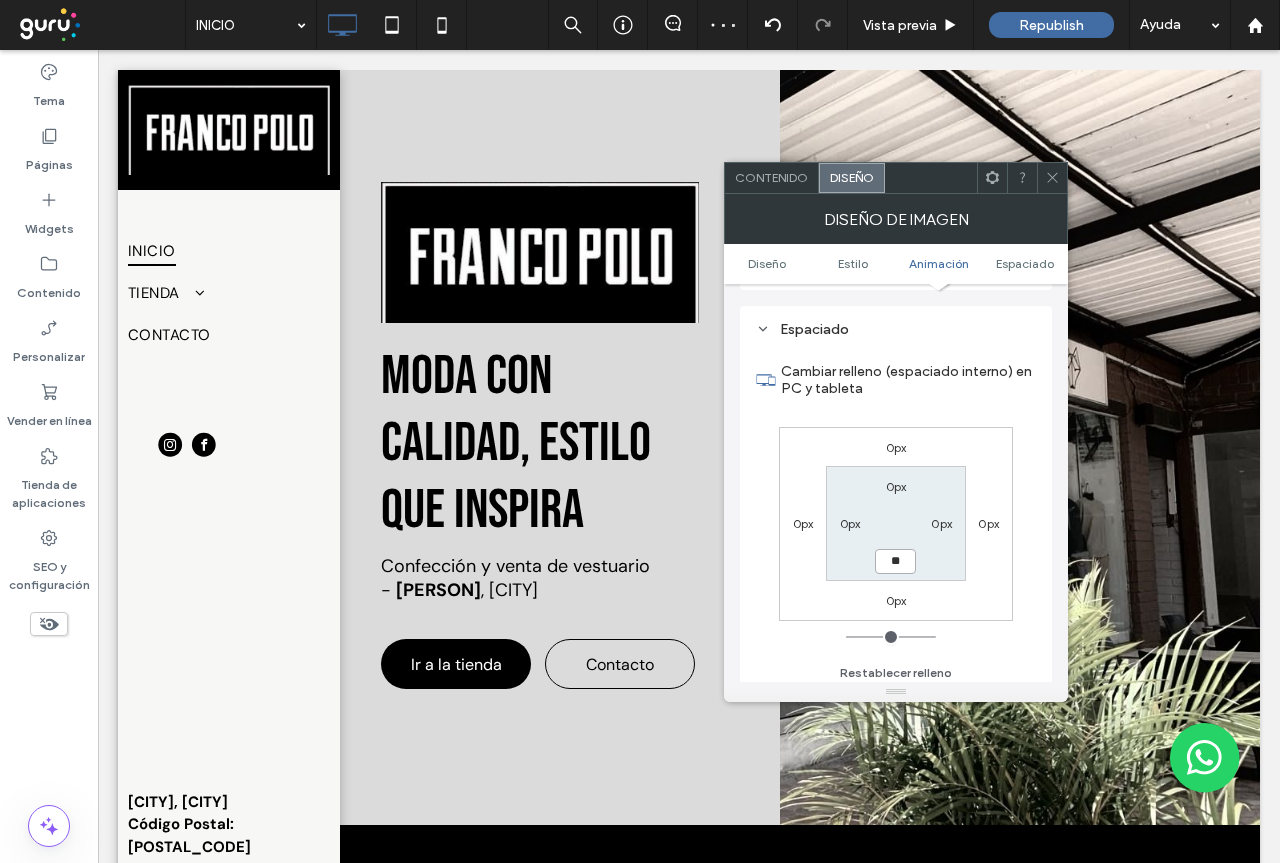 type on "*" 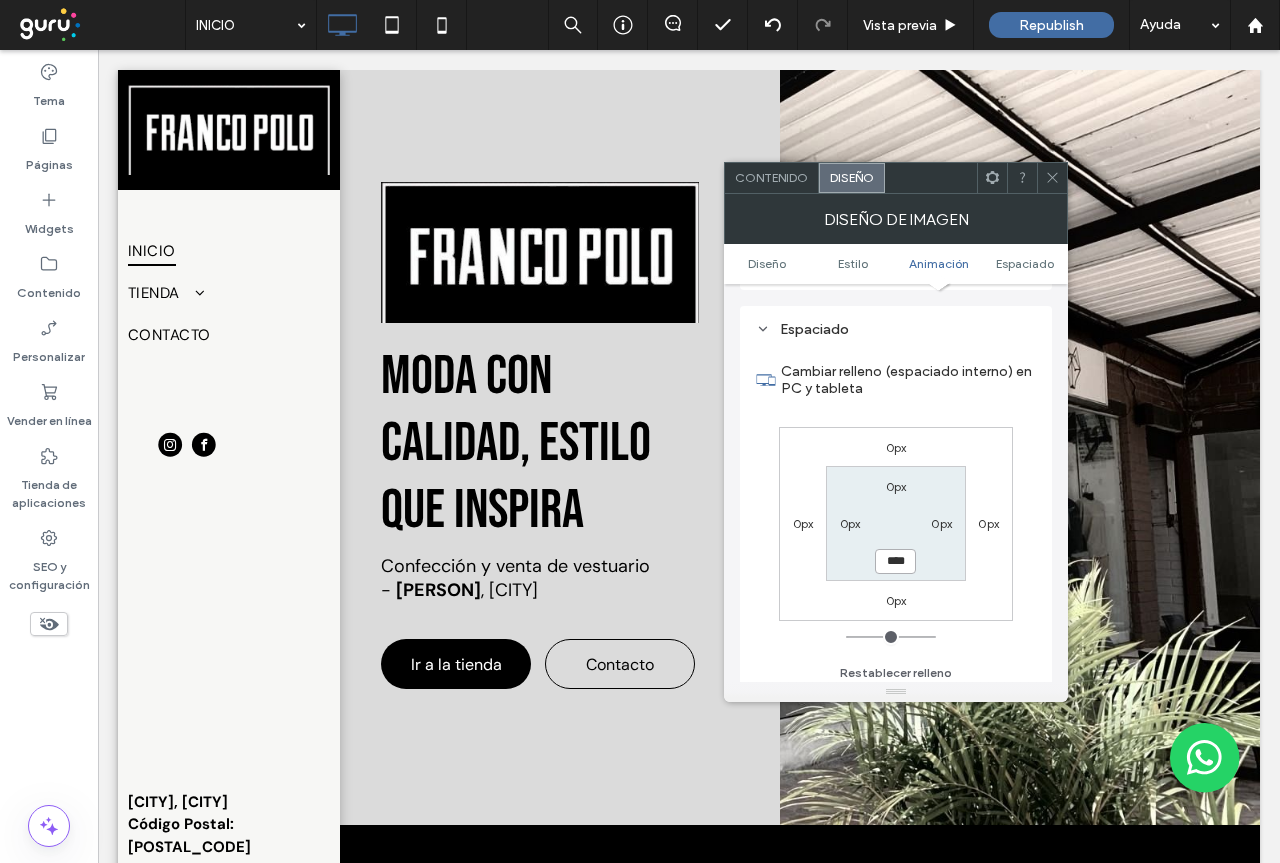 type on "****" 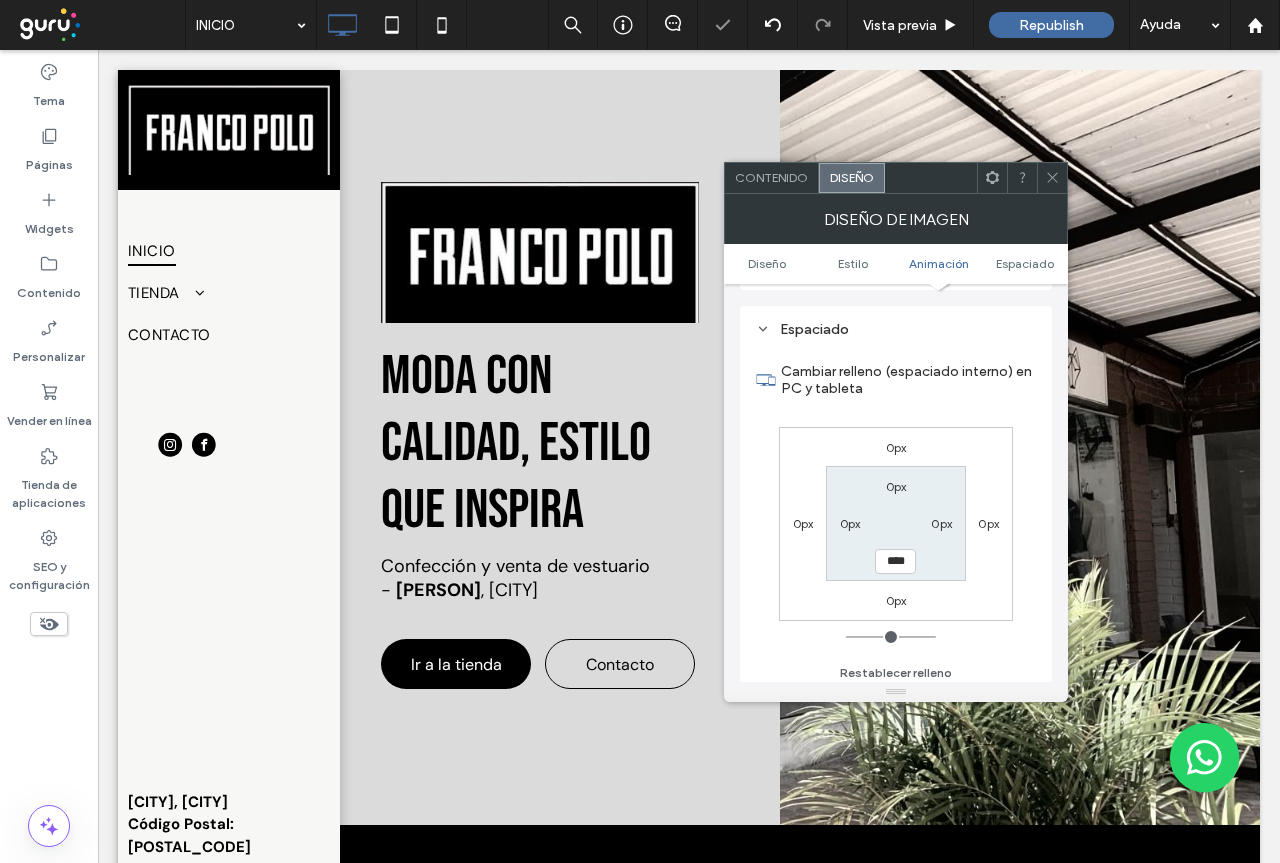 click on "0px 0px 0px 0px 0px 0px **** 0px" at bounding box center (896, 524) 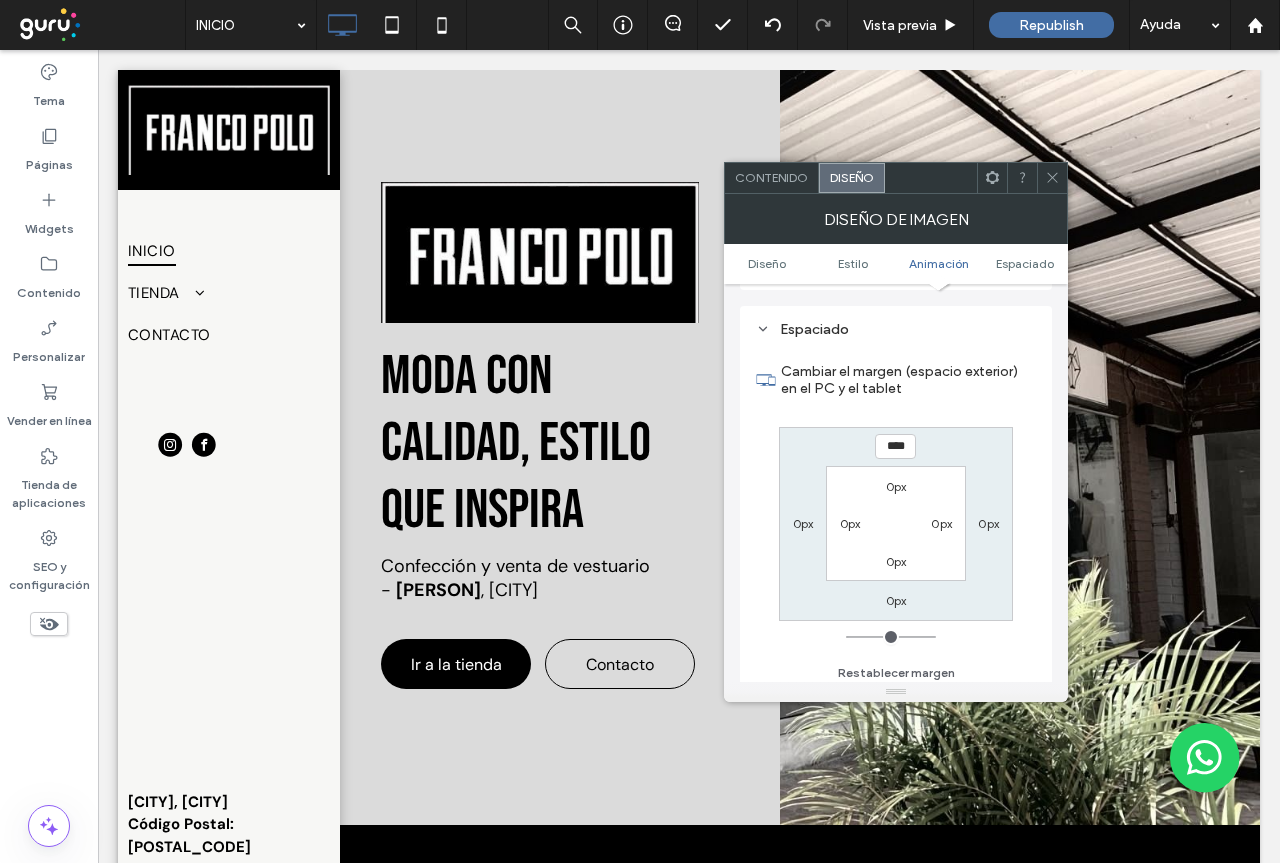 type on "****" 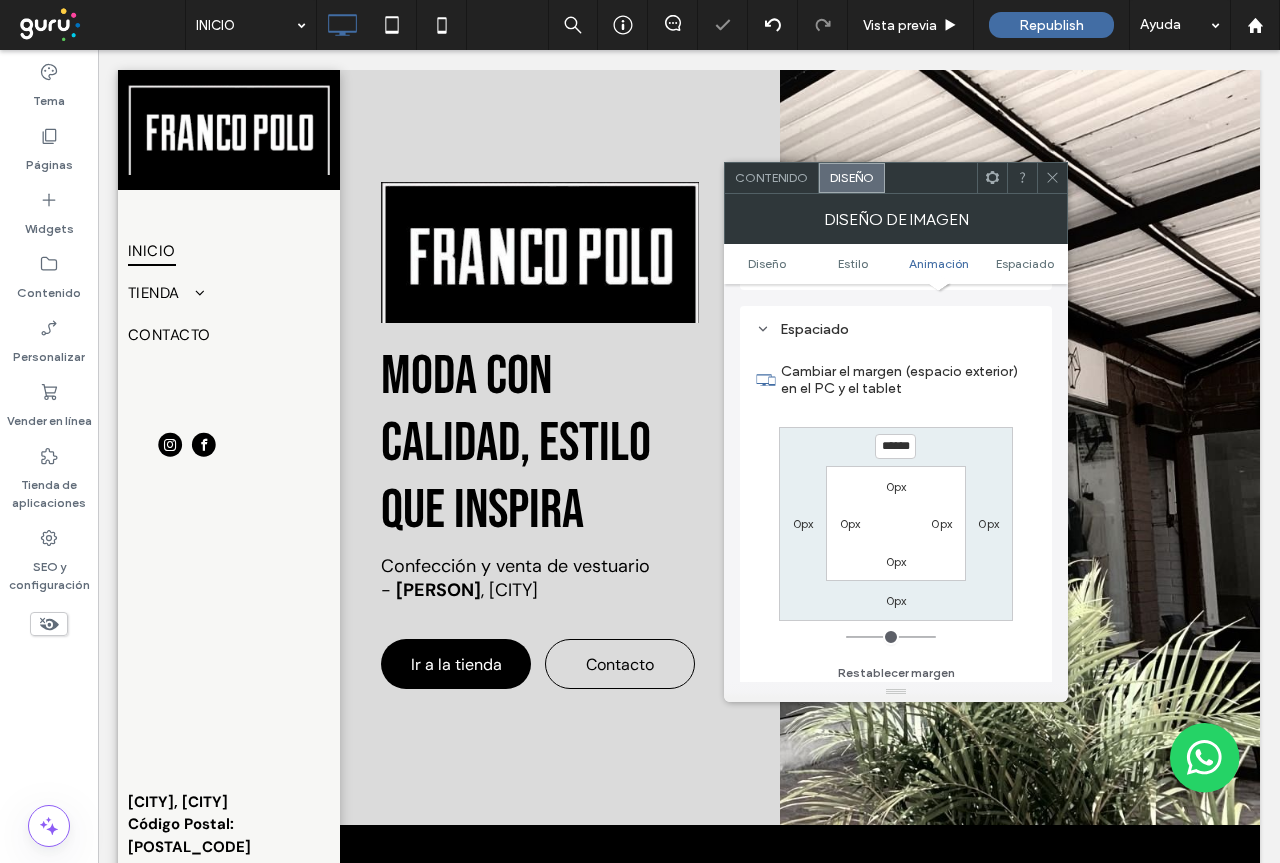 click on "****** 0px 0px 0px 0px 0px 0px 0px" at bounding box center (896, 524) 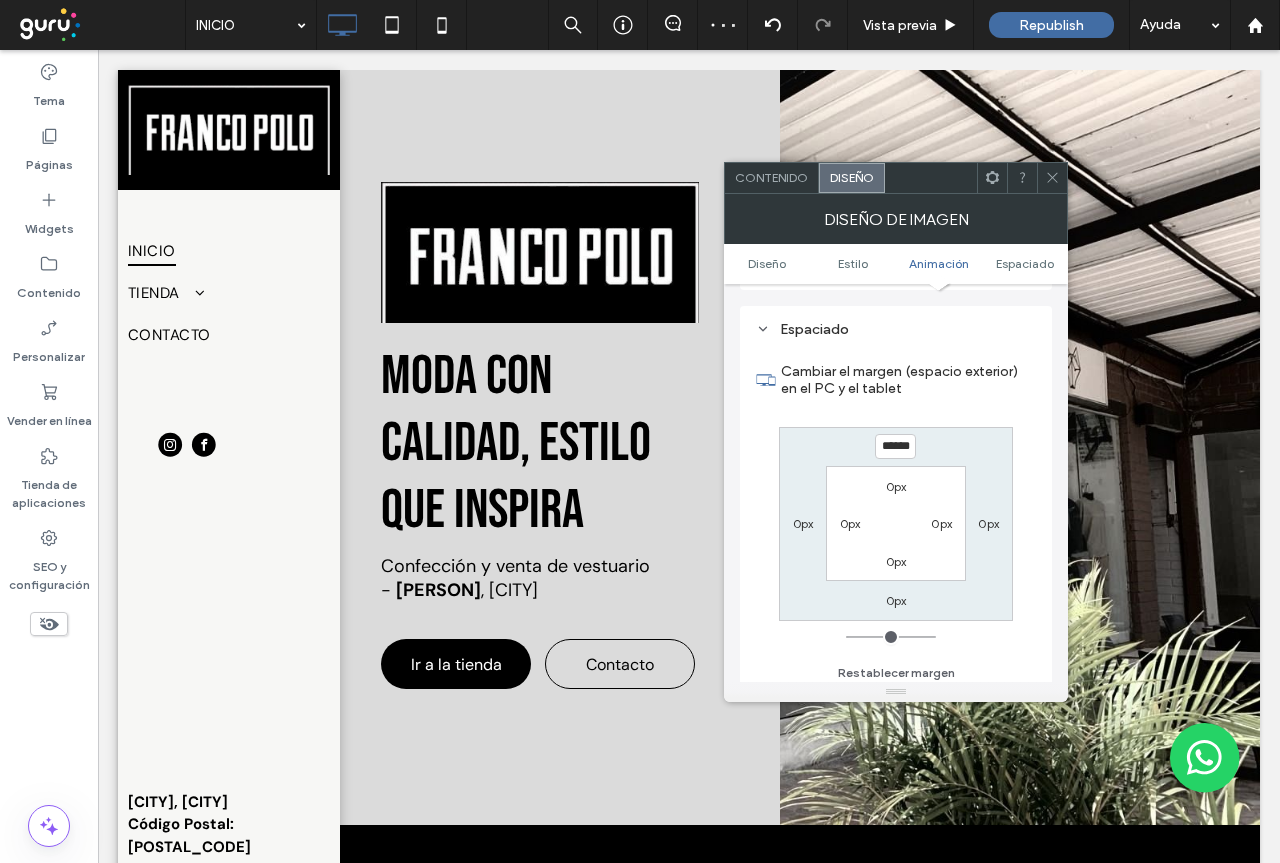 click on "0px" at bounding box center (896, 486) 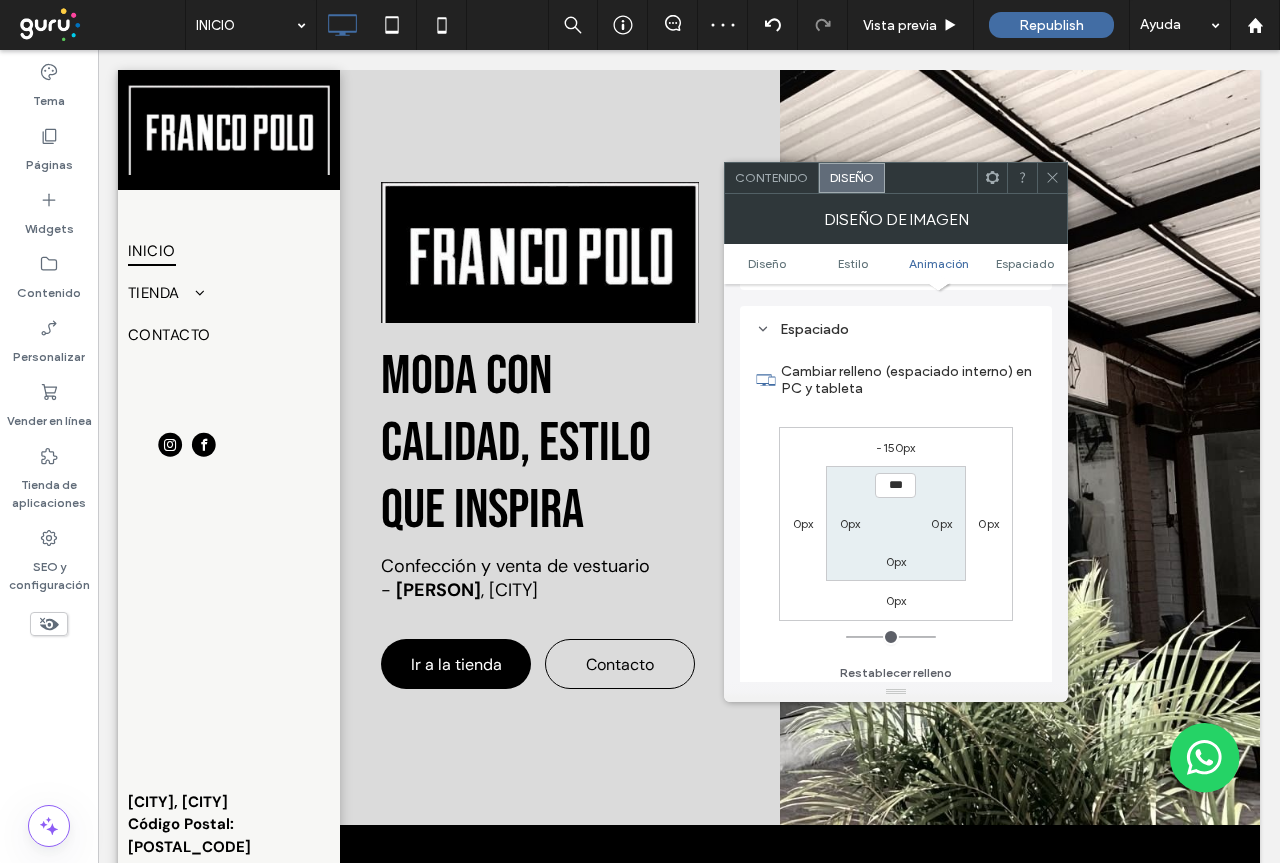 click on "-150px 0px 0px 0px *** 0px 0px 0px" at bounding box center [896, 524] 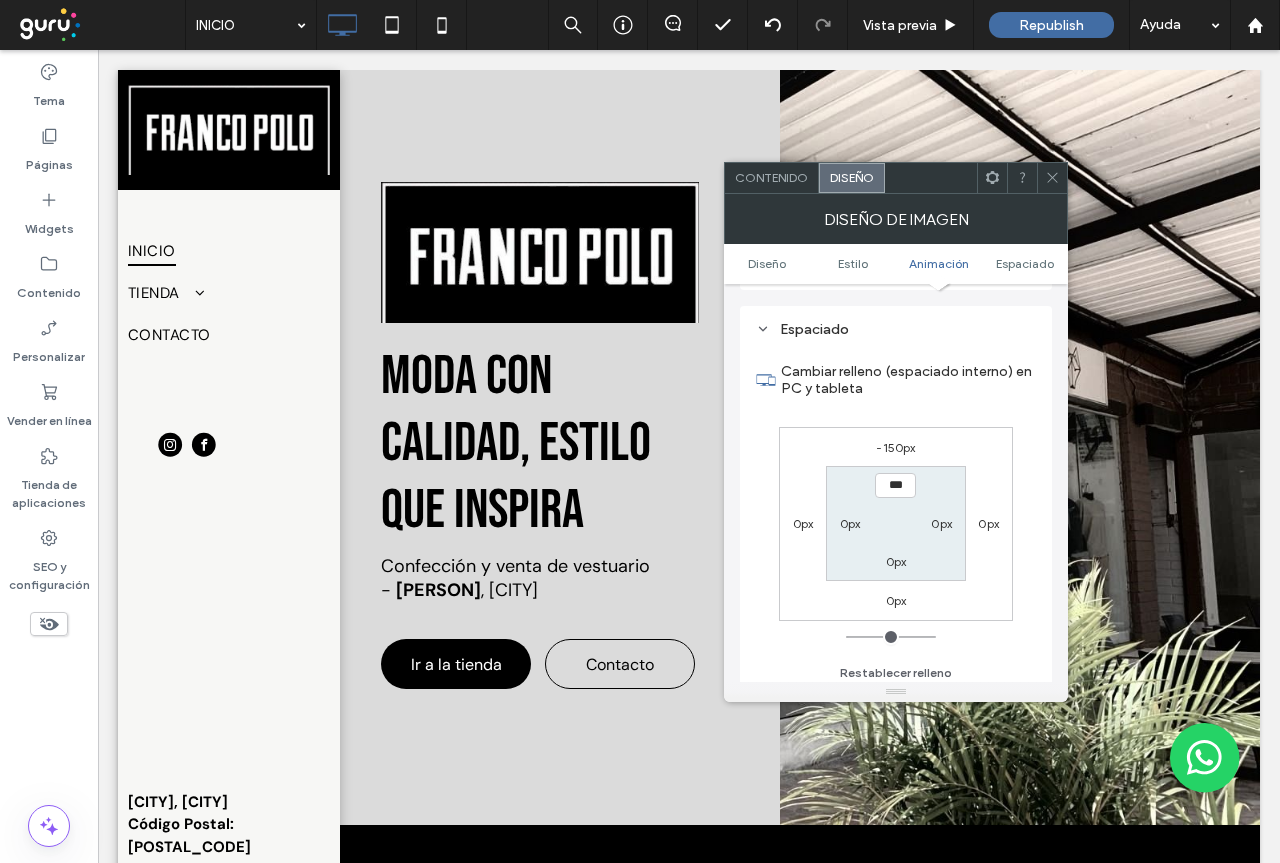 click on "-150px" at bounding box center (895, 447) 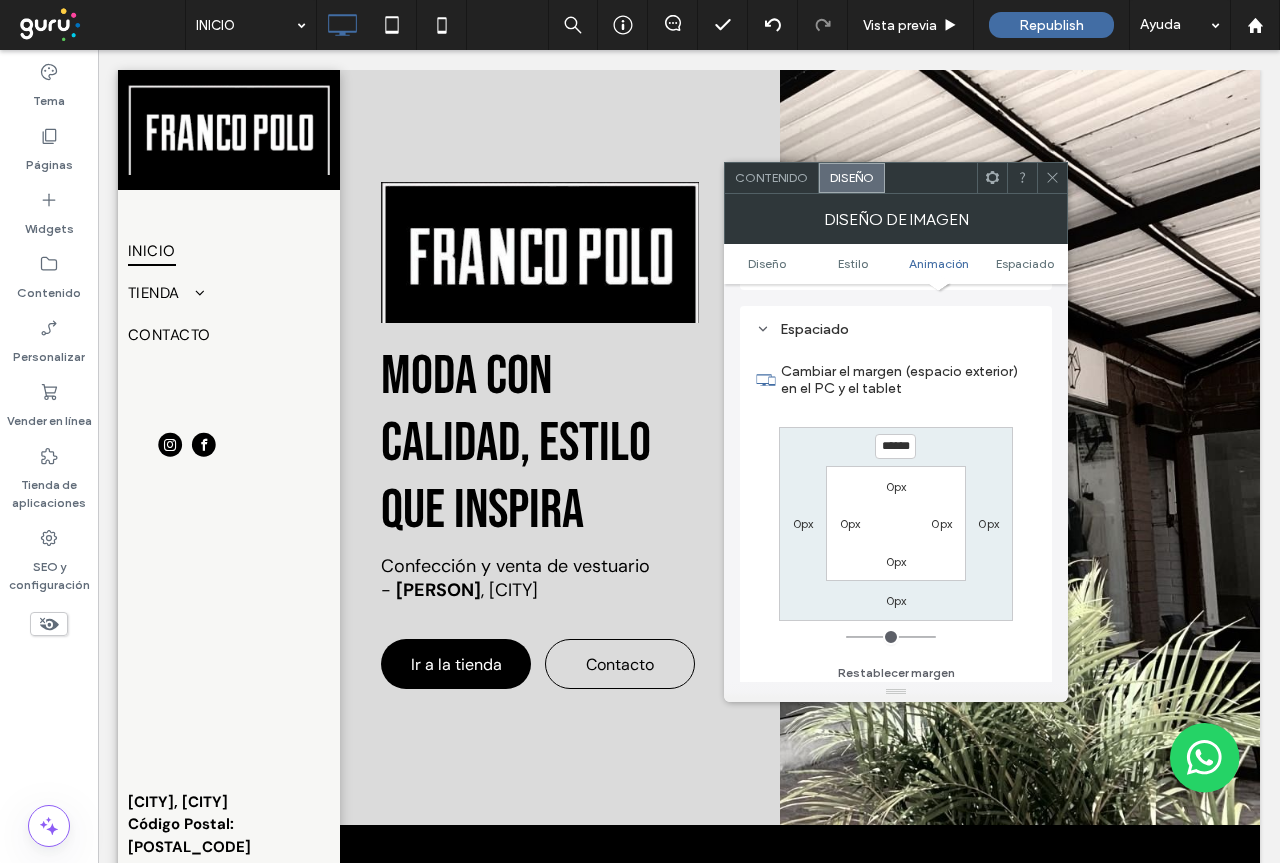 click on "******" at bounding box center [895, 446] 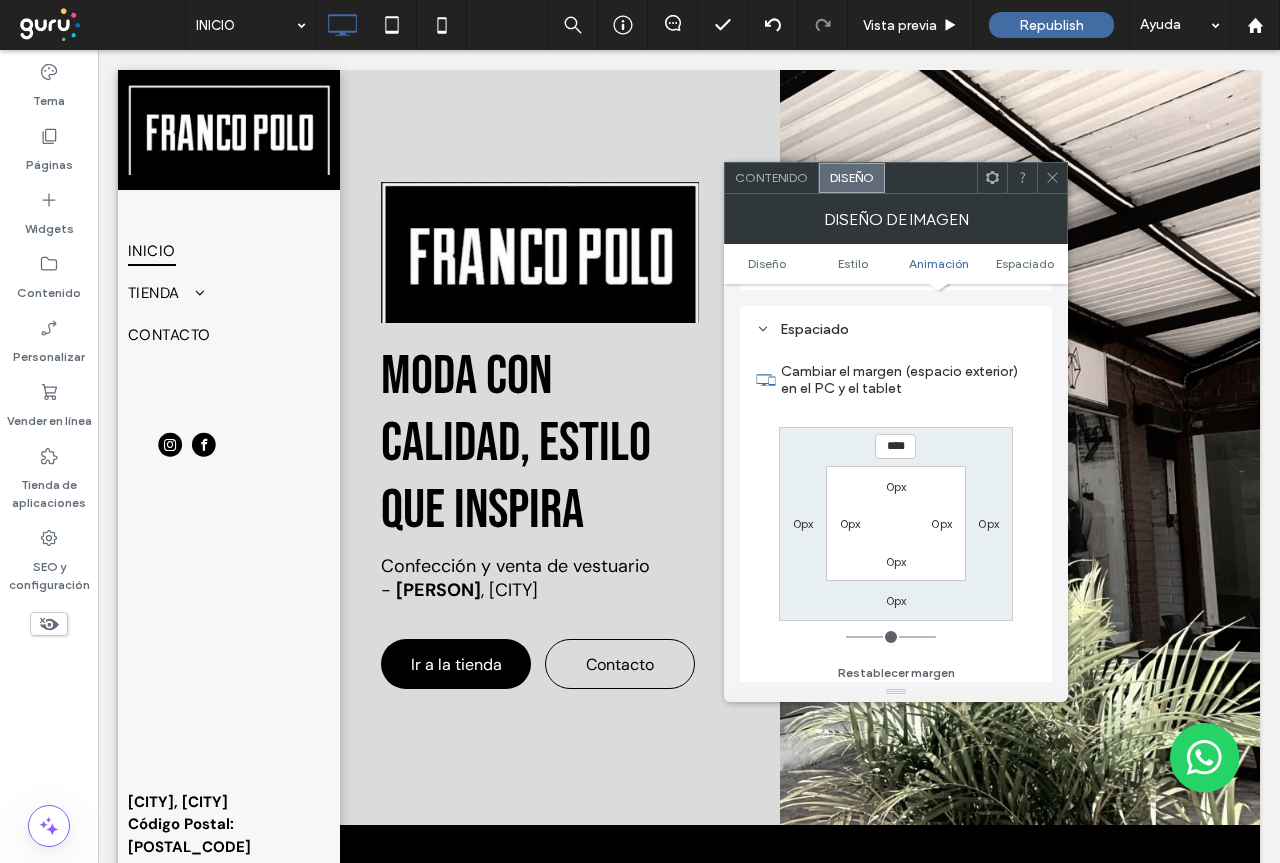 type on "****" 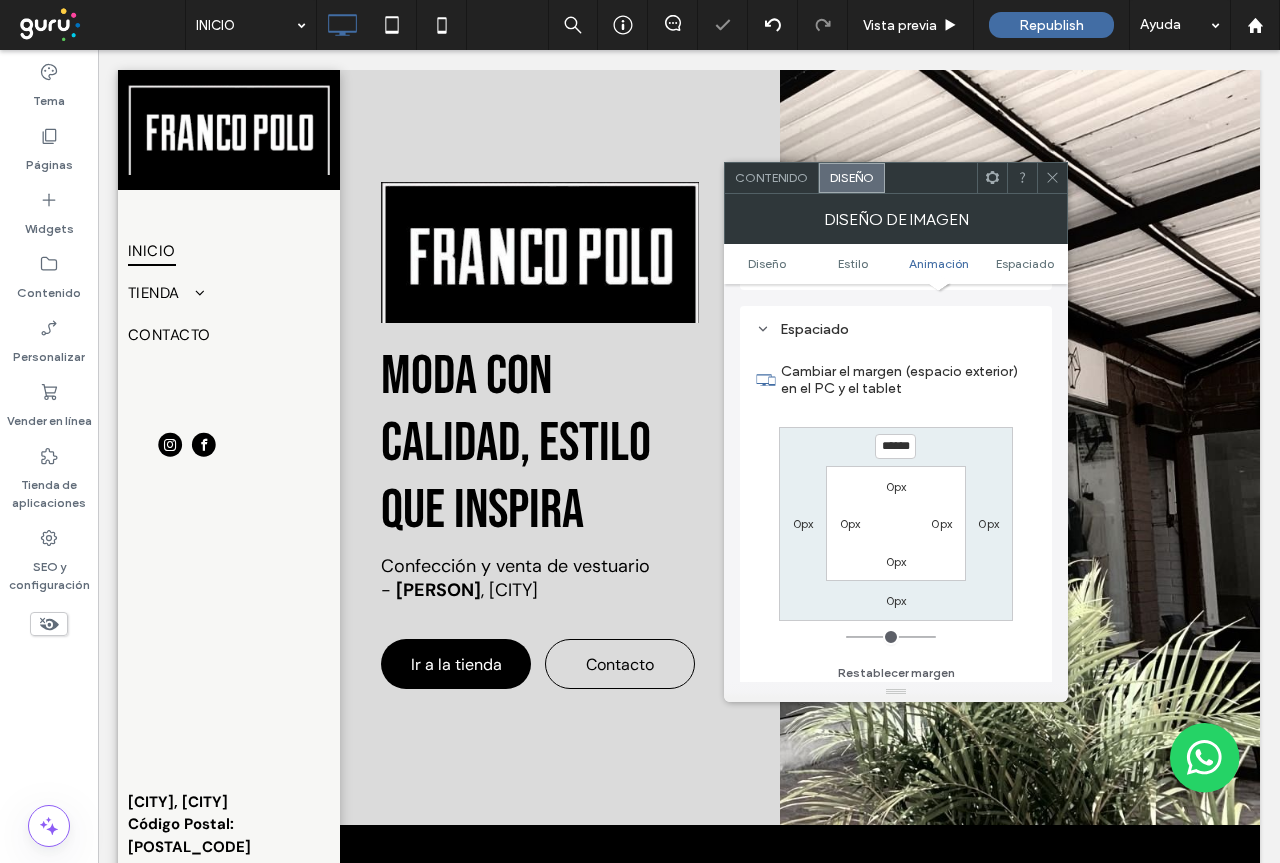 click on "****** 0px 0px 0px 0px 0px 0px 0px" at bounding box center [896, 524] 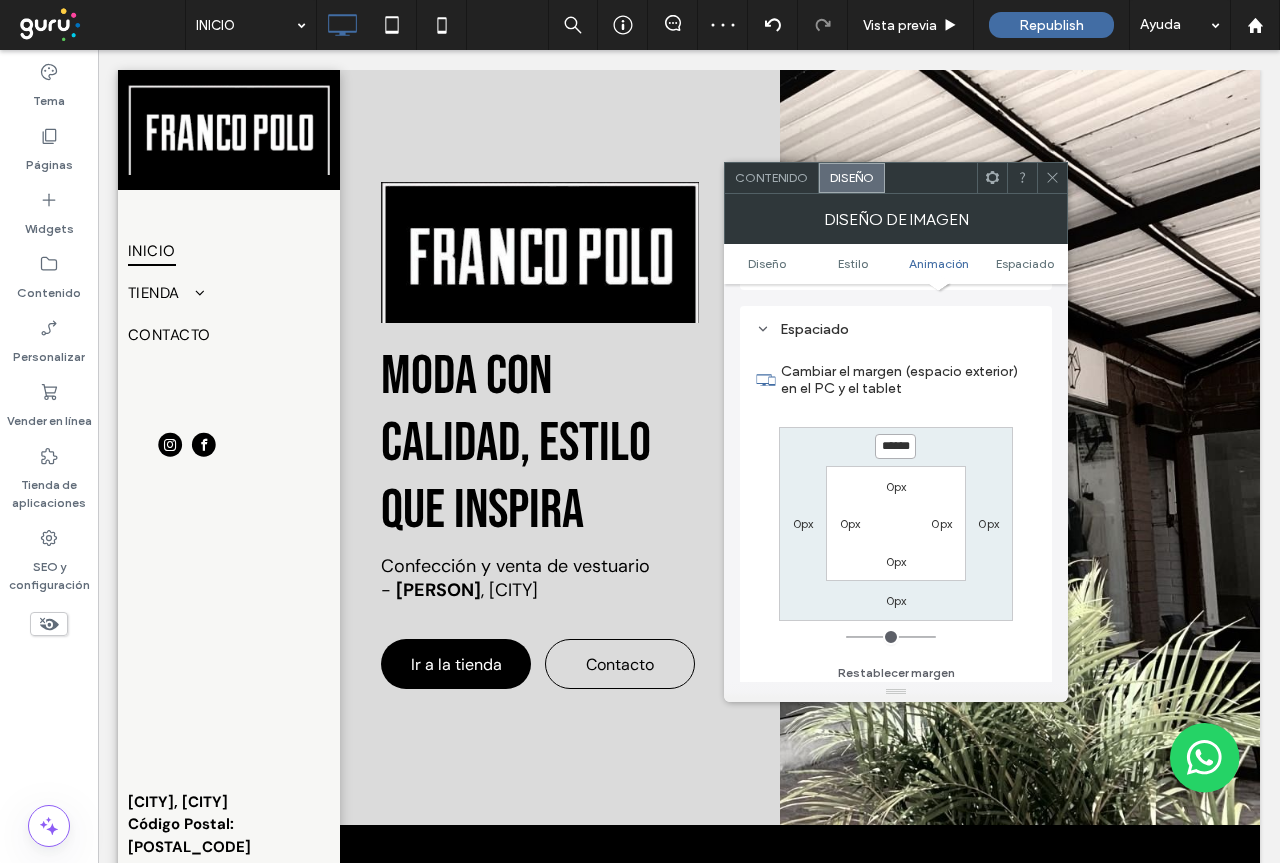 drag, startPoint x: 895, startPoint y: 446, endPoint x: 902, endPoint y: 493, distance: 47.518417 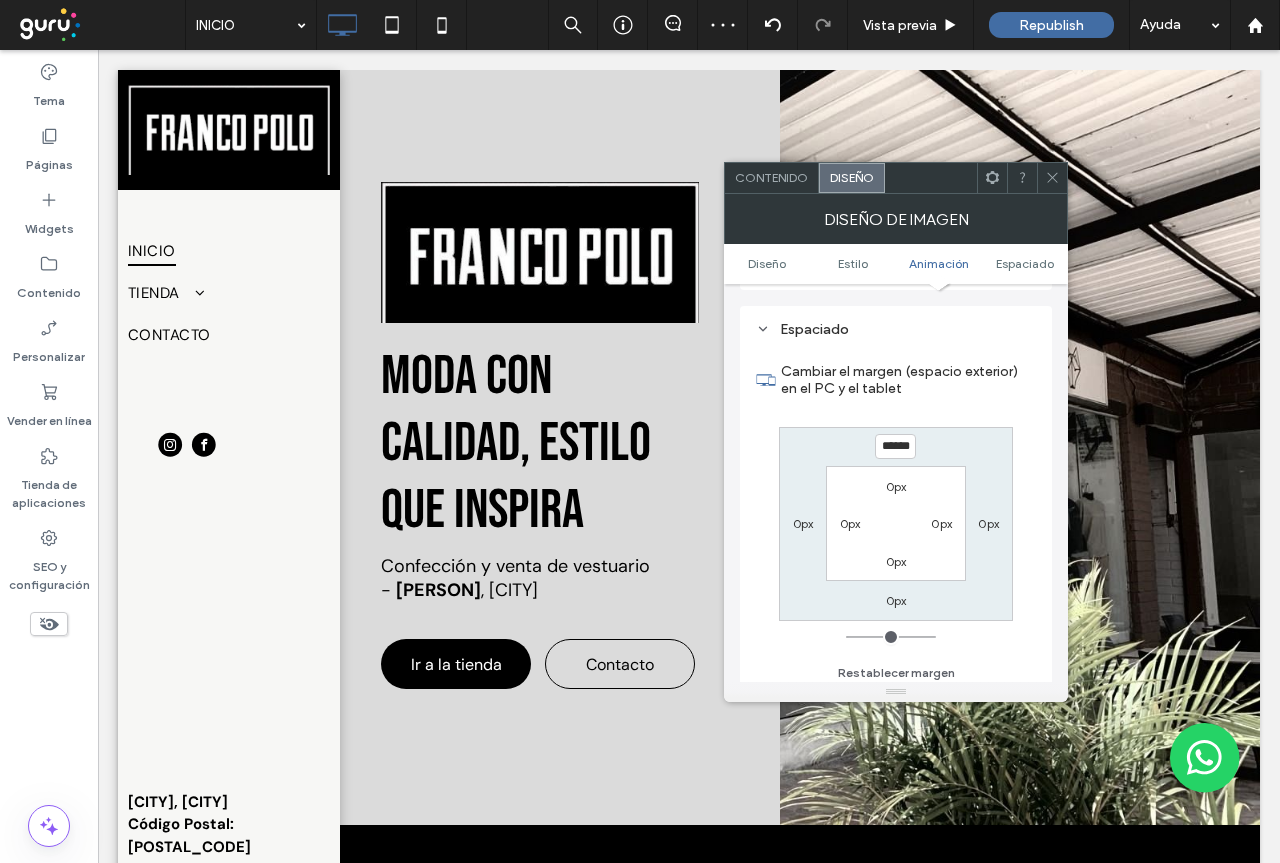 click on "0px" at bounding box center [896, 486] 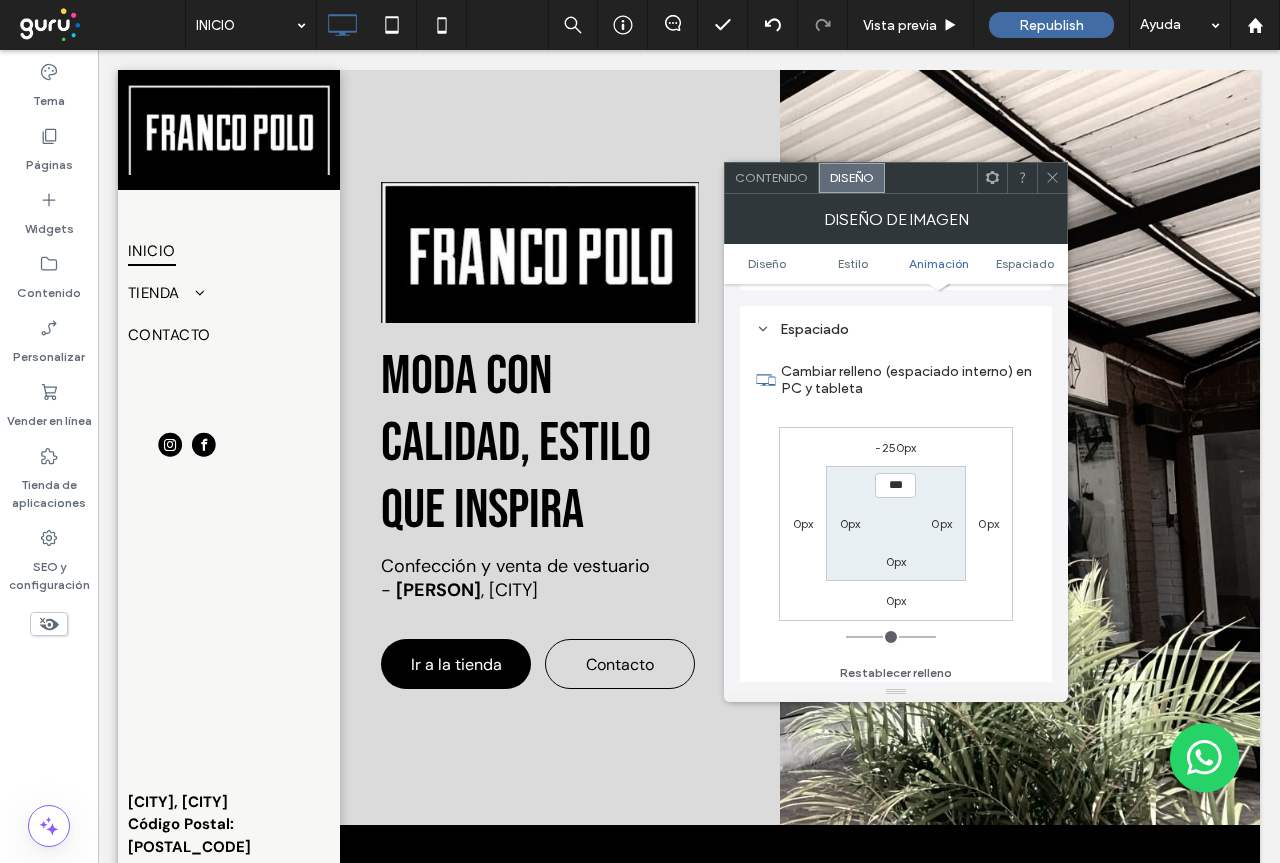 click on "-250px 0px 0px 0px *** 0px 0px 0px" at bounding box center (896, 524) 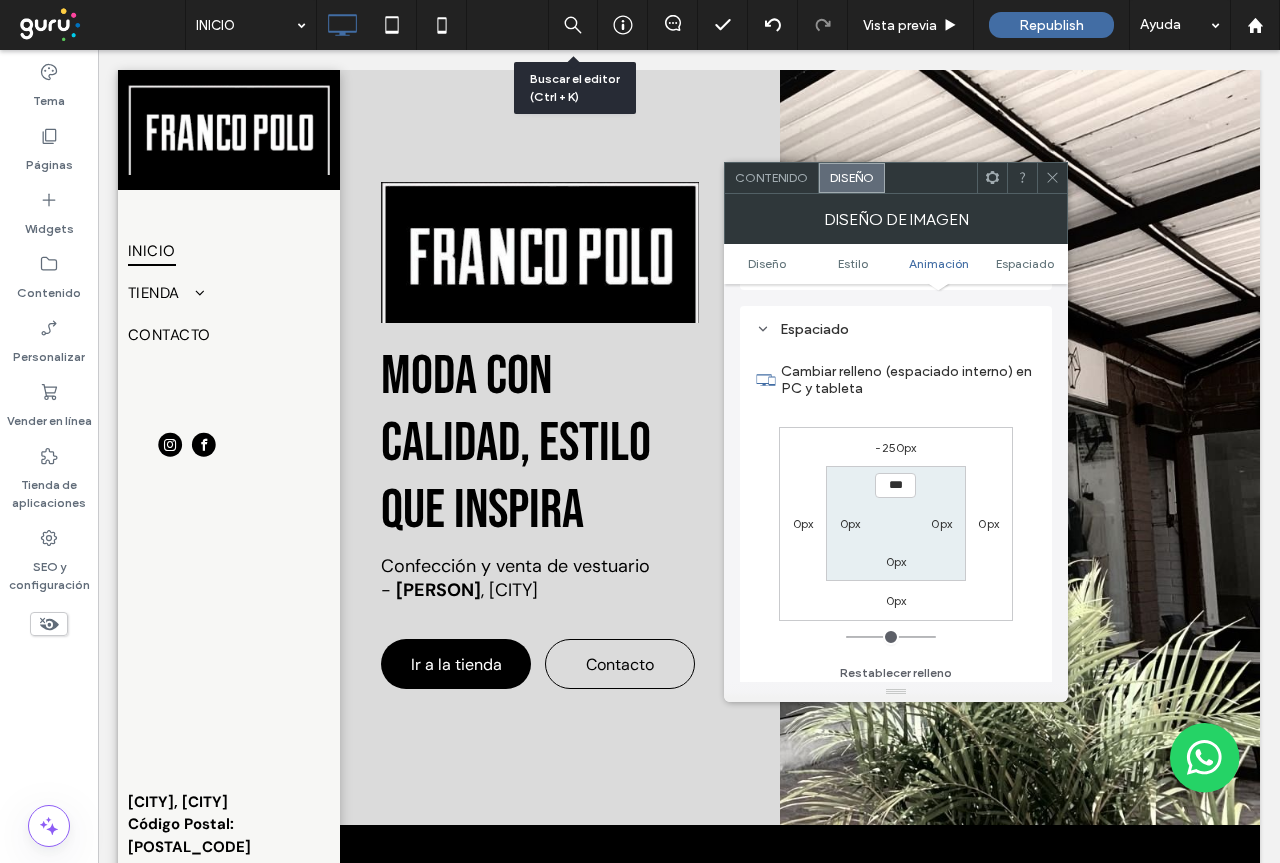 click on "-250px" at bounding box center [895, 447] 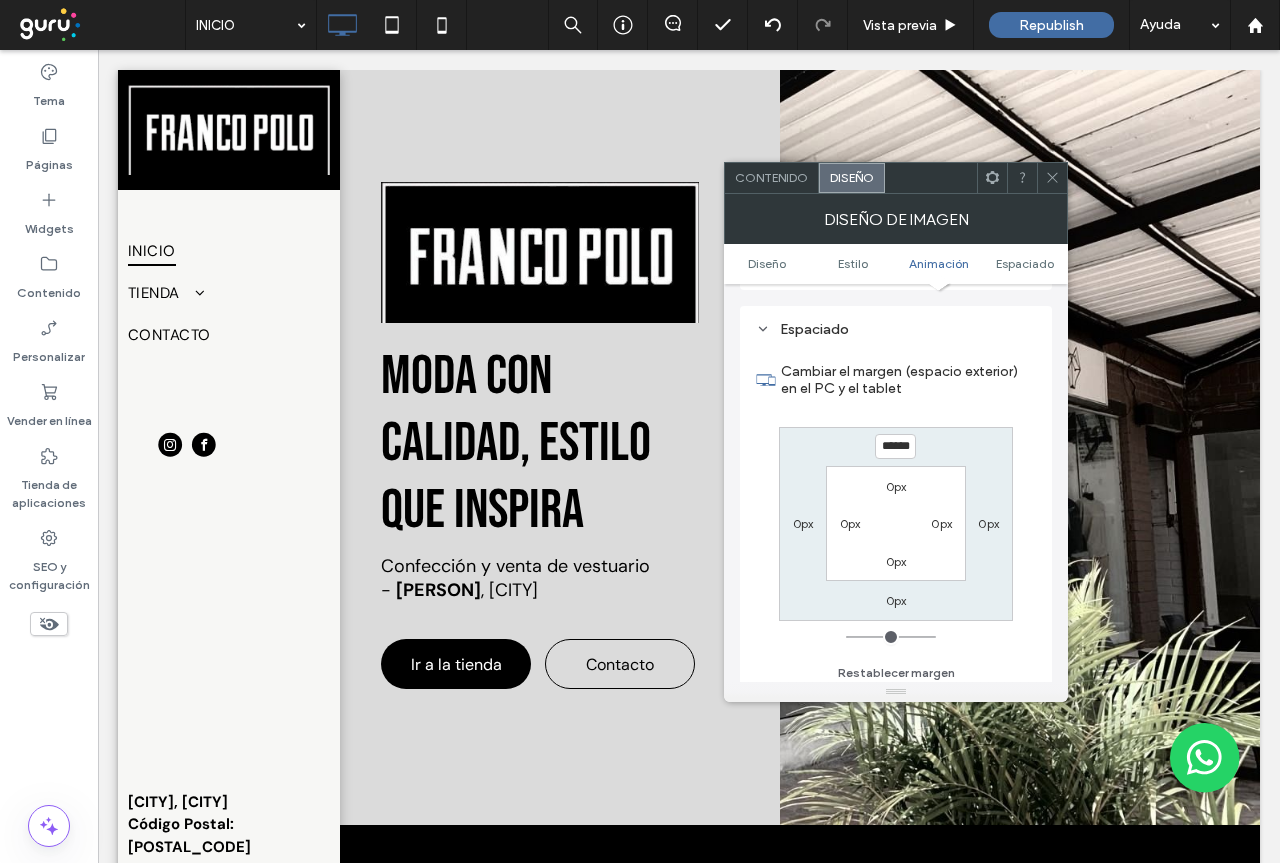 type on "*" 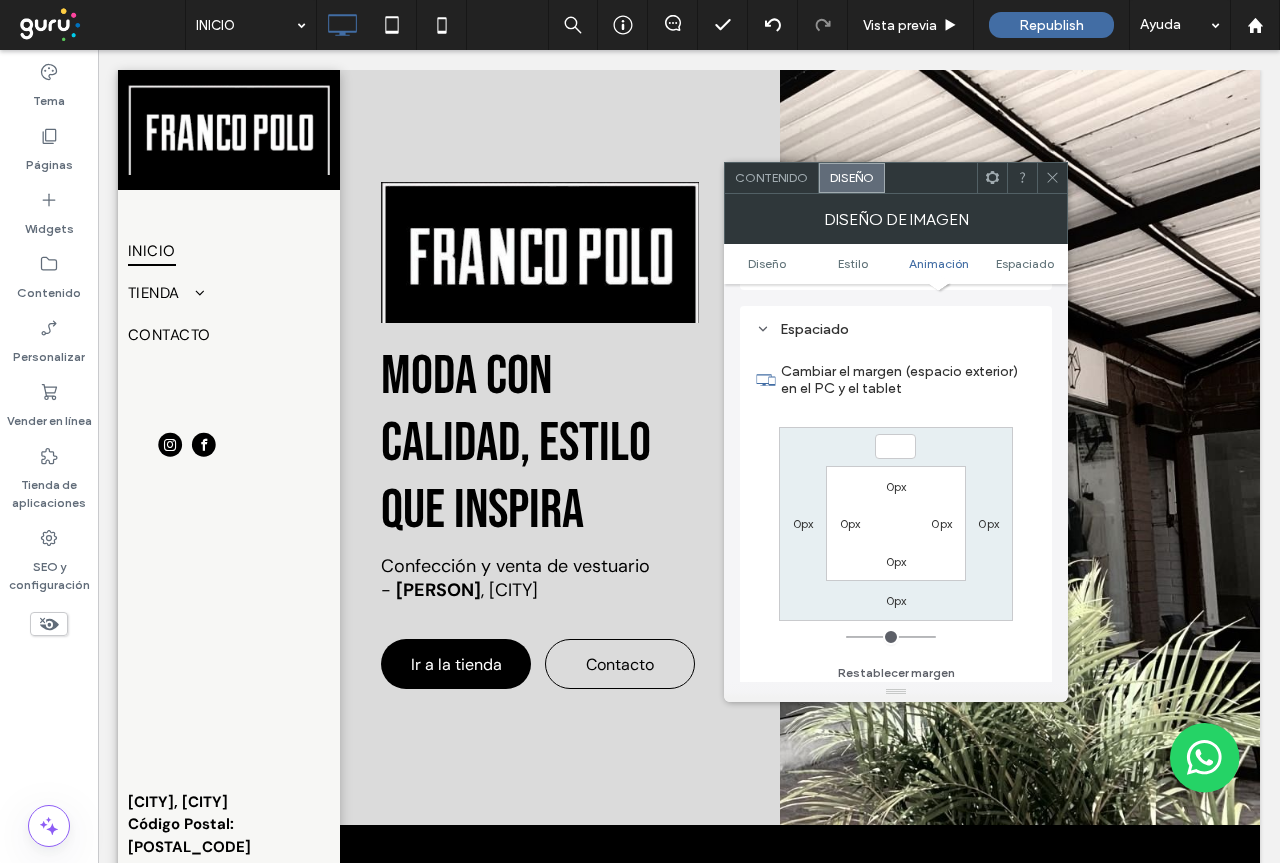 type 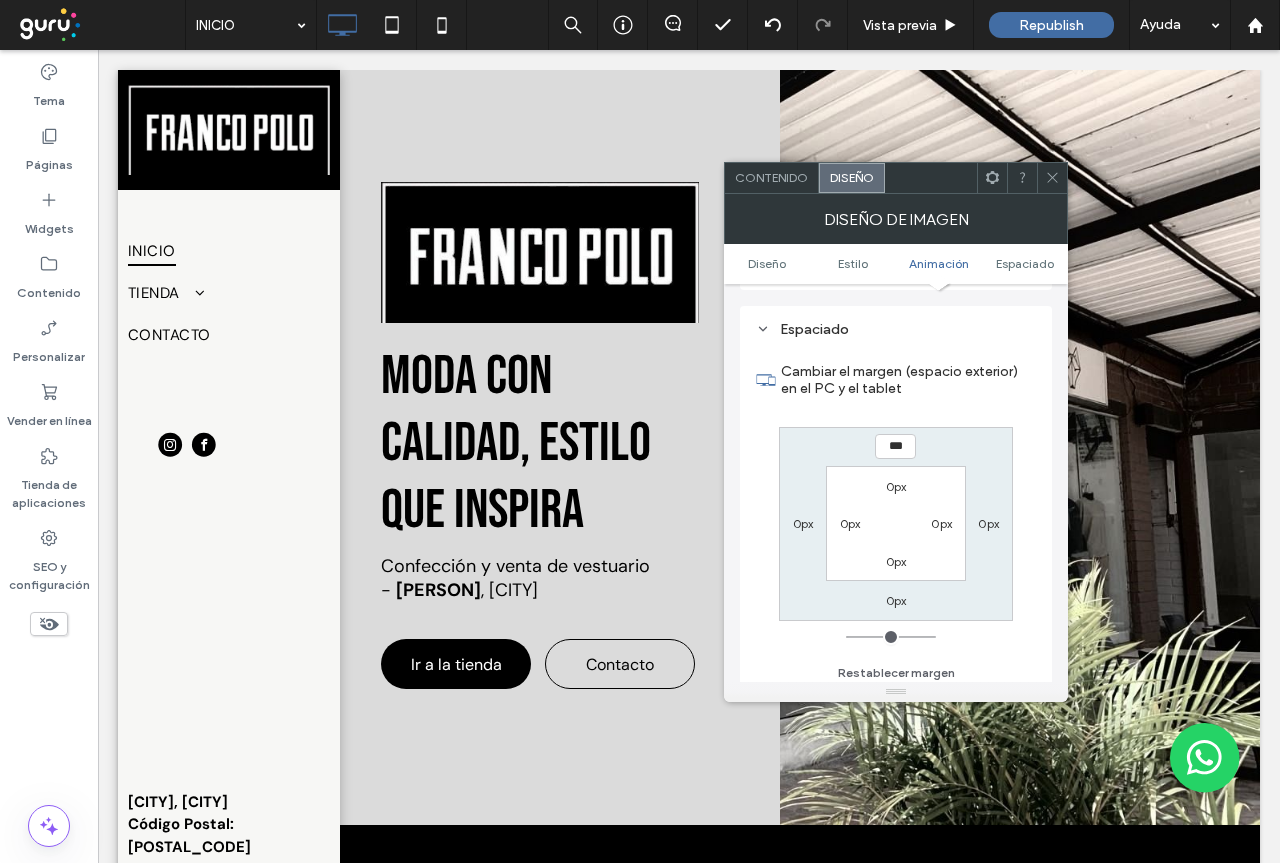 click on "0px" at bounding box center (896, 486) 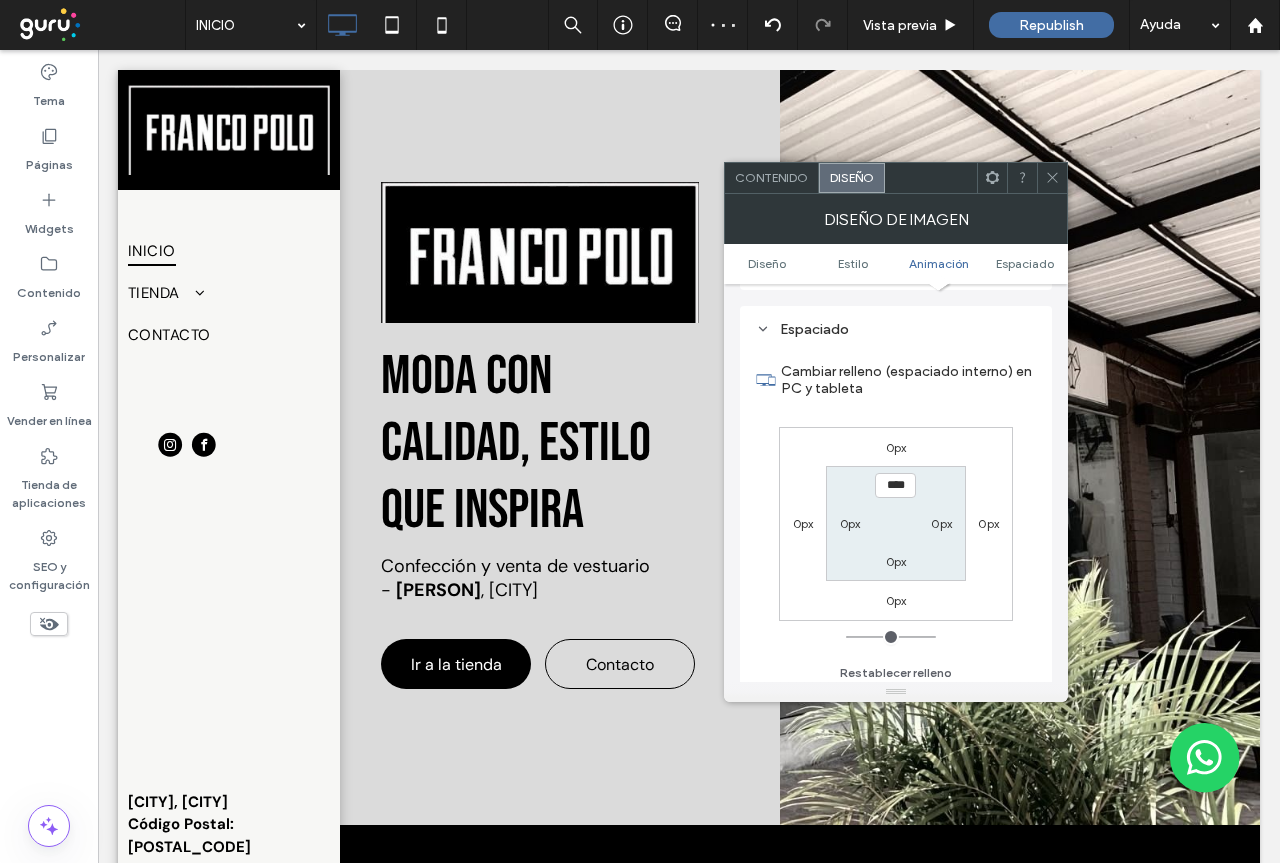 type on "****" 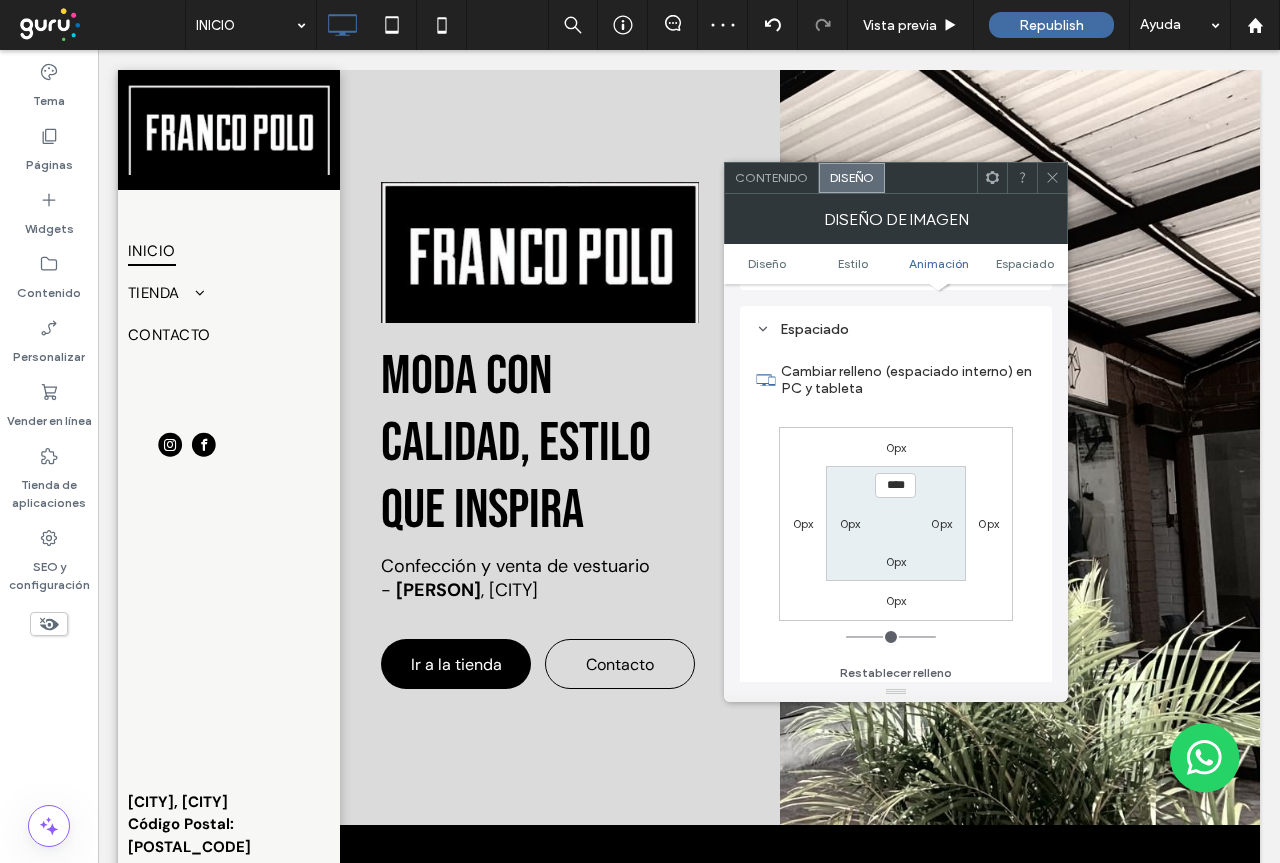 click on "0px 0px 0px 0px **** 0px 0px 0px" at bounding box center (896, 524) 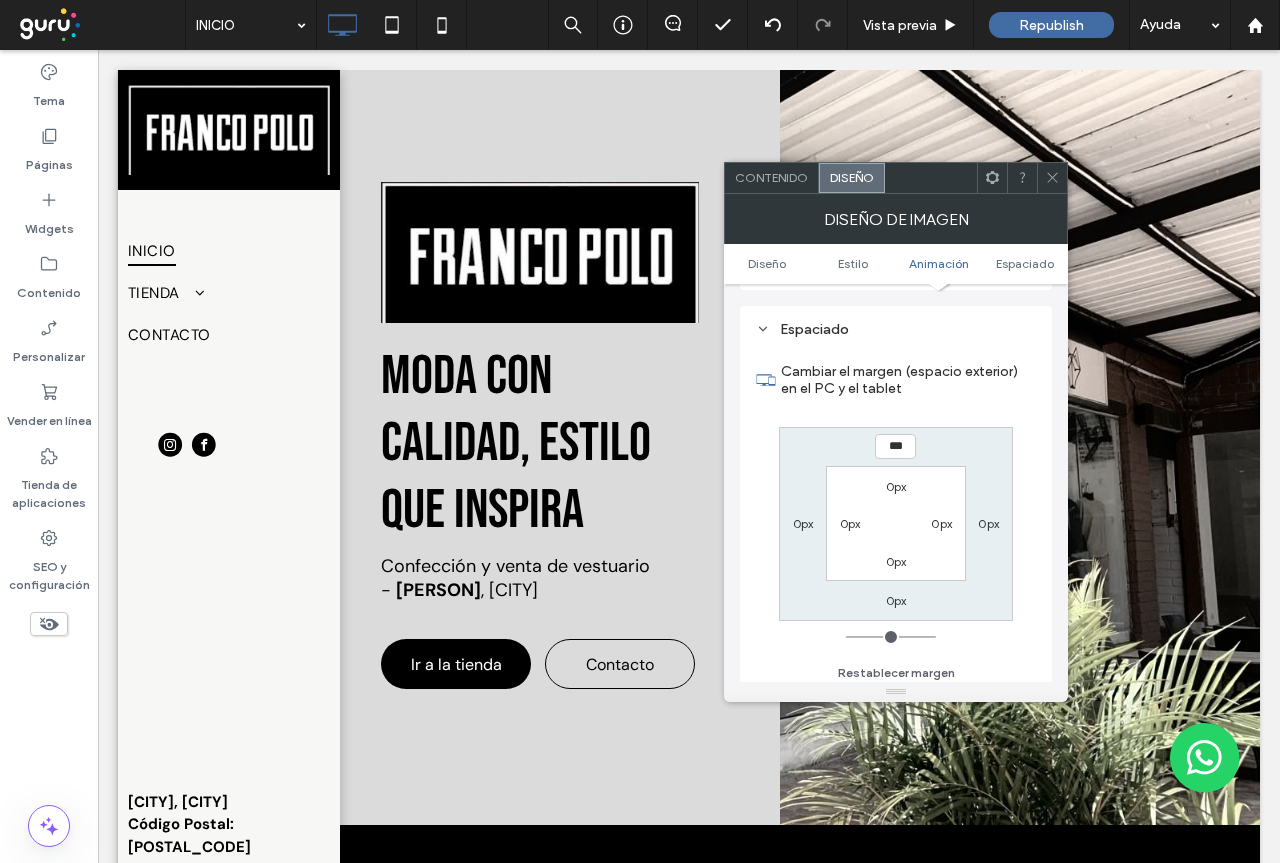 type on "***" 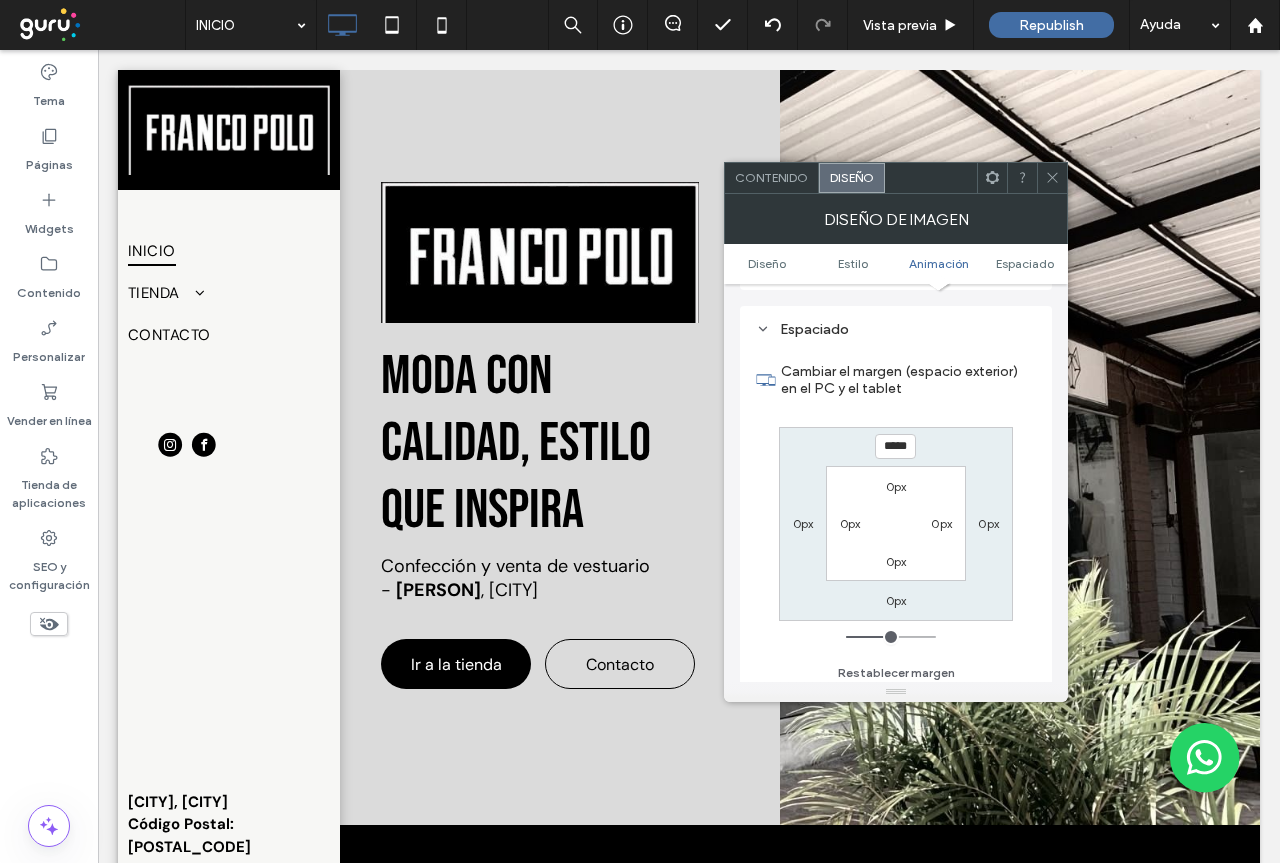 type on "*****" 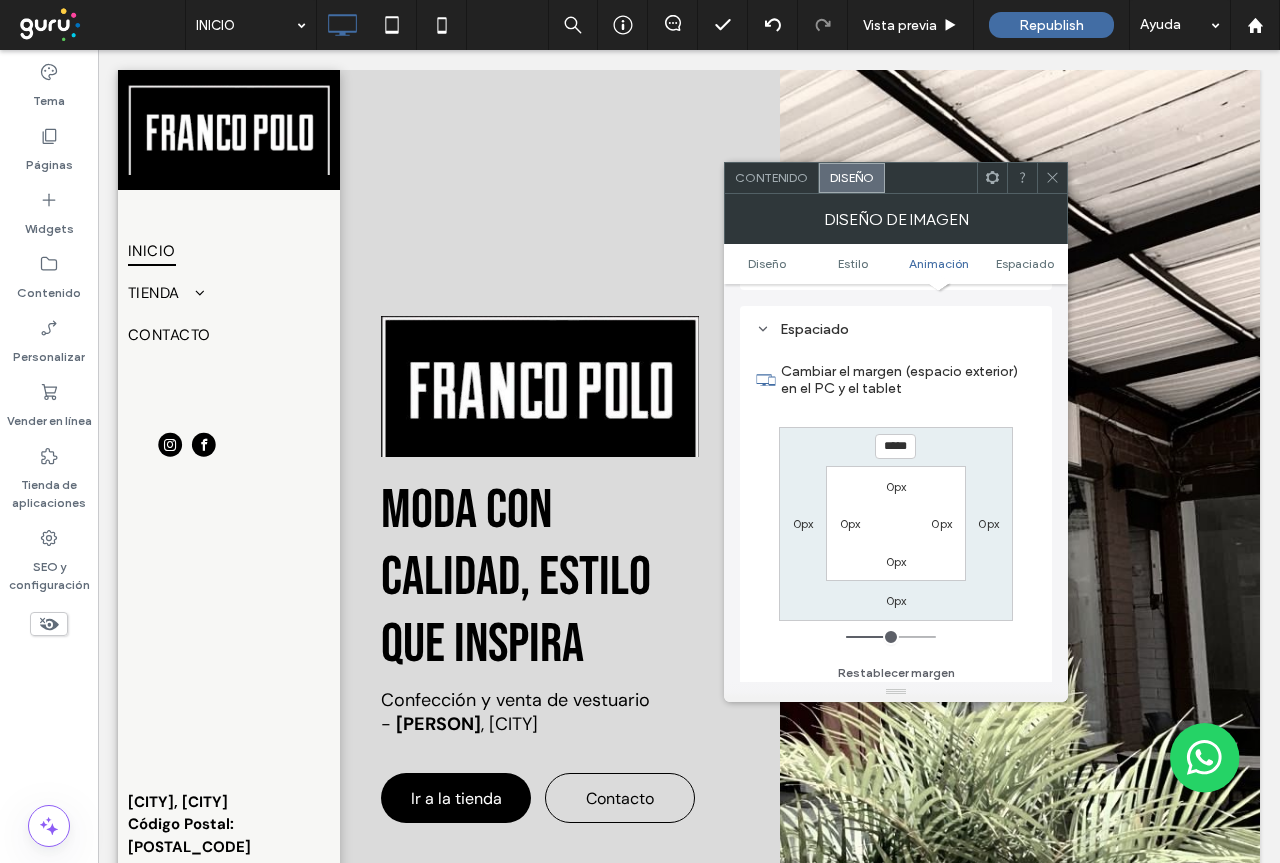 type on "***" 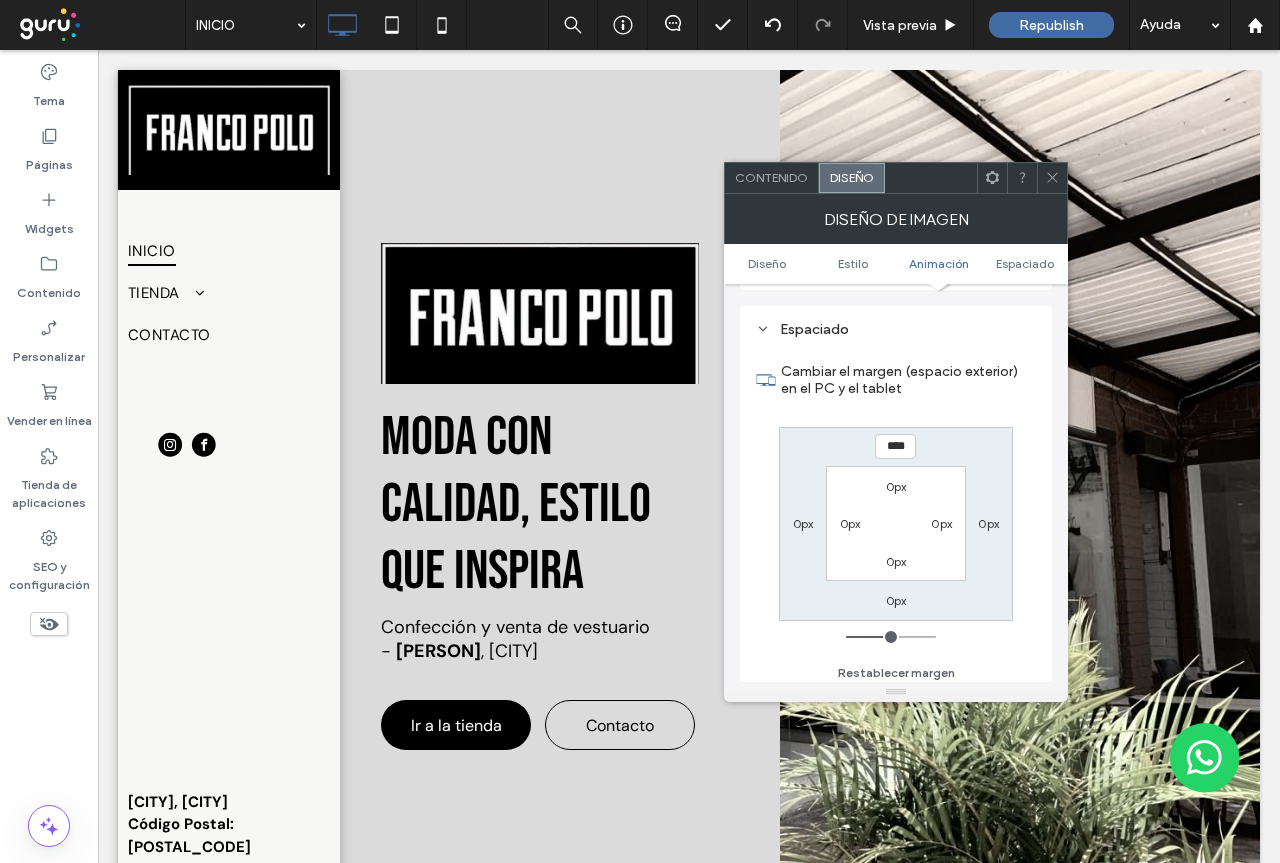 type on "**" 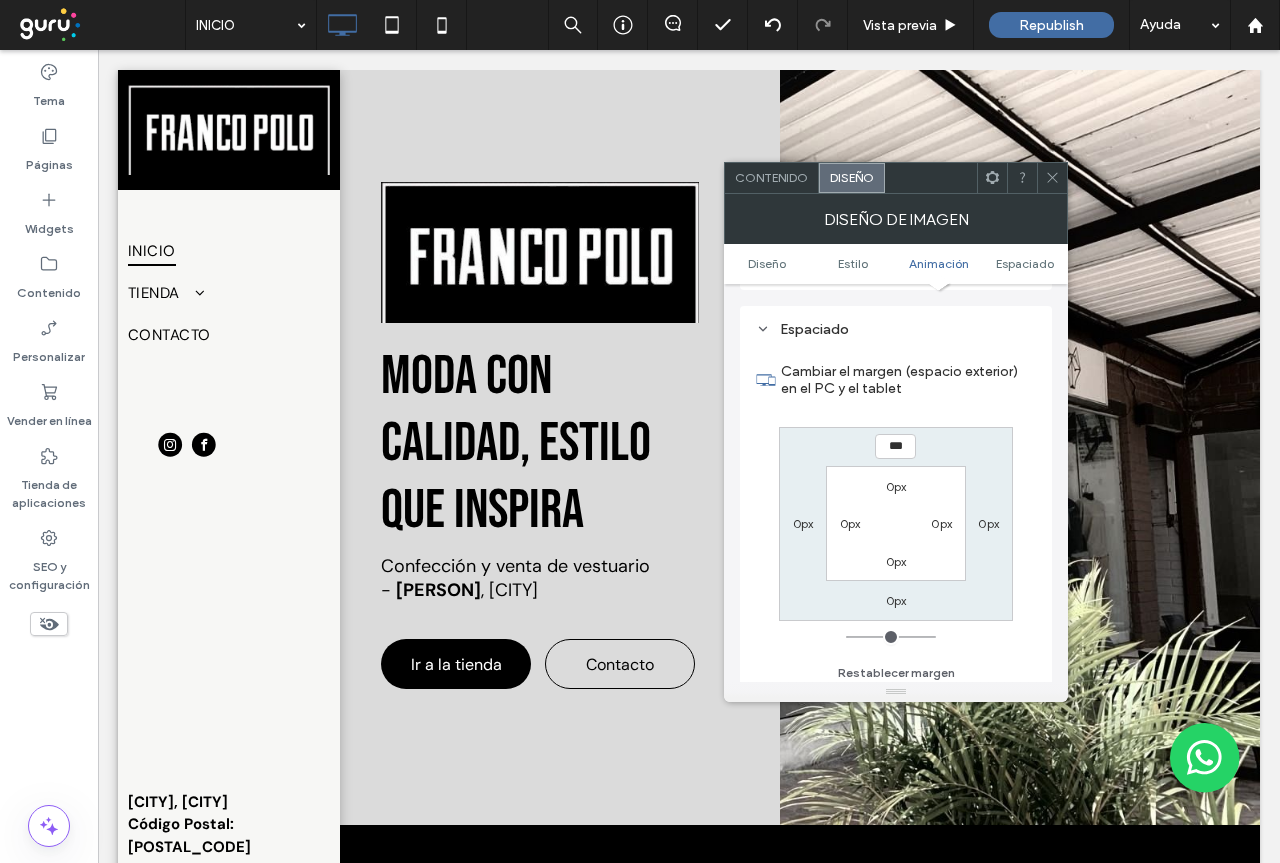 drag, startPoint x: 886, startPoint y: 638, endPoint x: 807, endPoint y: 638, distance: 79 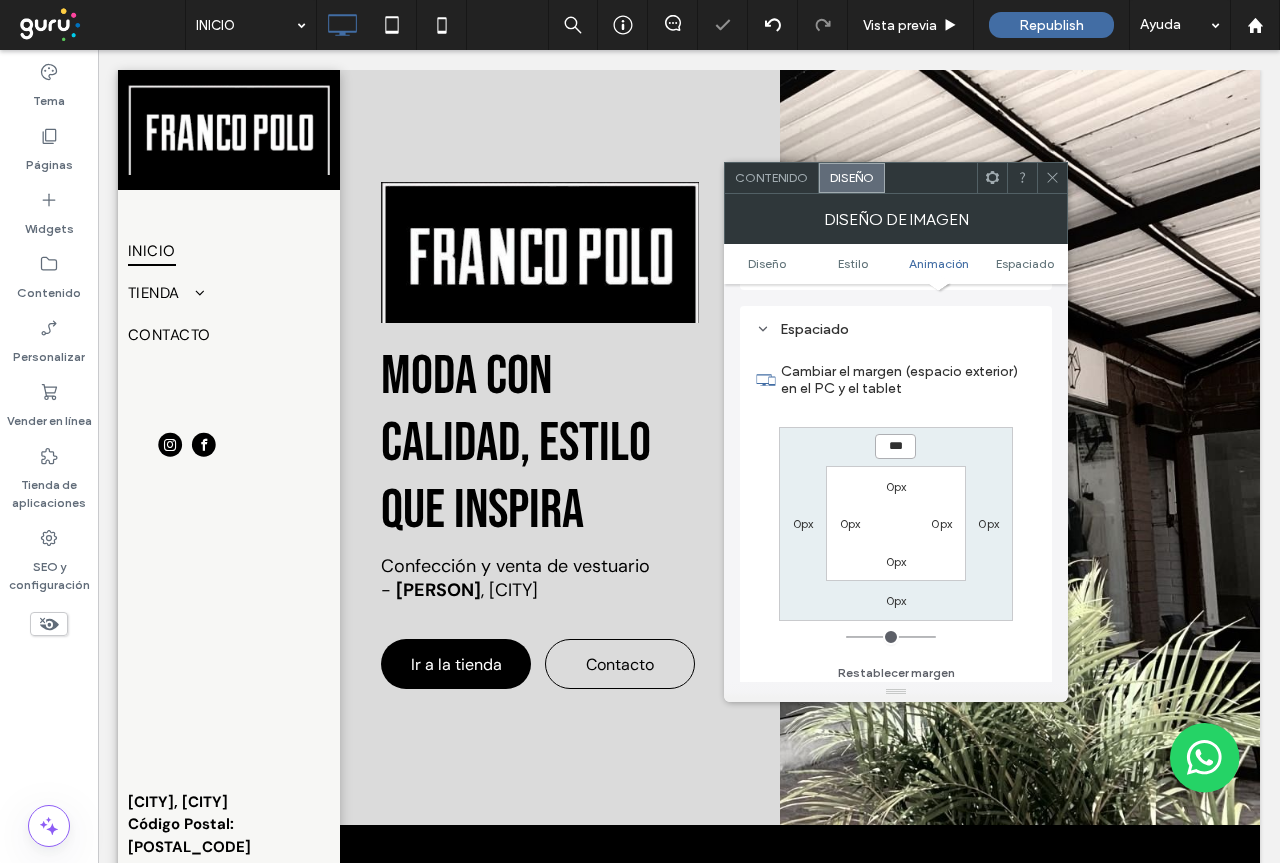 click on "***" at bounding box center (895, 446) 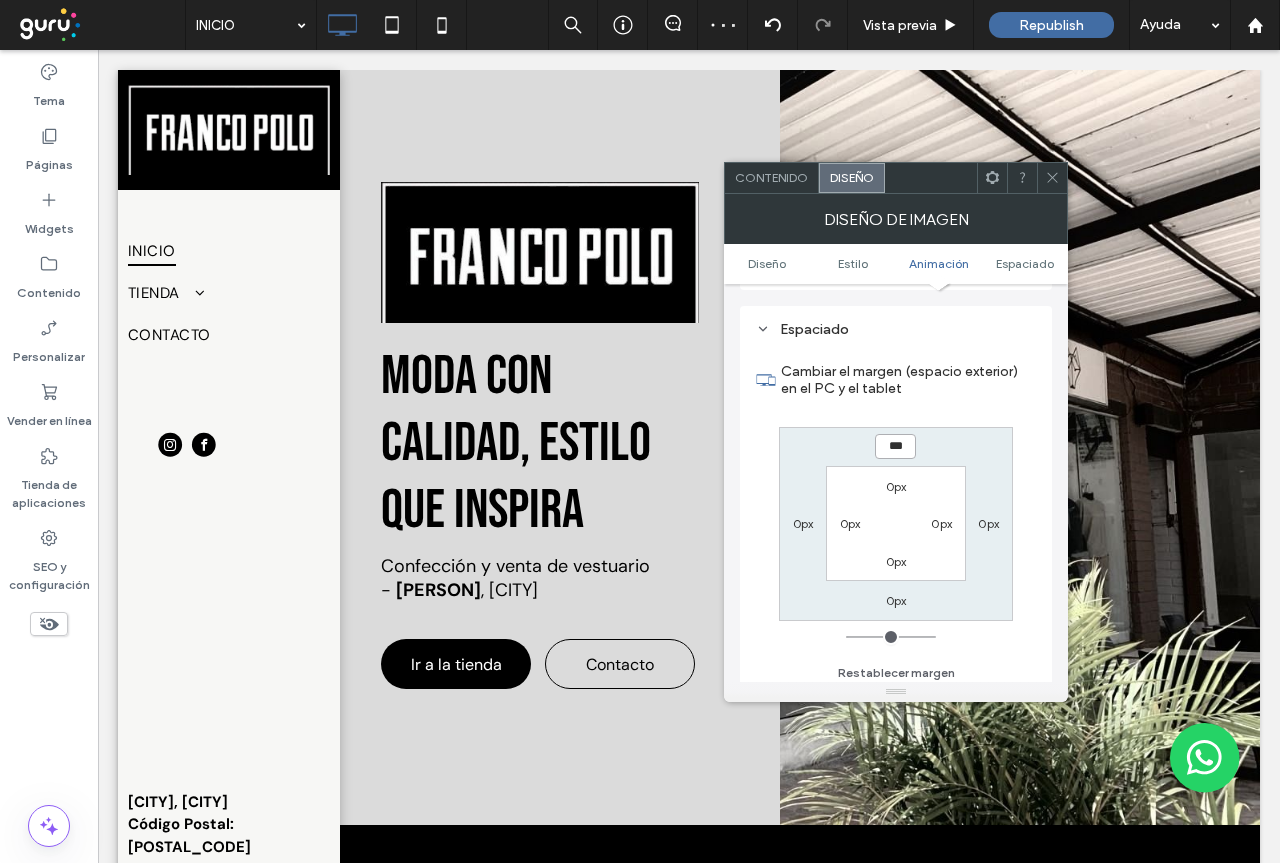 type on "***" 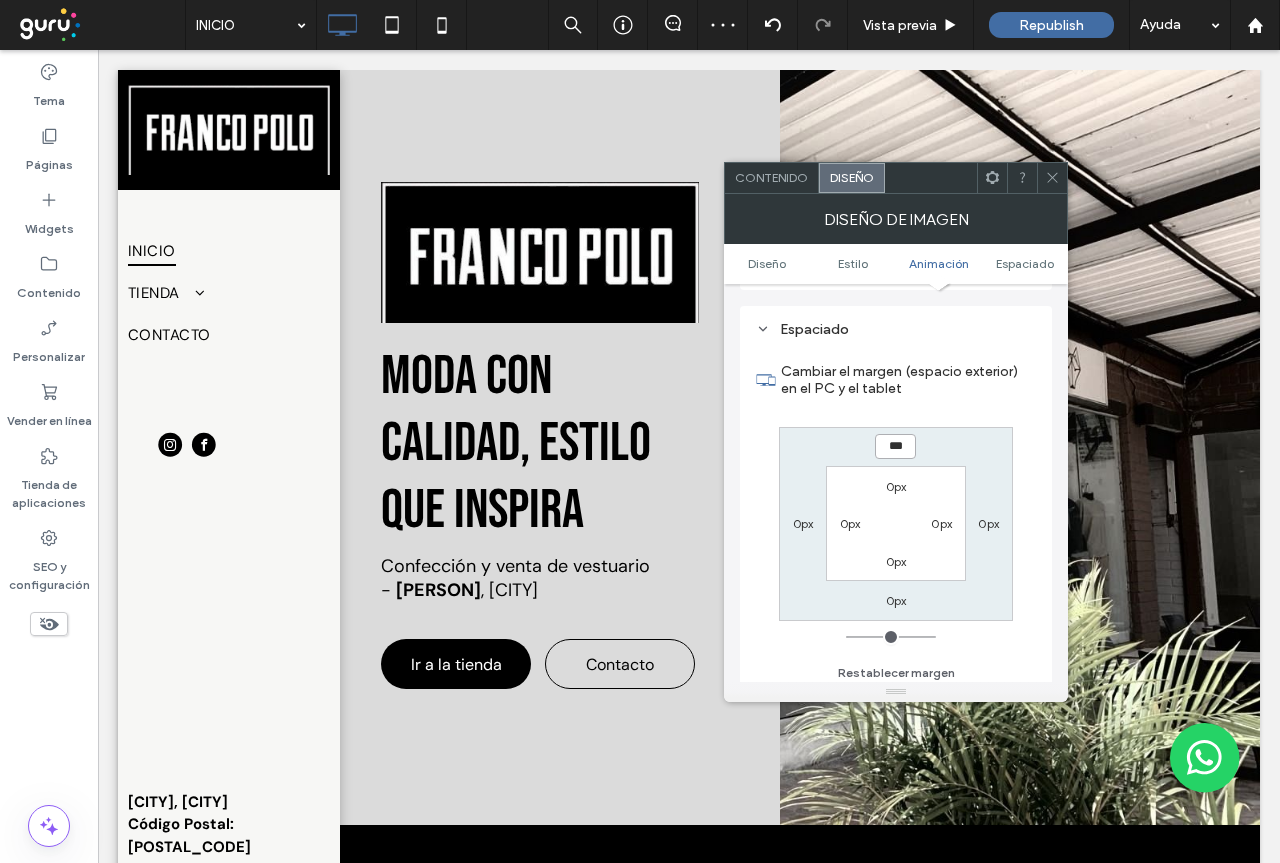 type on "*" 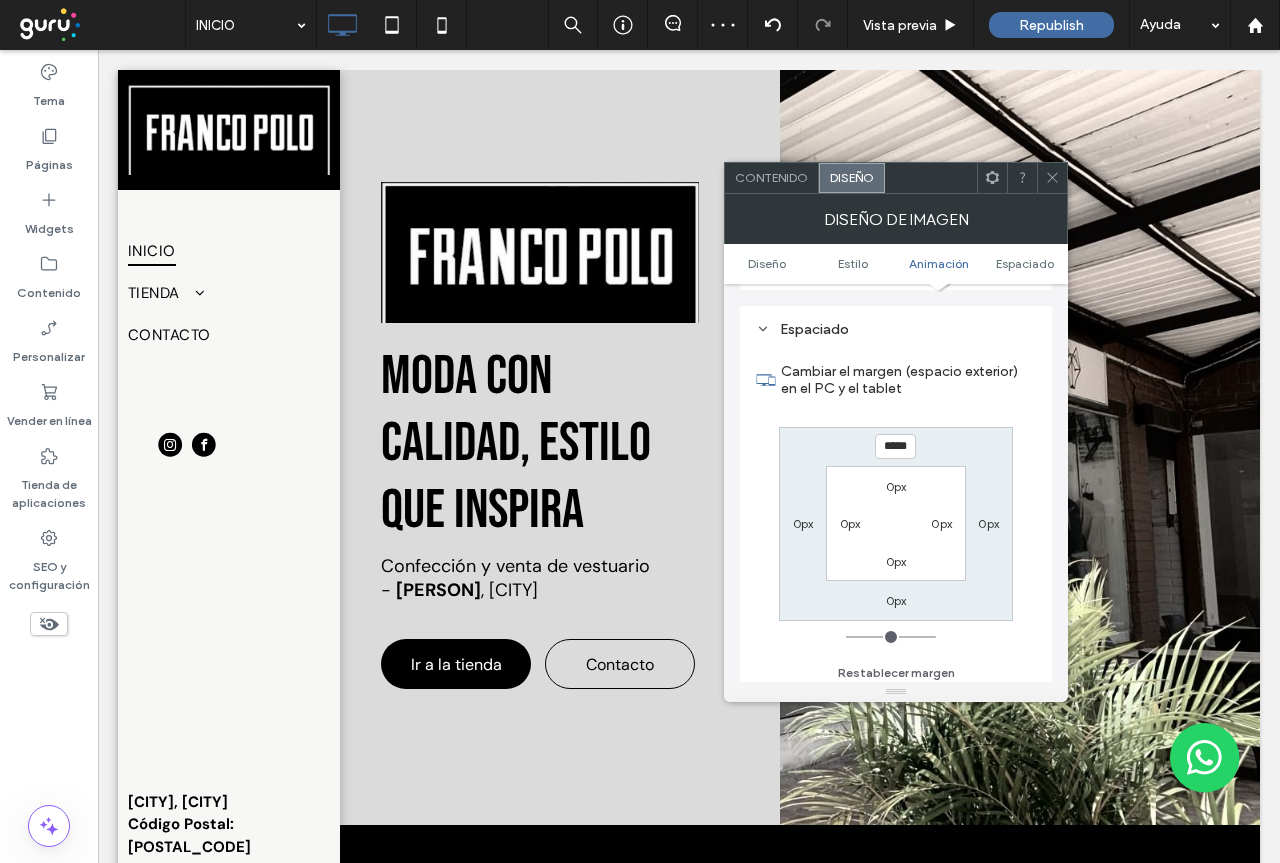 click on "Cambiar el margen (espacio exterior) en el PC y el tablet ***** 0px 0px 0px 0px 0px 0px 0px Restablecer margen" at bounding box center (896, 515) 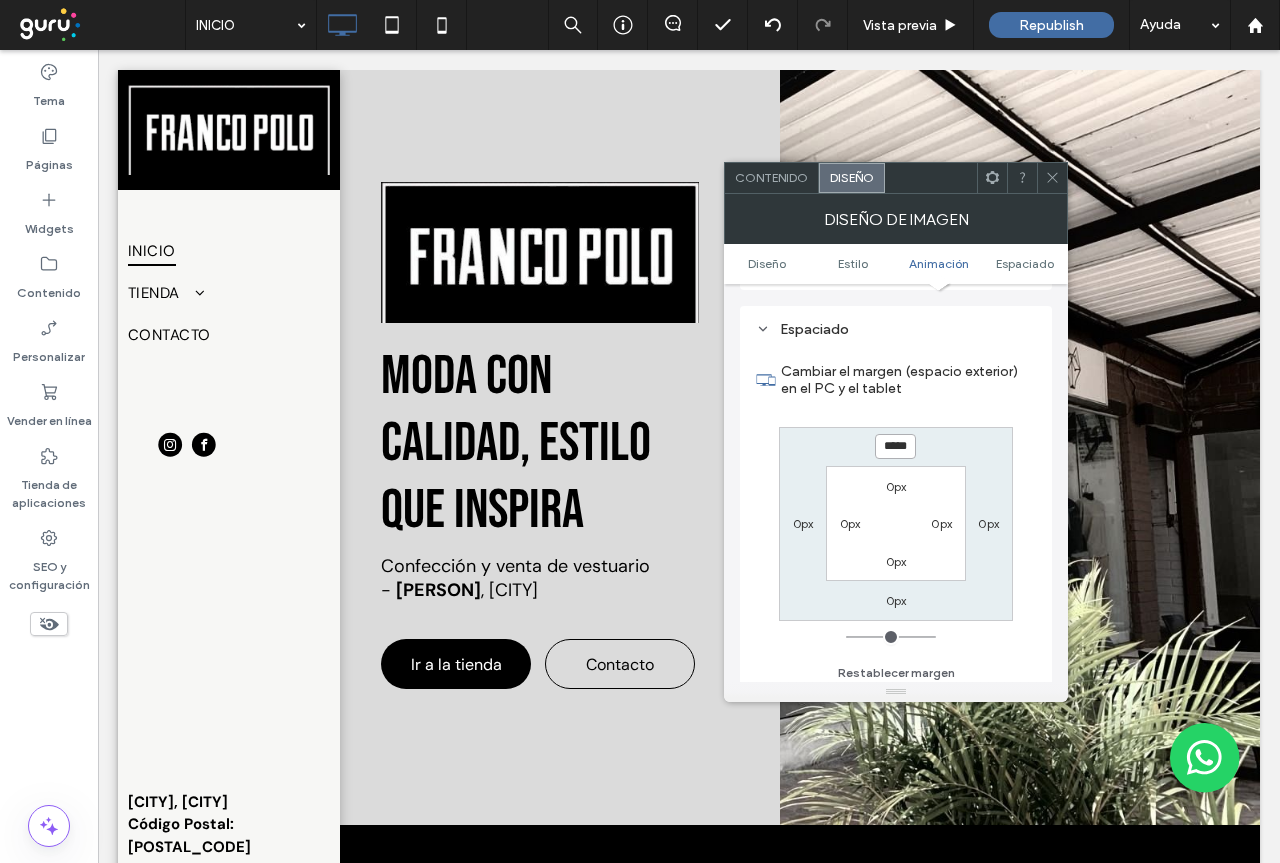 click on "*****" at bounding box center [895, 446] 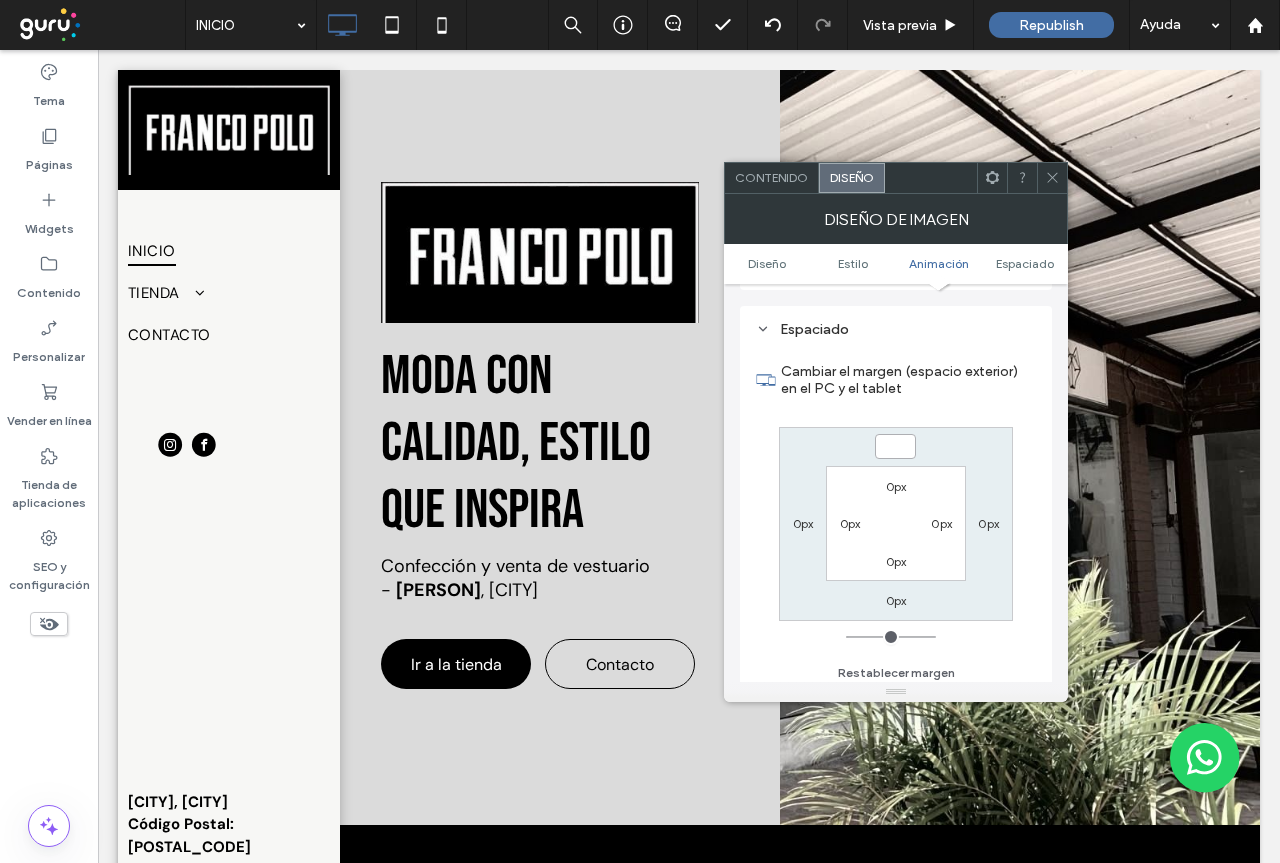 type 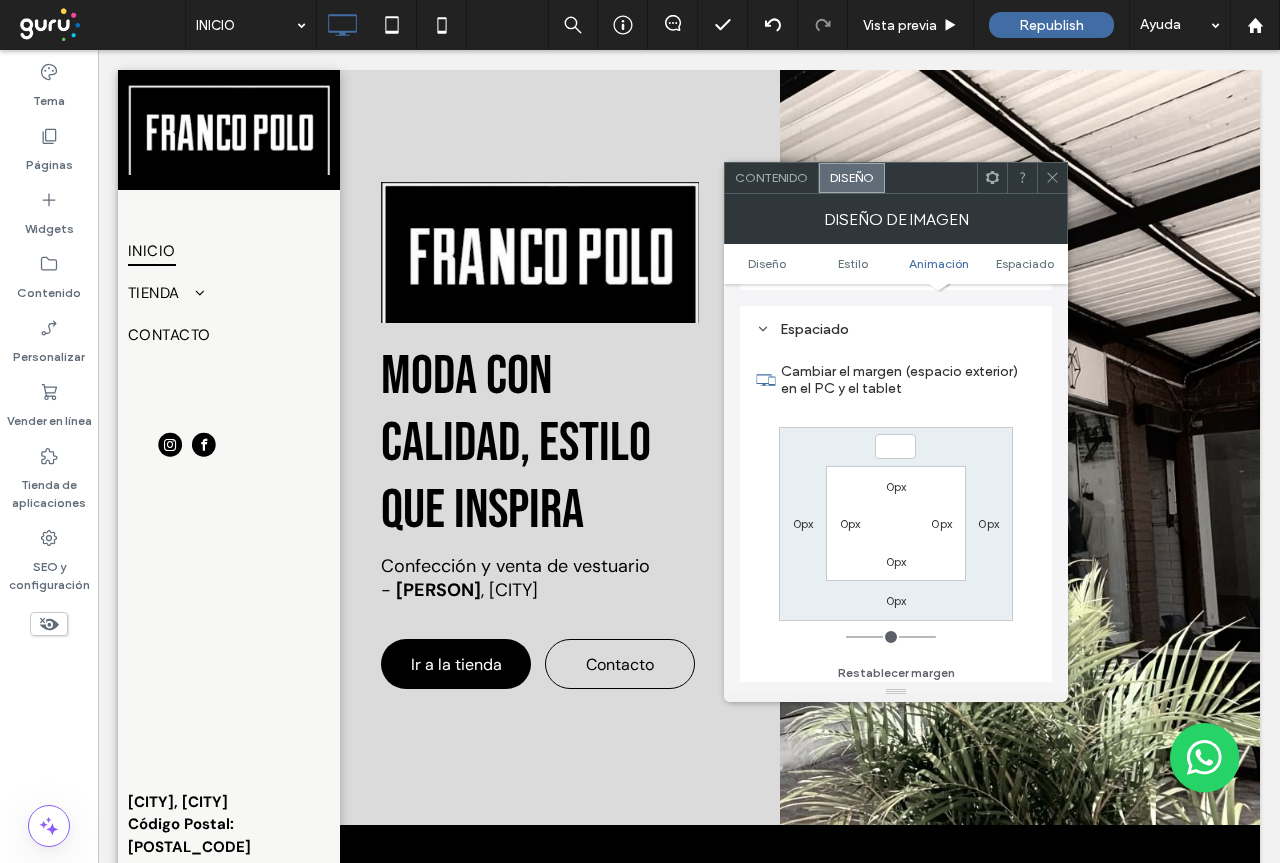 type on "*" 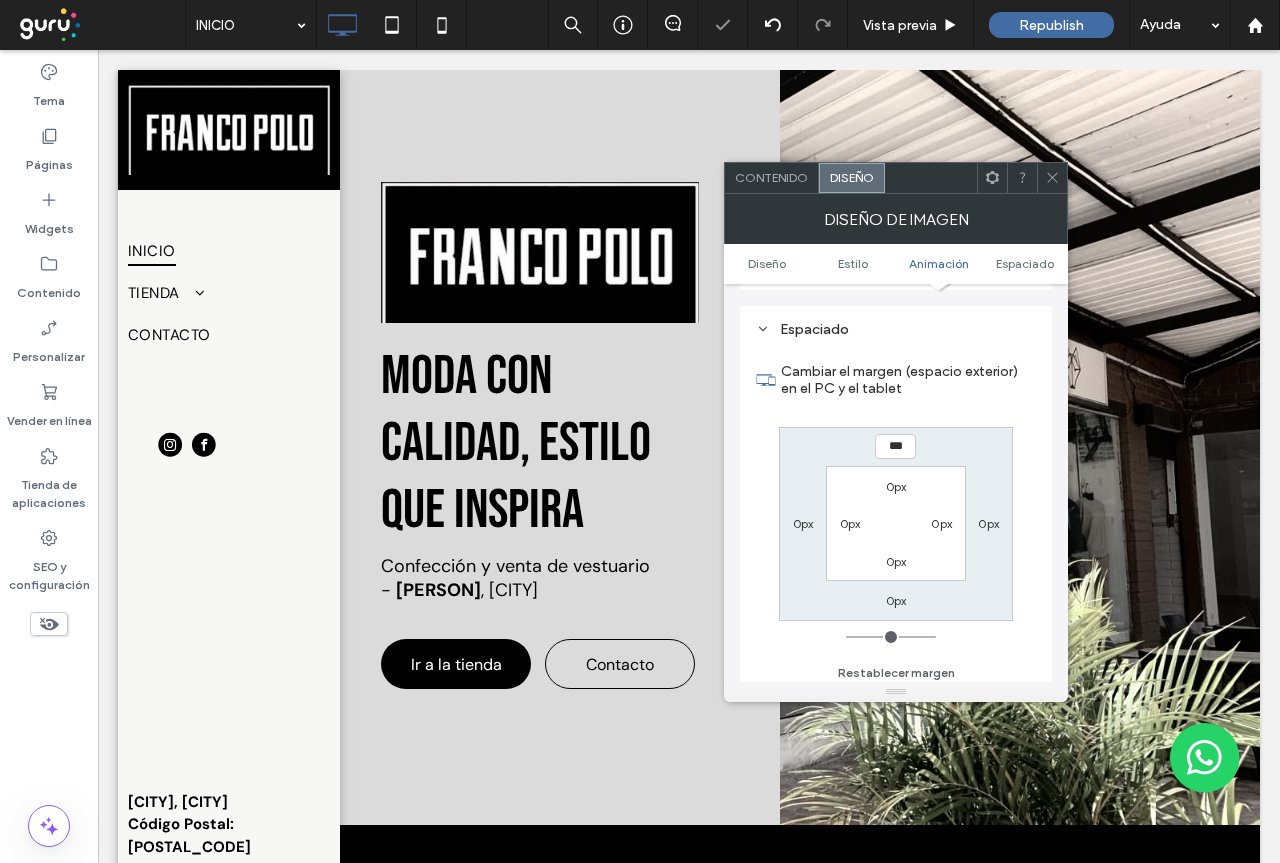 click on "Cambiar el margen (espacio exterior) en el PC y el tablet *** 0px 0px 0px 0px 0px 0px 0px Restablecer margen" at bounding box center (896, 515) 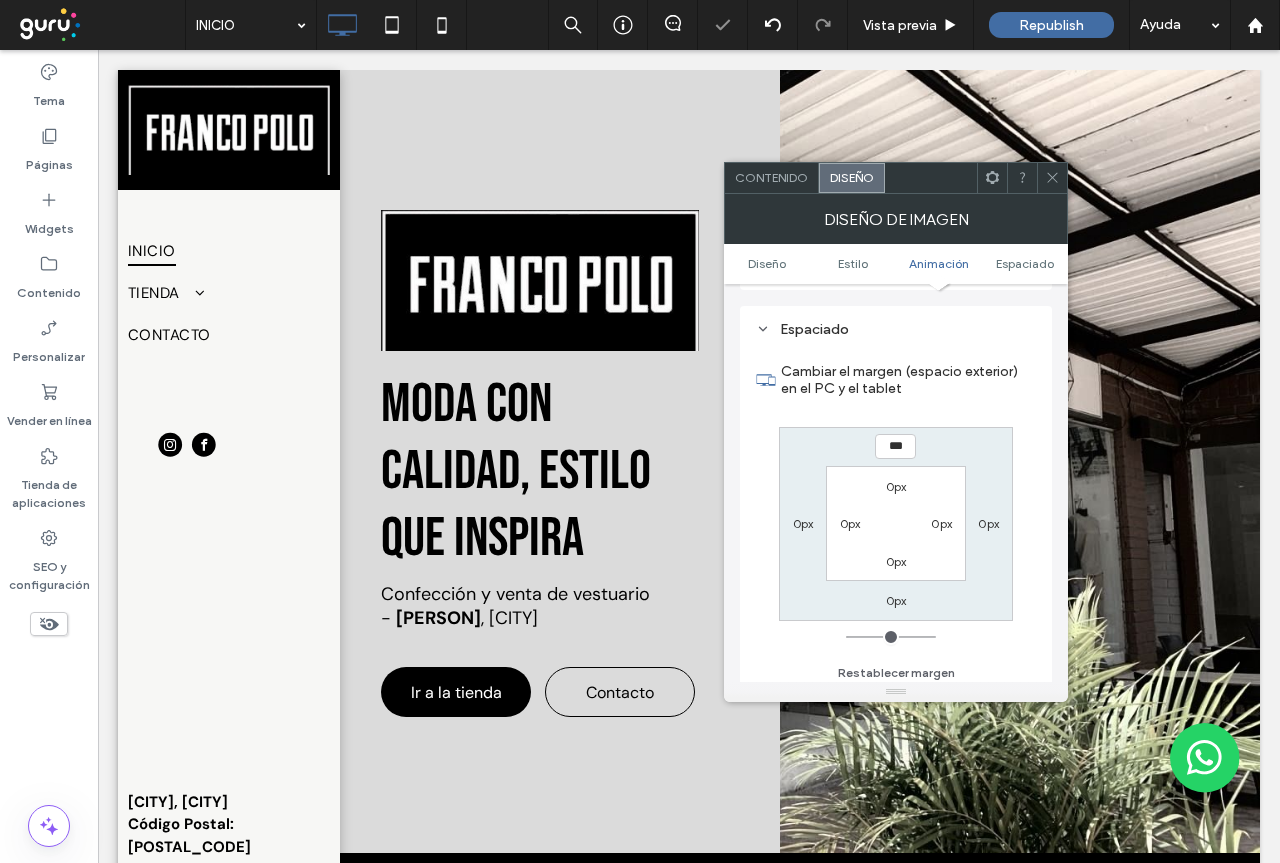 type on "***" 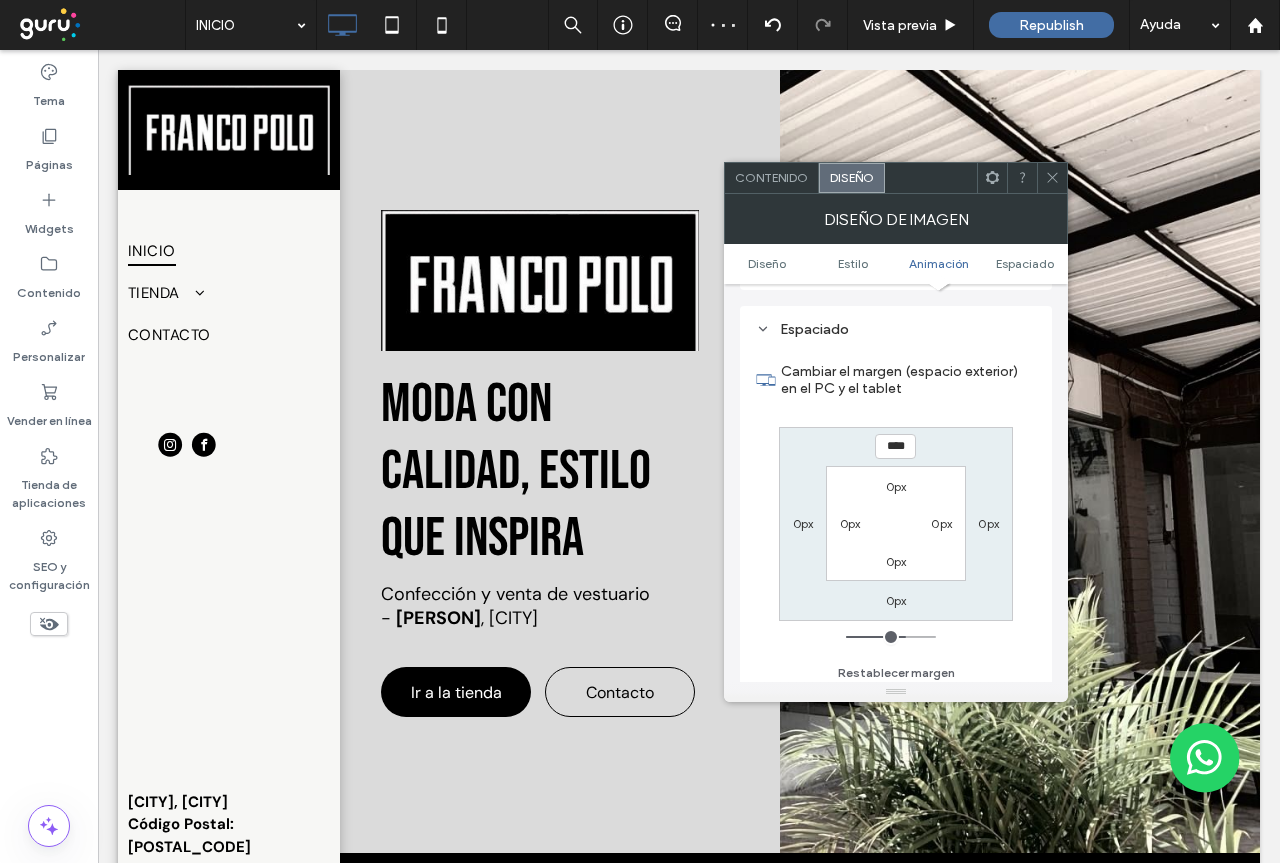 type on "***" 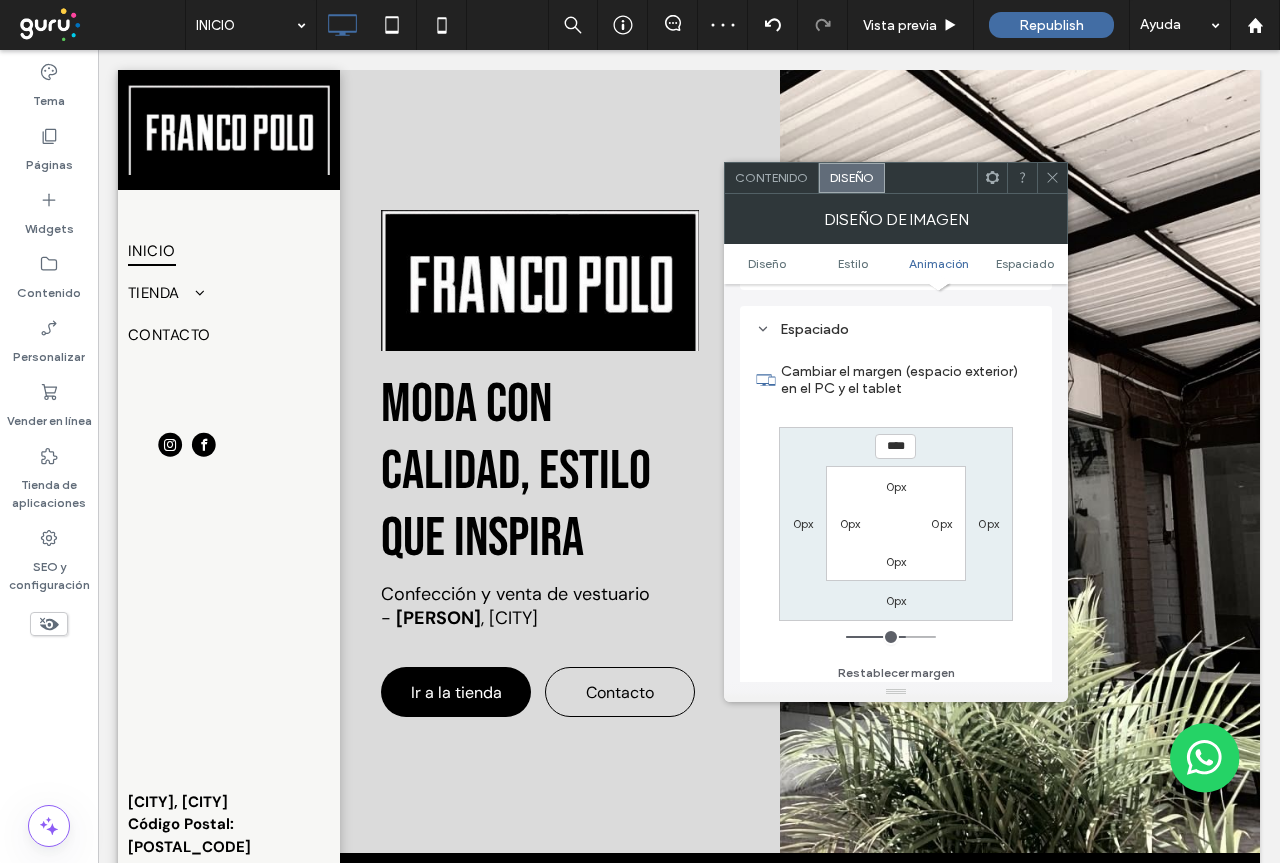 type on "*****" 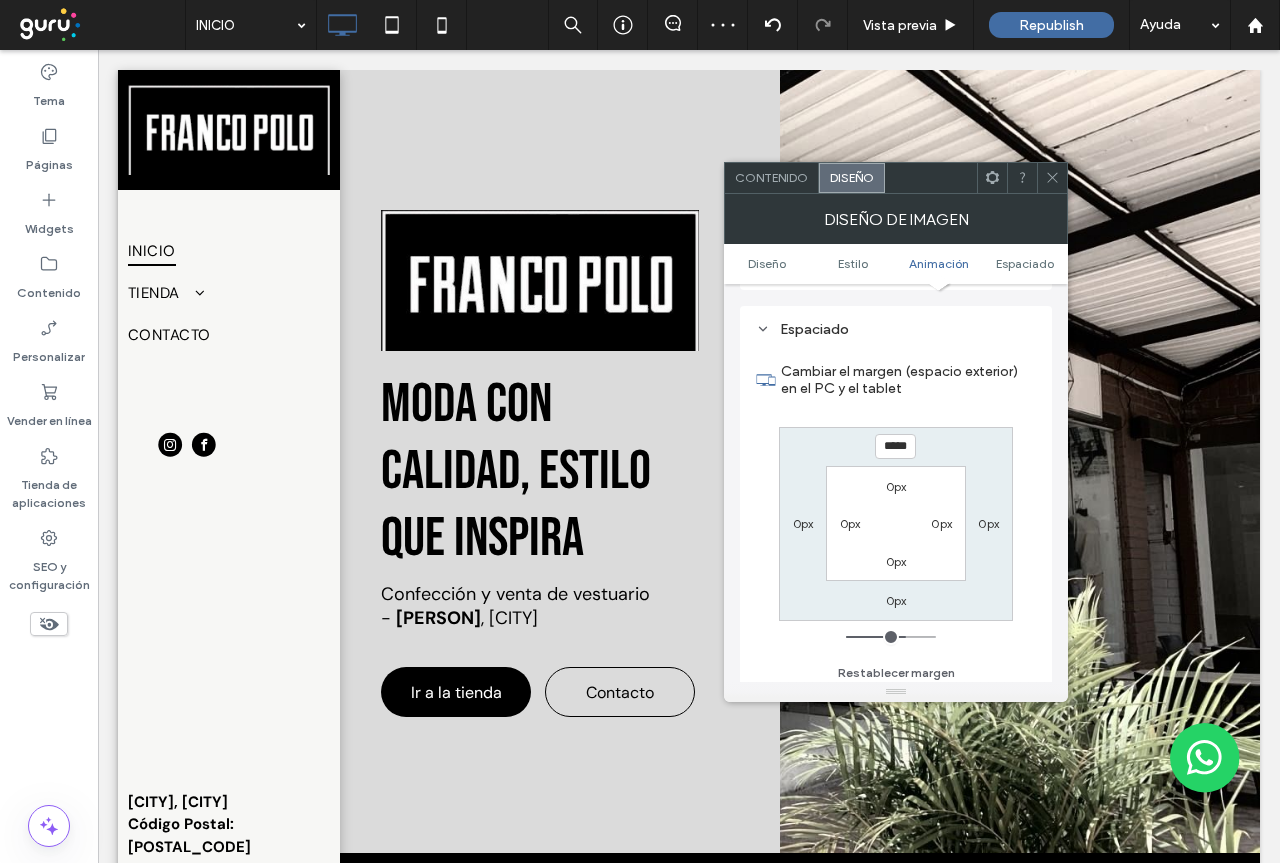 type on "***" 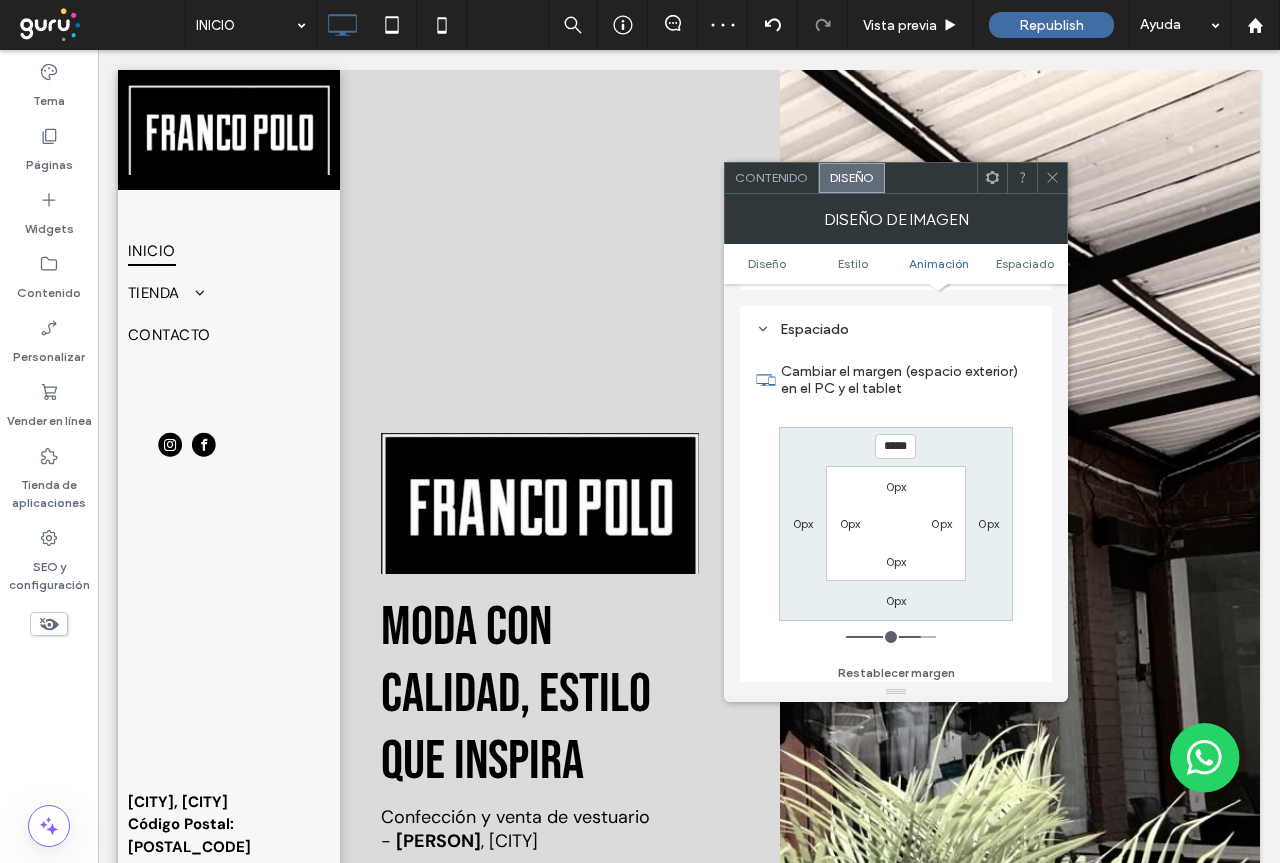 type on "***" 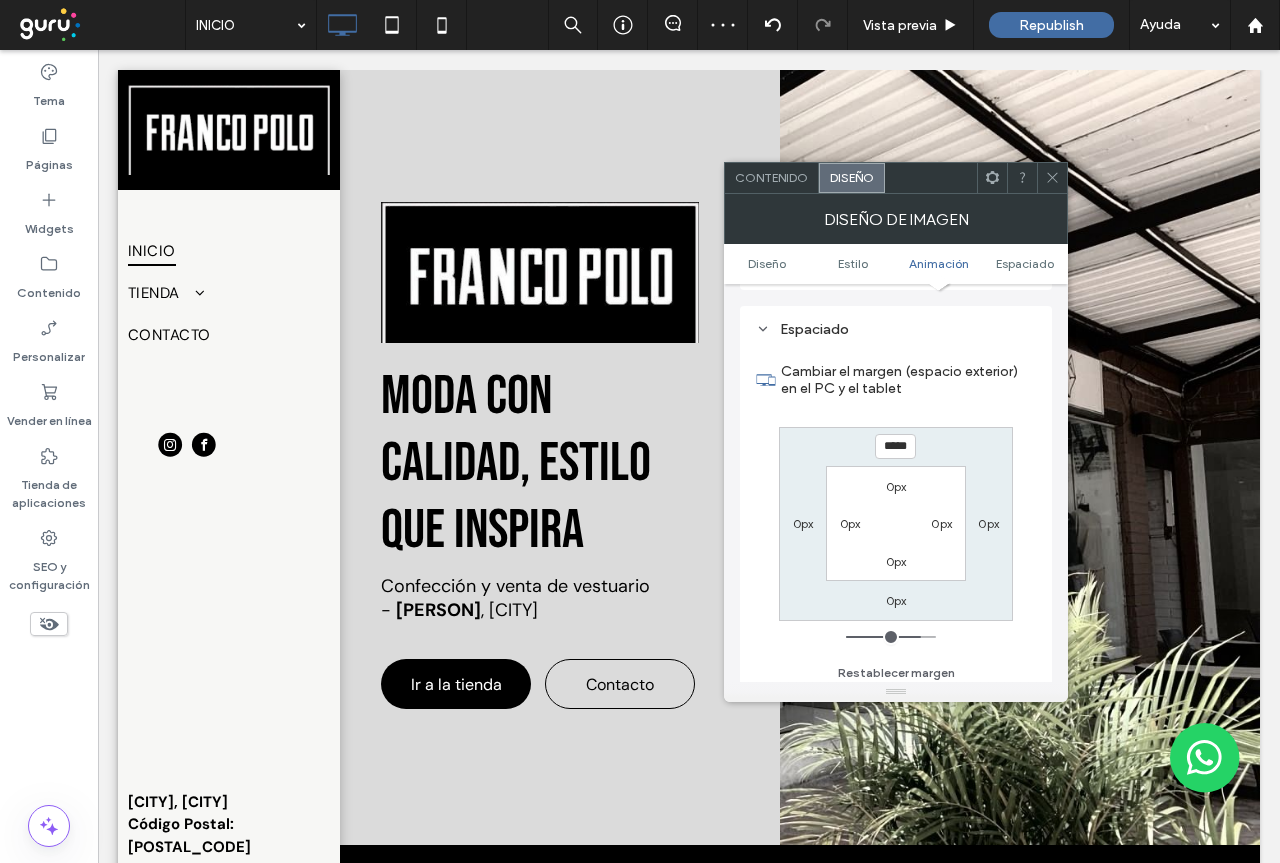 type on "**" 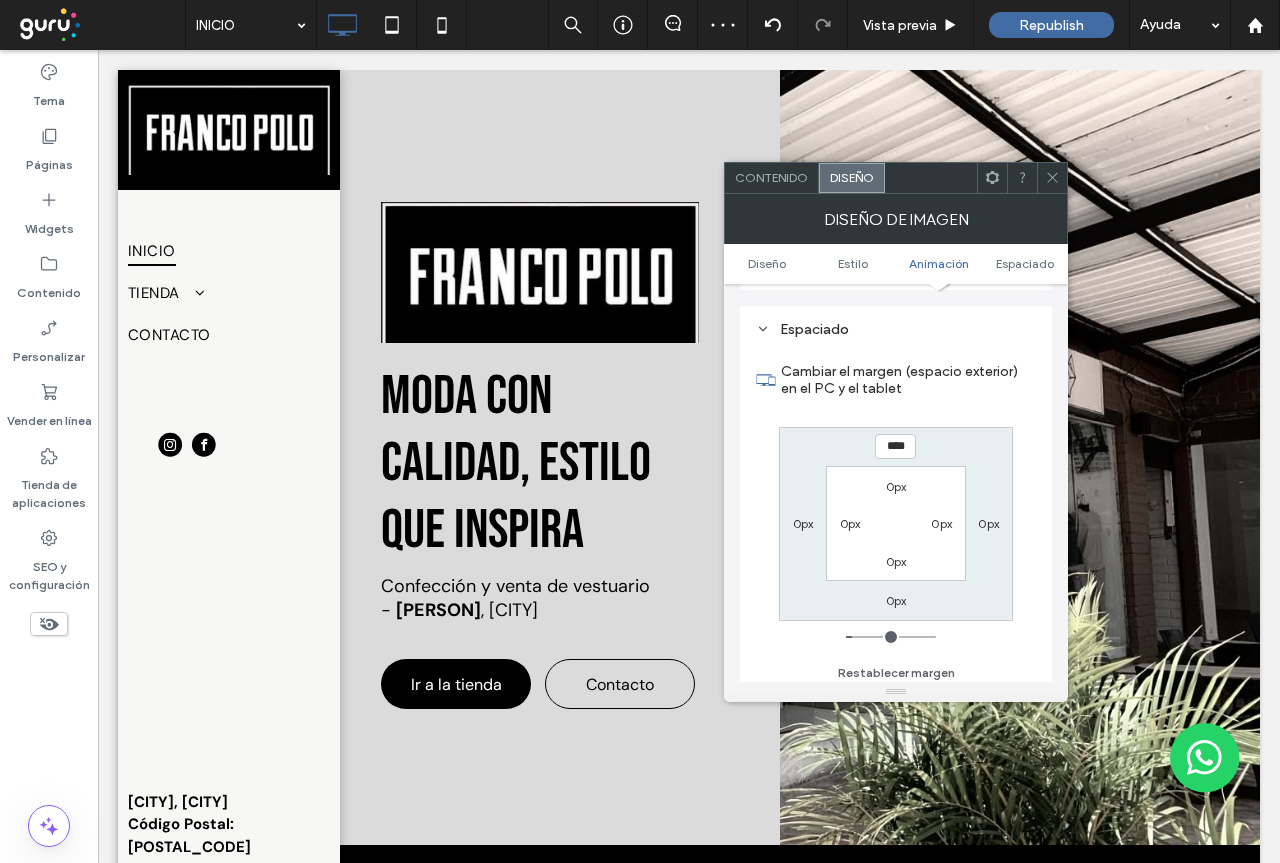 type on "*" 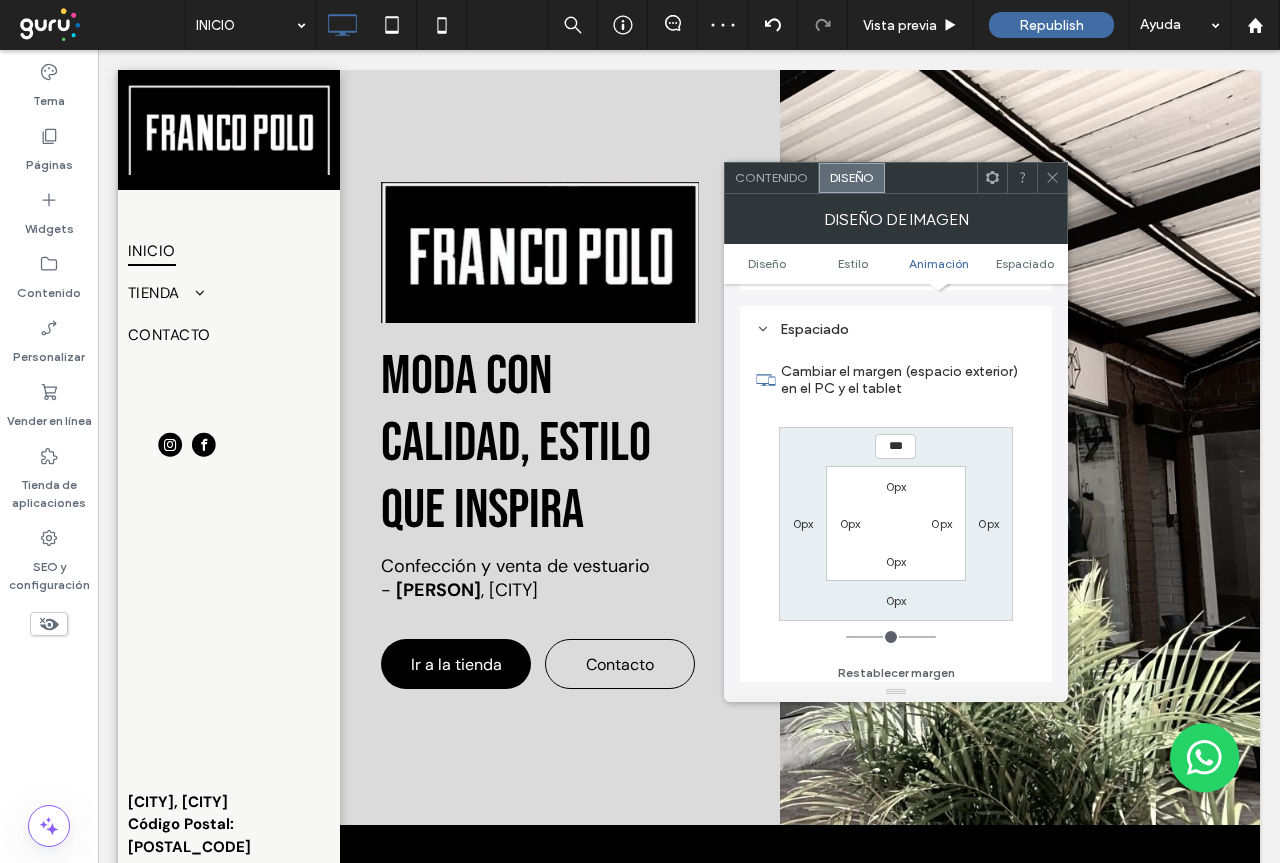 drag, startPoint x: 859, startPoint y: 637, endPoint x: 838, endPoint y: 639, distance: 21.095022 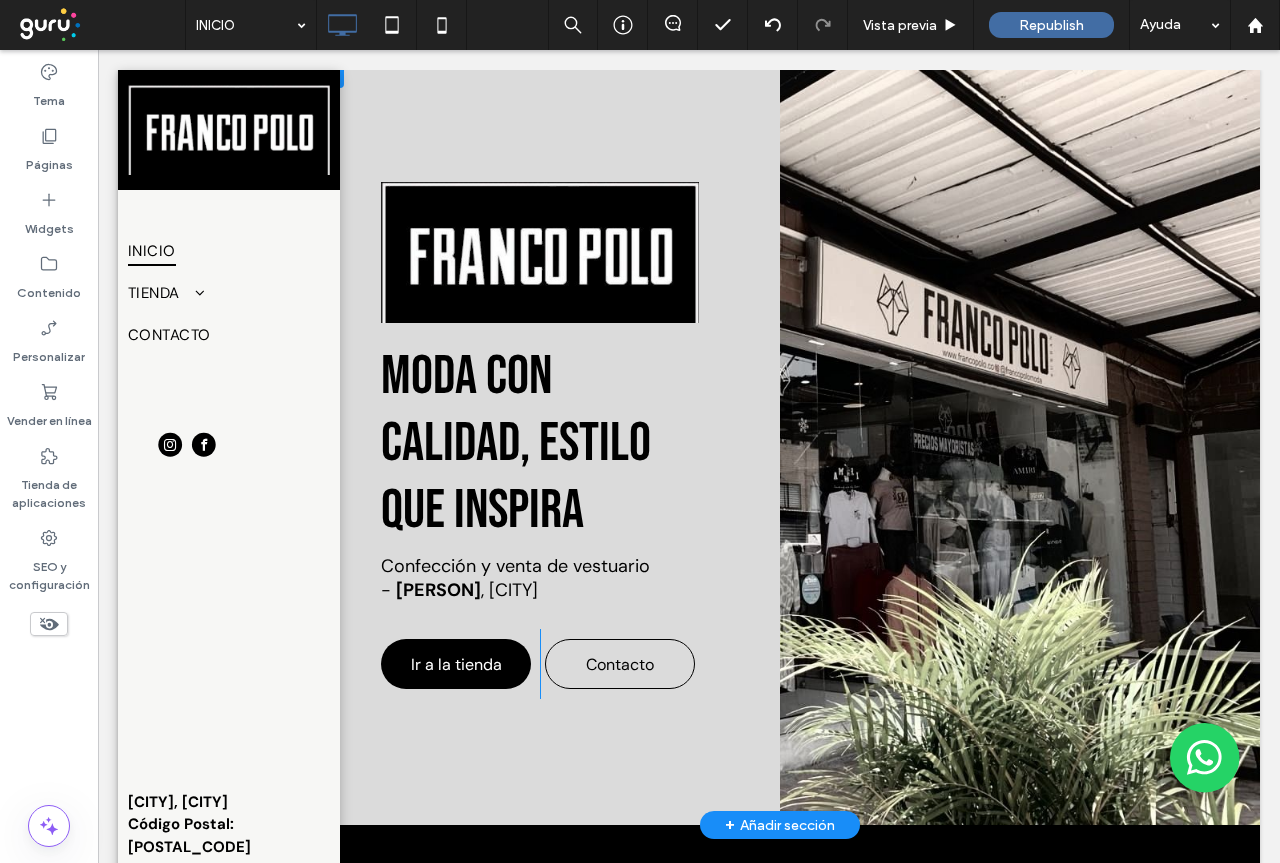 click on "moda CON CALIDAD, ESTILO QUE INSPIRA
Confección y venta de vestuario
-
Franco Polo , Antioquia
Ir a la tienda
Click To Paste
Contacto
Click To Paste
Click To Paste" at bounding box center (540, 440) 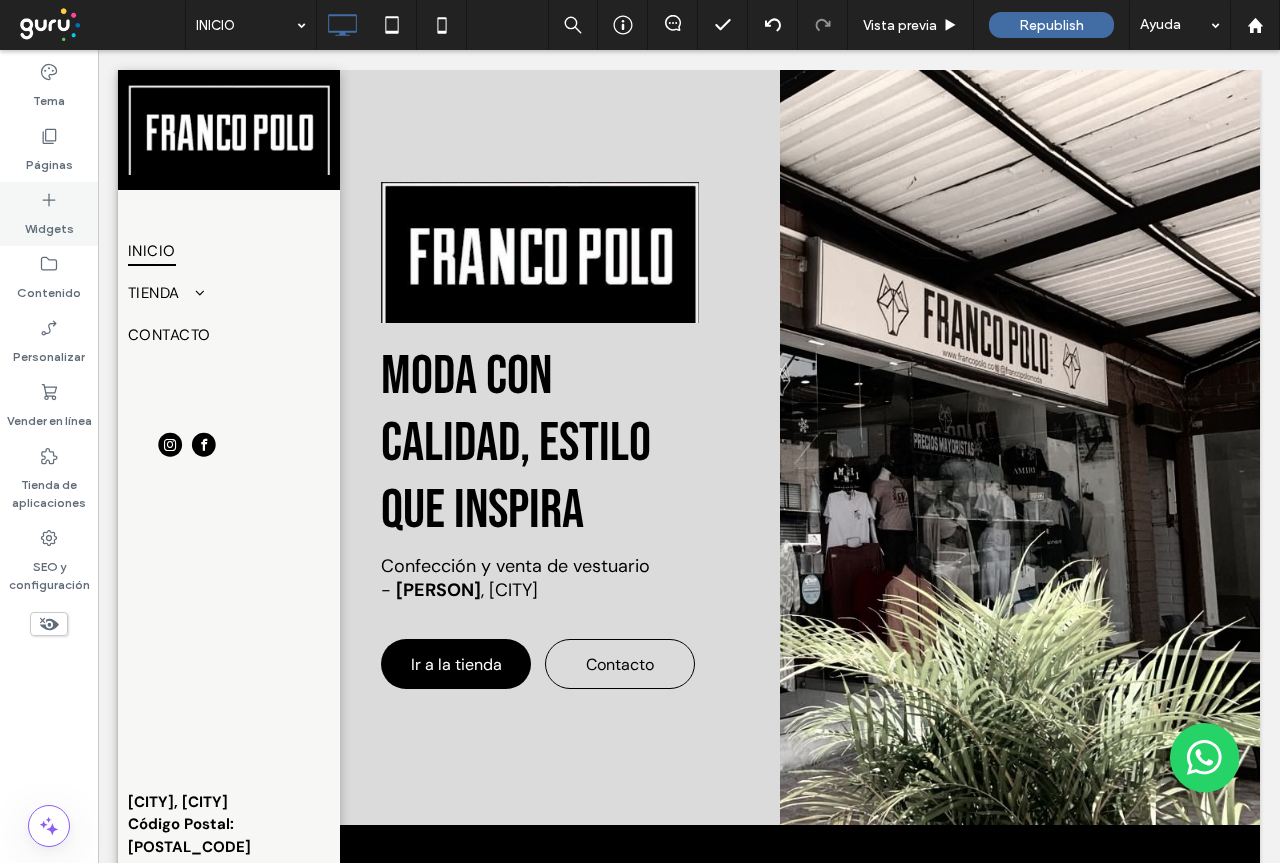 click on "Widgets" at bounding box center [49, 224] 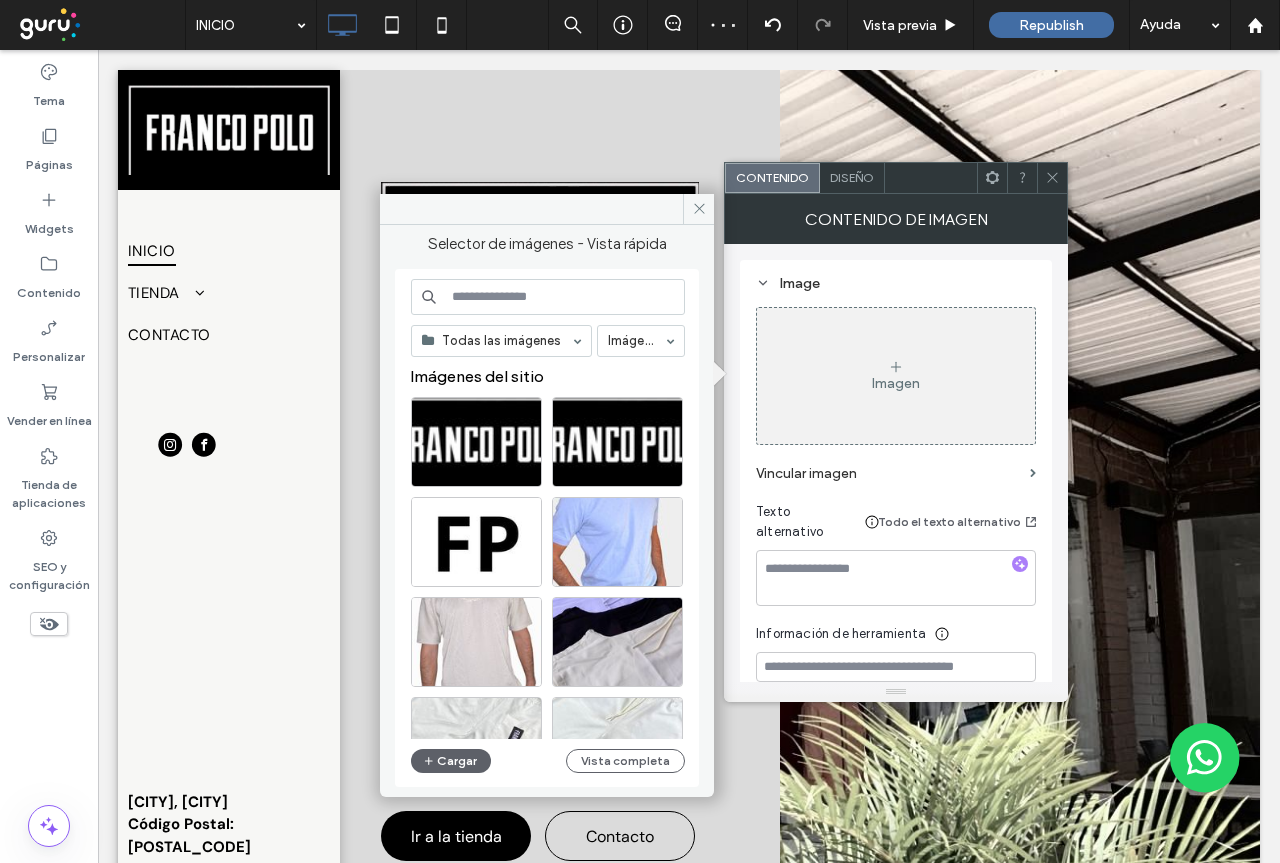 click 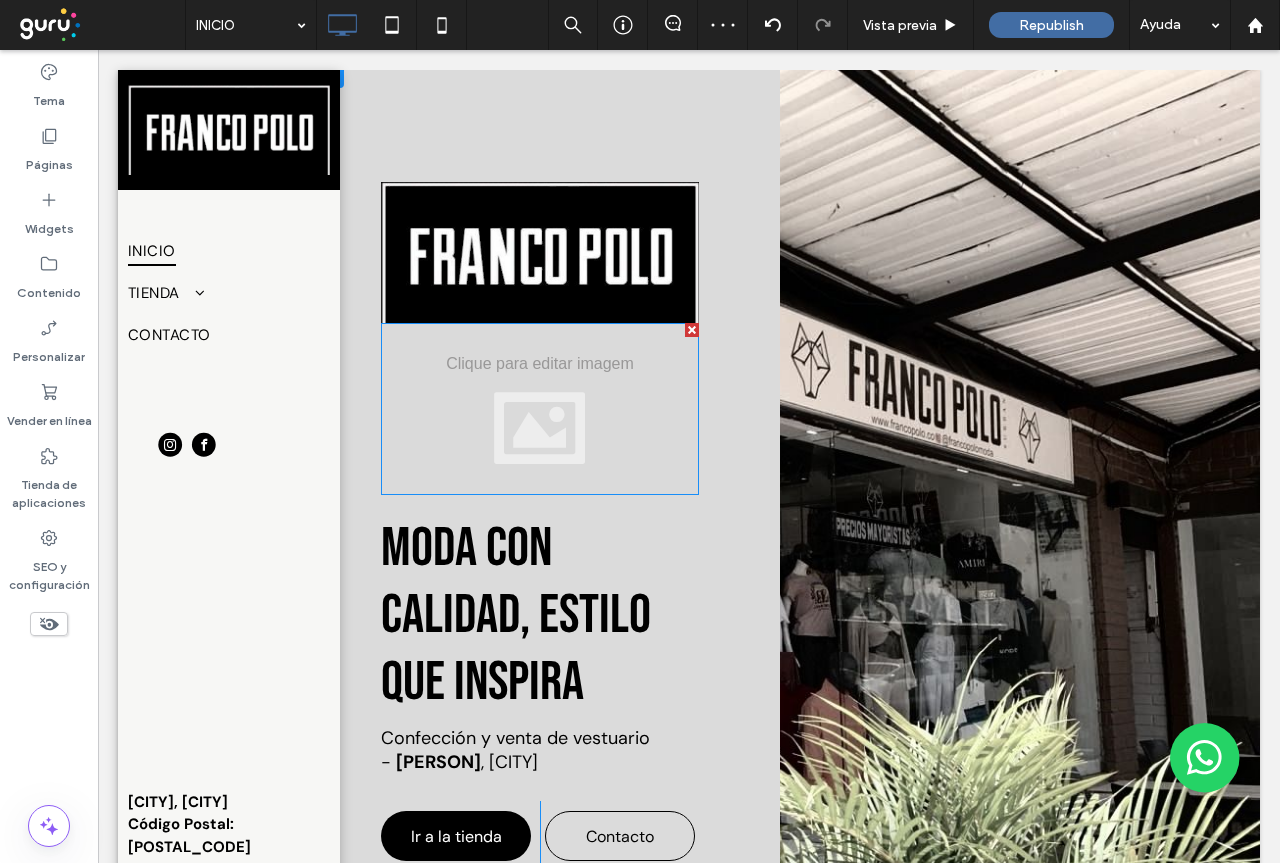 click at bounding box center (692, 330) 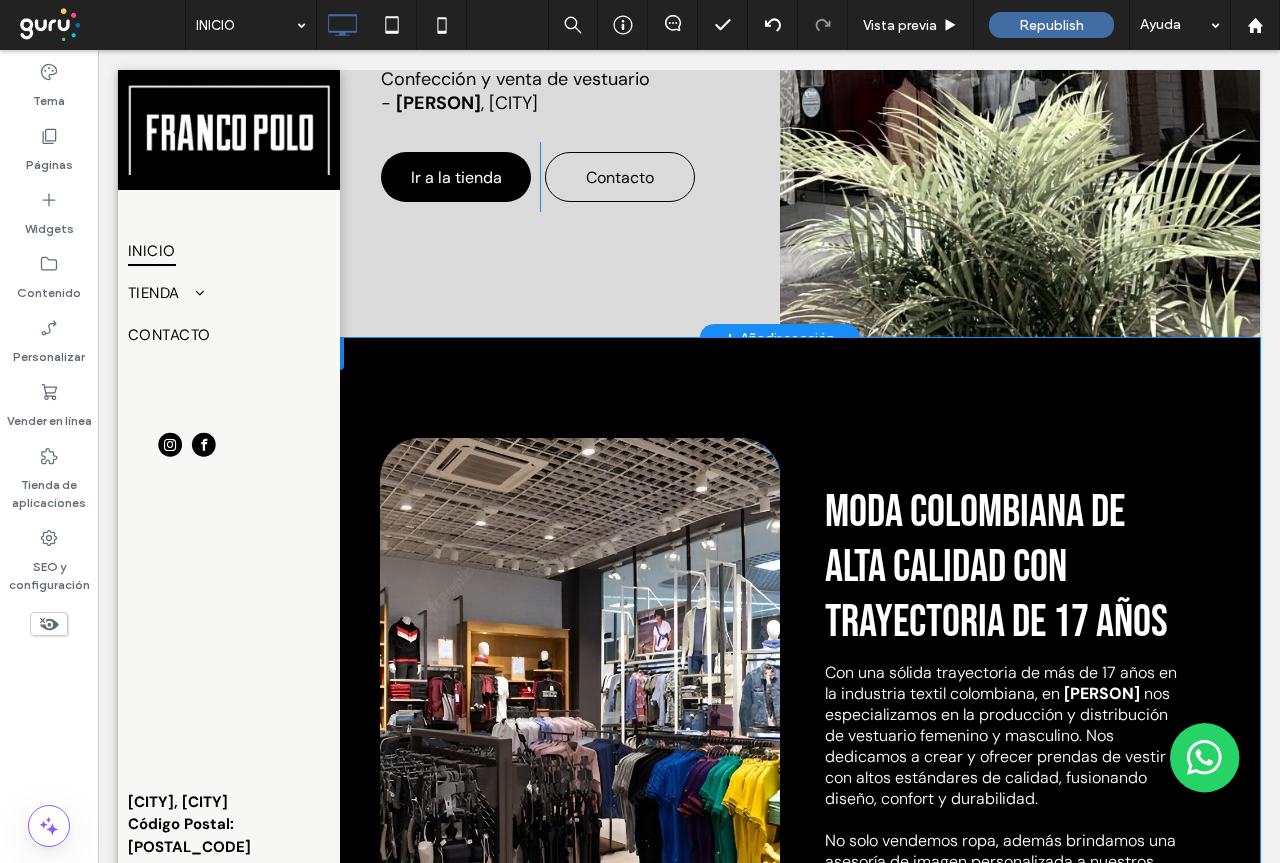 scroll, scrollTop: 500, scrollLeft: 0, axis: vertical 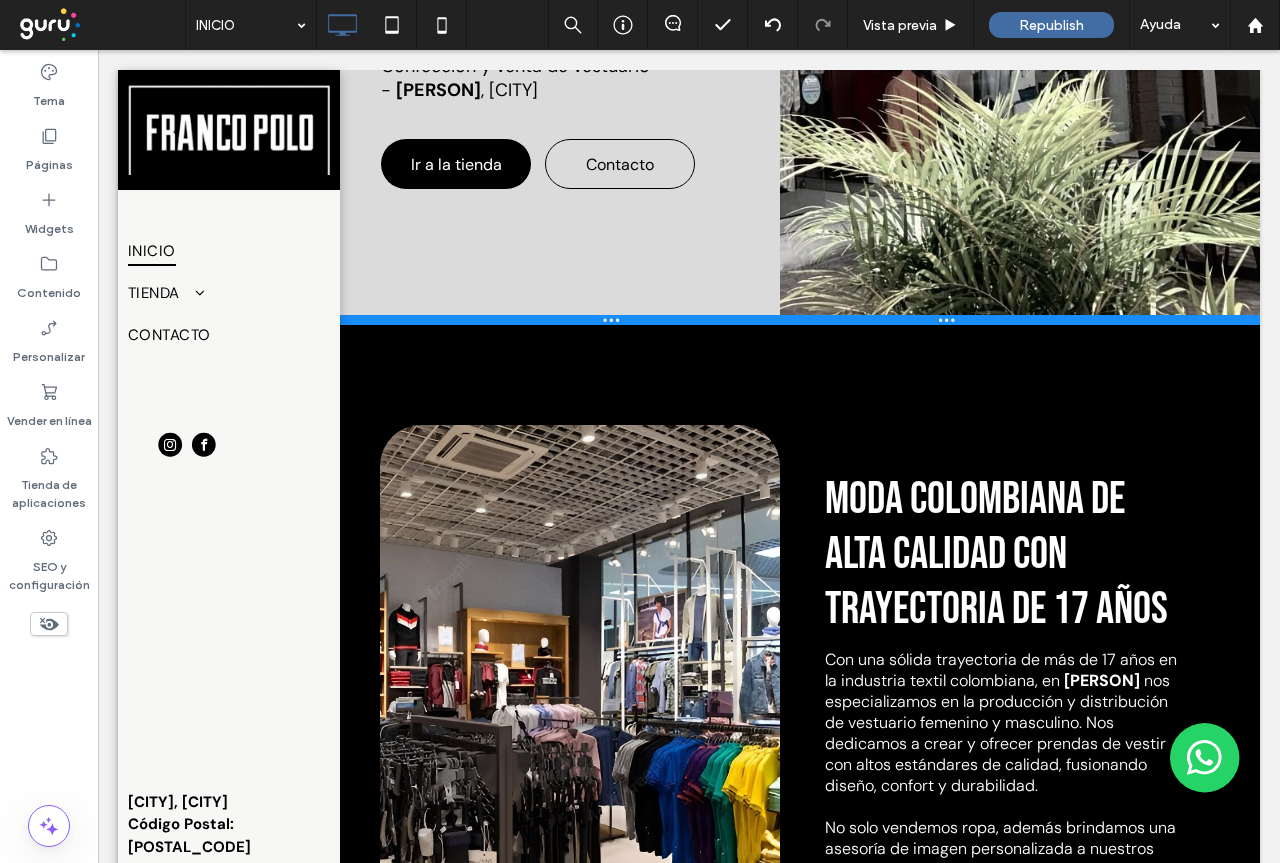 drag, startPoint x: 654, startPoint y: 336, endPoint x: 659, endPoint y: 241, distance: 95.131485 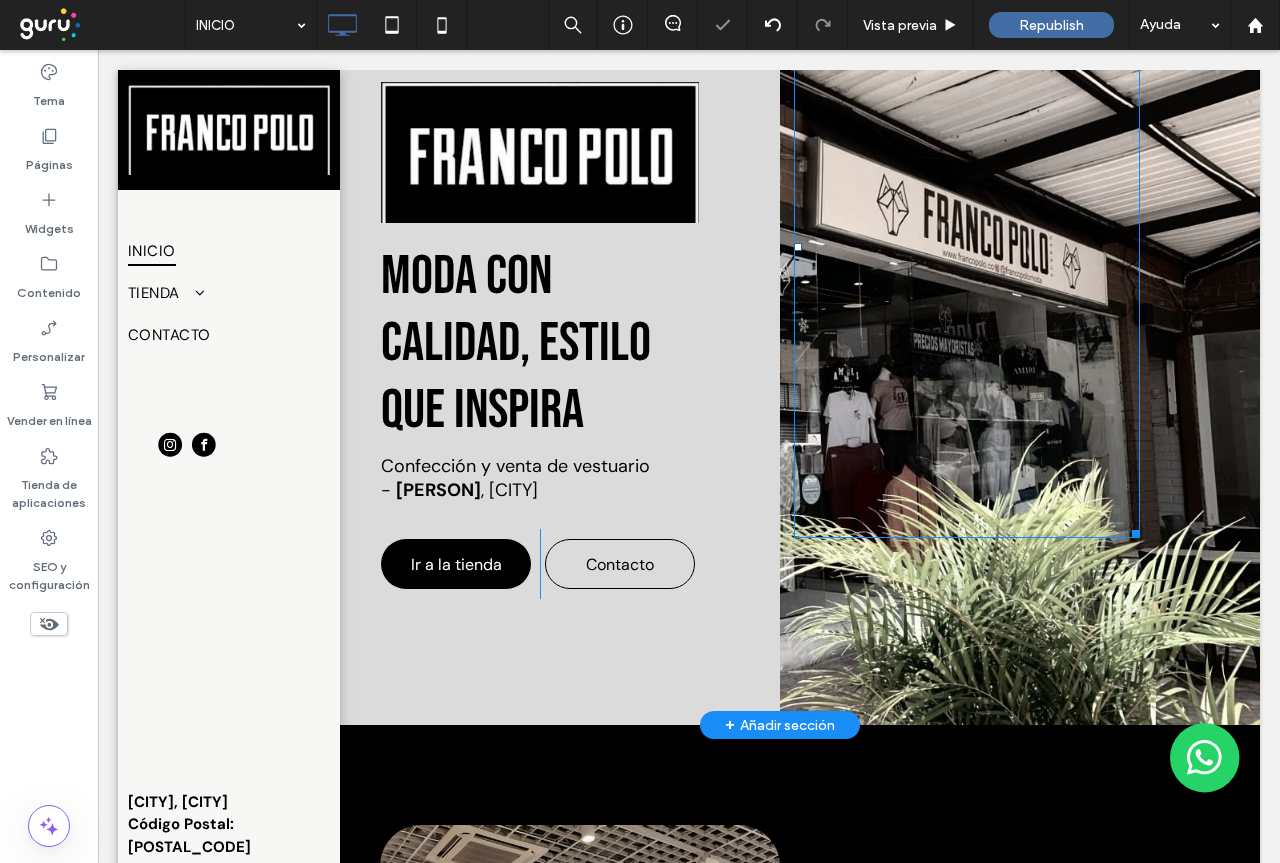 scroll, scrollTop: 0, scrollLeft: 0, axis: both 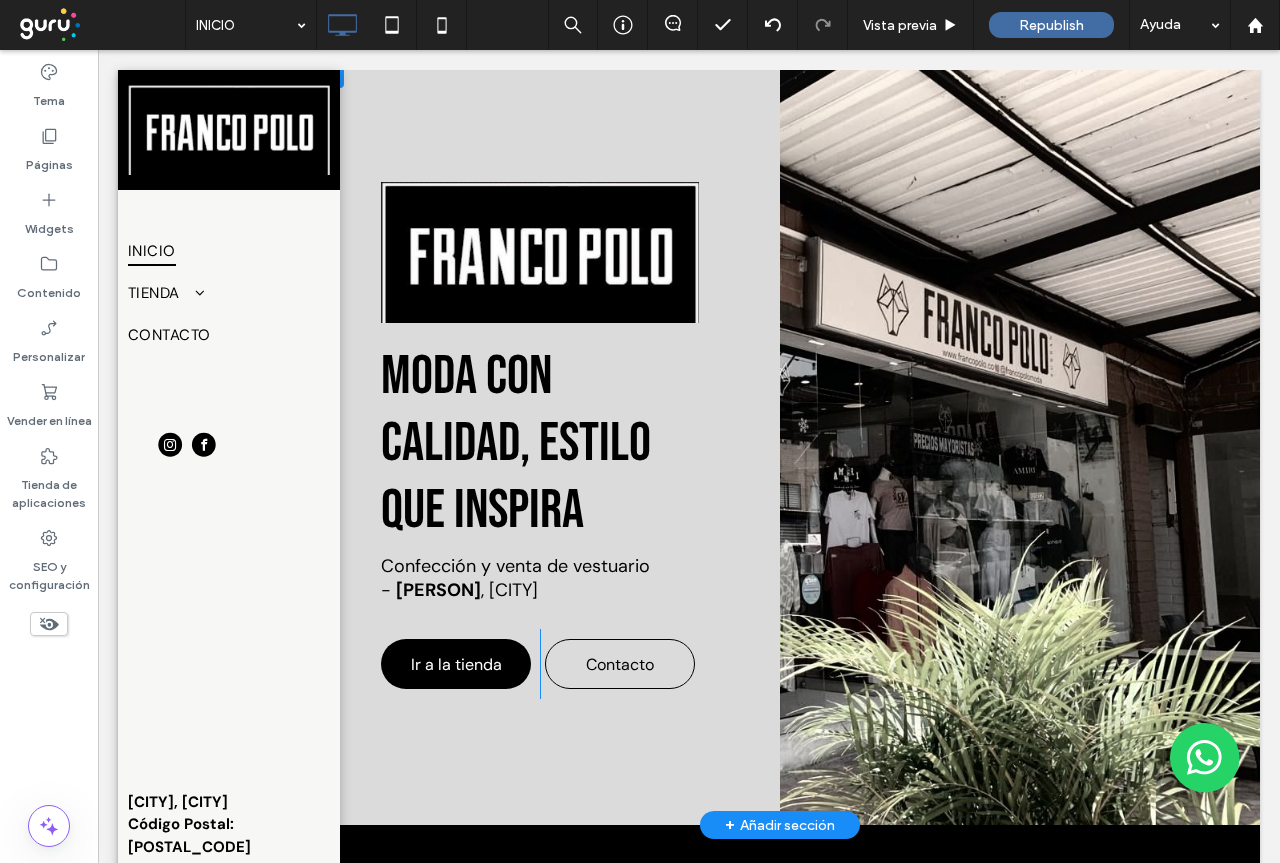 click at bounding box center [322, 72] 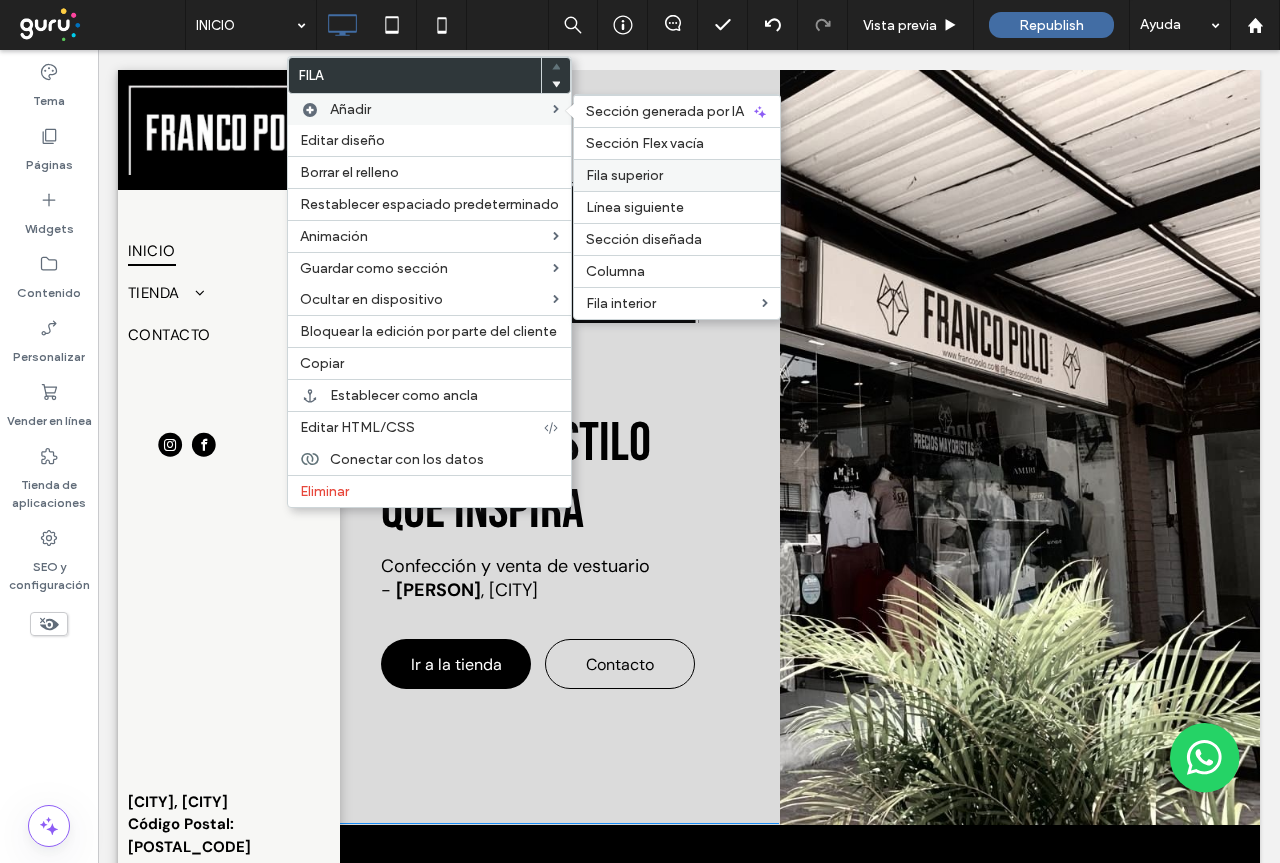 click on "Fila superior" at bounding box center (677, 175) 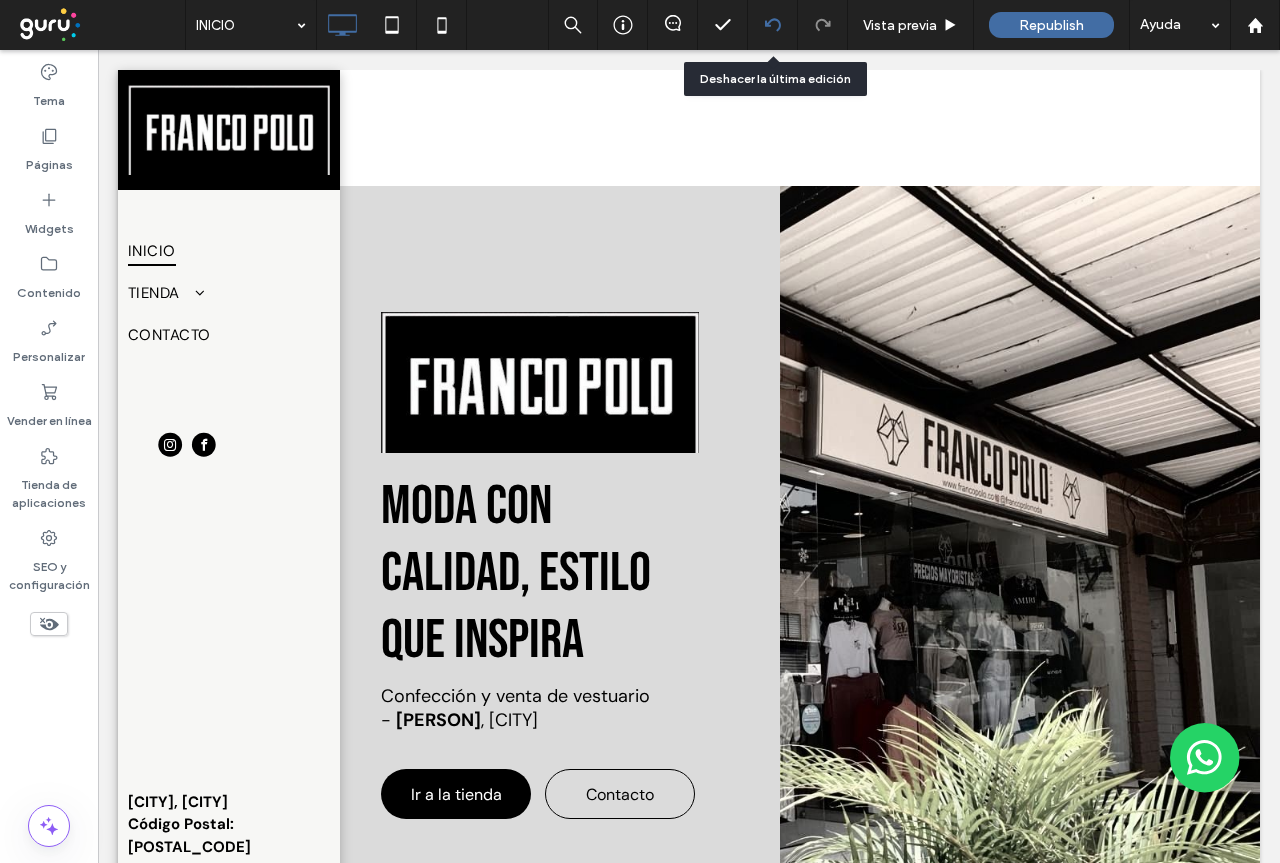 click 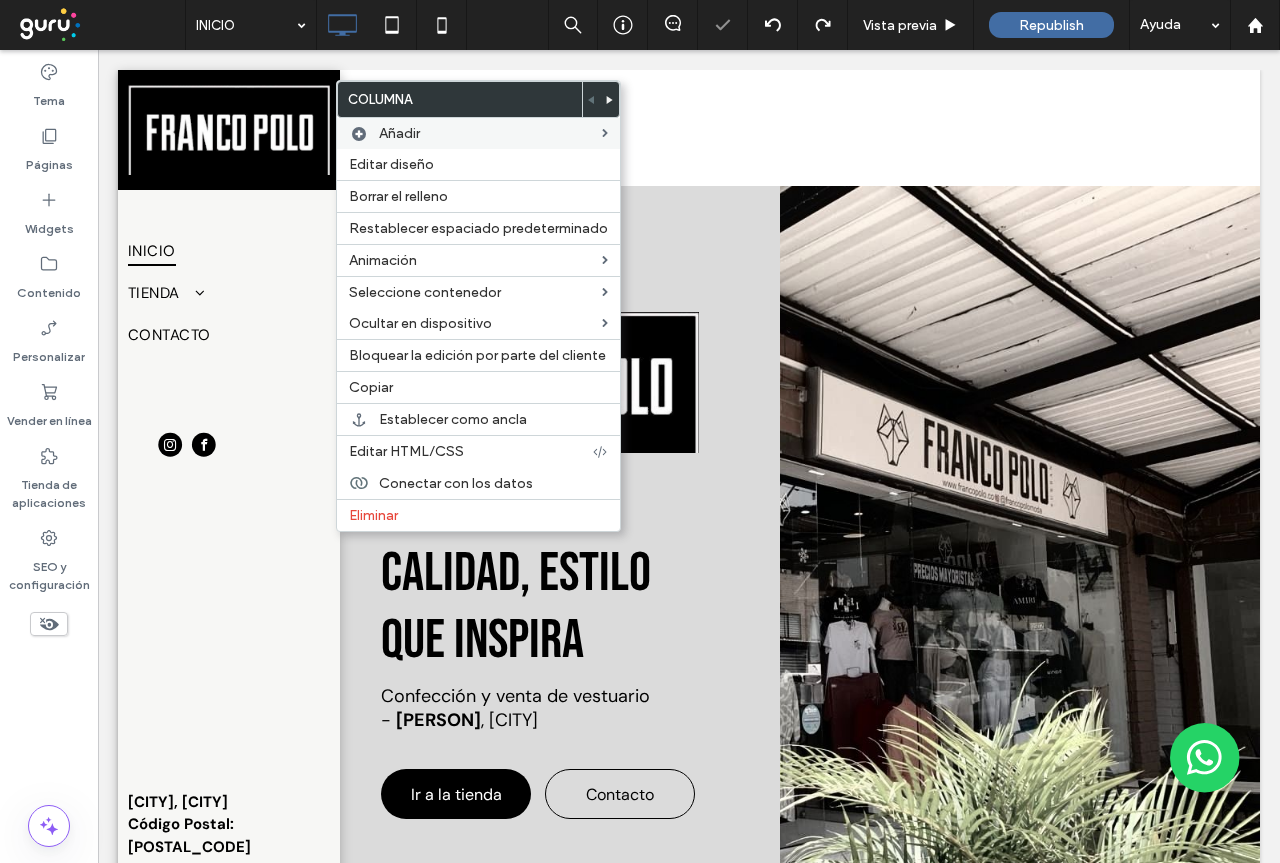click at bounding box center [605, 133] 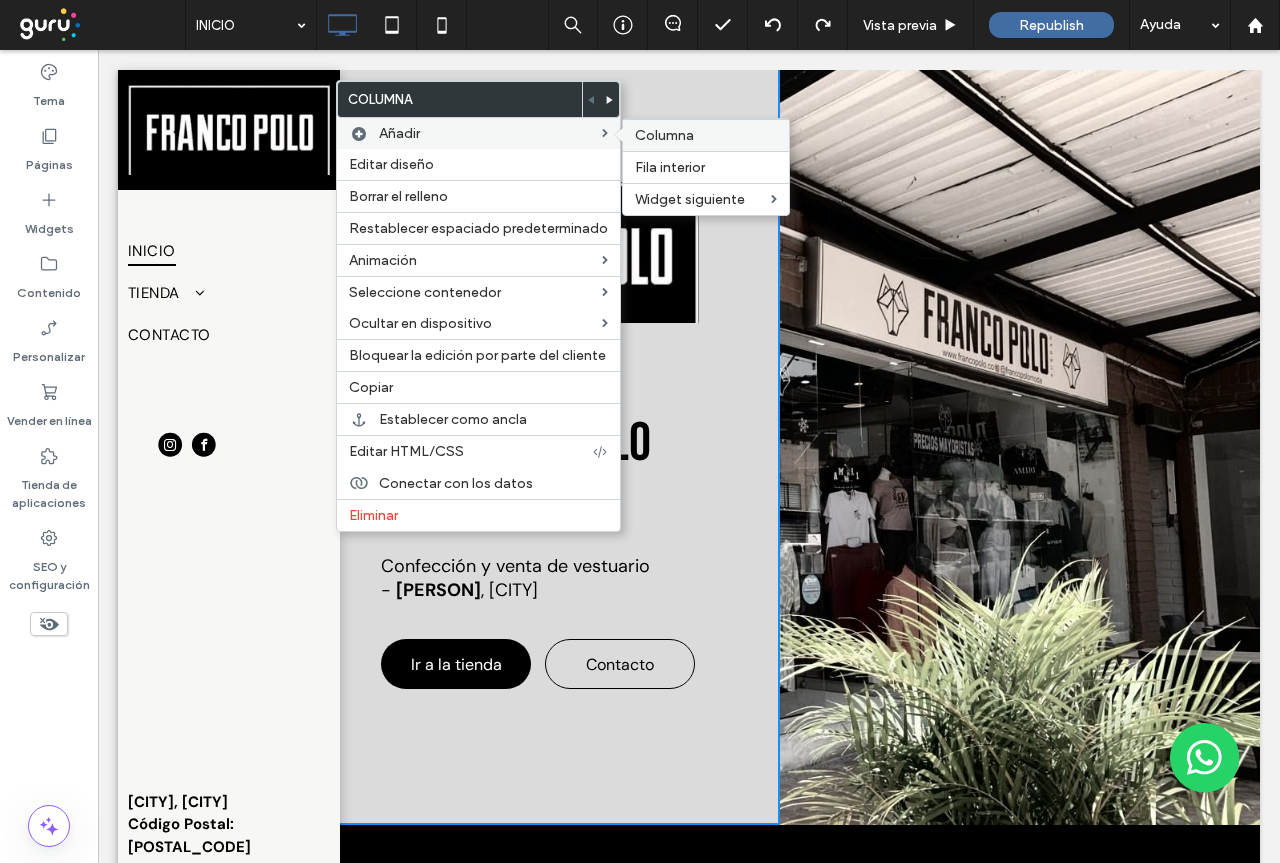 scroll, scrollTop: 0, scrollLeft: 0, axis: both 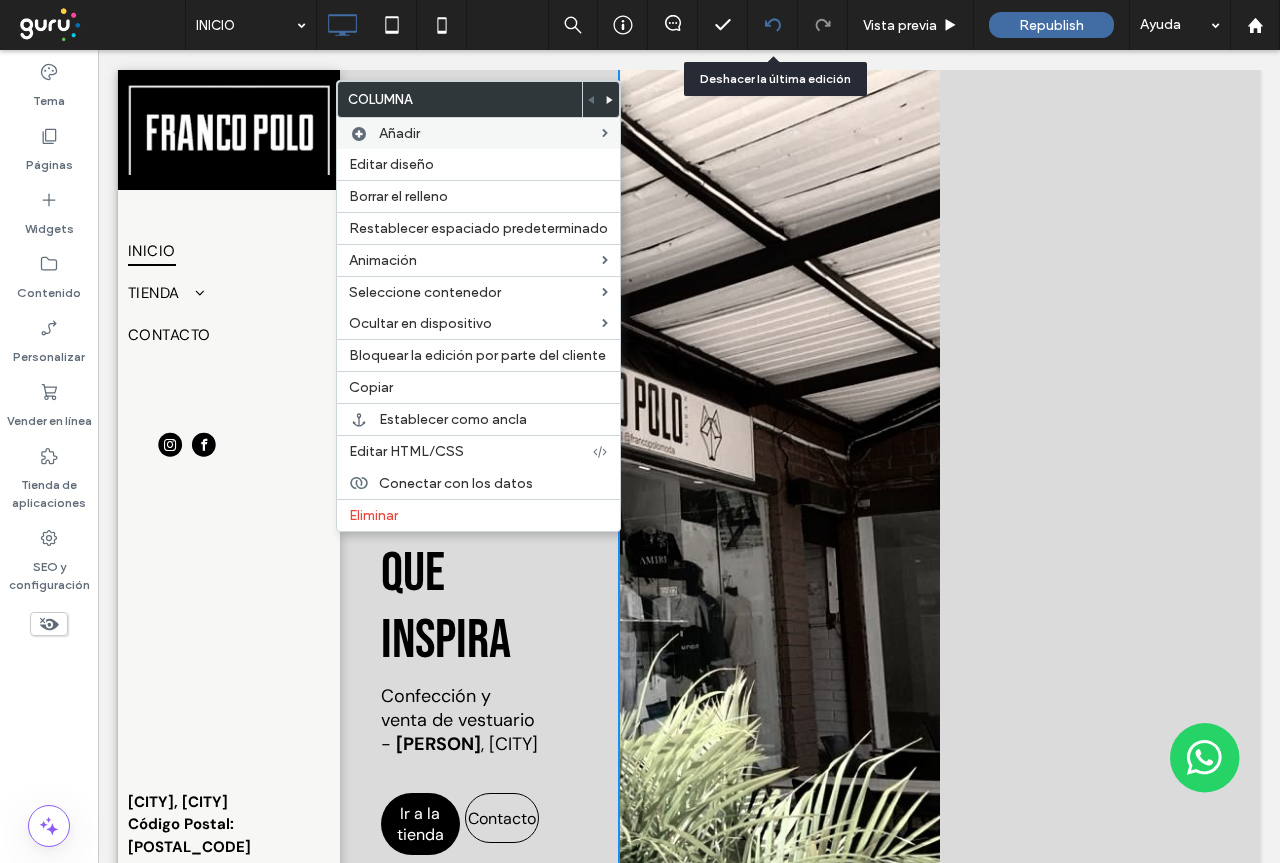 click 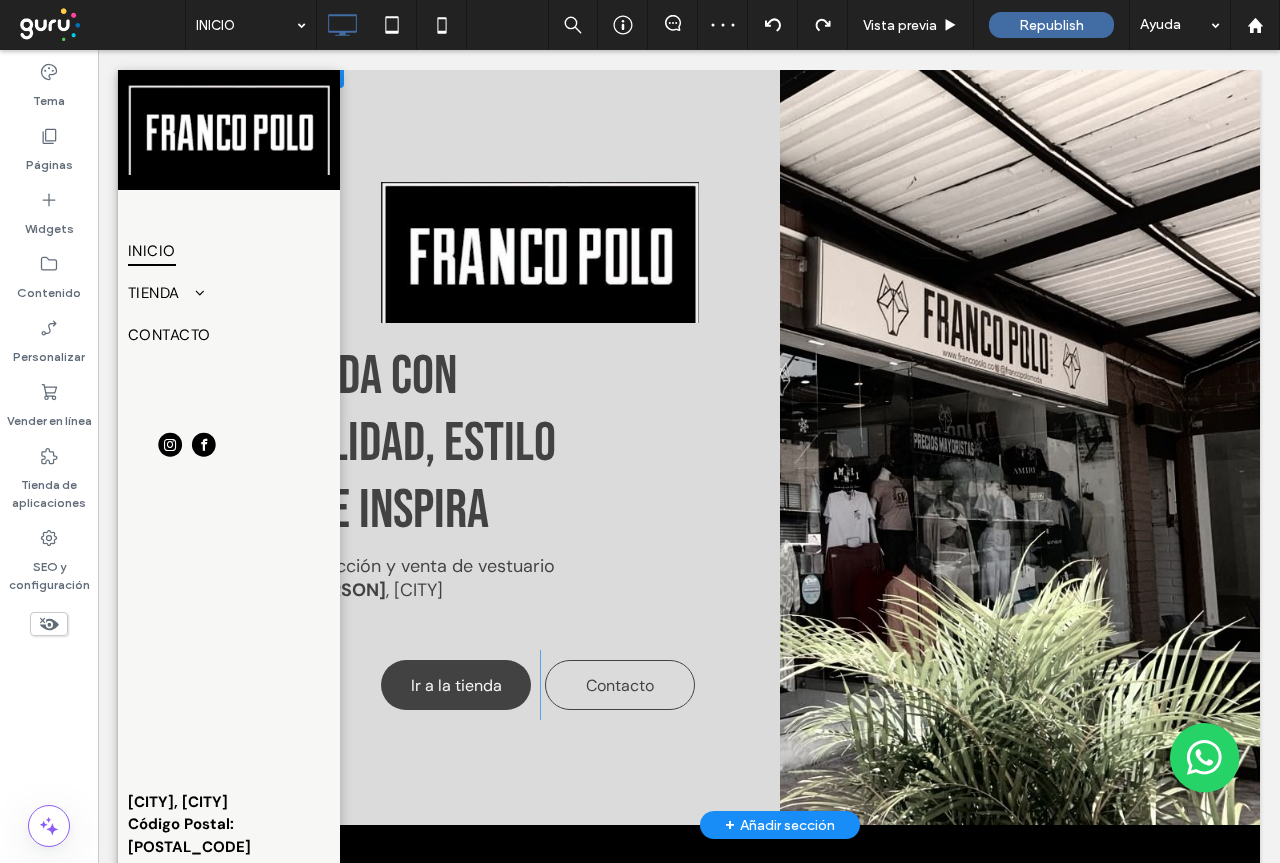 scroll, scrollTop: 0, scrollLeft: 0, axis: both 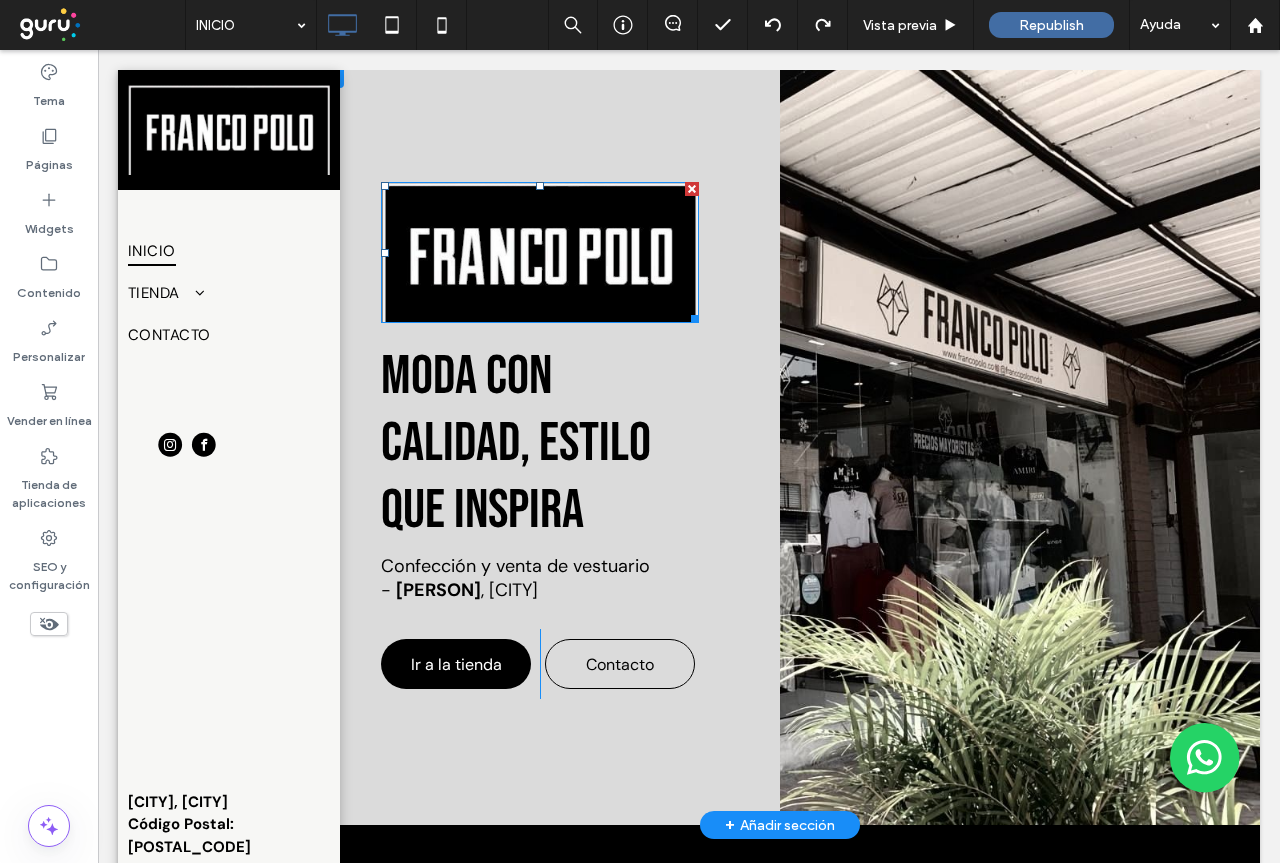 click at bounding box center (692, 189) 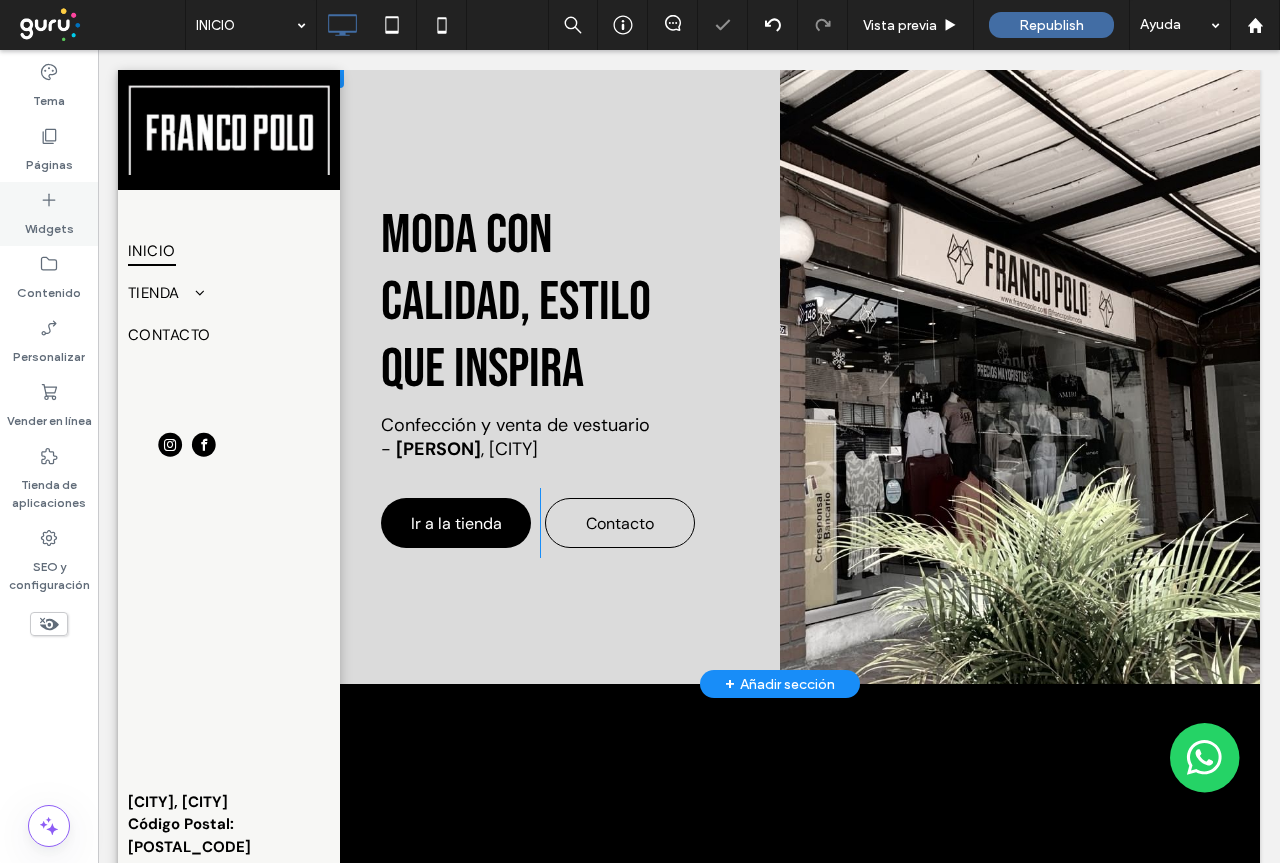 click on "Widgets" at bounding box center [49, 224] 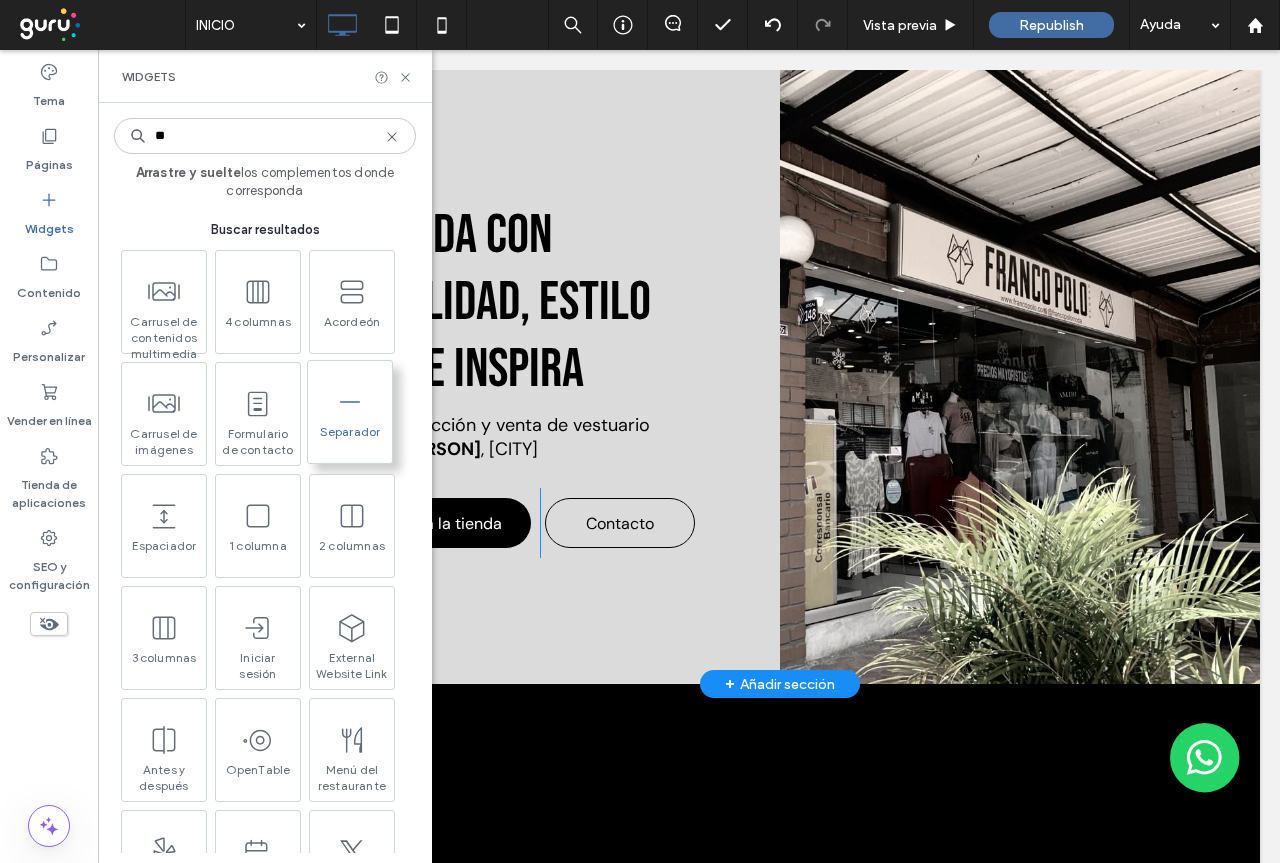 type on "**" 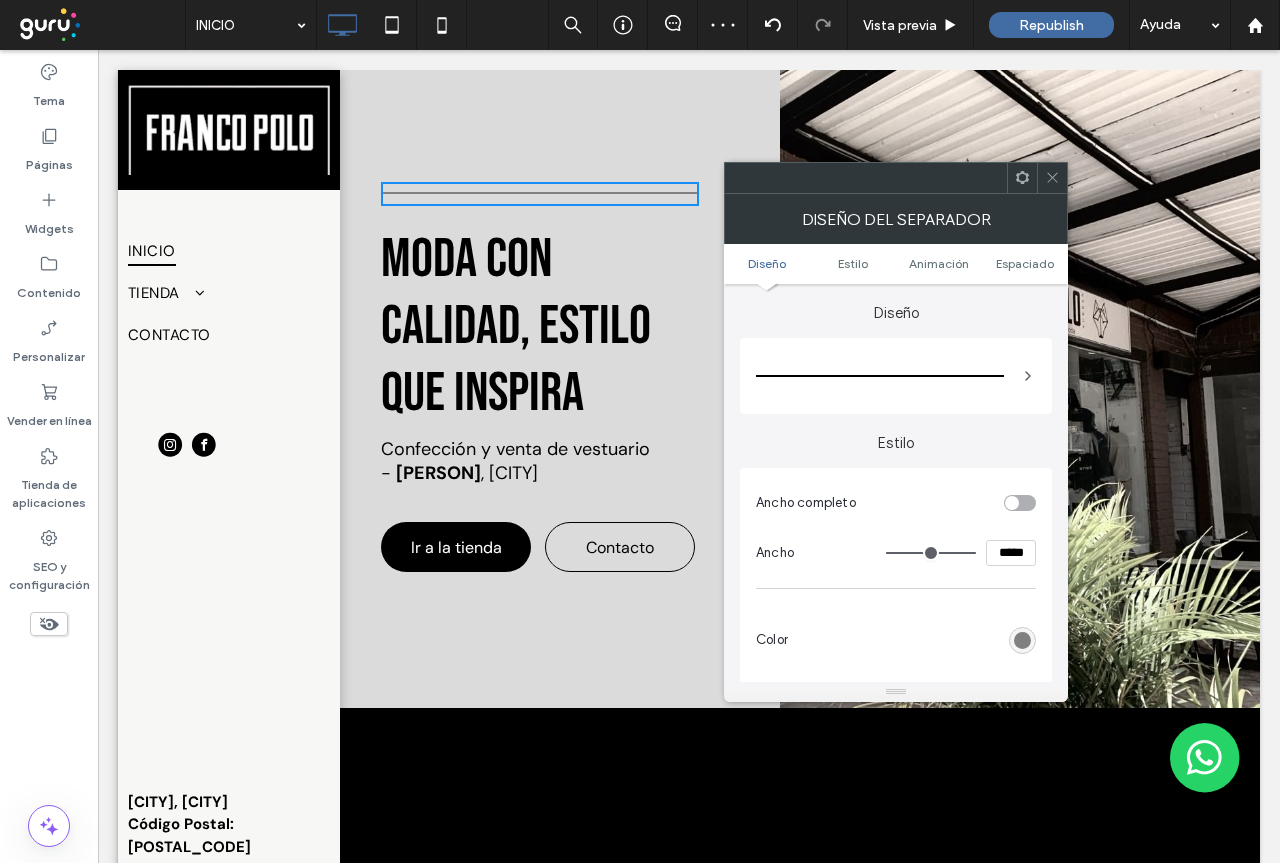 click 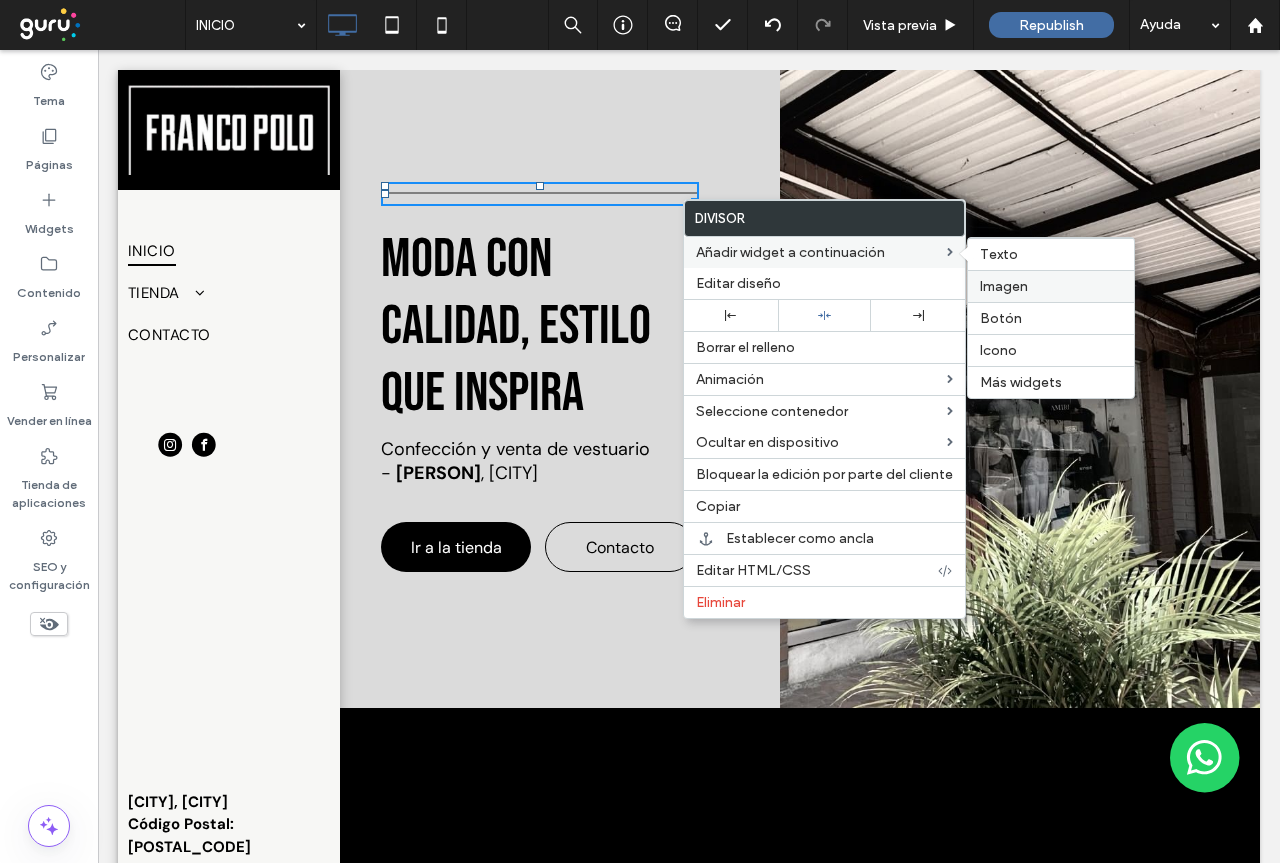 click on "Imagen" at bounding box center [1051, 286] 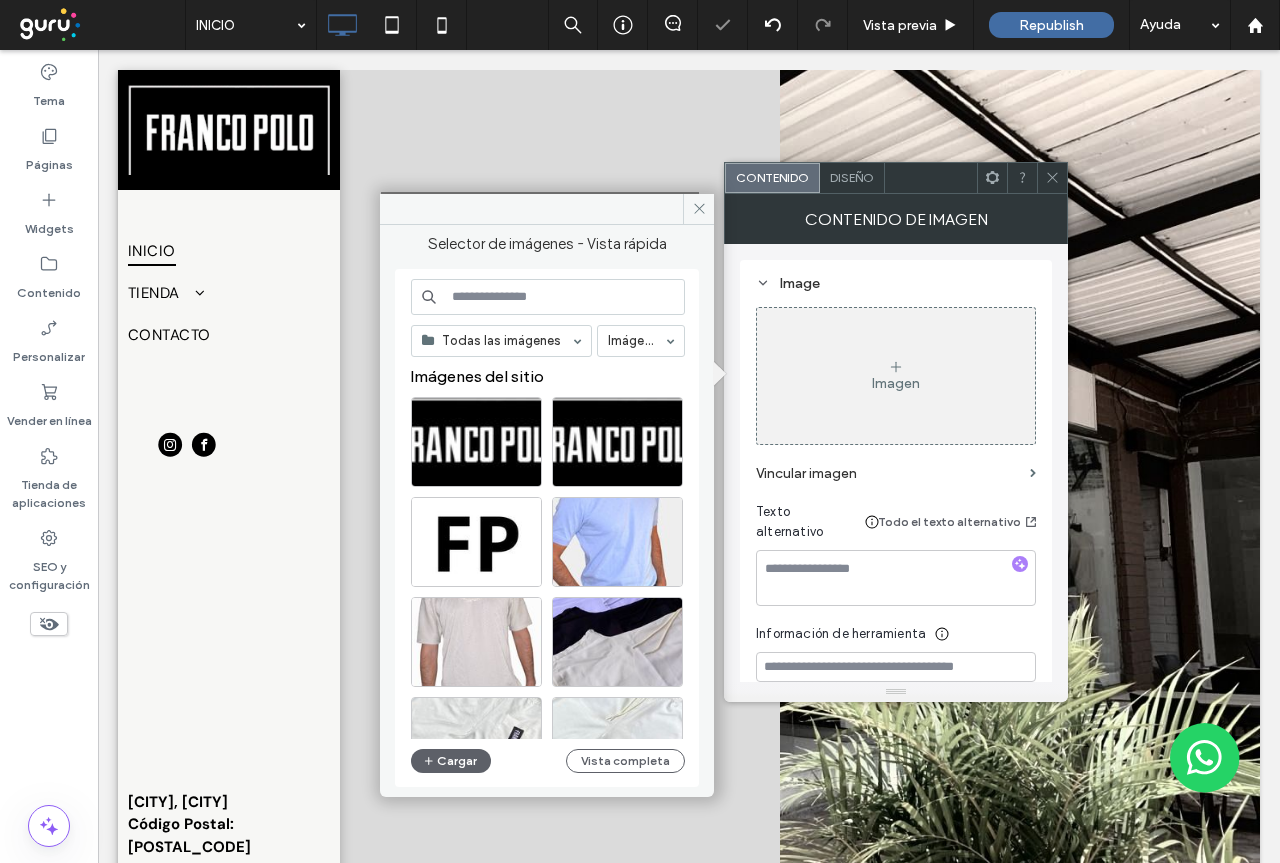 click at bounding box center [1052, 178] 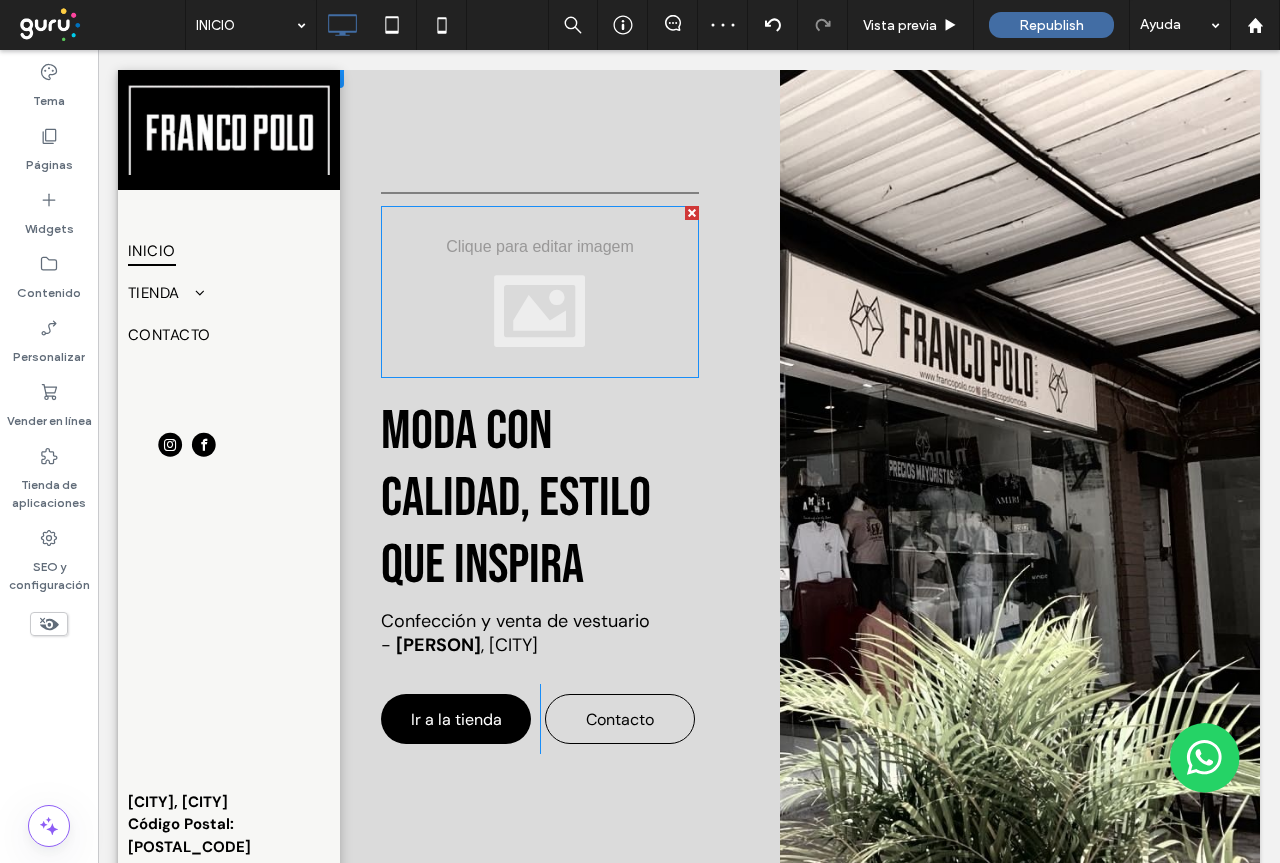 click at bounding box center (692, 213) 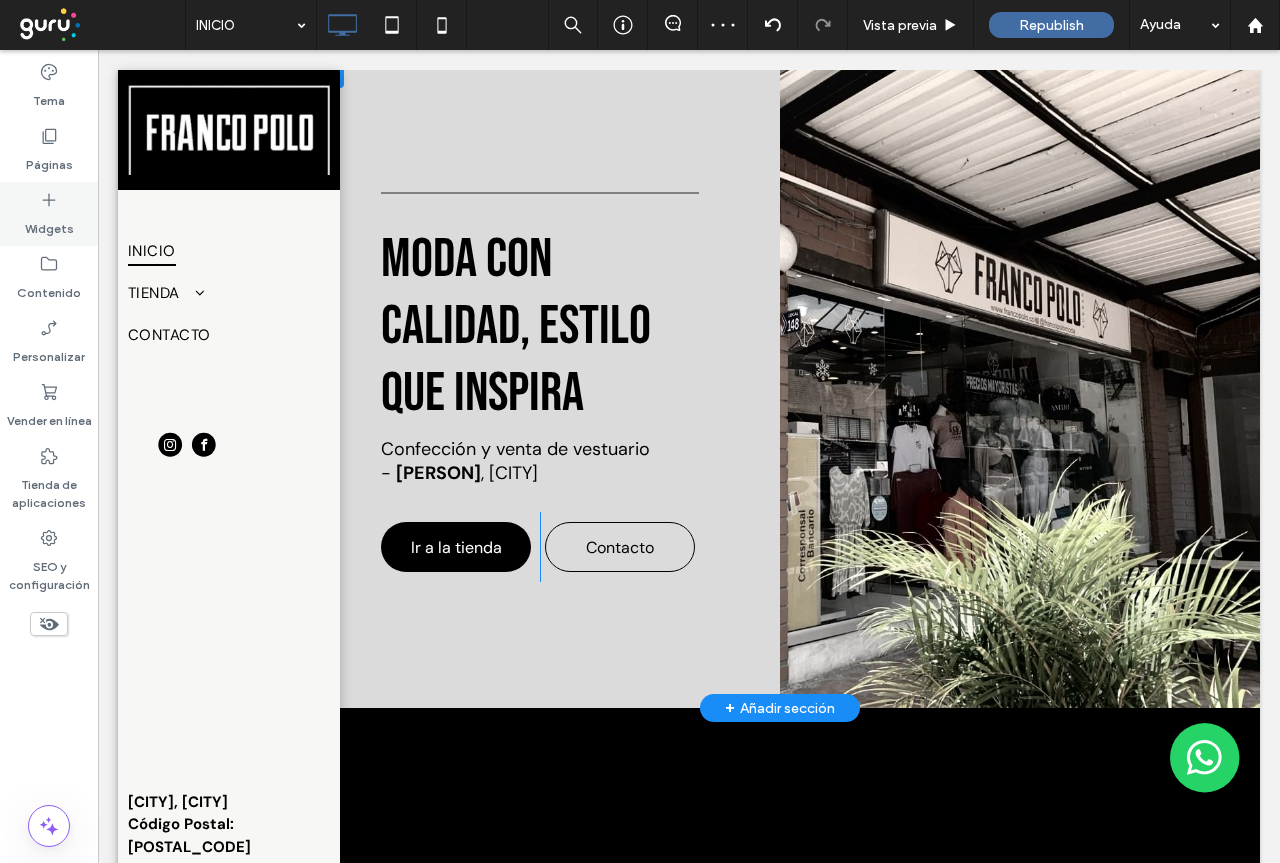 click on "Widgets" at bounding box center (49, 224) 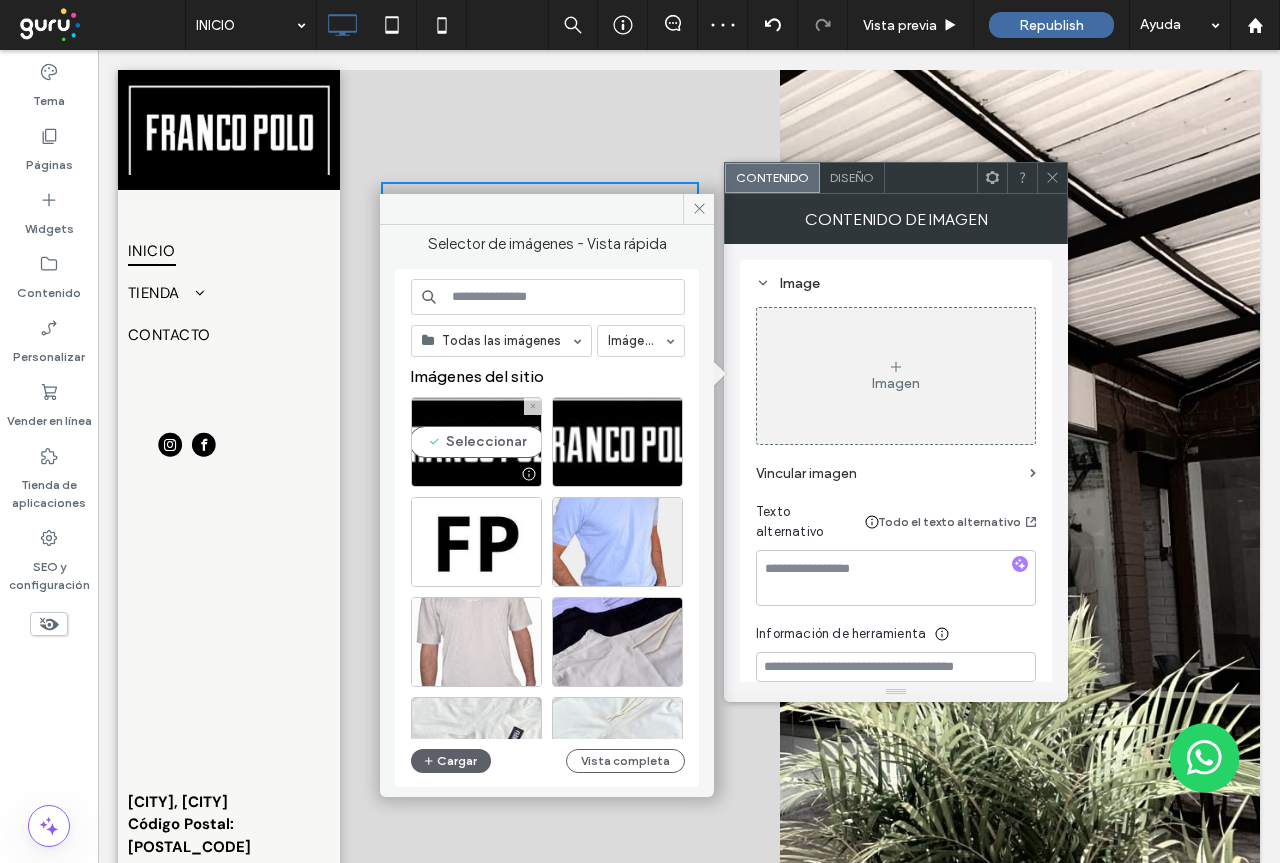 click on "Seleccionar" at bounding box center (476, 442) 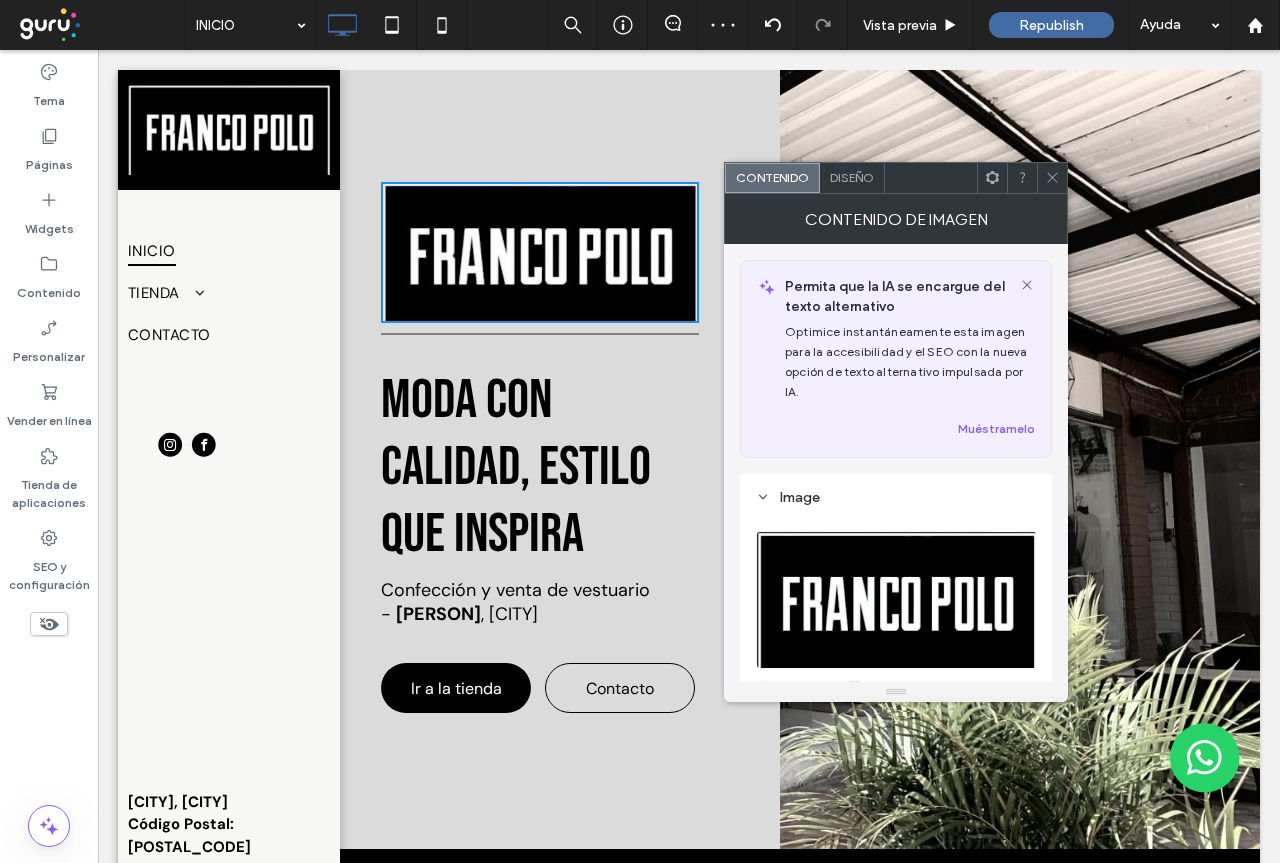 click at bounding box center (1052, 178) 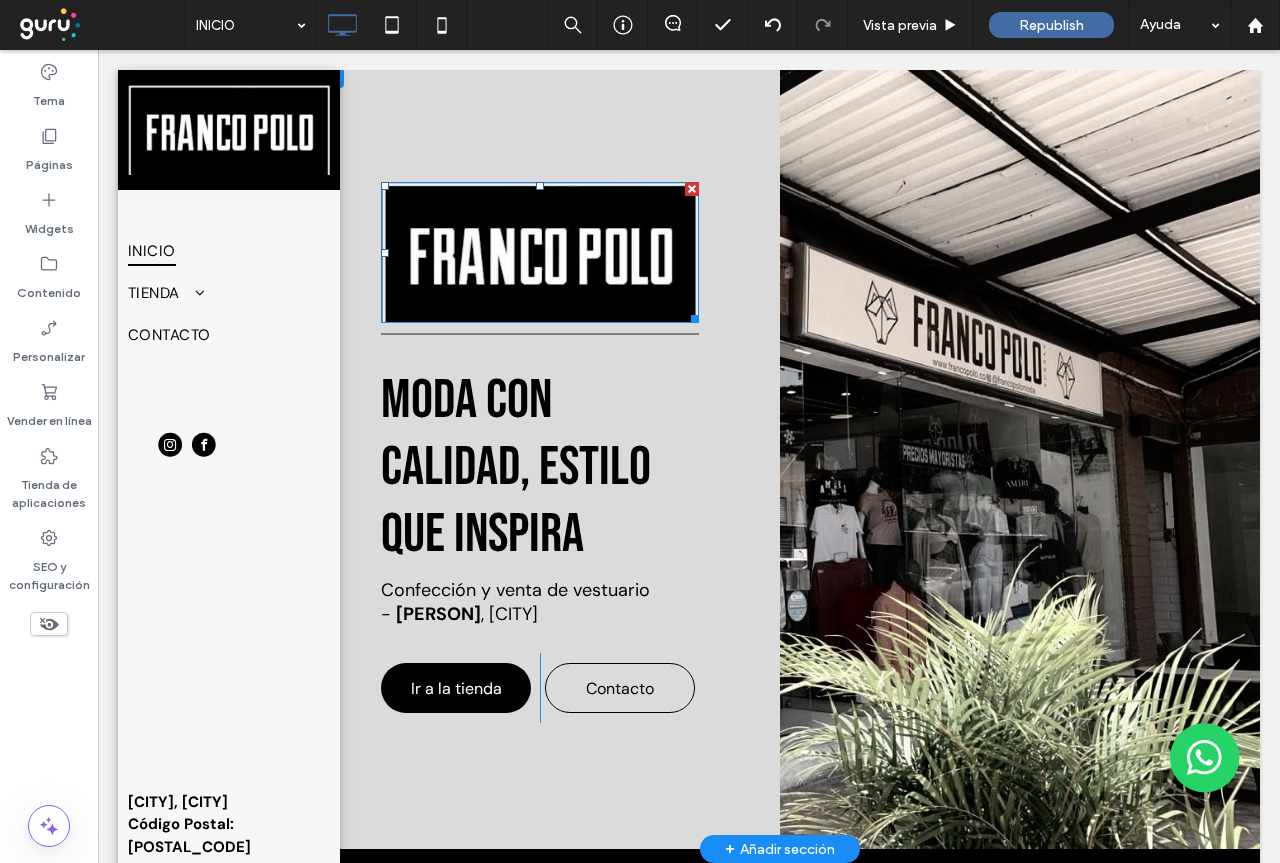 click at bounding box center [540, 186] 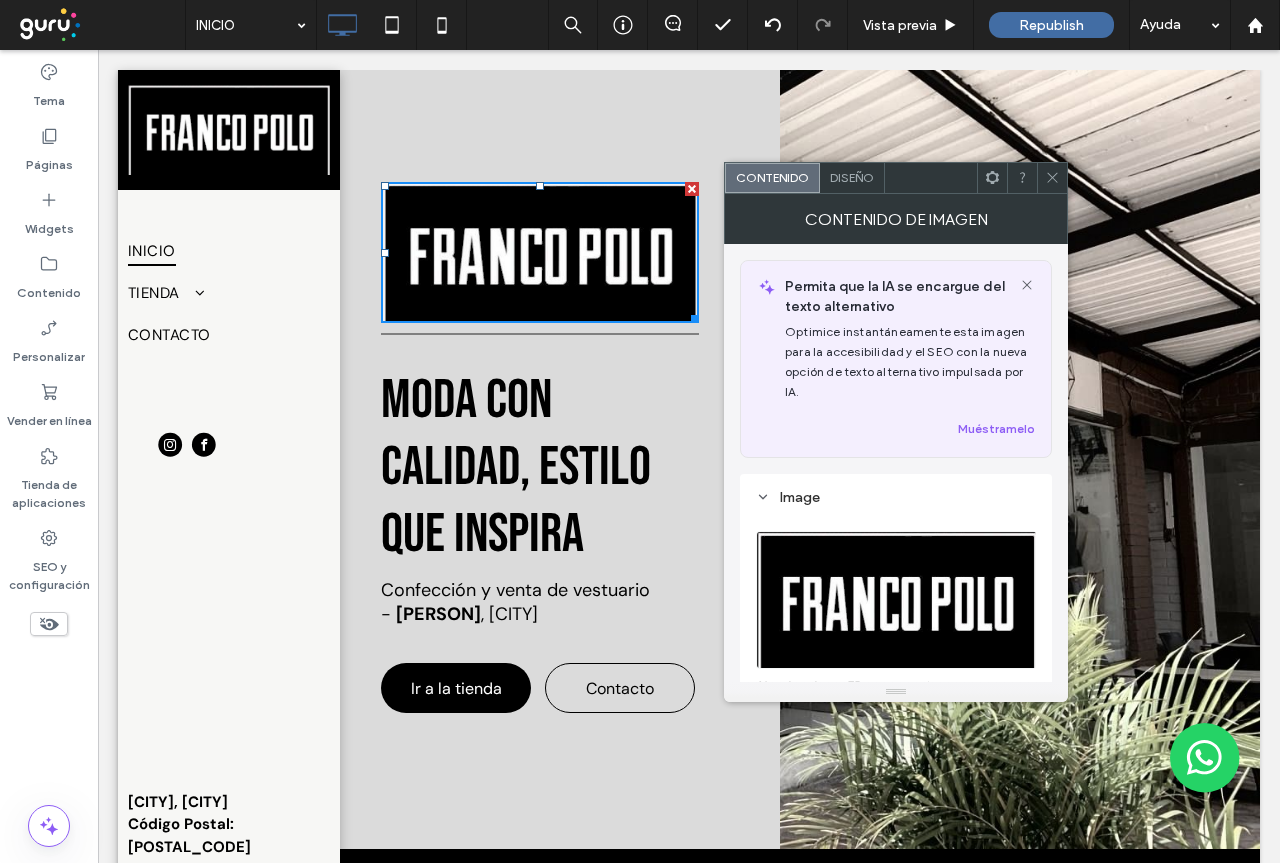 click on "Diseño" at bounding box center [852, 177] 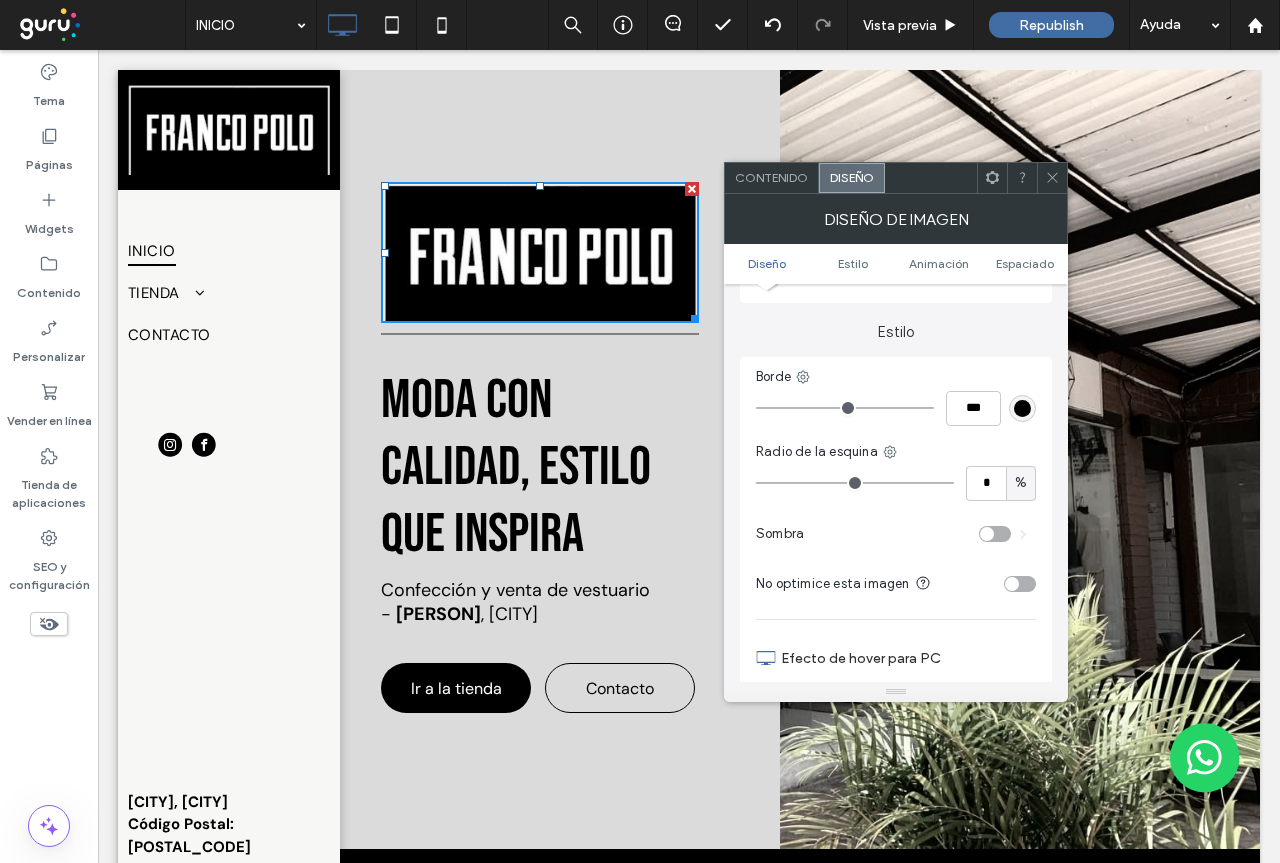 scroll, scrollTop: 0, scrollLeft: 0, axis: both 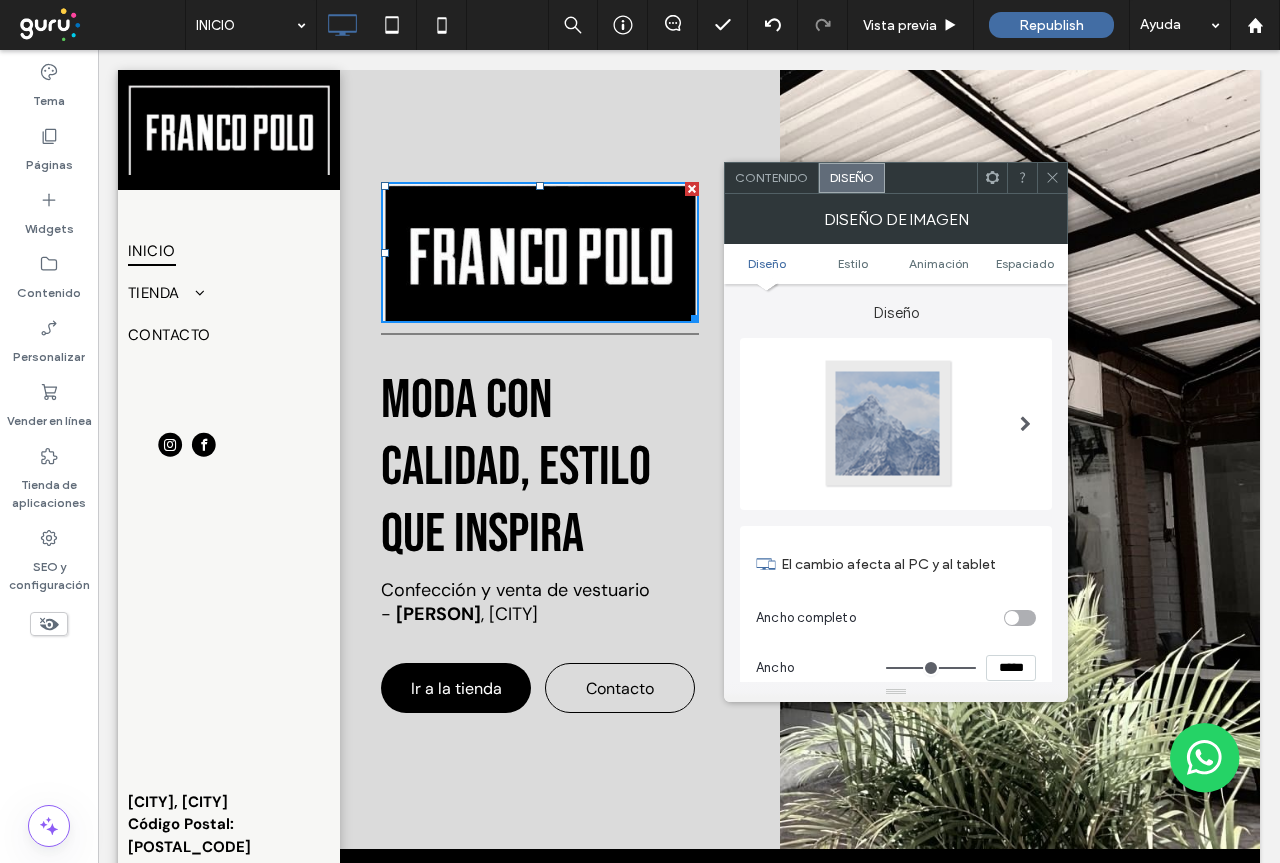 click on "Contenido" at bounding box center (772, 178) 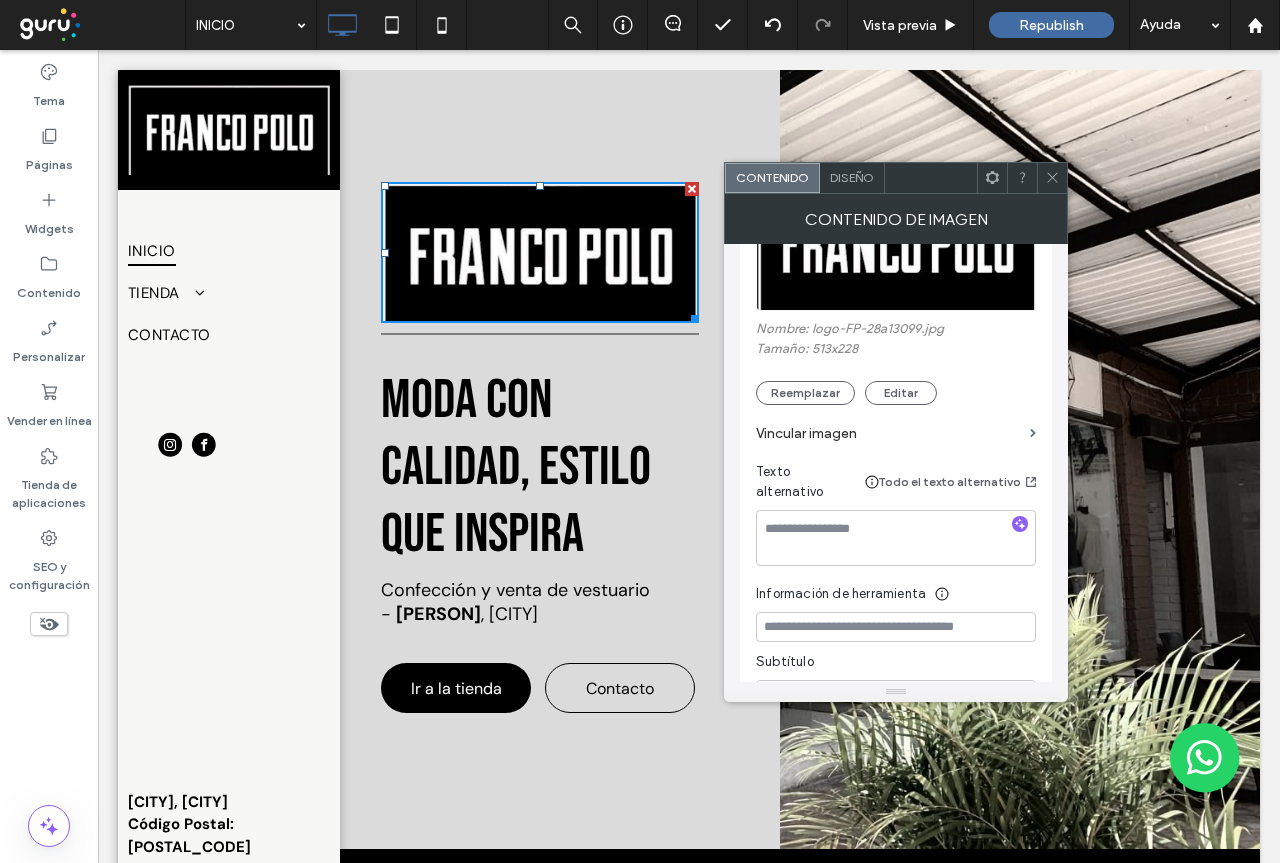 scroll, scrollTop: 400, scrollLeft: 0, axis: vertical 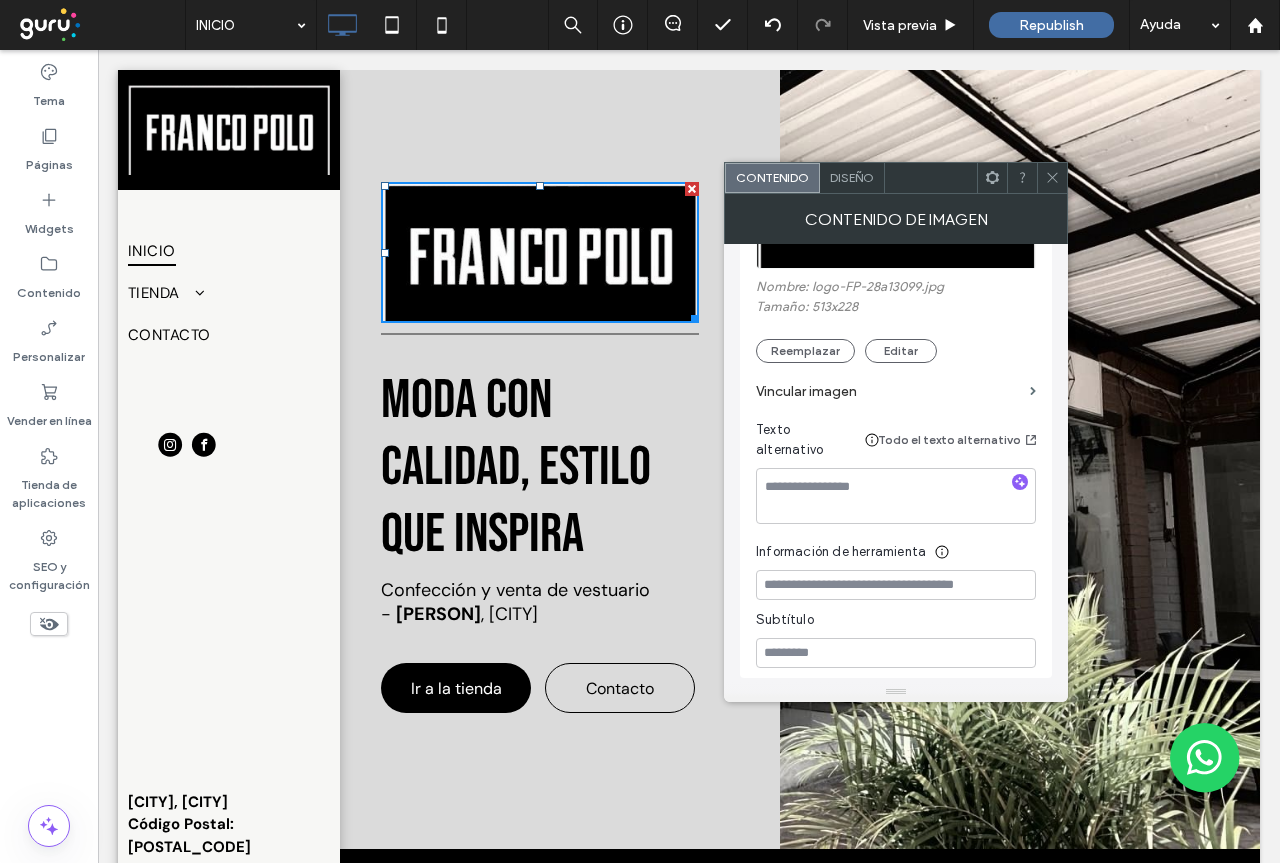 click on "Vincular imagen" at bounding box center [889, 391] 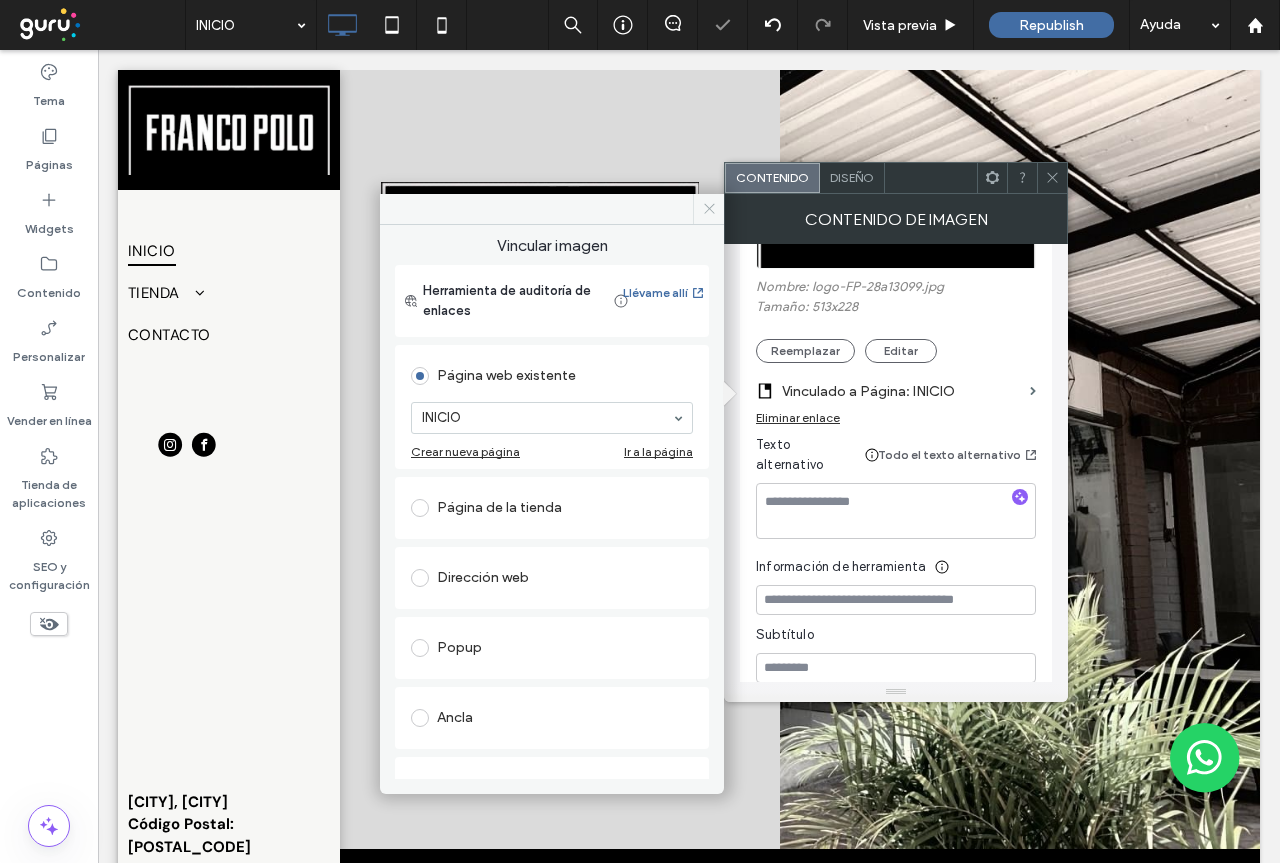 click 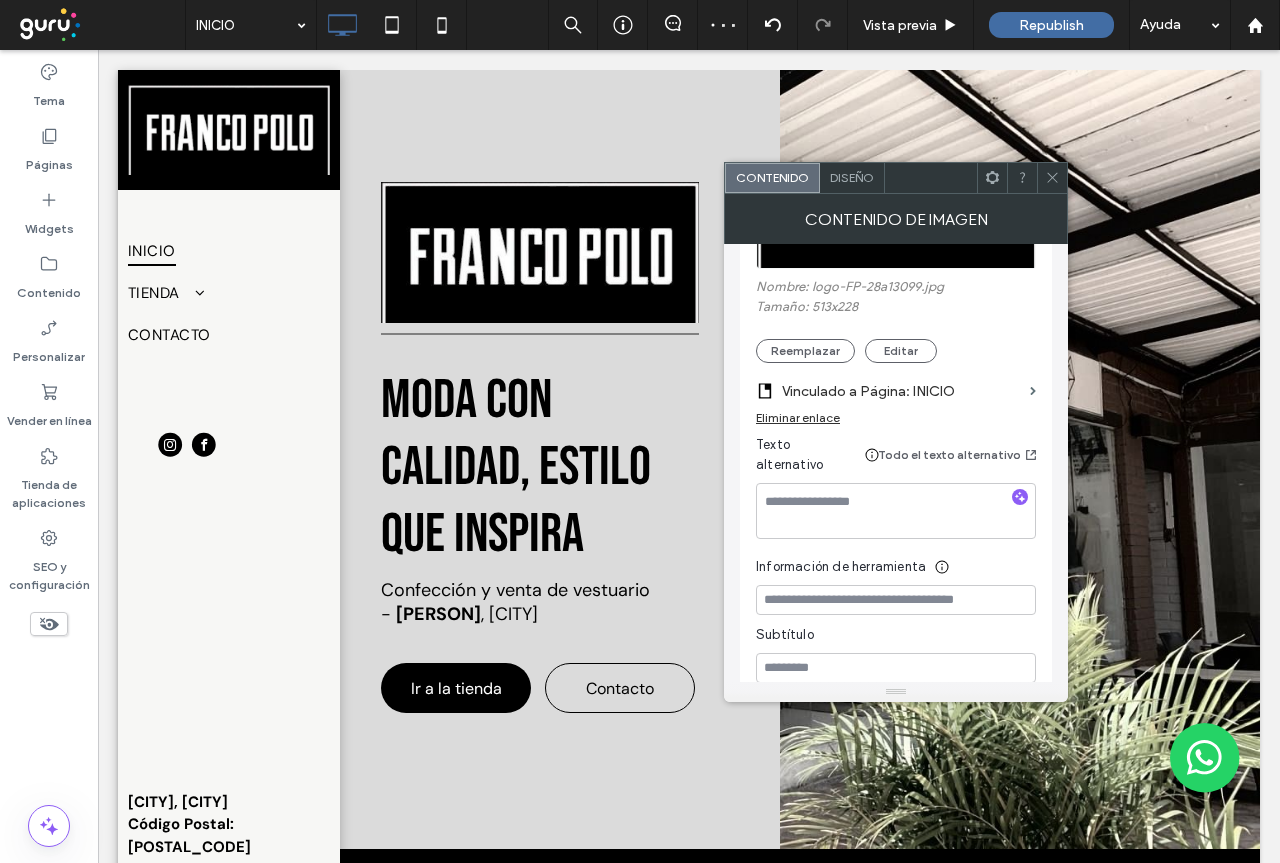 click on "Diseño" at bounding box center [852, 177] 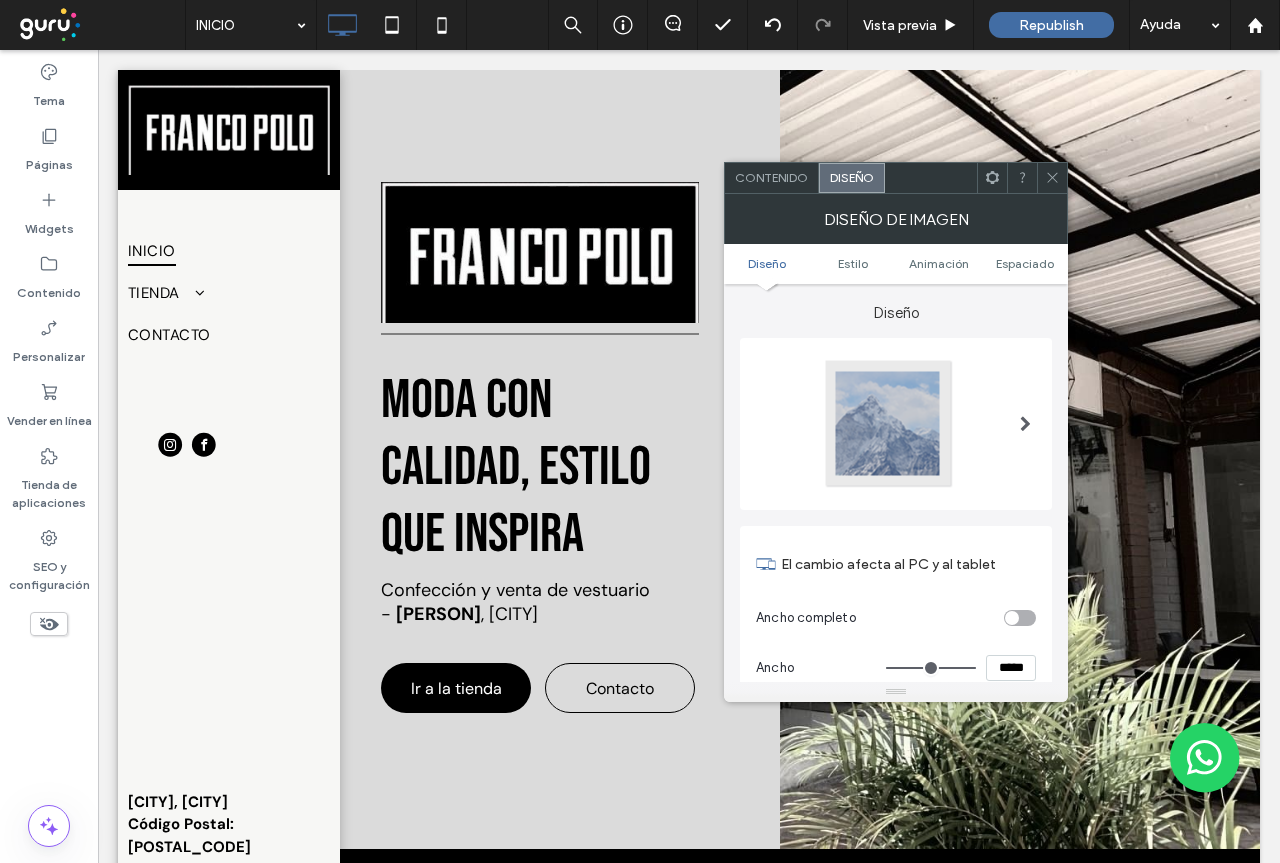 click at bounding box center (1025, 424) 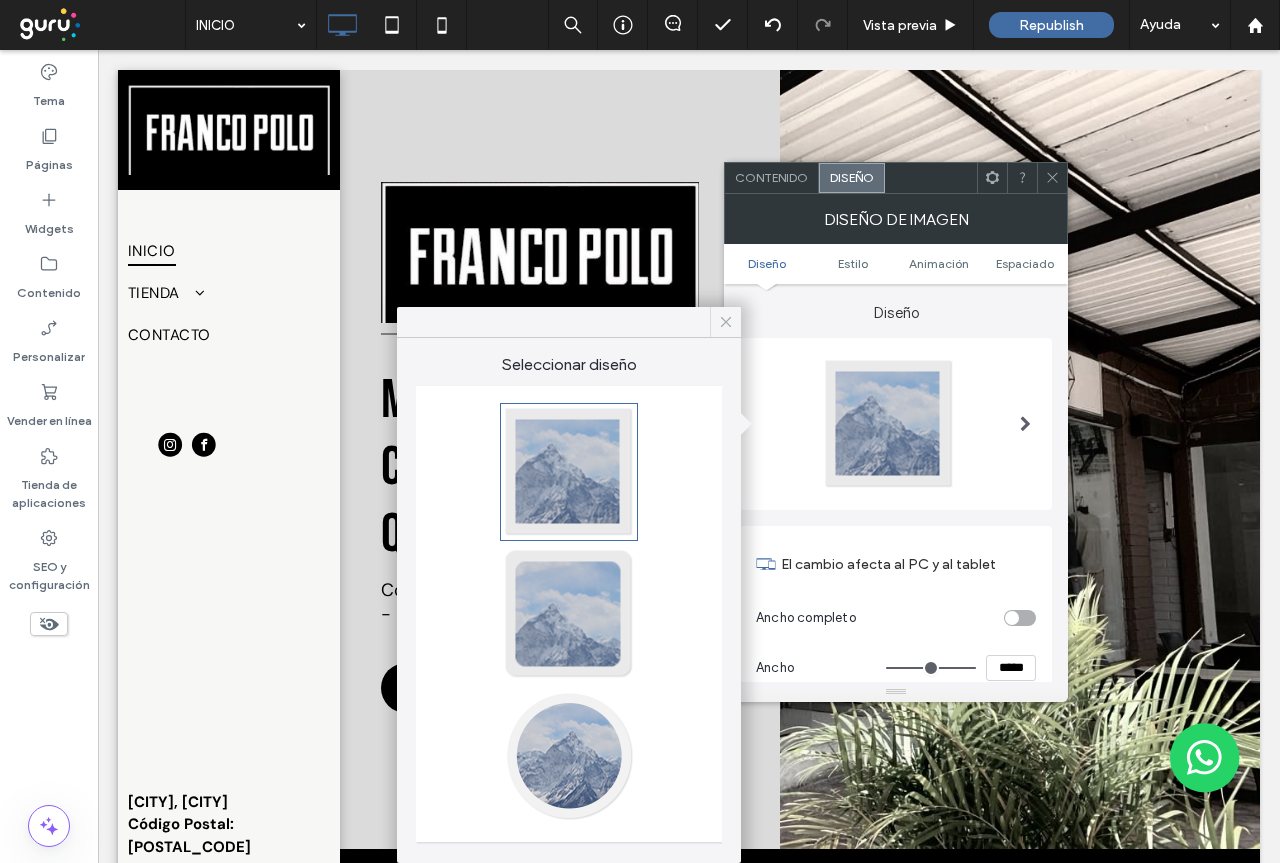 click 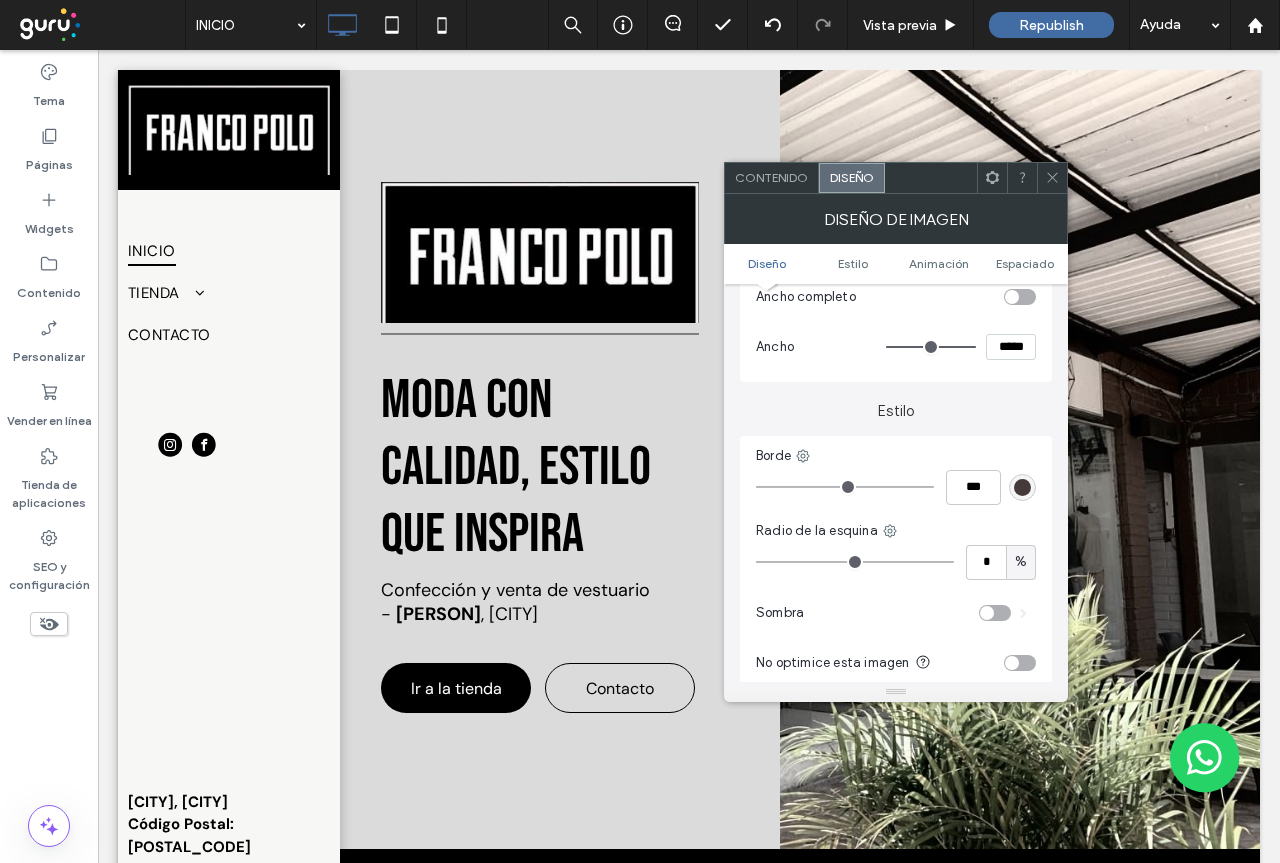 scroll, scrollTop: 300, scrollLeft: 0, axis: vertical 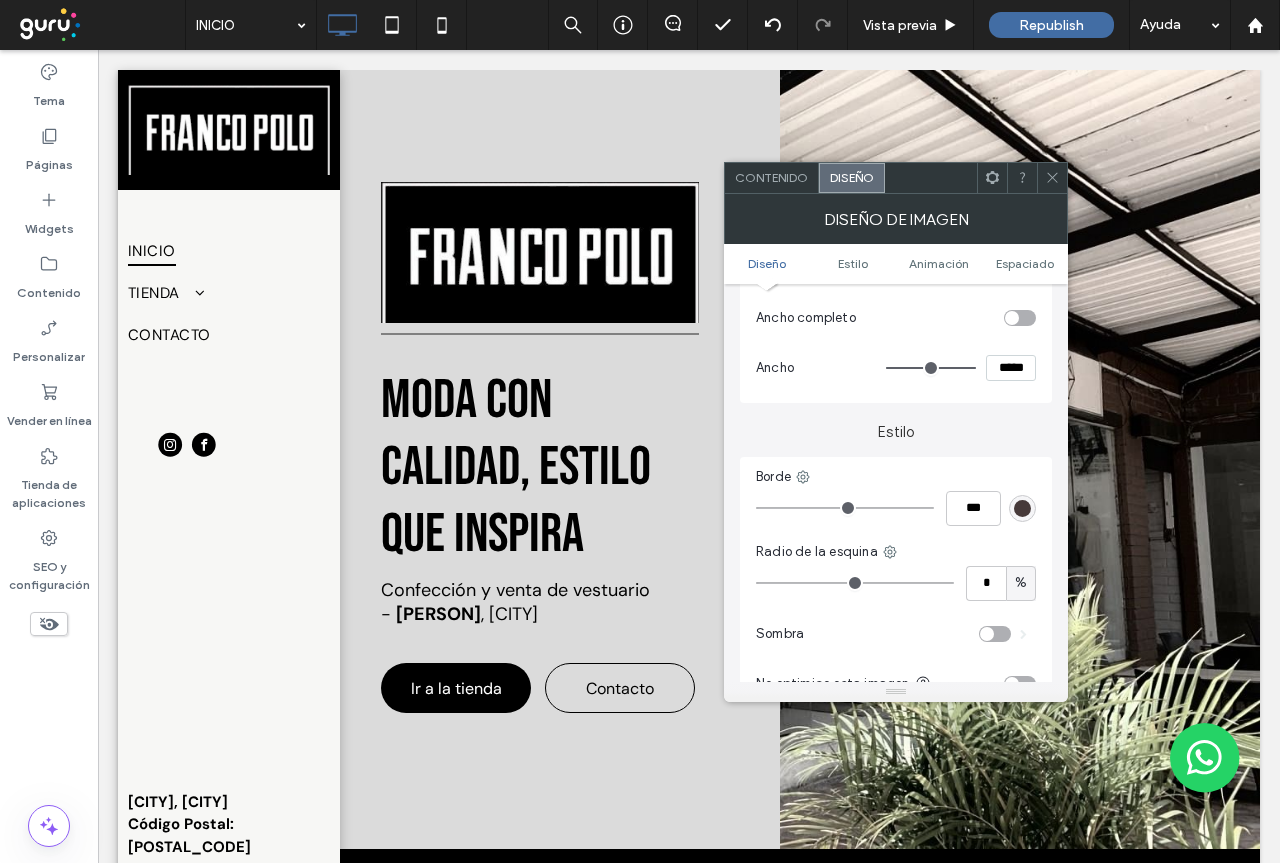 type on "***" 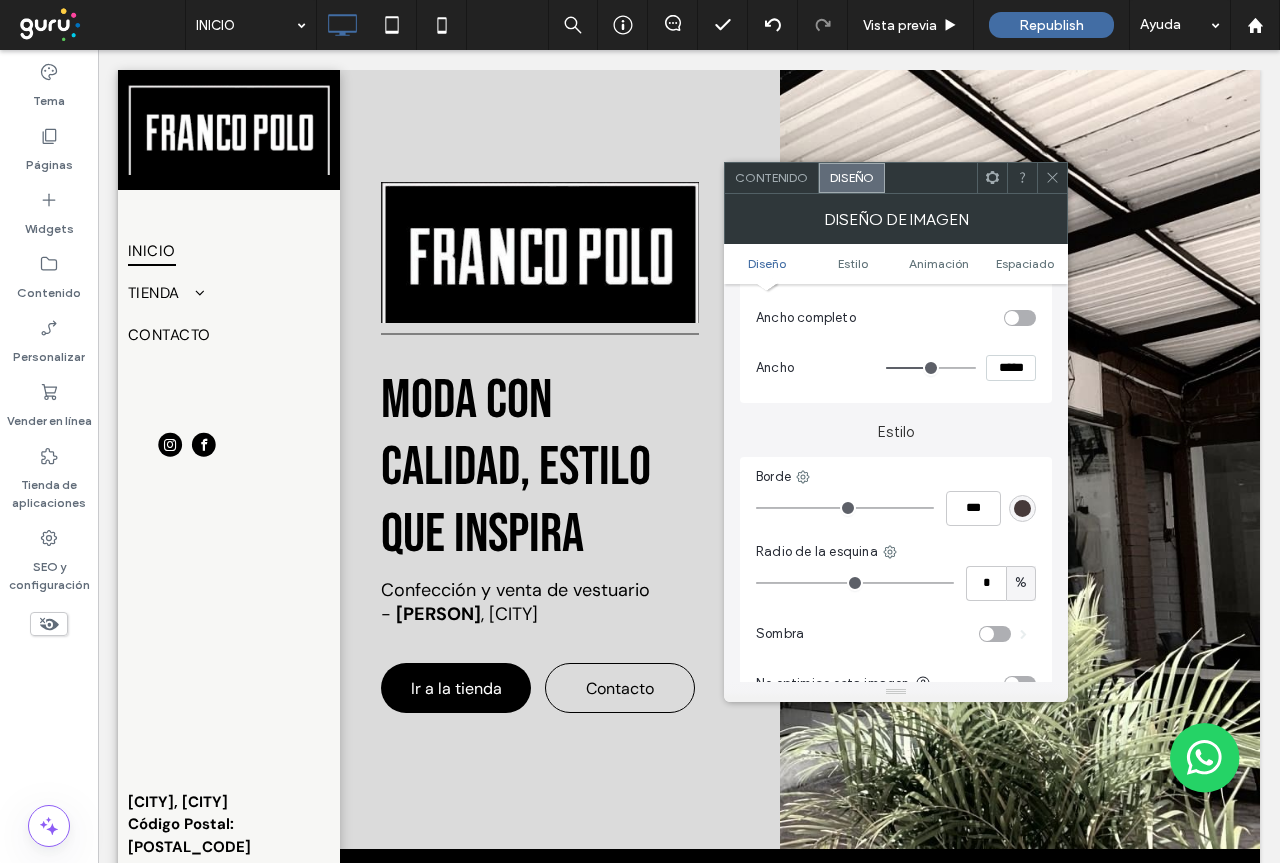 type on "***" 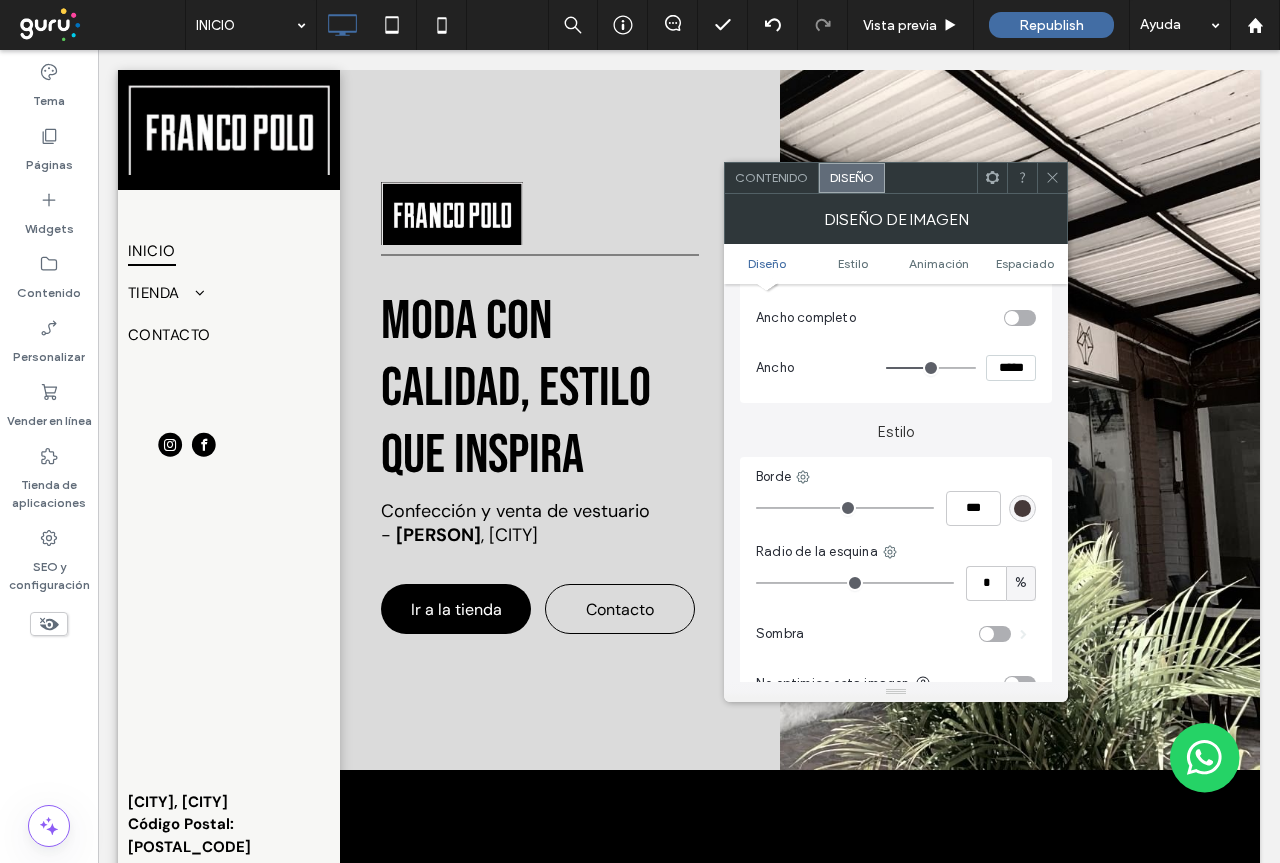 type on "***" 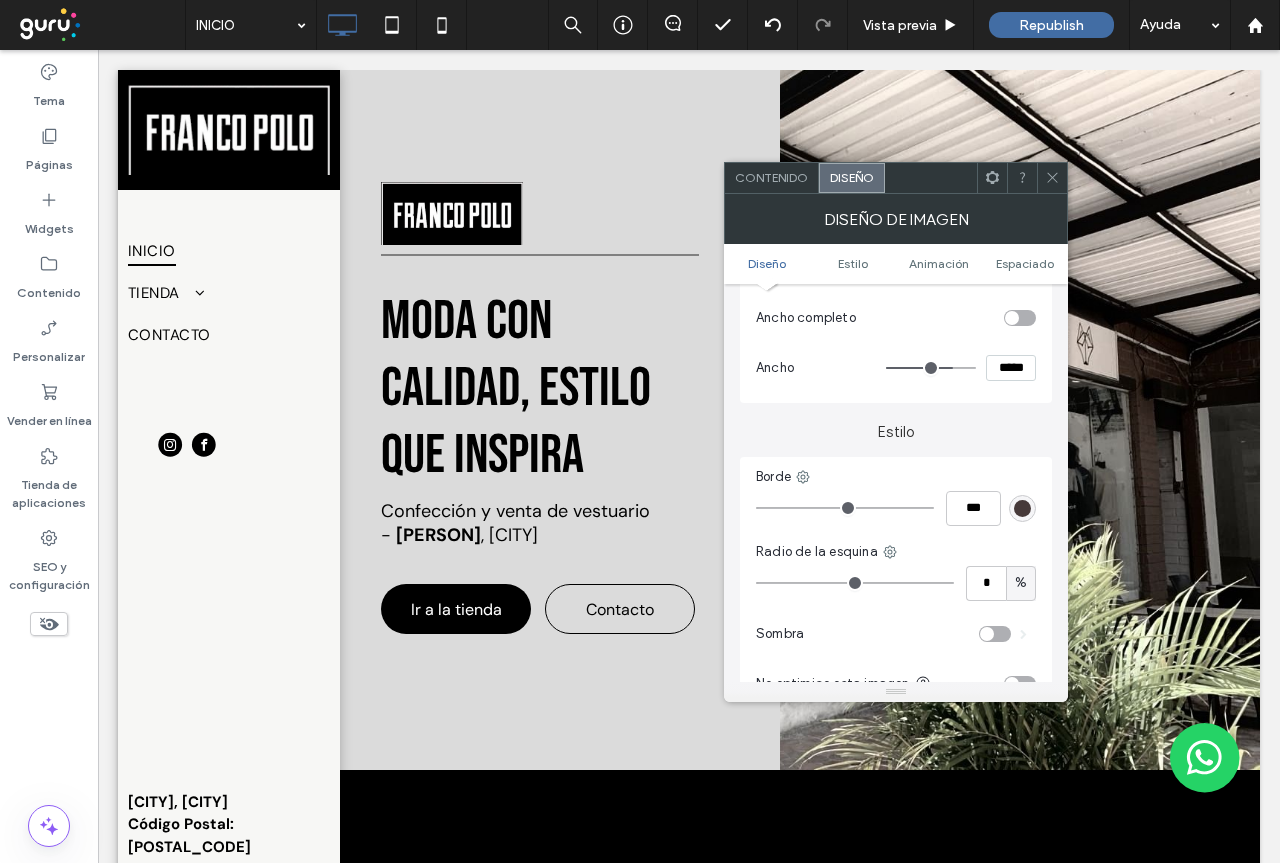 type on "***" 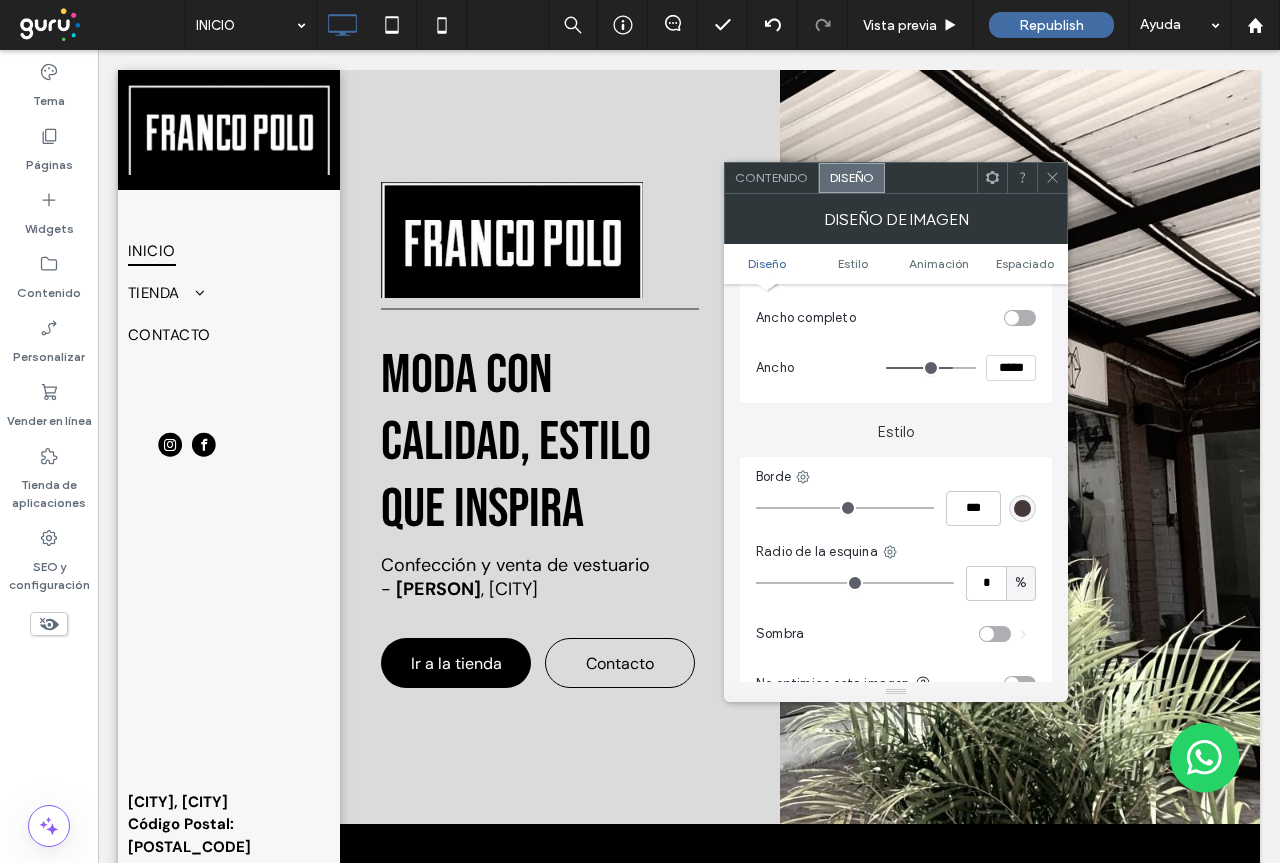 type on "***" 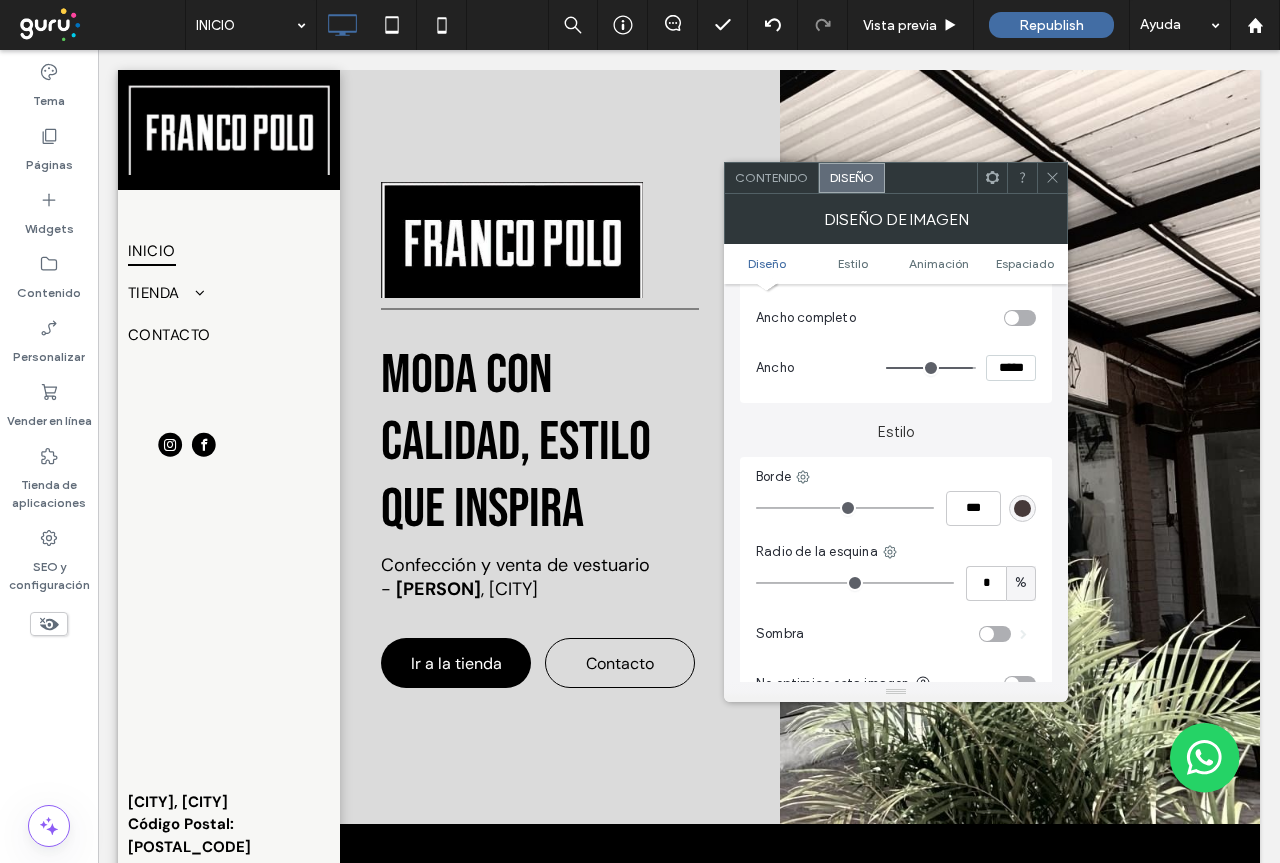 type on "***" 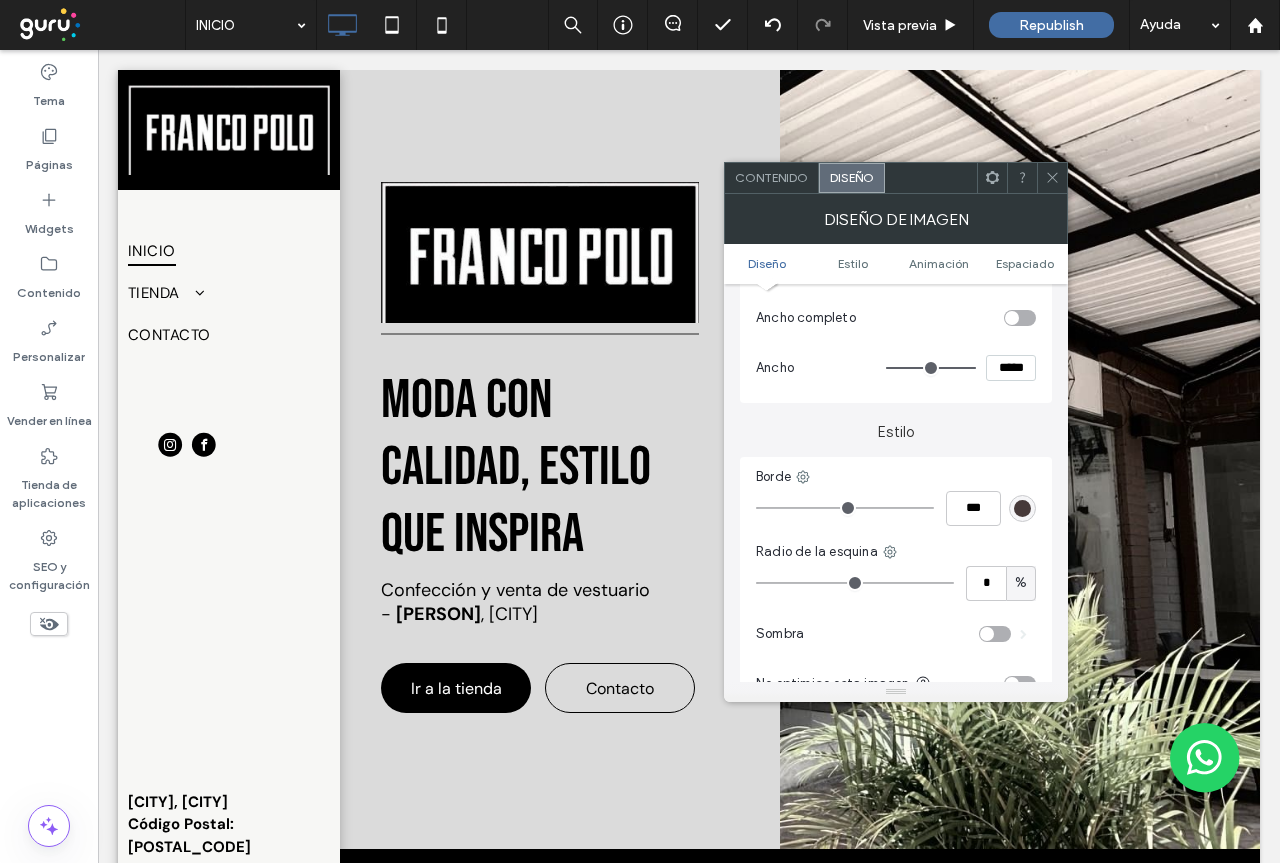 drag, startPoint x: 947, startPoint y: 367, endPoint x: 979, endPoint y: 363, distance: 32.24903 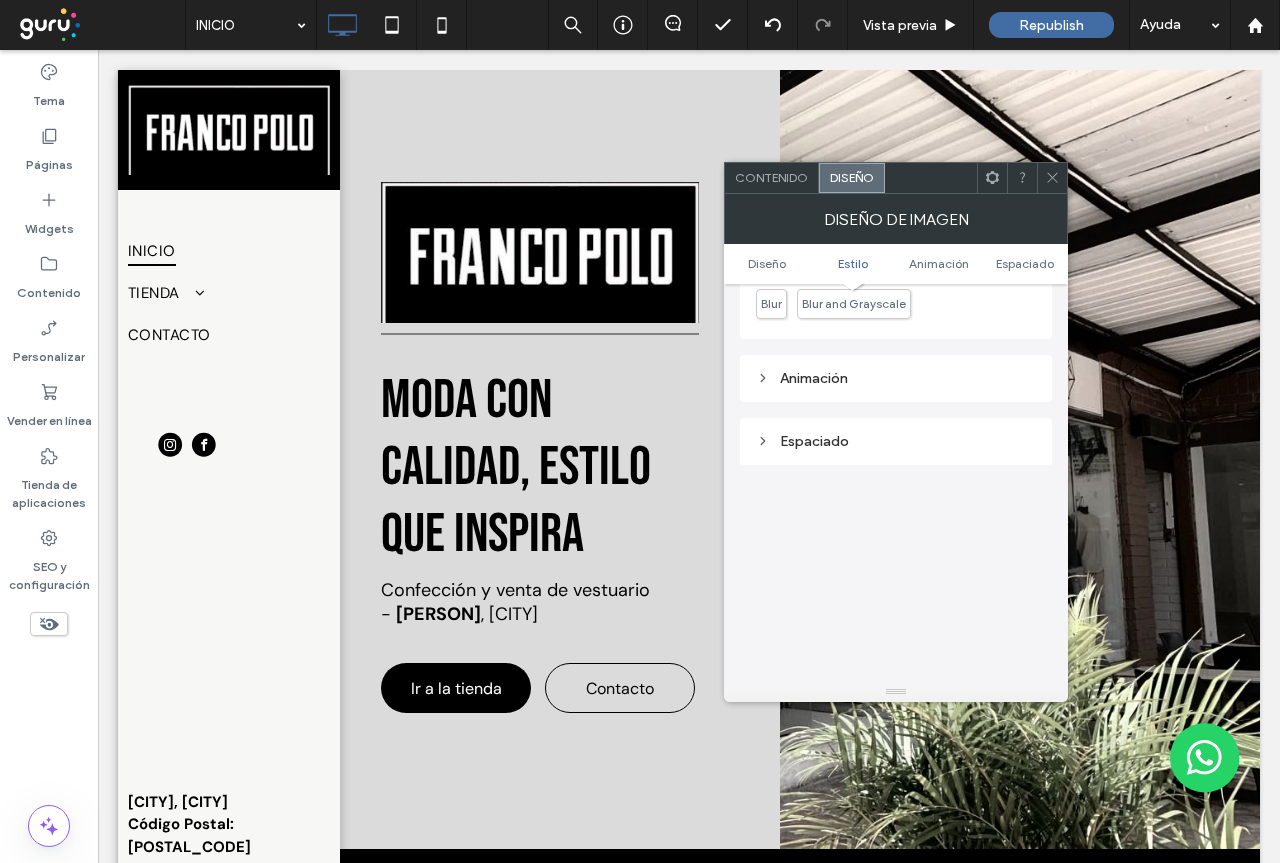 scroll, scrollTop: 900, scrollLeft: 0, axis: vertical 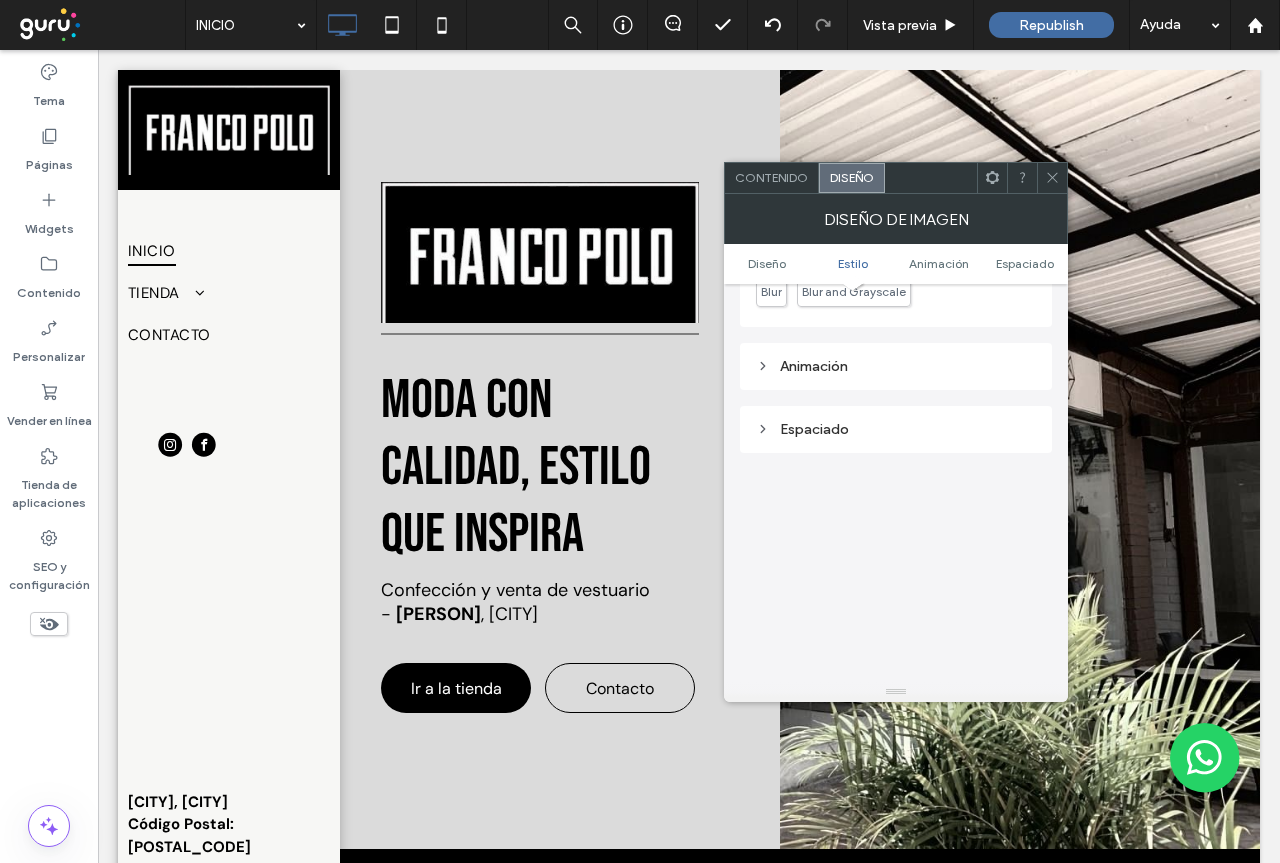 click on "Espaciado" at bounding box center (896, 429) 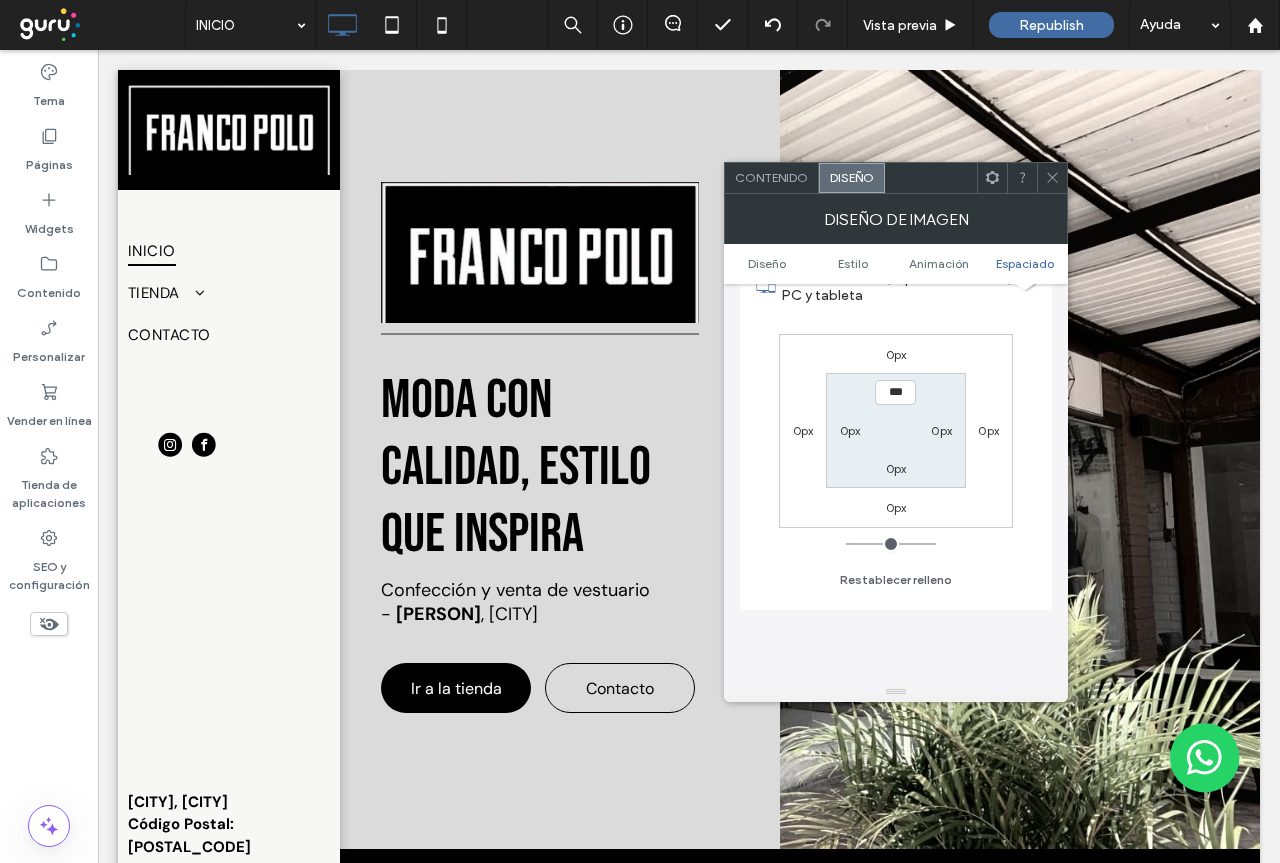 scroll, scrollTop: 1100, scrollLeft: 0, axis: vertical 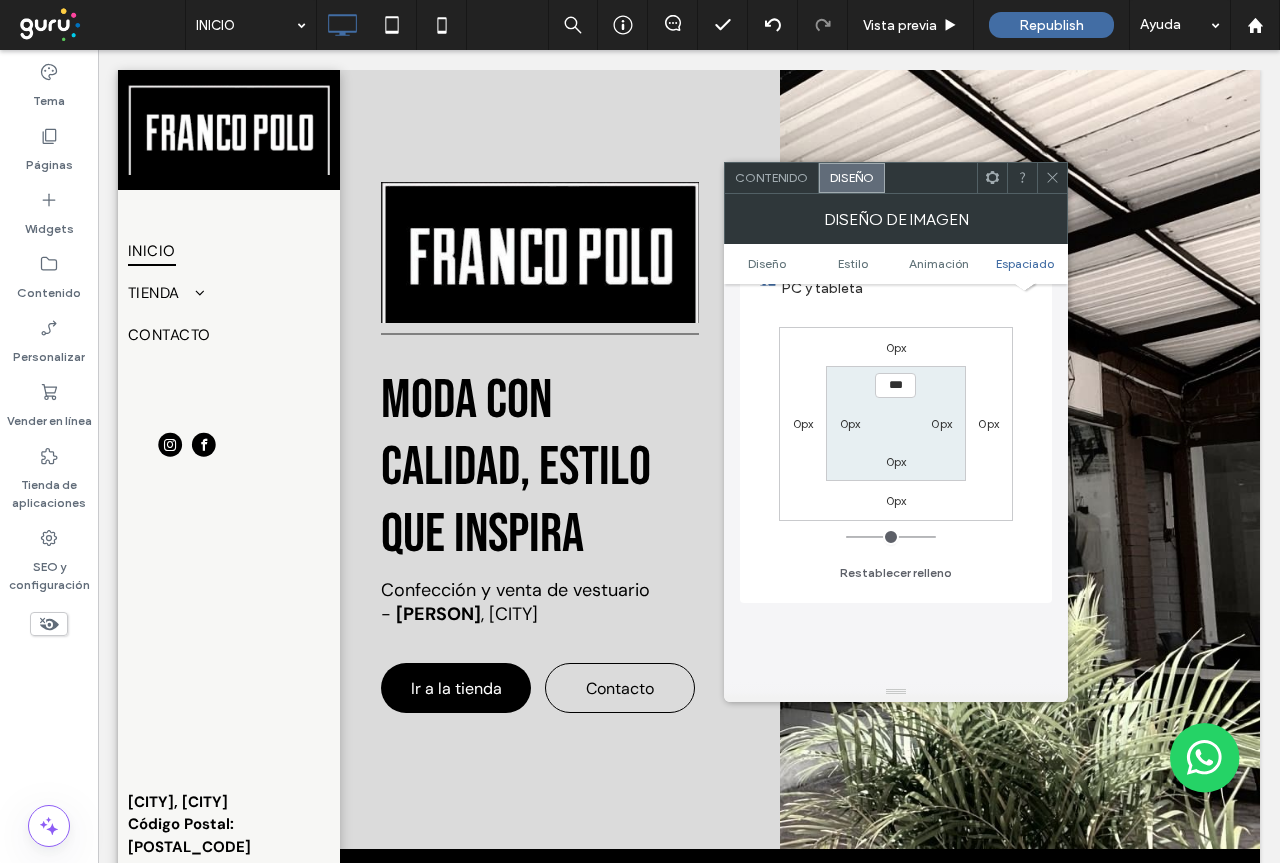 type on "**" 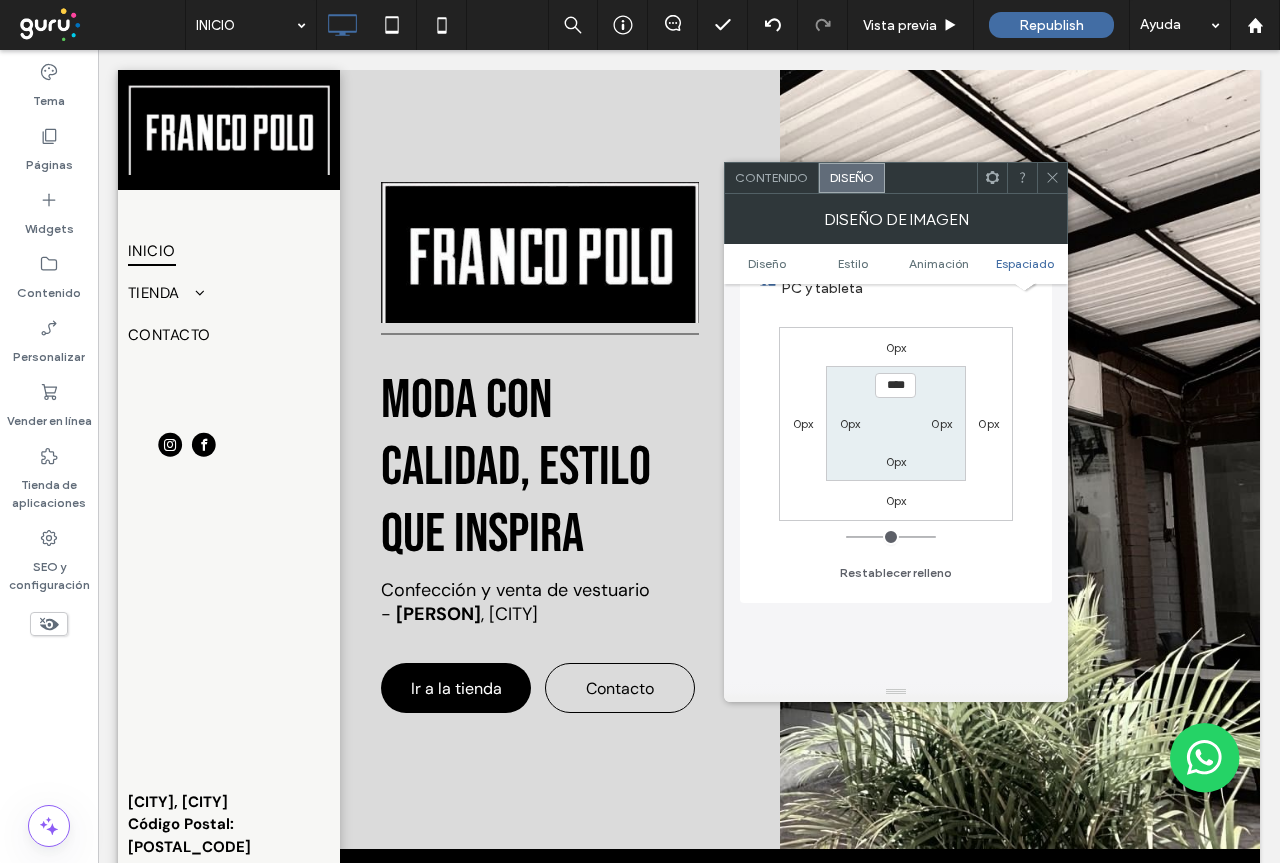type on "**" 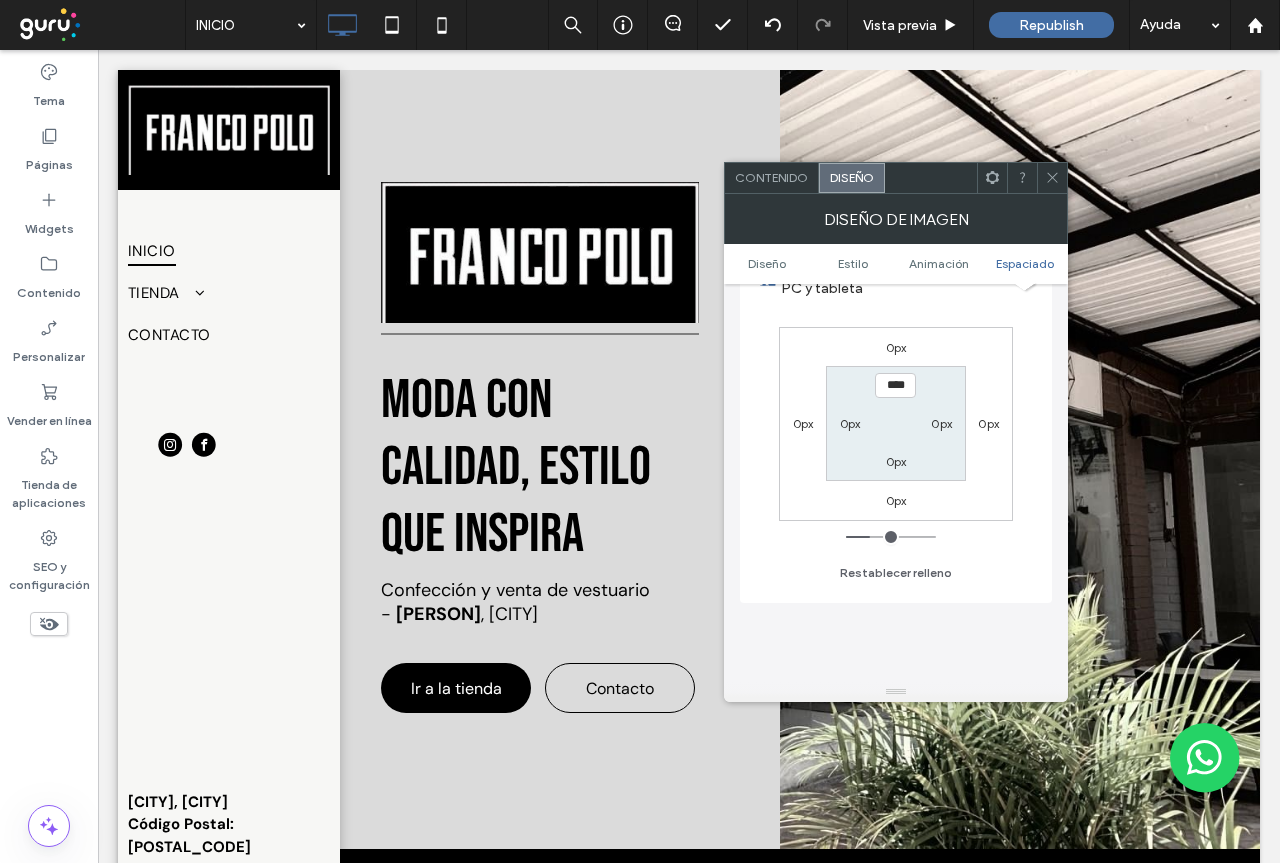 type on "***" 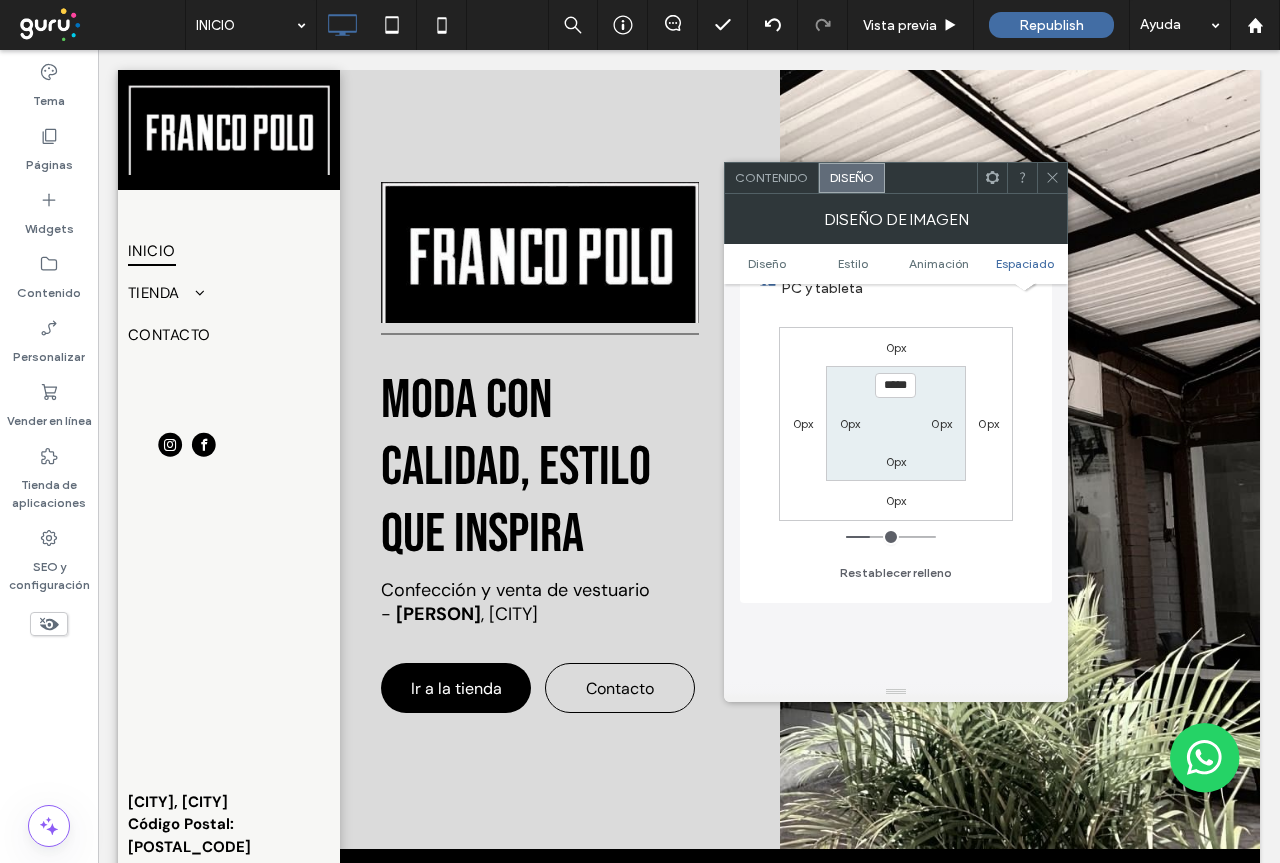 type on "***" 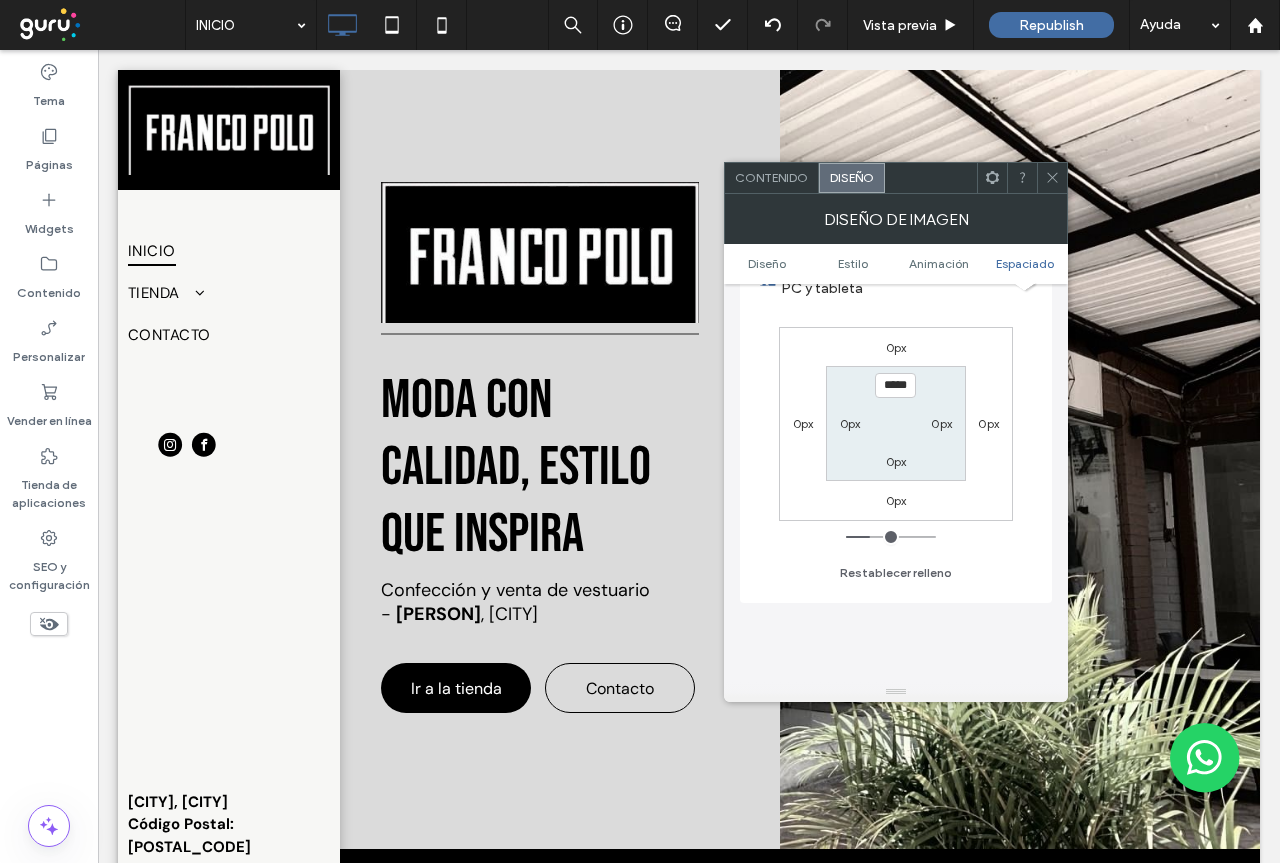 type on "*****" 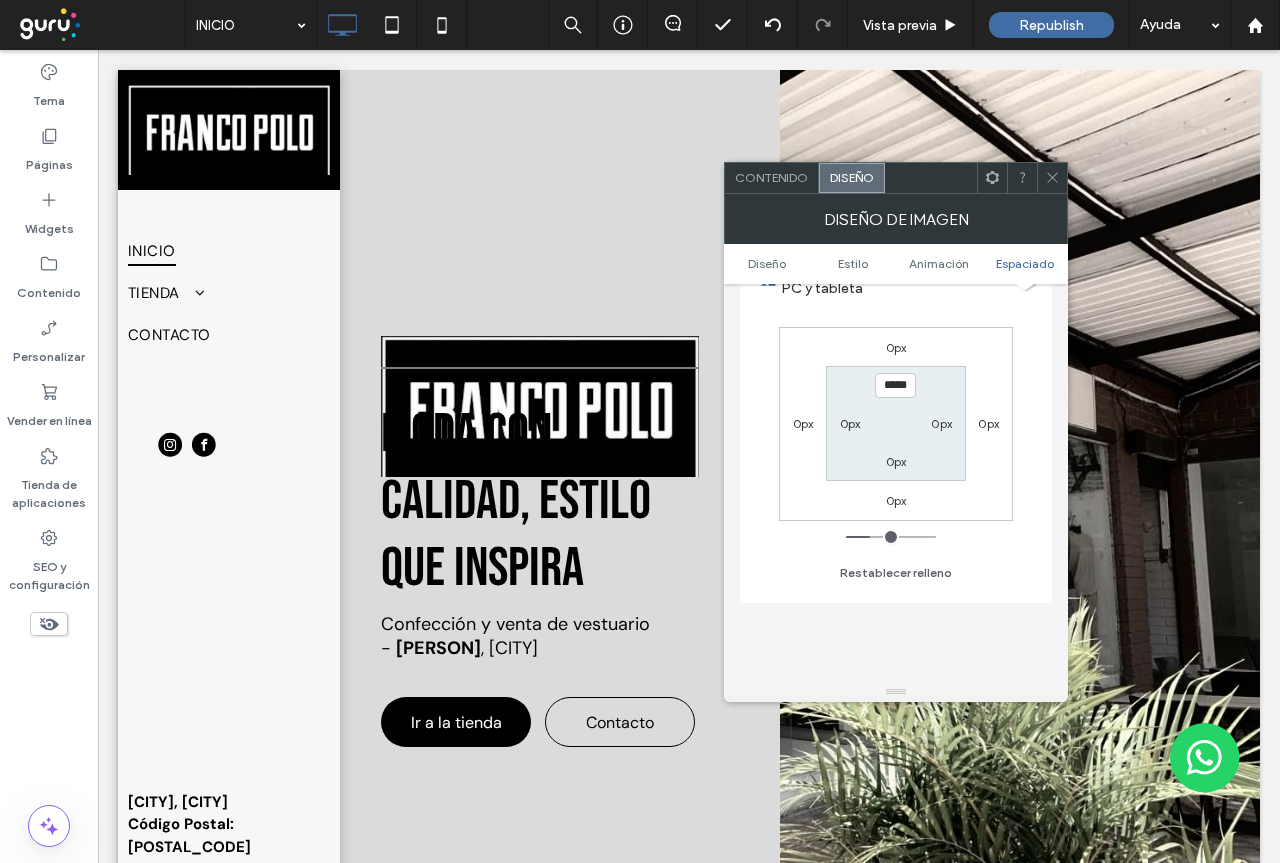 type on "*****" 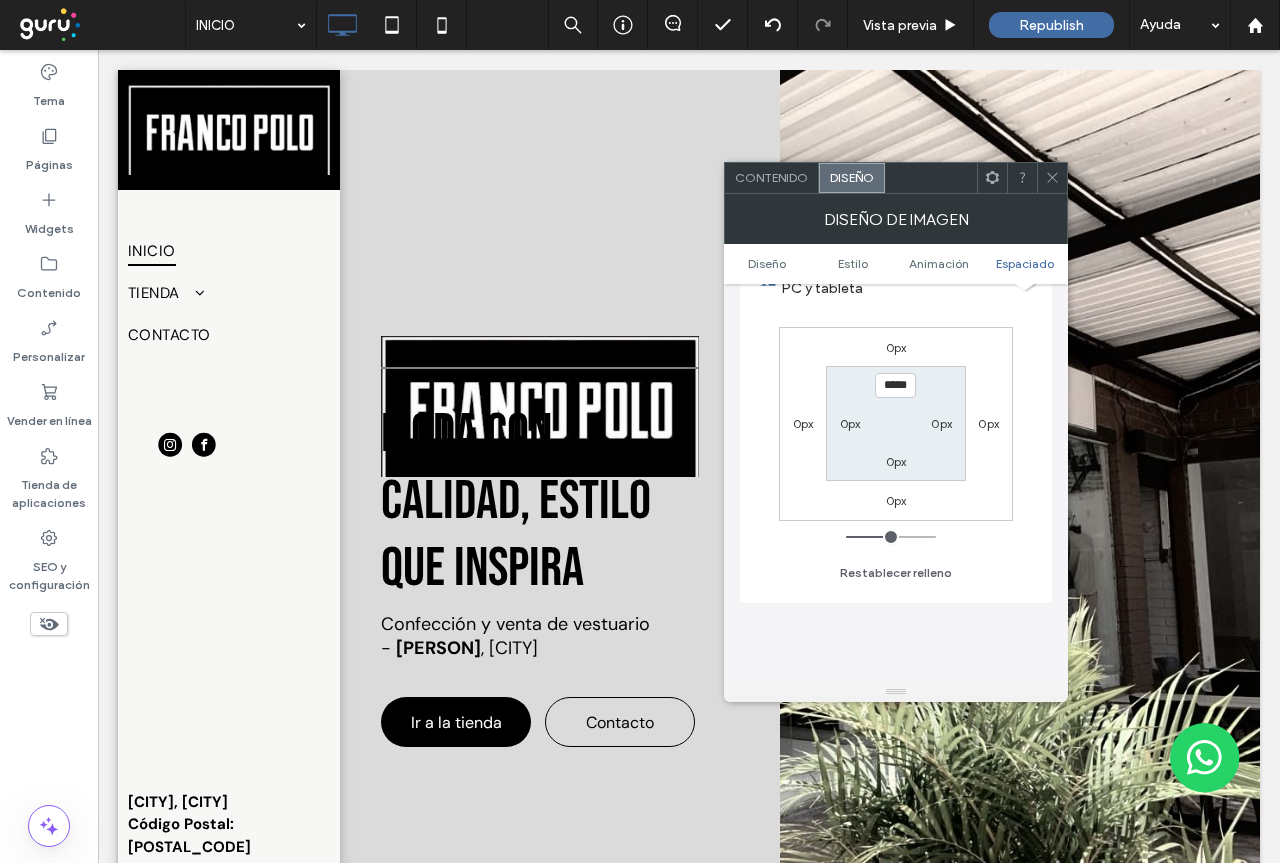 type on "***" 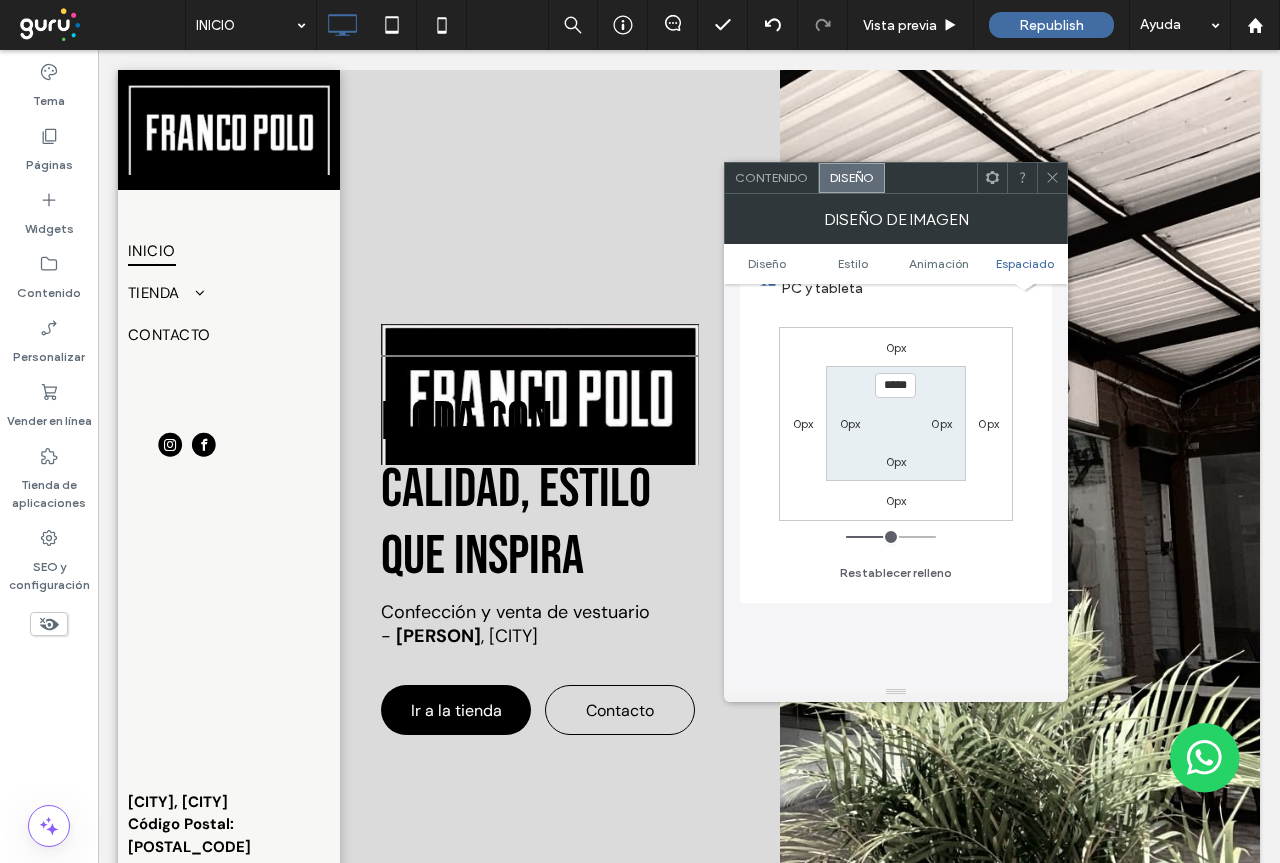 type on "*****" 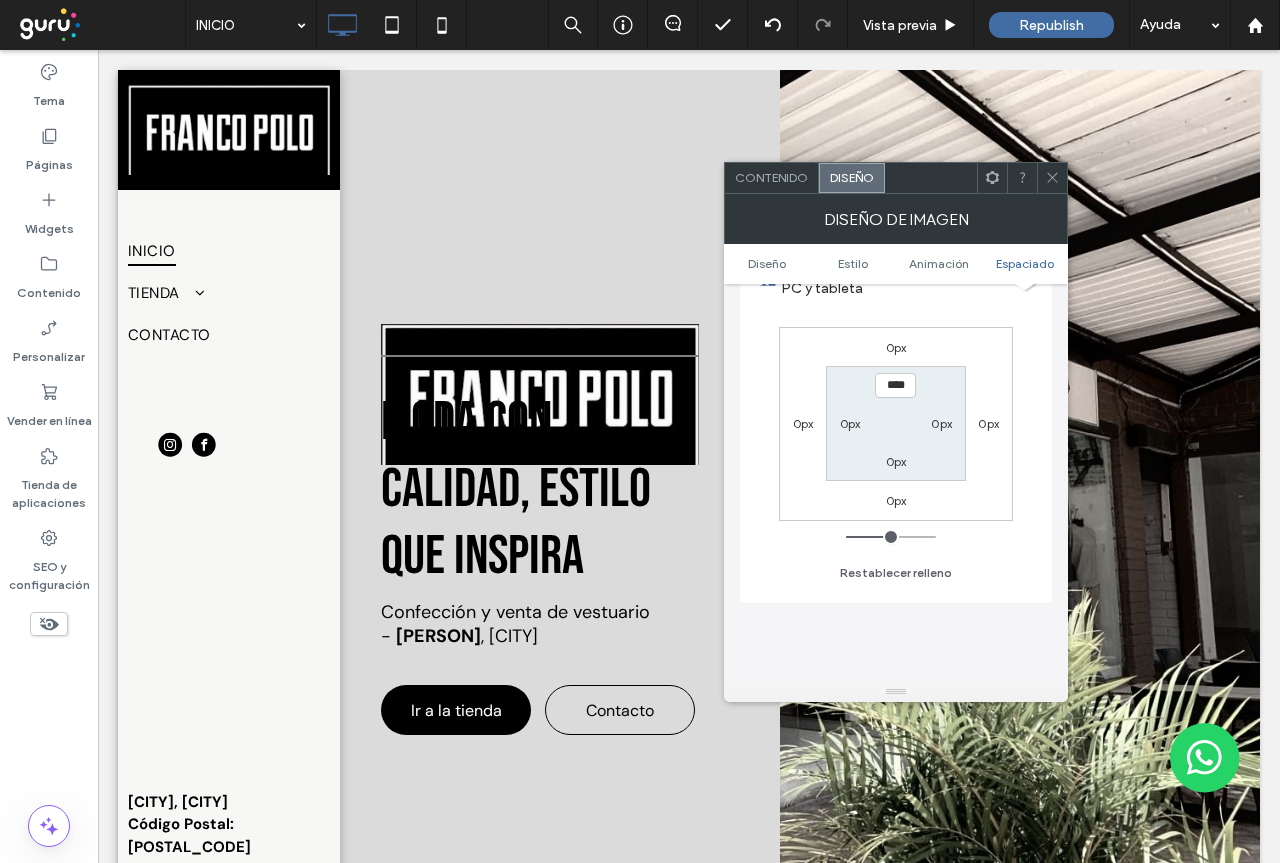 type on "**" 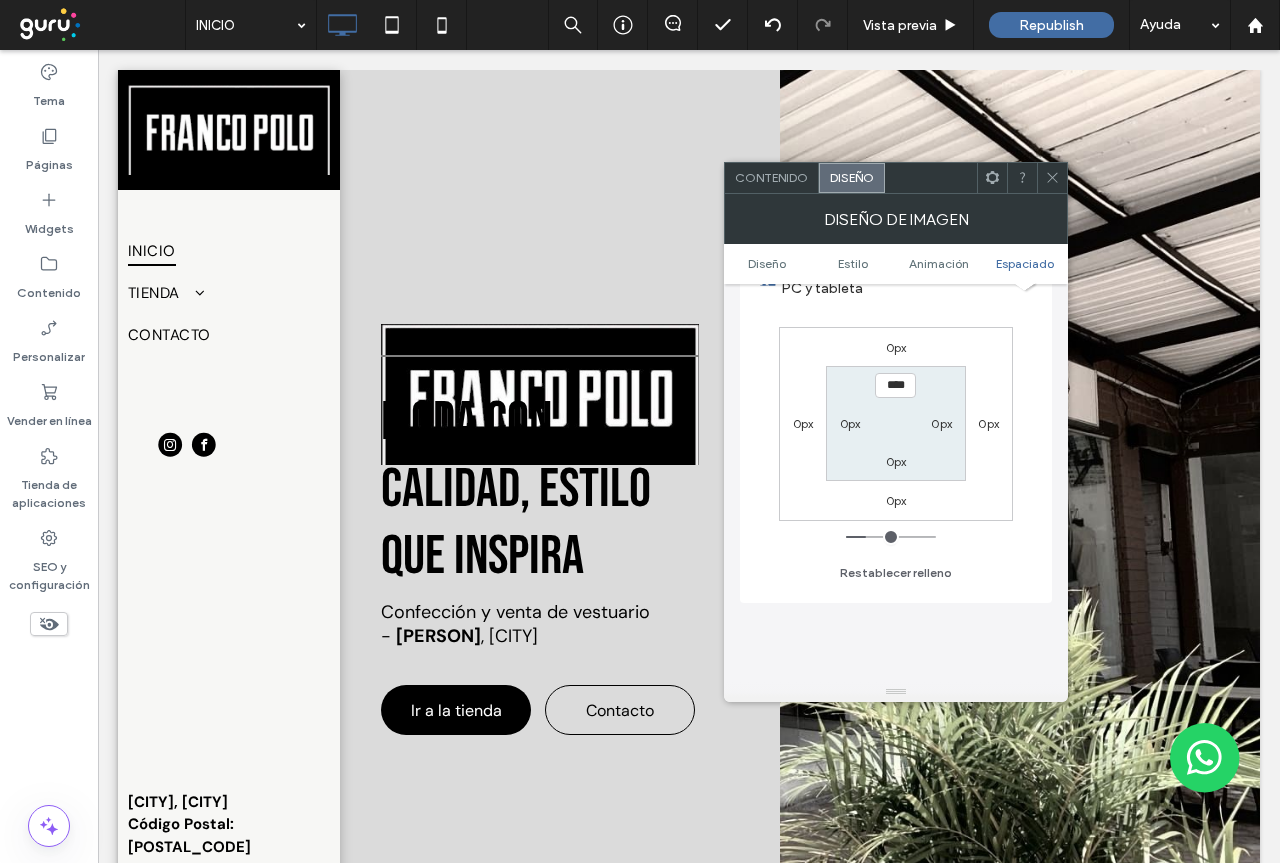 type on "****" 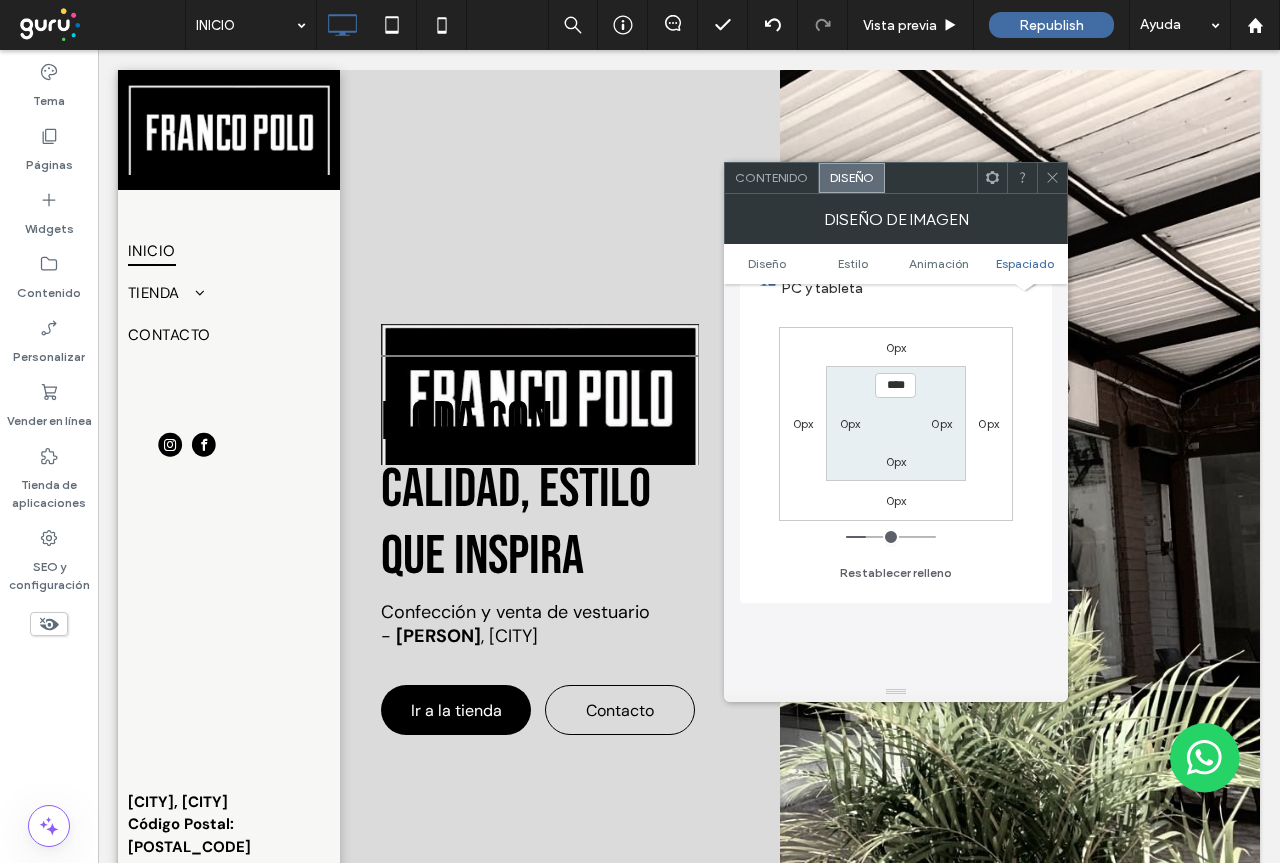type on "****" 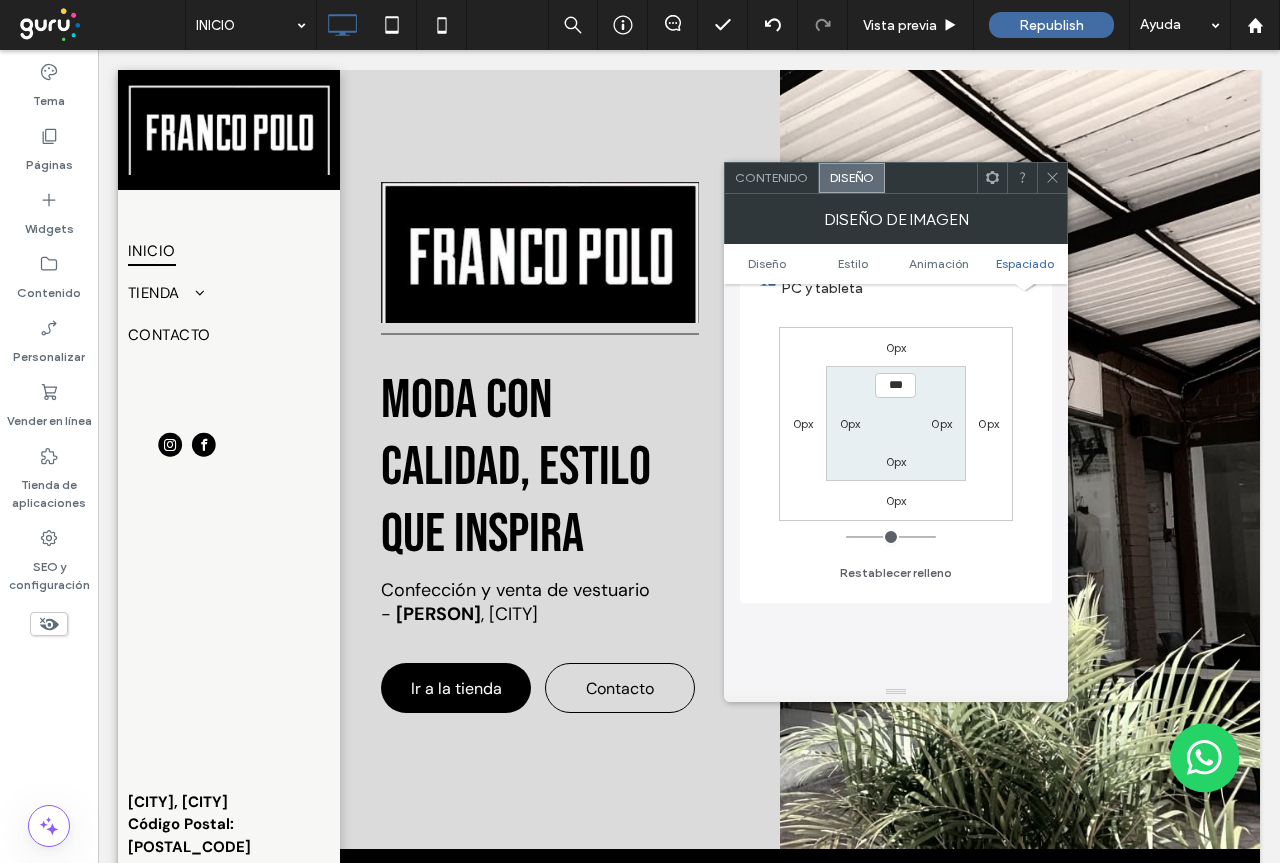 drag, startPoint x: 859, startPoint y: 537, endPoint x: 818, endPoint y: 547, distance: 42.201897 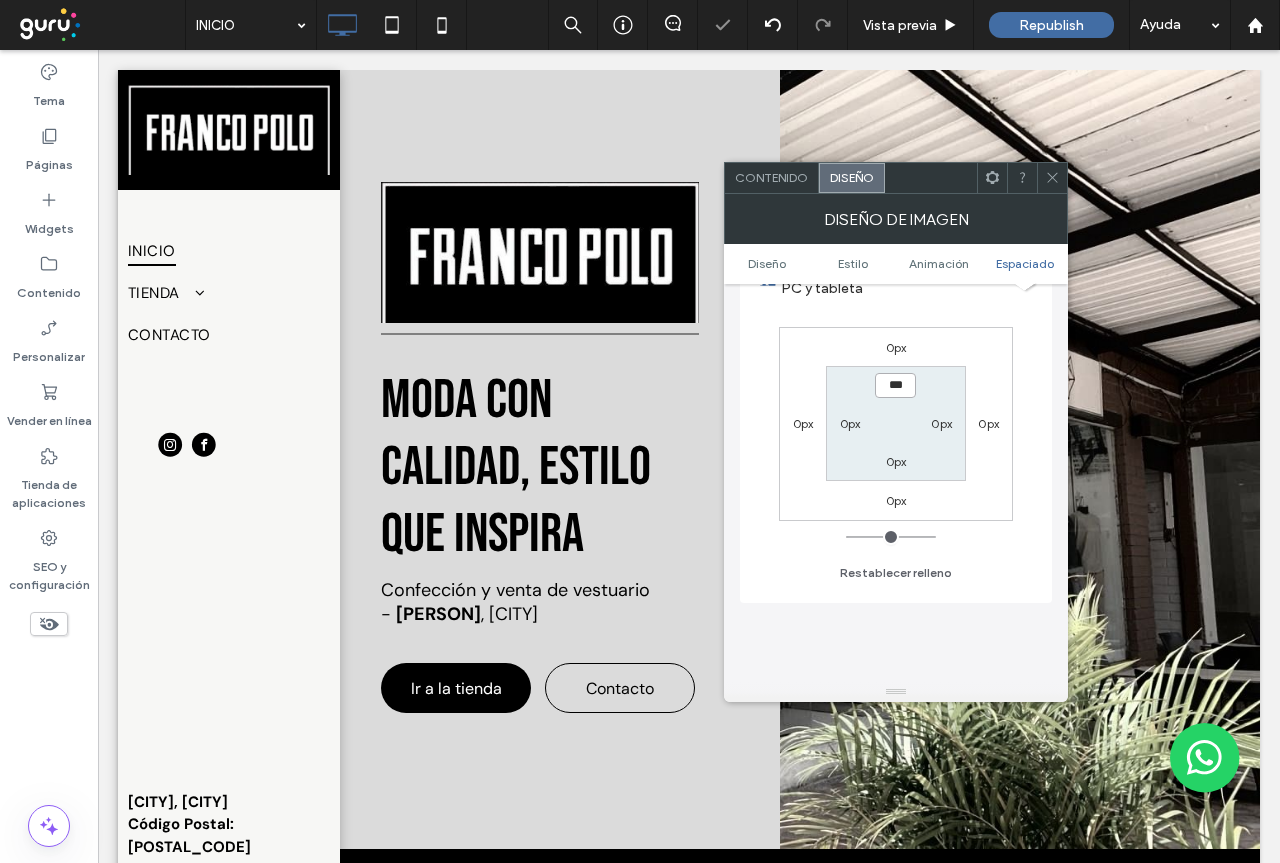 click on "***" at bounding box center [895, 385] 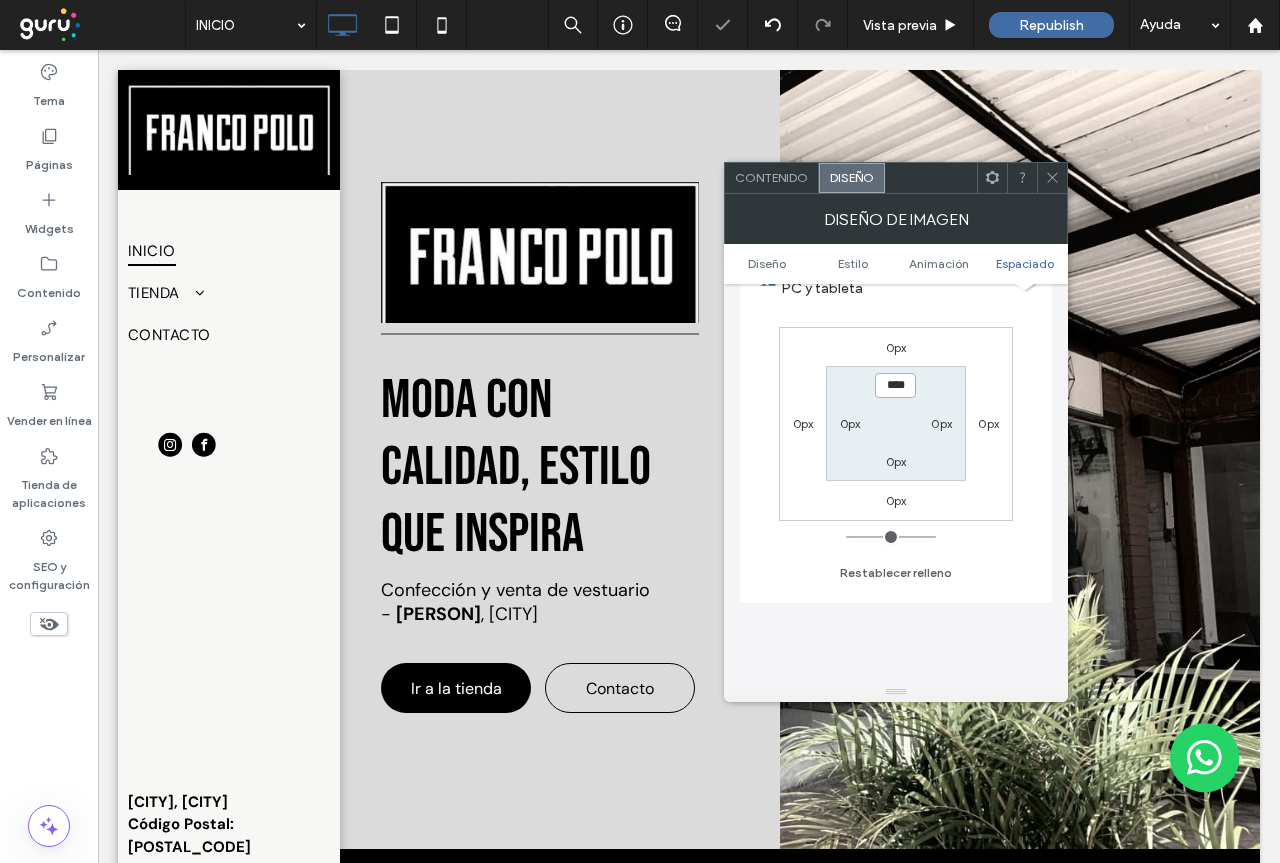 scroll, scrollTop: 0, scrollLeft: 0, axis: both 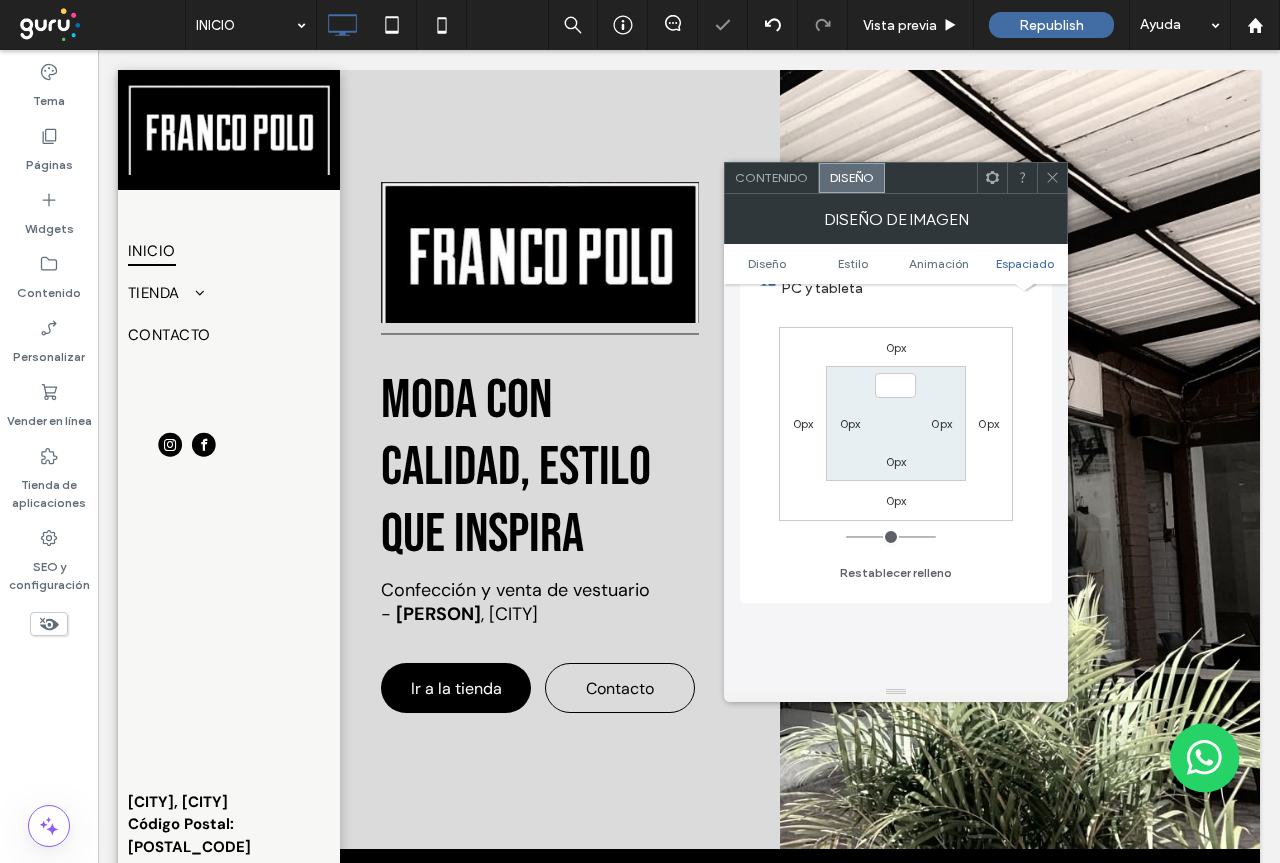 click on "0px 0px 0px 0px 0px 0px 0px" at bounding box center [896, 424] 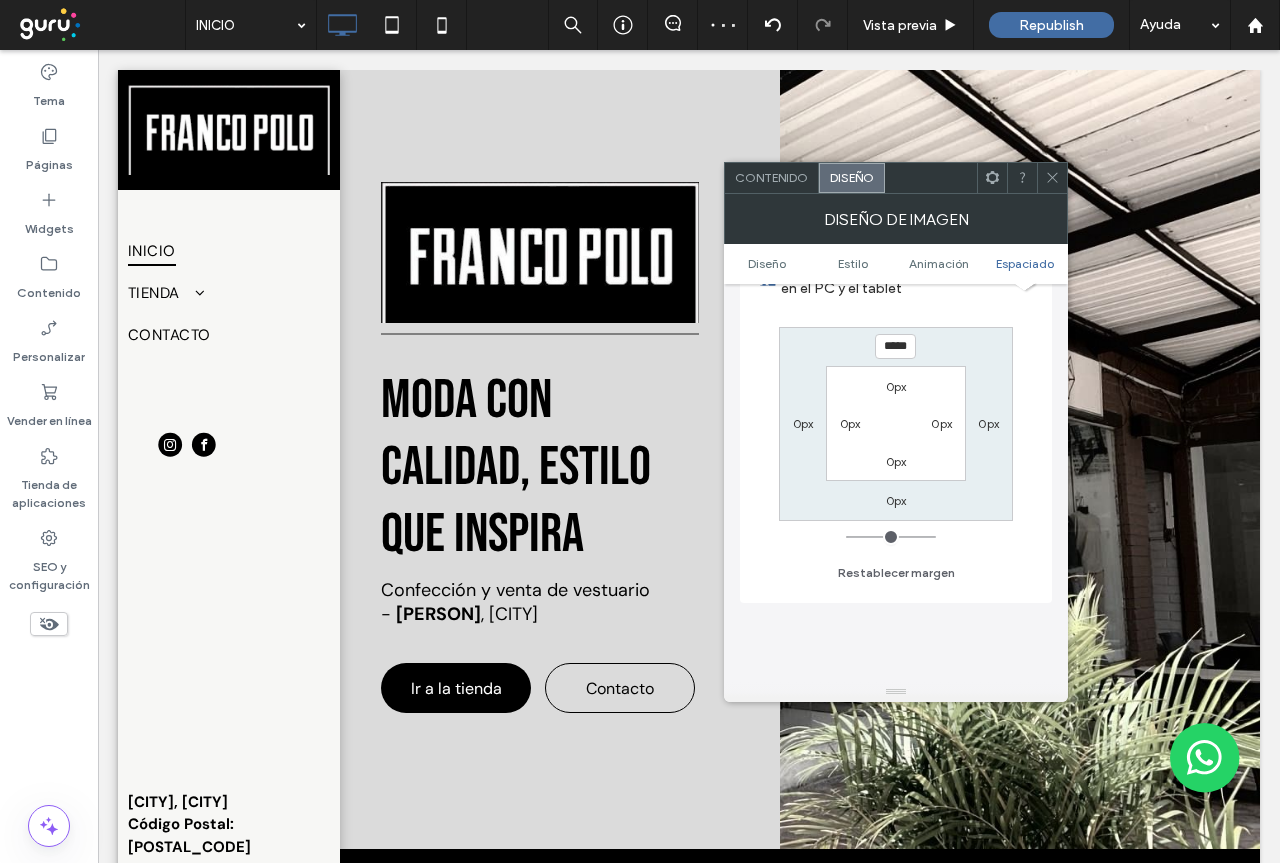 drag, startPoint x: 974, startPoint y: 632, endPoint x: 952, endPoint y: 584, distance: 52.801514 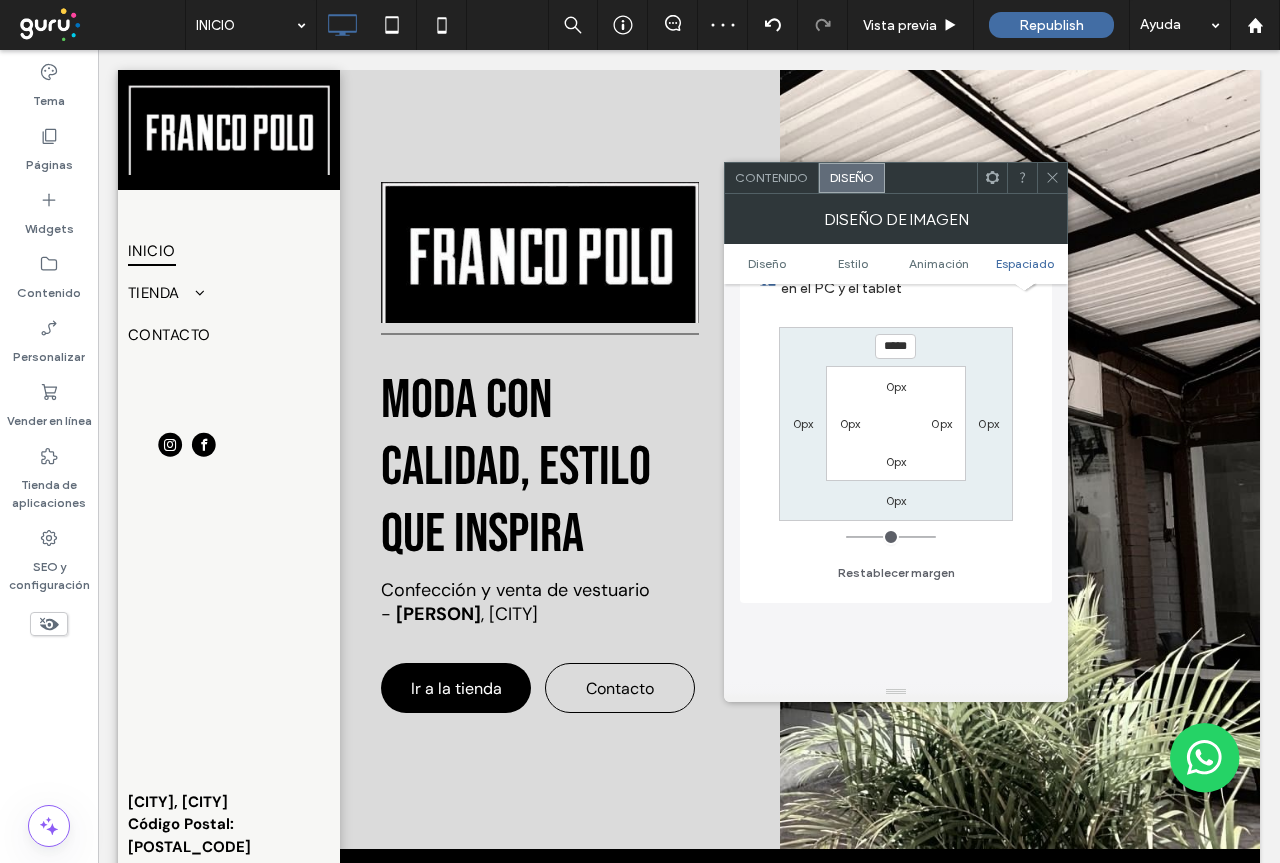 click on "Diseño El cambio afecta al PC y al tablet Ancho completo Ancho ***** Estilo Borde *** Radio de la esquina * % Sombra No optimice esta imagen Efecto de hover para PC None Zoom out Opacity Float Forward Grayscale Reverse grayscale Blur Blur and Grayscale Animación Espaciado Cambiar el margen (espacio exterior) en el PC y el tablet ***** 0px 0px 0px 0px 0px 0px 0px Restablecer margen" at bounding box center (896, 61) 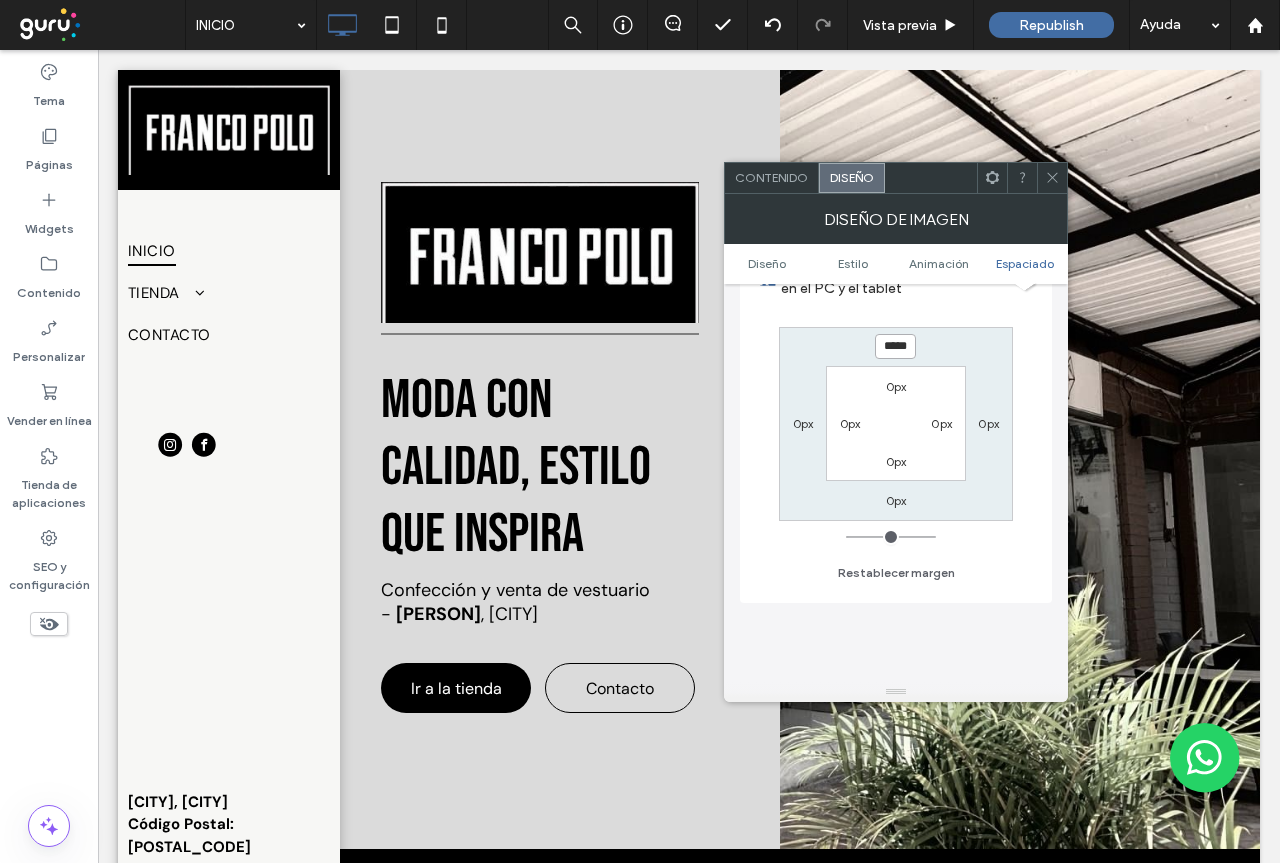 click on "*****" at bounding box center (895, 346) 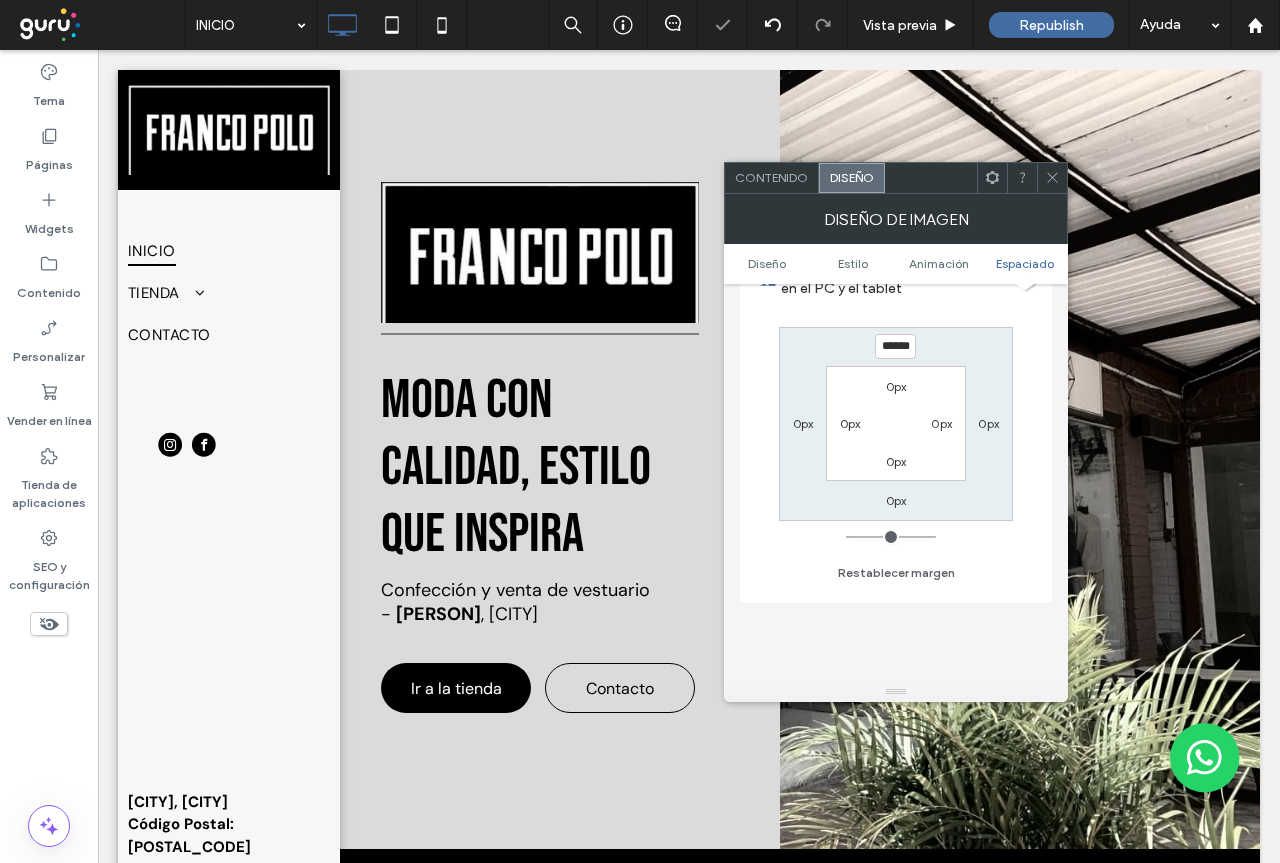 click 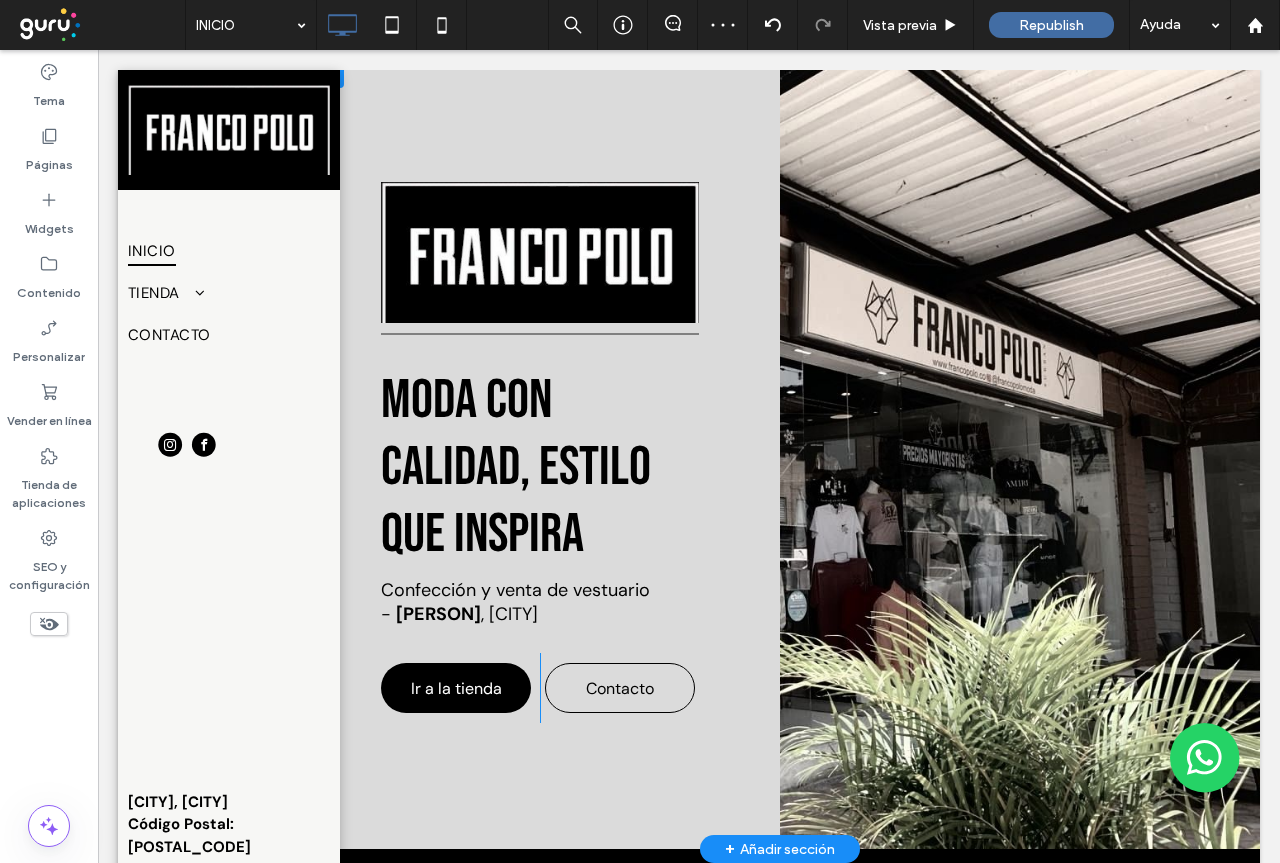click at bounding box center [540, 252] 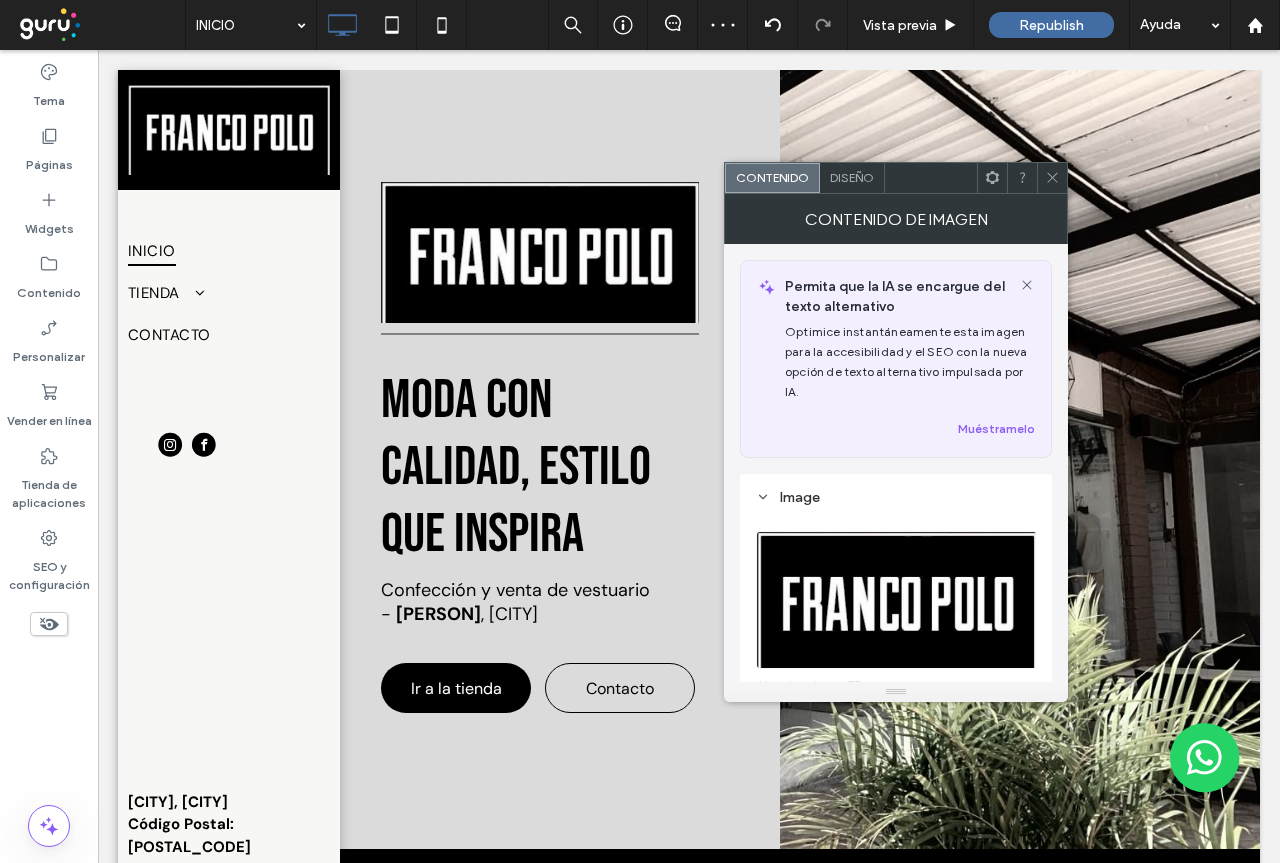 click on "Diseño" at bounding box center [852, 177] 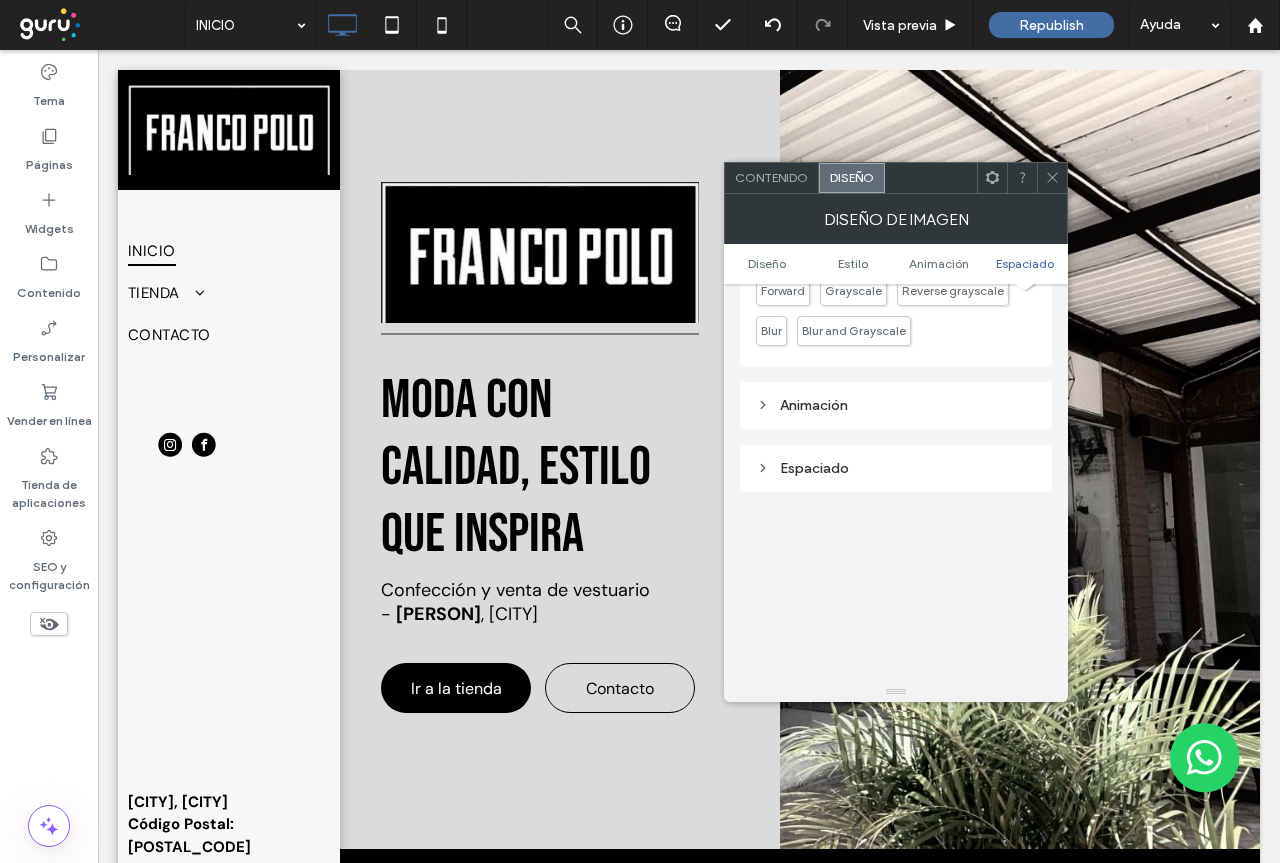 scroll, scrollTop: 1006, scrollLeft: 0, axis: vertical 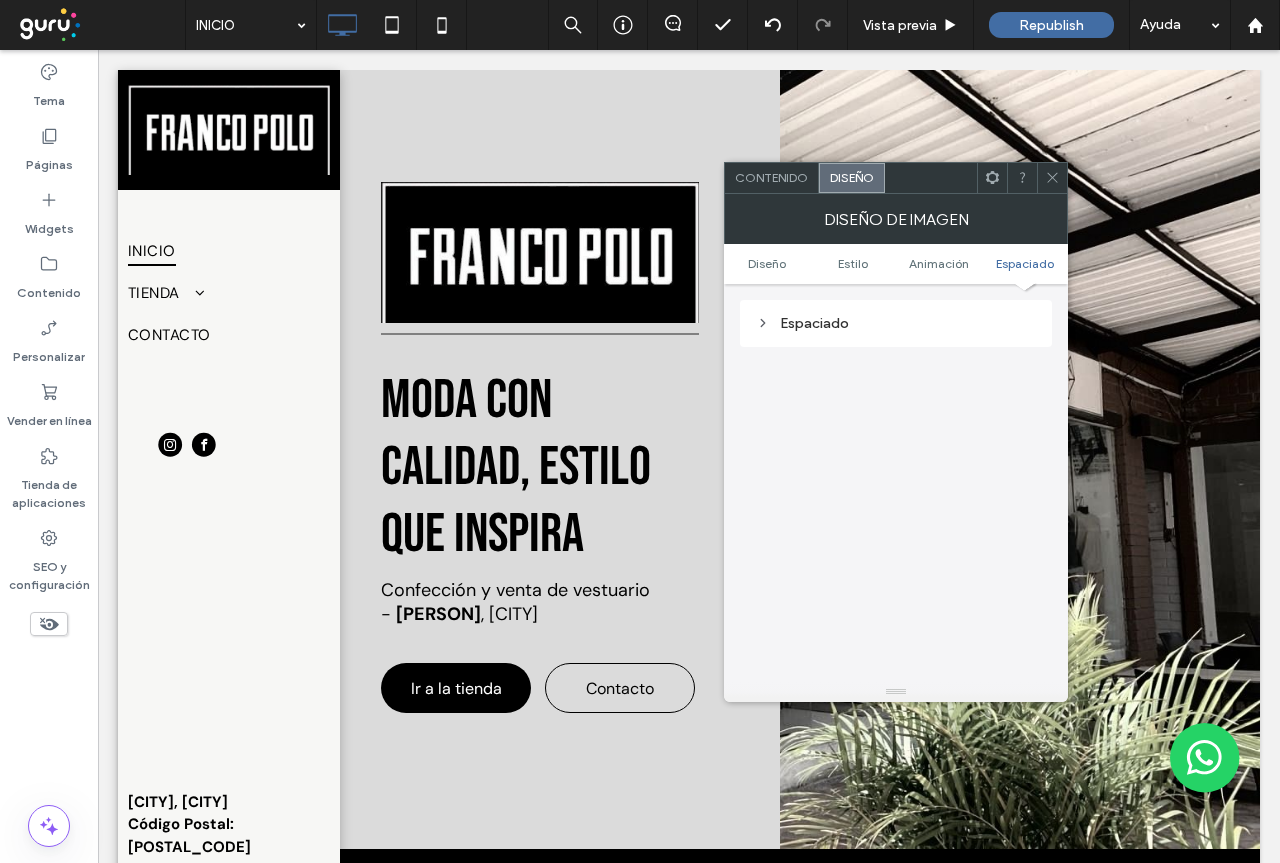 click on "Diseño El cambio afecta al PC y al tablet Ancho completo Ancho ***** Estilo Borde *** Radio de la esquina * % Sombra No optimice esta imagen Efecto de hover para PC None Zoom out Opacity Float Forward Grayscale Reverse grayscale Blur Blur and Grayscale Animación Espaciado" at bounding box center [896, -20] 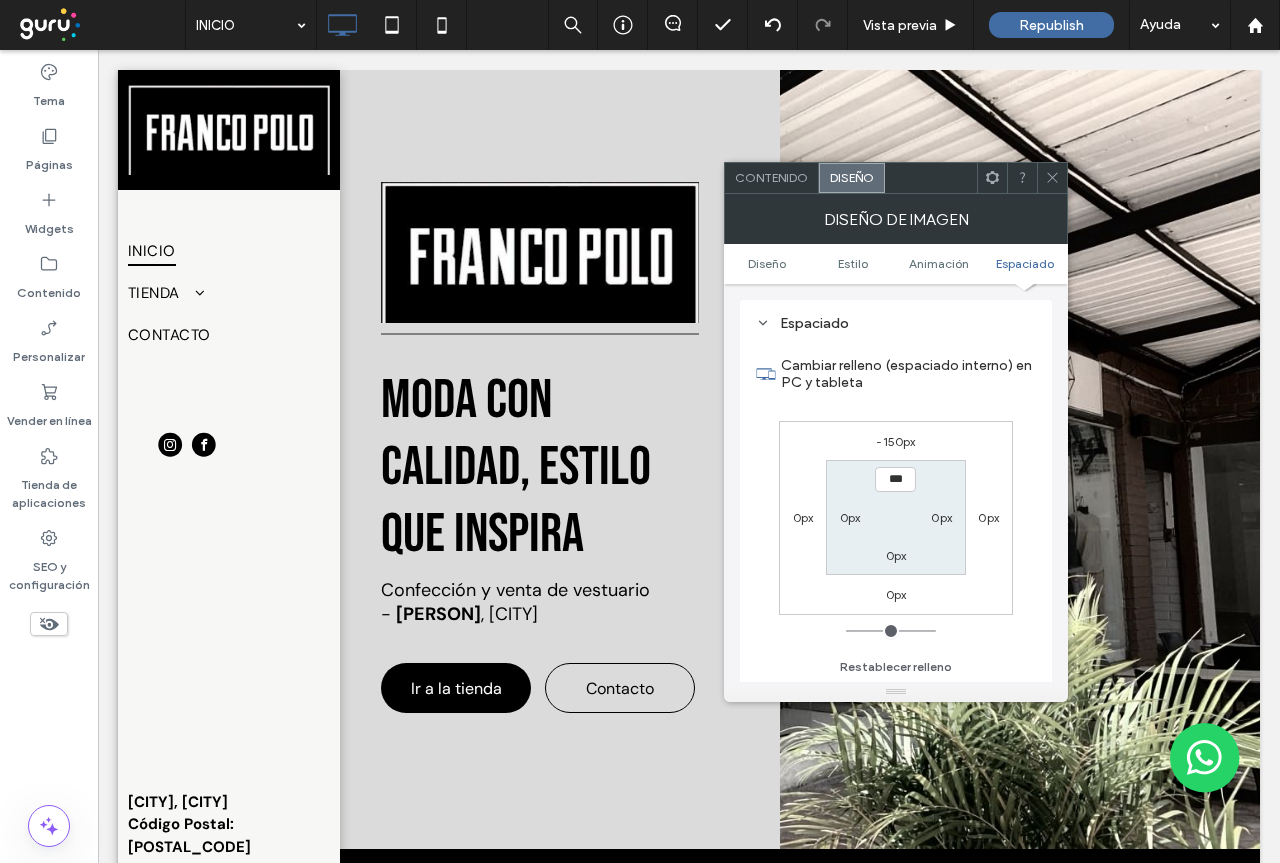 click on "-150px" at bounding box center [896, 441] 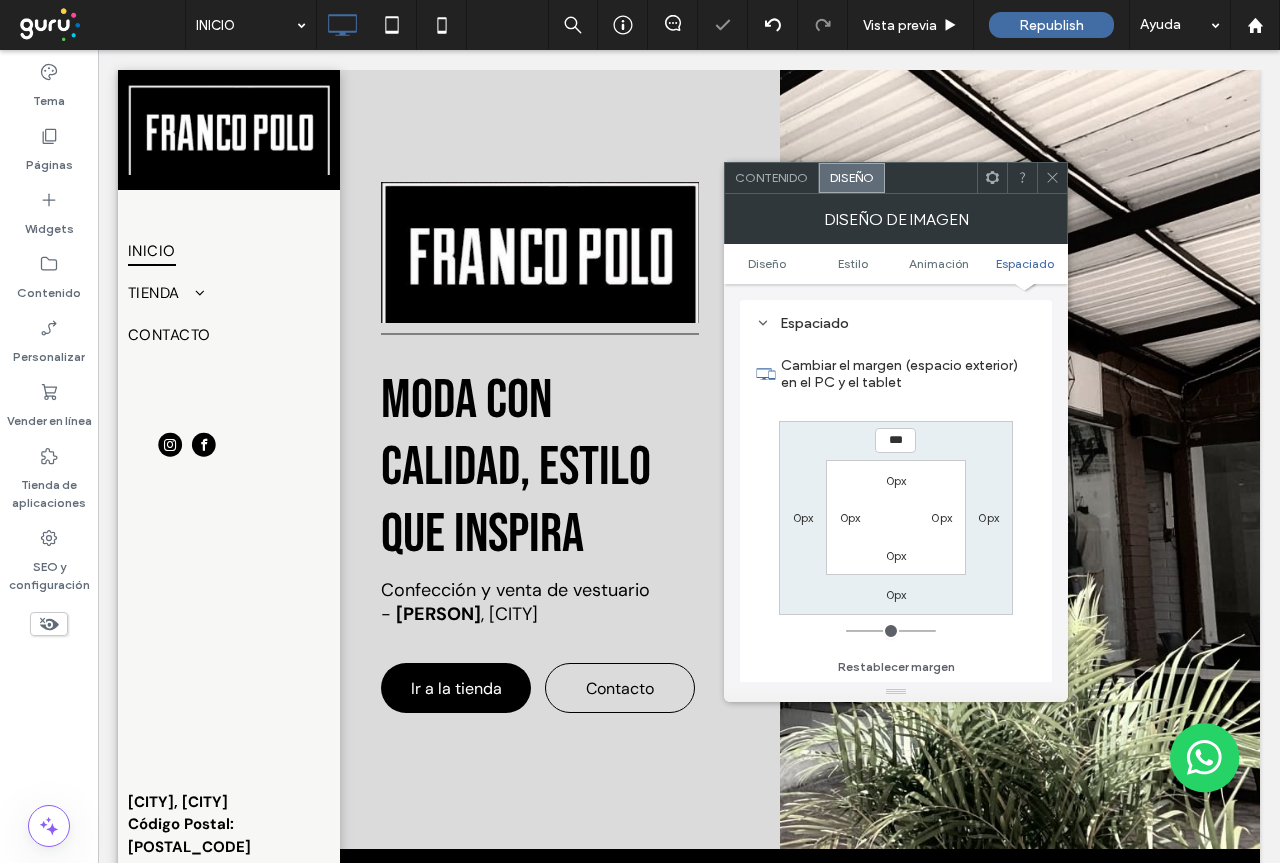 click on "Click To Paste" at bounding box center (1020, 452) 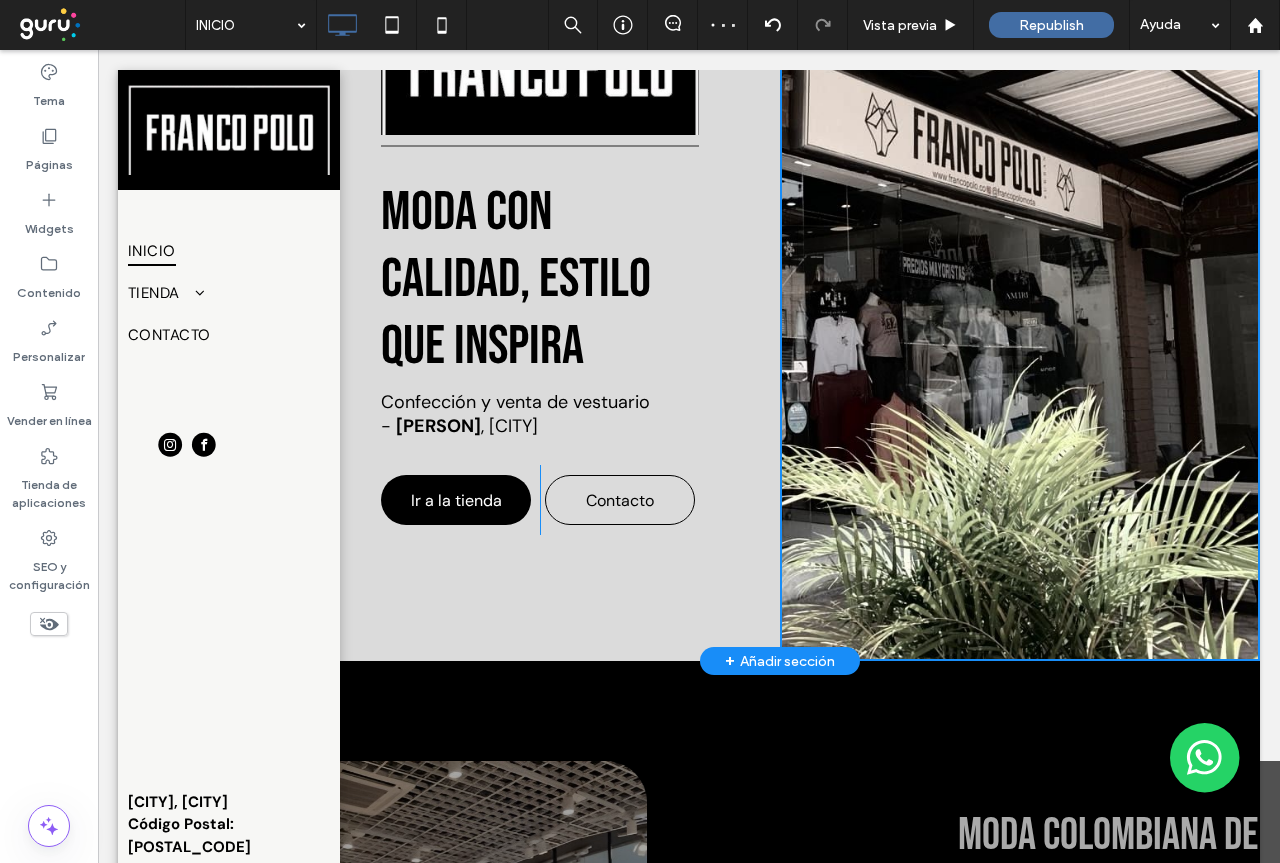 scroll, scrollTop: 0, scrollLeft: 0, axis: both 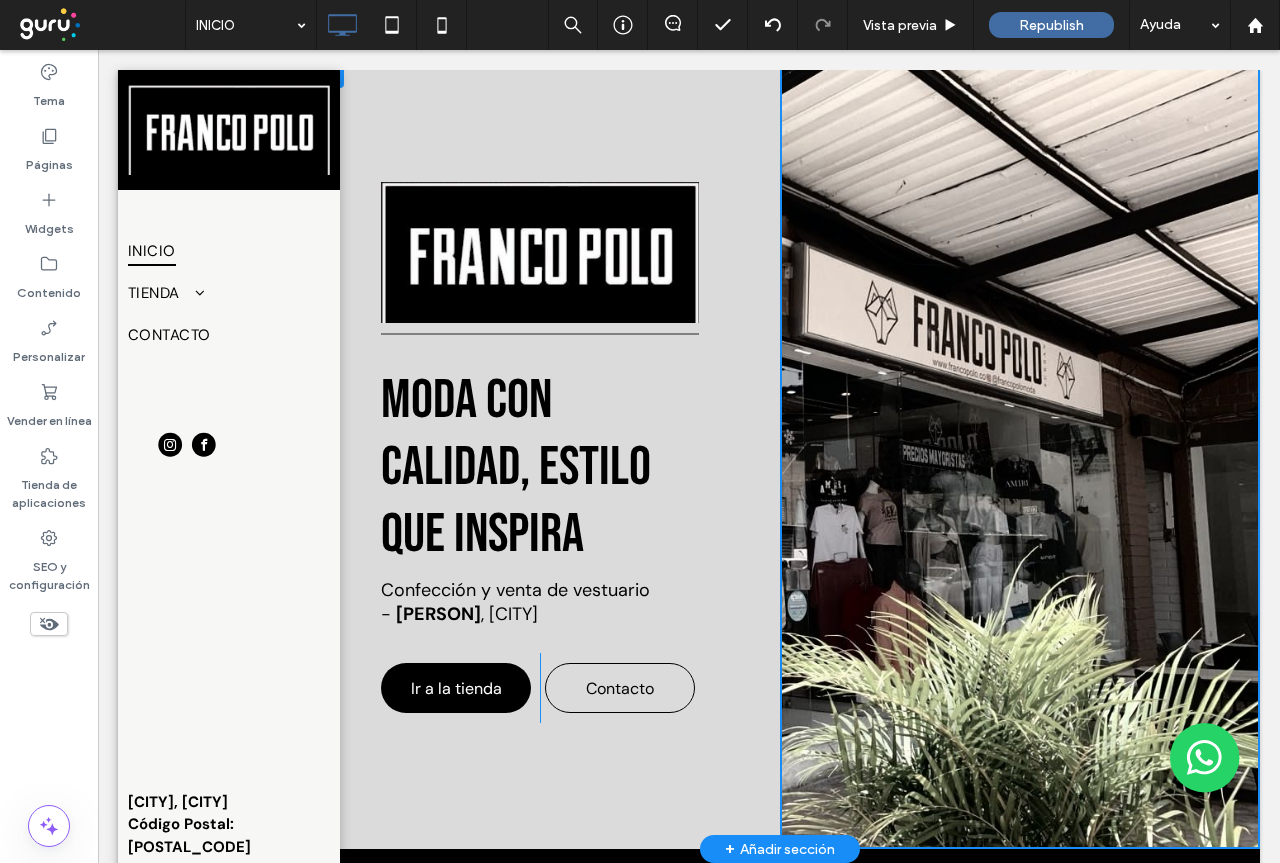 click at bounding box center (322, 72) 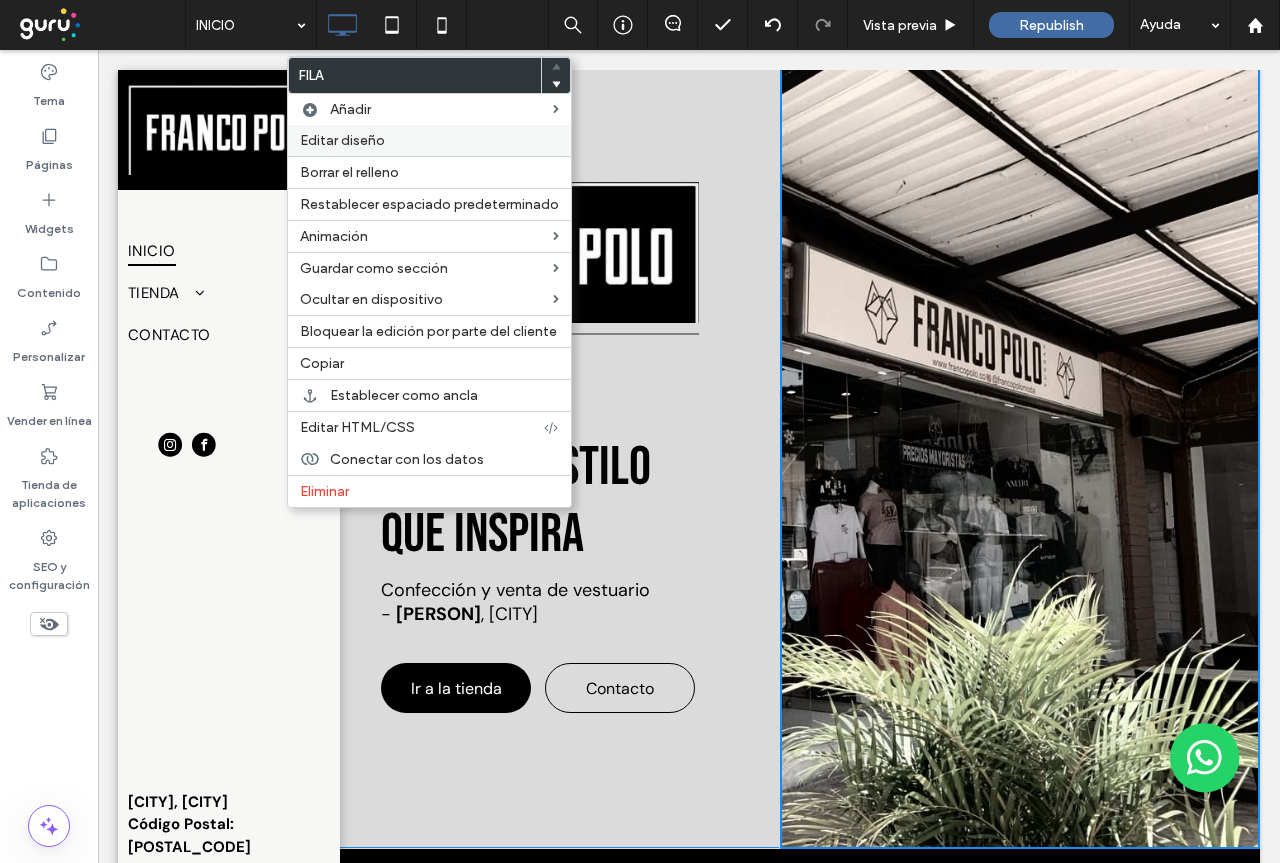 click on "Editar diseño" at bounding box center (342, 140) 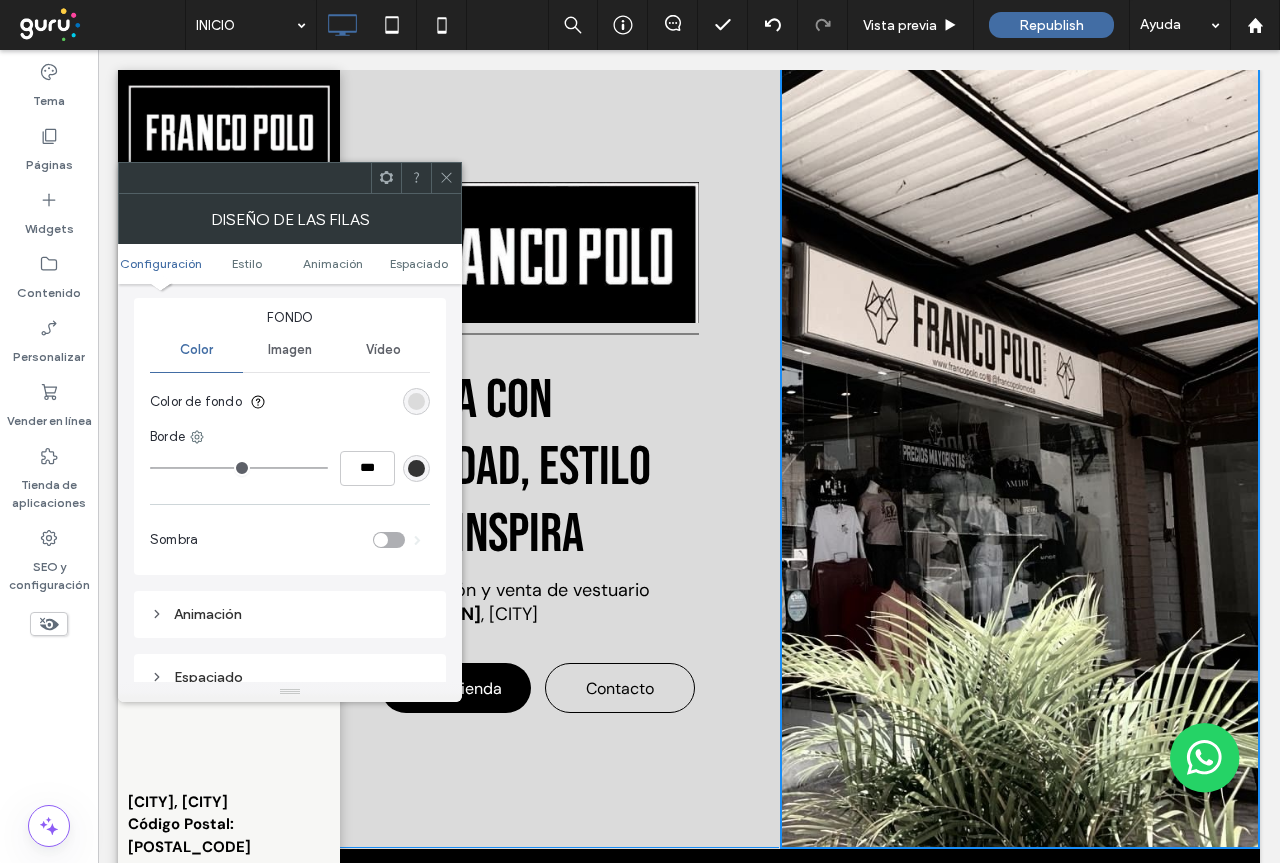 scroll, scrollTop: 100, scrollLeft: 0, axis: vertical 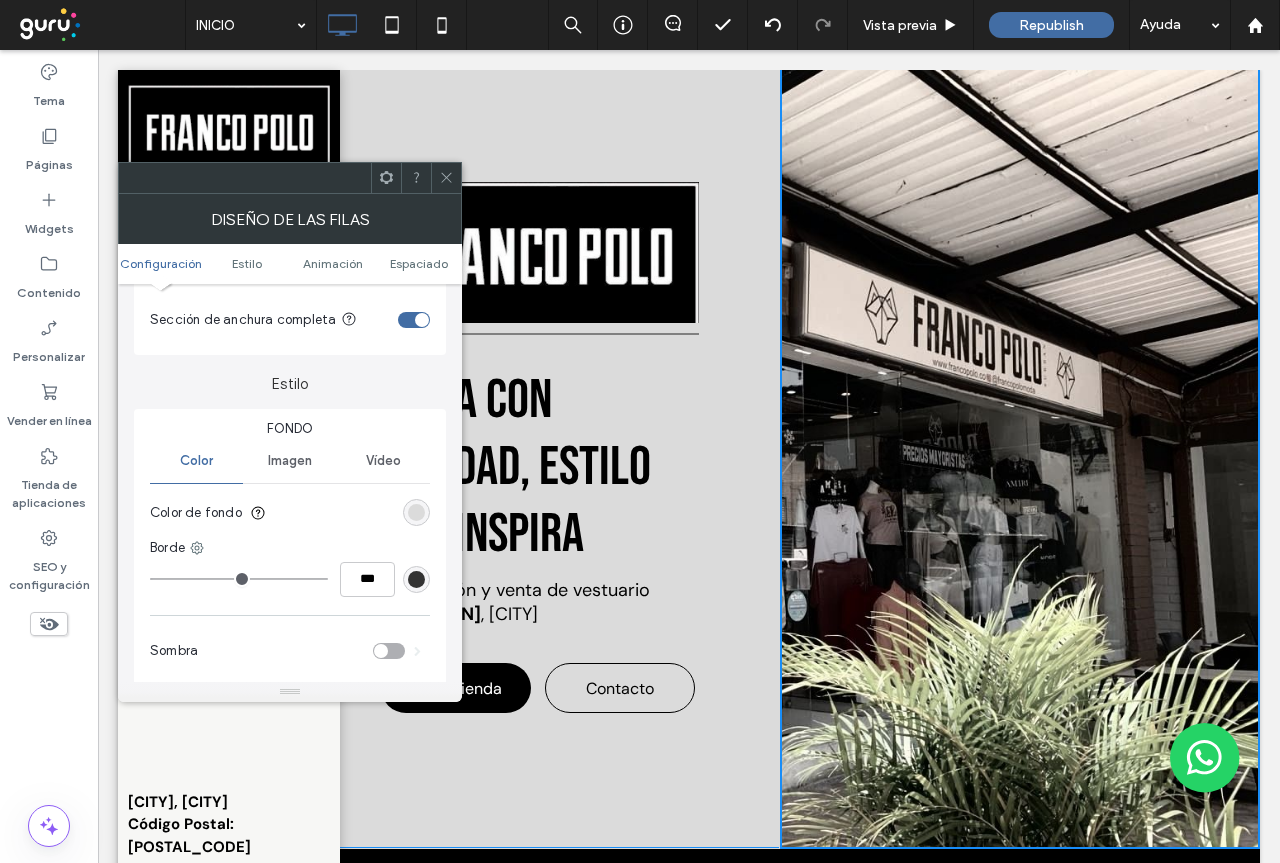 click 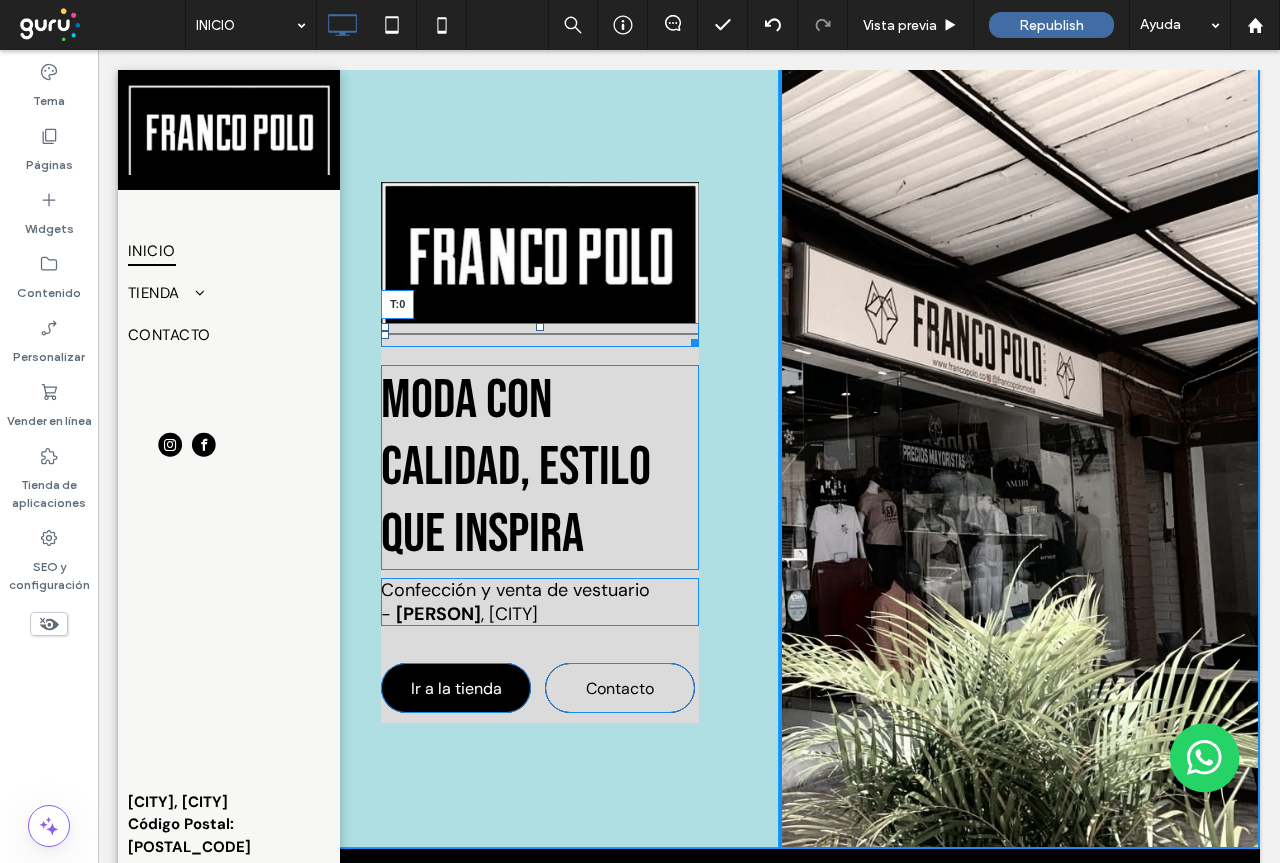 drag, startPoint x: 538, startPoint y: 302, endPoint x: 537, endPoint y: 254, distance: 48.010414 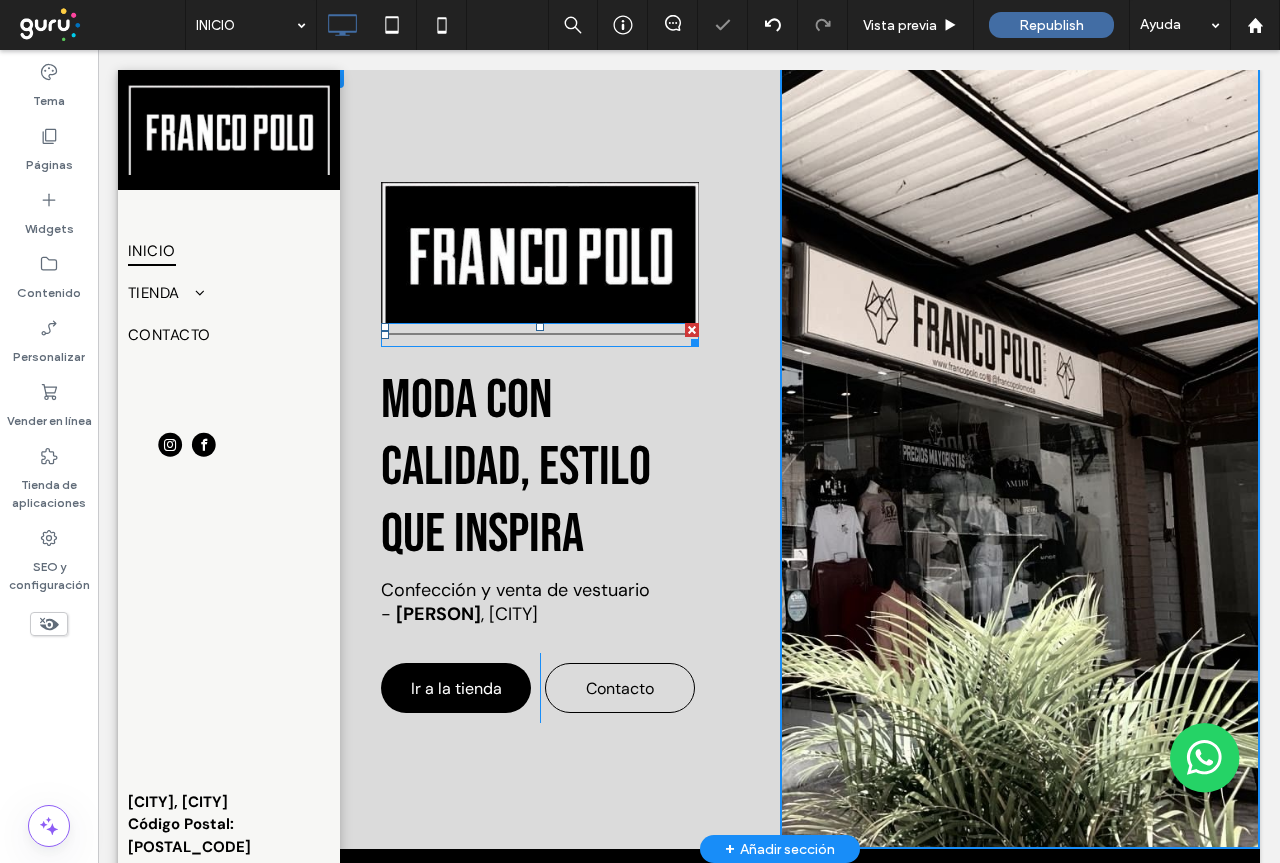 click on "moda CON CALIDAD, ESTILO QUE INSPIRA
Confección y venta de vestuario
-
Franco Polo , Antioquia
Ir a la tienda
Click To Paste
Contacto
Click To Paste
Click To Paste" at bounding box center (540, 452) 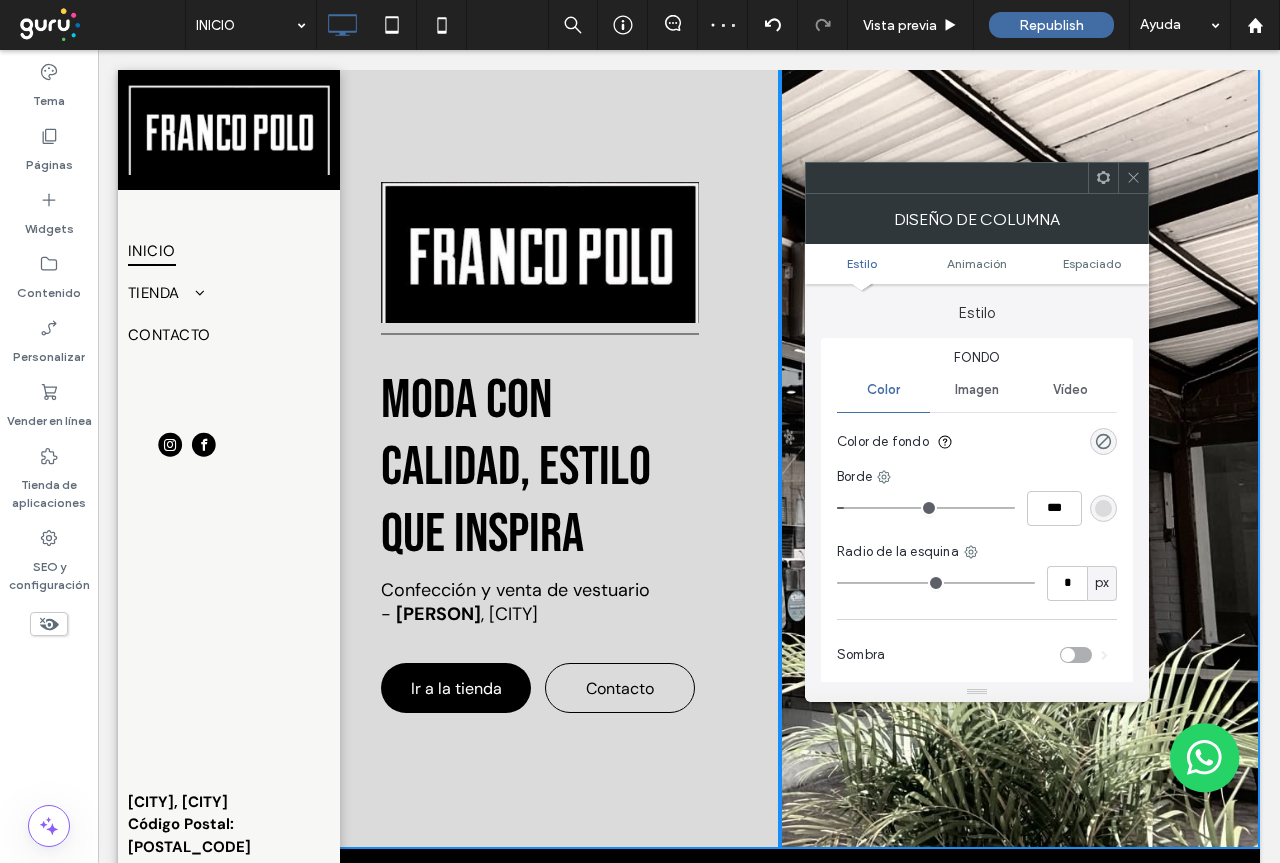 click on "Estilo Animación Espaciado" at bounding box center [977, 264] 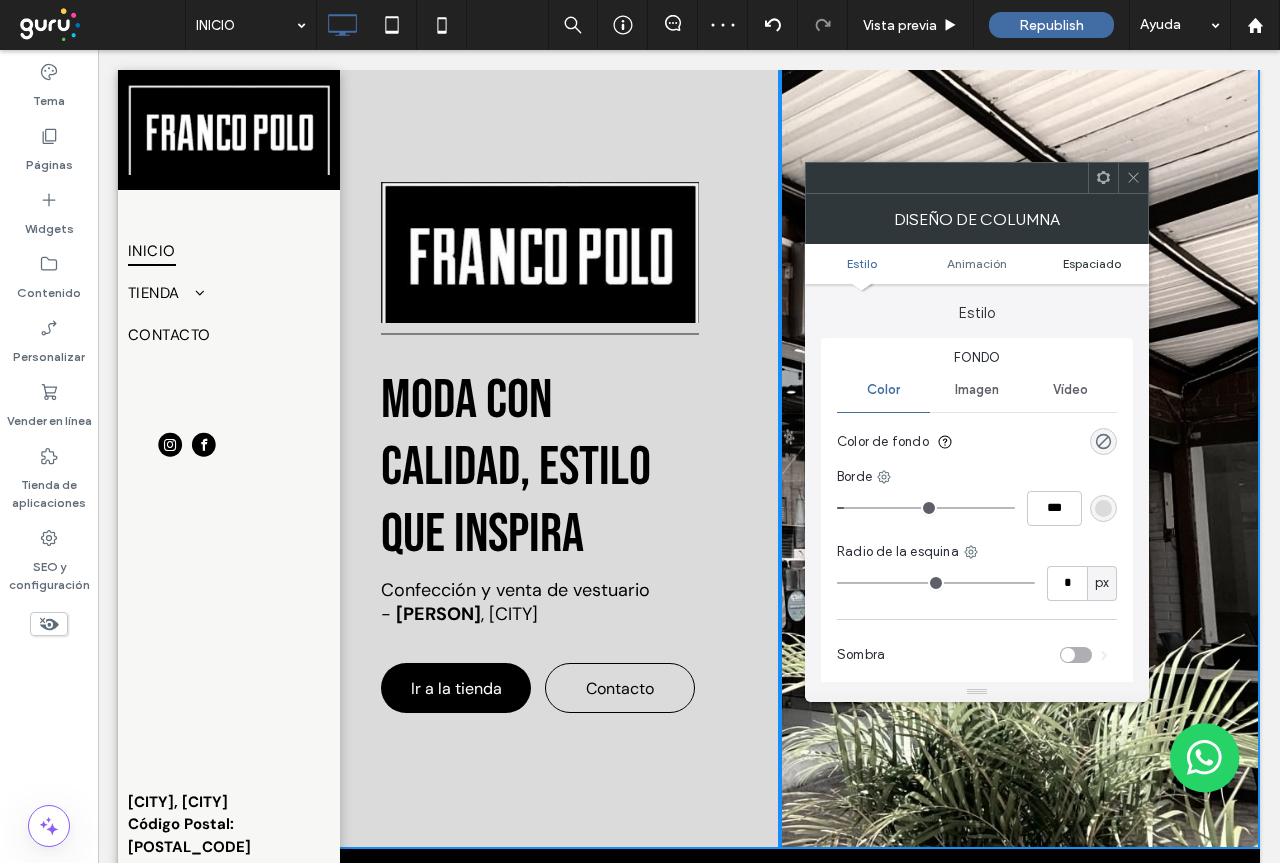 click on "Espaciado" at bounding box center [1092, 263] 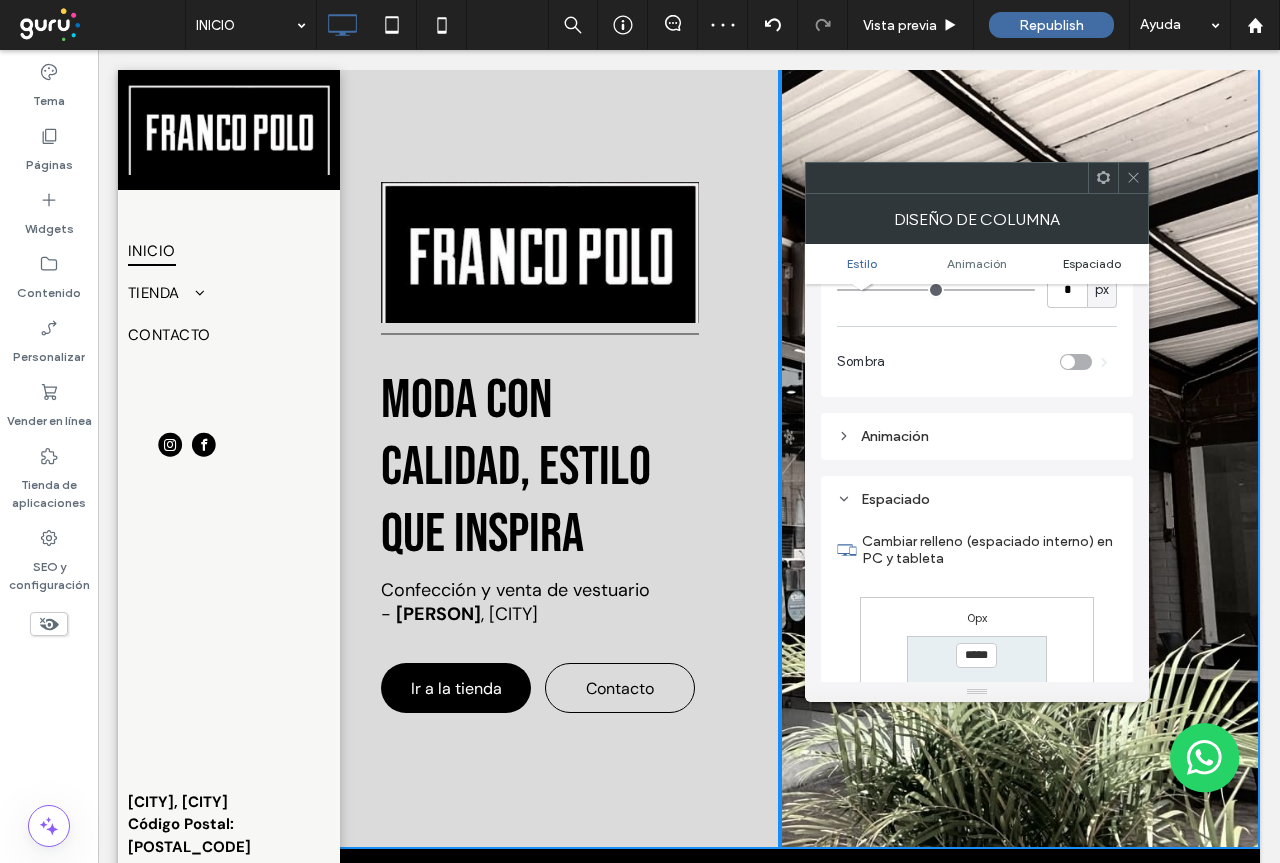 scroll, scrollTop: 469, scrollLeft: 0, axis: vertical 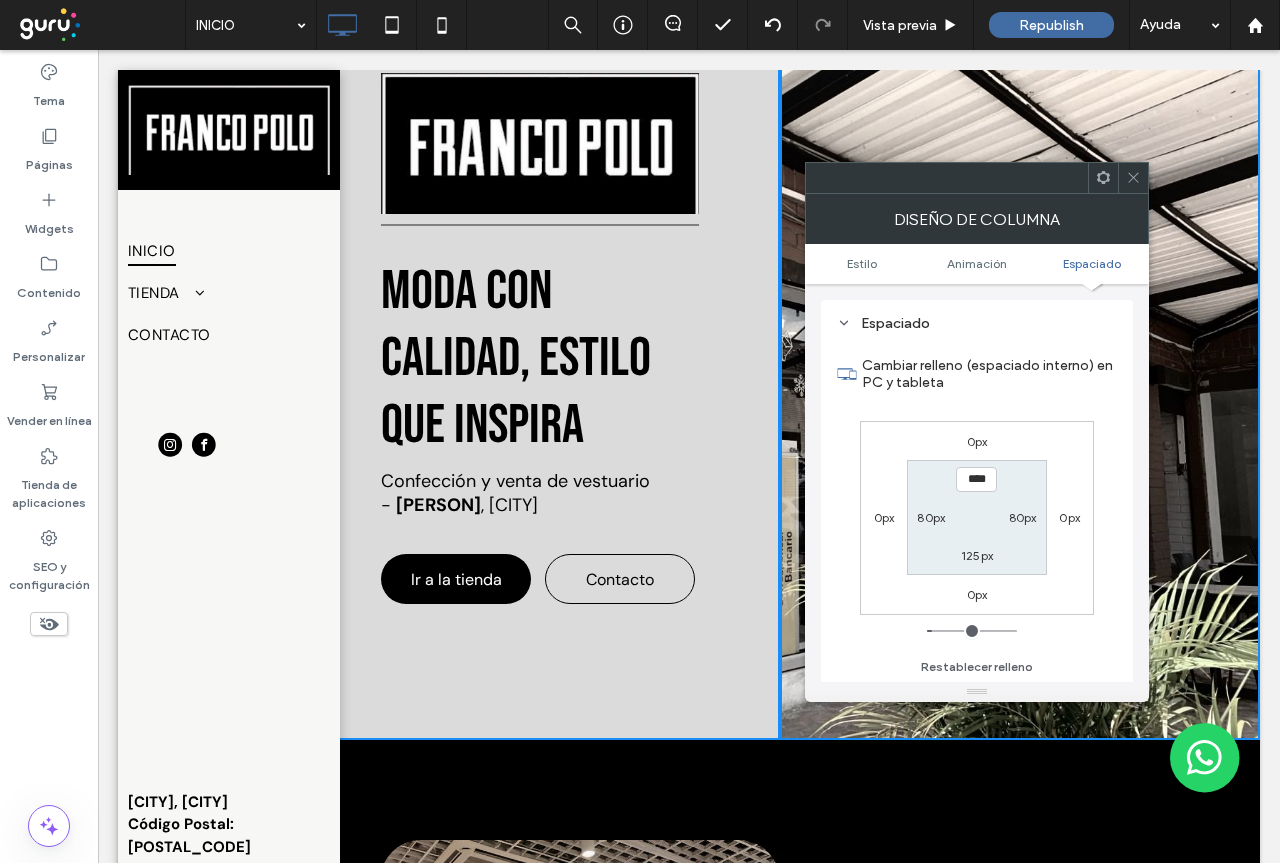 drag, startPoint x: 965, startPoint y: 630, endPoint x: 939, endPoint y: 636, distance: 26.683329 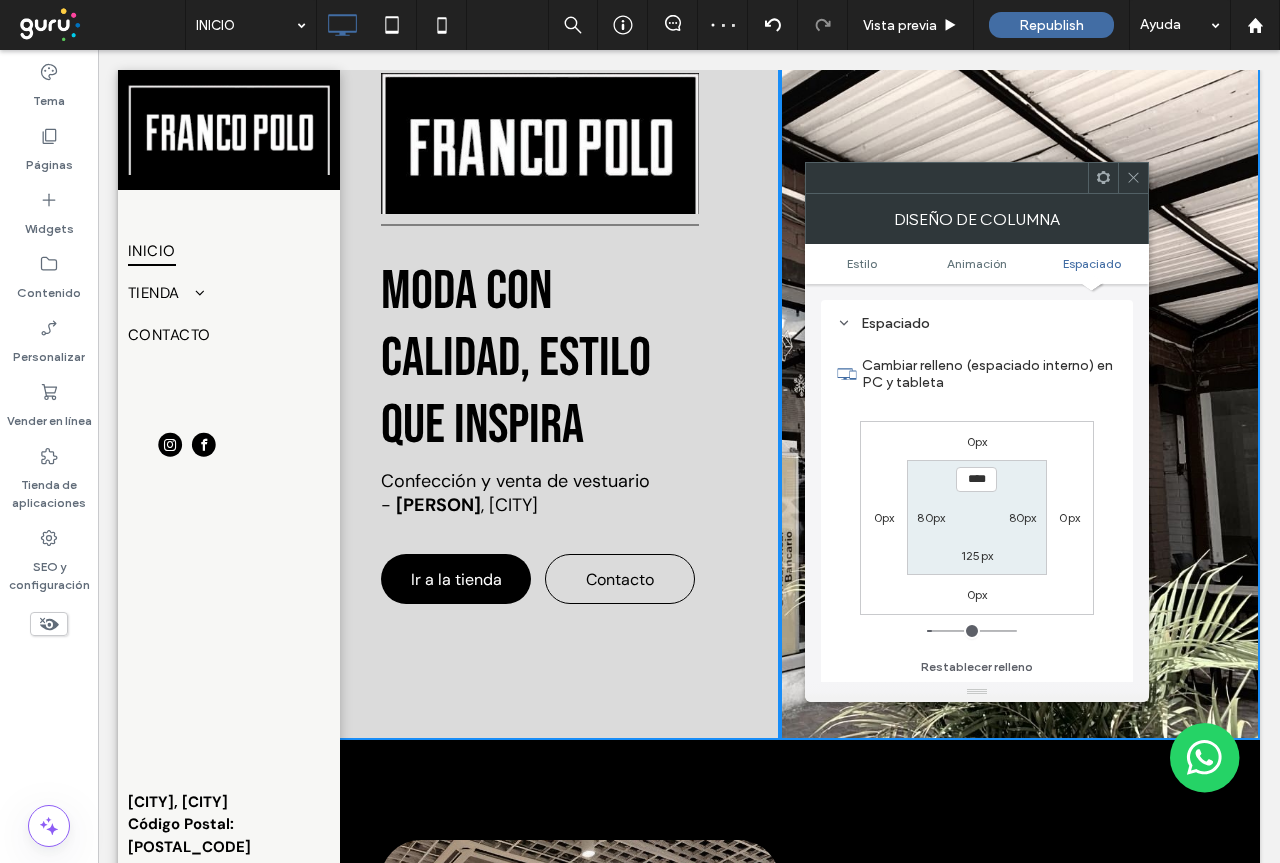 click at bounding box center (1133, 178) 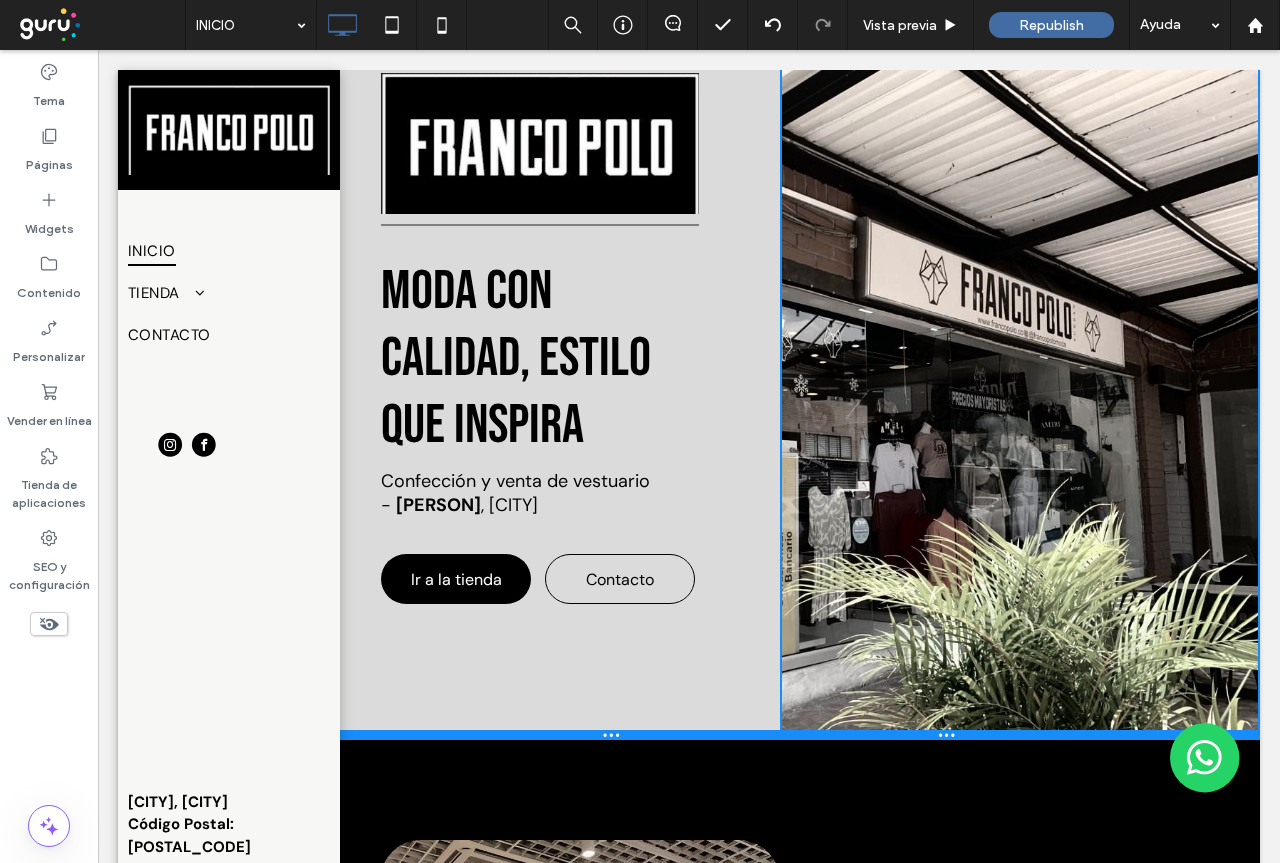 drag, startPoint x: 633, startPoint y: 747, endPoint x: 630, endPoint y: 702, distance: 45.099888 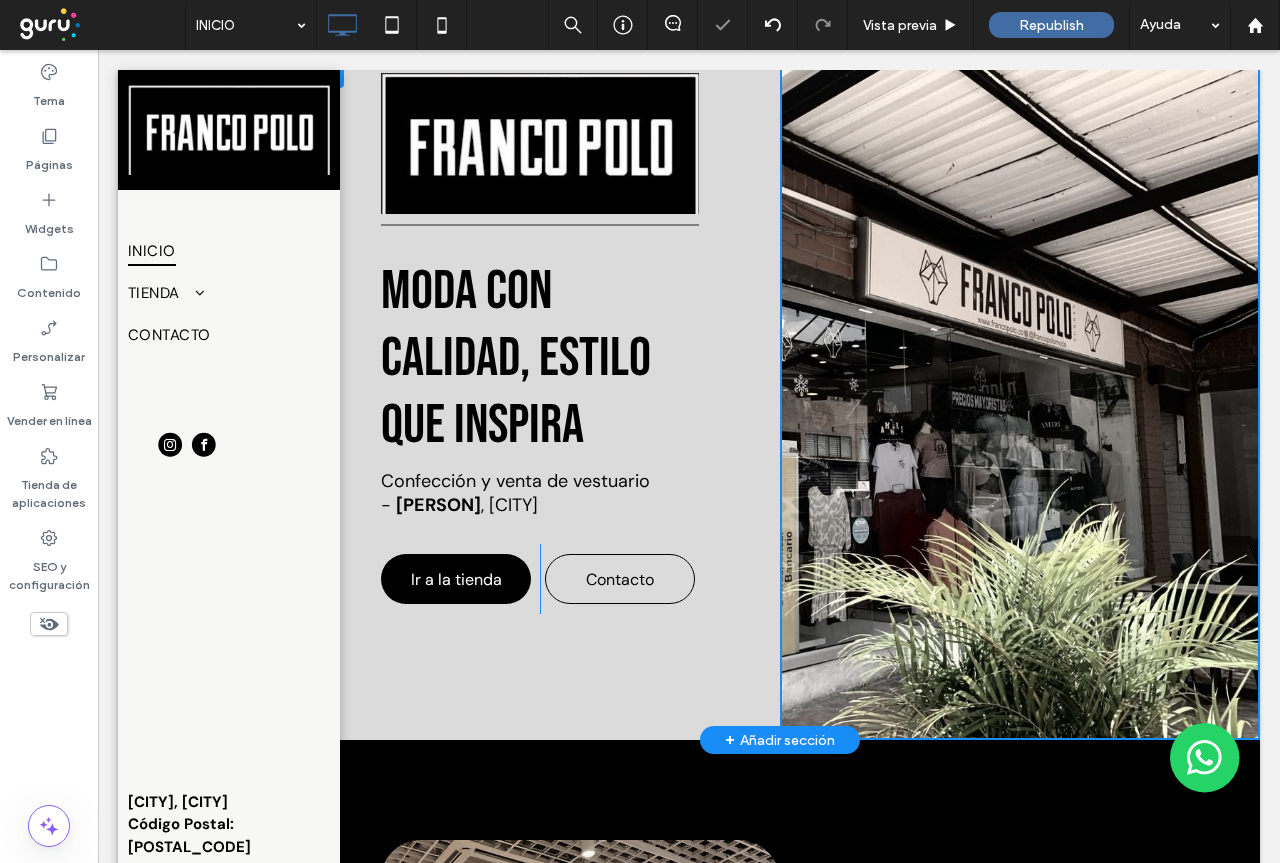 click at bounding box center [540, 143] 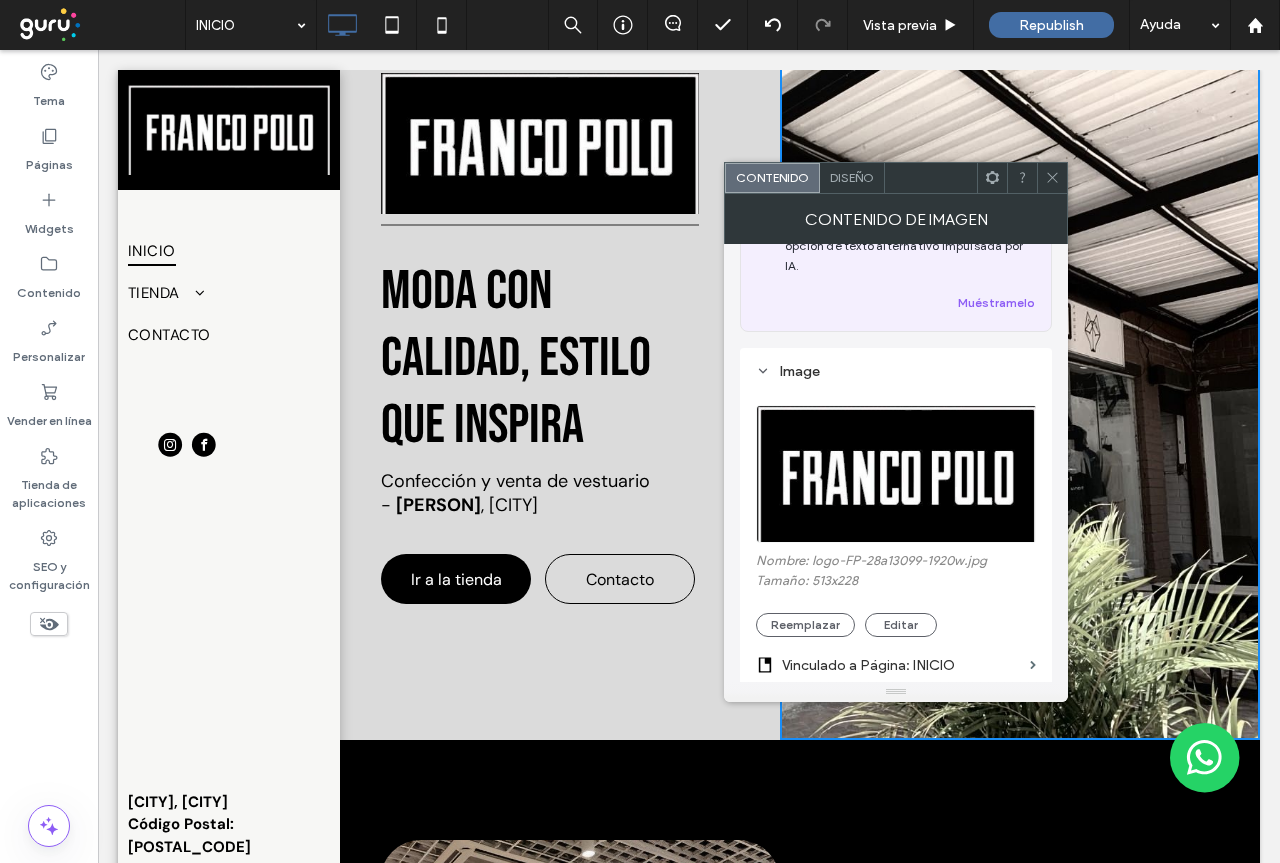 scroll, scrollTop: 300, scrollLeft: 0, axis: vertical 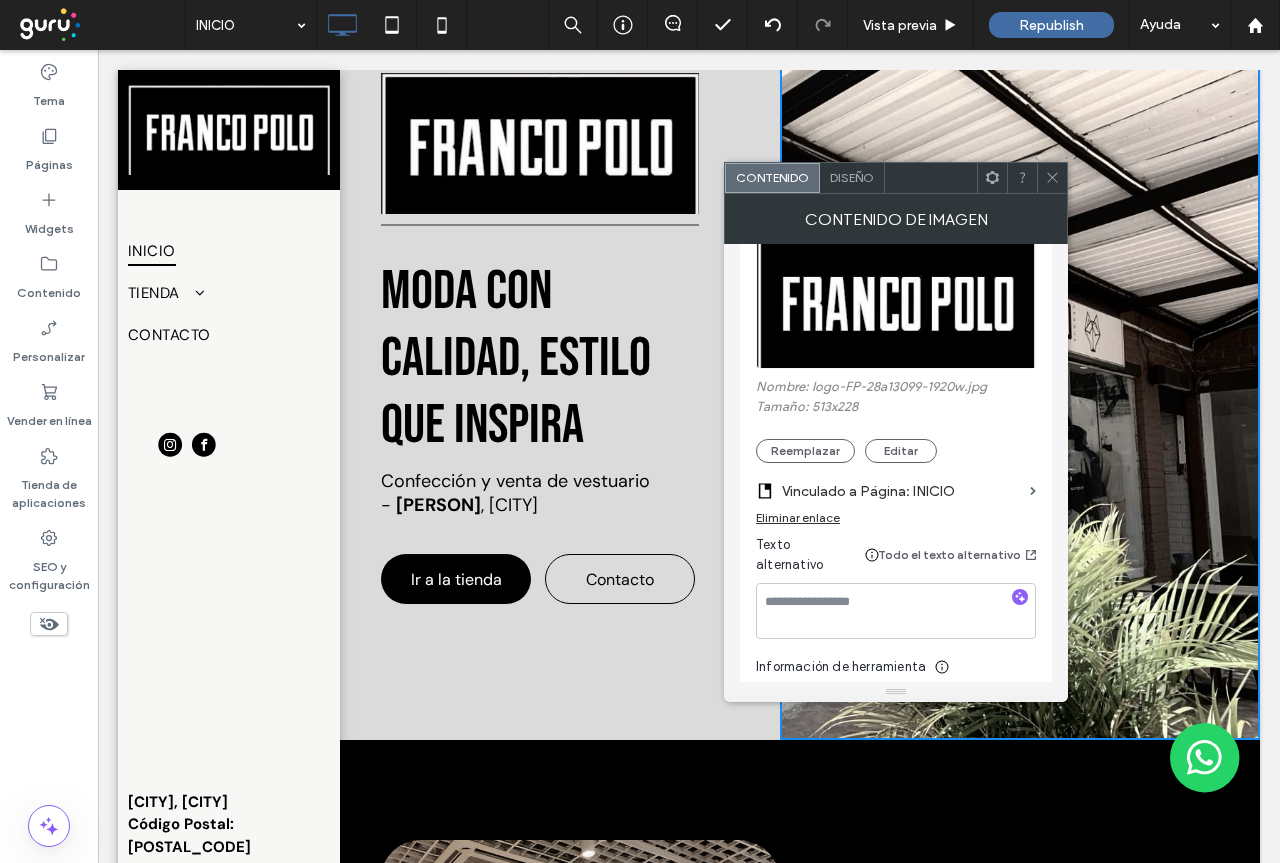 click on "Diseño" at bounding box center [852, 177] 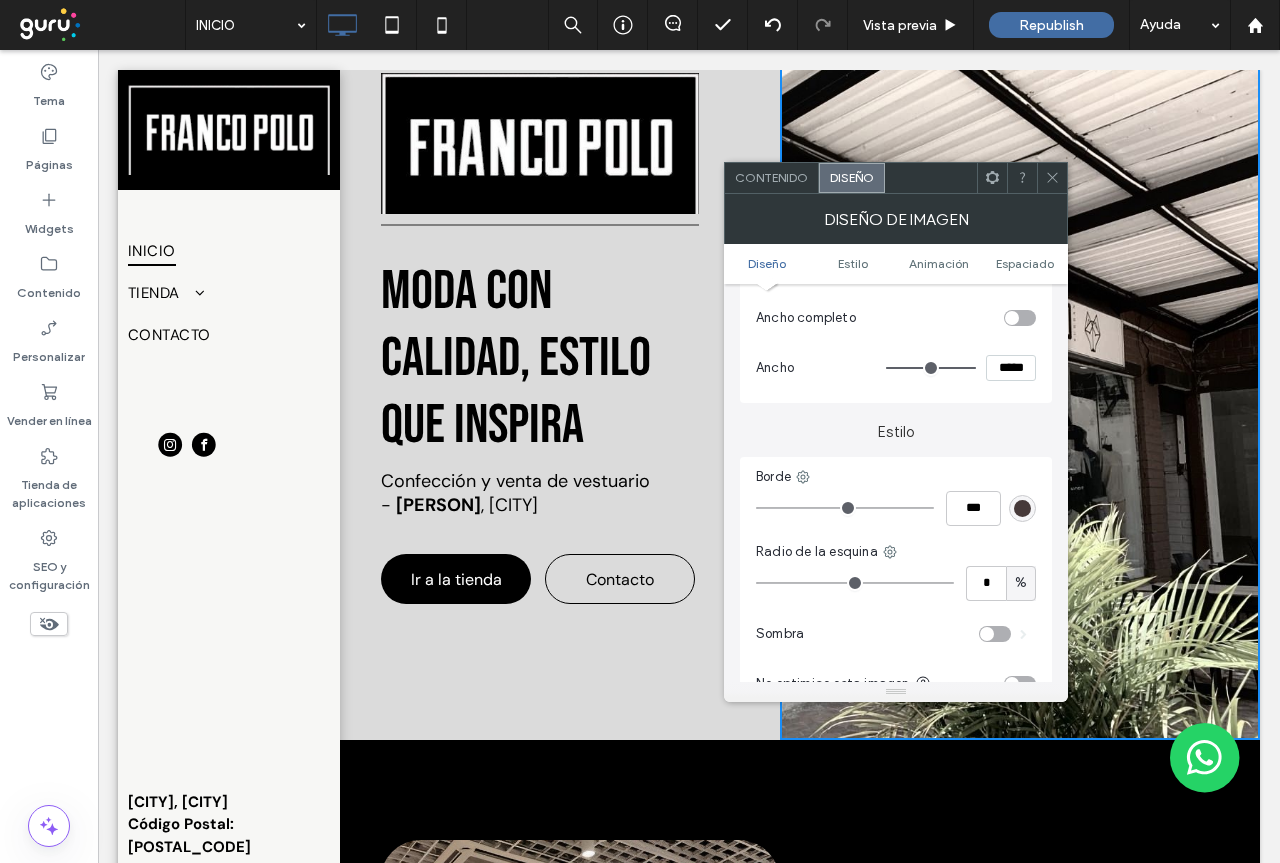 scroll, scrollTop: 200, scrollLeft: 0, axis: vertical 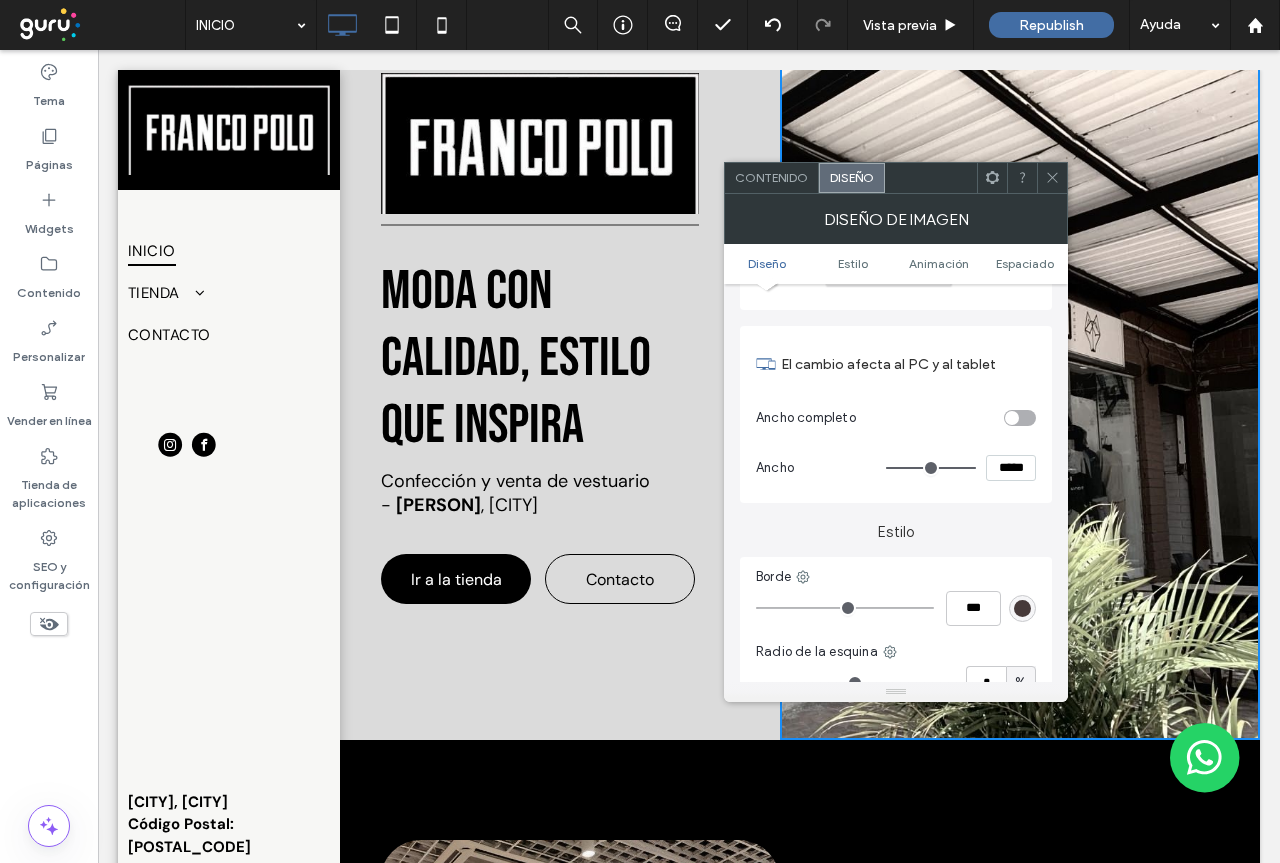 drag, startPoint x: 966, startPoint y: 467, endPoint x: 996, endPoint y: 467, distance: 30 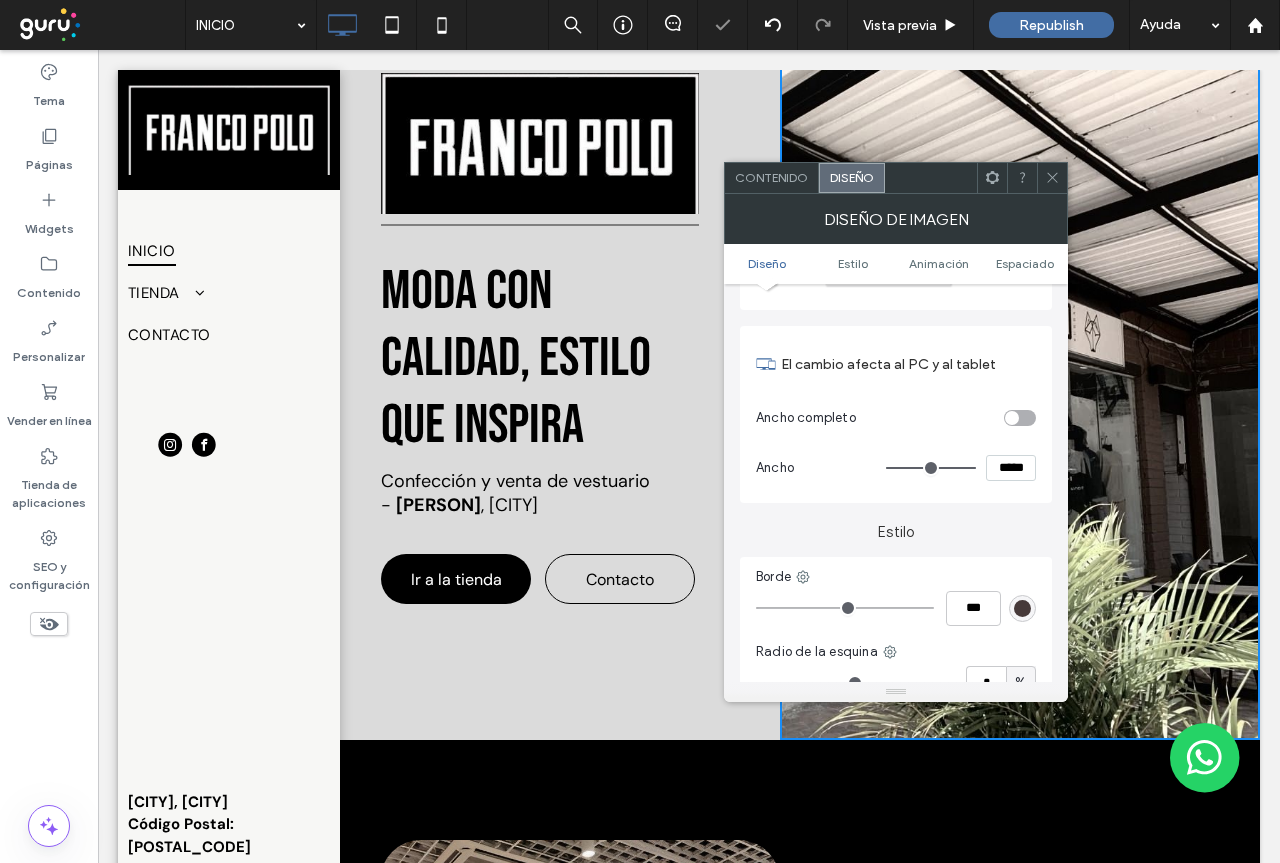 click on "*****" at bounding box center [1011, 468] 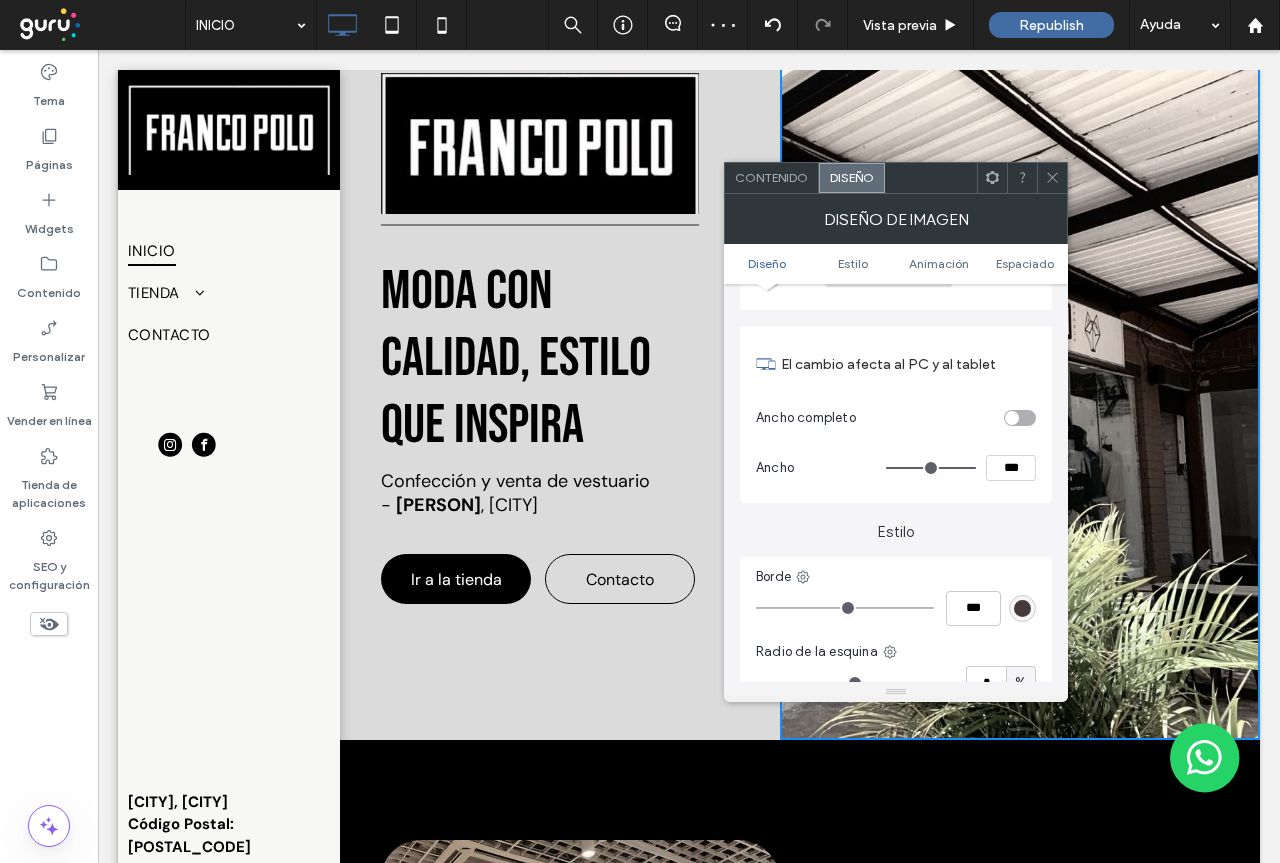 click on "Ancho completo" at bounding box center (896, 418) 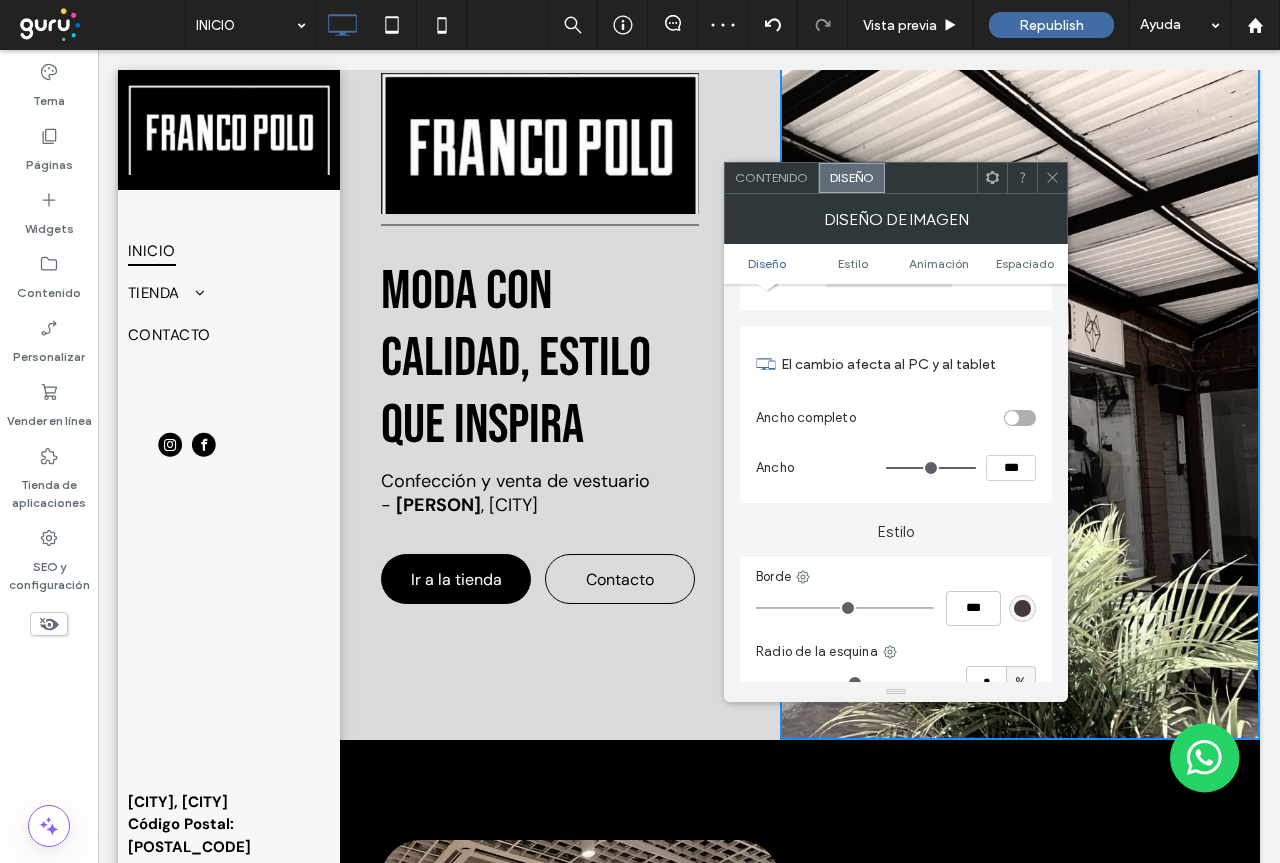 click on "Estilo" at bounding box center (896, 522) 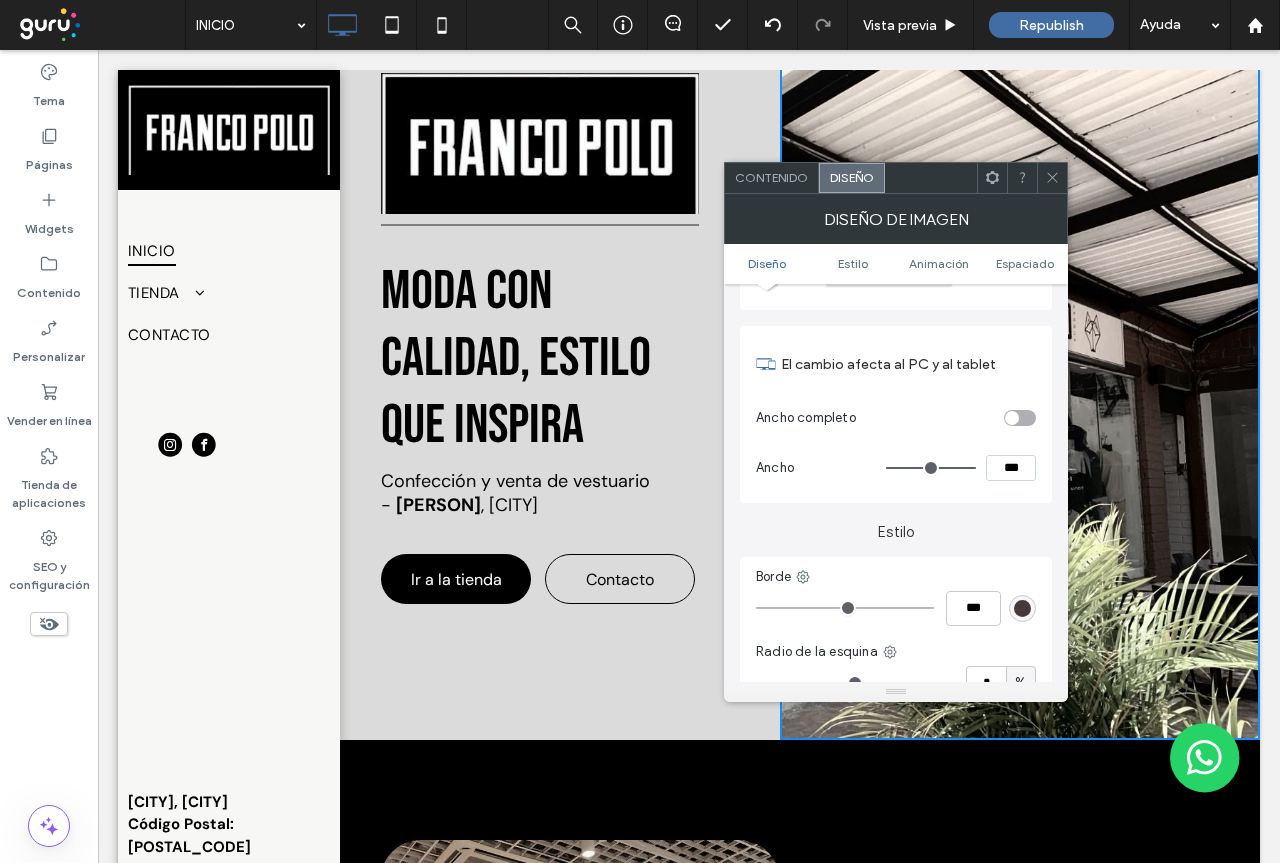 click at bounding box center [1020, 418] 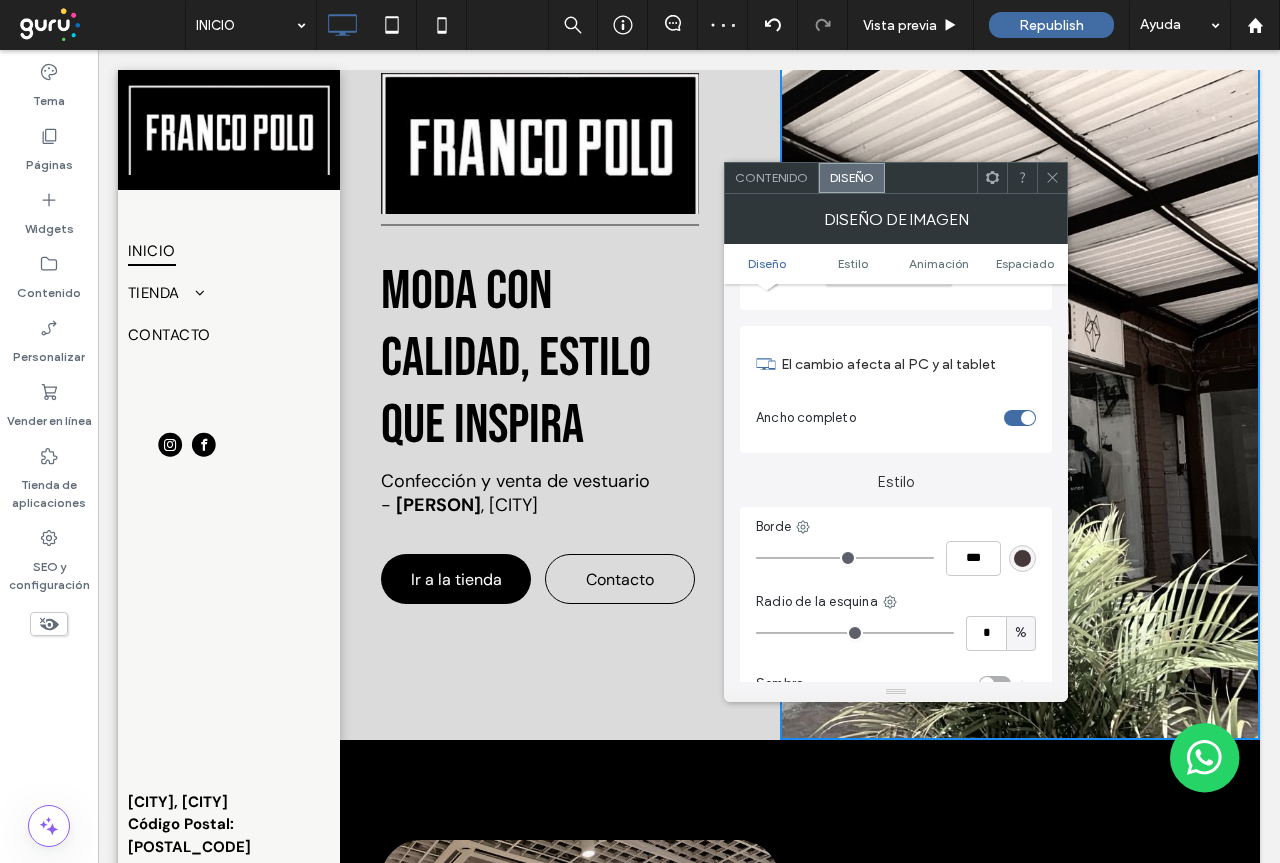 click at bounding box center (1028, 418) 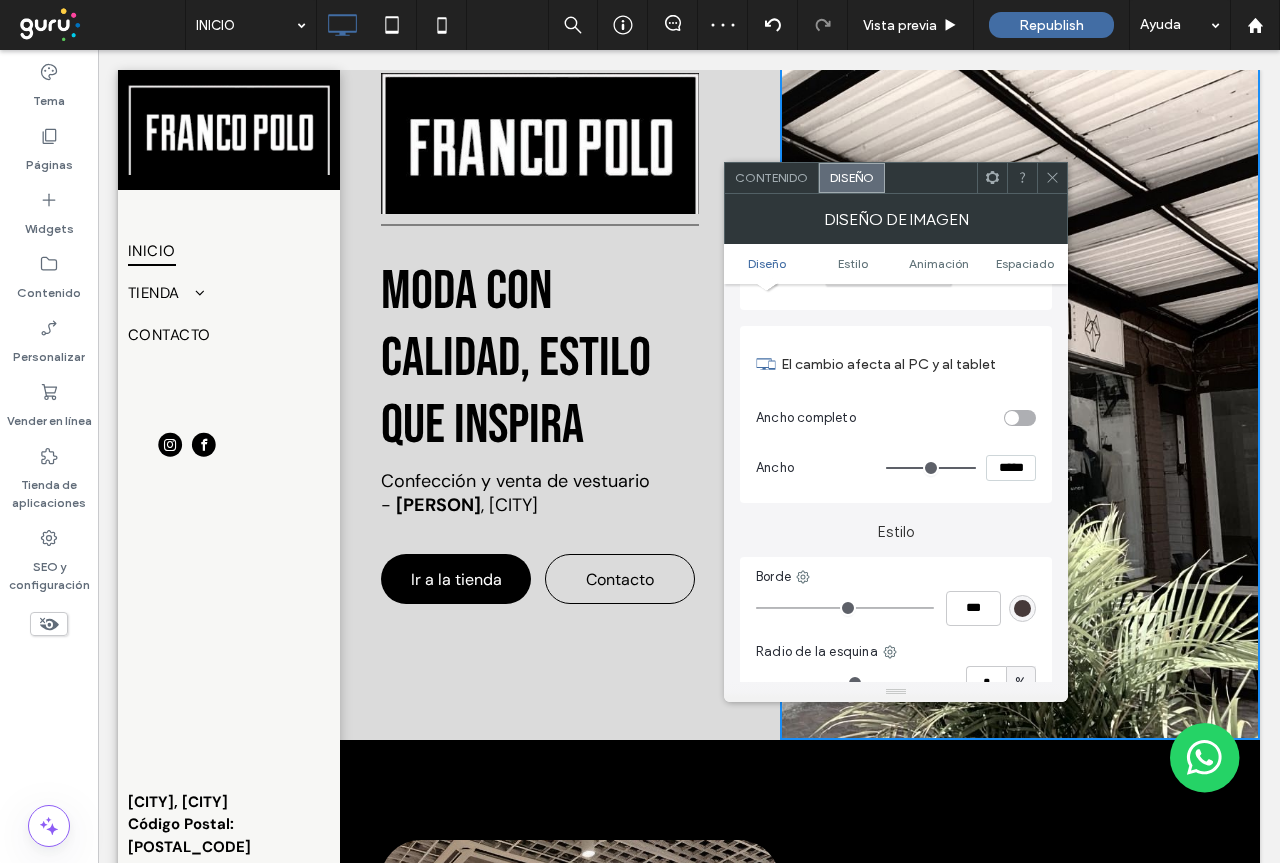 click at bounding box center (1020, 418) 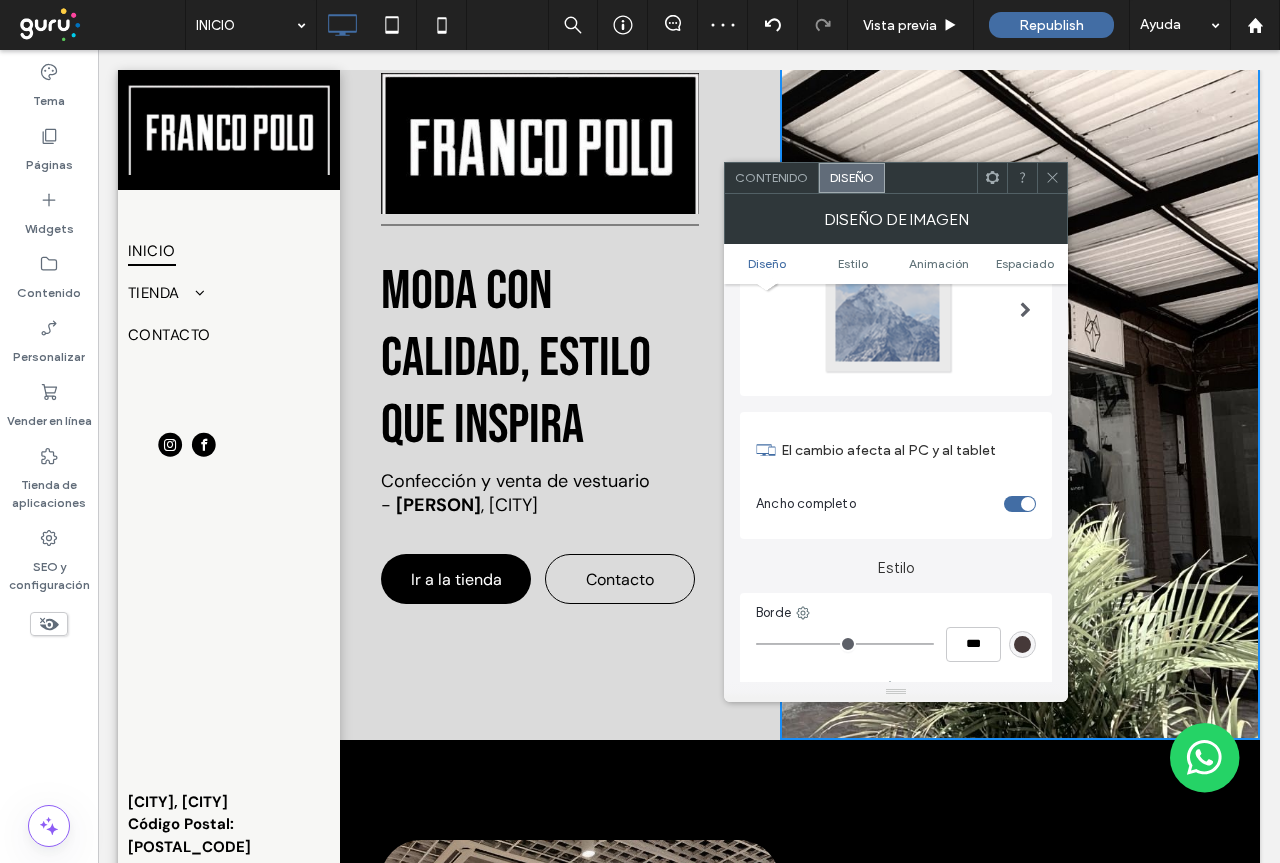 scroll, scrollTop: 400, scrollLeft: 0, axis: vertical 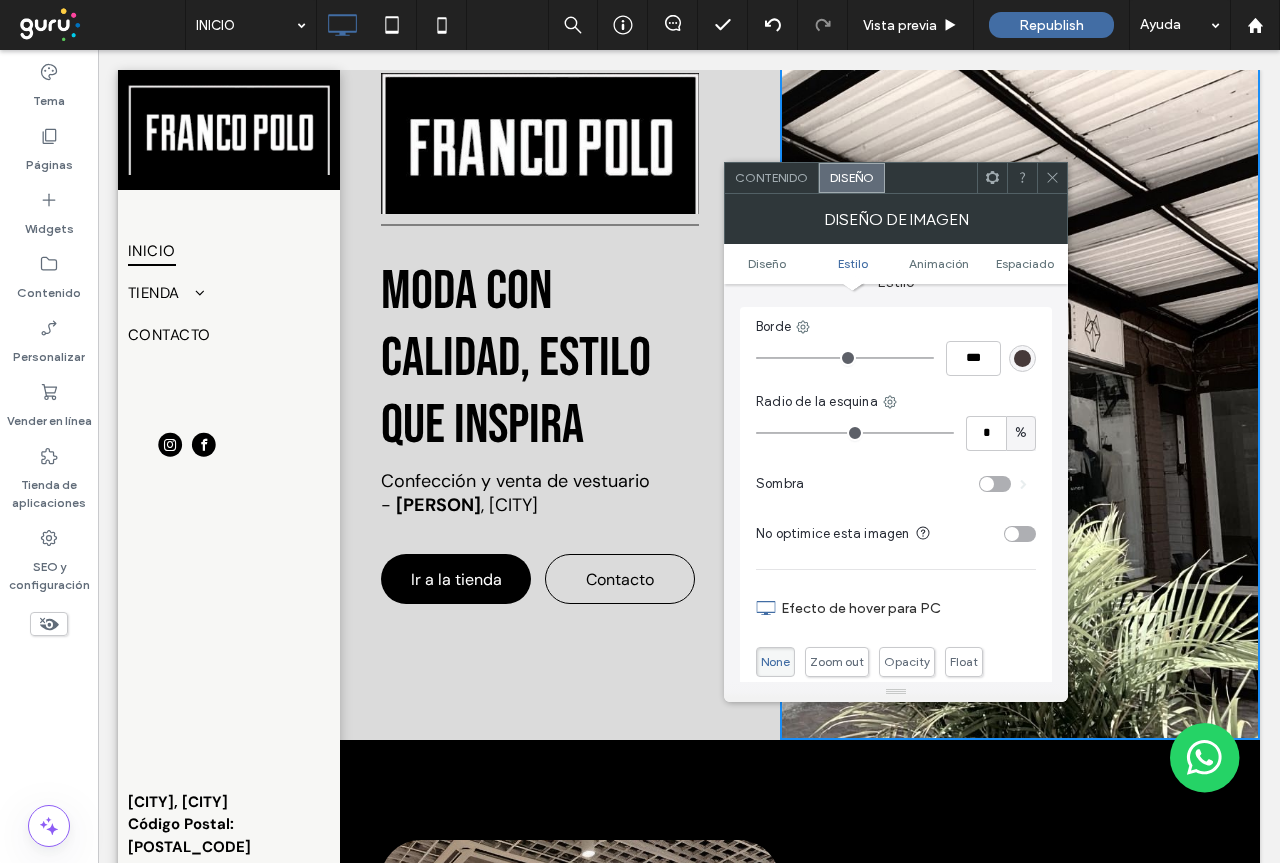 click at bounding box center (1052, 178) 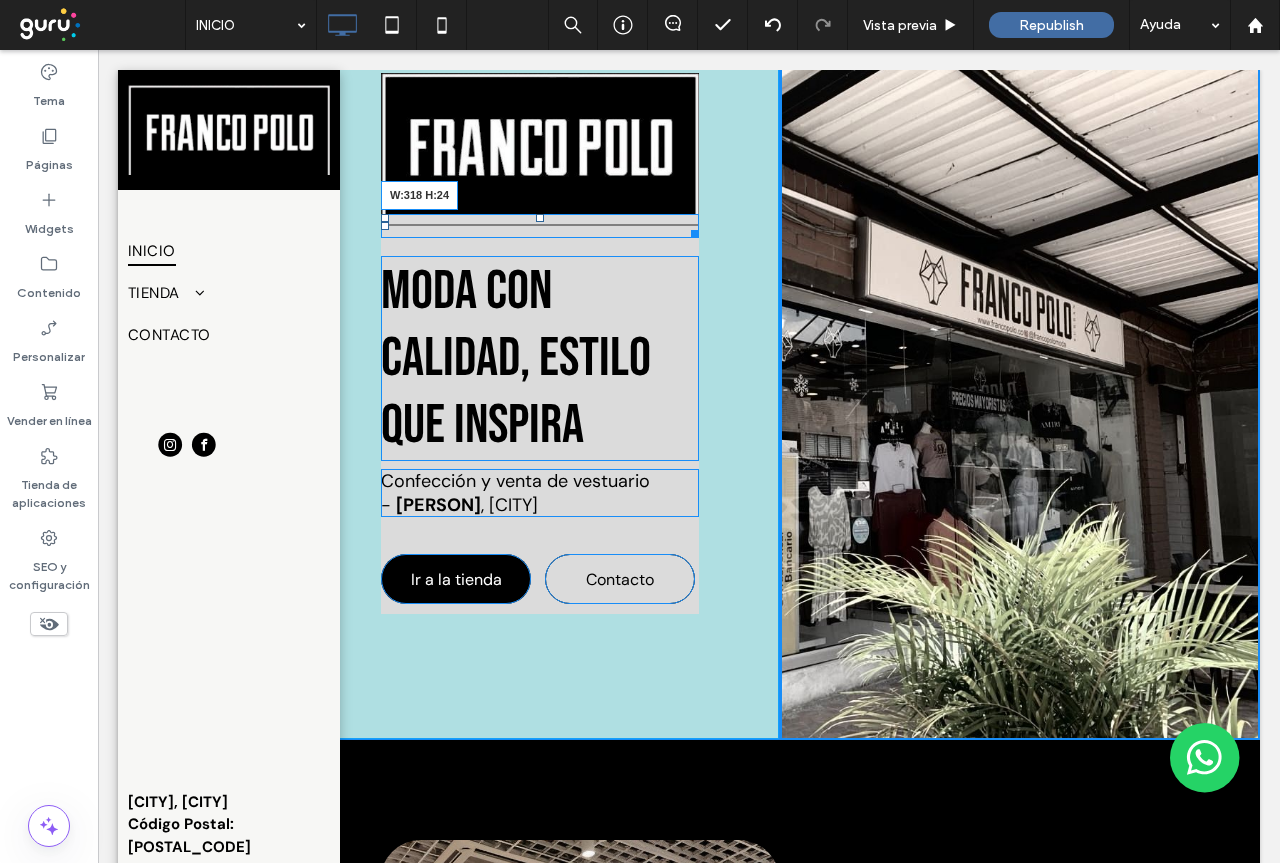 drag, startPoint x: 681, startPoint y: 229, endPoint x: 747, endPoint y: 220, distance: 66.61081 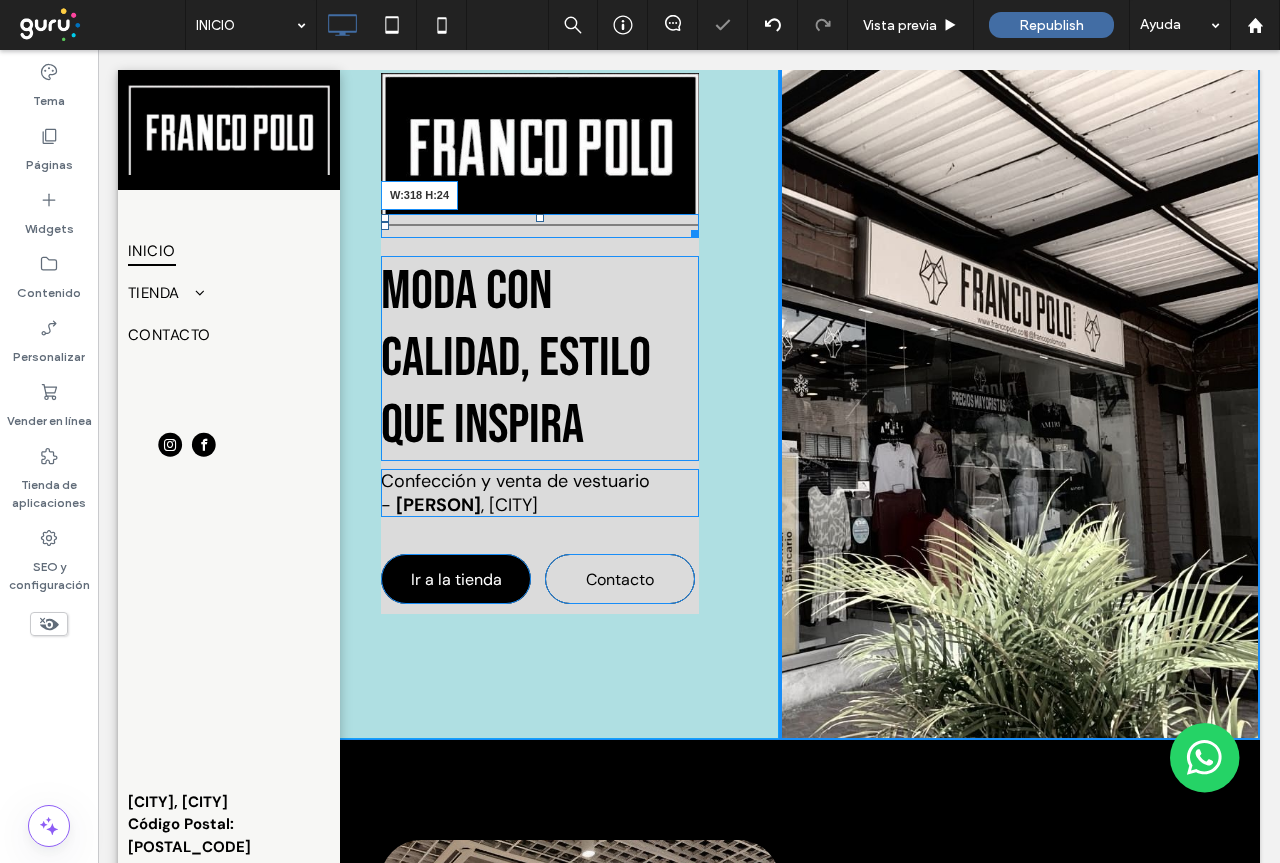 drag, startPoint x: 679, startPoint y: 236, endPoint x: 759, endPoint y: 226, distance: 80.622574 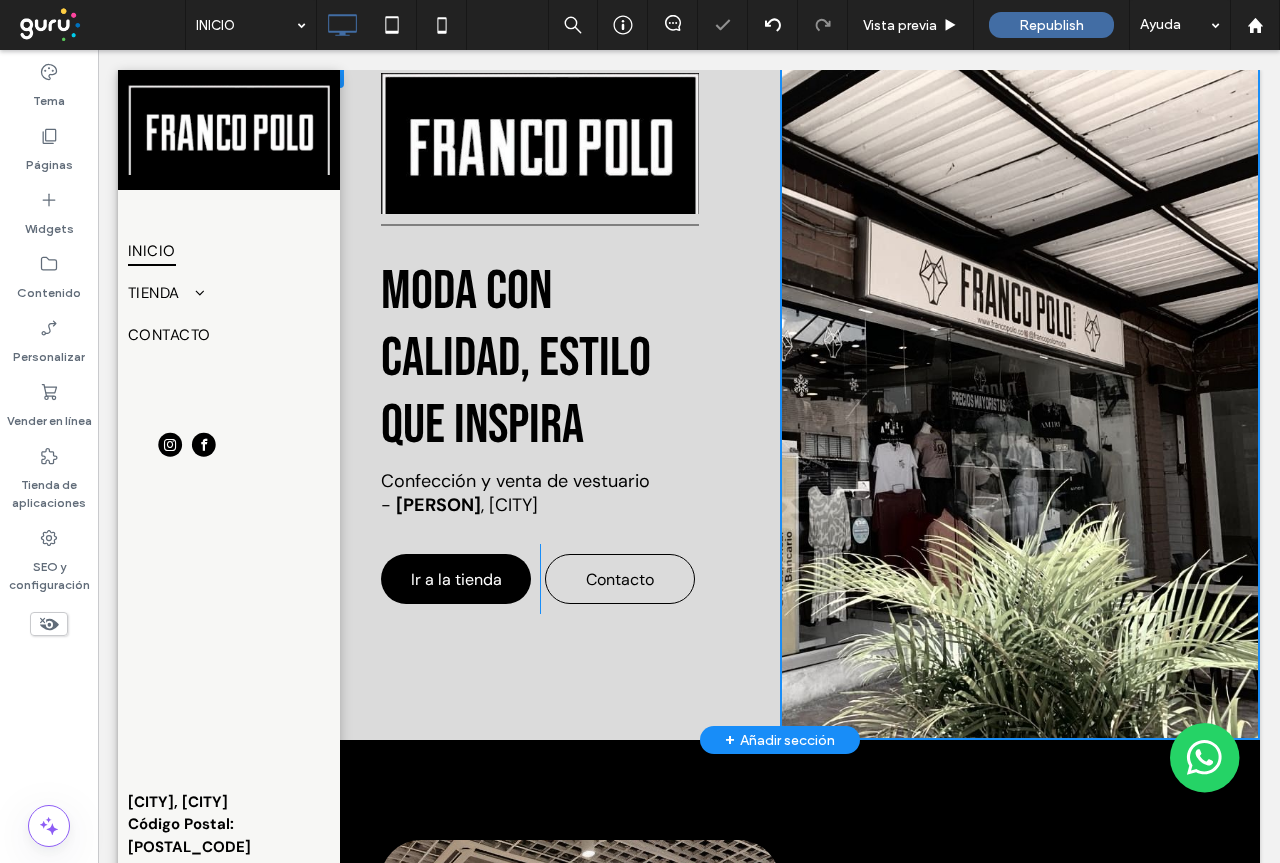 click on "moda CON CALIDAD, ESTILO QUE INSPIRA
Confección y venta de vestuario
-
Franco Polo , Antioquia
Ir a la tienda
Click To Paste
Contacto
Click To Paste
Click To Paste" at bounding box center (540, 398) 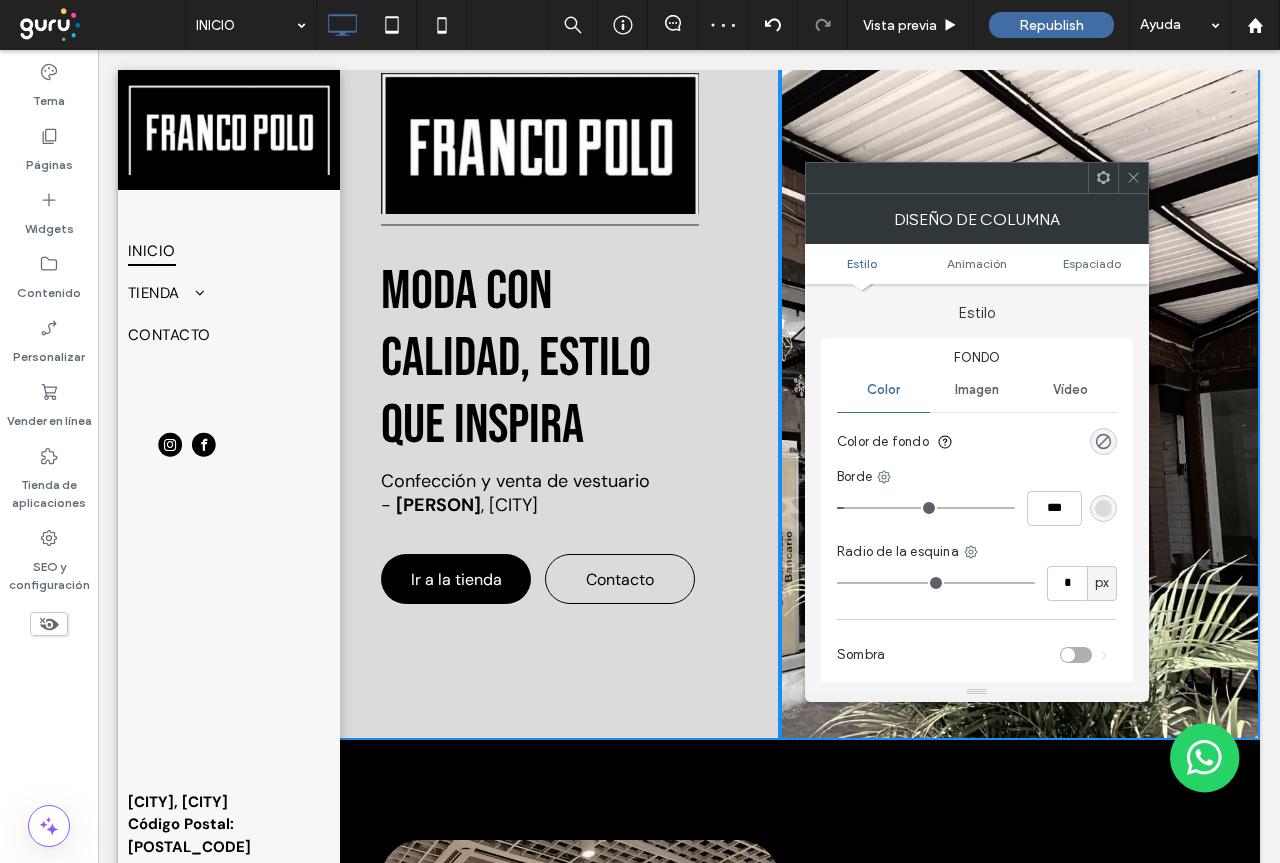 click 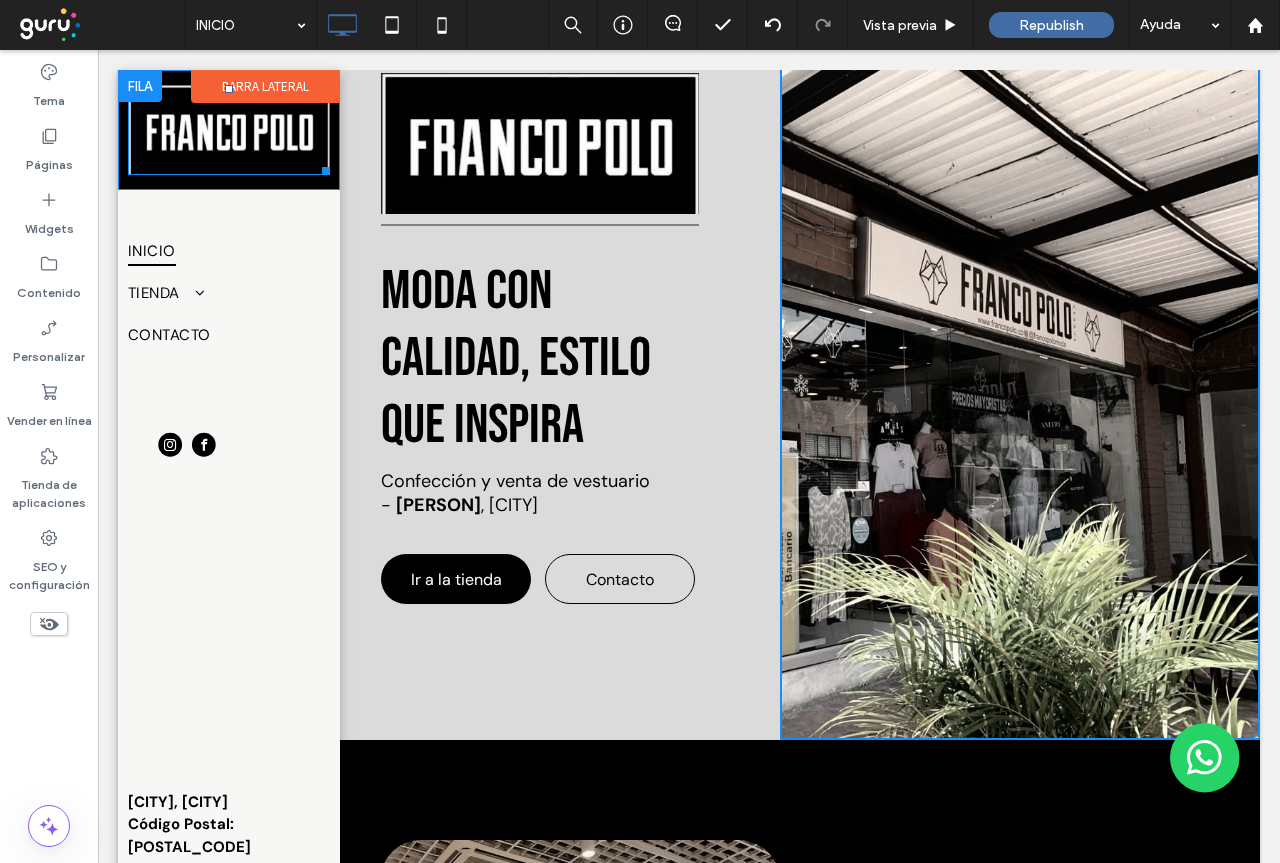 click at bounding box center (229, 130) 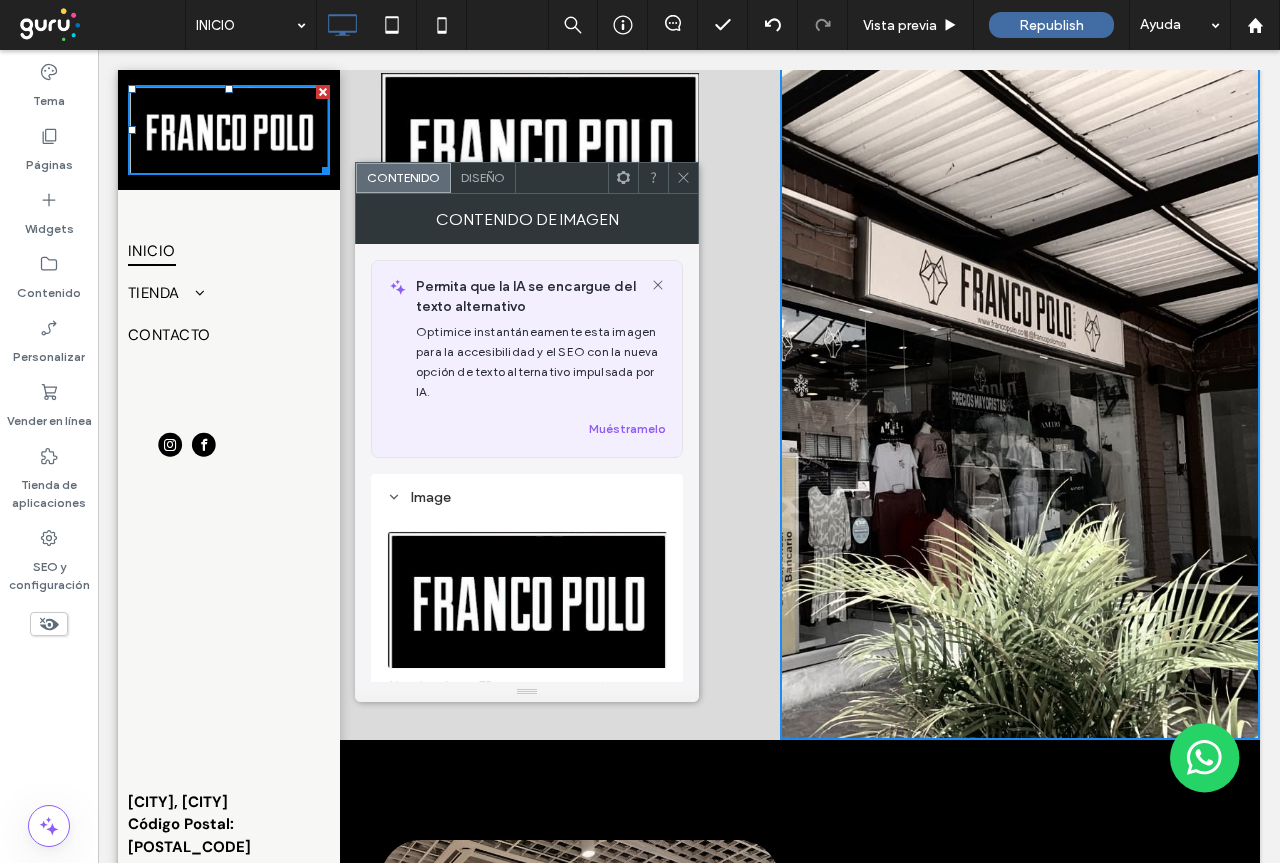 click at bounding box center [323, 92] 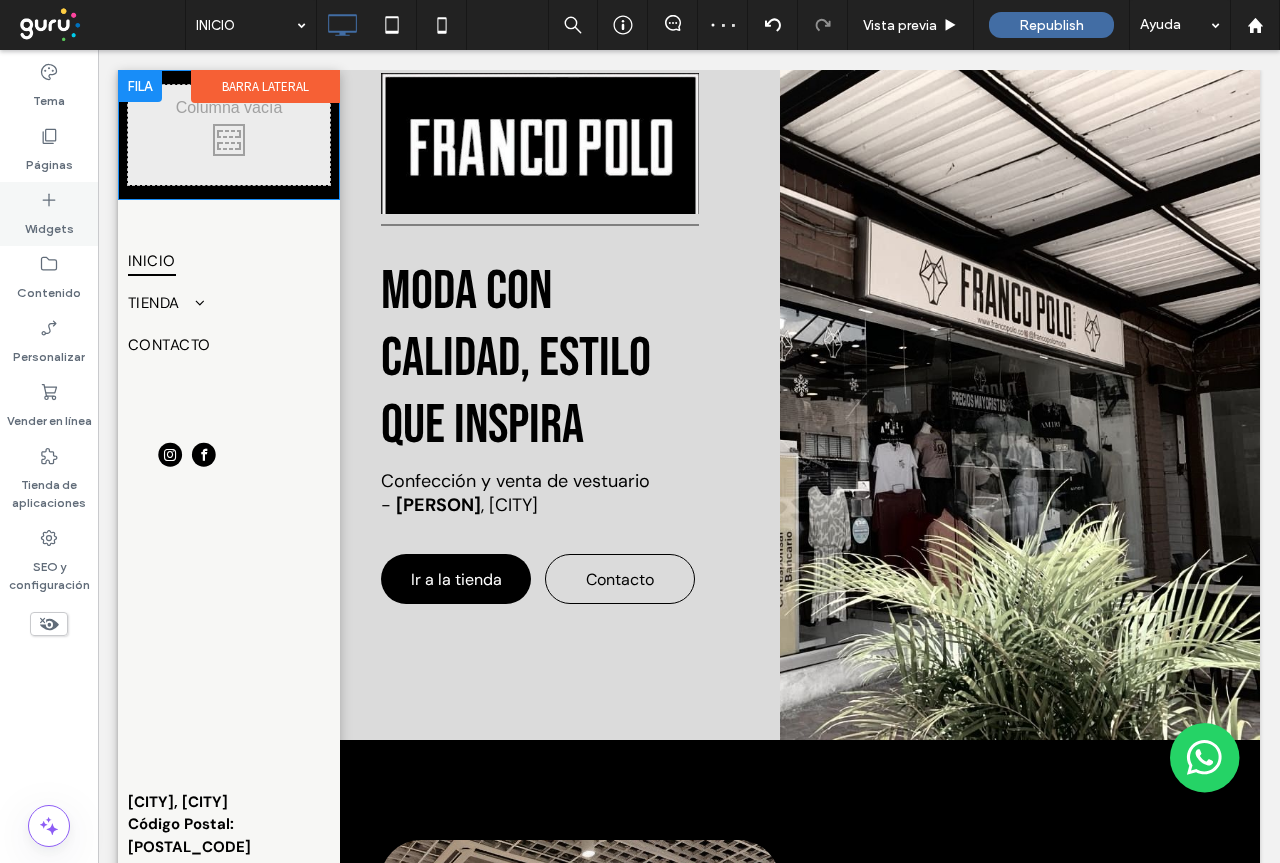 click on "Widgets" at bounding box center [49, 224] 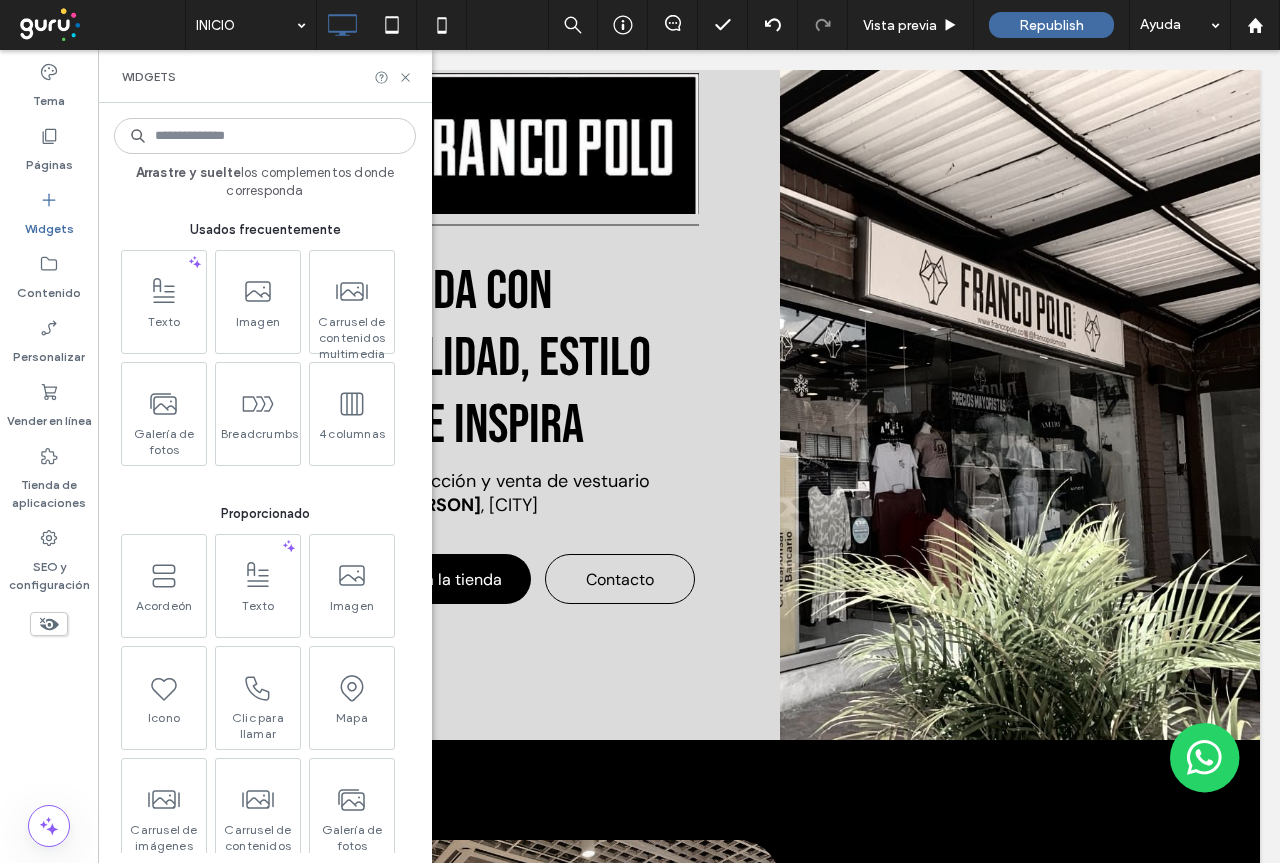 click at bounding box center (265, 136) 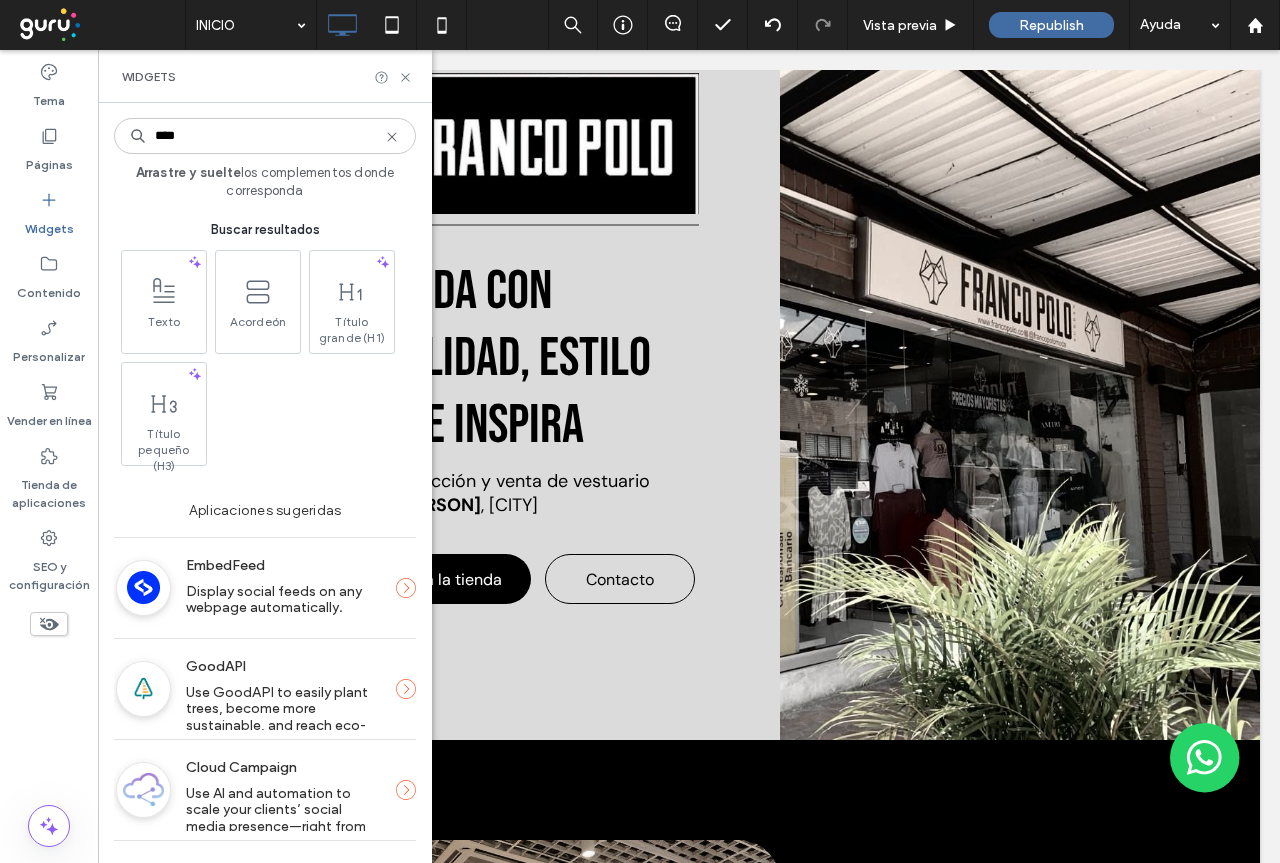 click on "****" at bounding box center [265, 136] 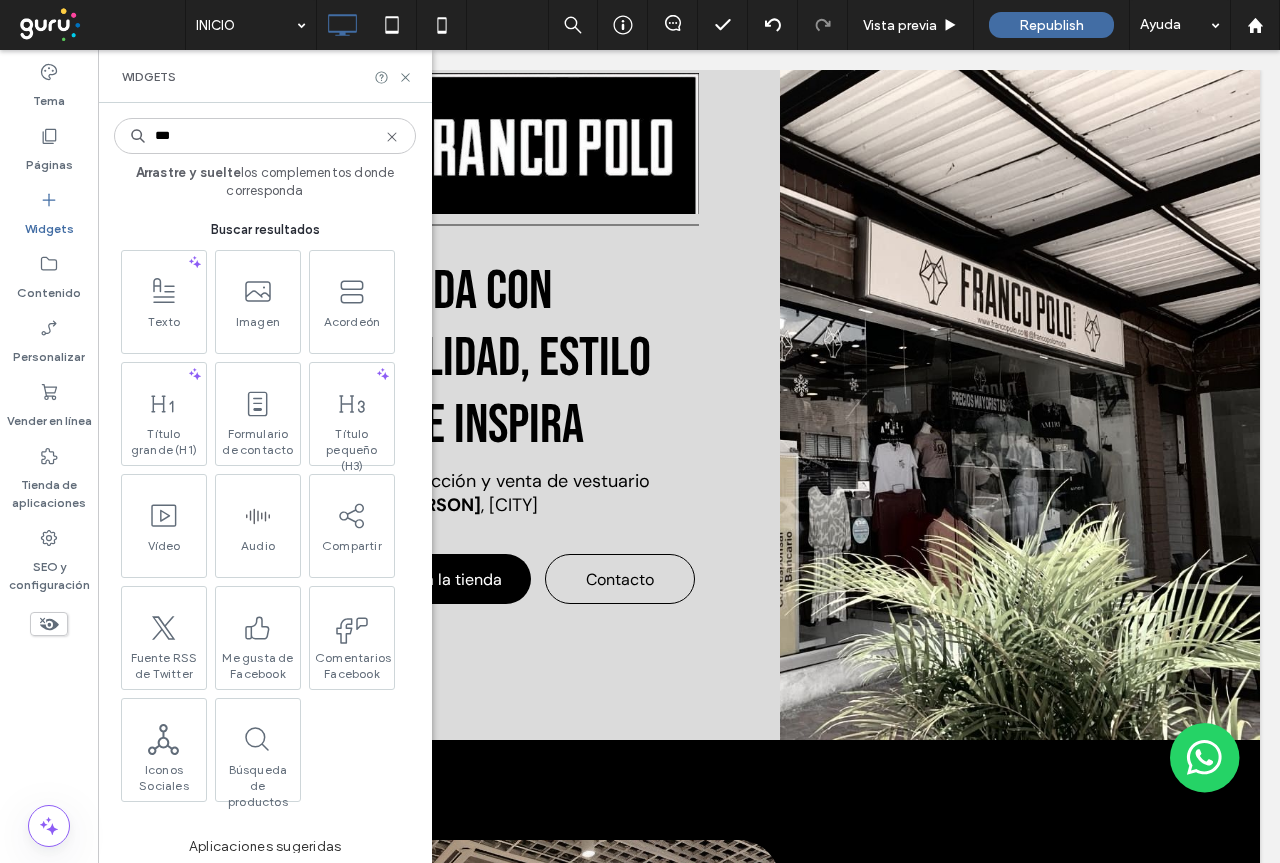 click on "***" at bounding box center [265, 136] 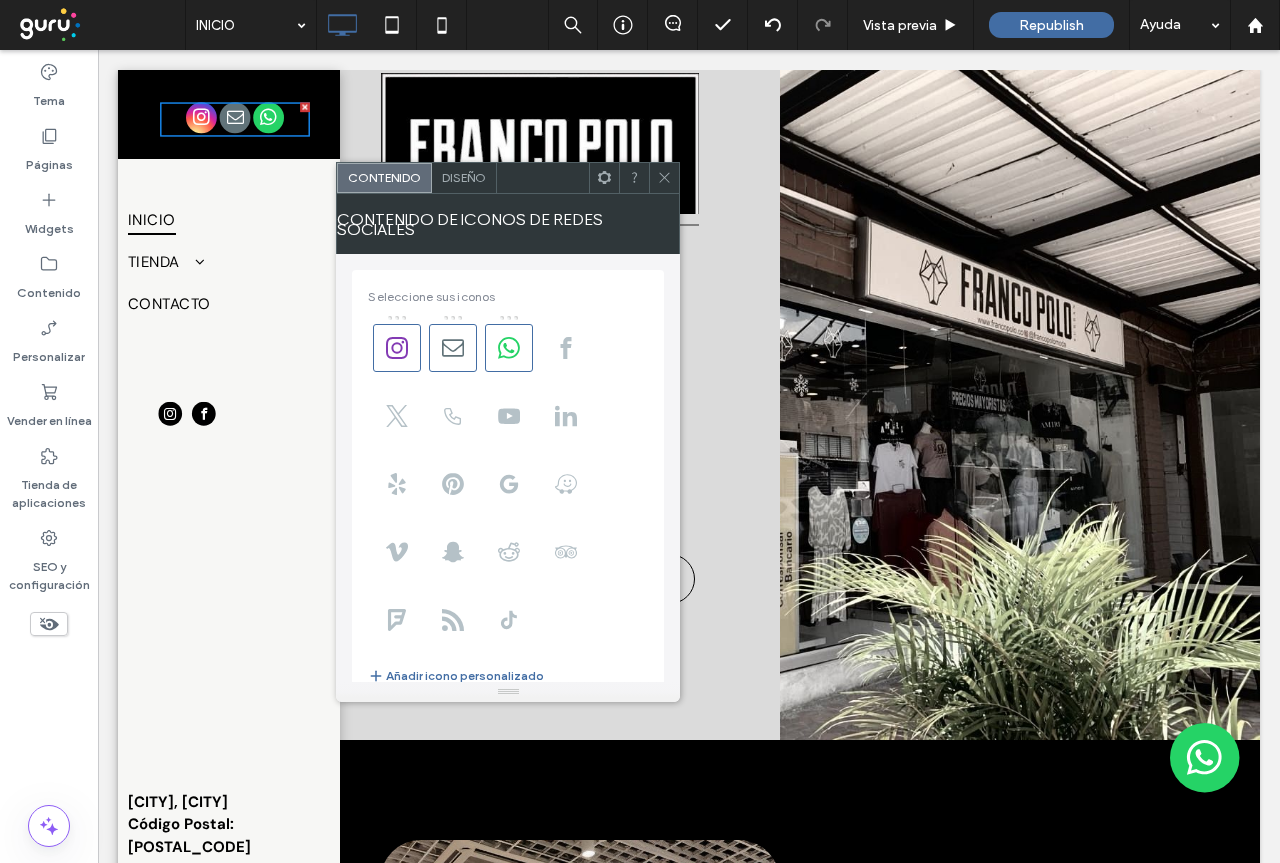 click at bounding box center [201, 117] 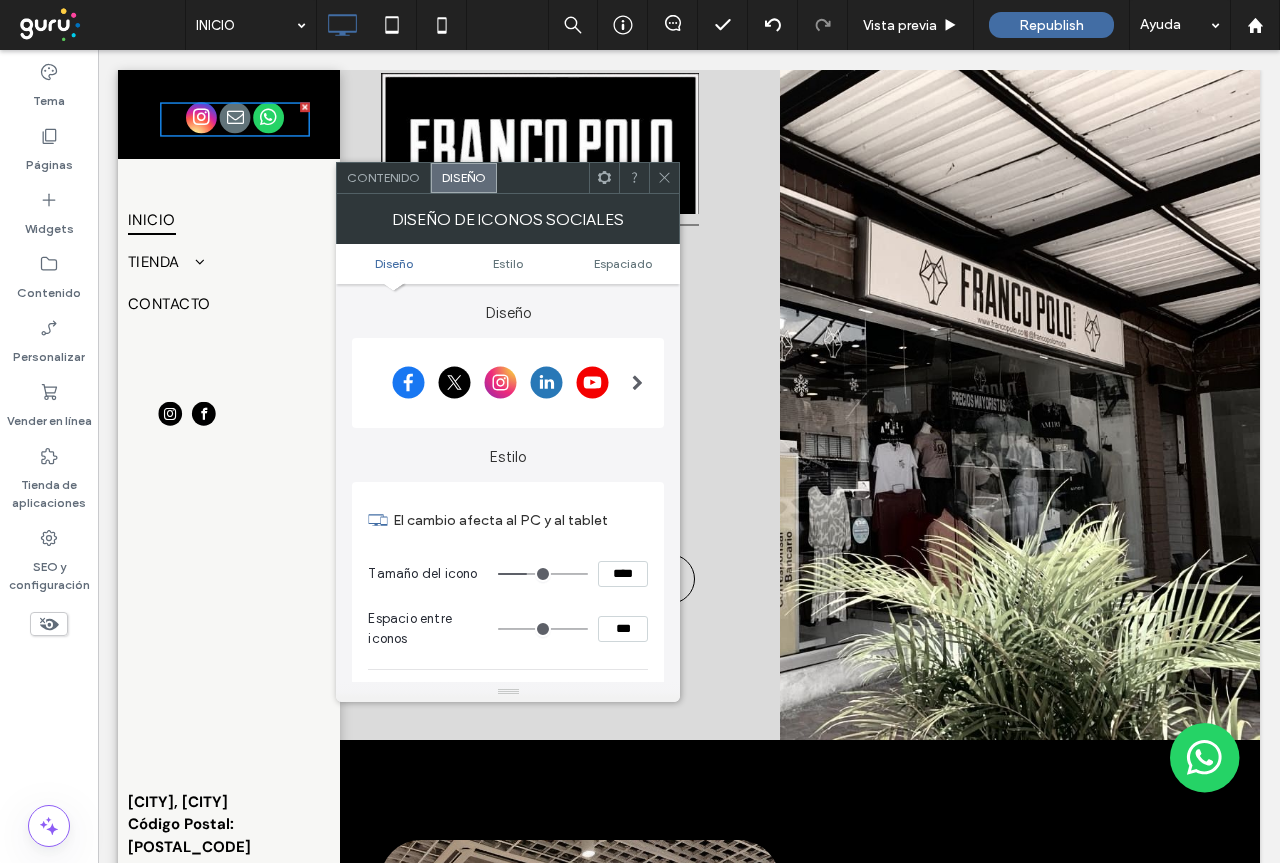 click at bounding box center [637, 383] 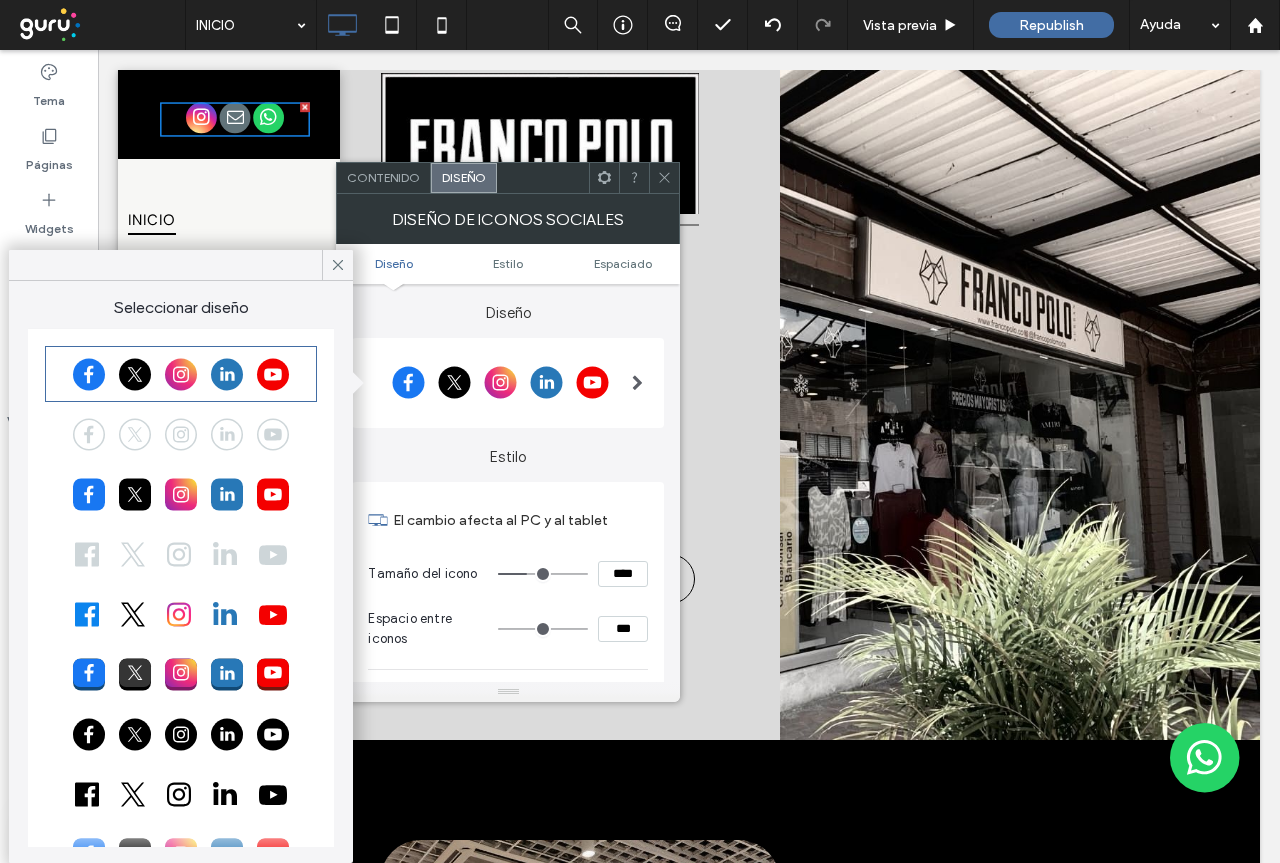 click at bounding box center [181, 734] 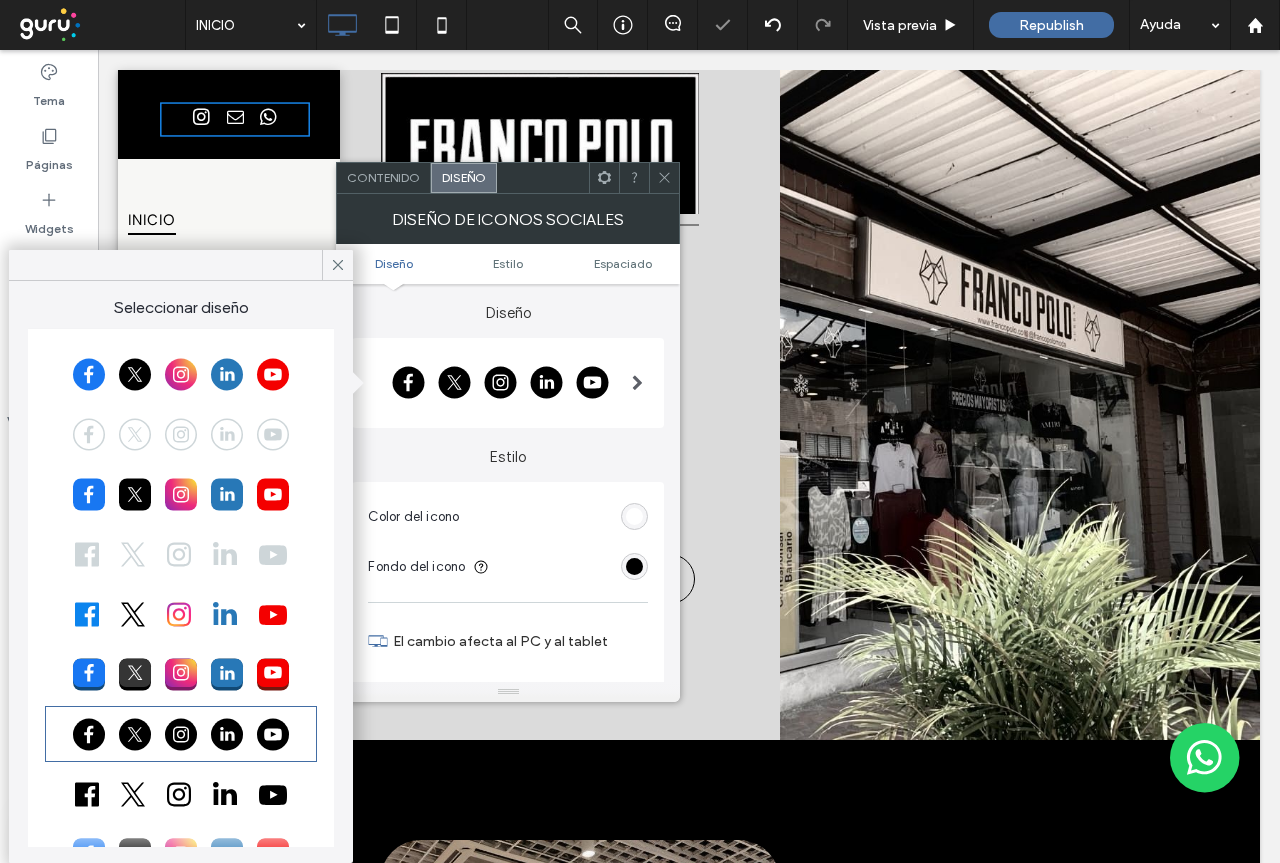 drag, startPoint x: 338, startPoint y: 268, endPoint x: 399, endPoint y: 354, distance: 105.43719 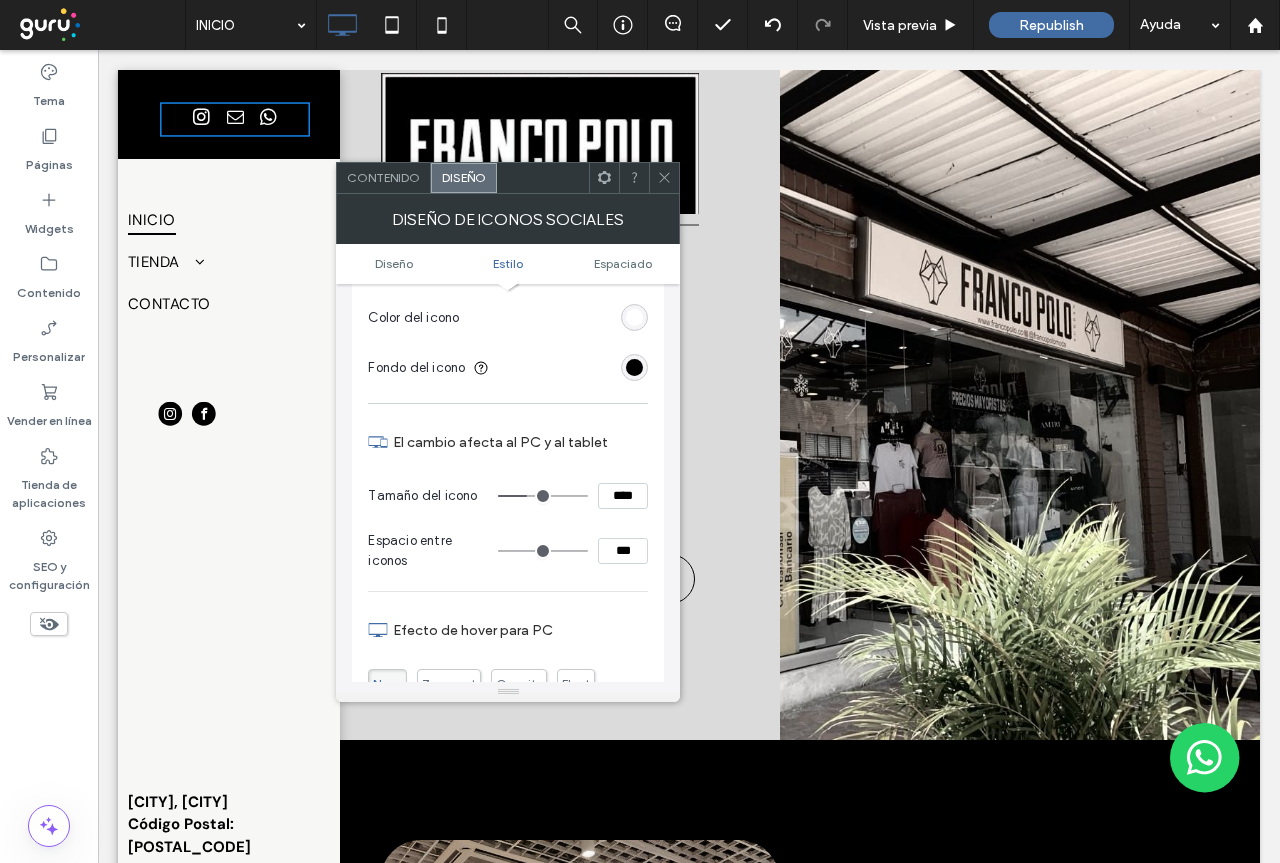 scroll, scrollTop: 200, scrollLeft: 0, axis: vertical 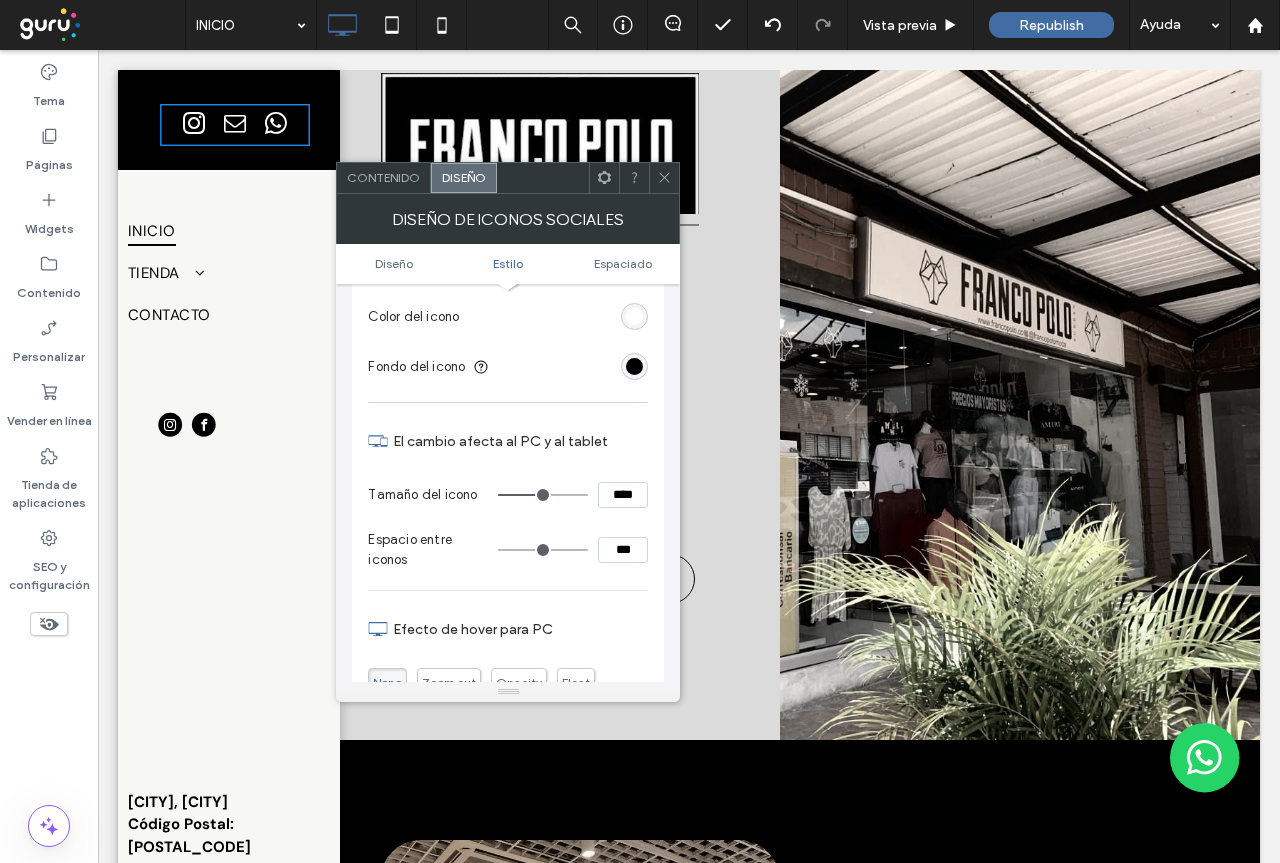click at bounding box center (543, 495) 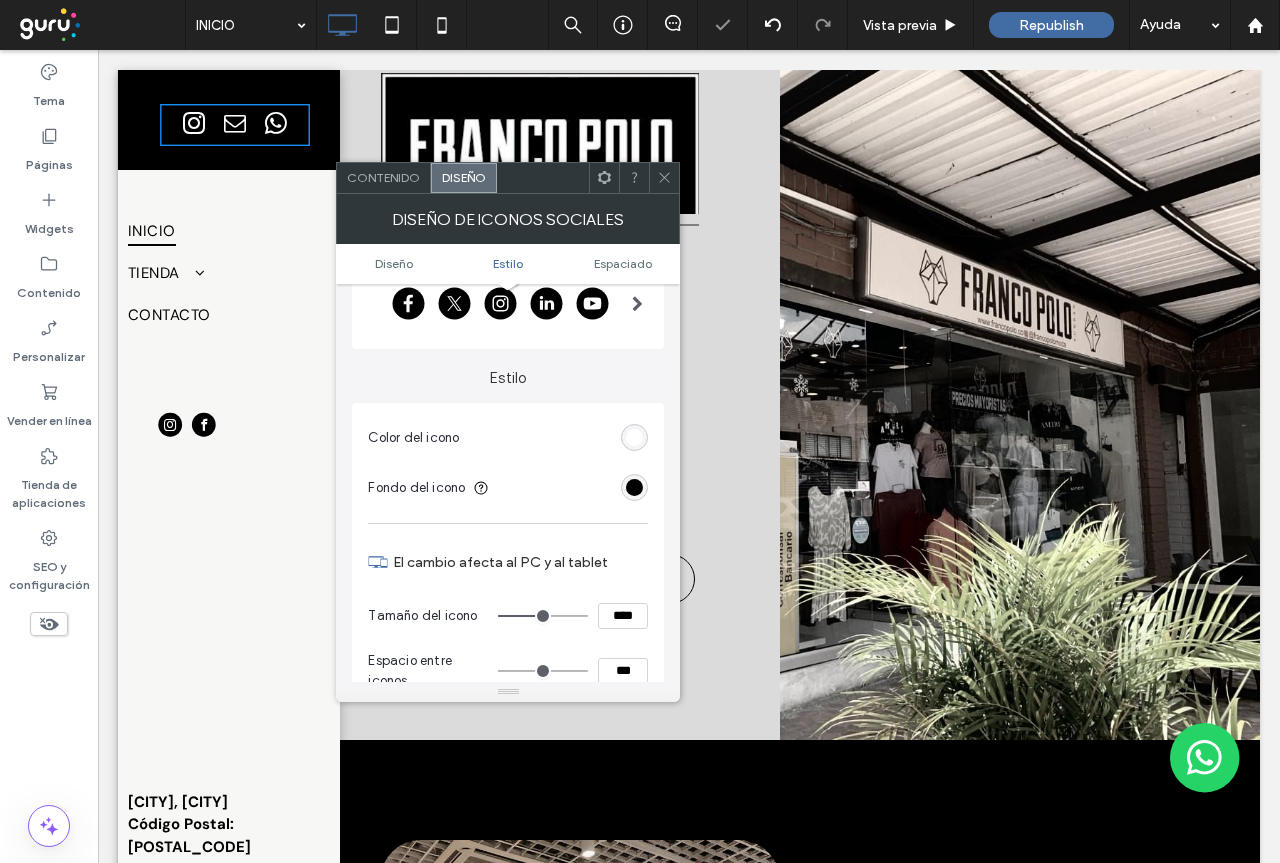 scroll, scrollTop: 0, scrollLeft: 0, axis: both 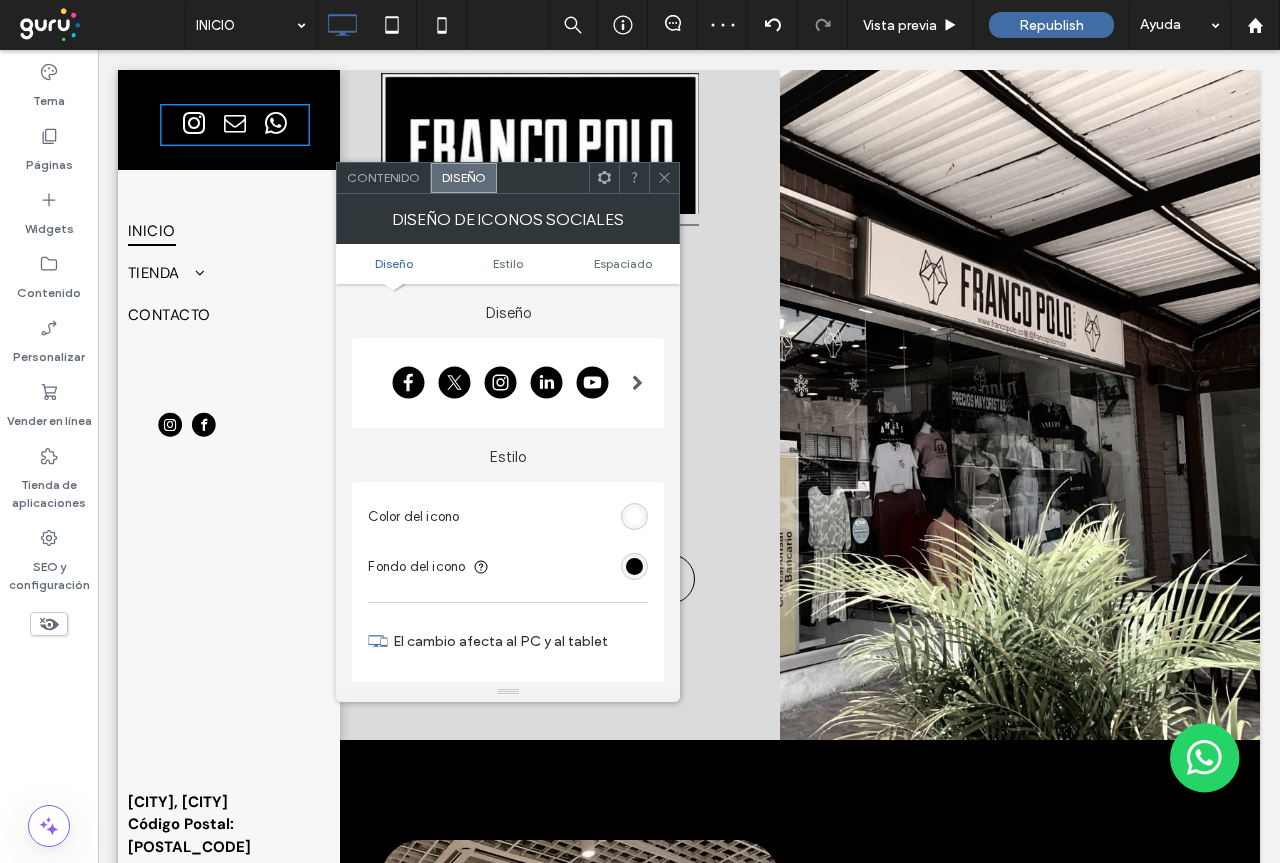 click on "Contenido" at bounding box center (384, 178) 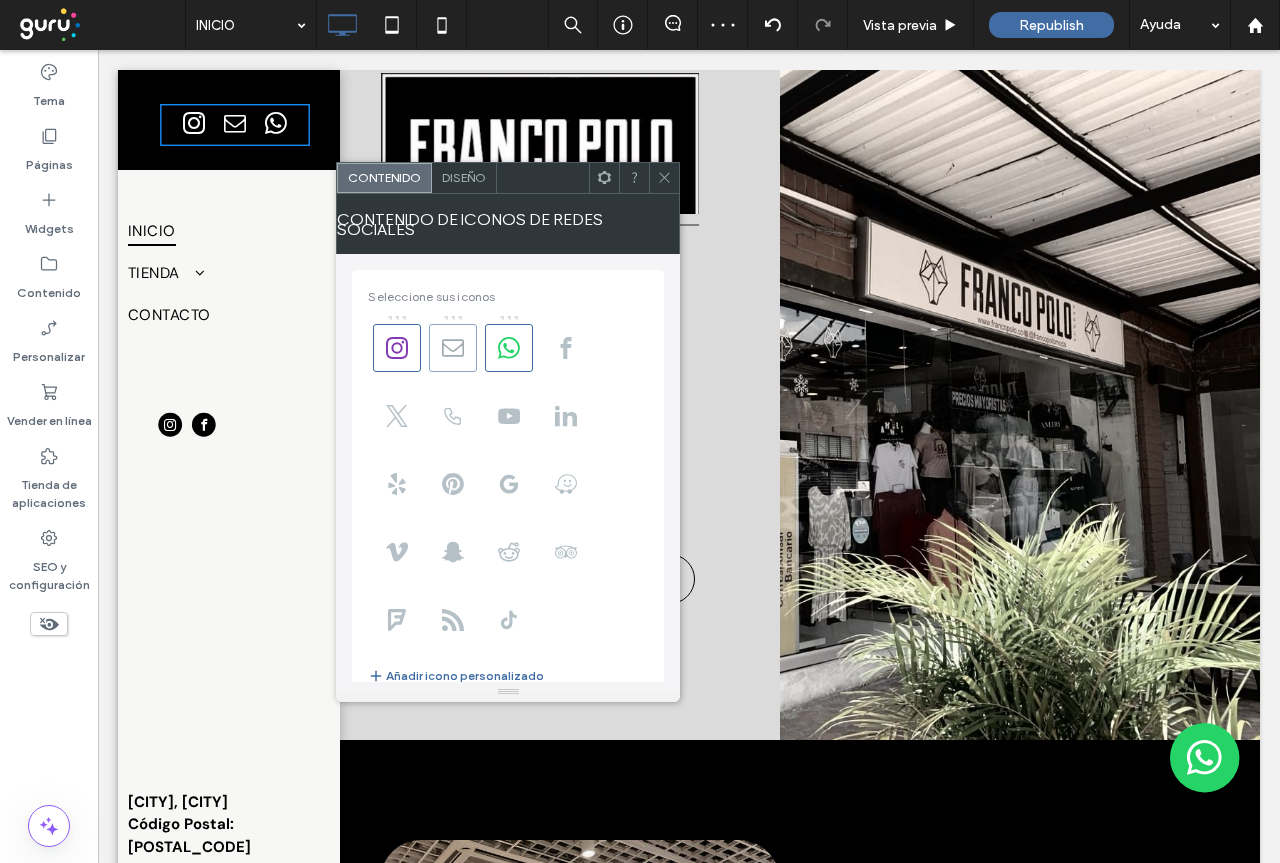click at bounding box center [453, 348] 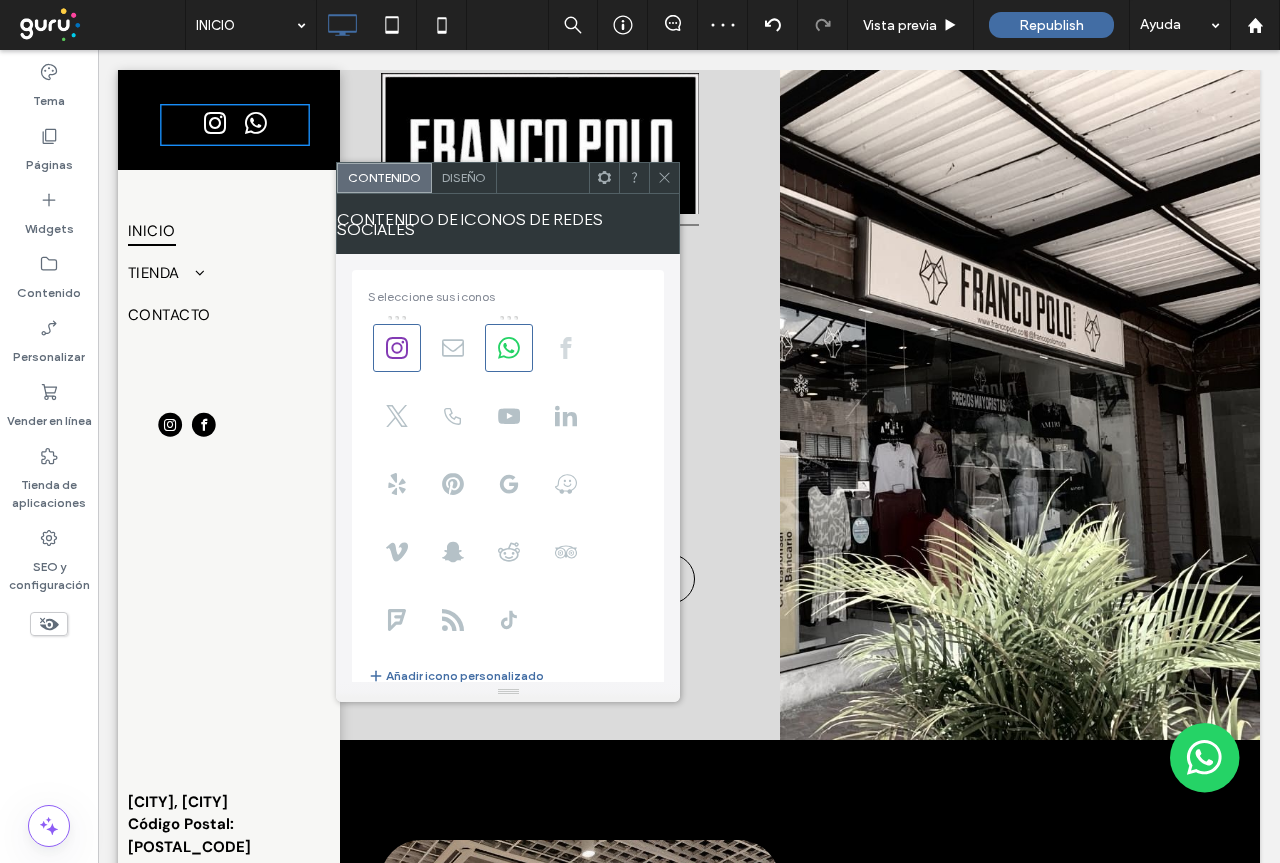 click 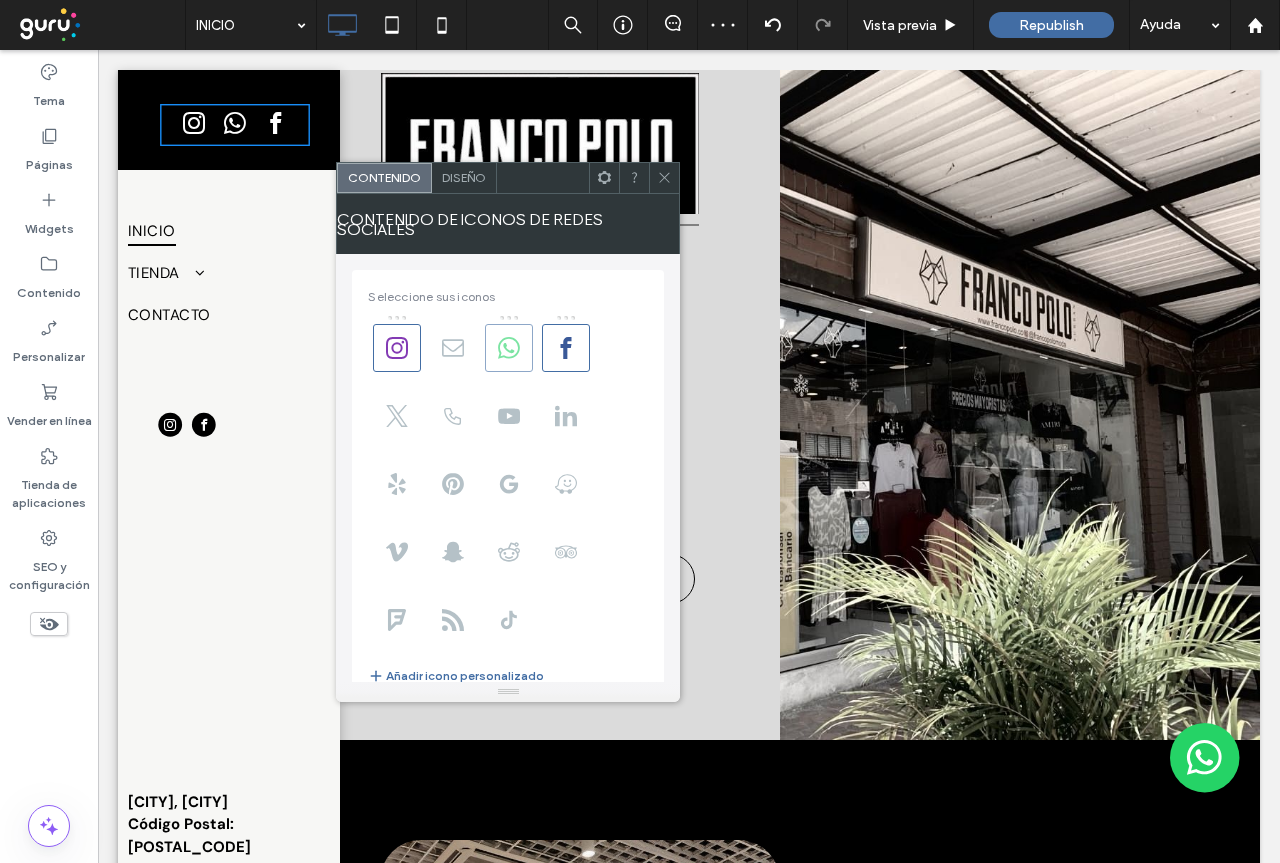click 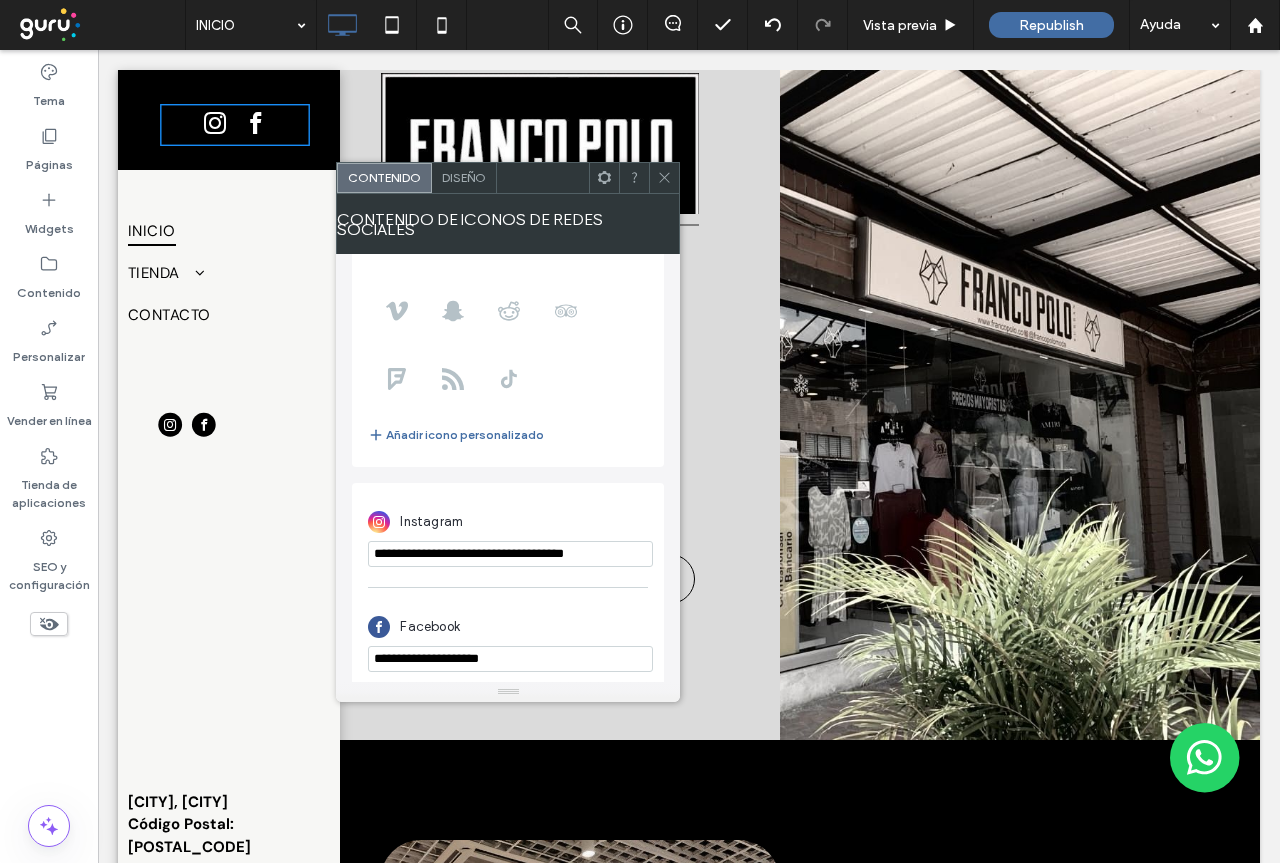 scroll, scrollTop: 243, scrollLeft: 0, axis: vertical 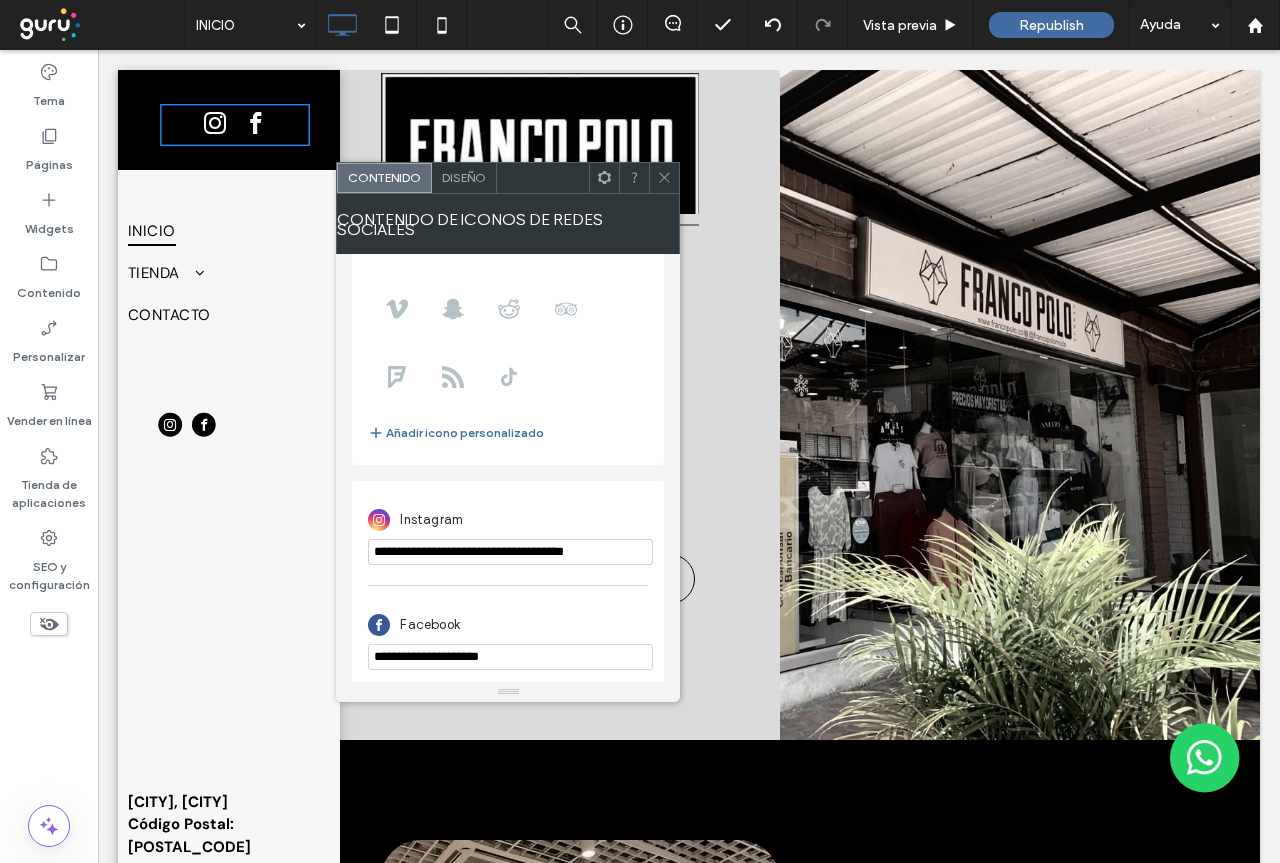 click 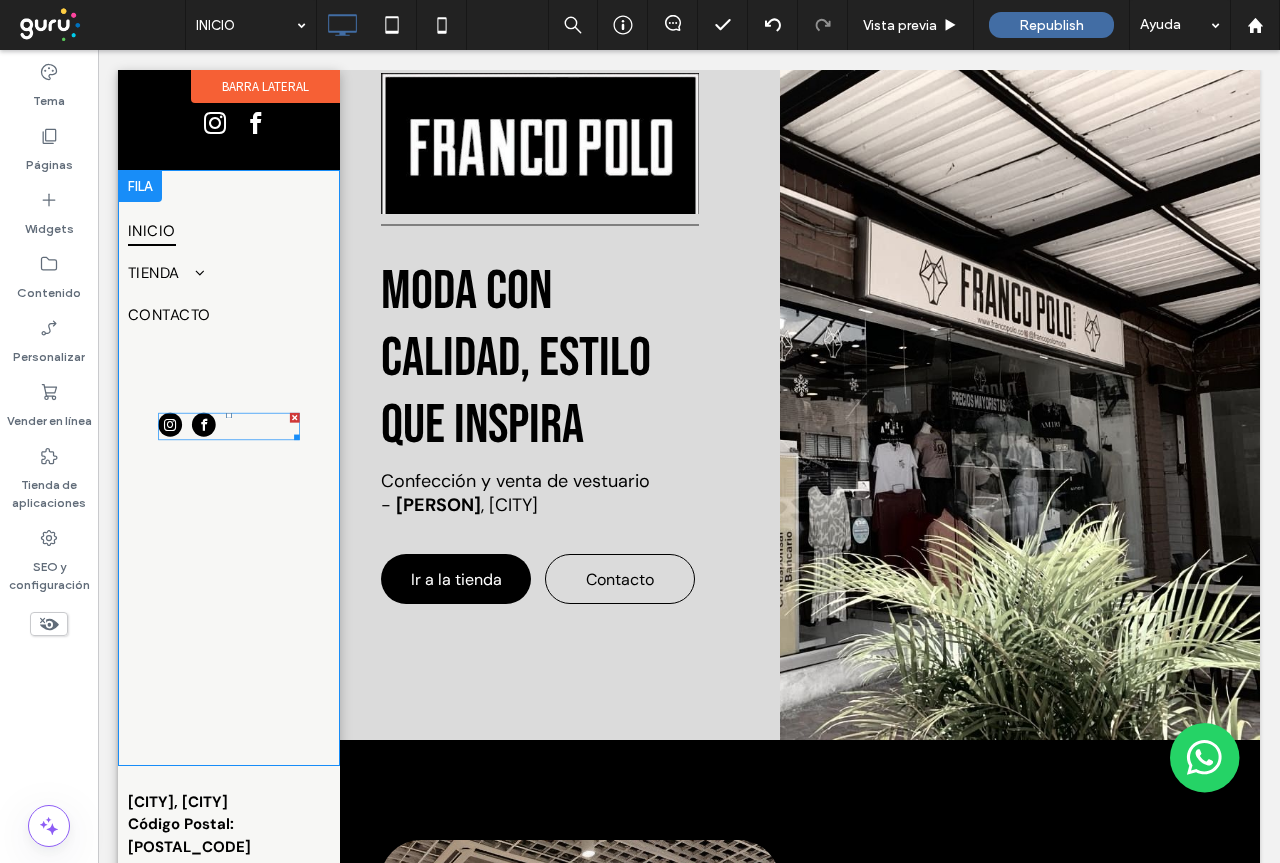click at bounding box center [204, 425] 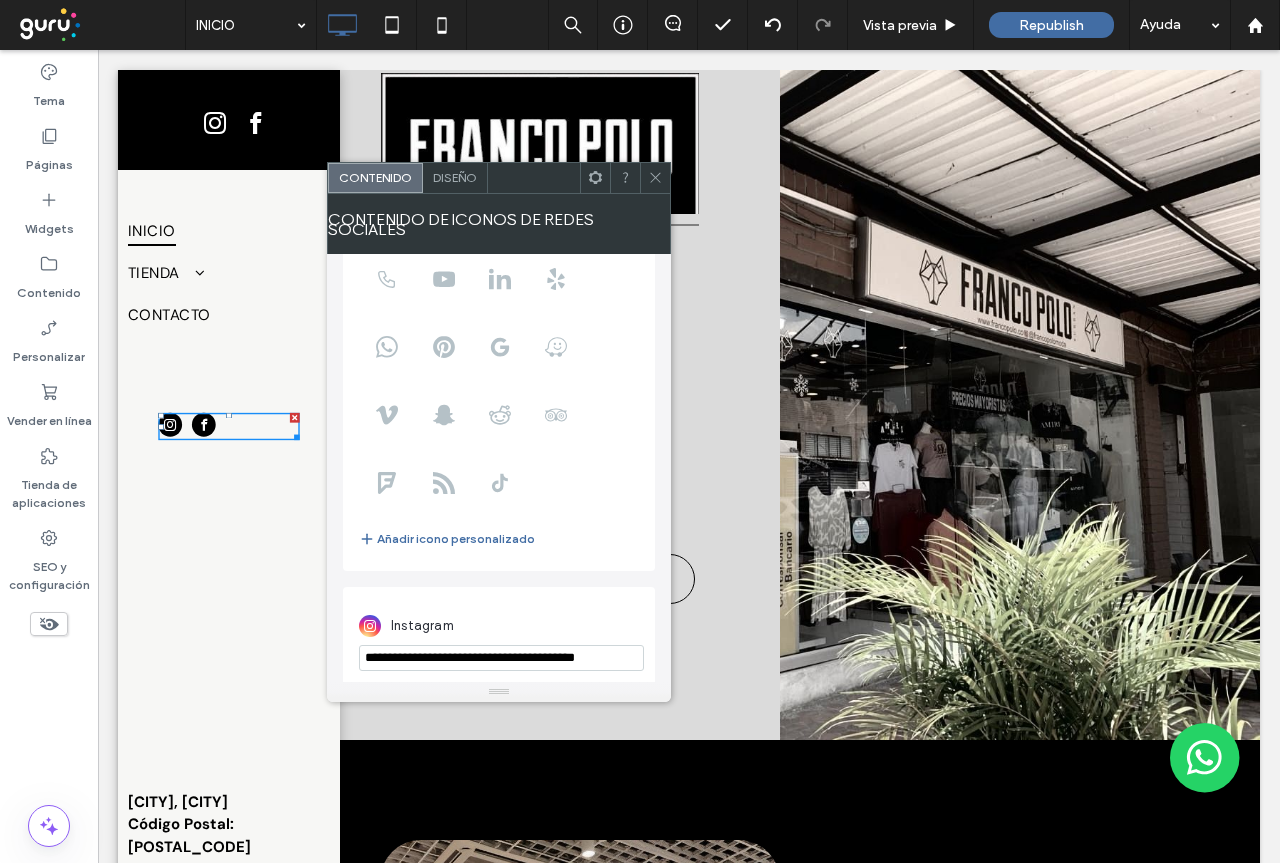 scroll, scrollTop: 243, scrollLeft: 0, axis: vertical 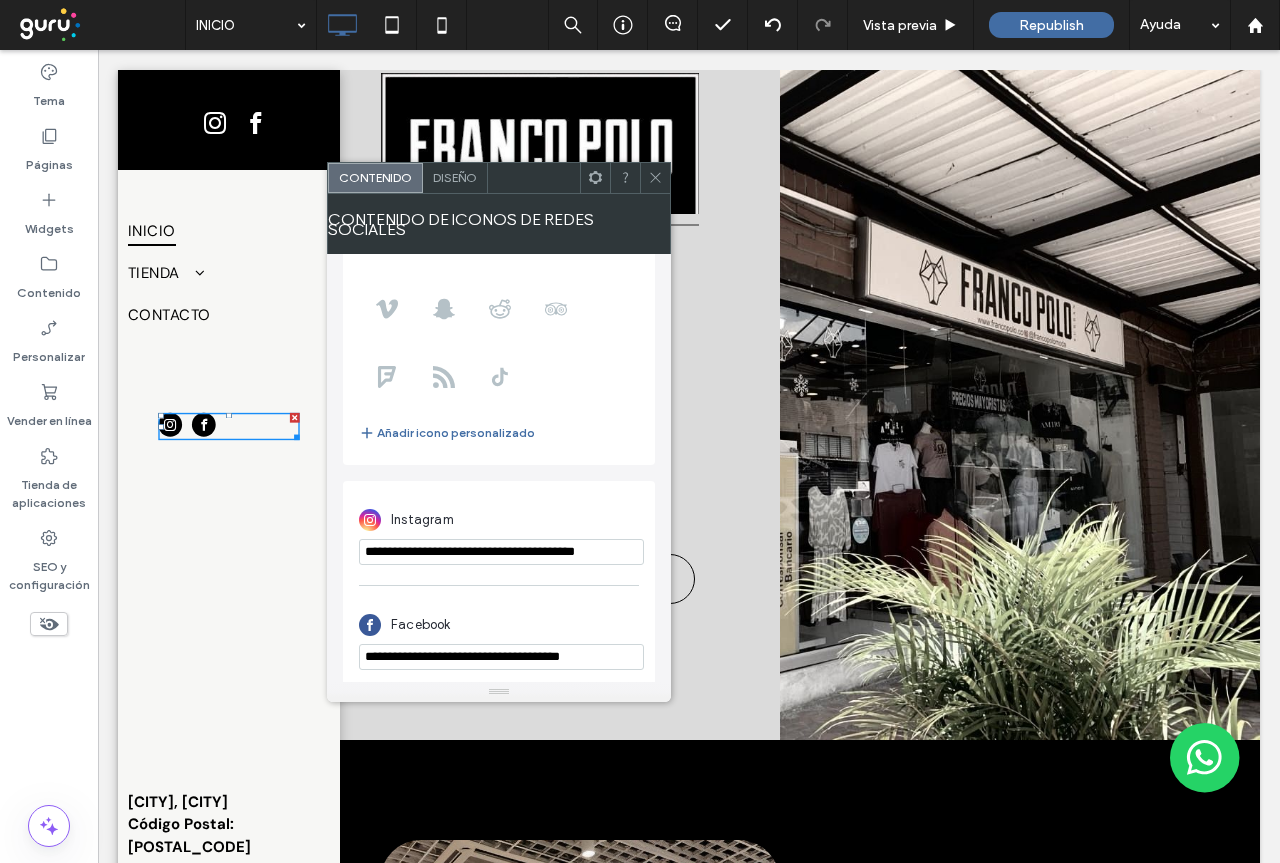 click on "**********" at bounding box center (499, 638) 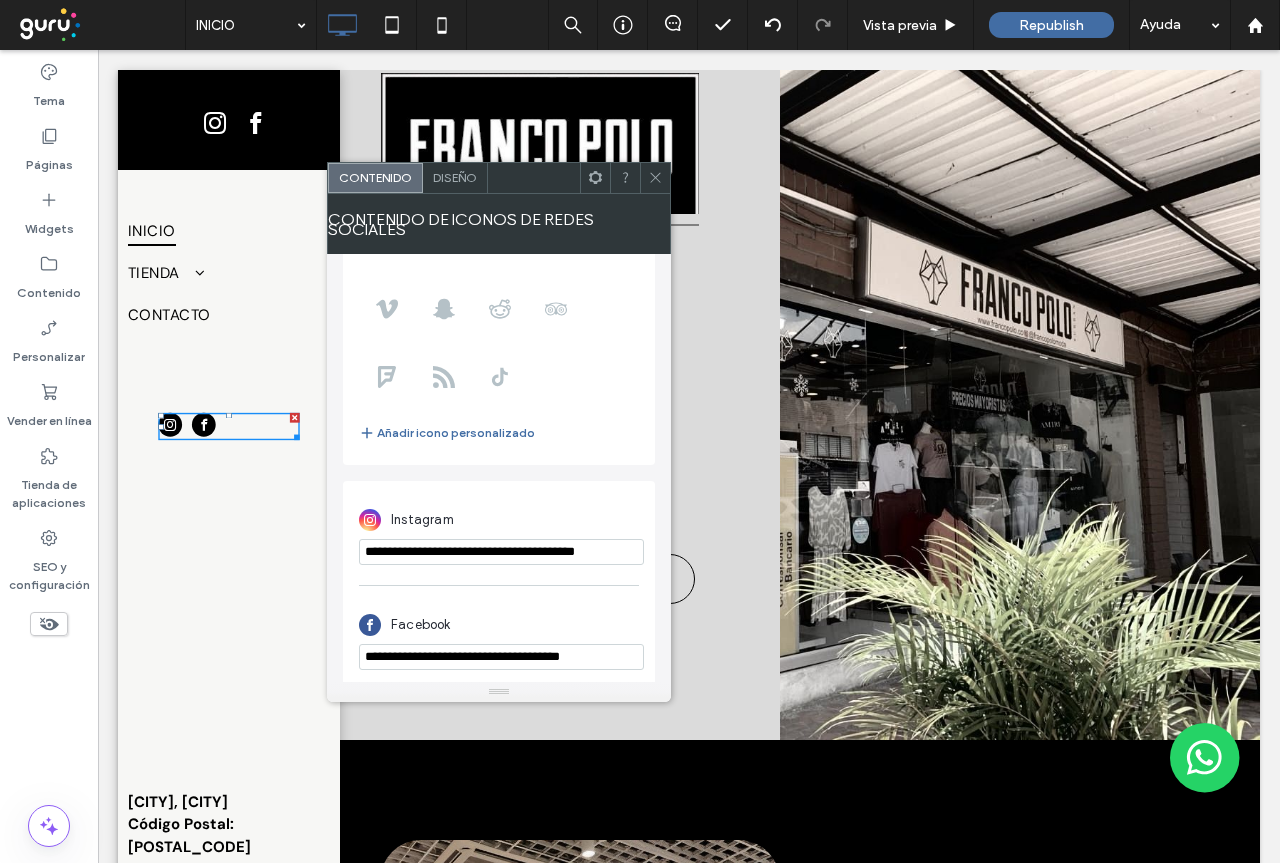 click on "**********" at bounding box center (501, 657) 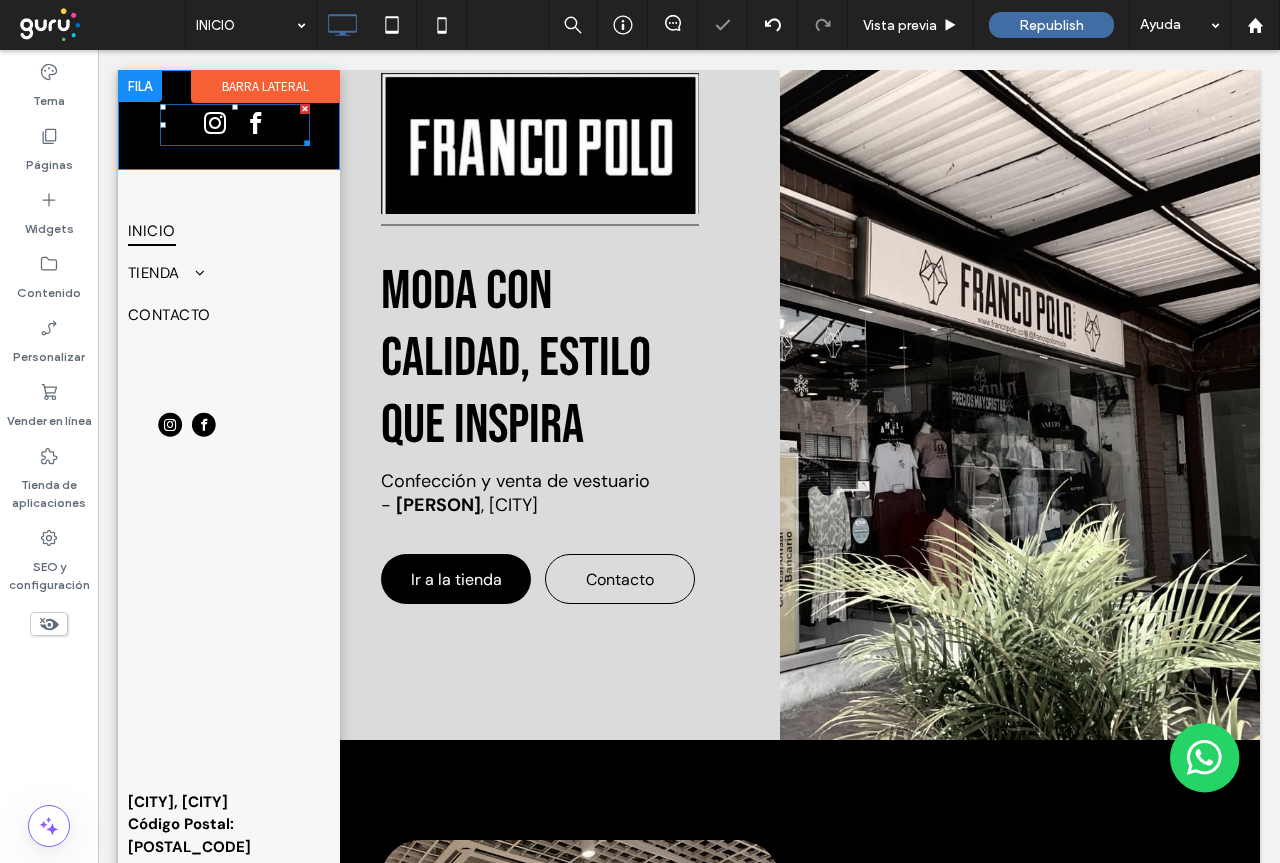 click at bounding box center [255, 123] 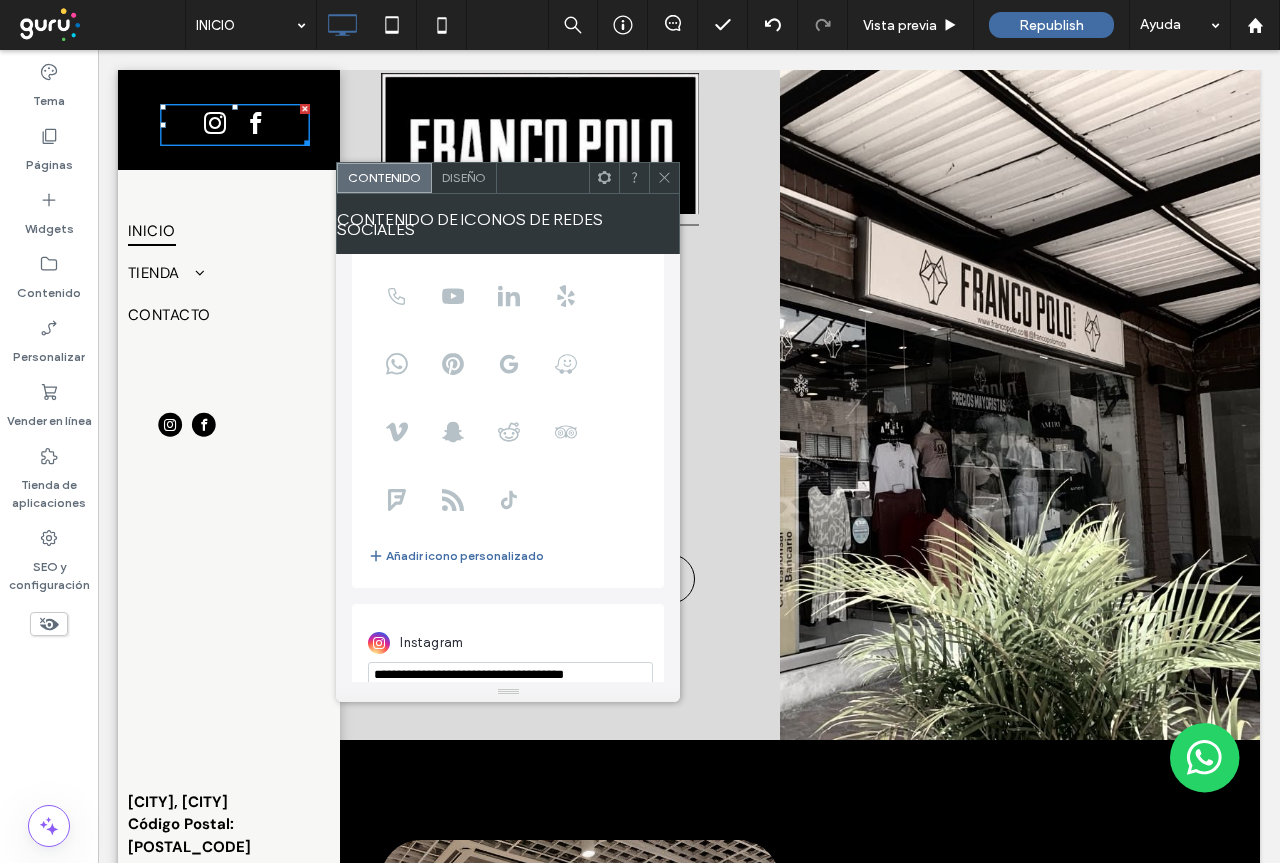 scroll, scrollTop: 243, scrollLeft: 0, axis: vertical 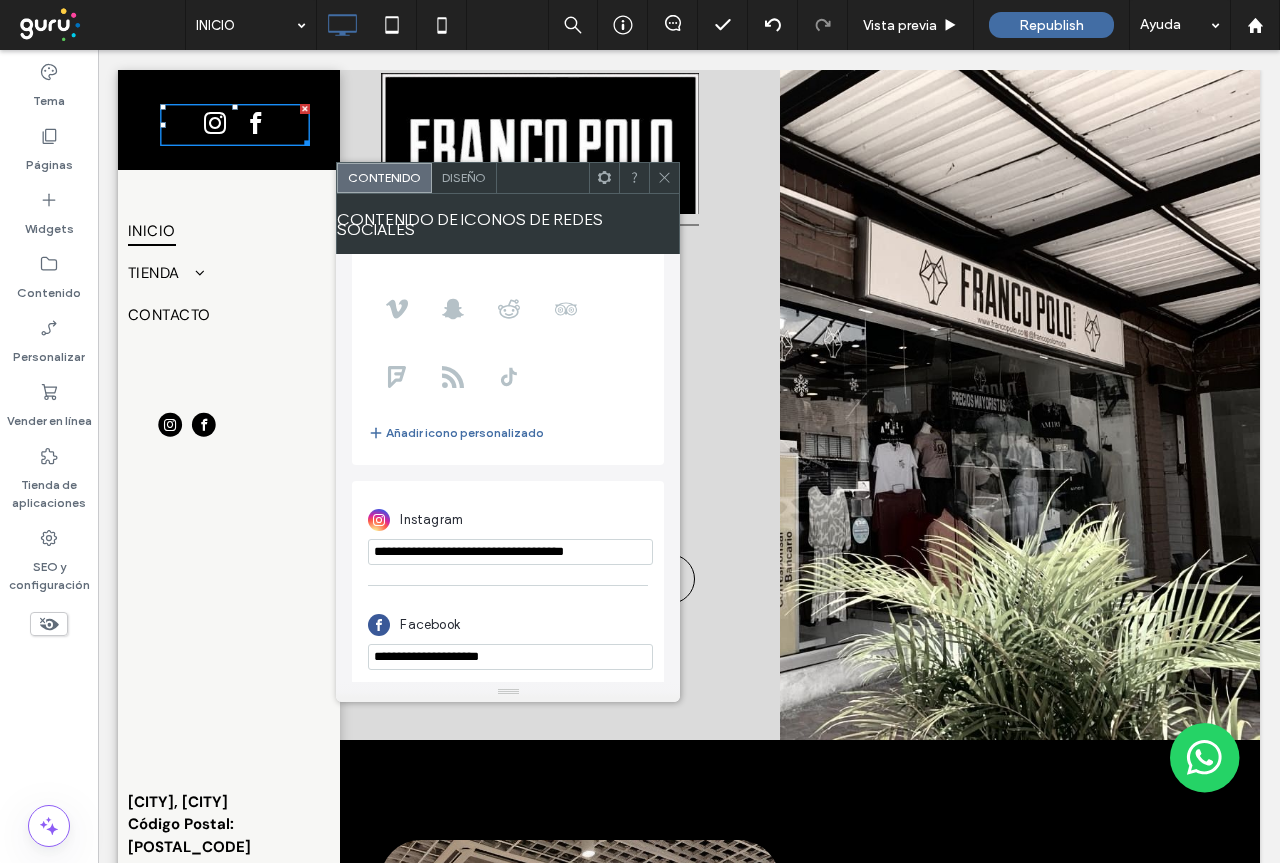 click on "**********" at bounding box center (510, 657) 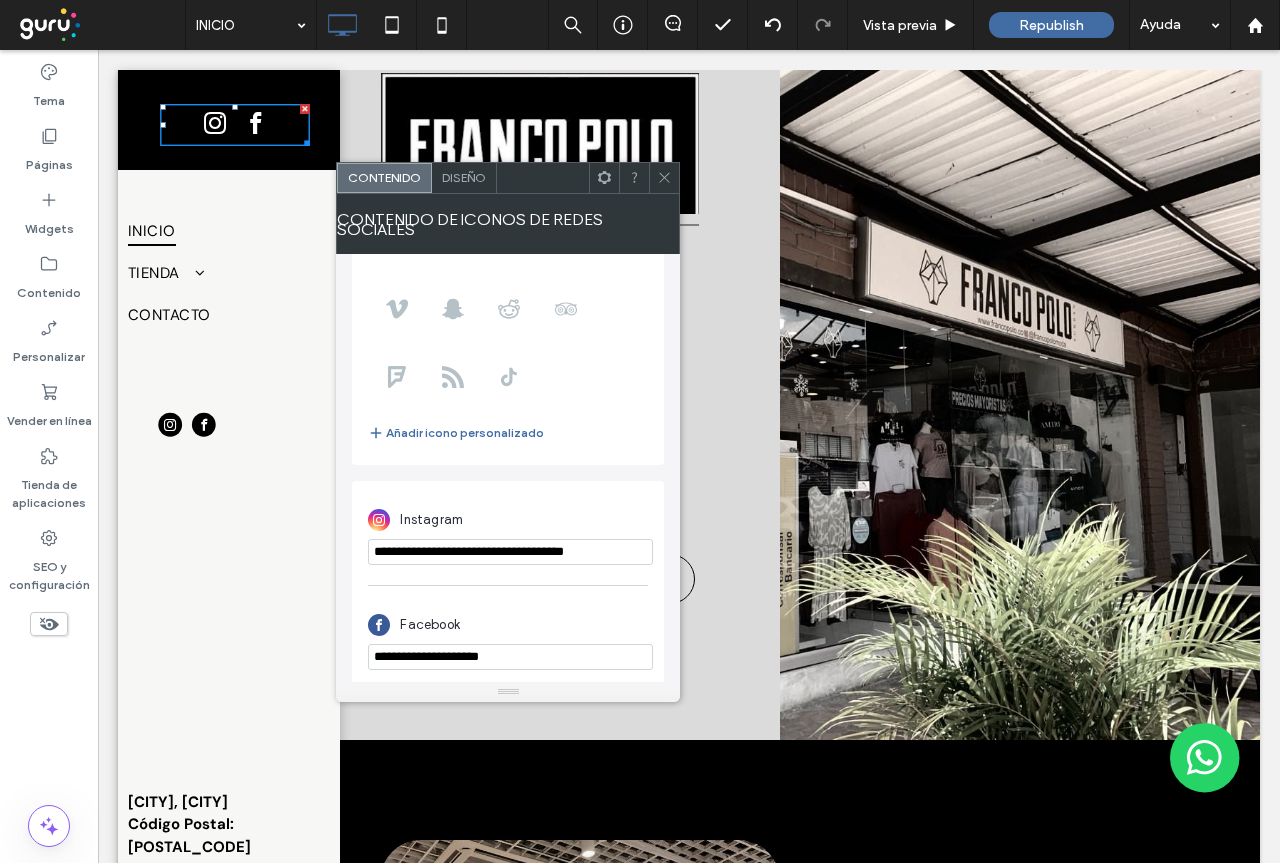 click on "**********" at bounding box center (510, 657) 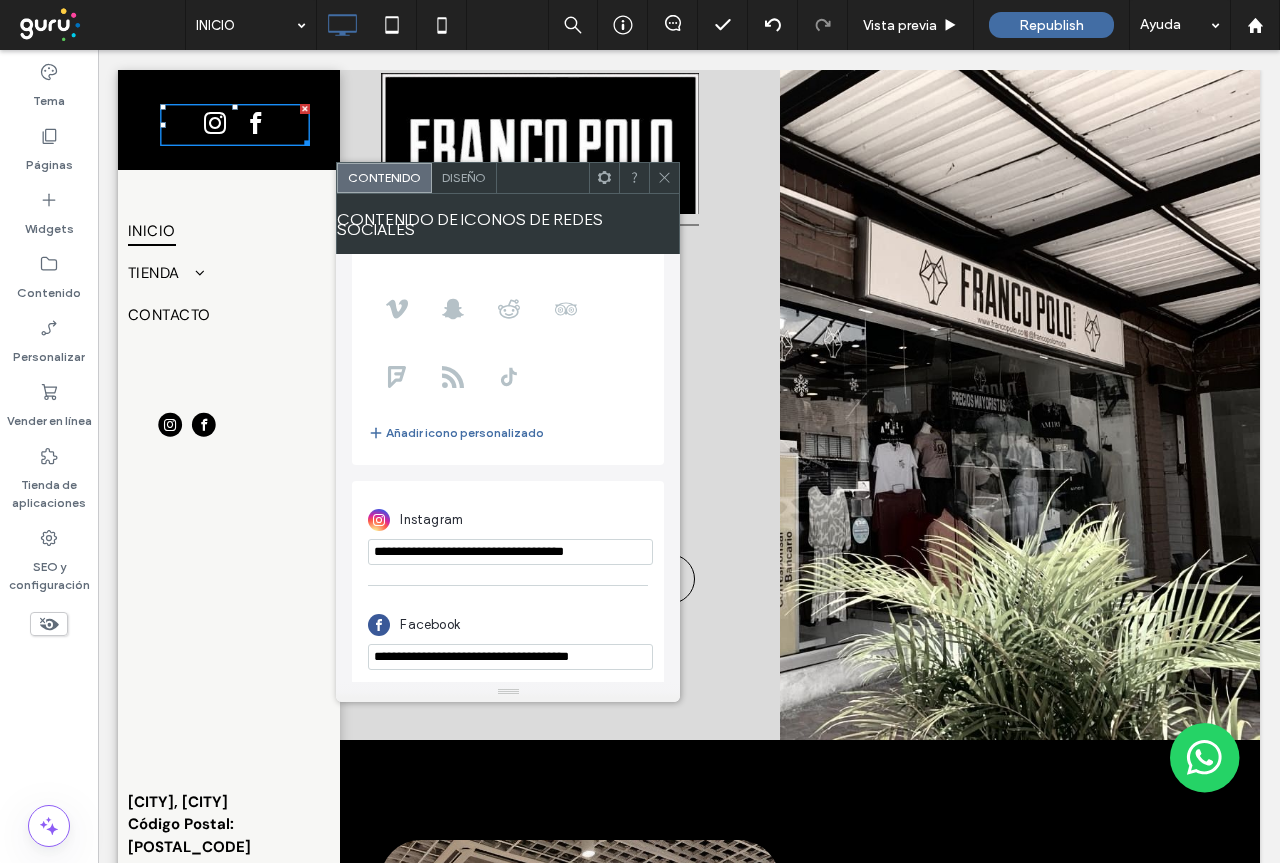 click 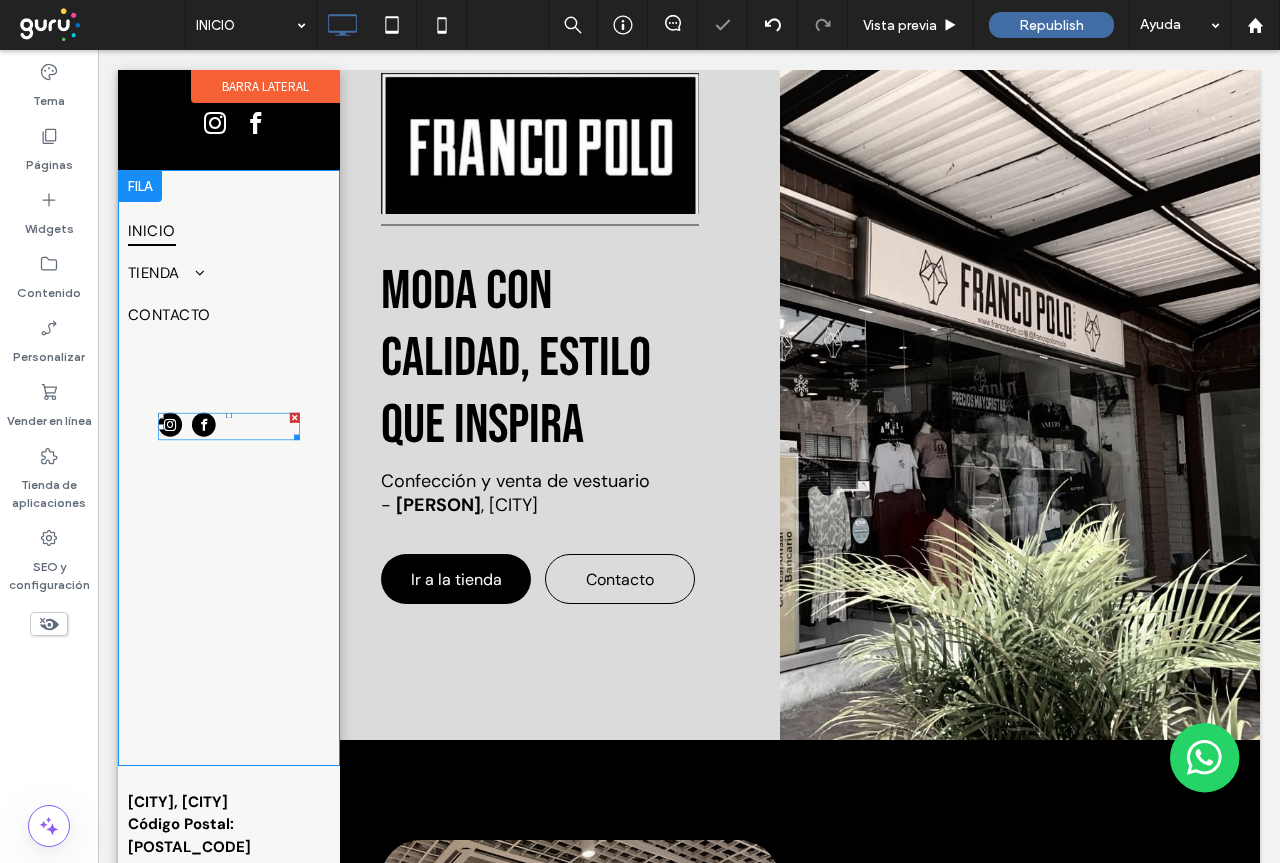 click at bounding box center (204, 426) 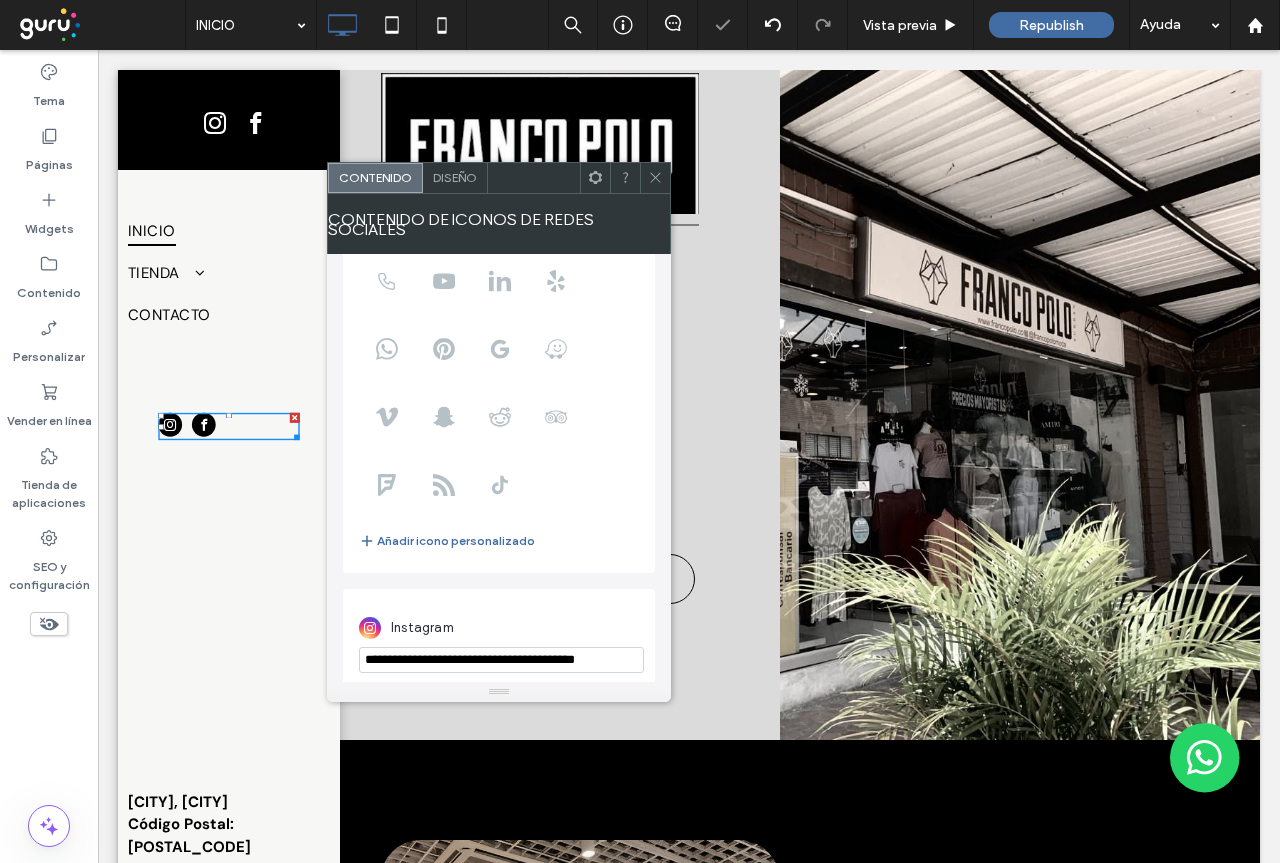 scroll, scrollTop: 243, scrollLeft: 0, axis: vertical 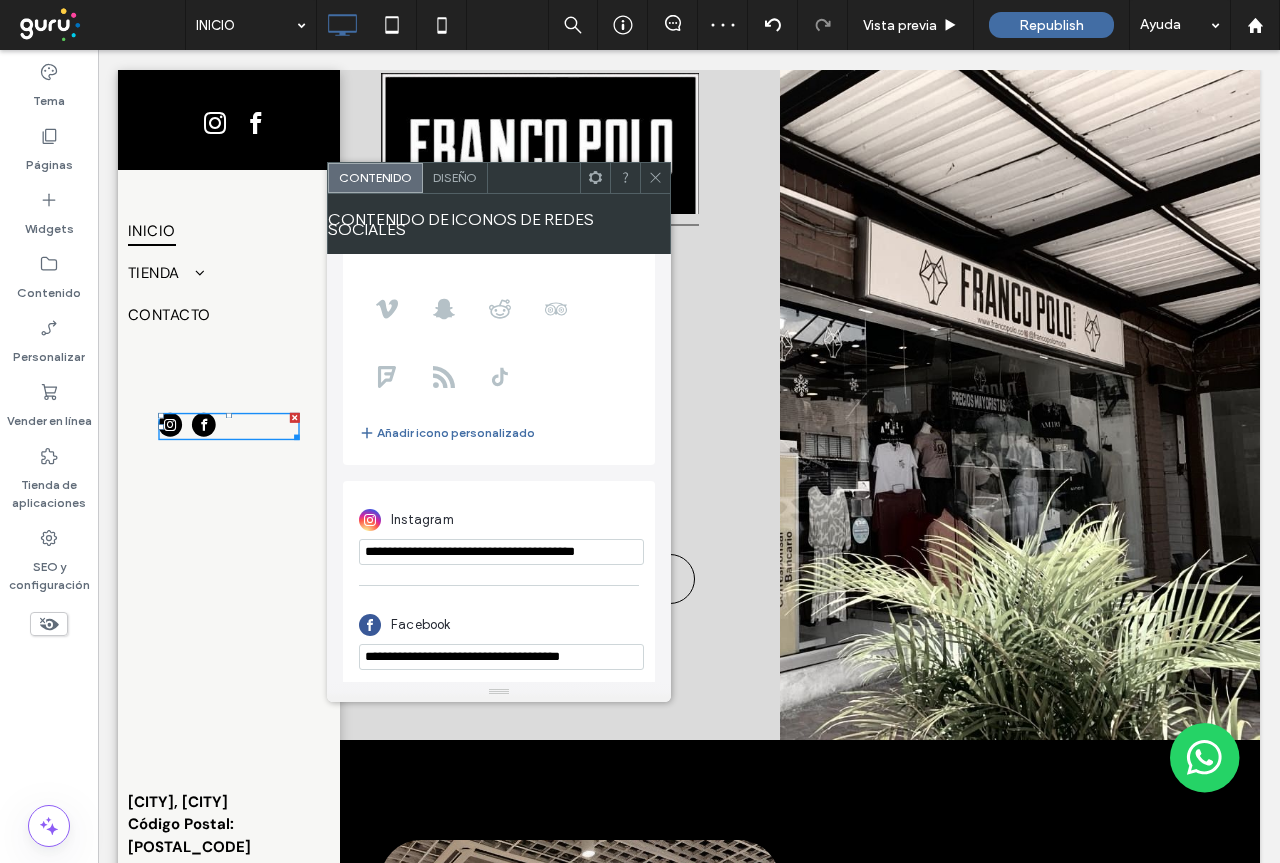 click on "**********" at bounding box center [501, 552] 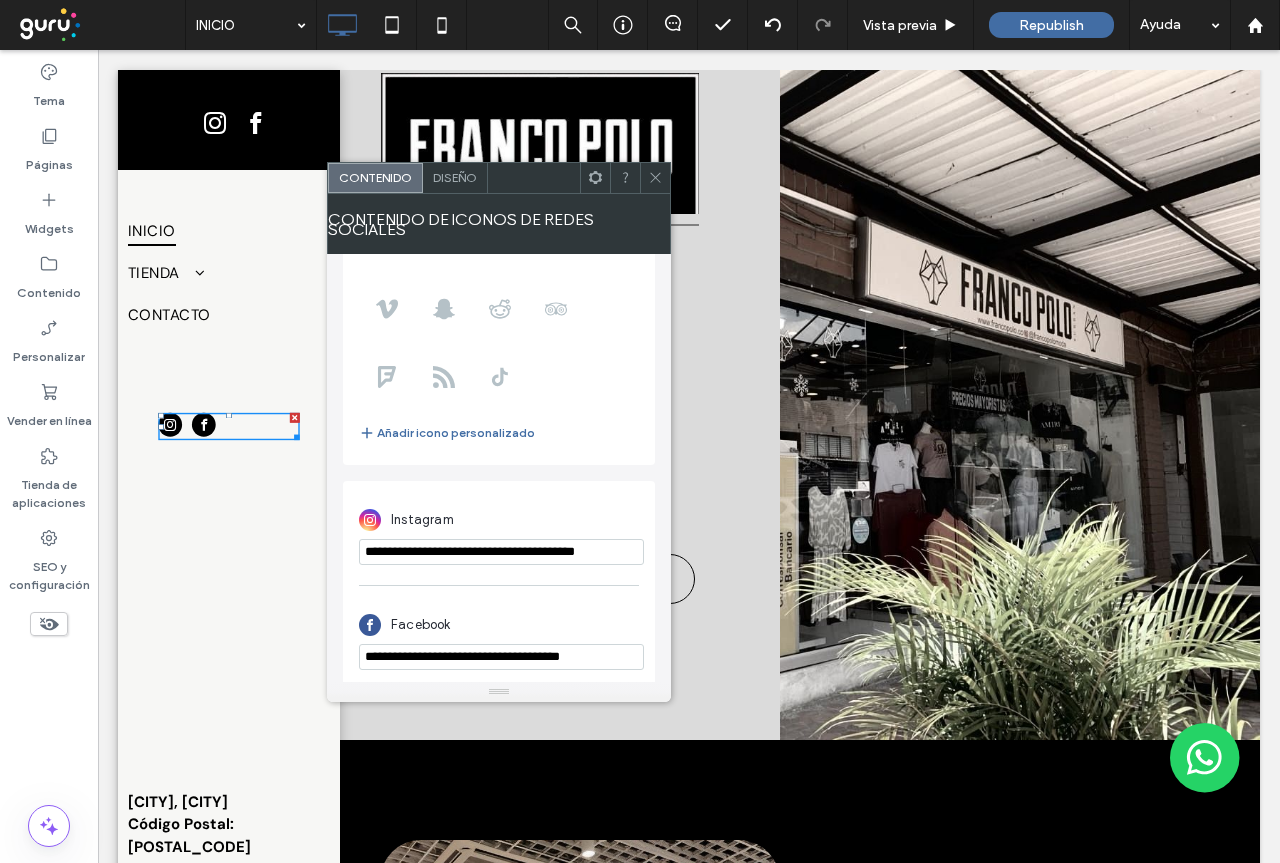 click 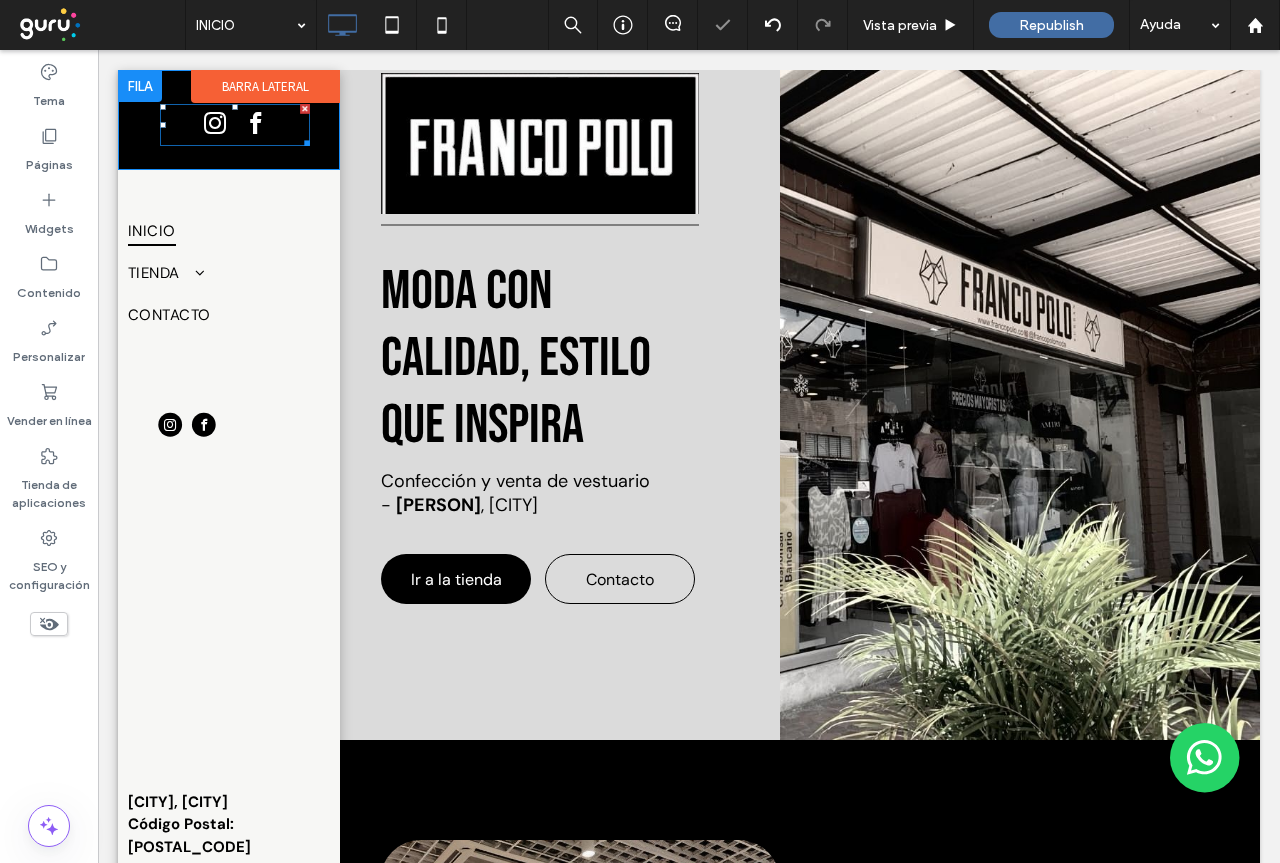 click at bounding box center [214, 123] 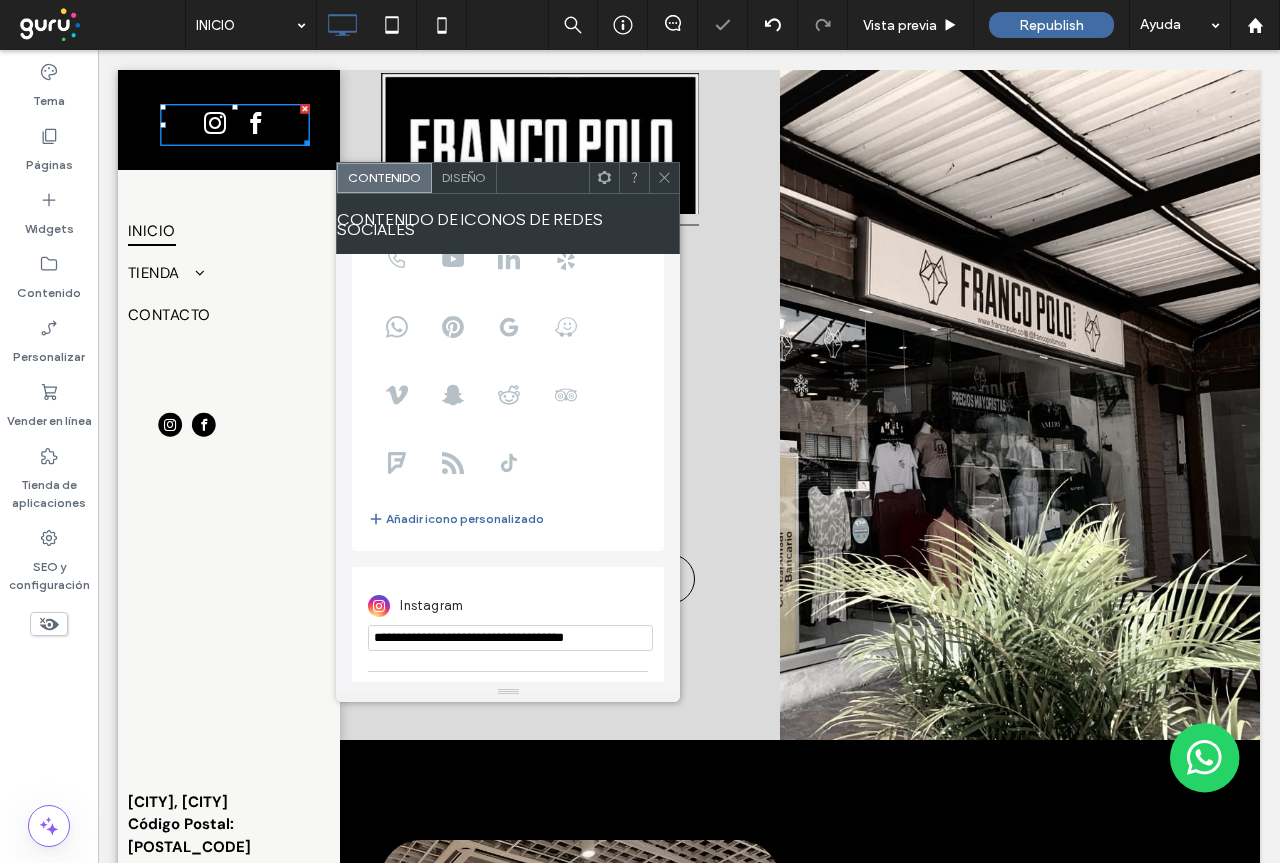 scroll, scrollTop: 243, scrollLeft: 0, axis: vertical 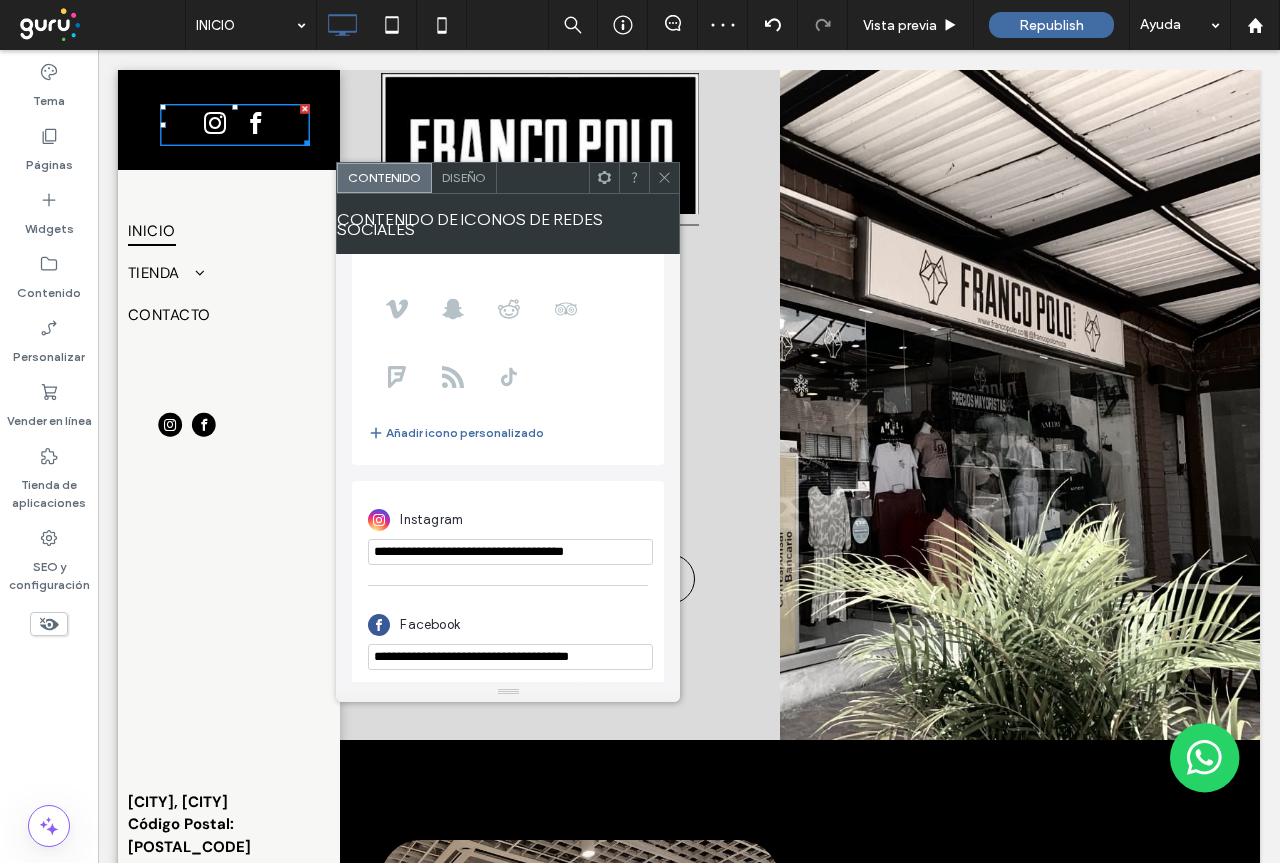 click on "**********" at bounding box center (510, 552) 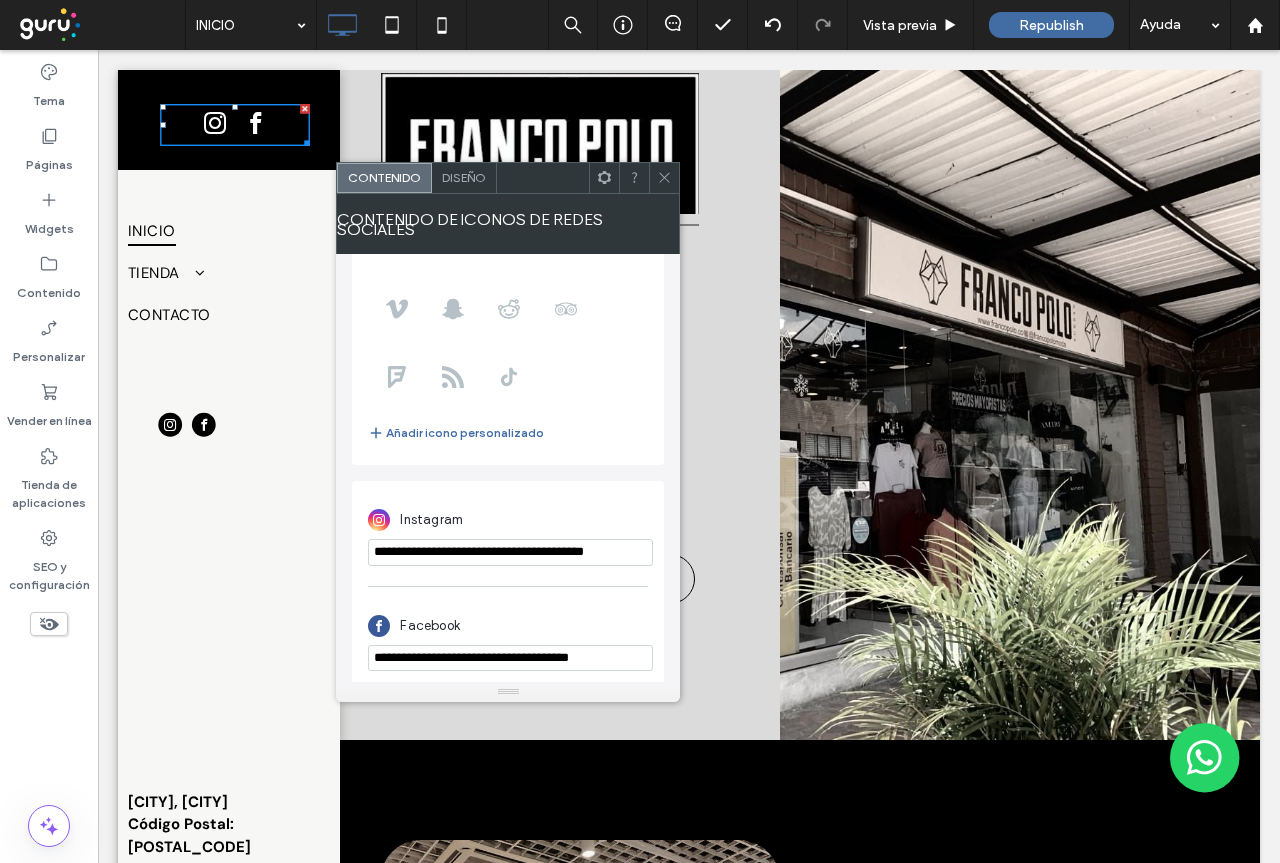 scroll, scrollTop: 0, scrollLeft: 0, axis: both 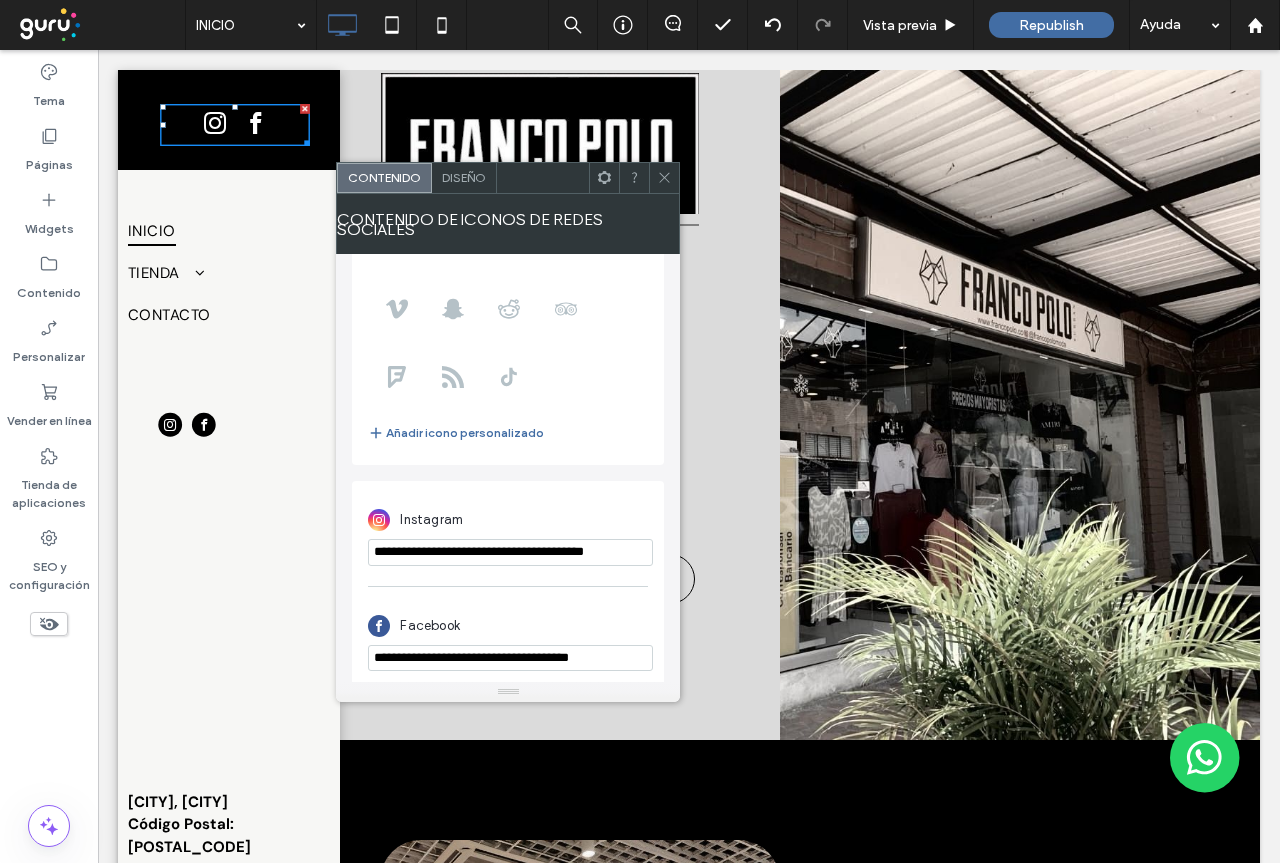drag, startPoint x: 553, startPoint y: 593, endPoint x: 288, endPoint y: 568, distance: 266.17664 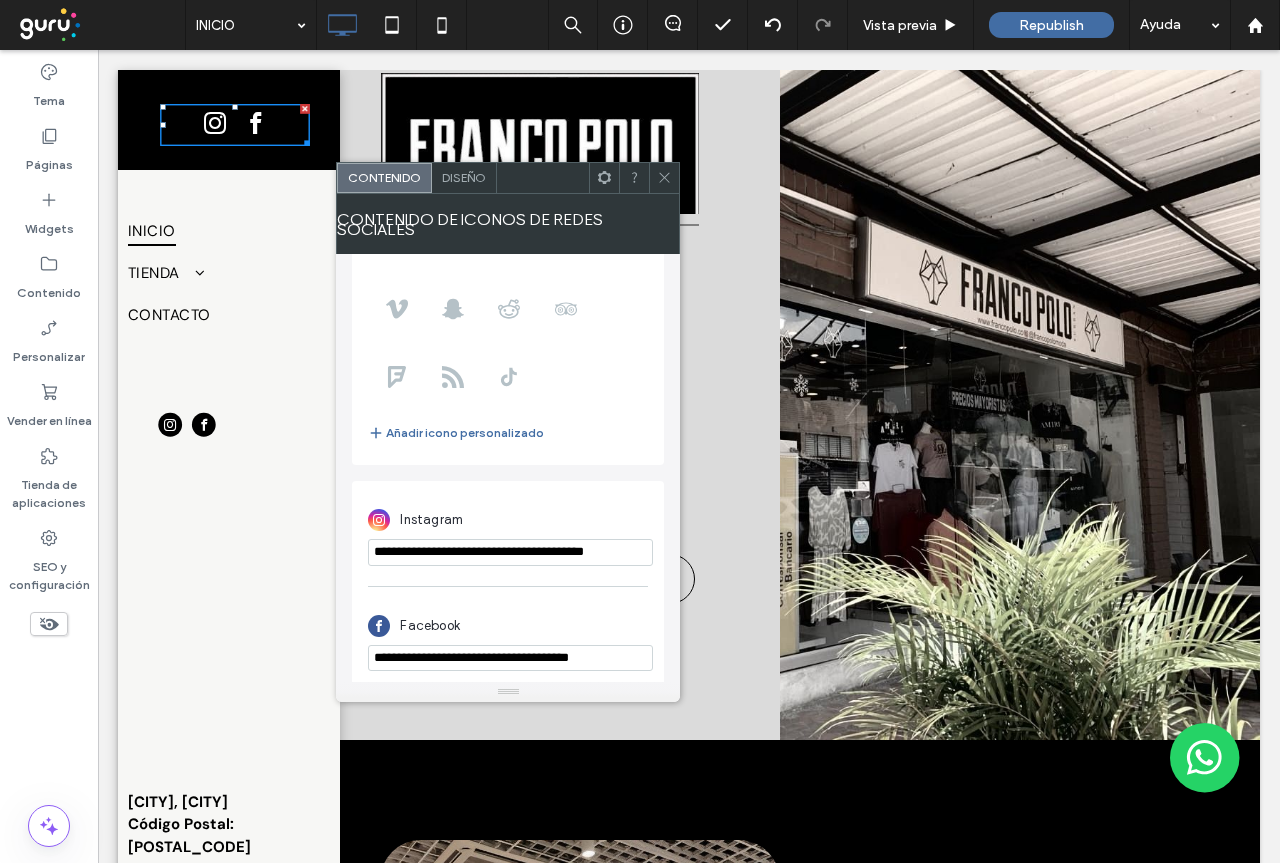 click 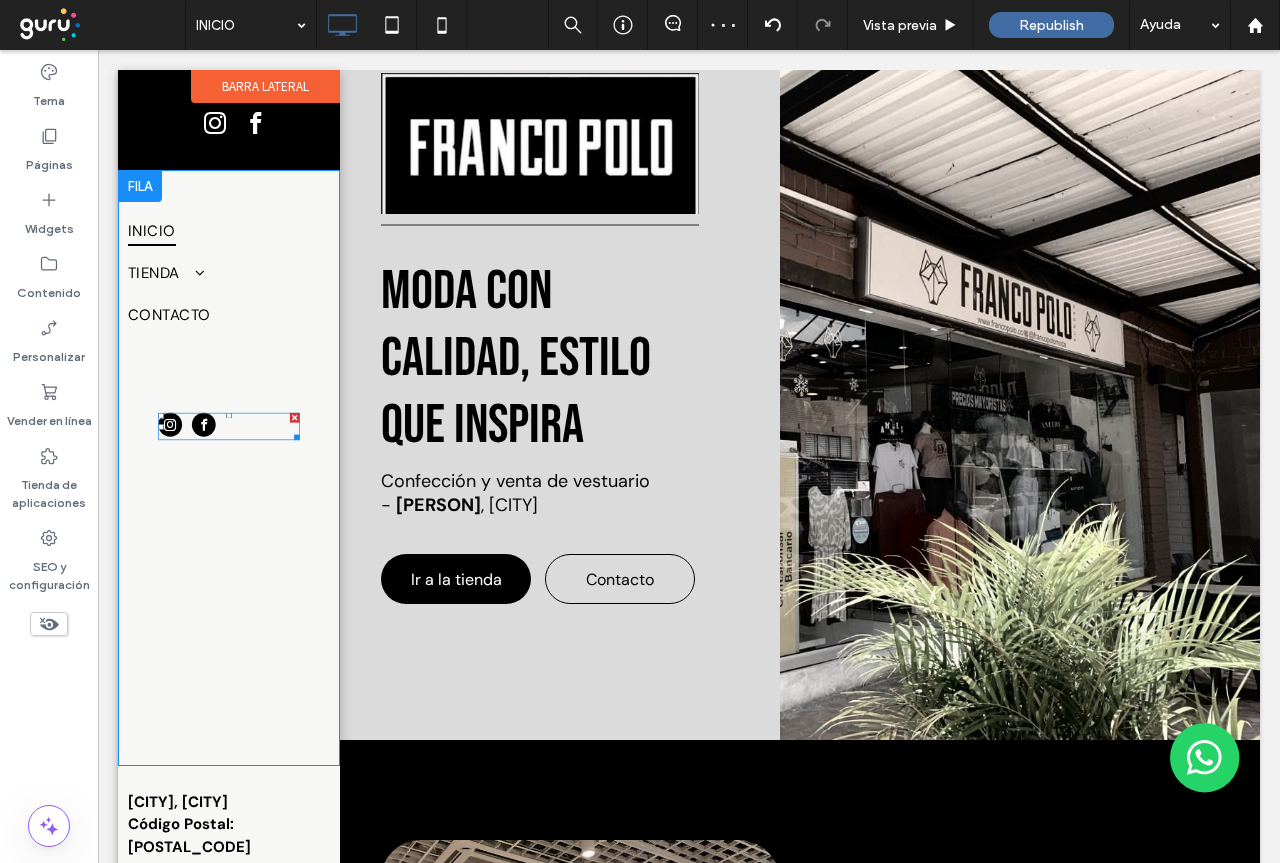 drag, startPoint x: 280, startPoint y: 417, endPoint x: 375, endPoint y: 474, distance: 110.788086 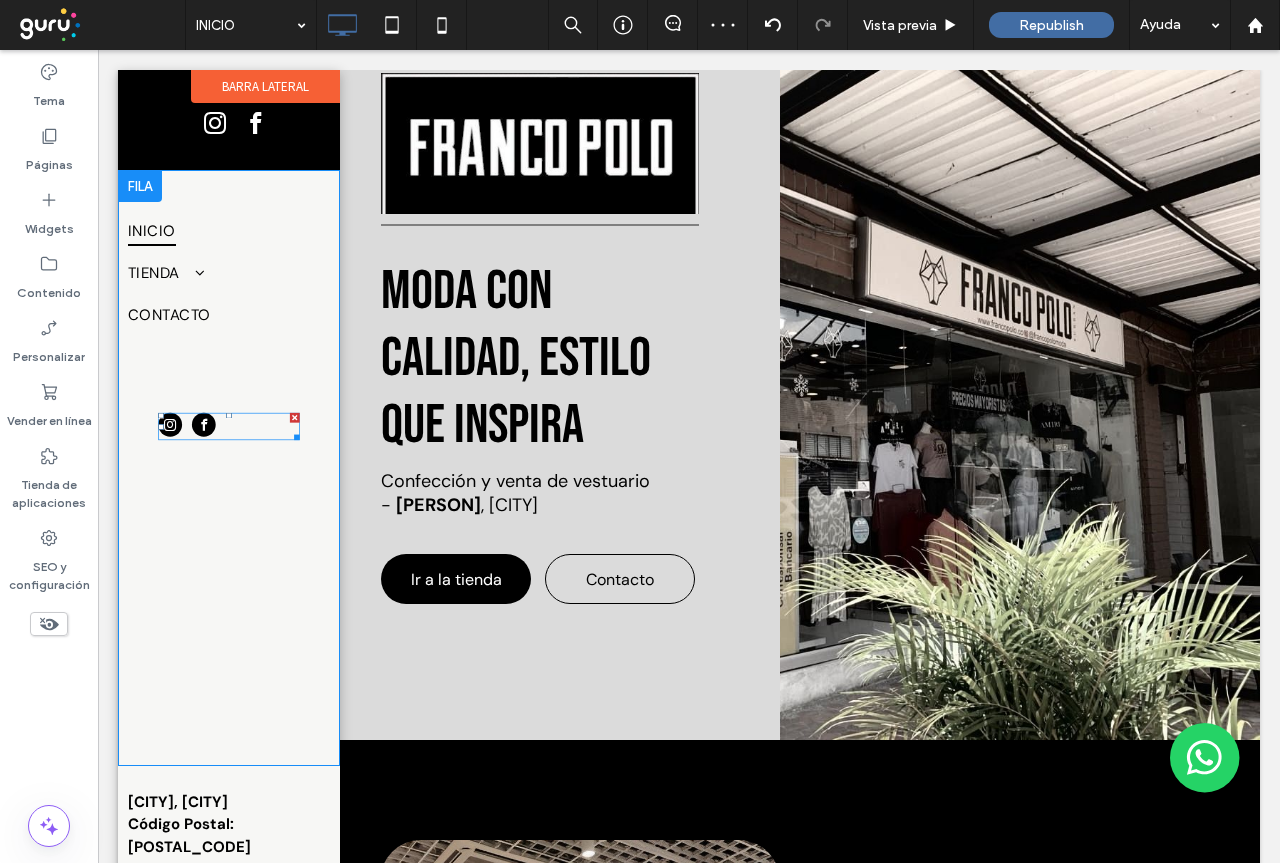 click at bounding box center [295, 418] 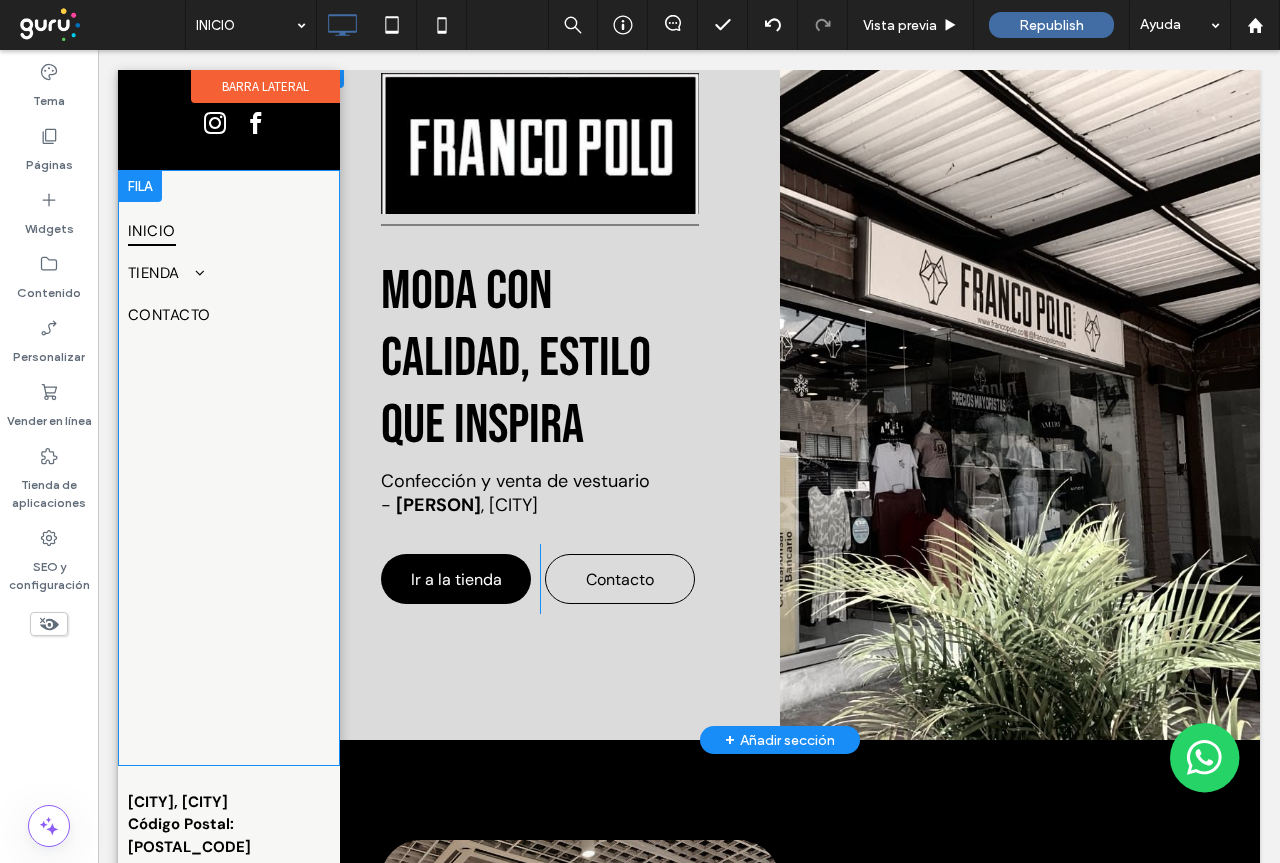 click at bounding box center [540, 143] 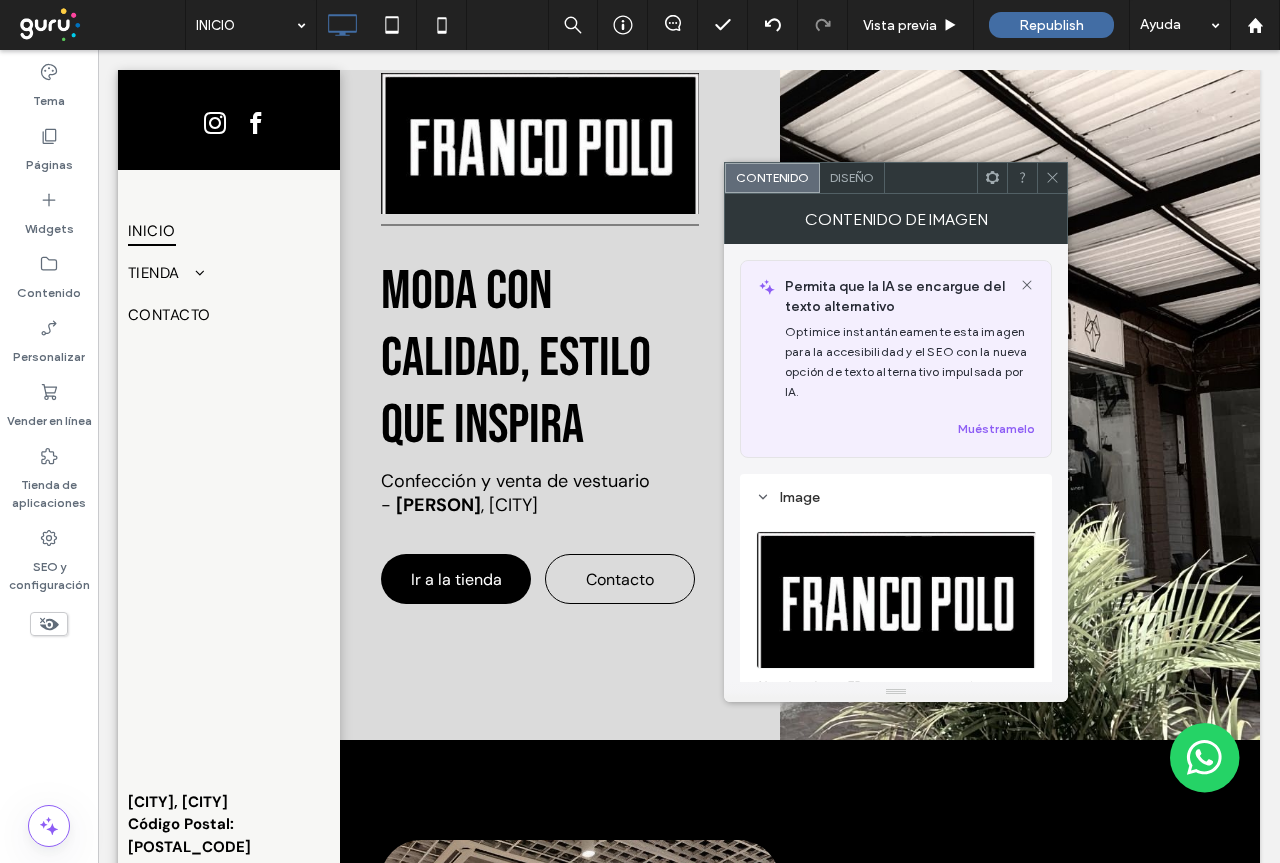 click at bounding box center (897, 600) 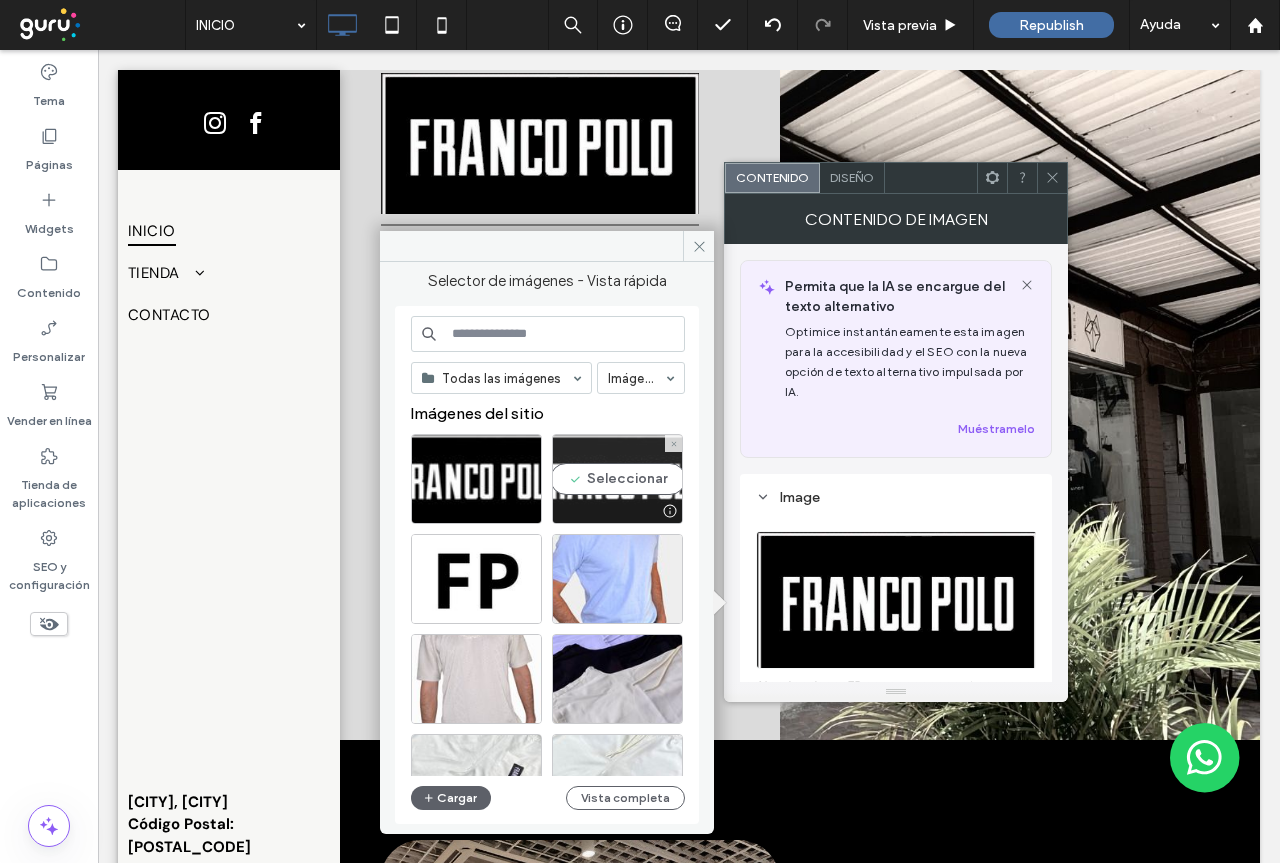 drag, startPoint x: 612, startPoint y: 484, endPoint x: 514, endPoint y: 435, distance: 109.56733 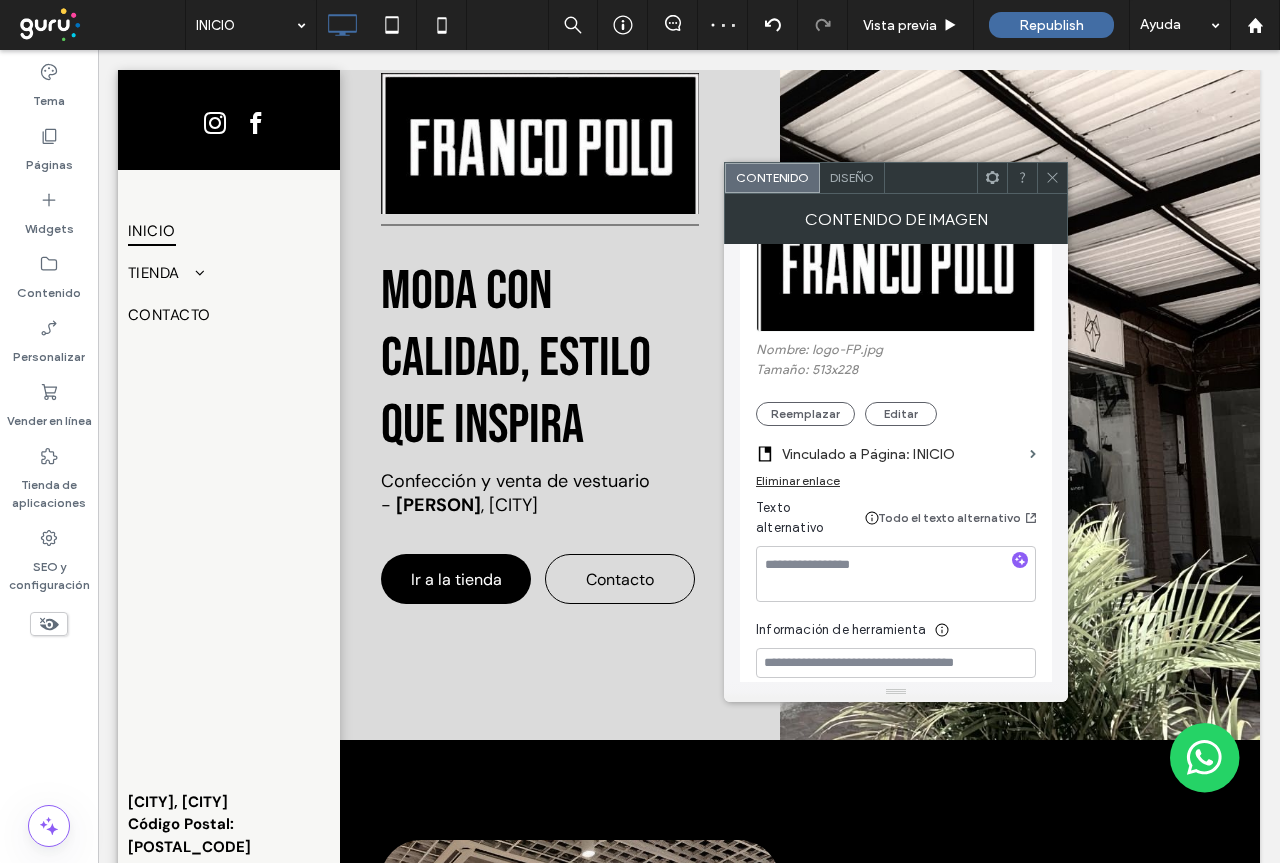 scroll, scrollTop: 400, scrollLeft: 0, axis: vertical 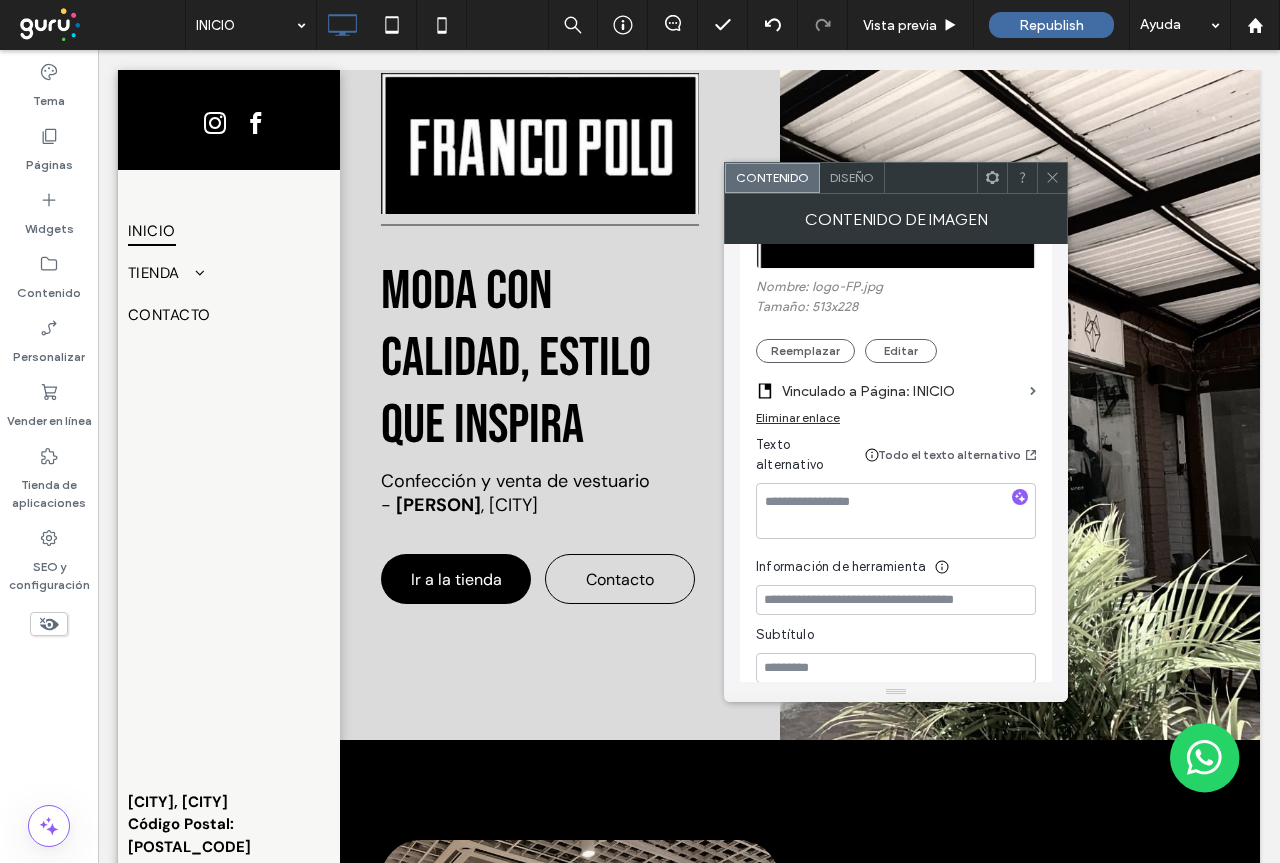 click 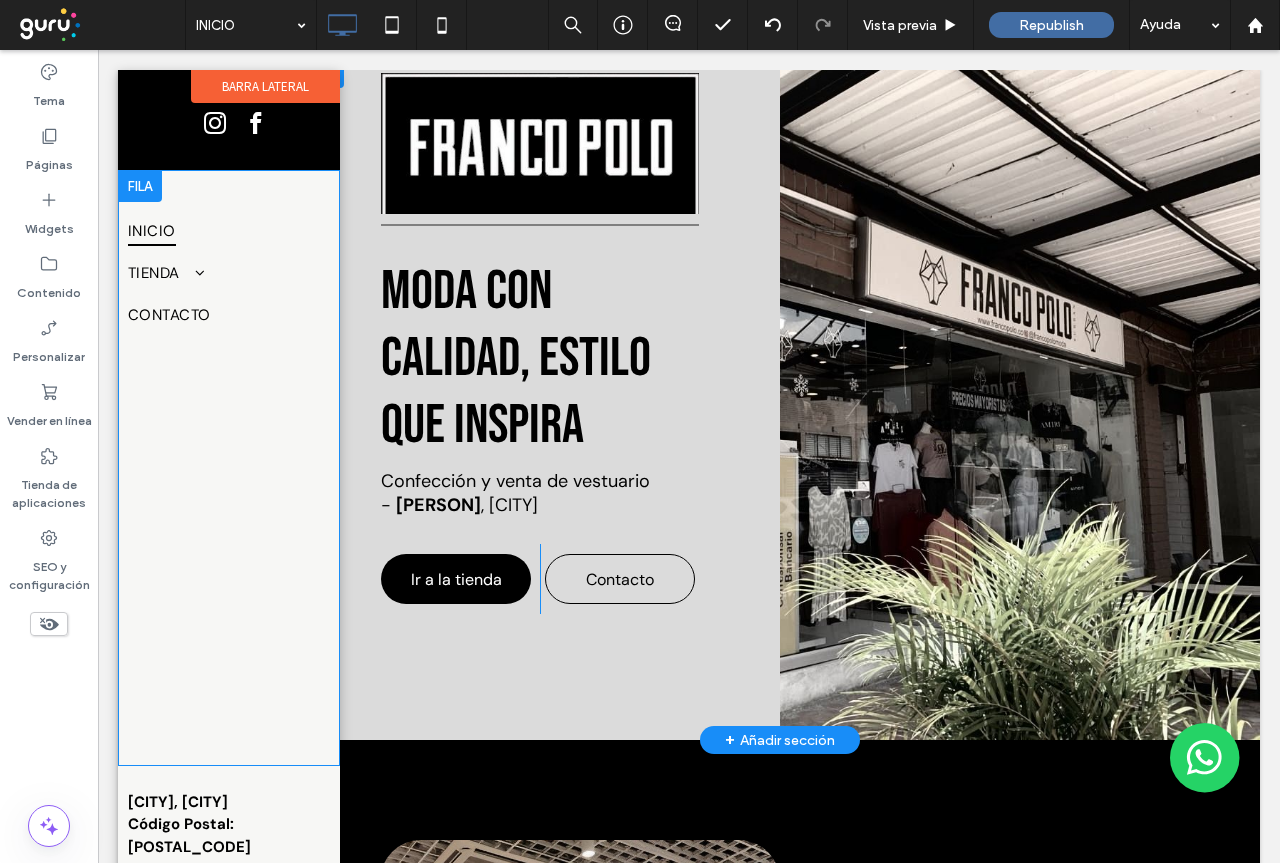 click at bounding box center (540, 143) 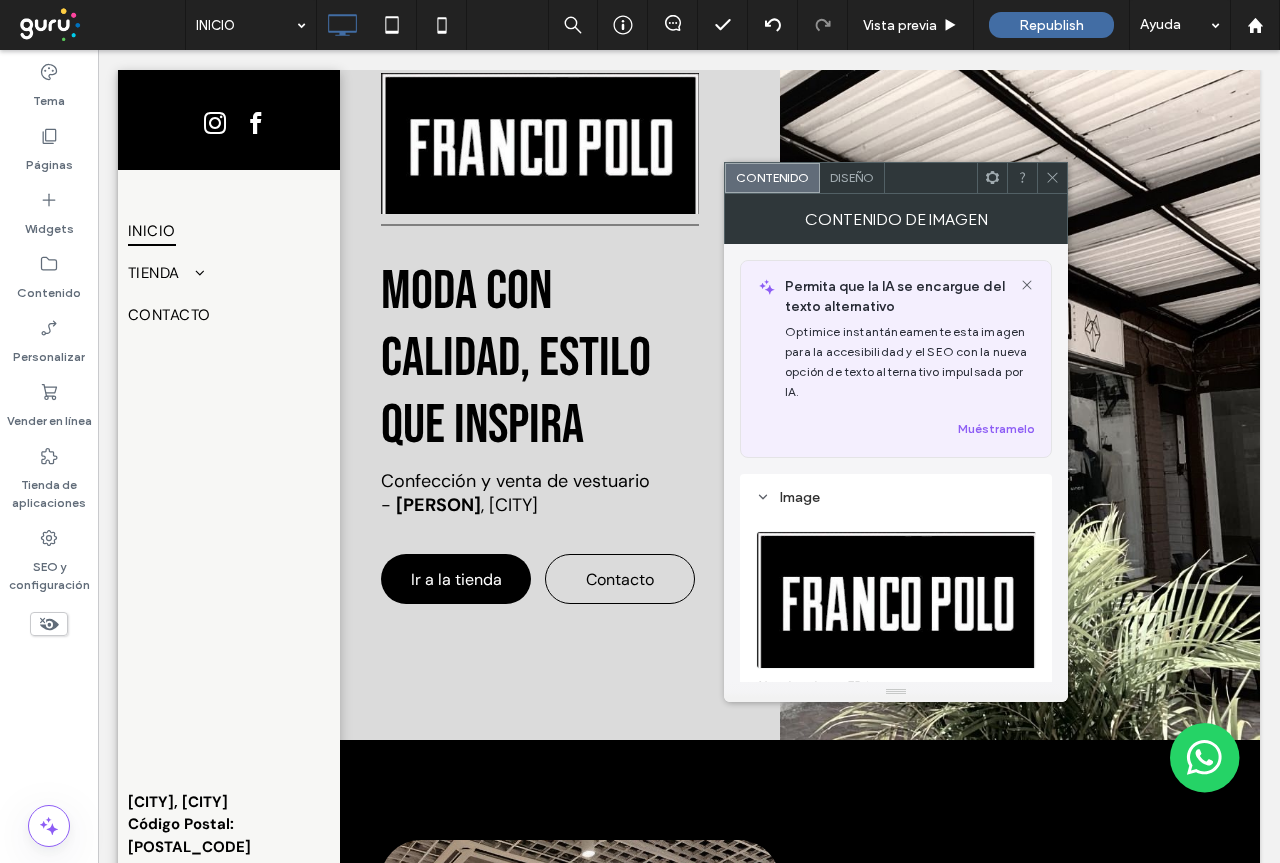 click at bounding box center [1052, 178] 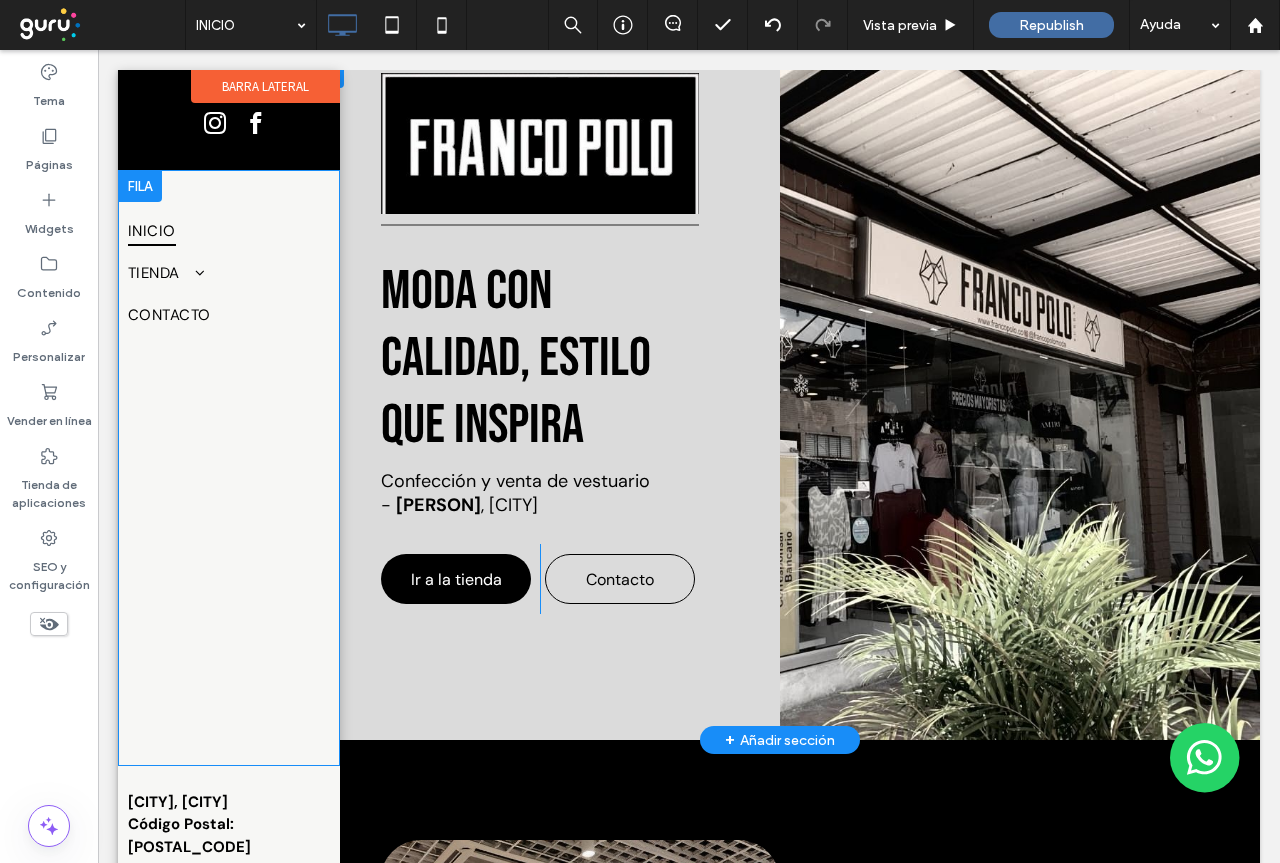drag, startPoint x: 351, startPoint y: 112, endPoint x: 379, endPoint y: 112, distance: 28 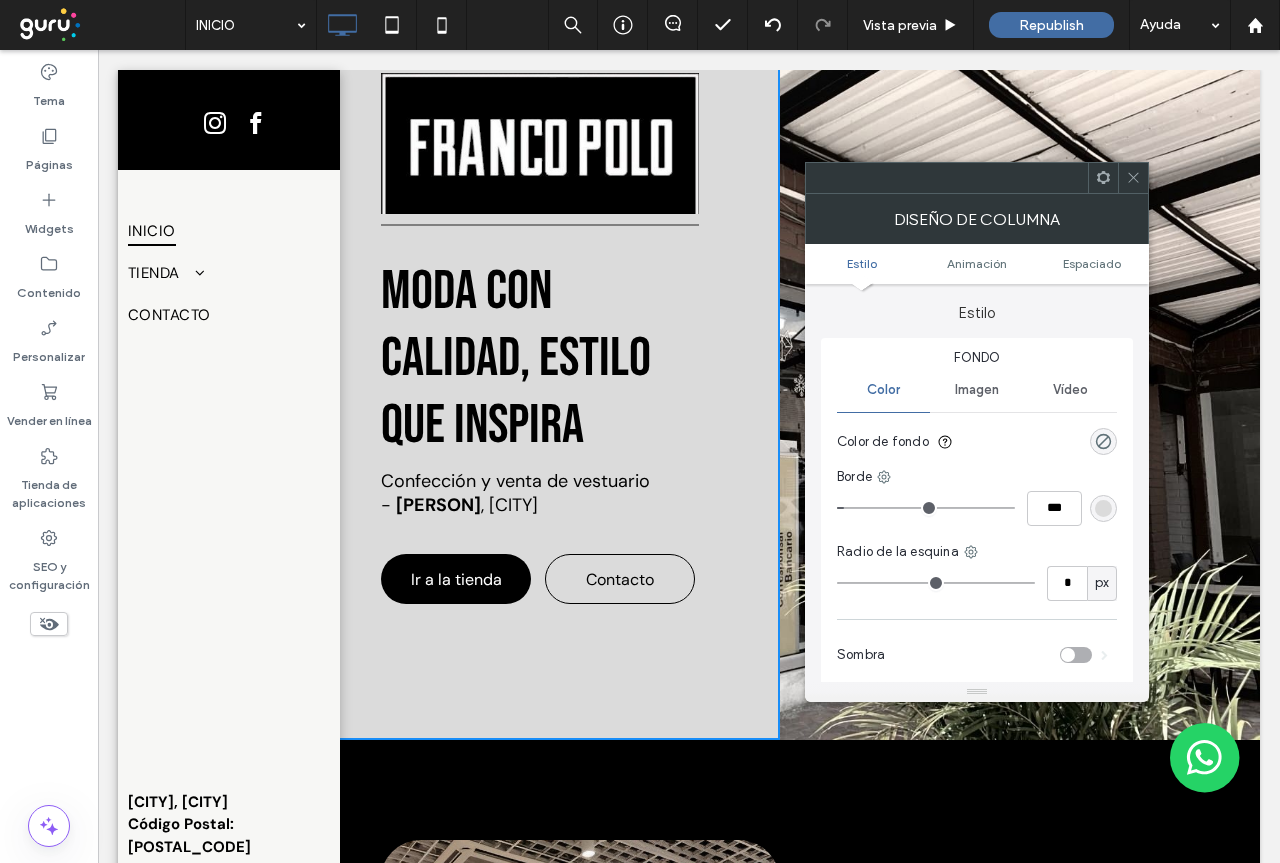 click at bounding box center (540, 143) 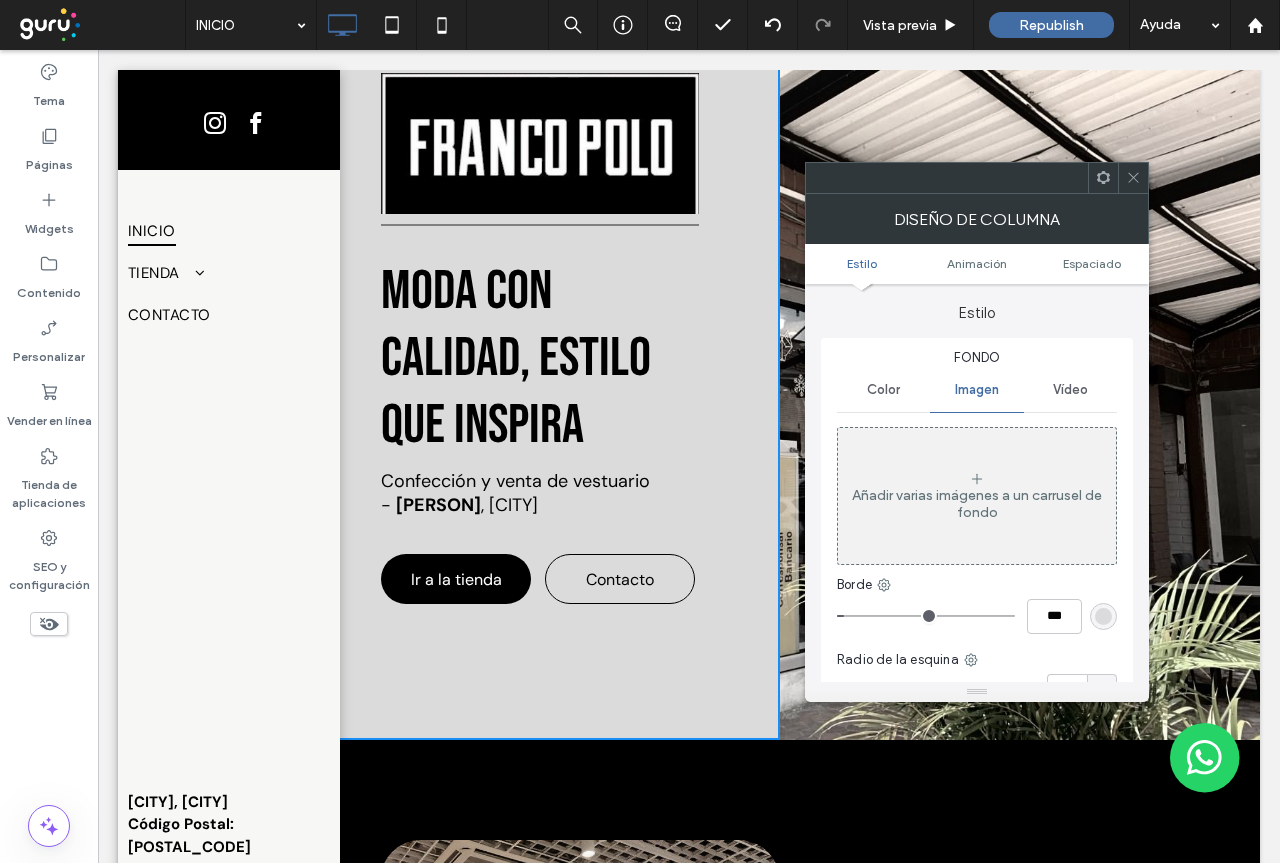 click 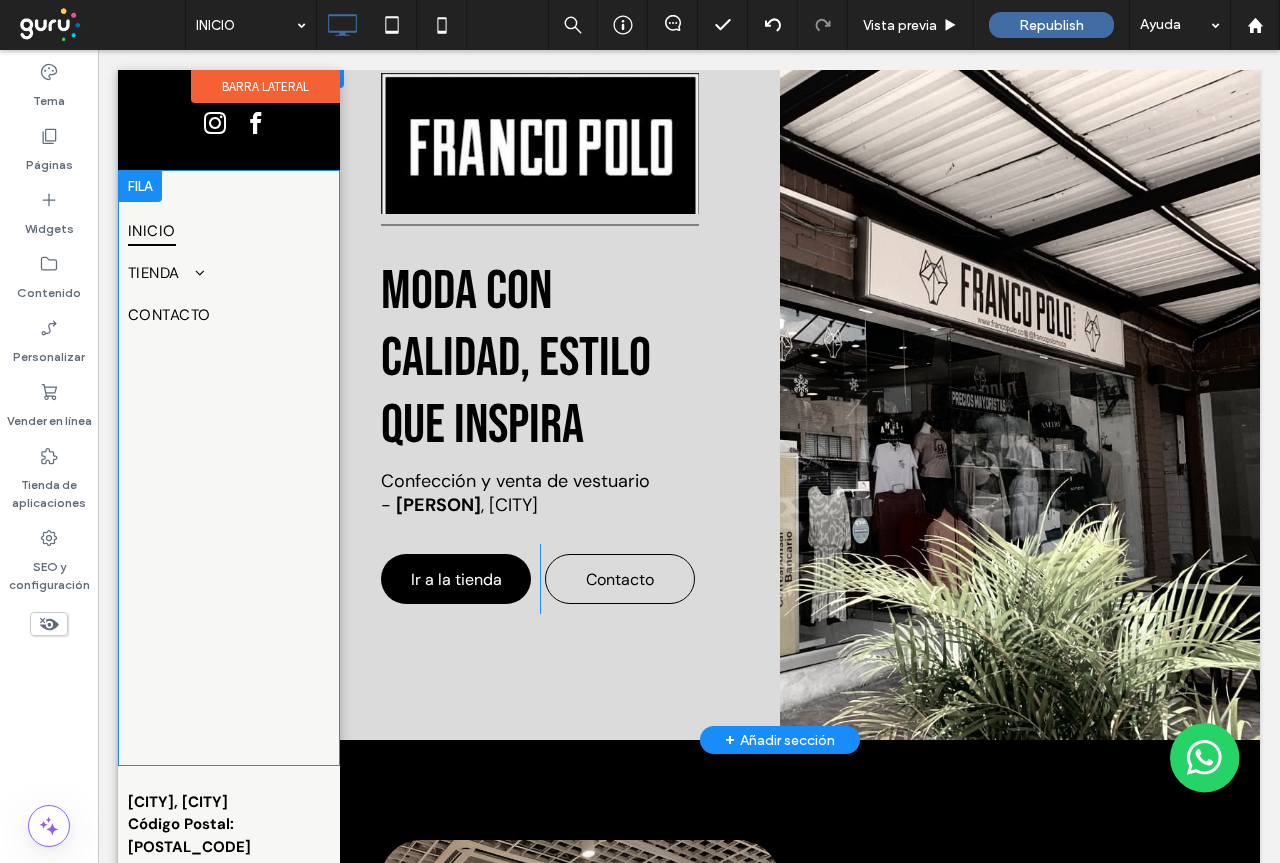 click at bounding box center [540, 143] 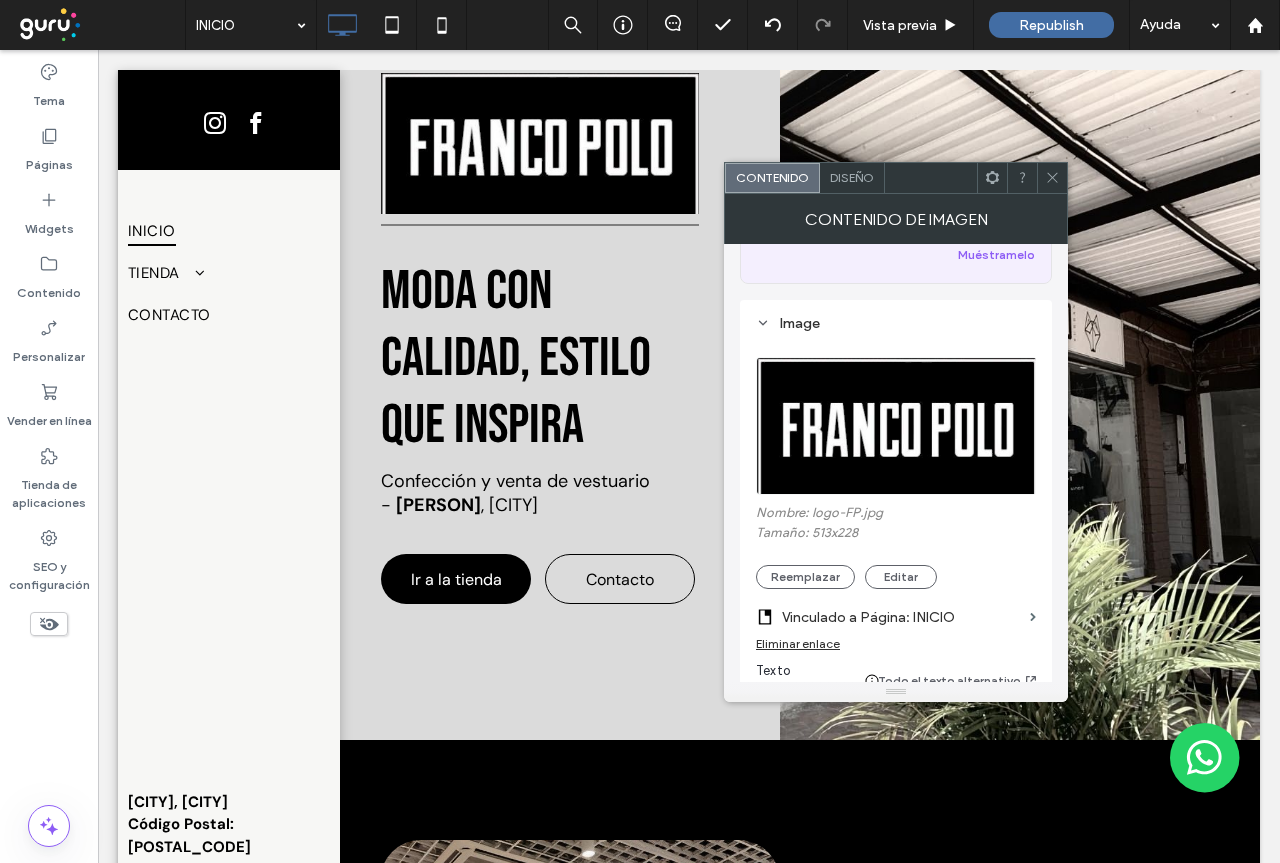 scroll, scrollTop: 206, scrollLeft: 0, axis: vertical 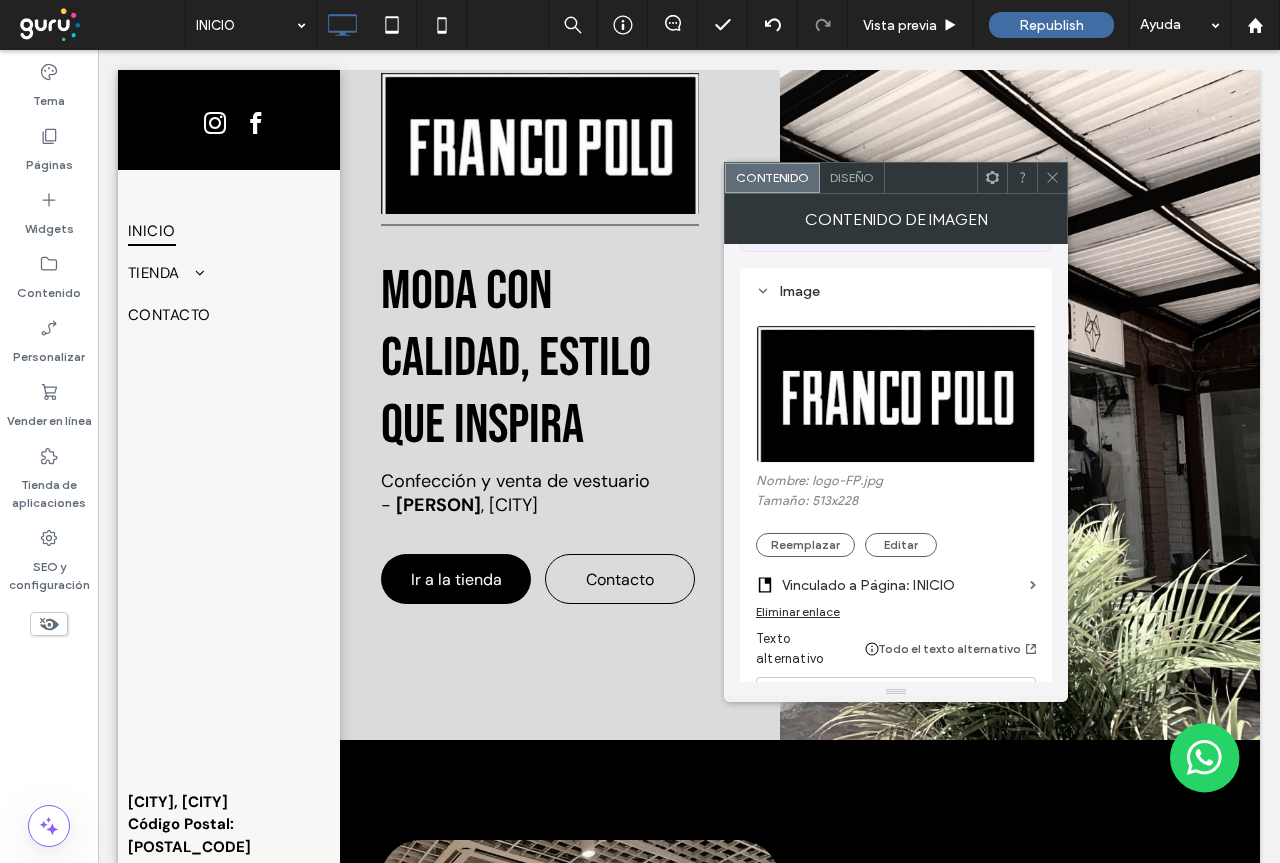 click on "Diseño" at bounding box center [852, 177] 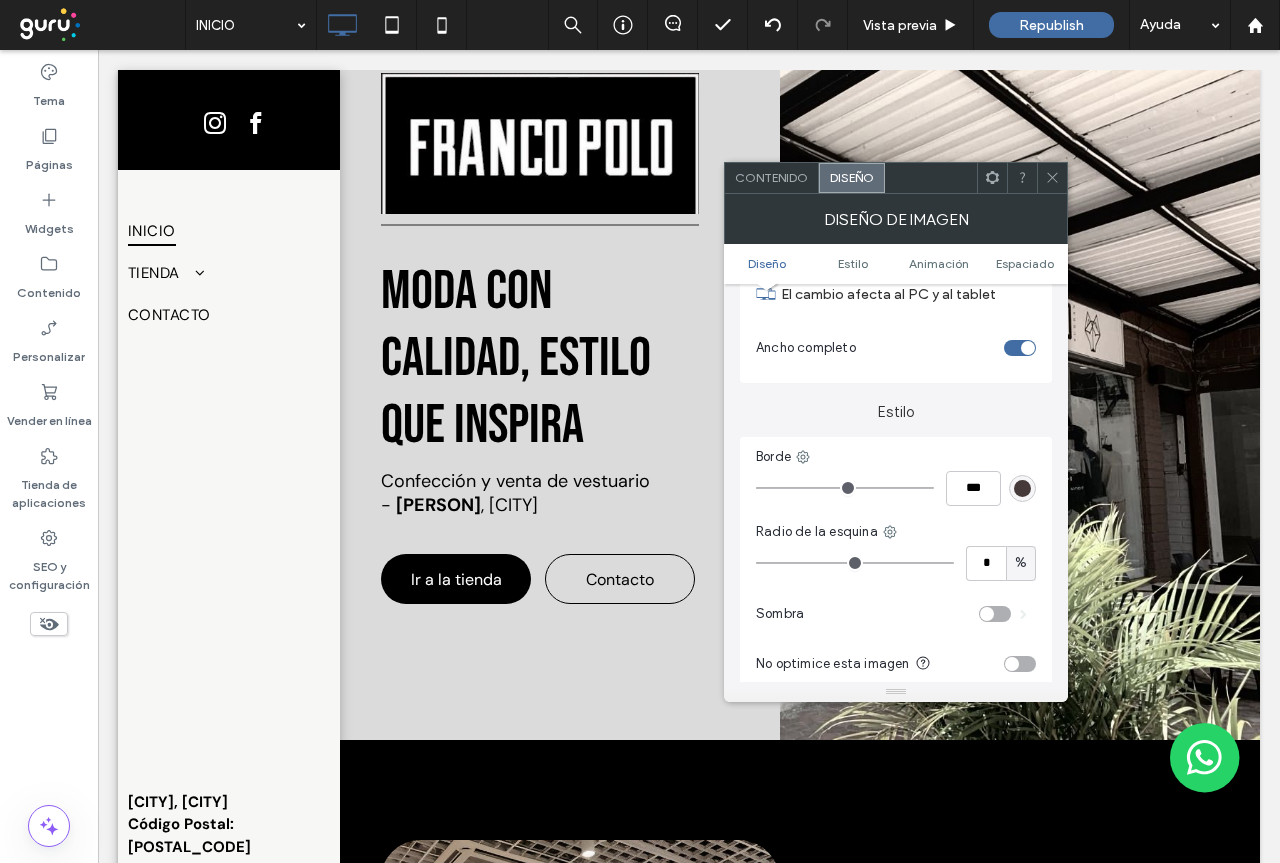 scroll, scrollTop: 300, scrollLeft: 0, axis: vertical 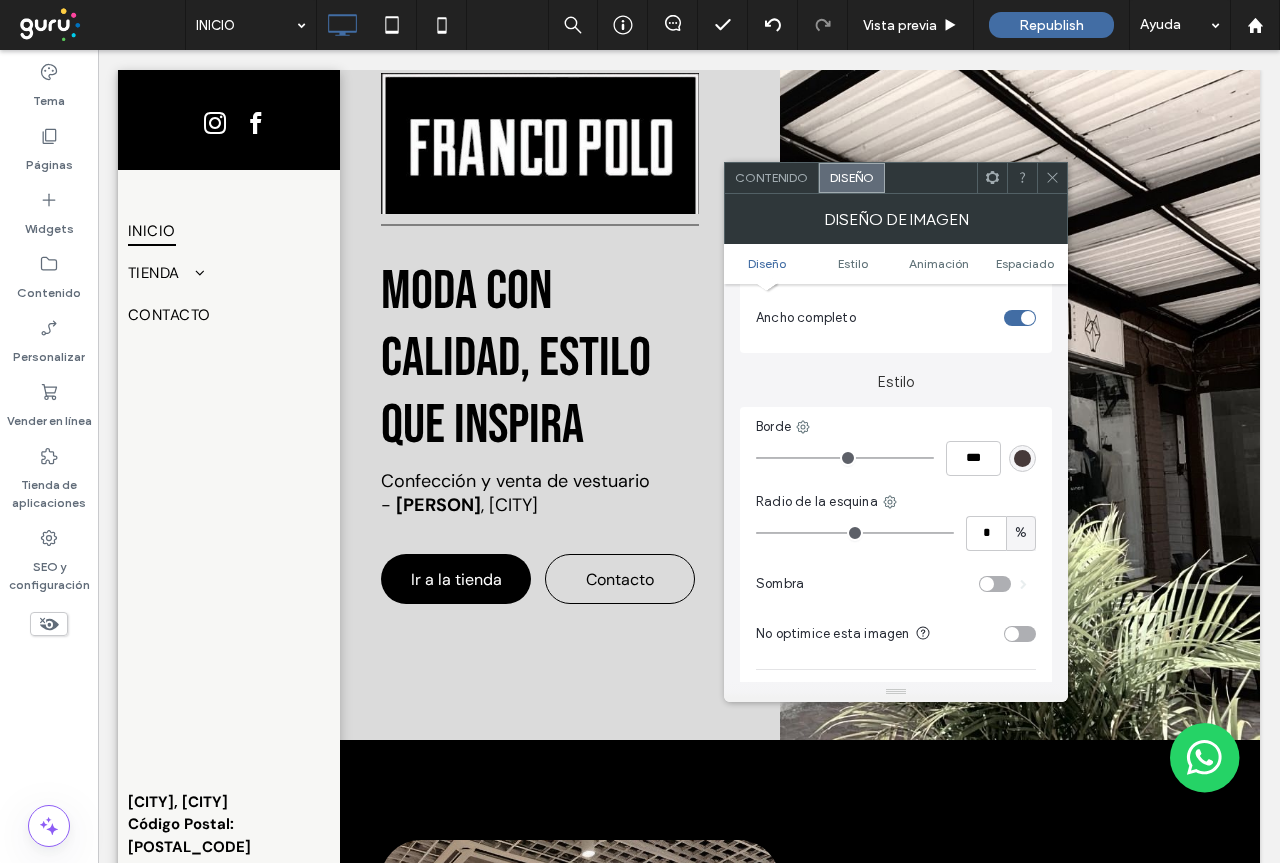 click at bounding box center (1028, 318) 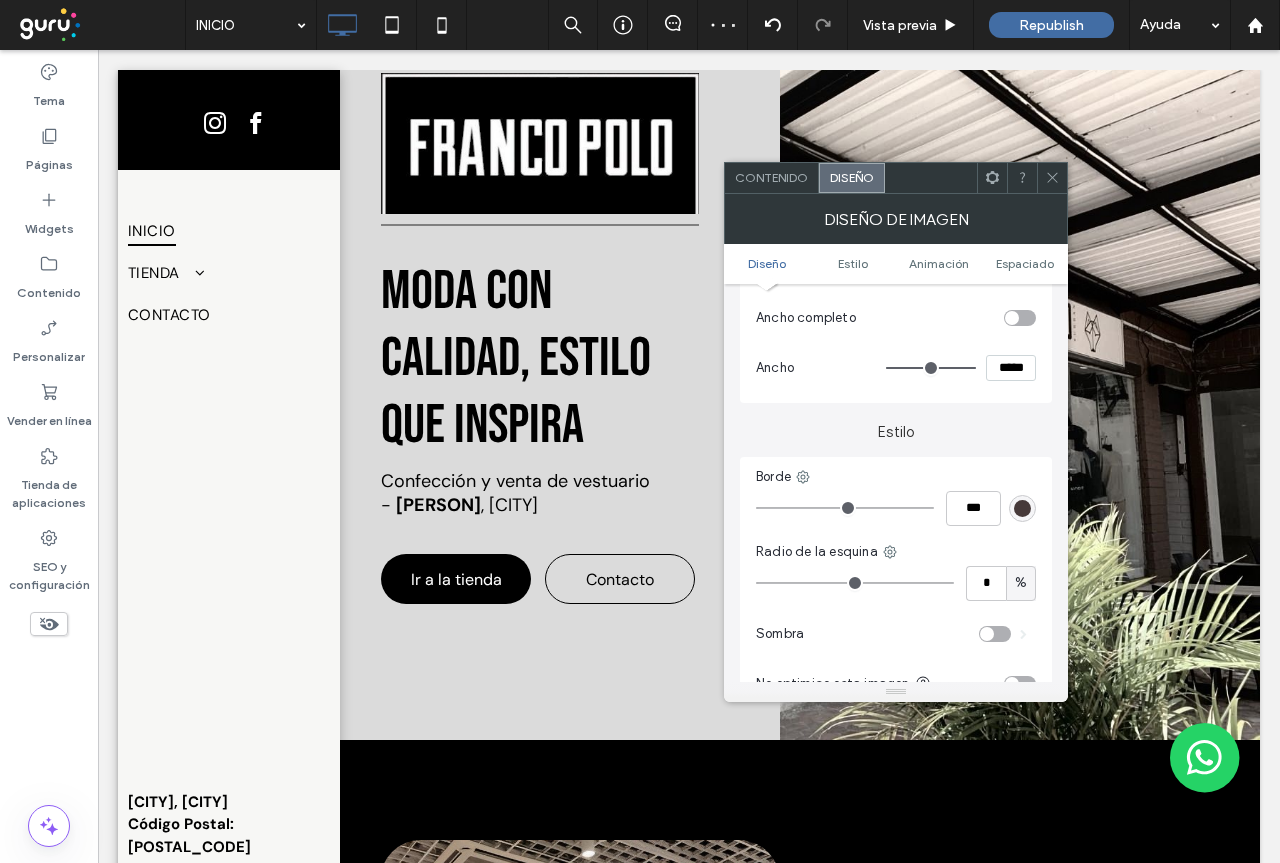 drag, startPoint x: 967, startPoint y: 370, endPoint x: 994, endPoint y: 360, distance: 28.79236 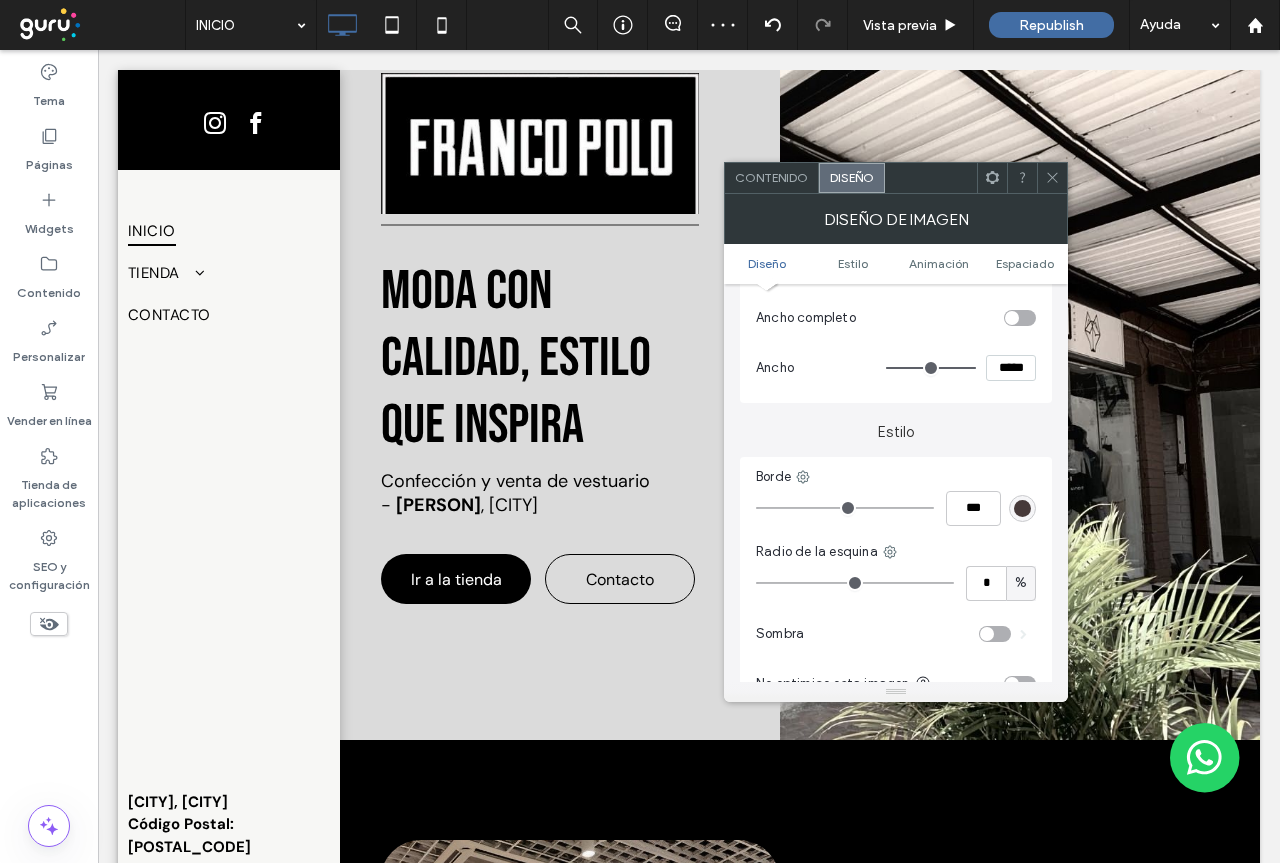 click at bounding box center (931, 368) 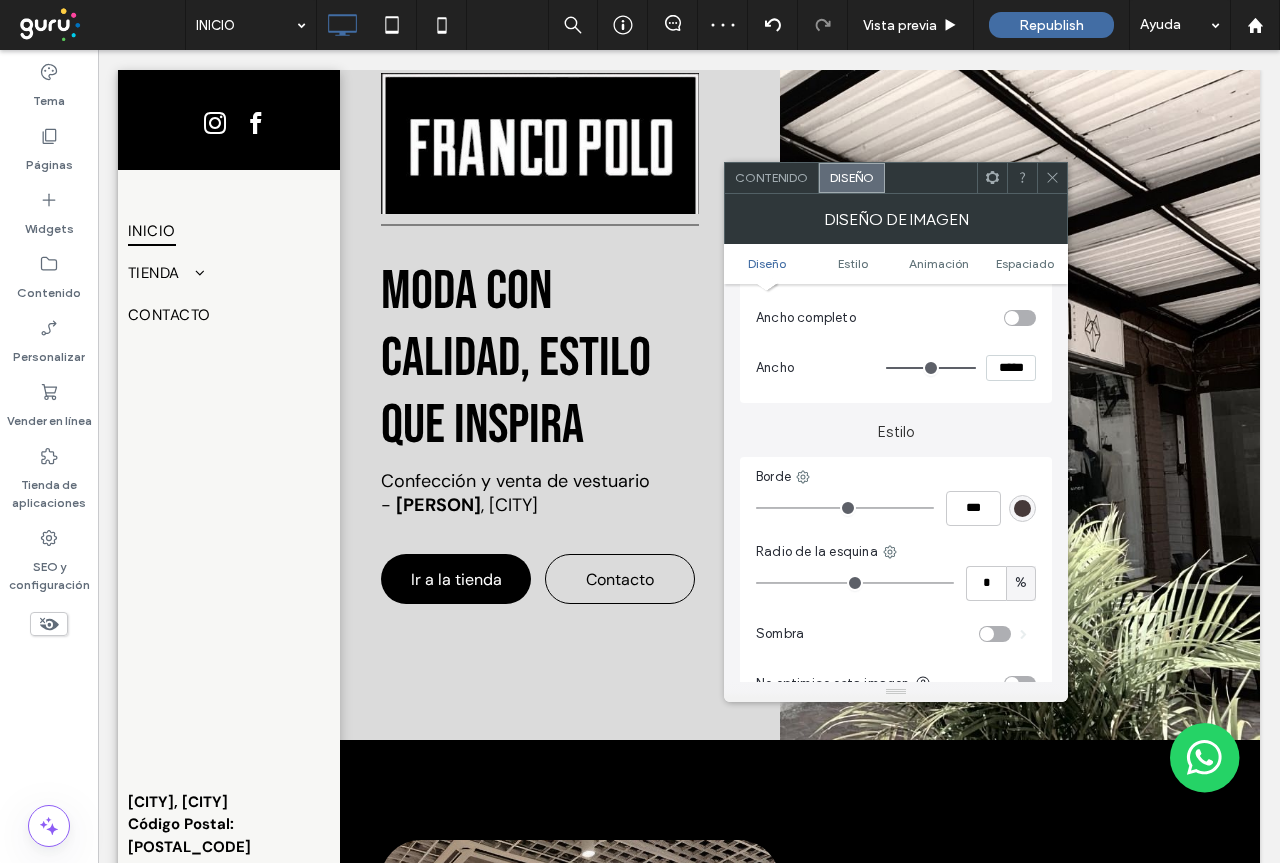 click at bounding box center [1052, 178] 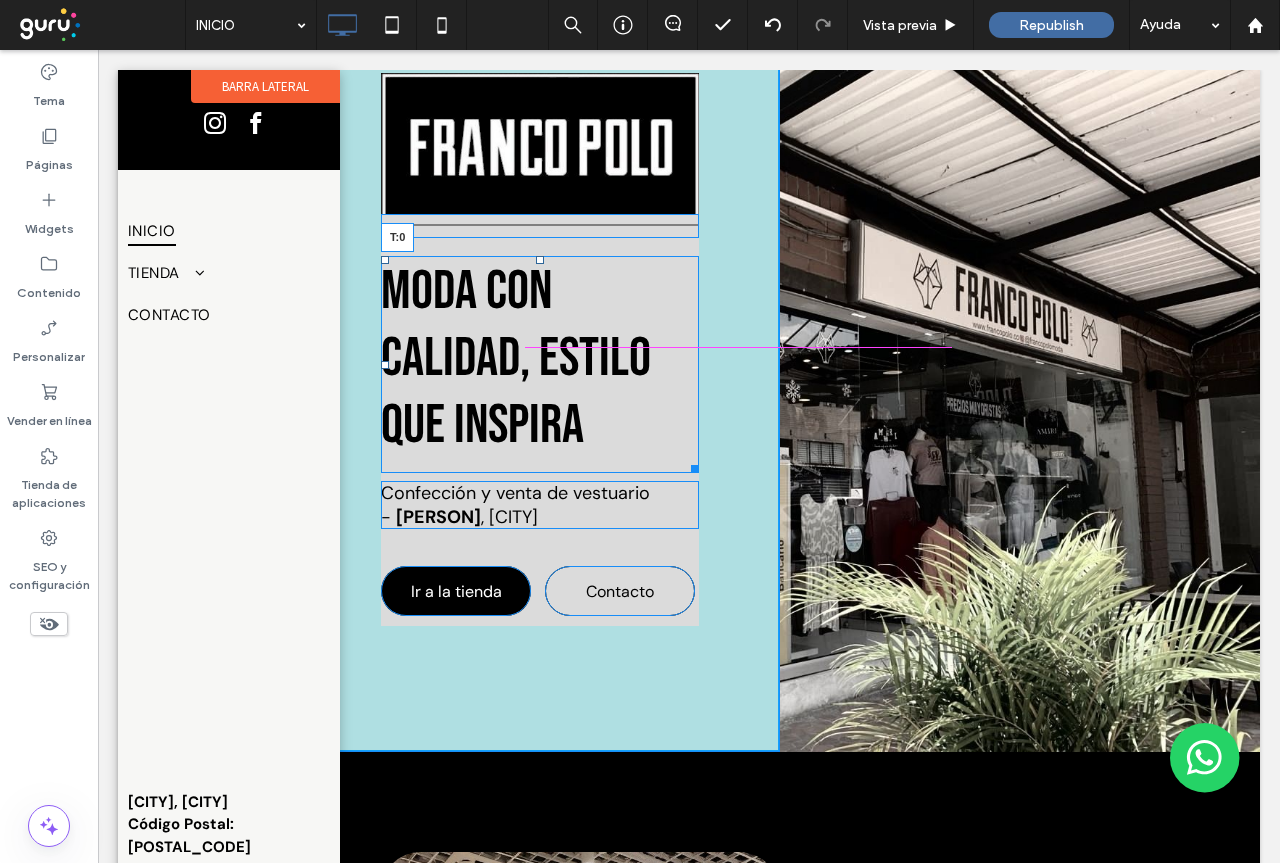 drag, startPoint x: 526, startPoint y: 259, endPoint x: 679, endPoint y: 323, distance: 165.84631 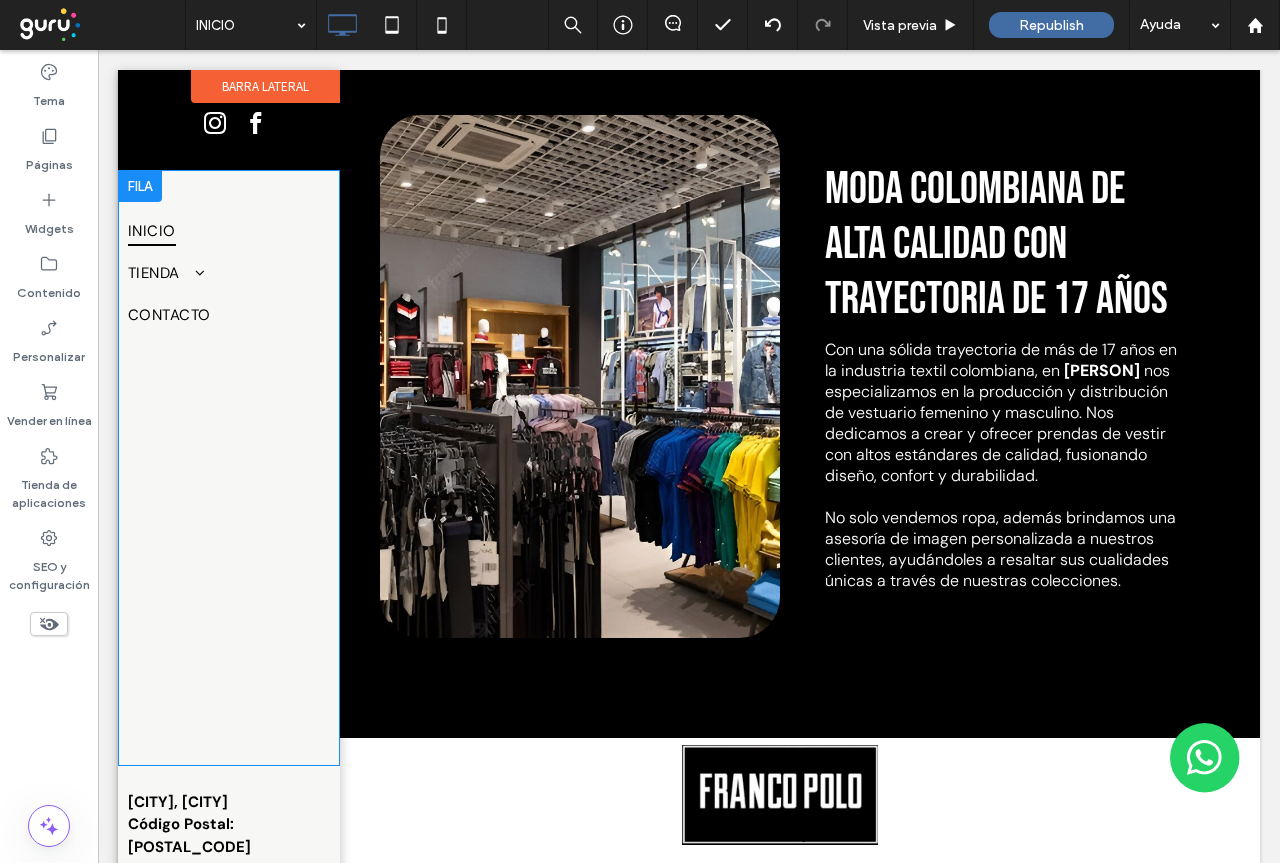 scroll, scrollTop: 985, scrollLeft: 0, axis: vertical 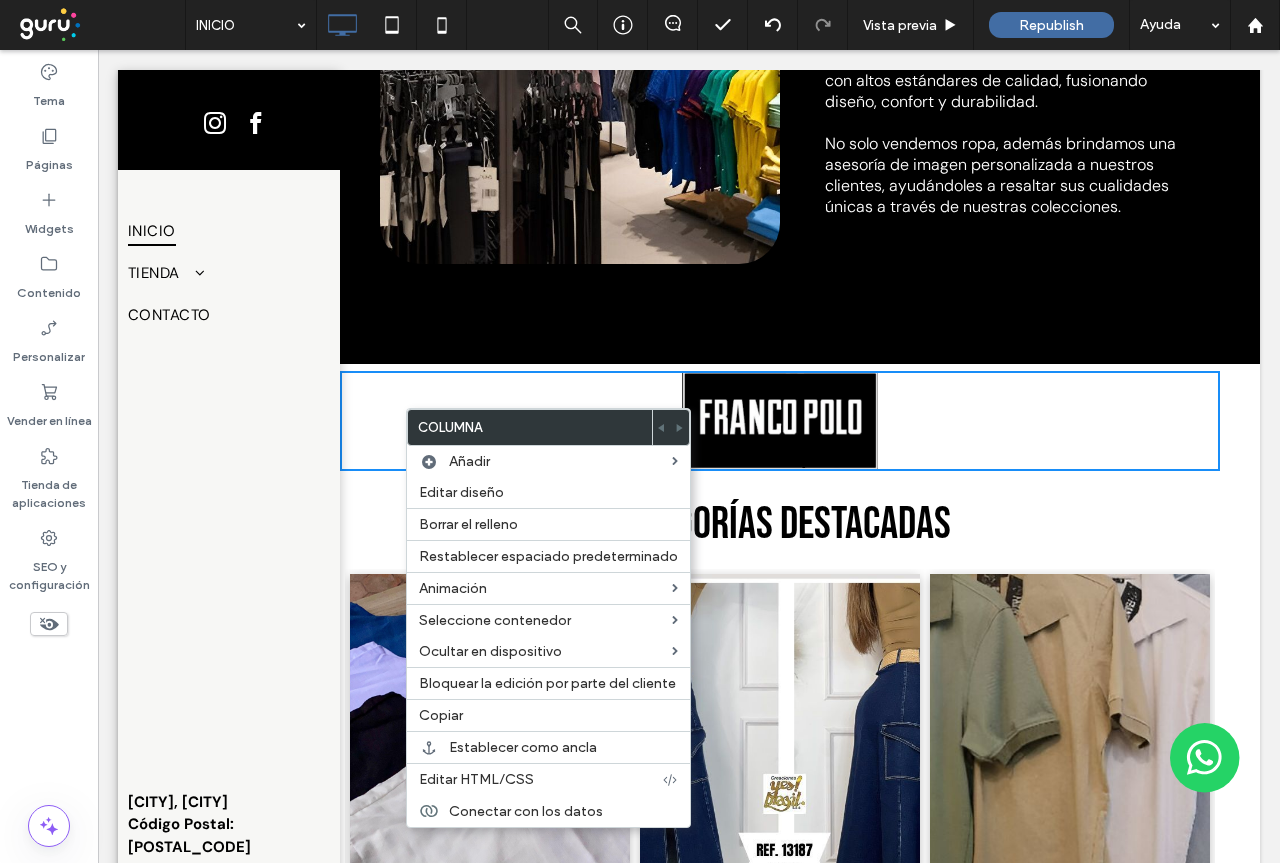 click on "Click To Paste" at bounding box center (780, 421) 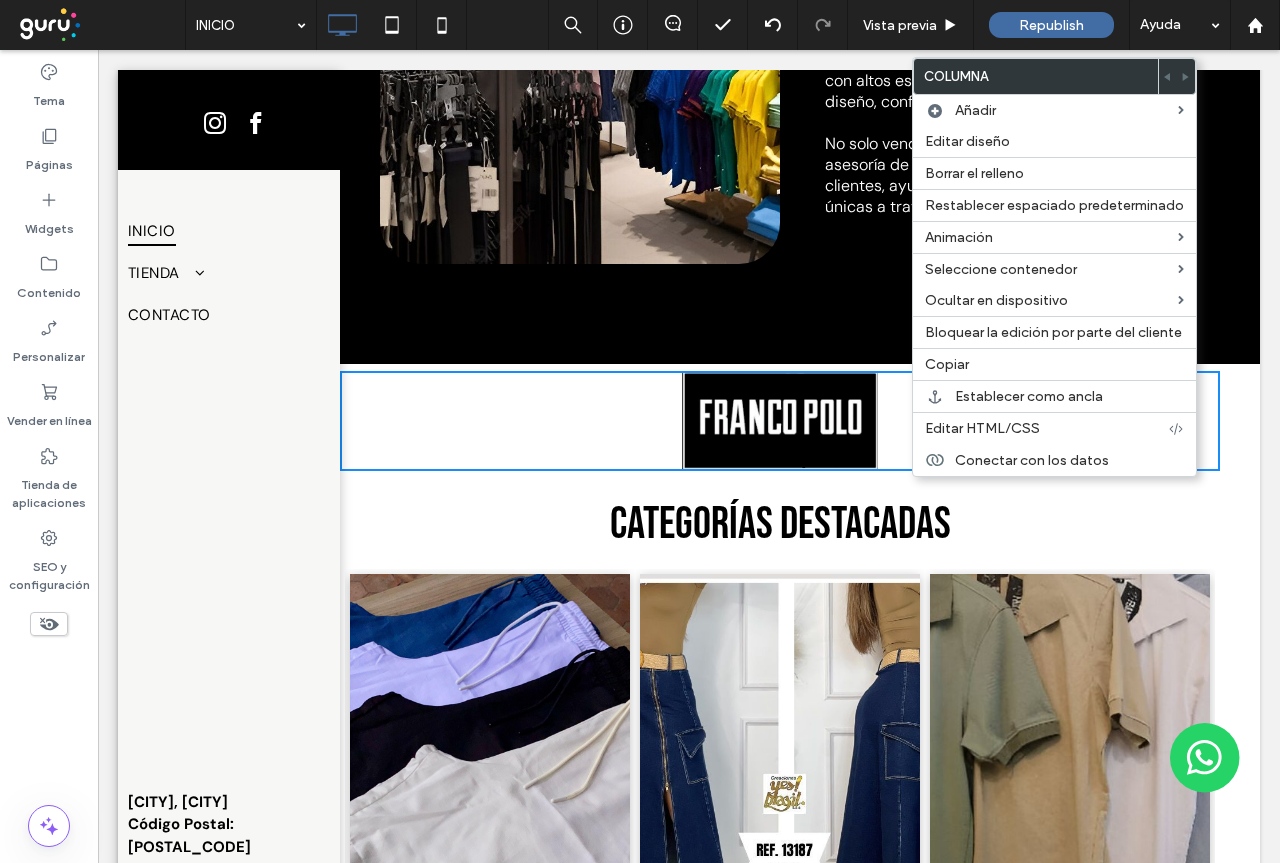 click on "Click To Paste" at bounding box center (780, 421) 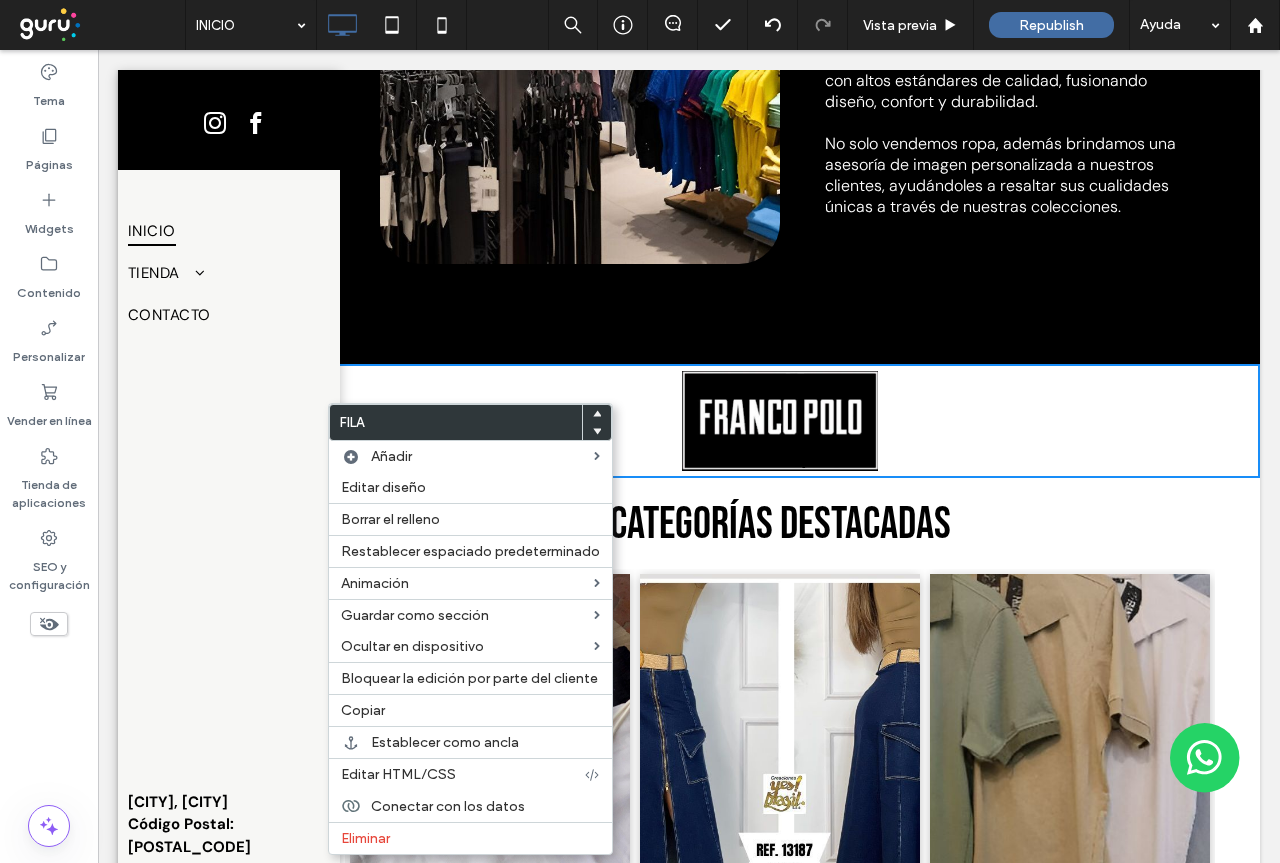 click on "Click To Paste" at bounding box center (780, 421) 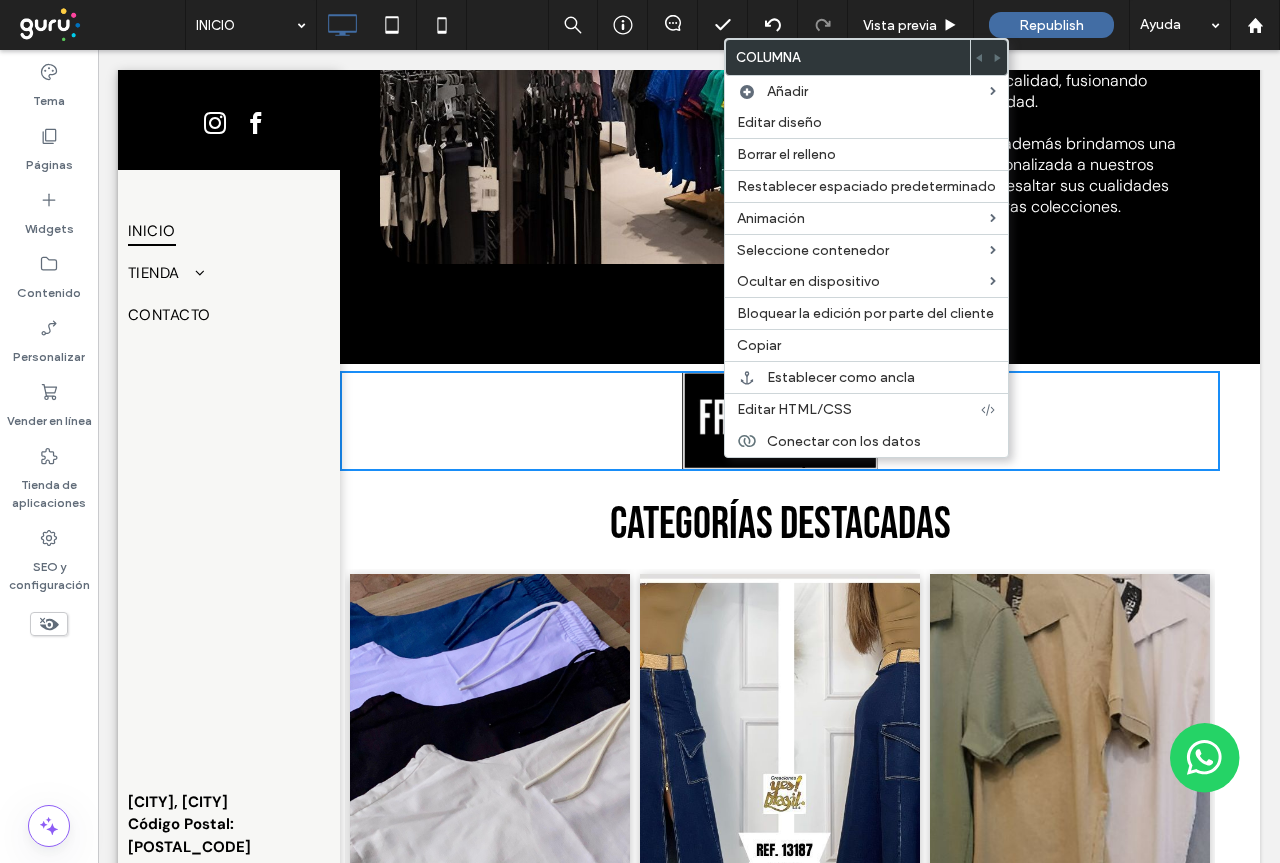 click on "Click To Paste" at bounding box center (780, 421) 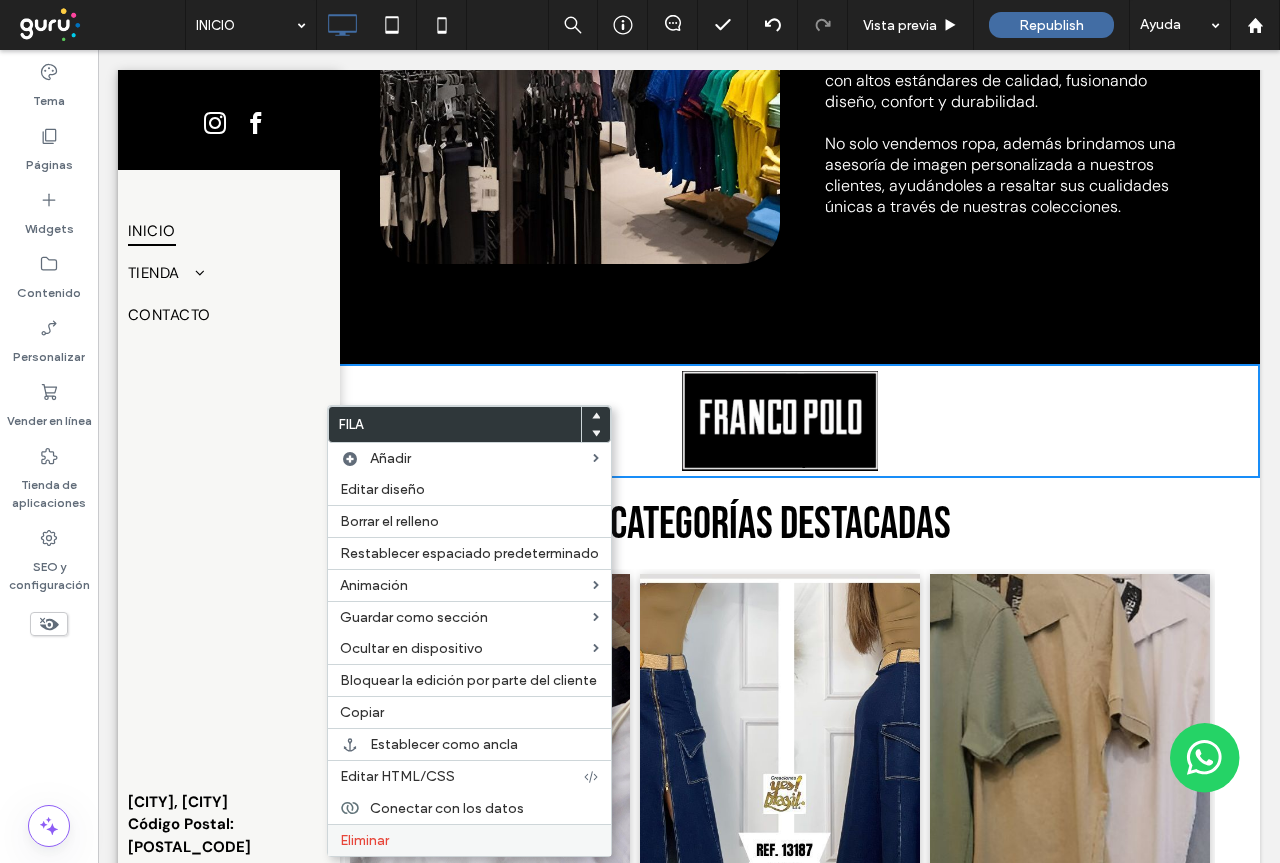 click on "Eliminar" at bounding box center [364, 840] 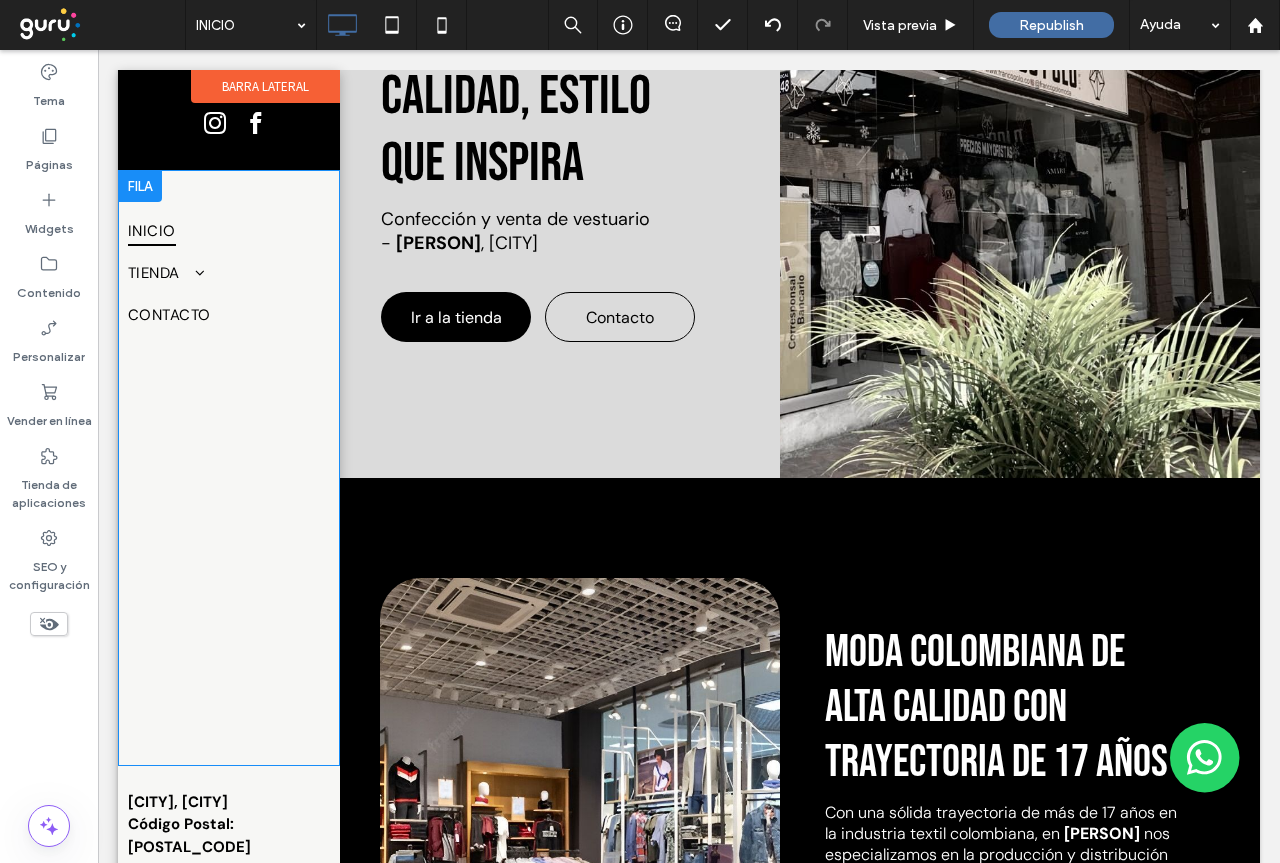 scroll, scrollTop: 0, scrollLeft: 0, axis: both 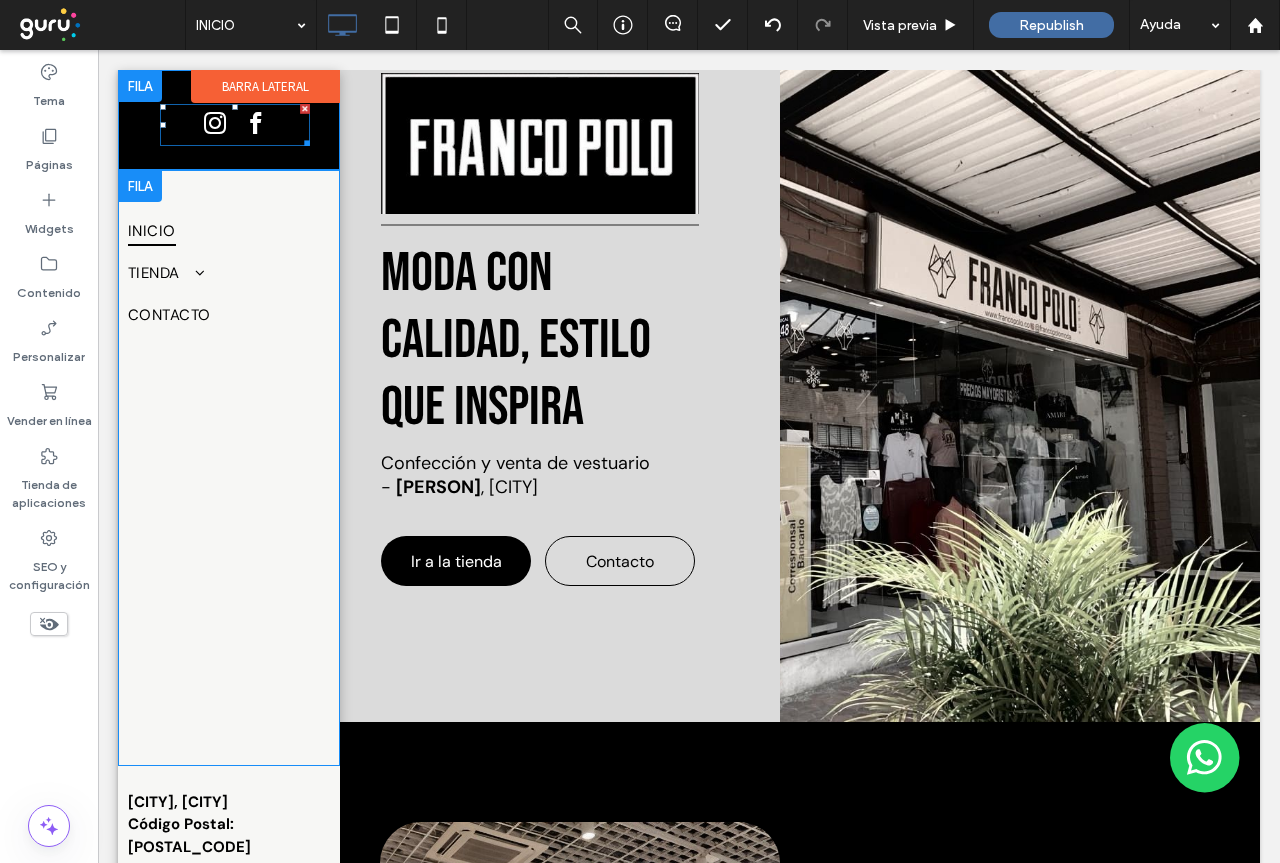 click at bounding box center [235, 125] 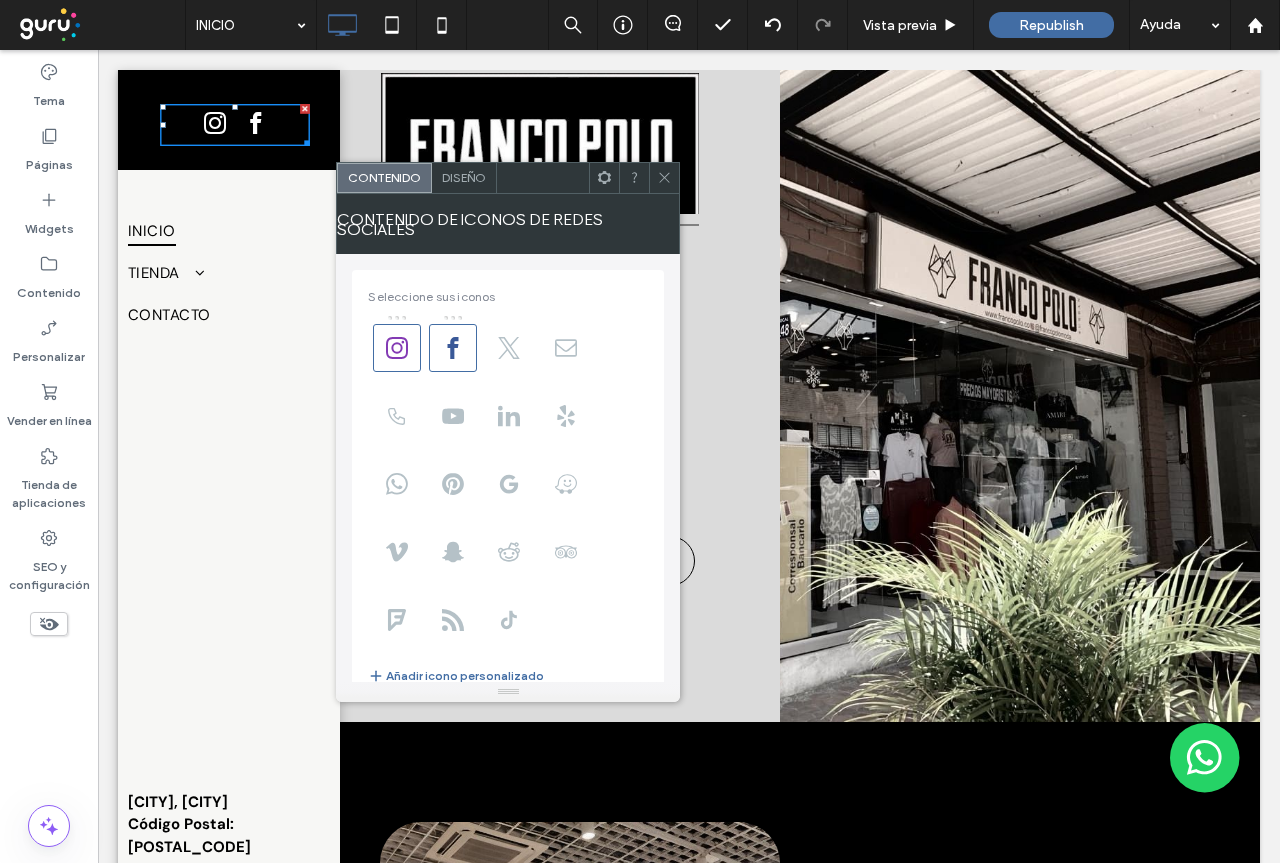 click on "Diseño" at bounding box center [464, 177] 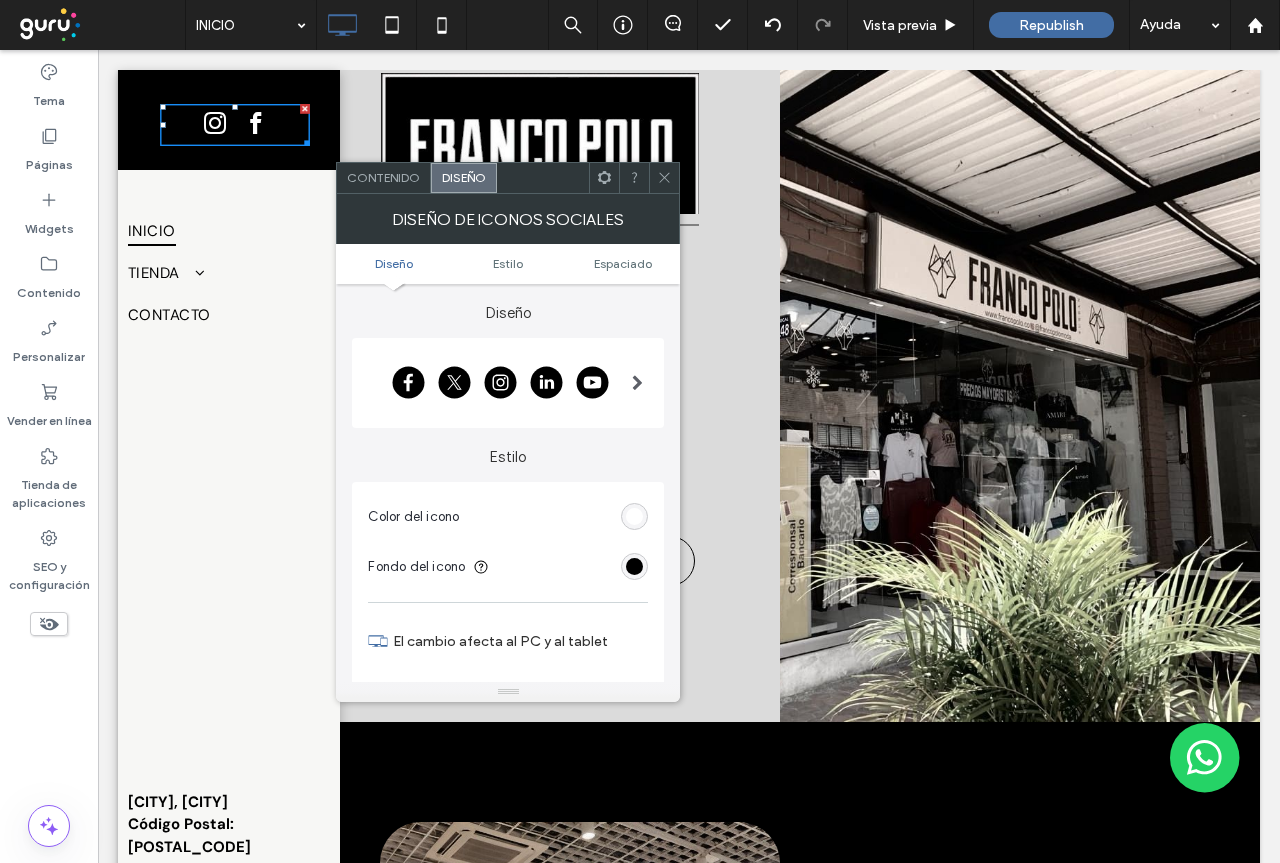 scroll, scrollTop: 400, scrollLeft: 0, axis: vertical 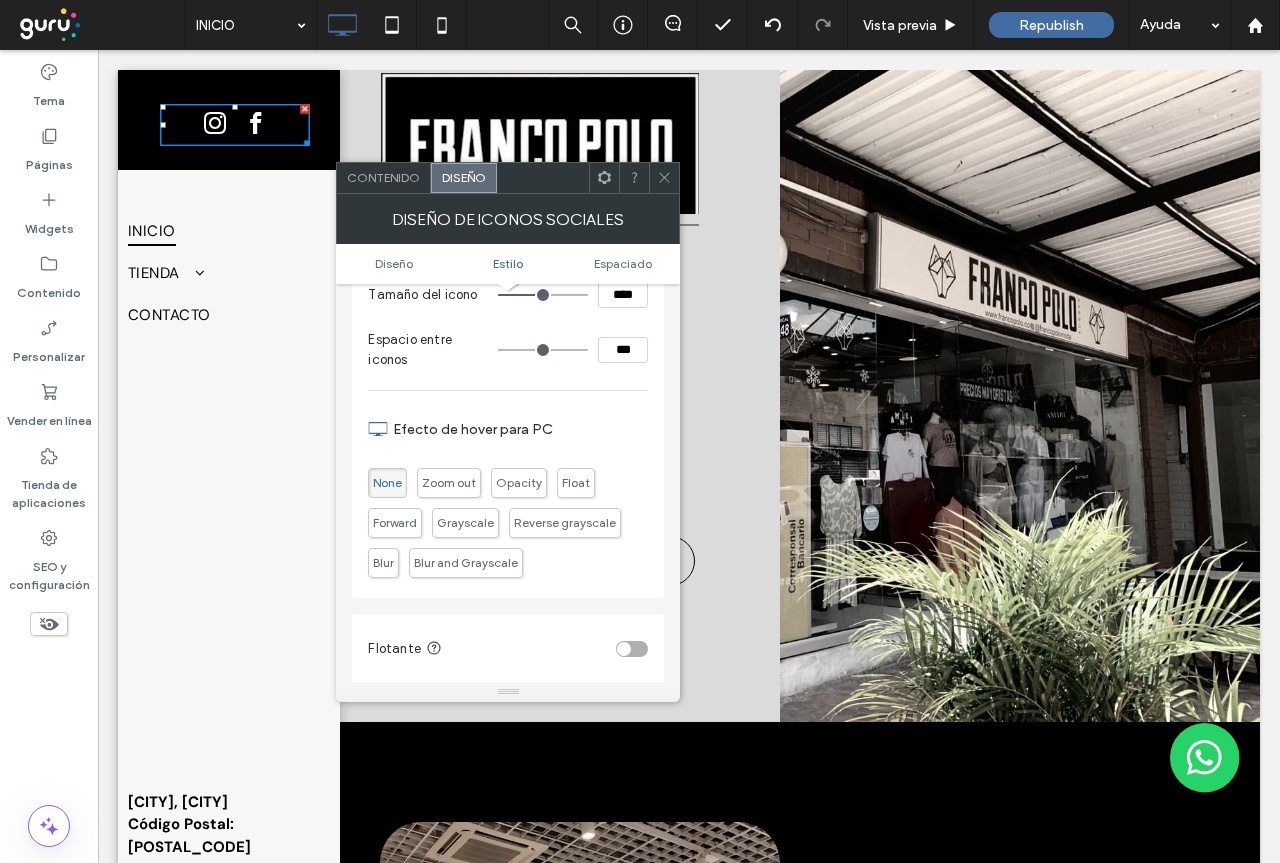 click on "****" at bounding box center [623, 295] 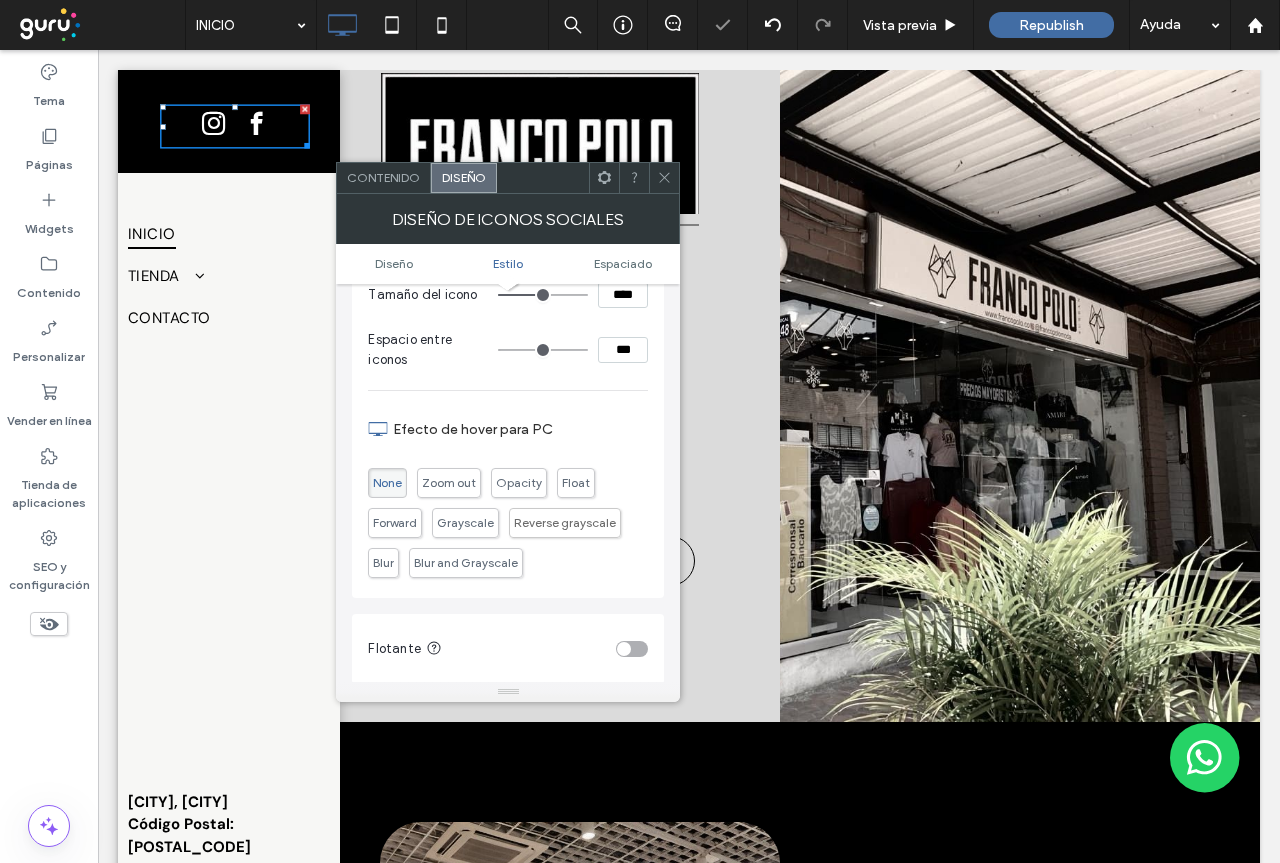 click 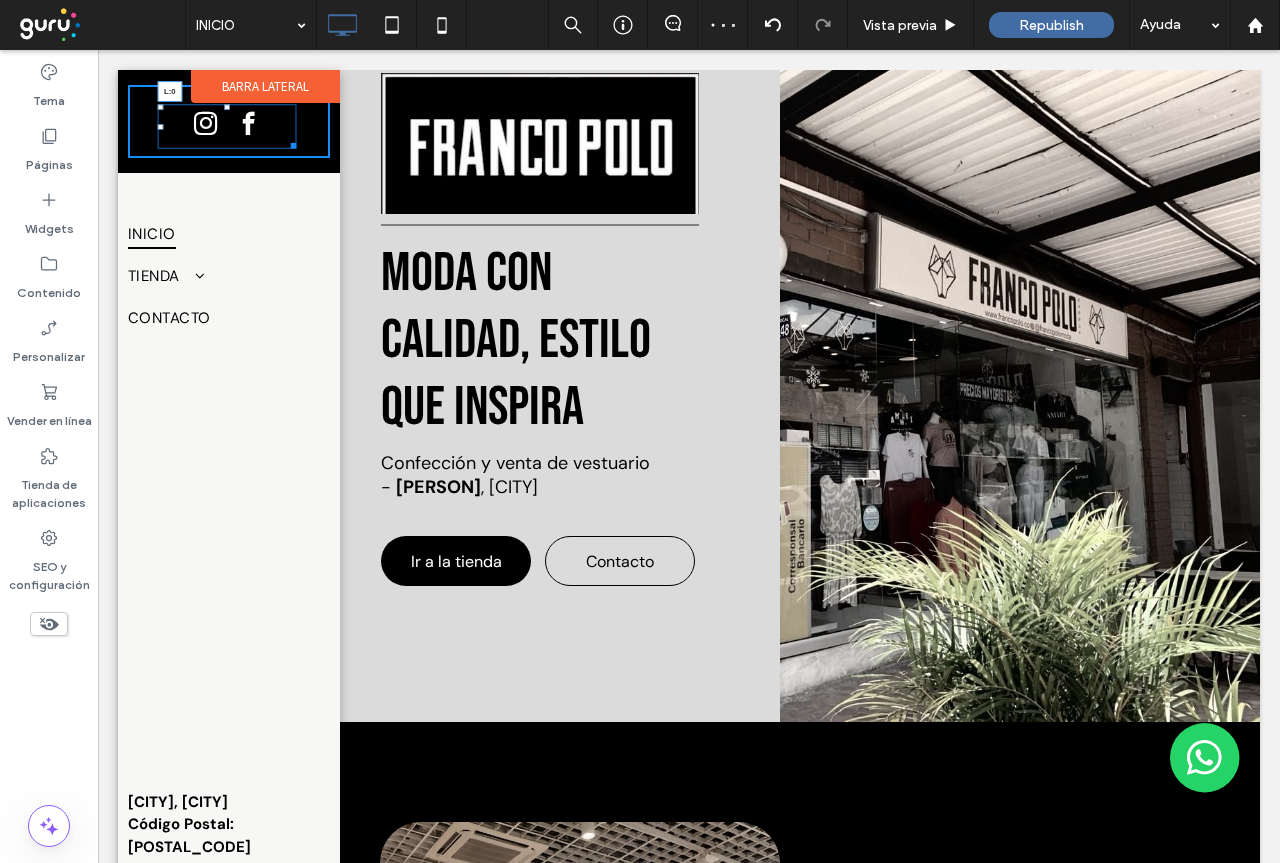 drag, startPoint x: 159, startPoint y: 125, endPoint x: 143, endPoint y: 125, distance: 16 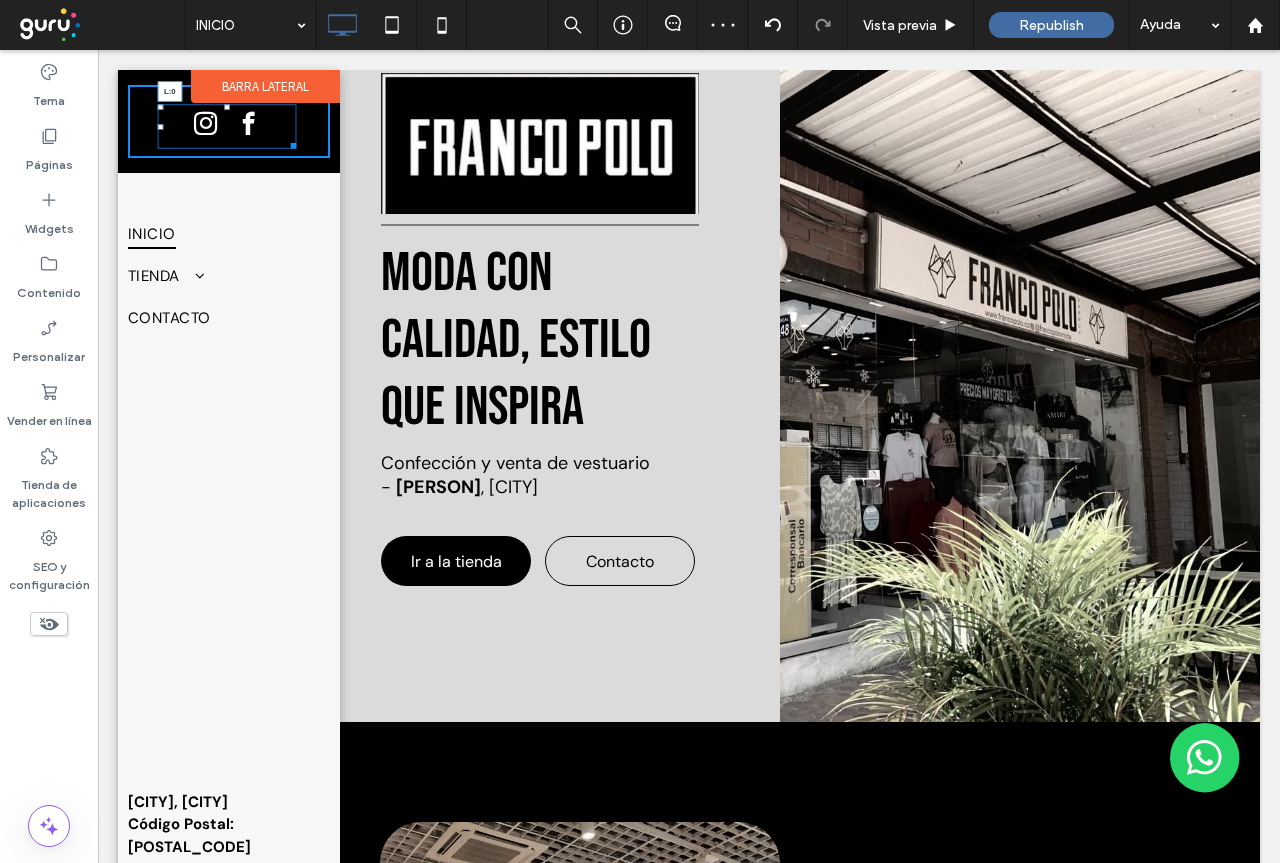 click on "Click To Paste
L:0" at bounding box center [229, 121] 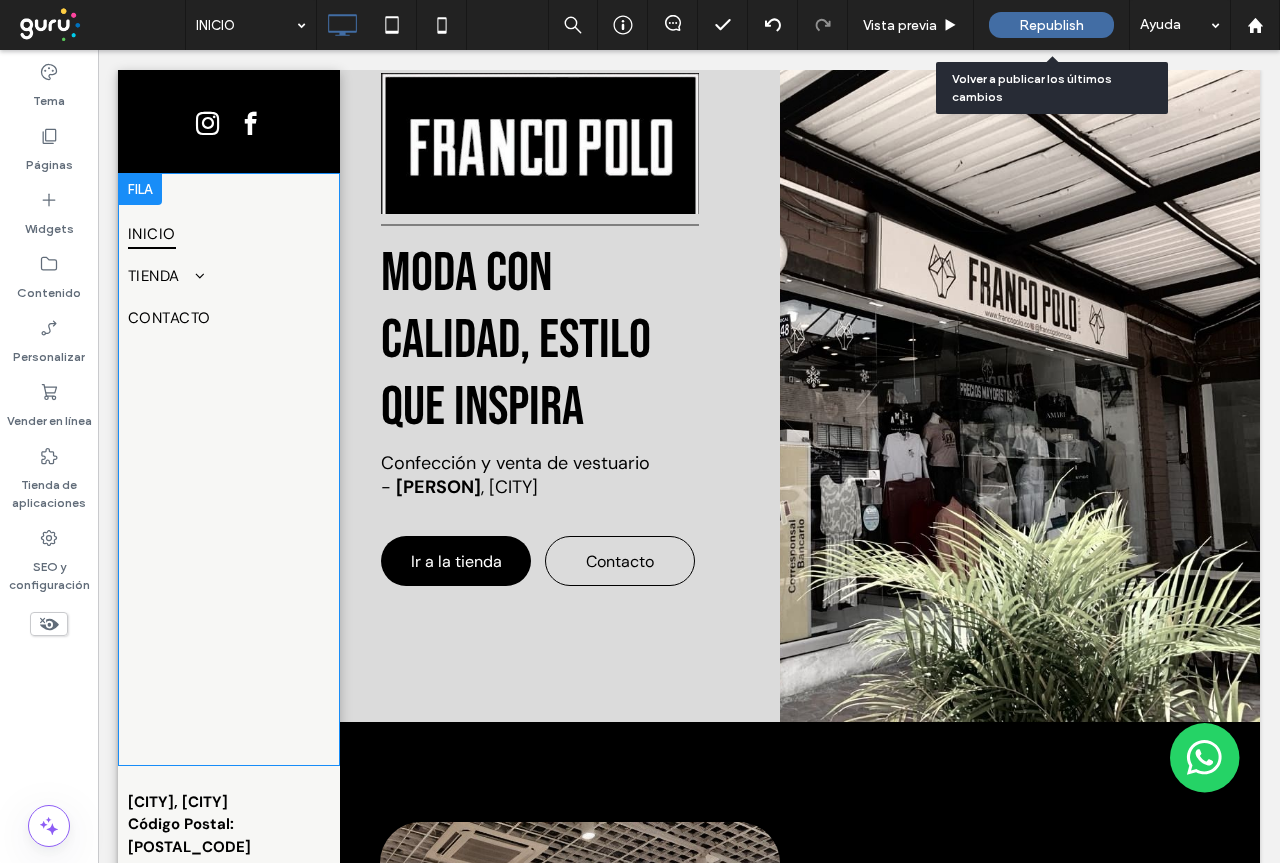 click on "Republish" at bounding box center [1051, 25] 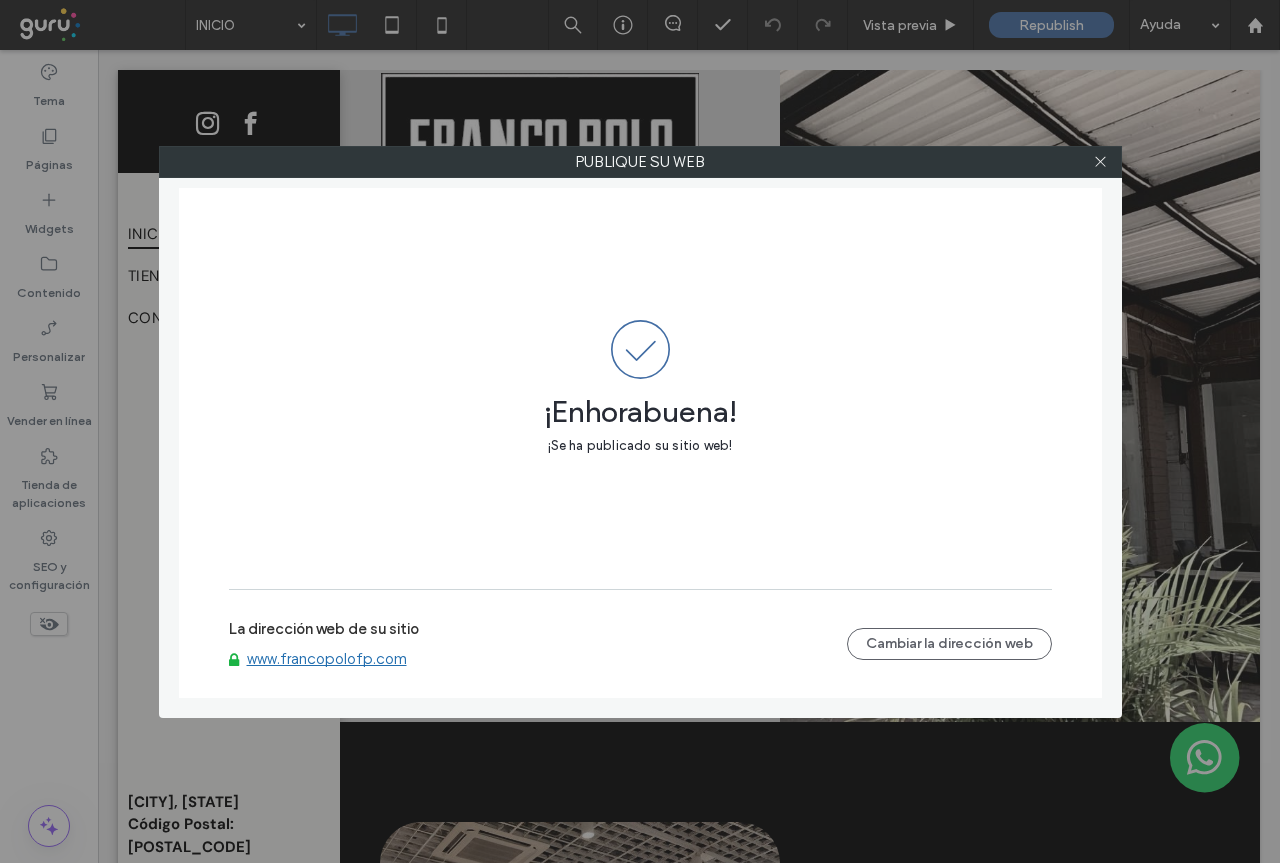 scroll, scrollTop: 0, scrollLeft: 0, axis: both 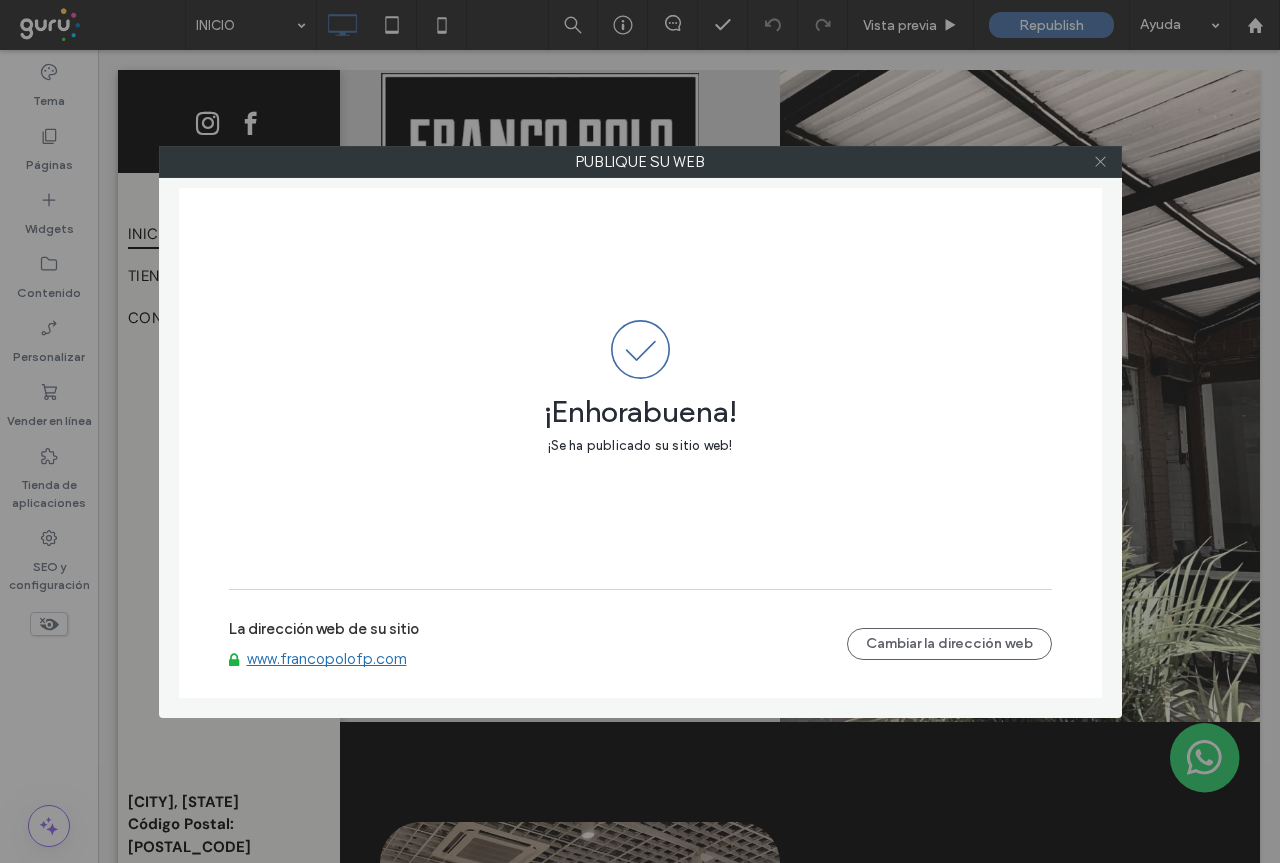click 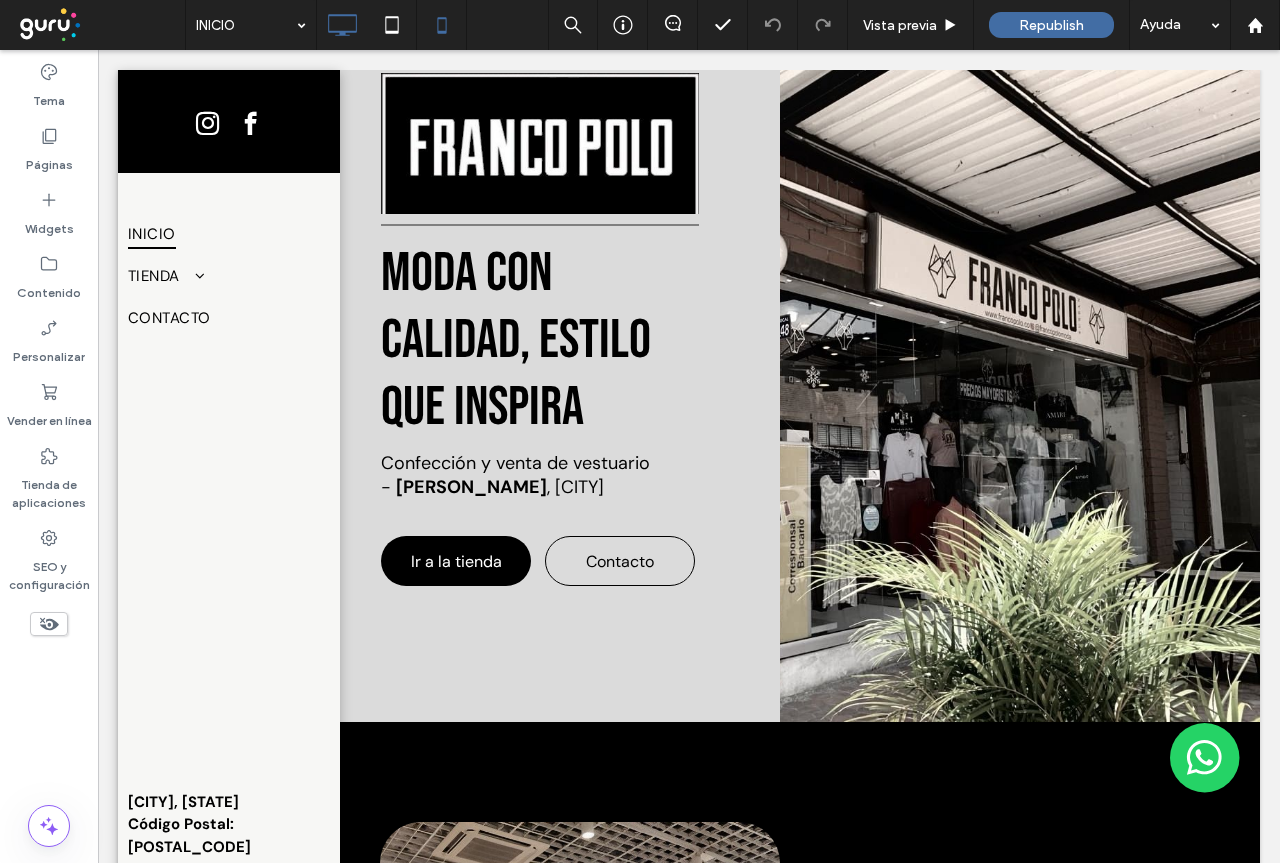 click 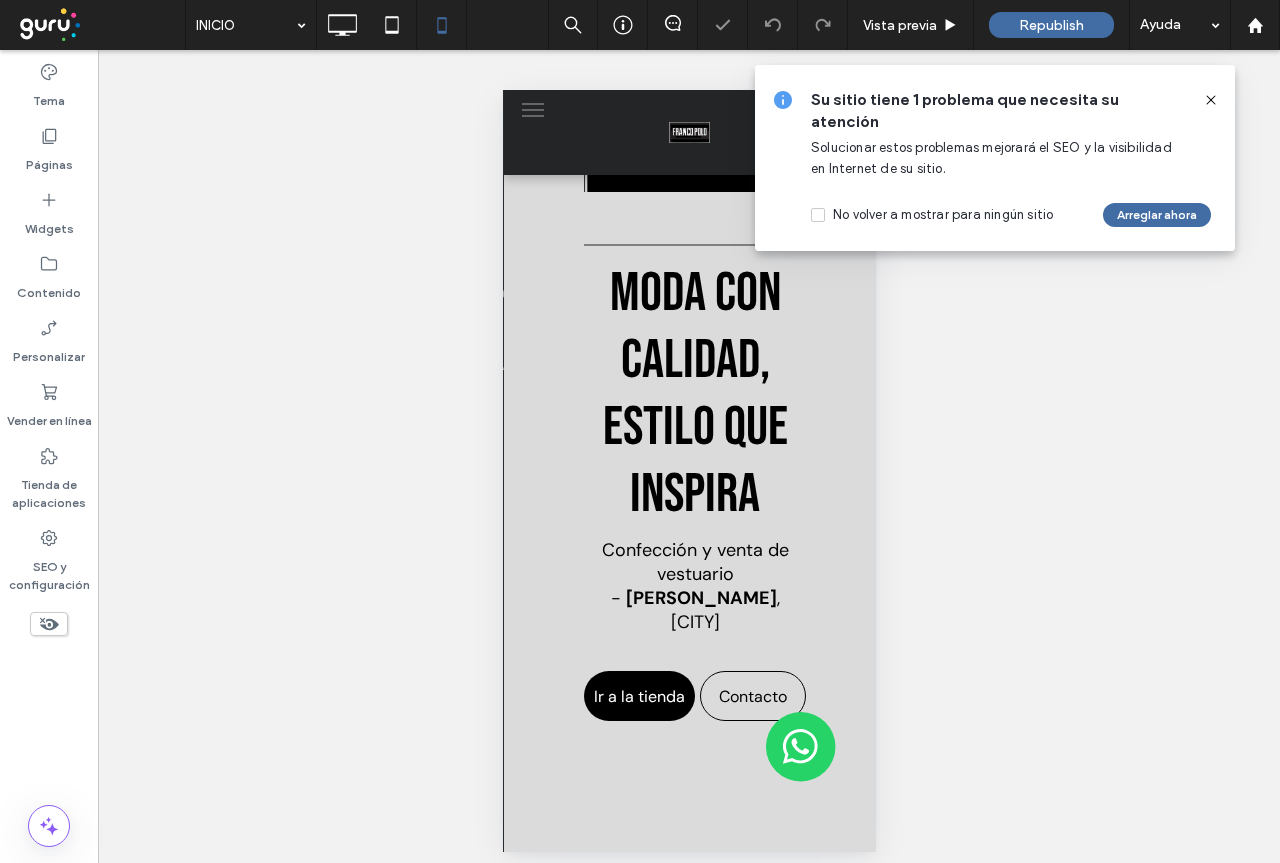 click 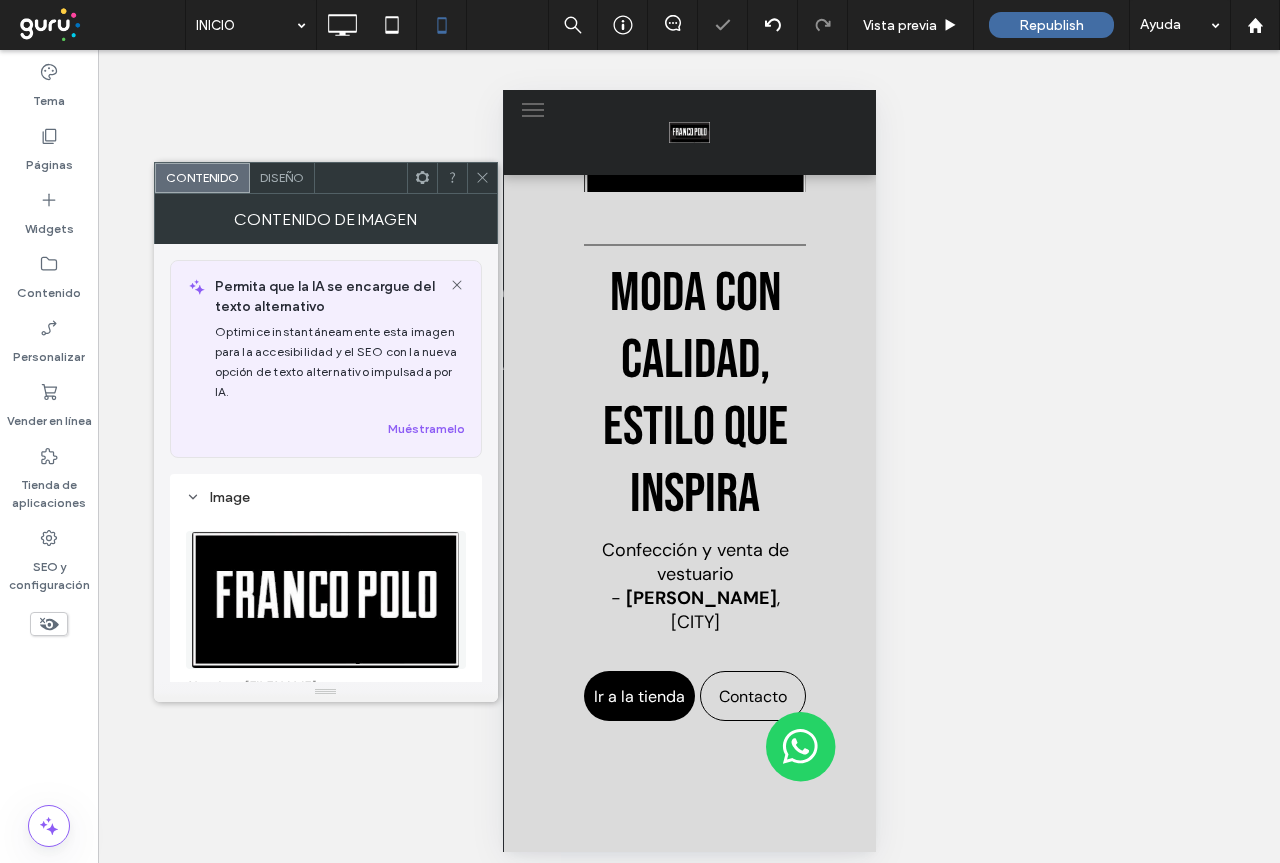 click 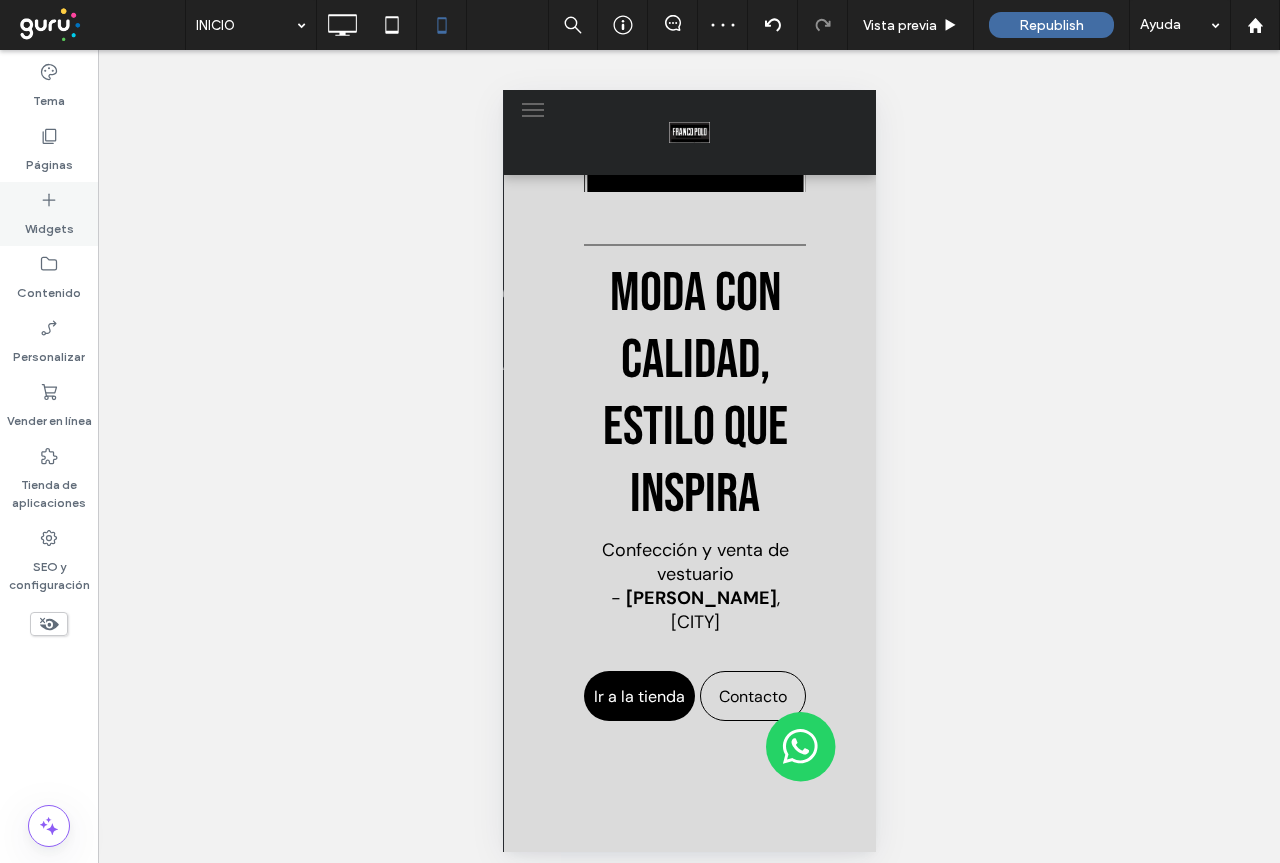 click on "Widgets" at bounding box center (49, 224) 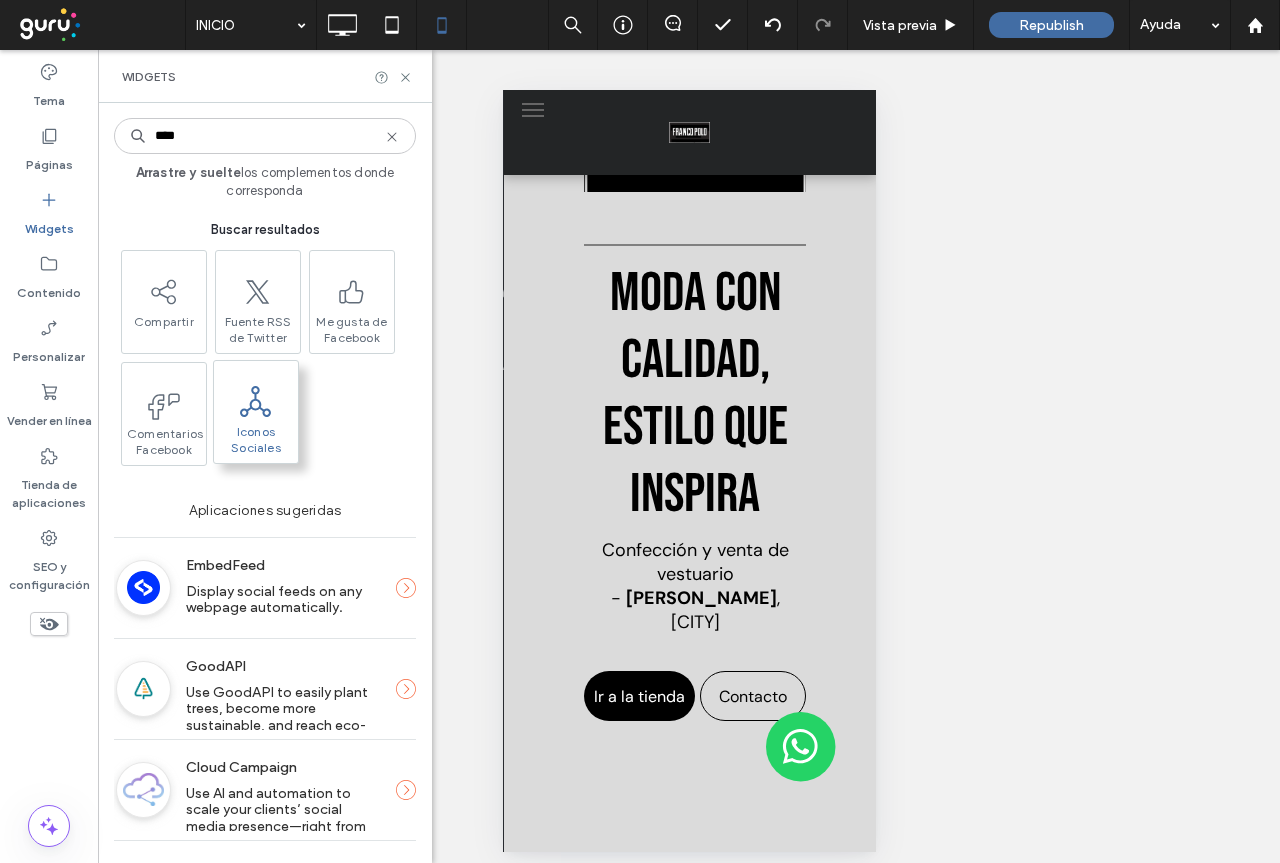 type on "****" 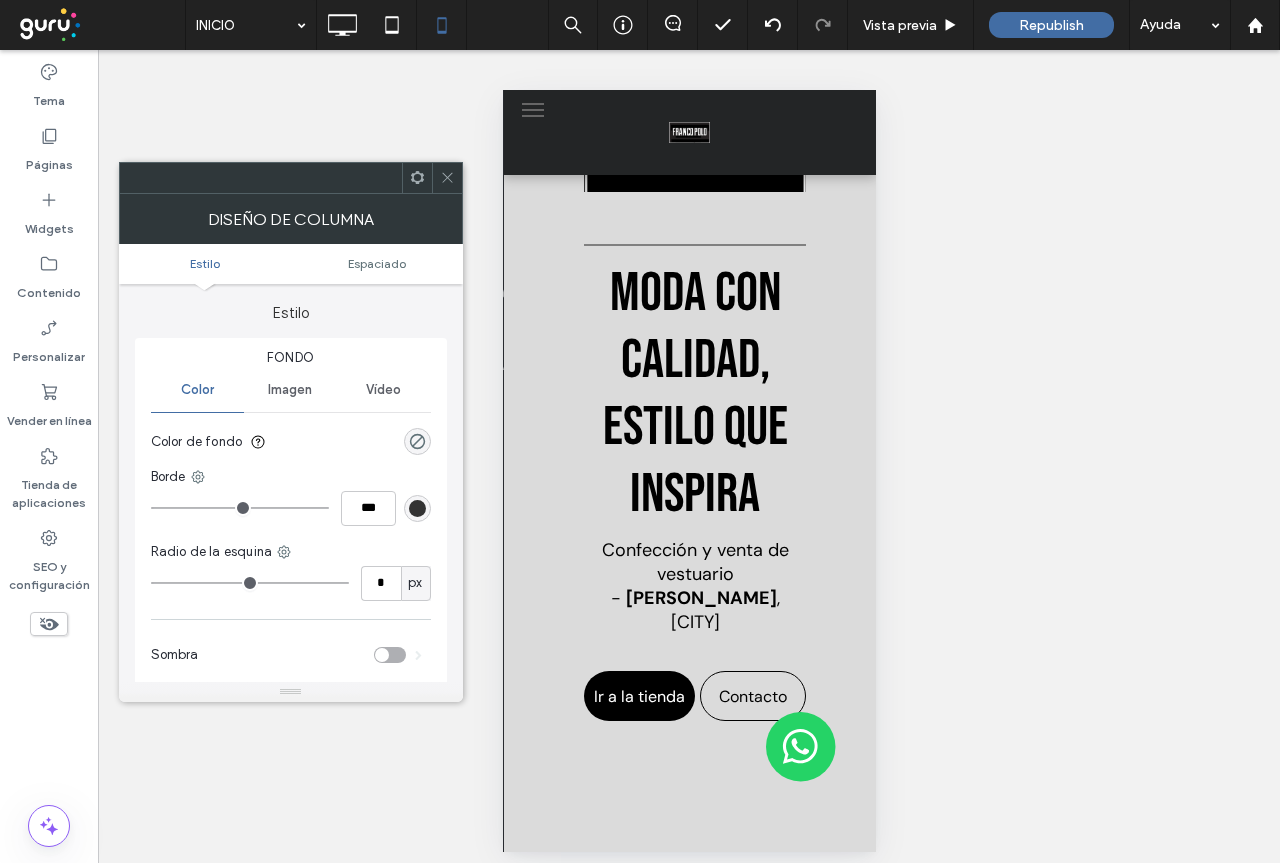 click 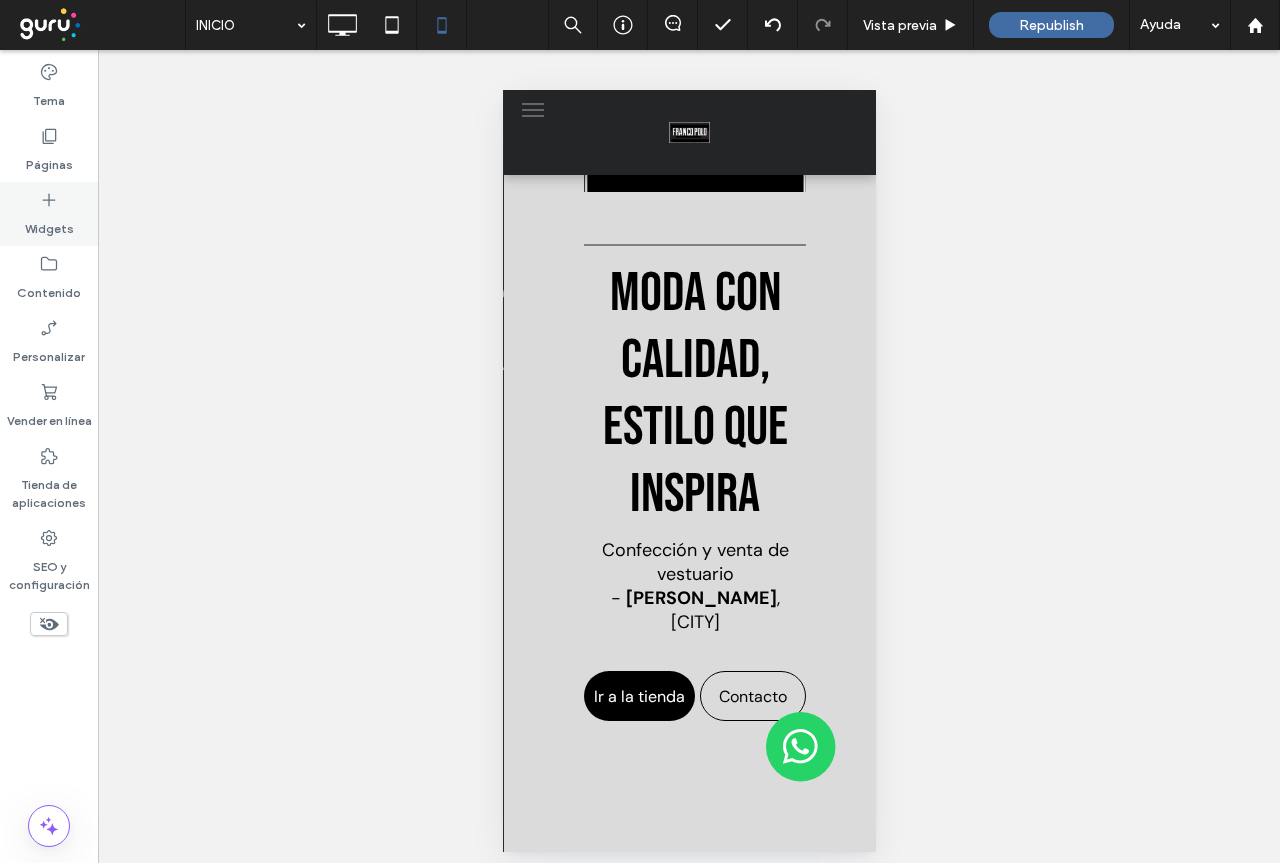 click on "Widgets" at bounding box center [49, 224] 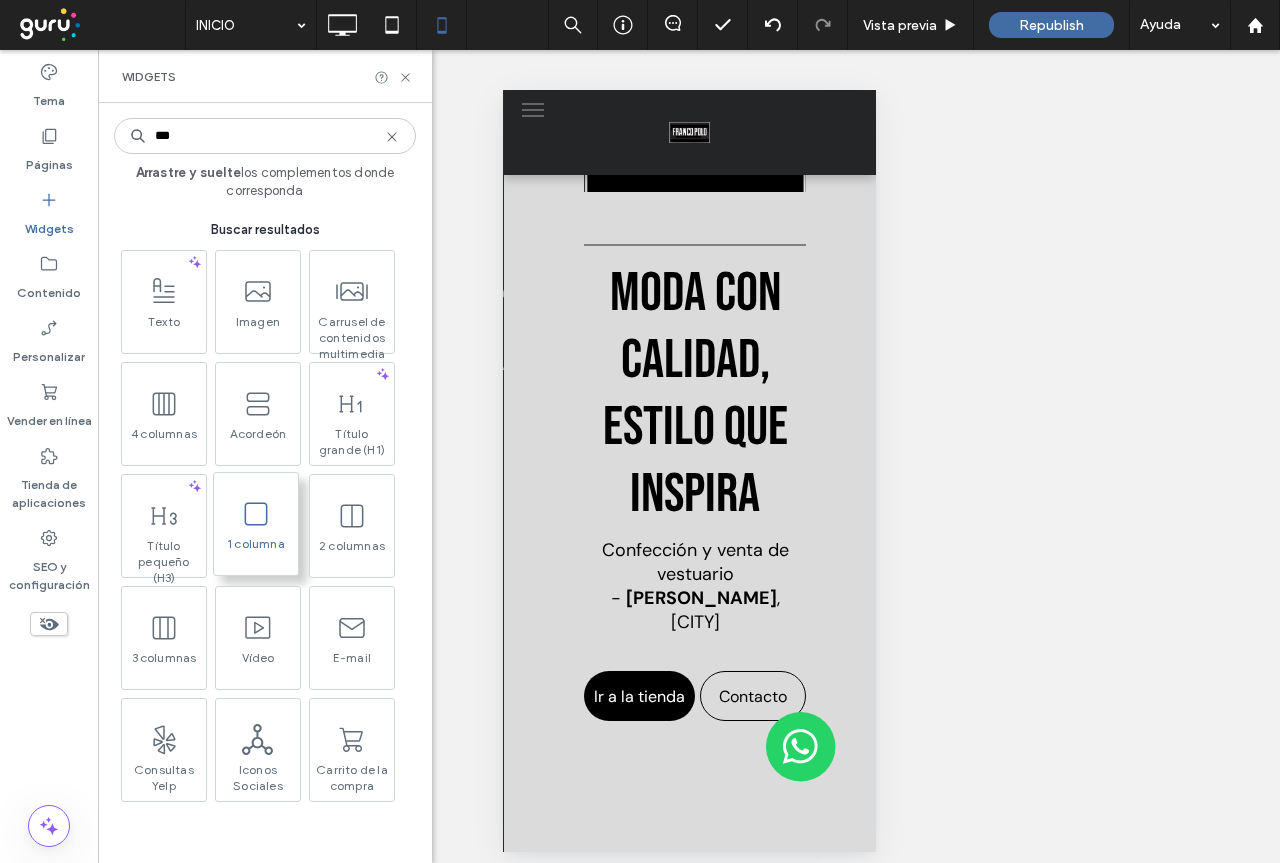 type on "***" 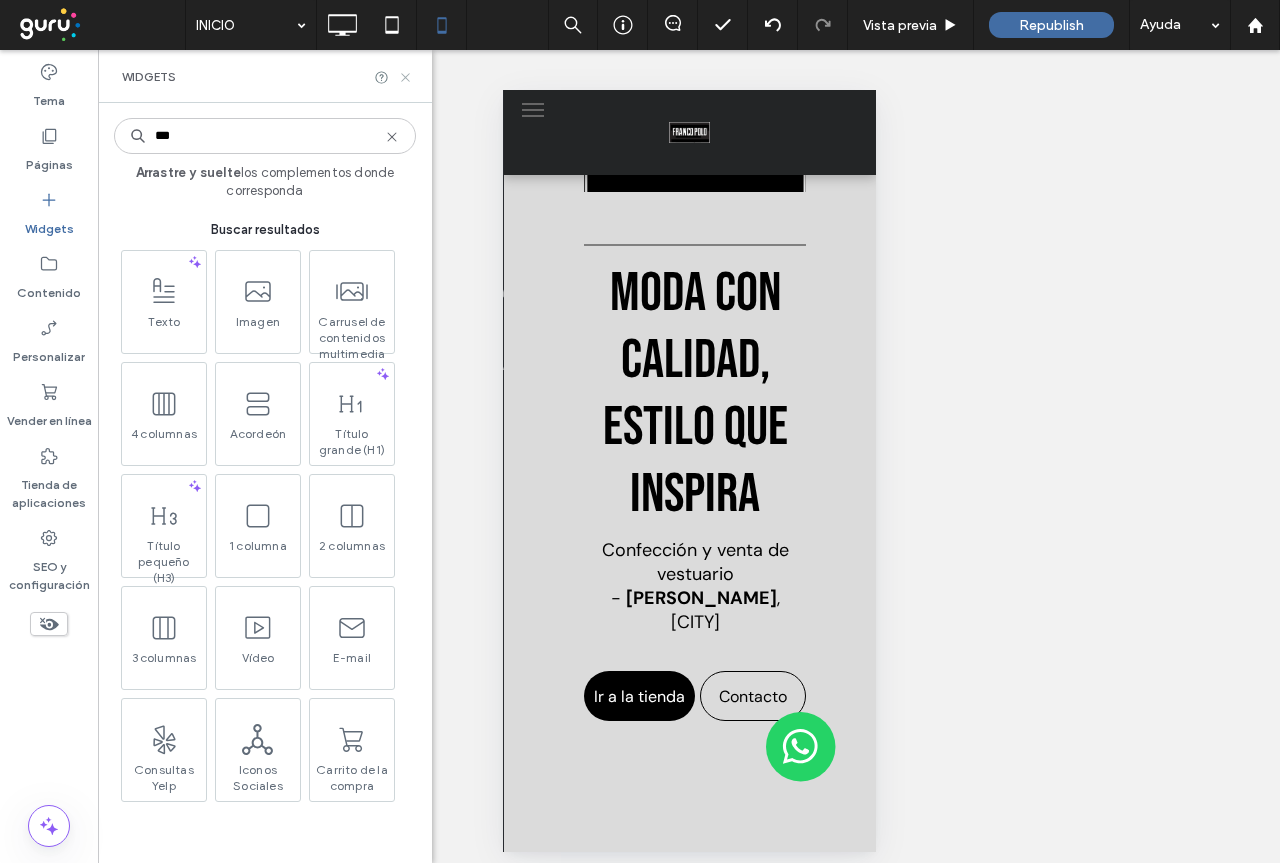 click 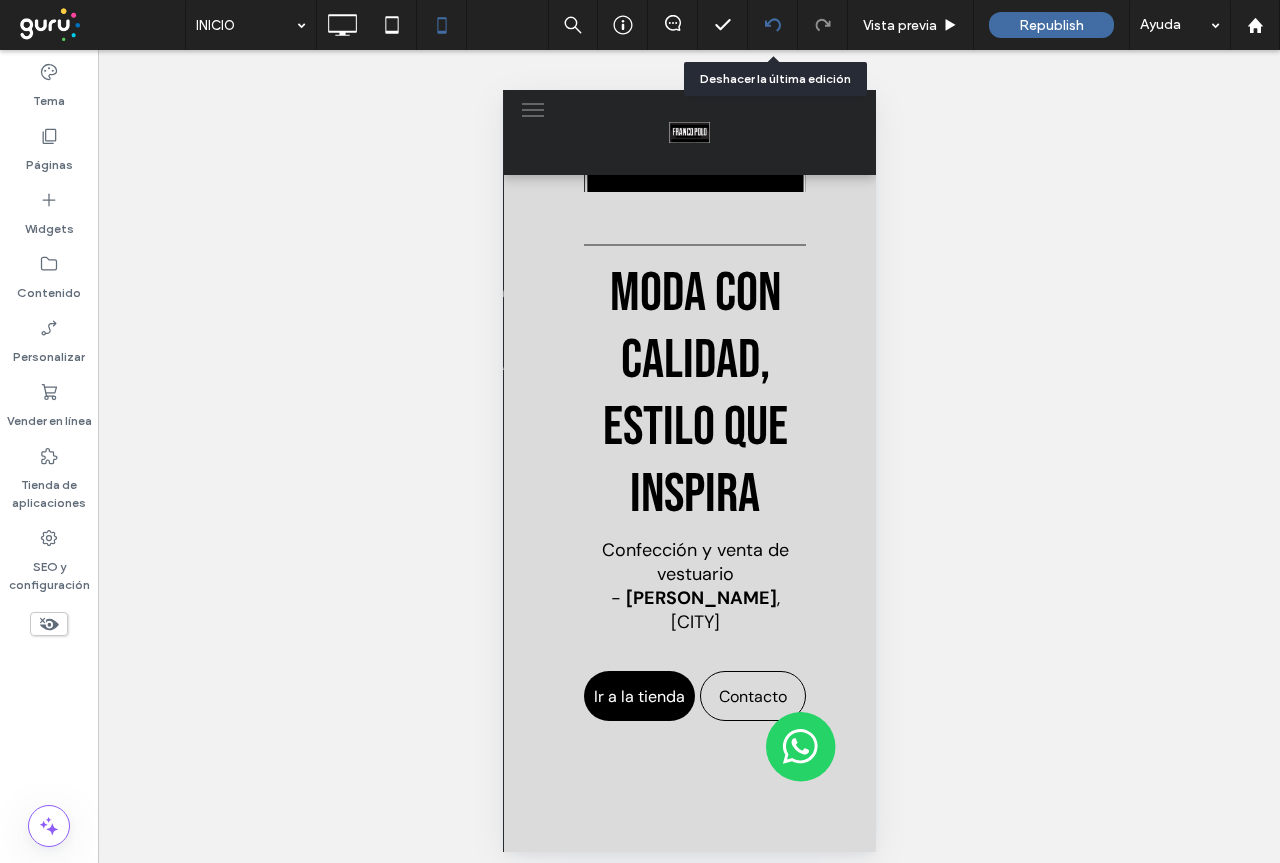 click 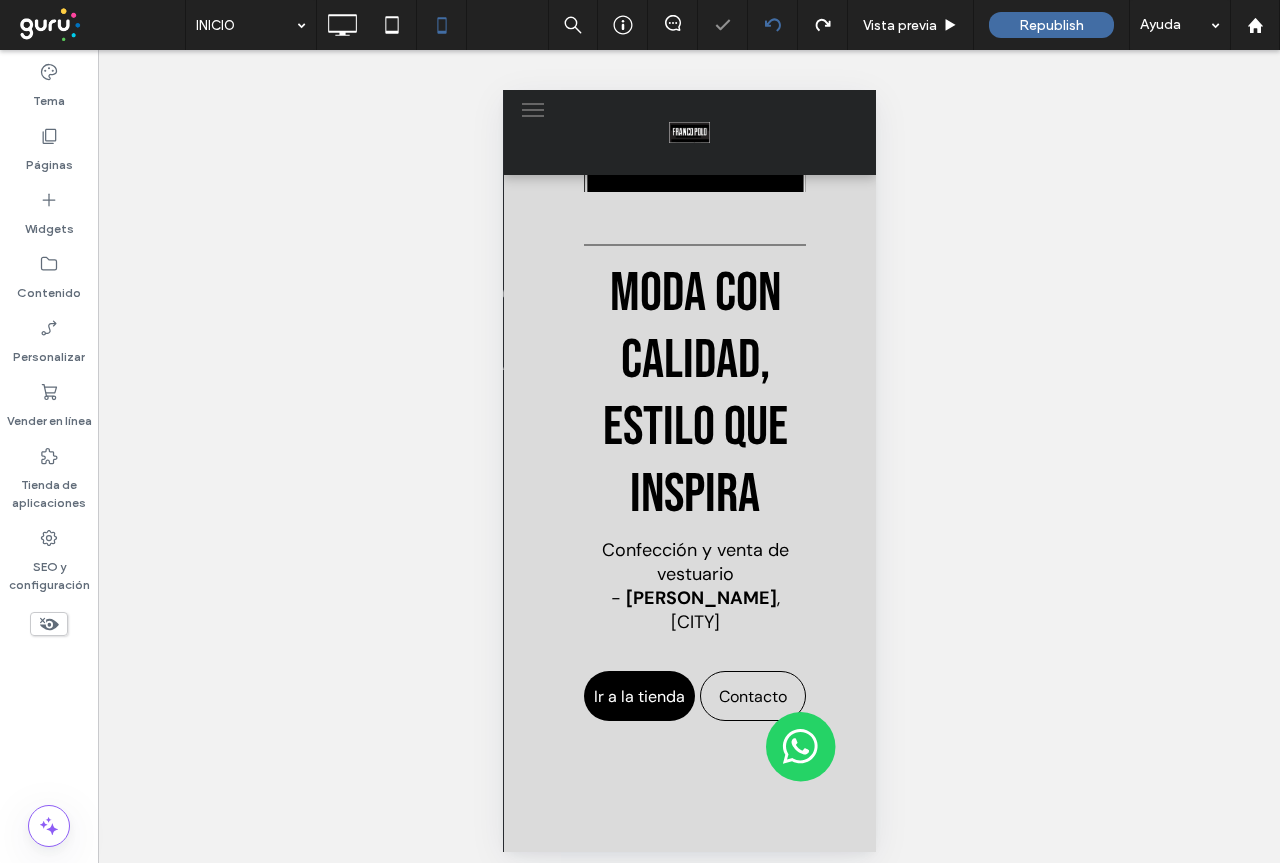 click 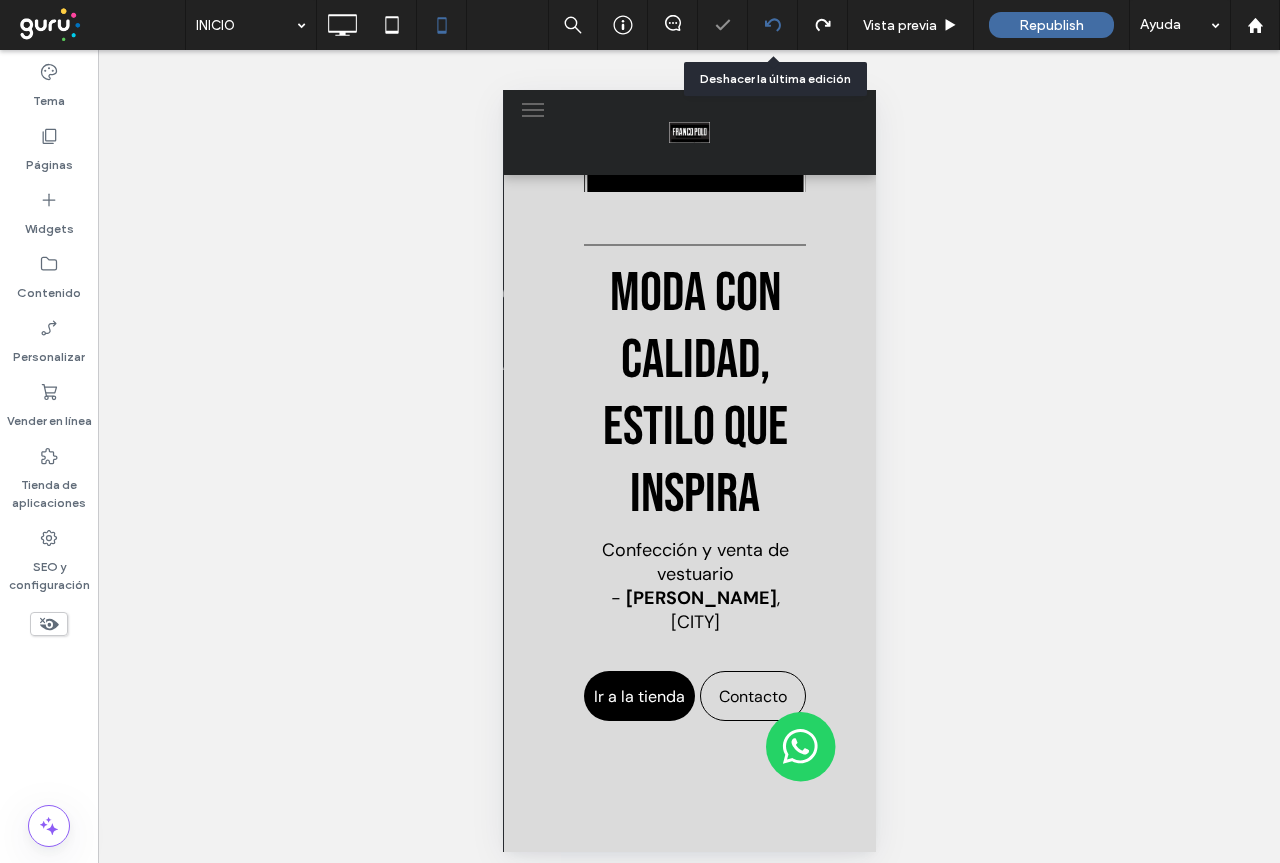 click at bounding box center [772, 25] 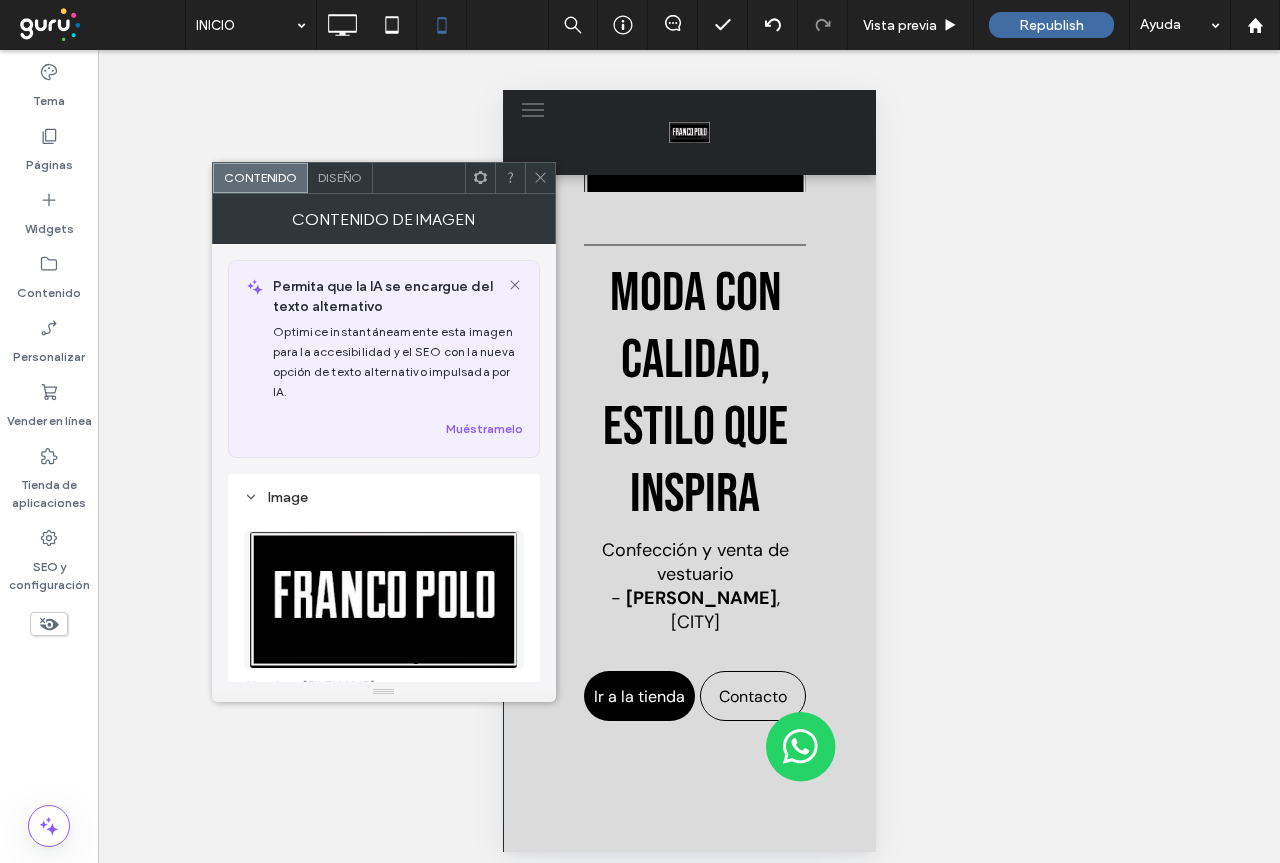 click 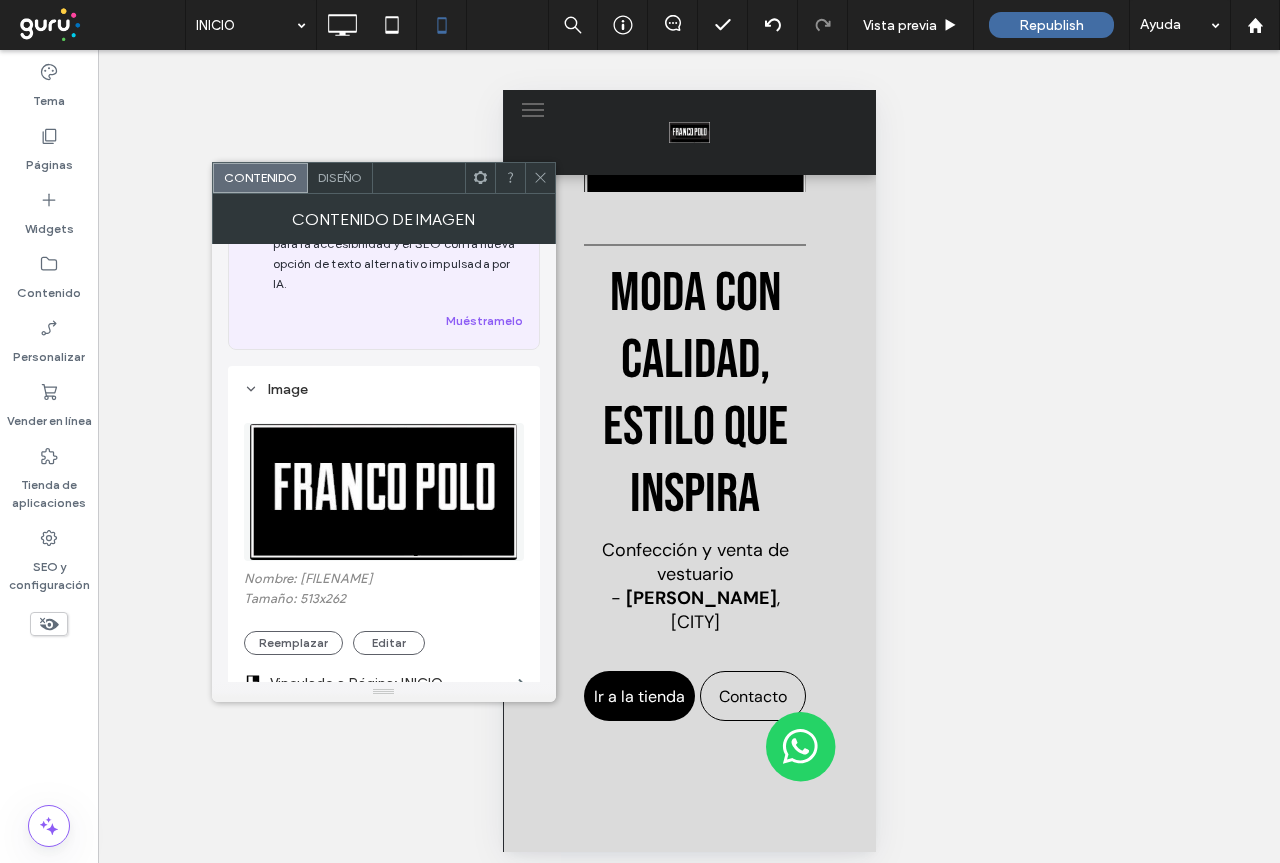 scroll, scrollTop: 300, scrollLeft: 0, axis: vertical 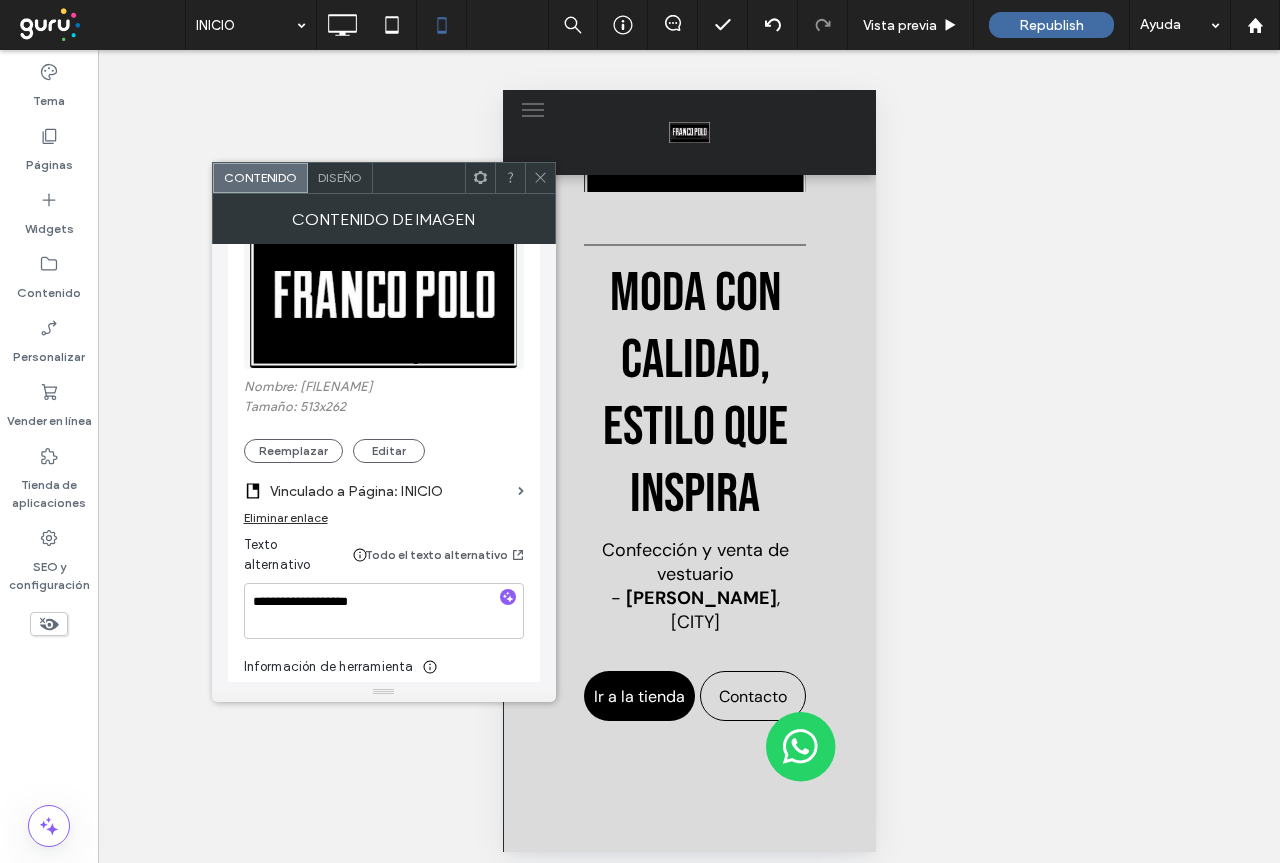 click on "Eliminar enlace" at bounding box center [286, 517] 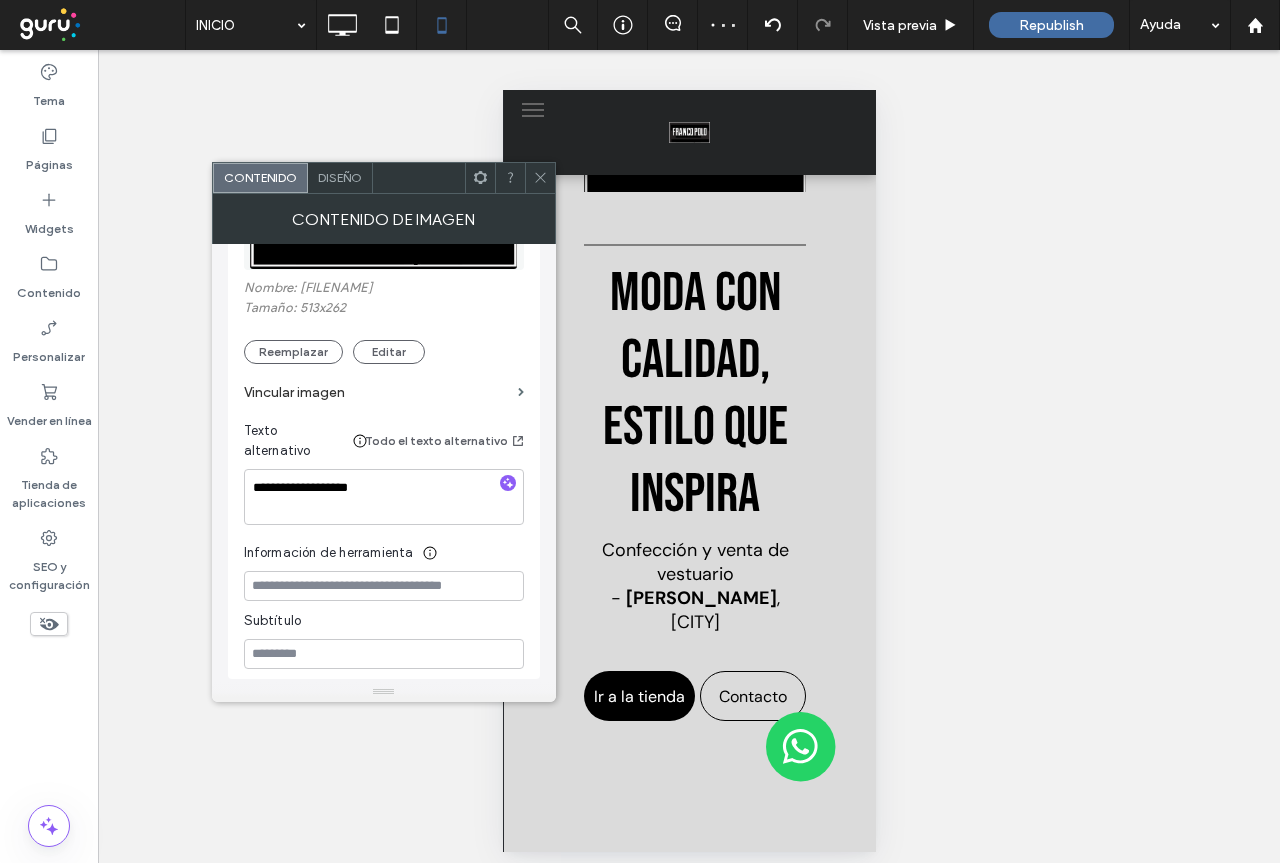 scroll, scrollTop: 400, scrollLeft: 0, axis: vertical 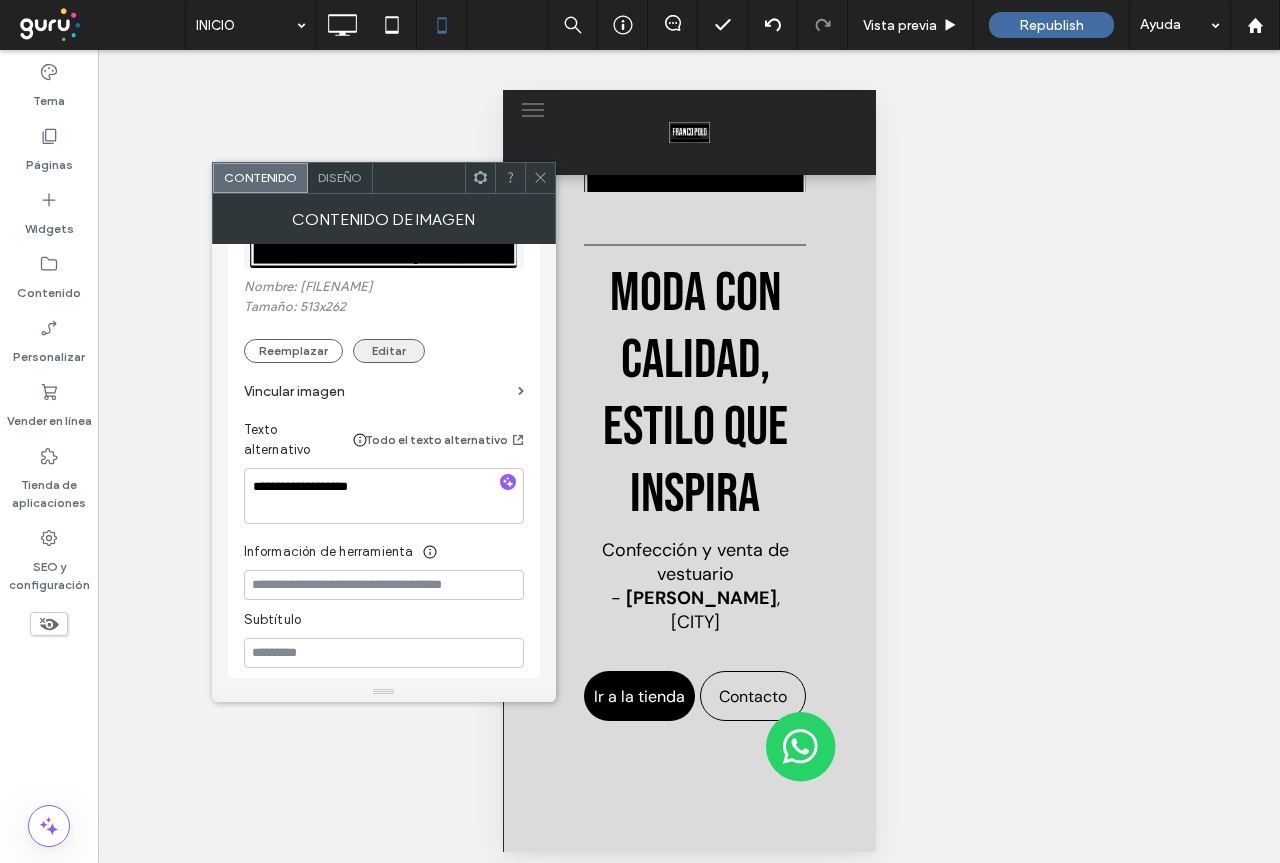 click on "Editar" at bounding box center (389, 351) 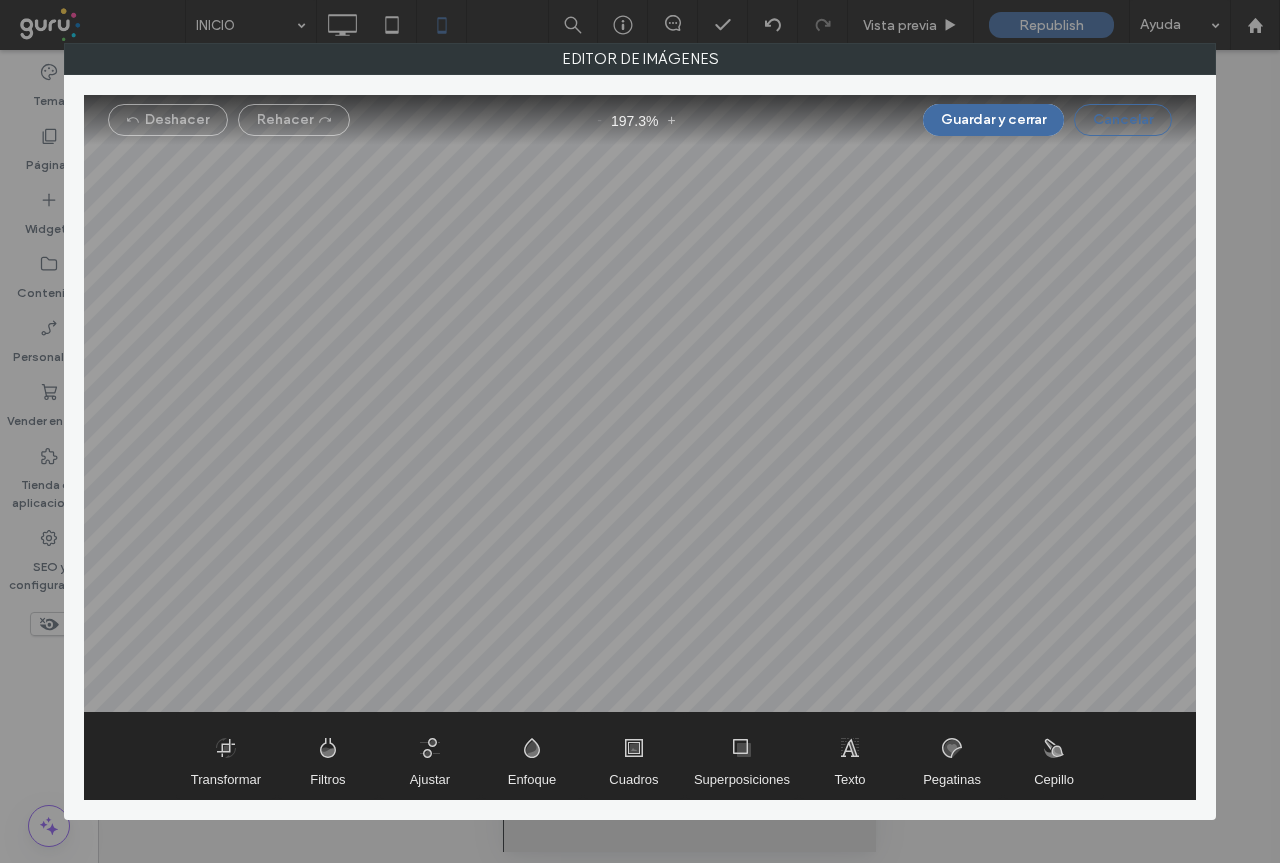 click on "Cancelar" at bounding box center (1123, 120) 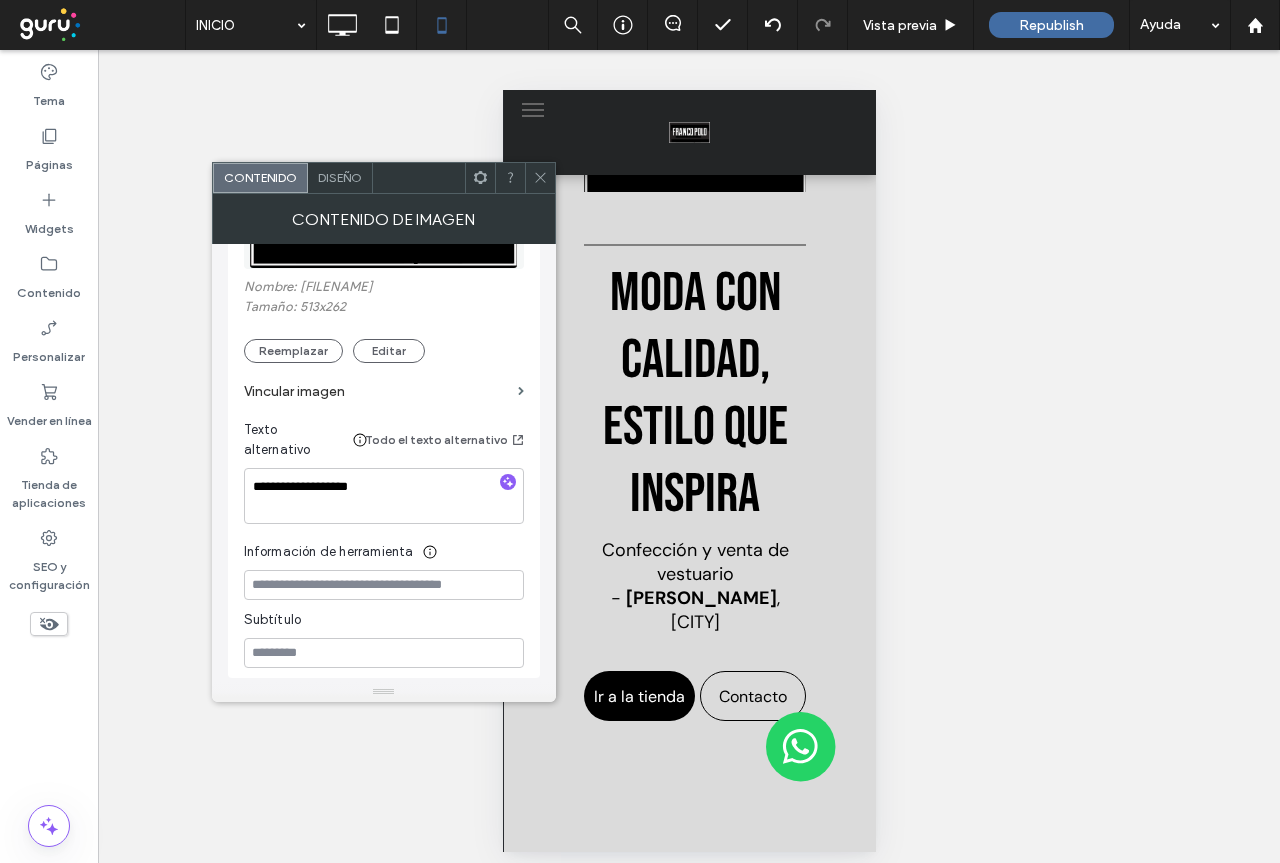 click 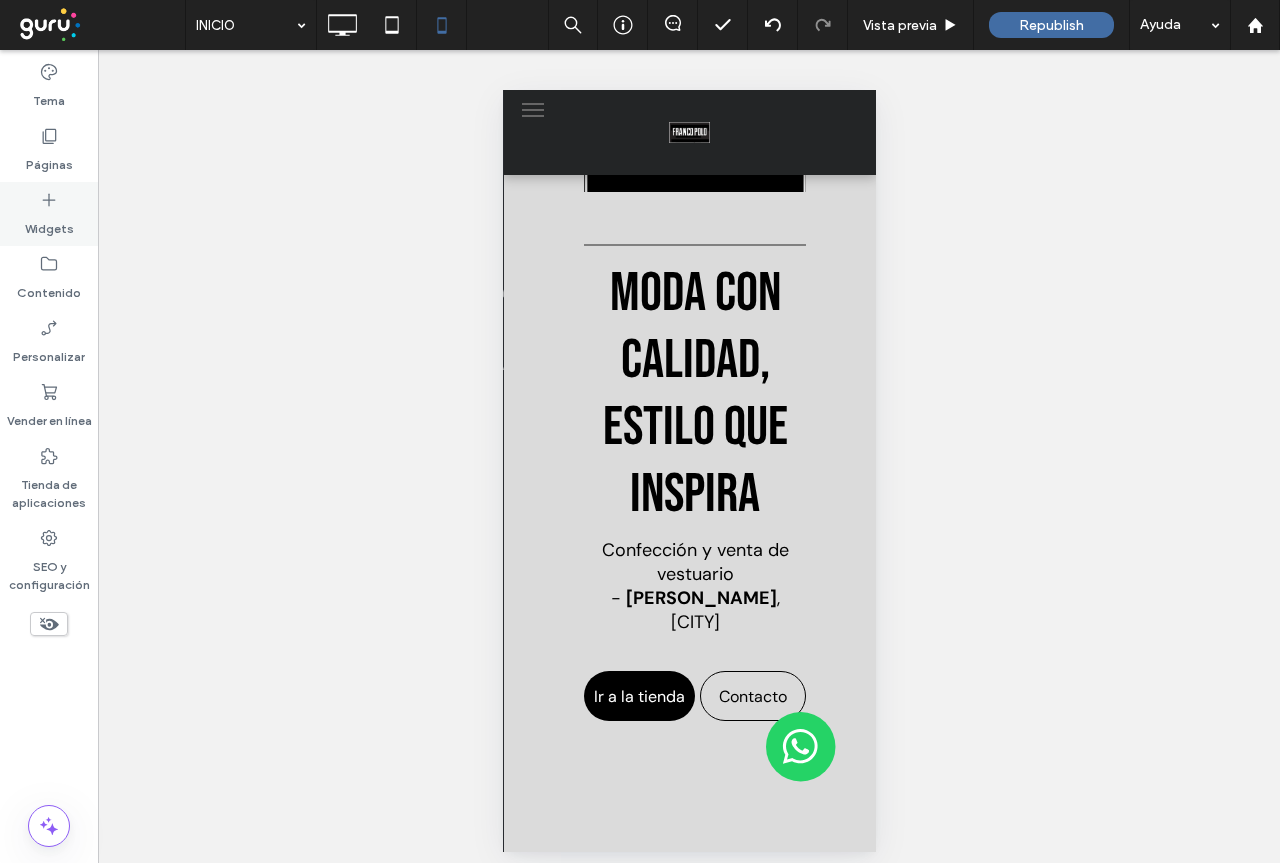 click on "Widgets" at bounding box center [49, 224] 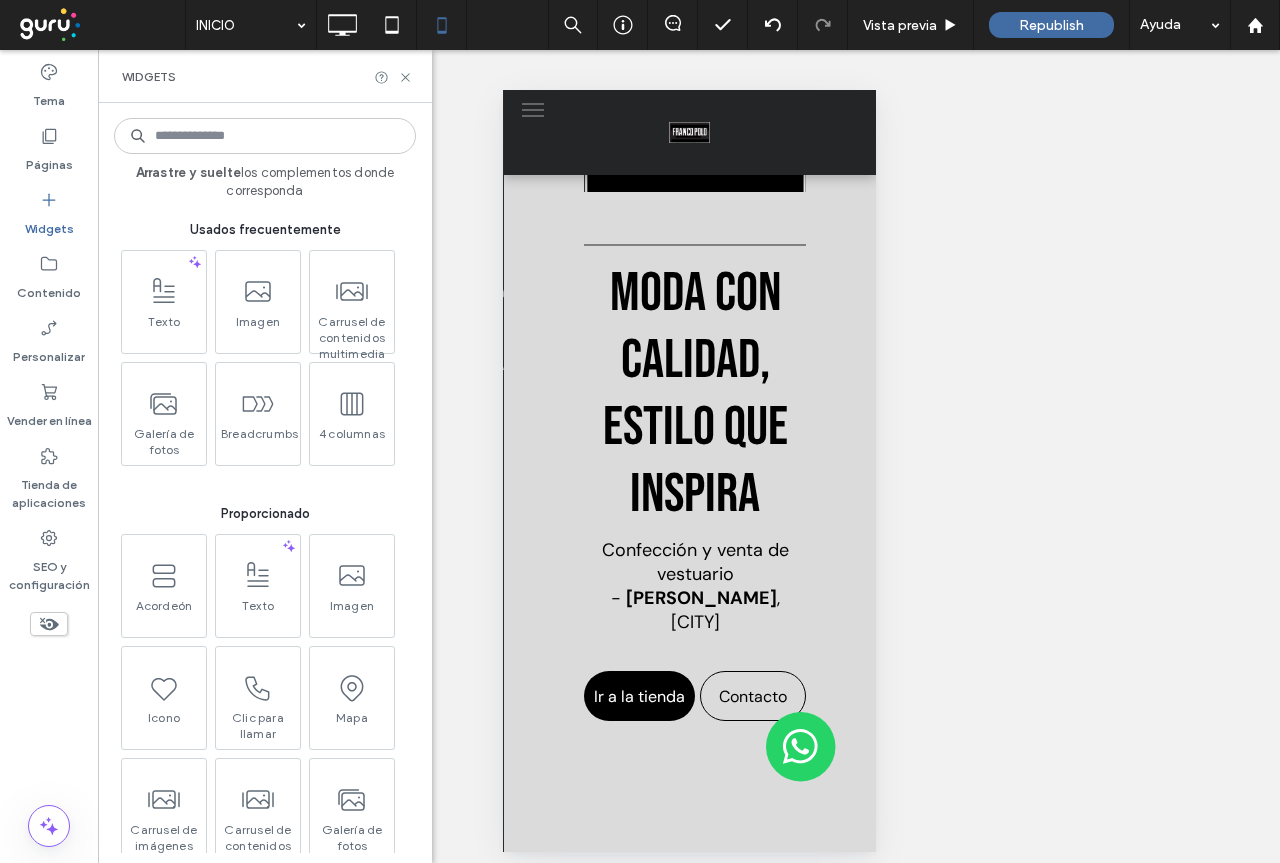 click at bounding box center (265, 136) 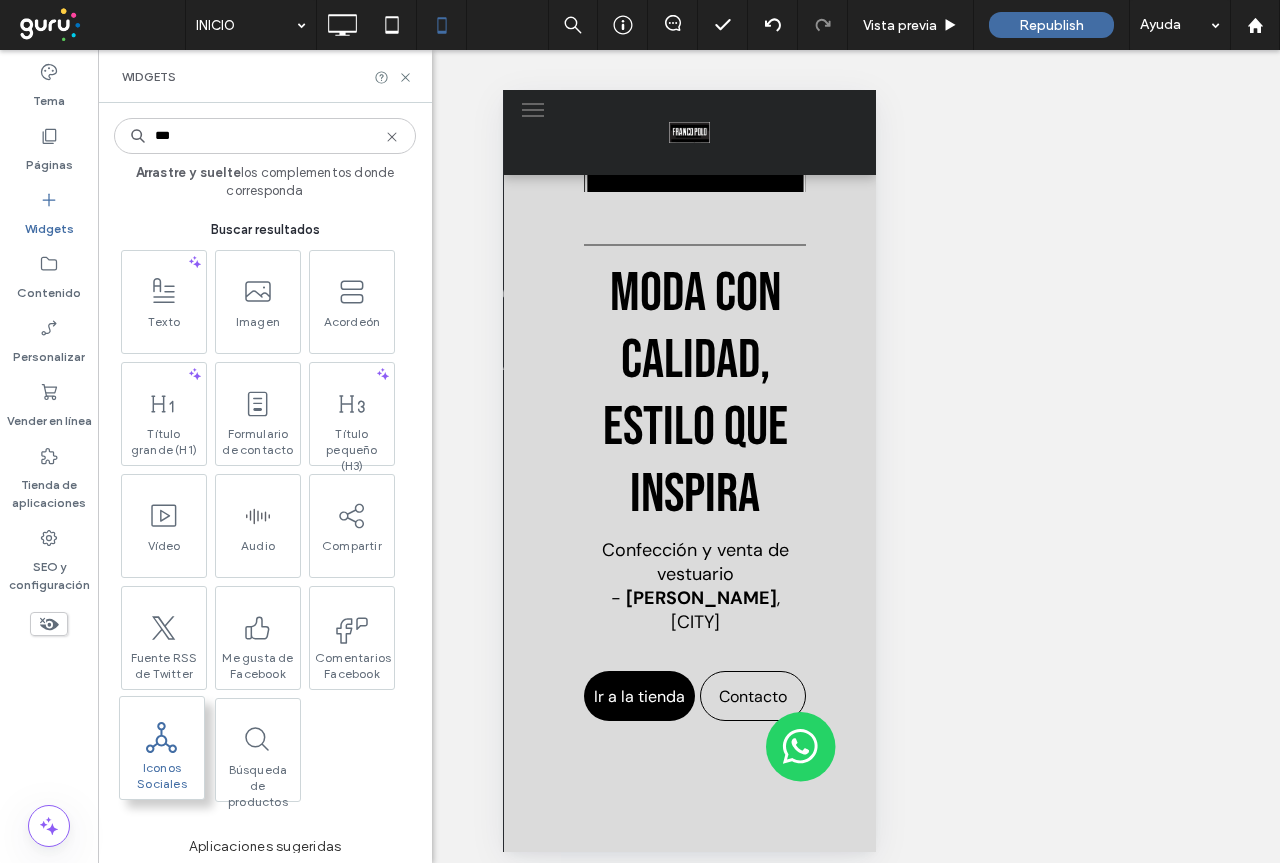 type on "***" 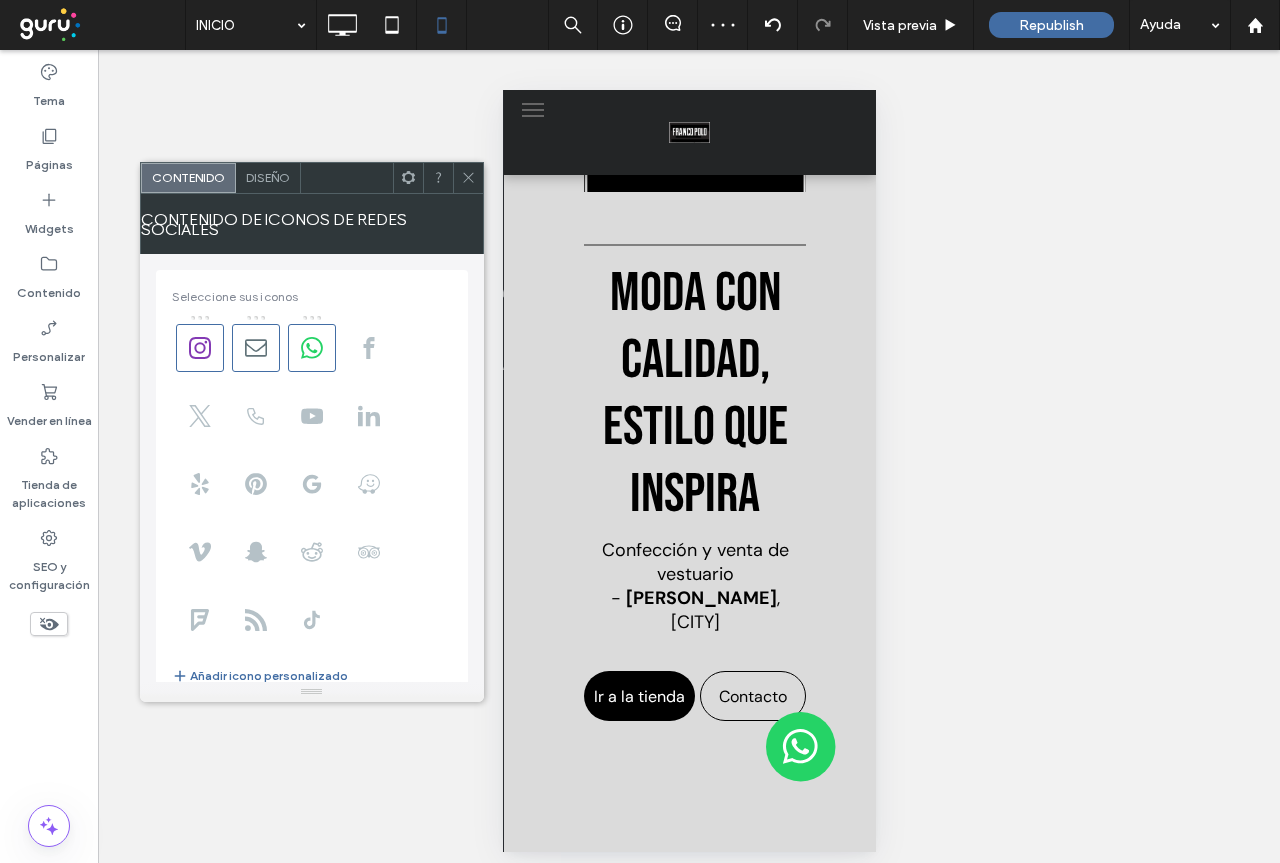 click 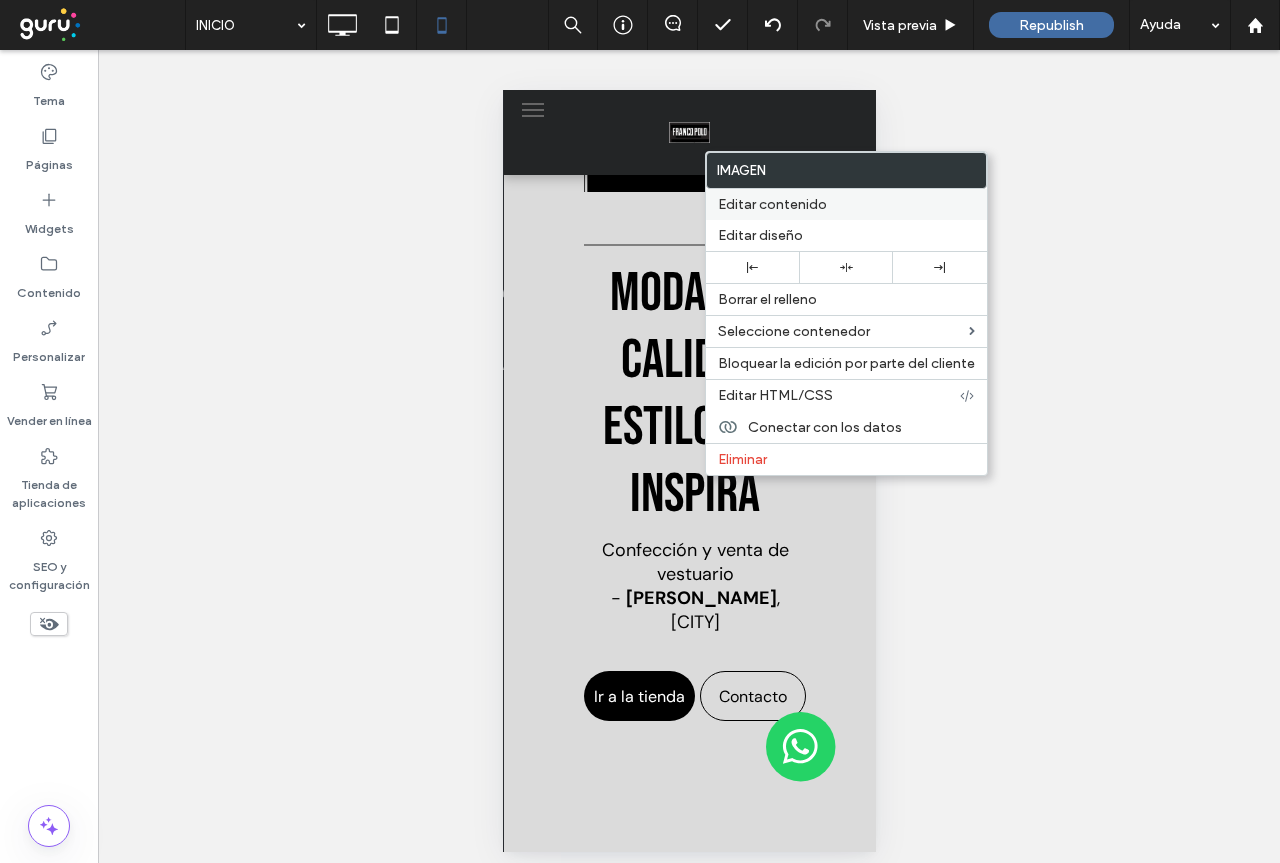 click on "Editar contenido" at bounding box center [772, 204] 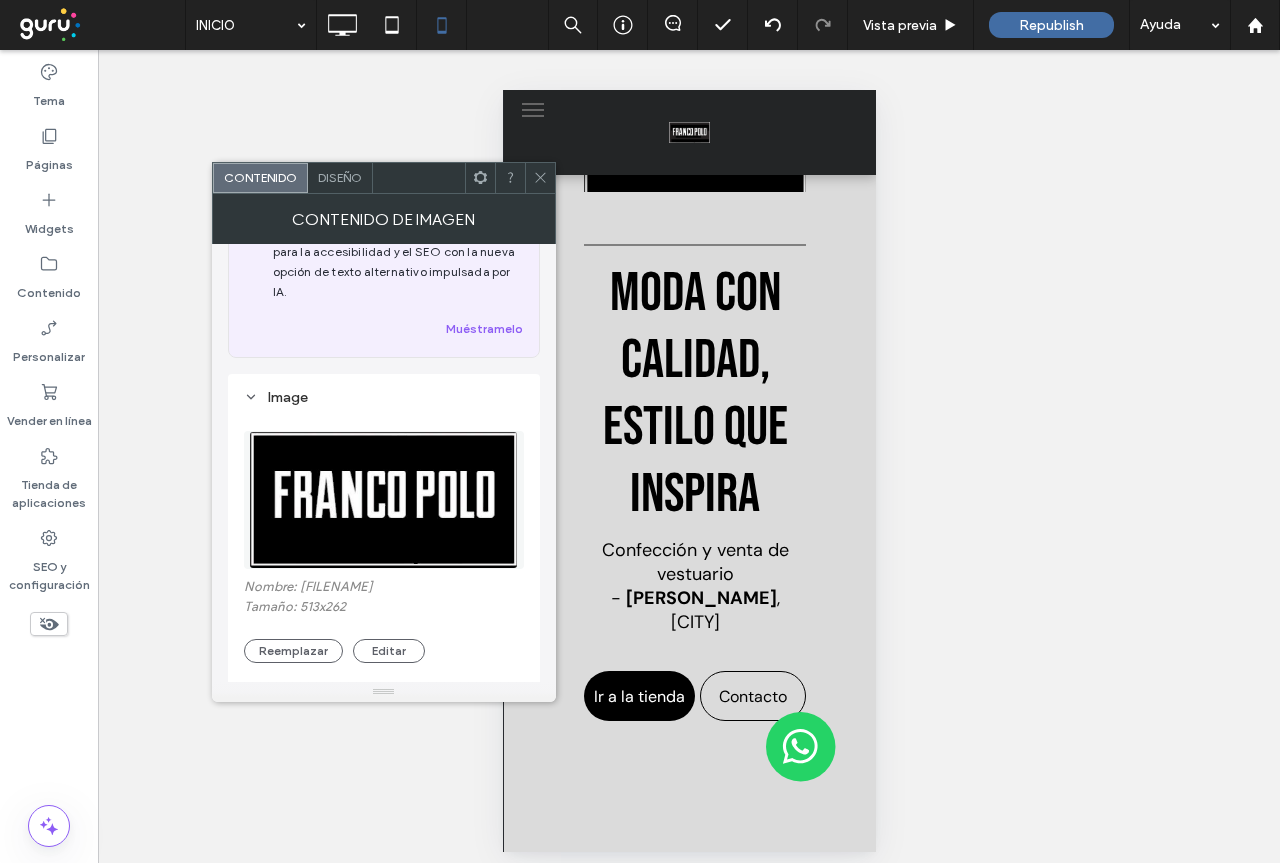 scroll, scrollTop: 0, scrollLeft: 0, axis: both 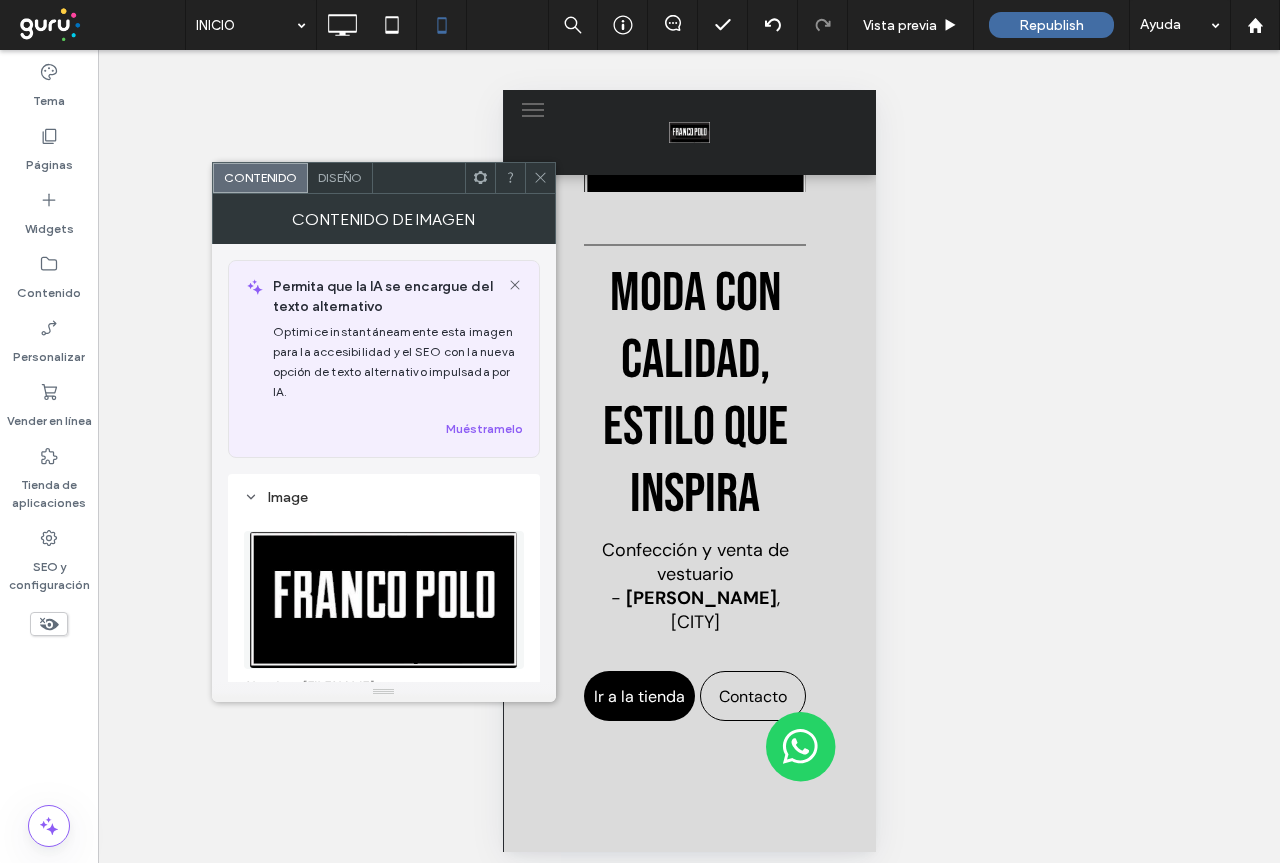 click 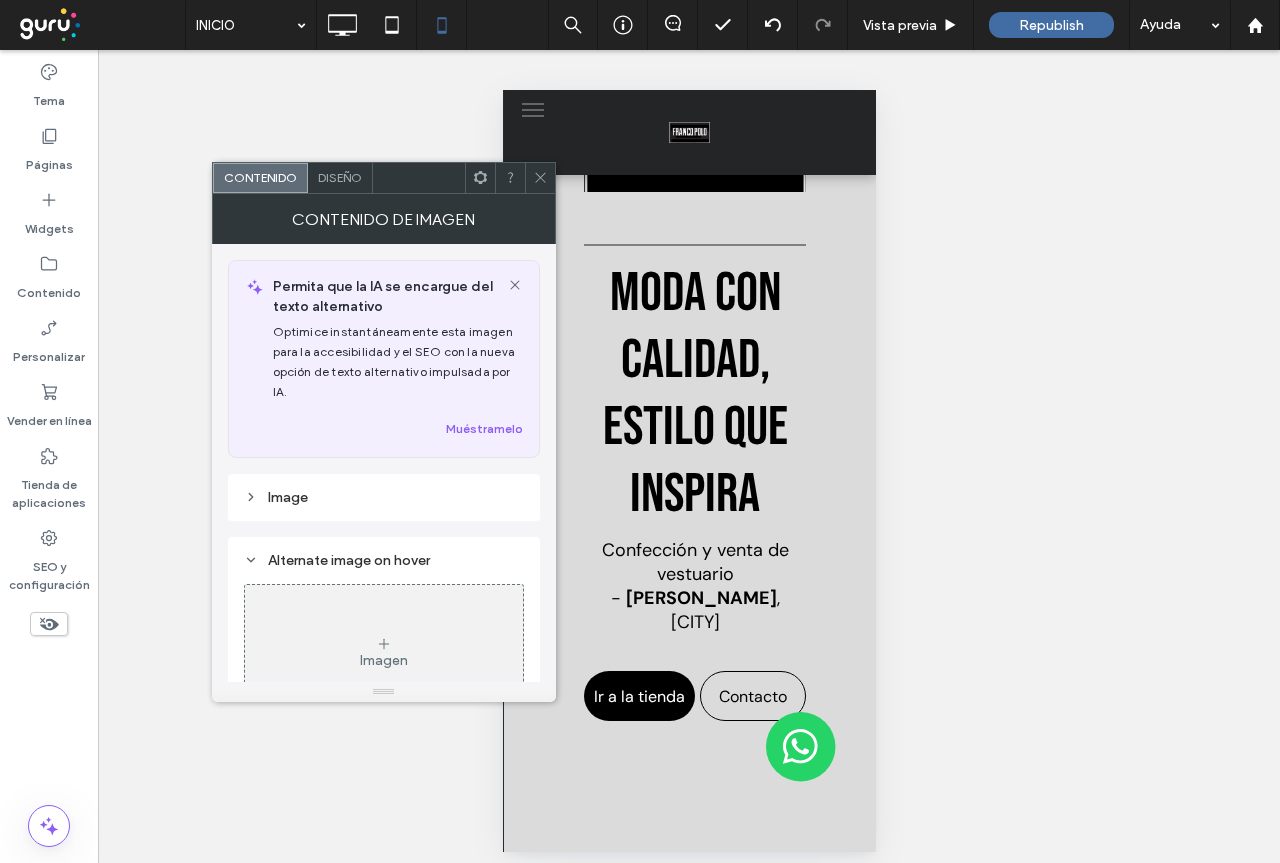 click 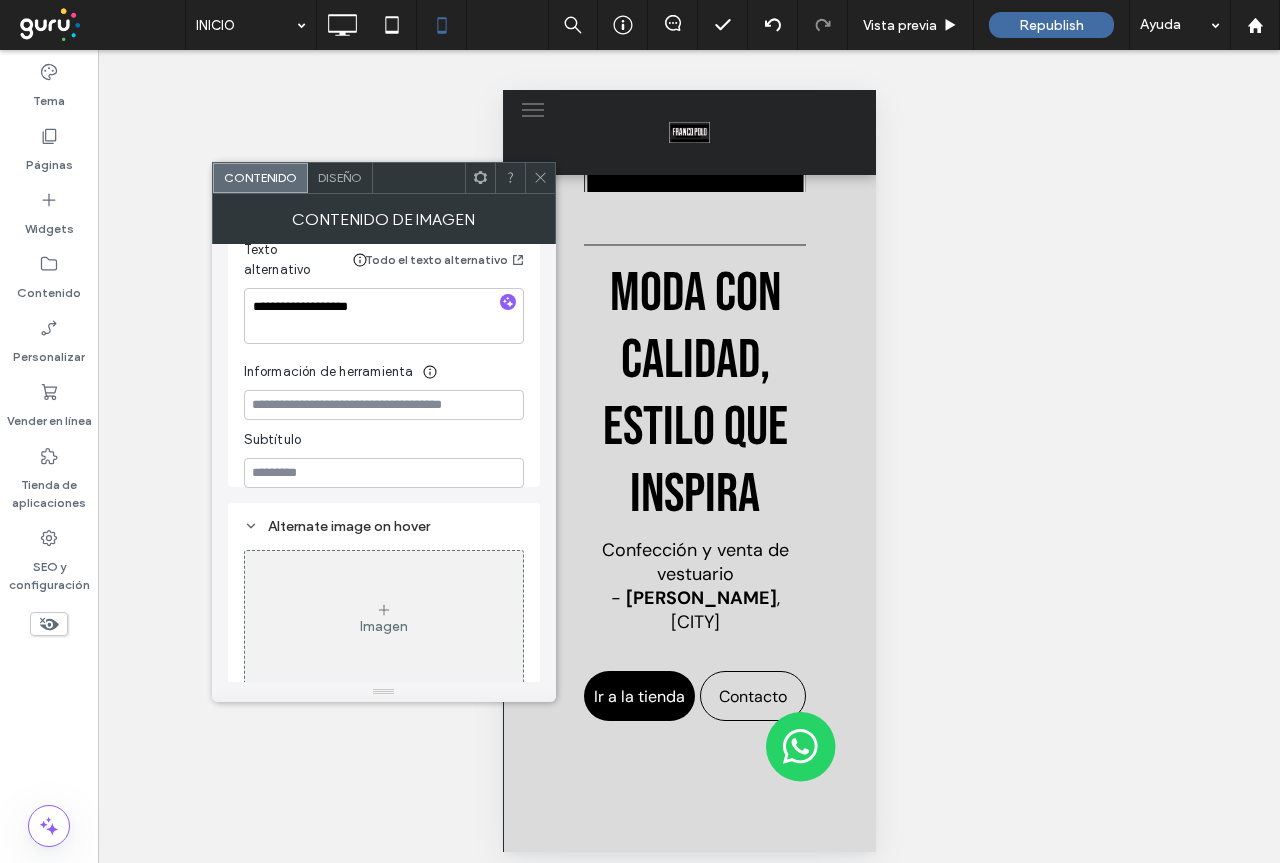 scroll, scrollTop: 596, scrollLeft: 0, axis: vertical 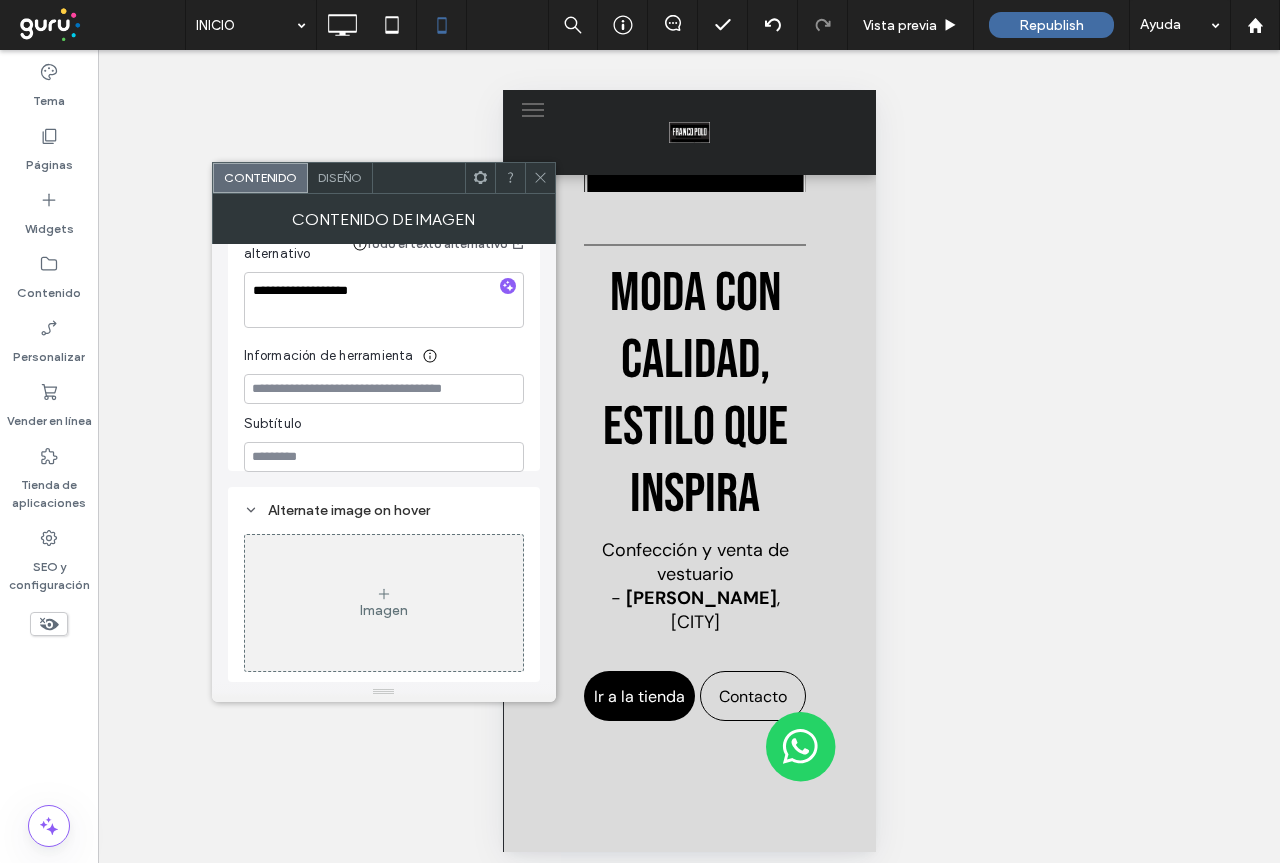 click 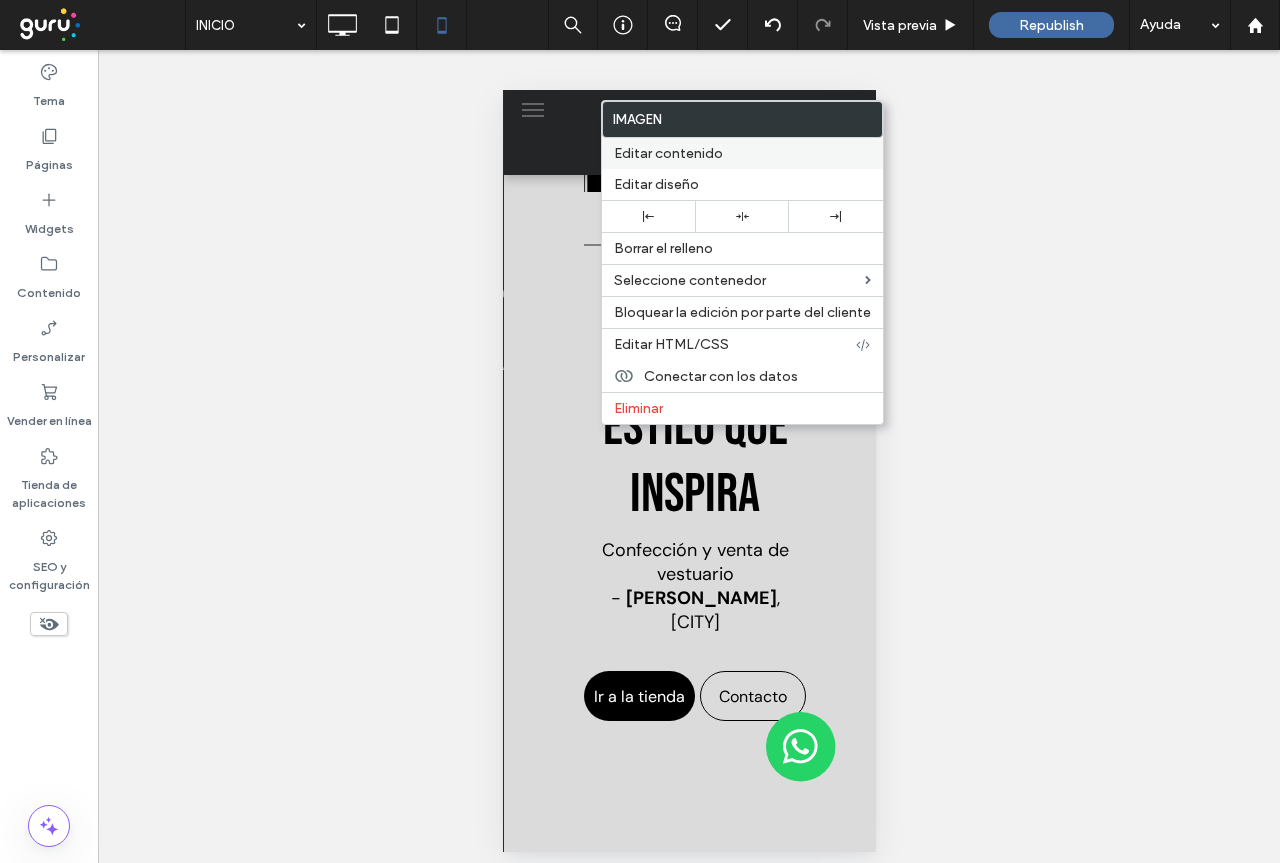 click on "Editar contenido" at bounding box center (668, 153) 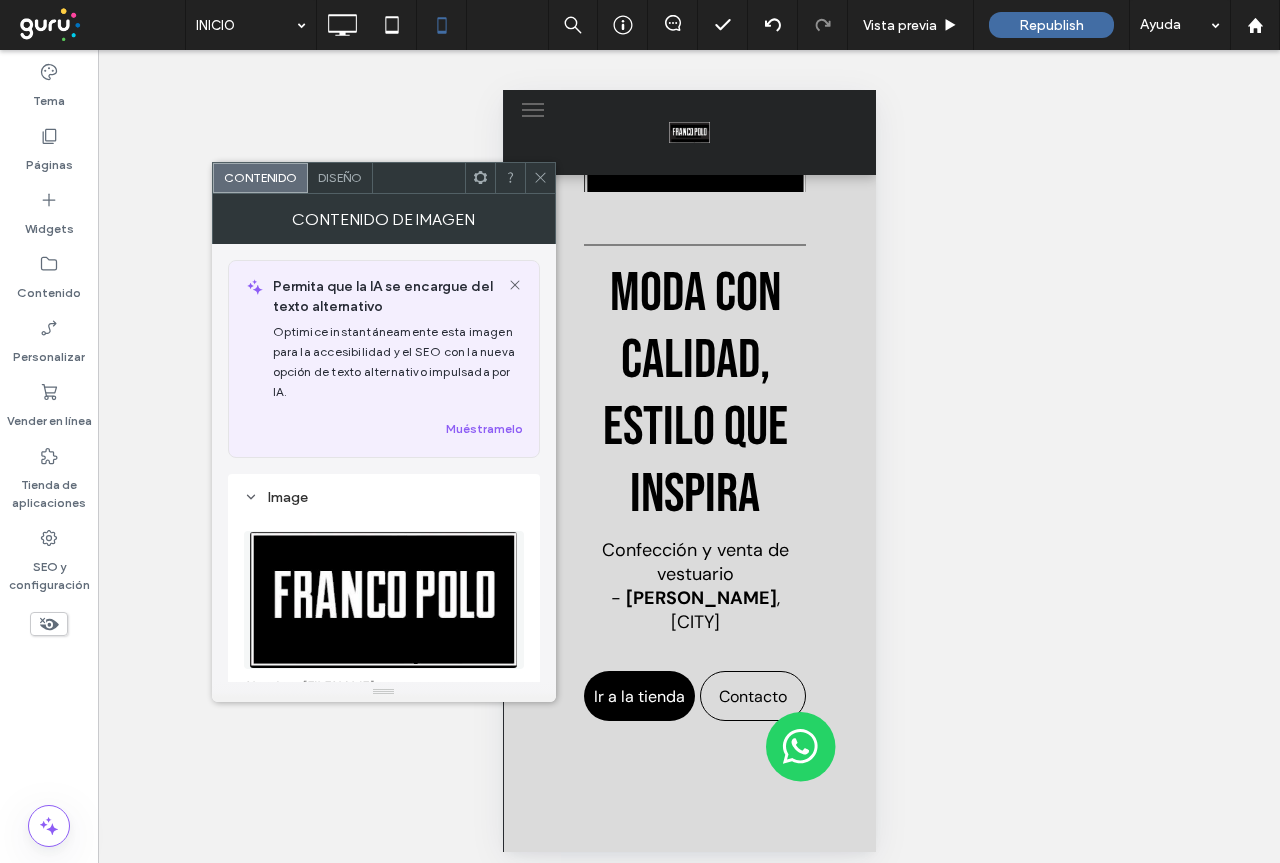 click 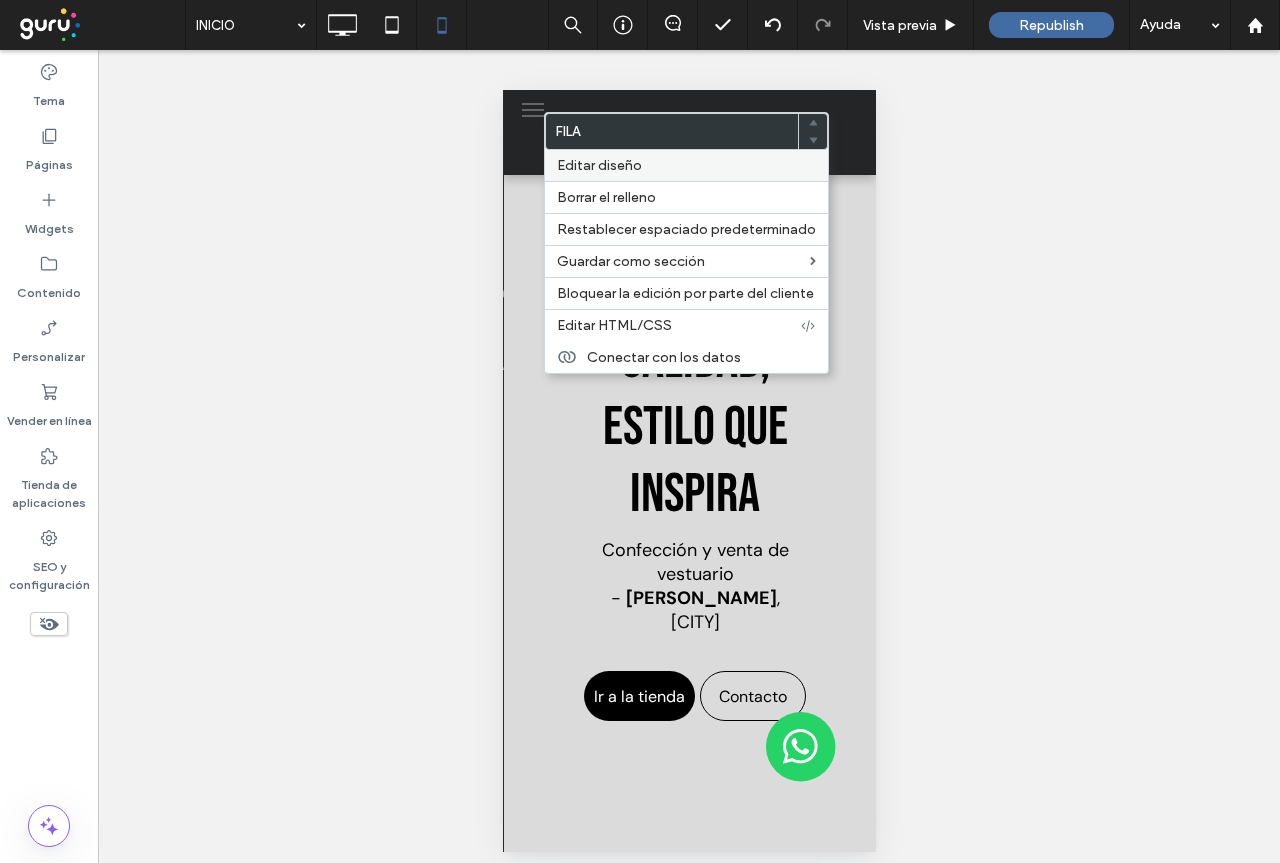 click on "Editar diseño" at bounding box center (686, 165) 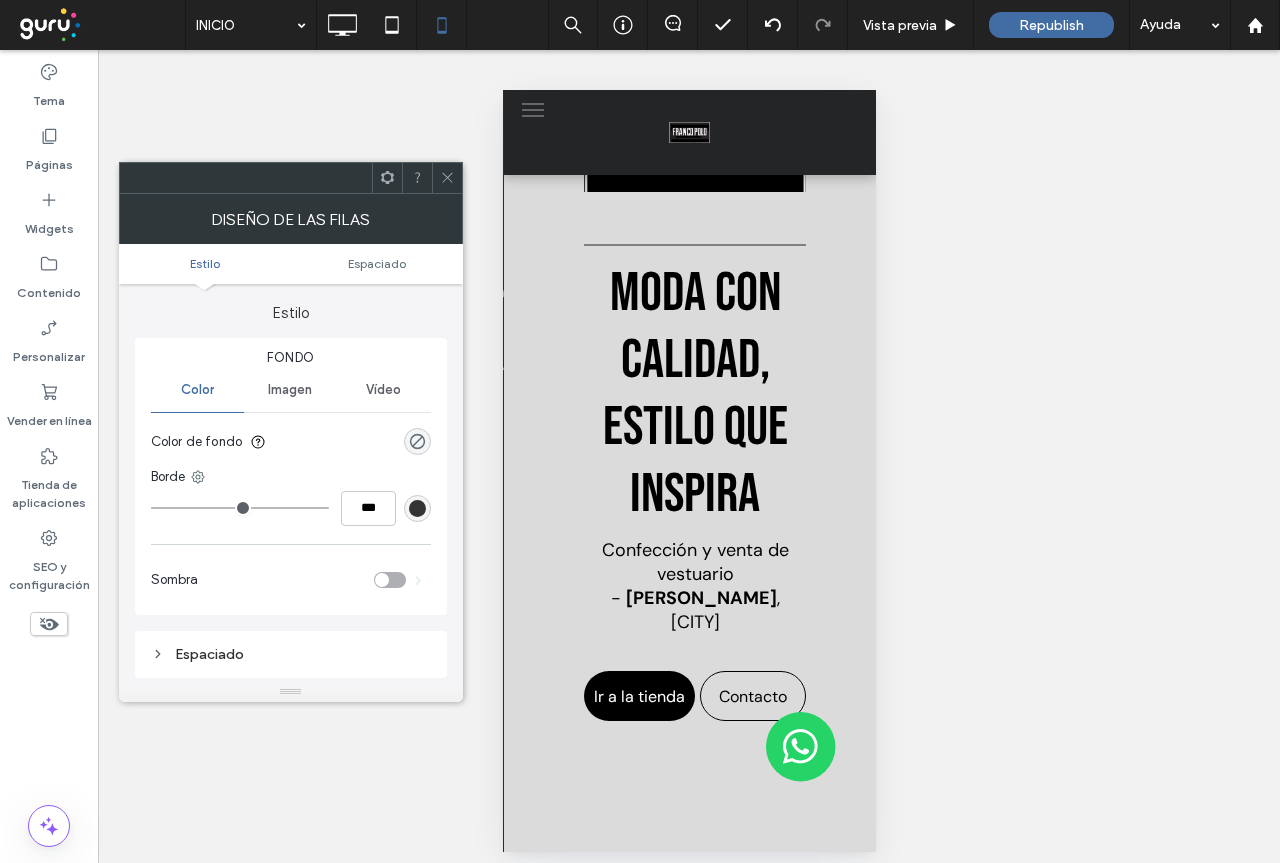 click 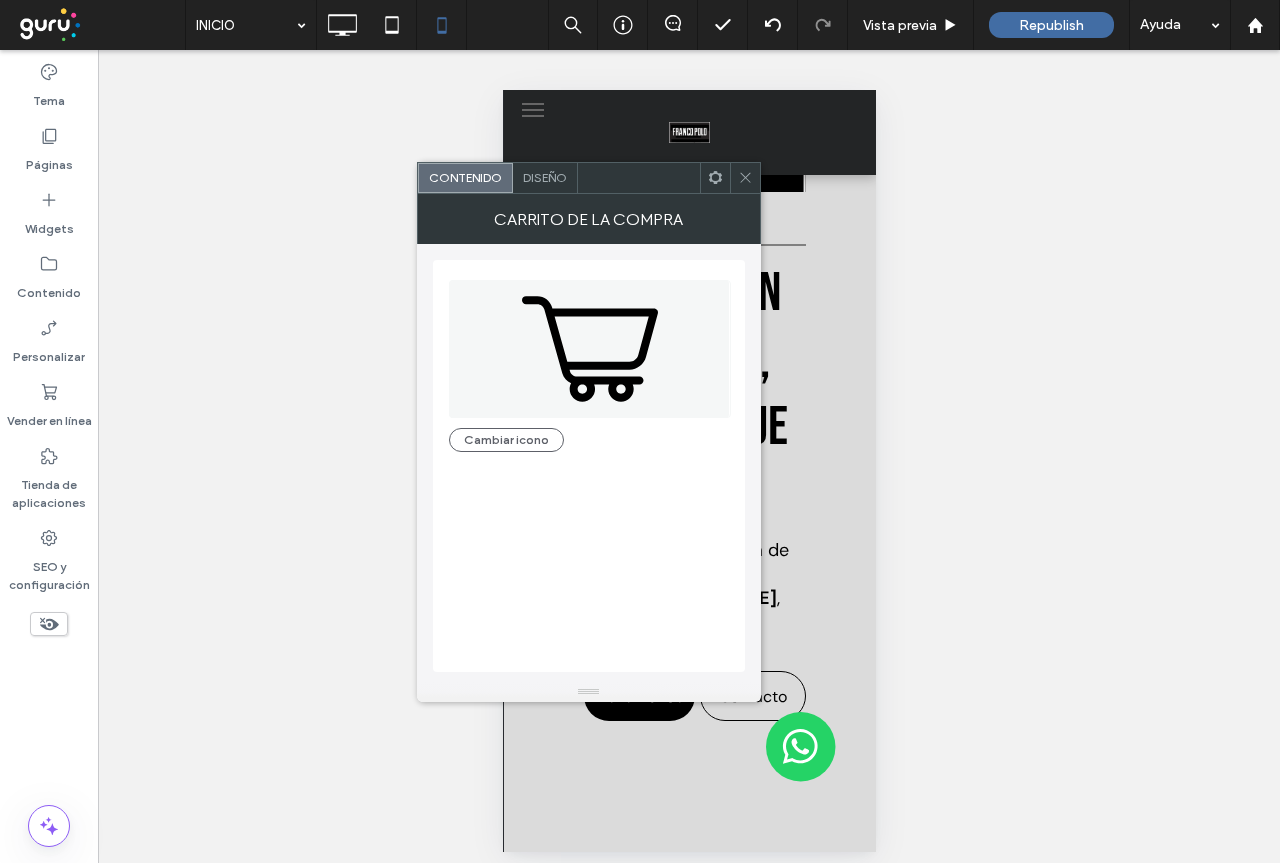 click on "Diseño" at bounding box center [545, 177] 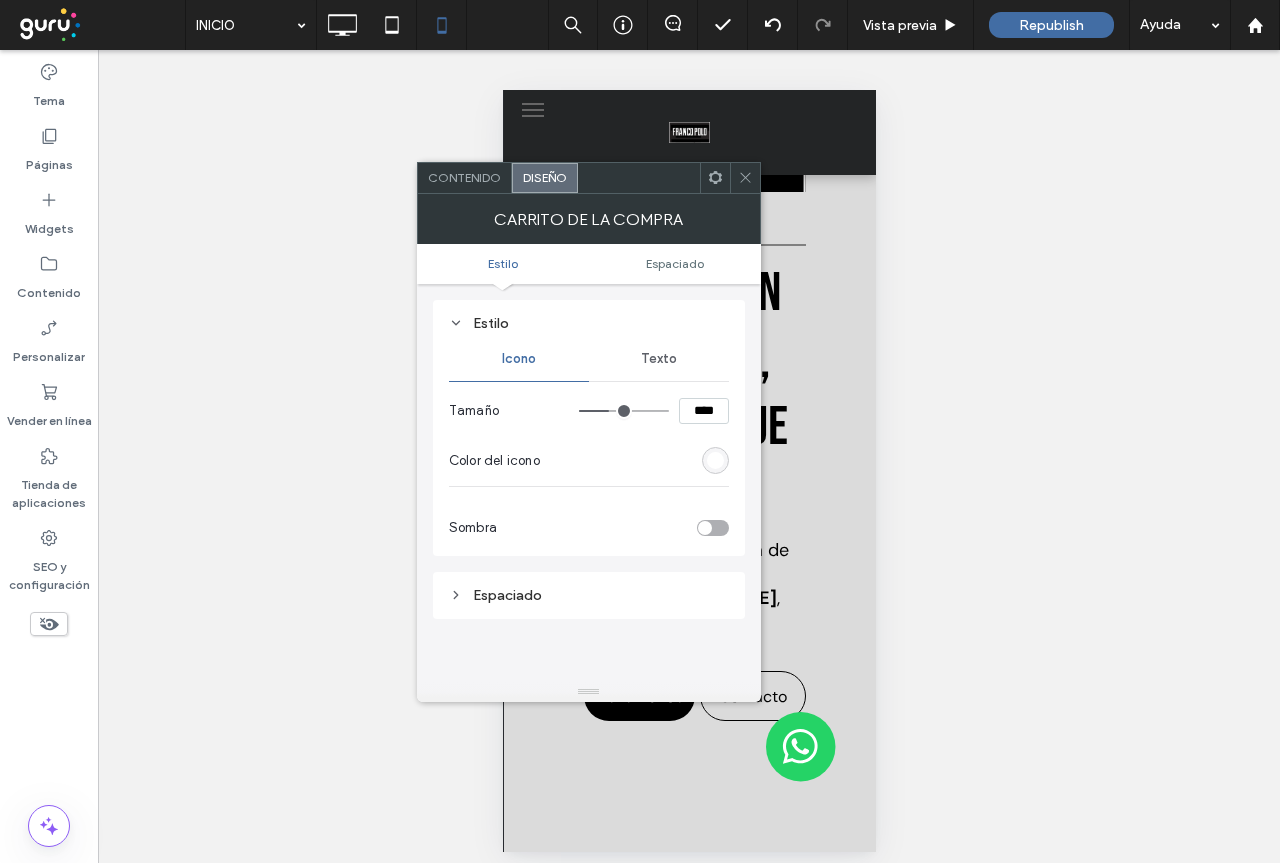 type on "**" 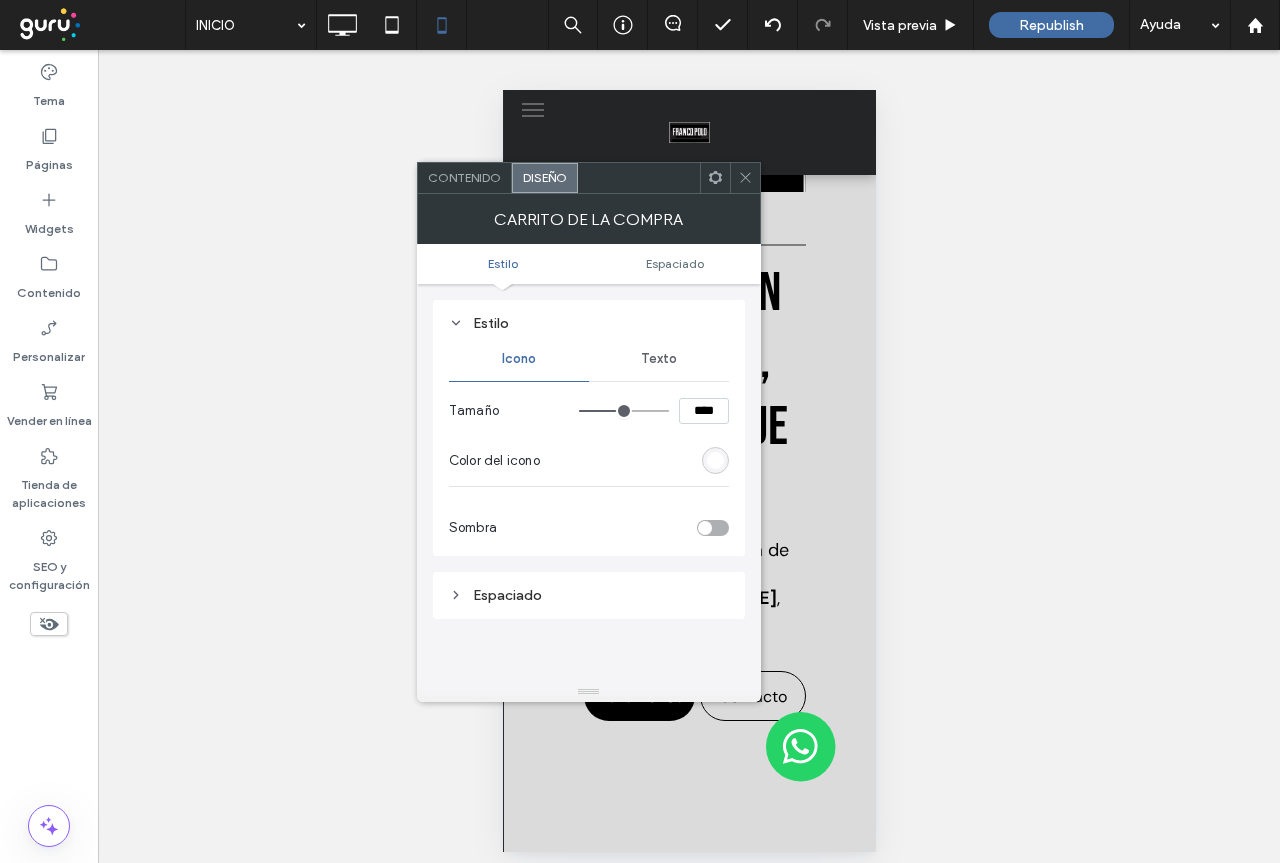 type on "**" 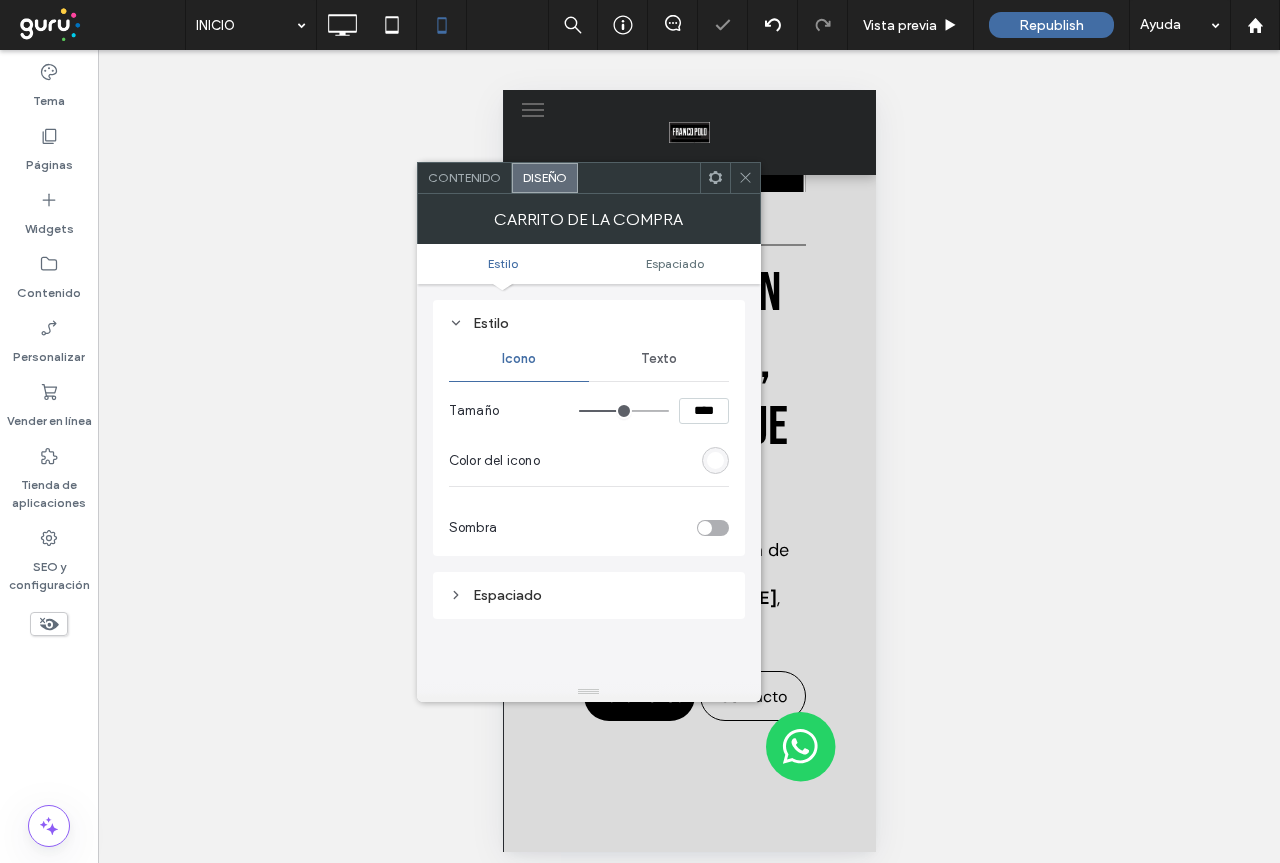 type on "**" 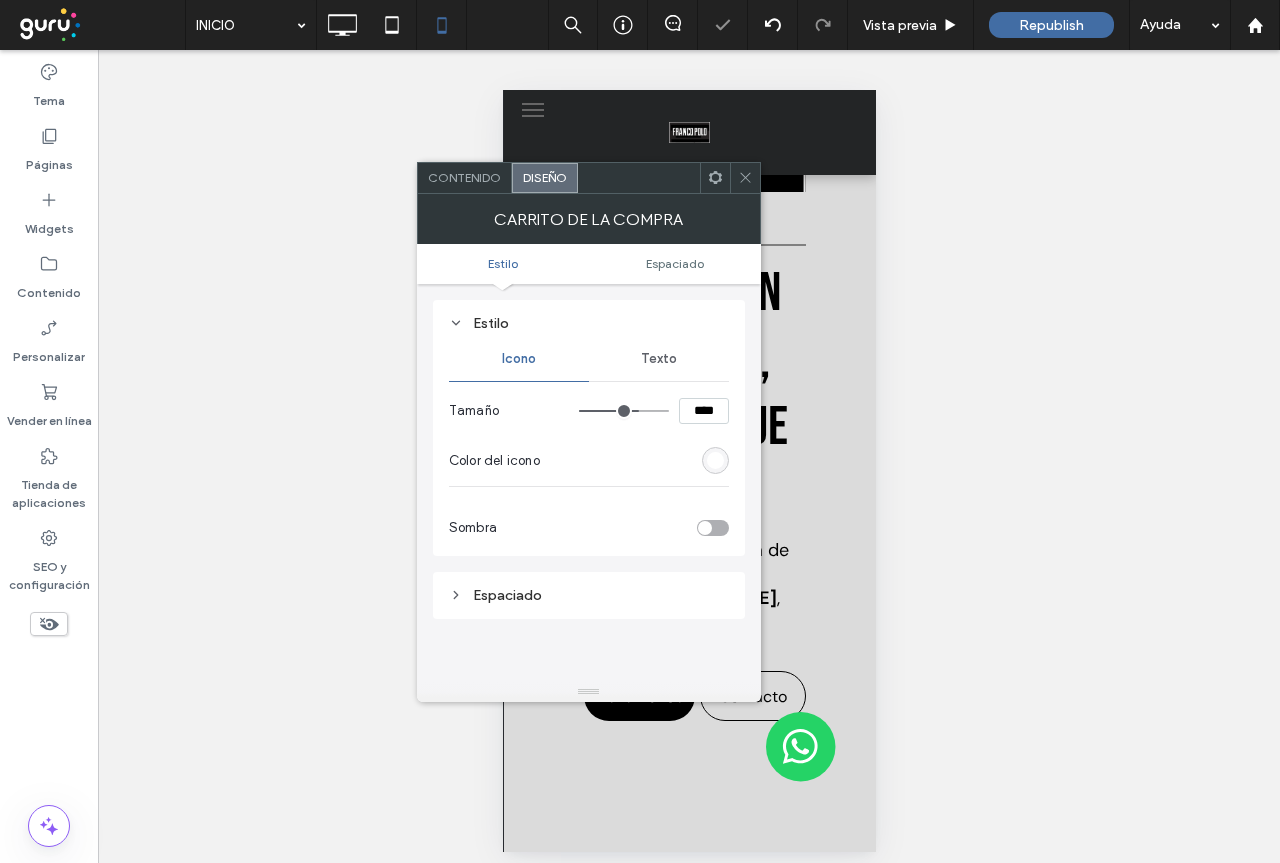 type on "**" 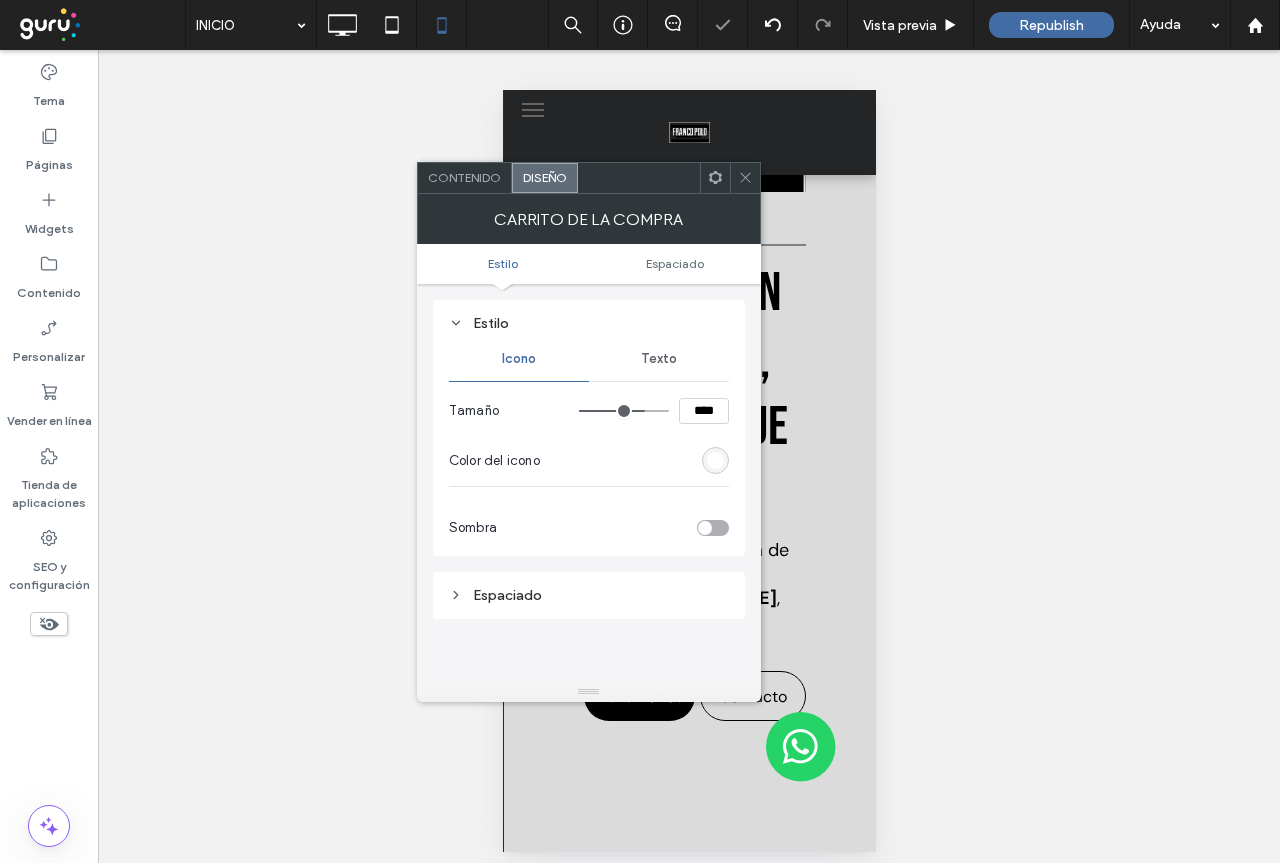 type on "**" 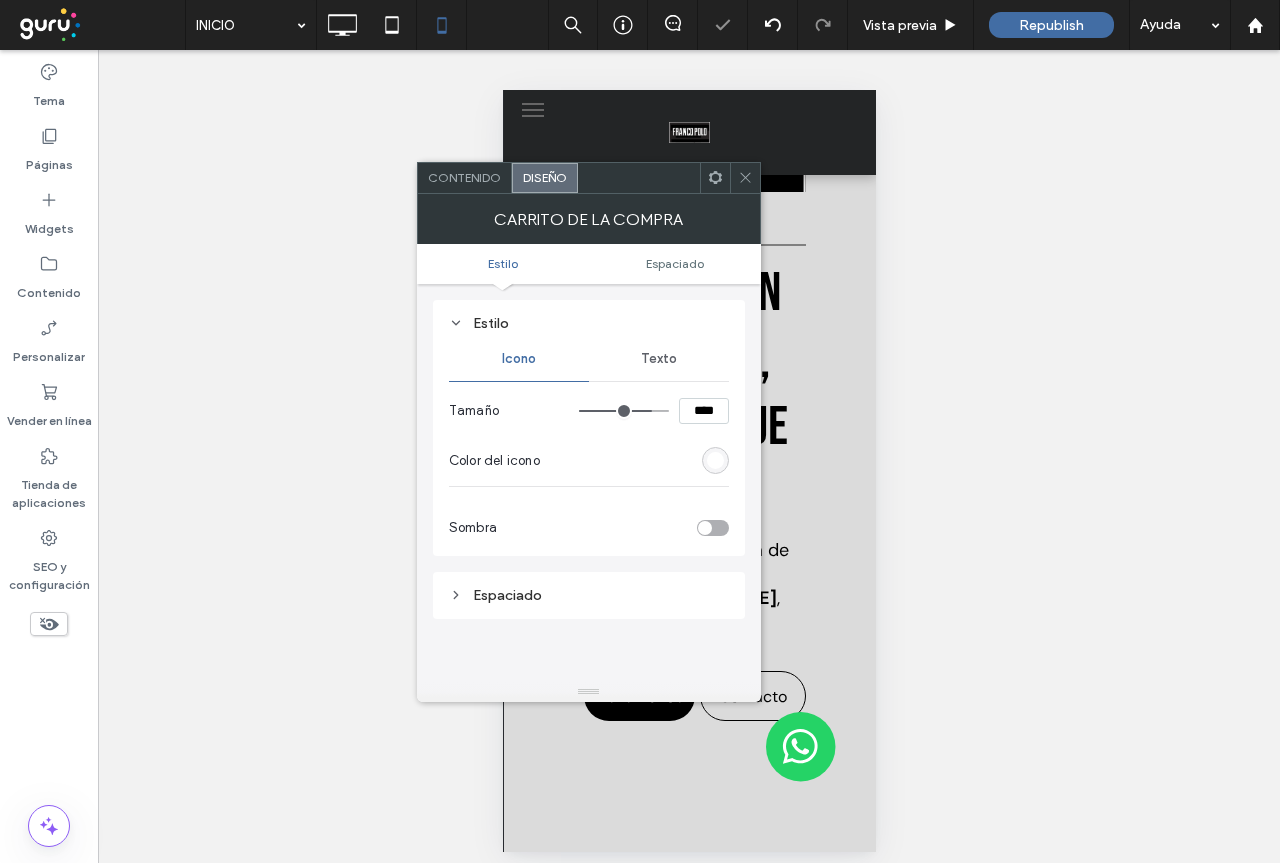 type on "**" 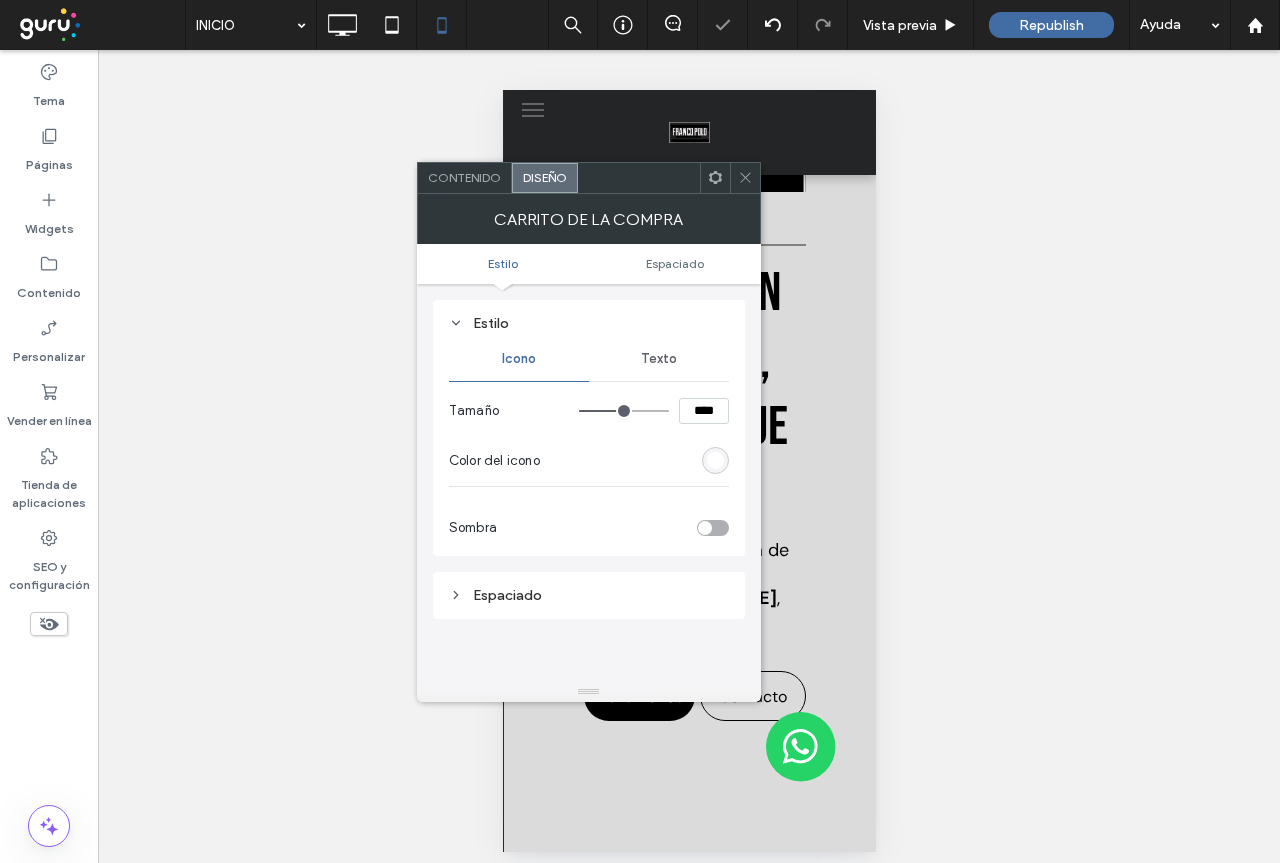type on "**" 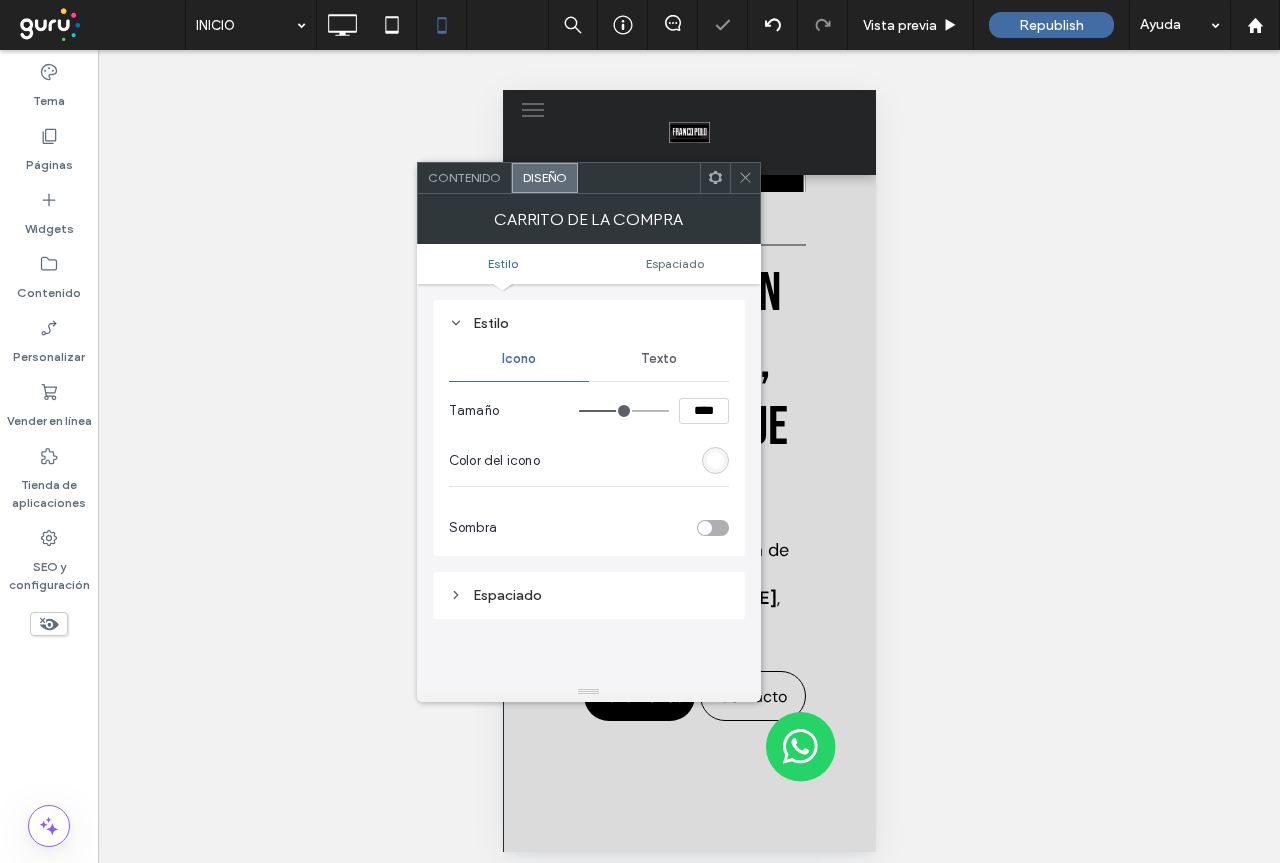 type on "**" 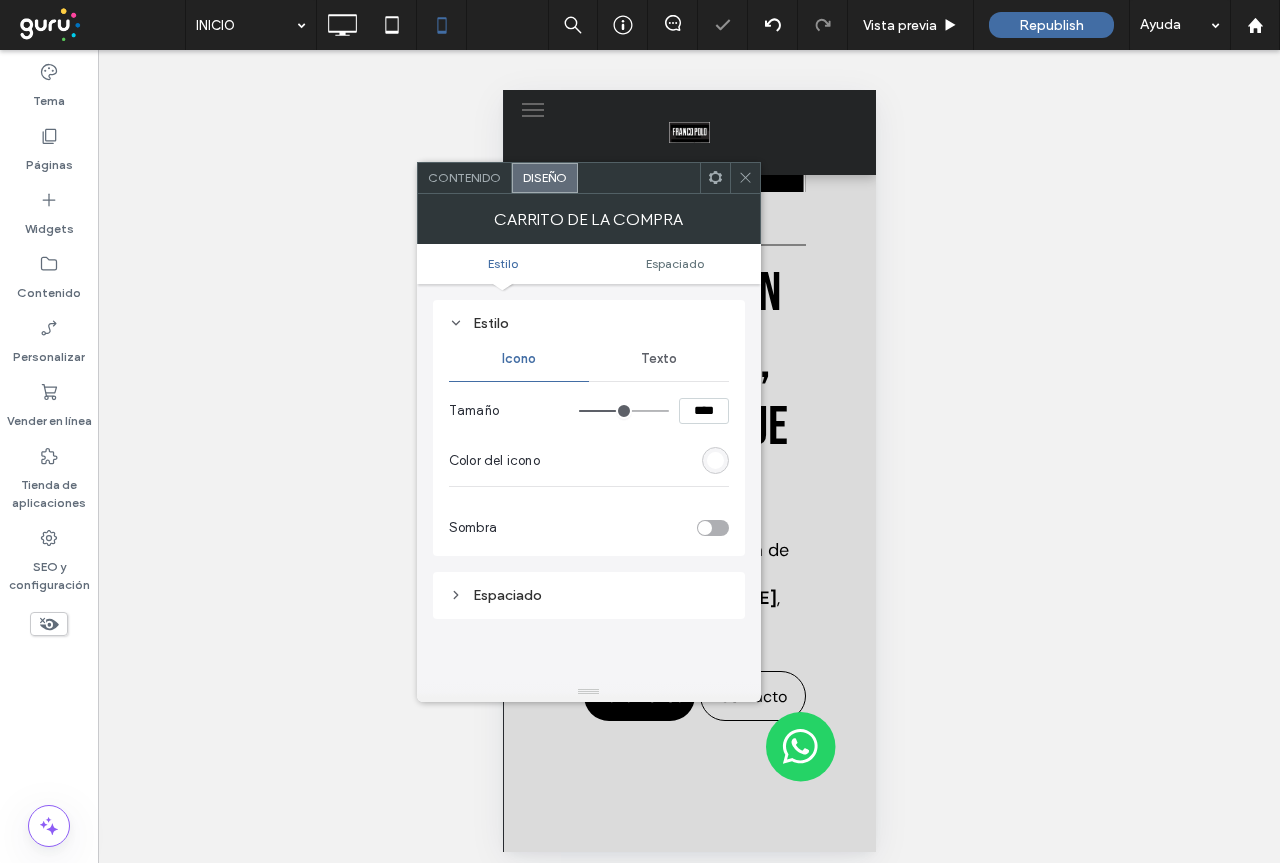 type on "**" 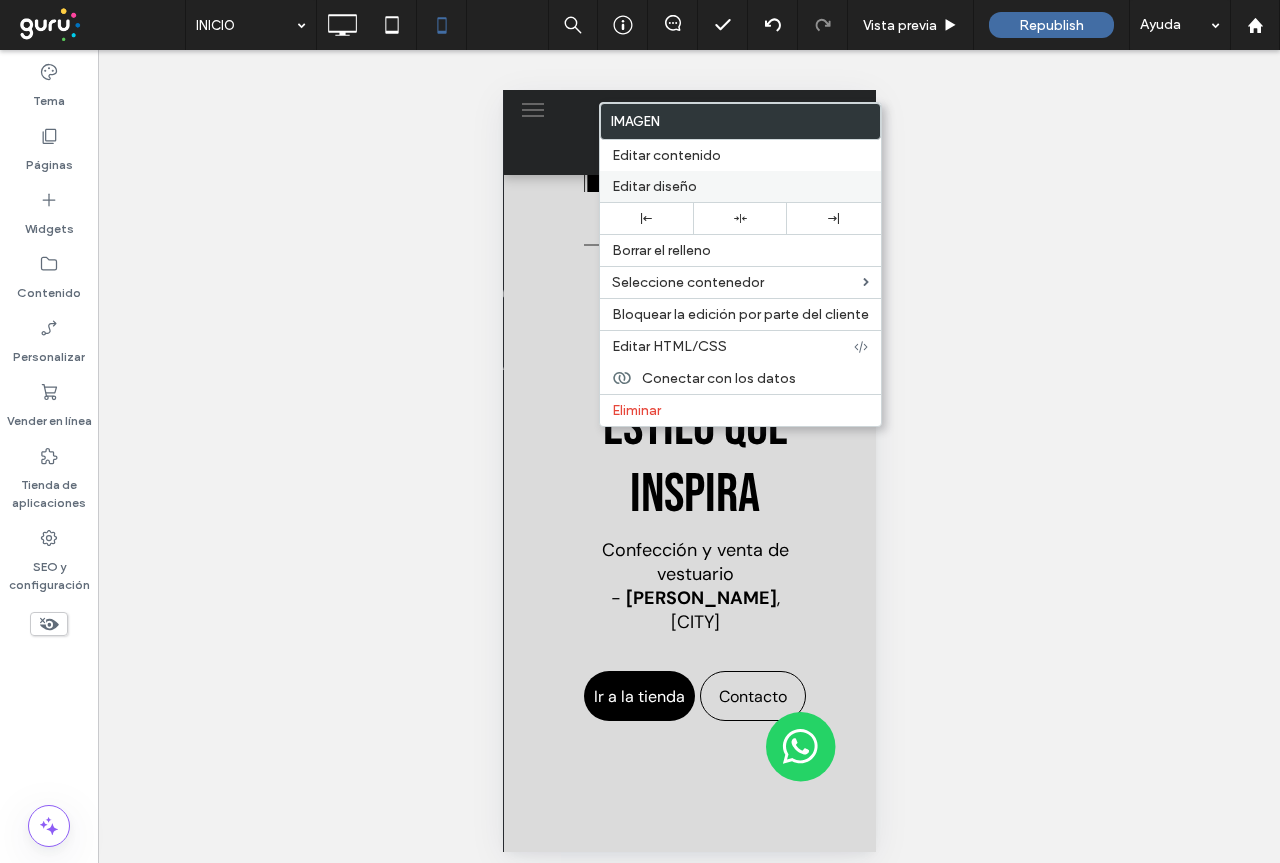 click on "Editar diseño" at bounding box center [740, 186] 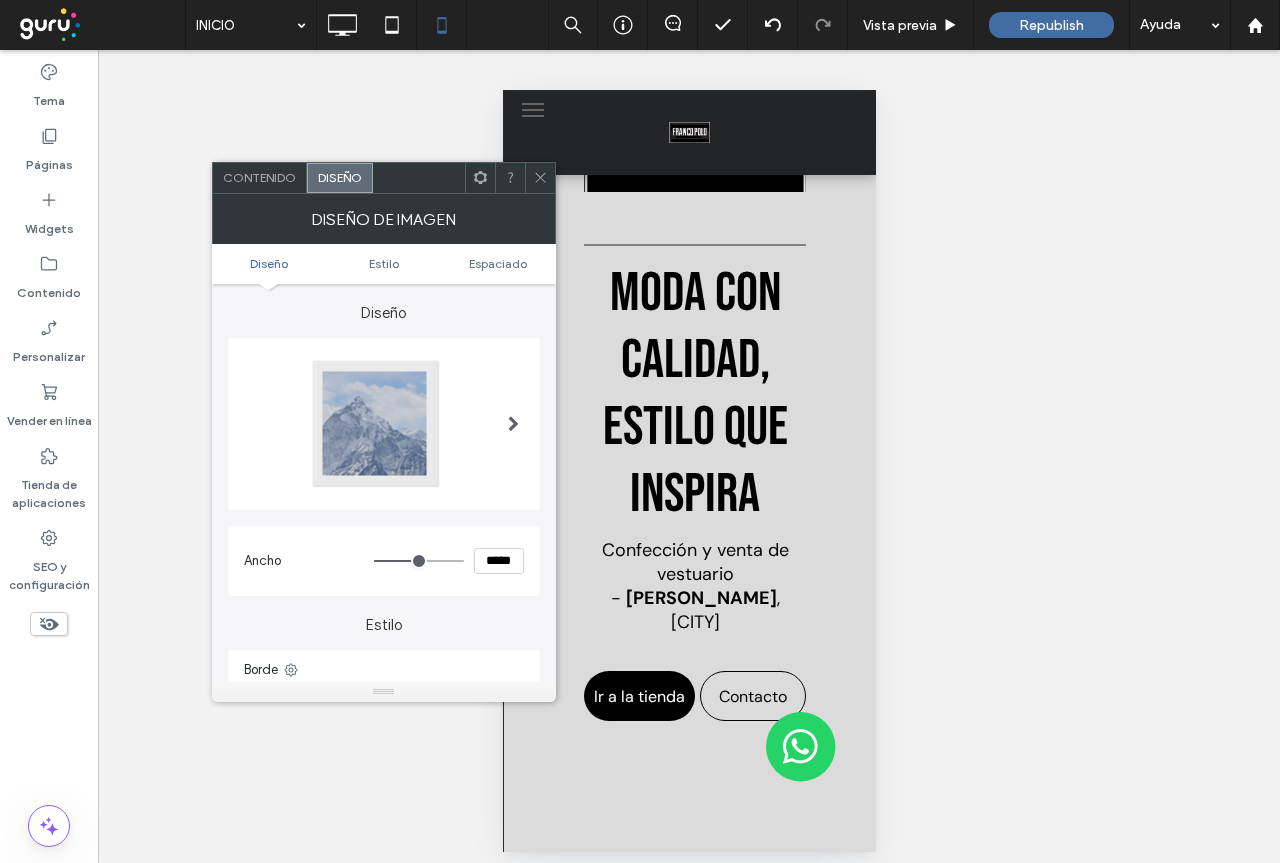 click 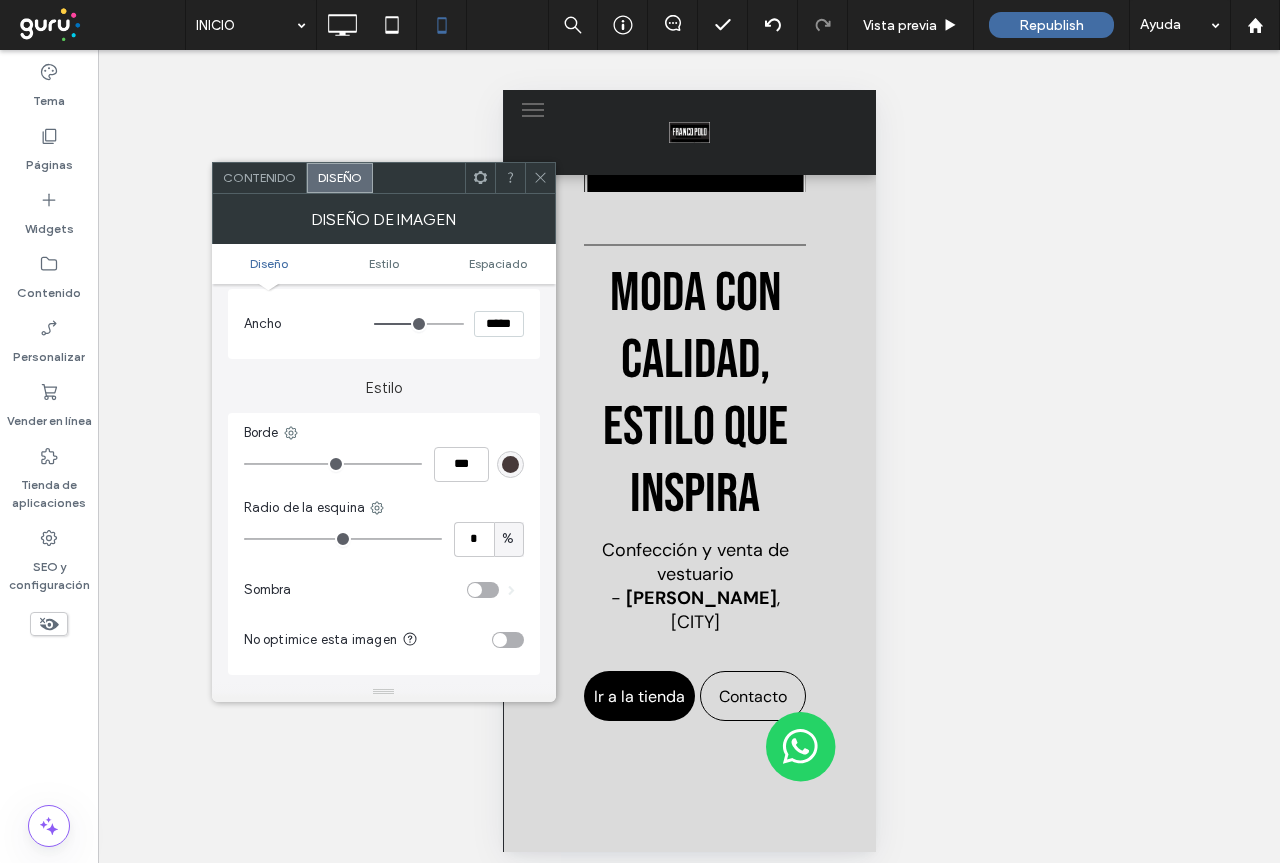 scroll, scrollTop: 0, scrollLeft: 0, axis: both 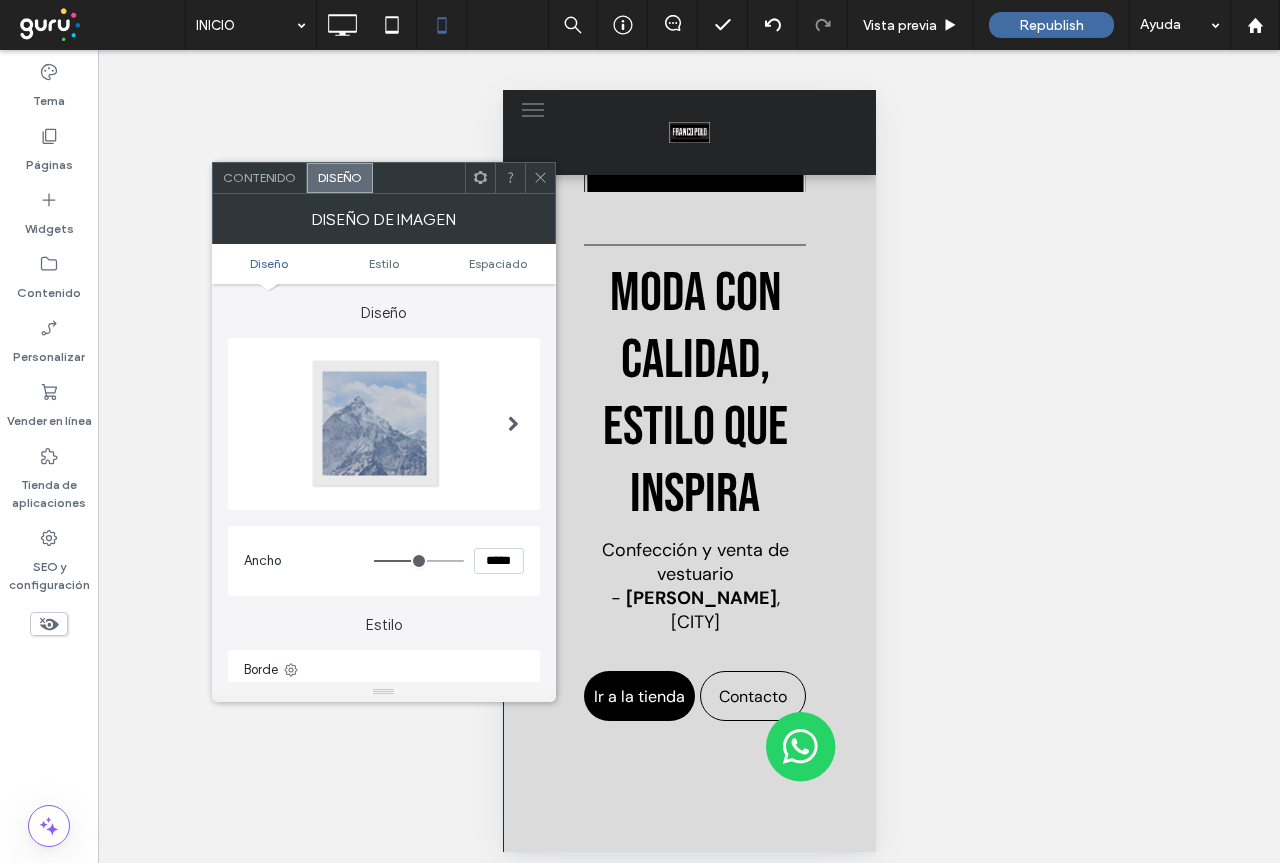 click 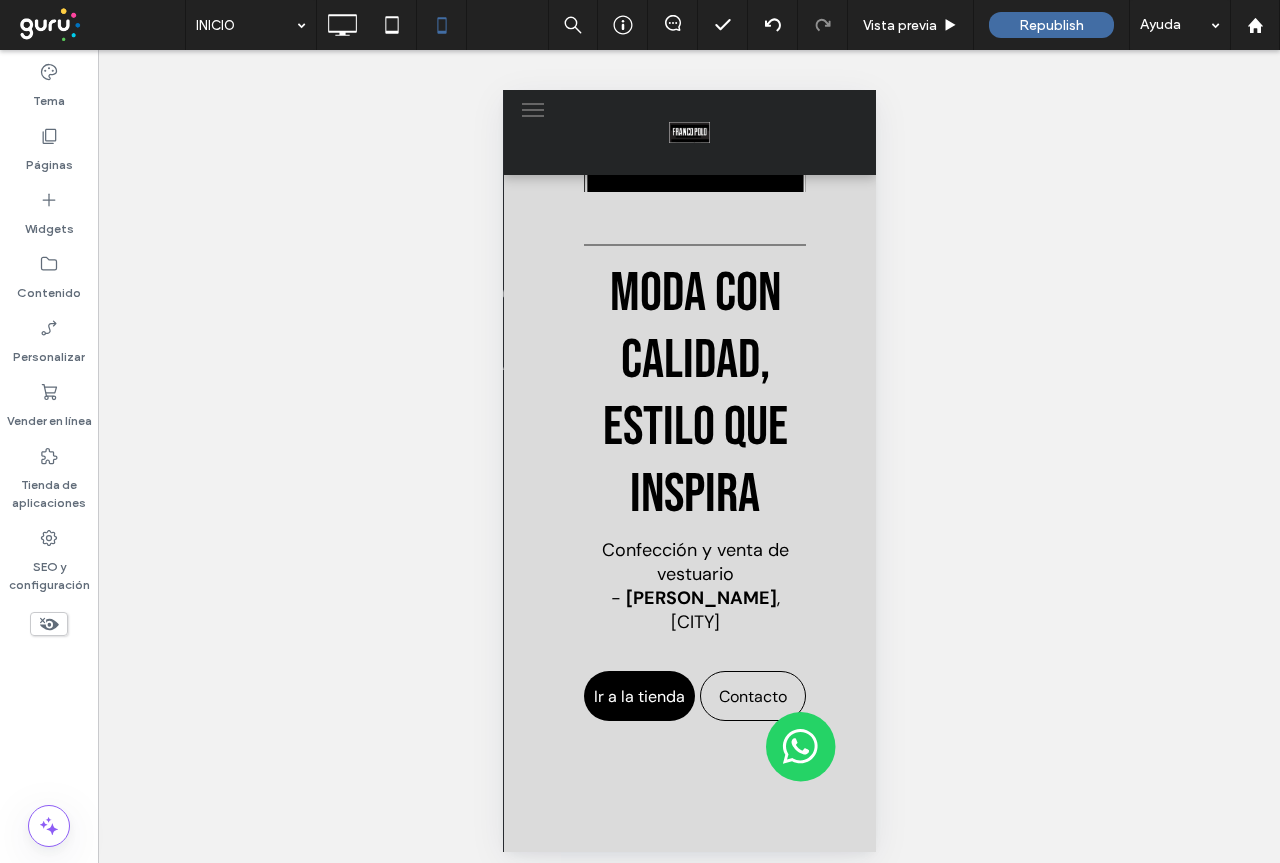drag, startPoint x: 1043, startPoint y: 486, endPoint x: 1036, endPoint y: 476, distance: 12.206555 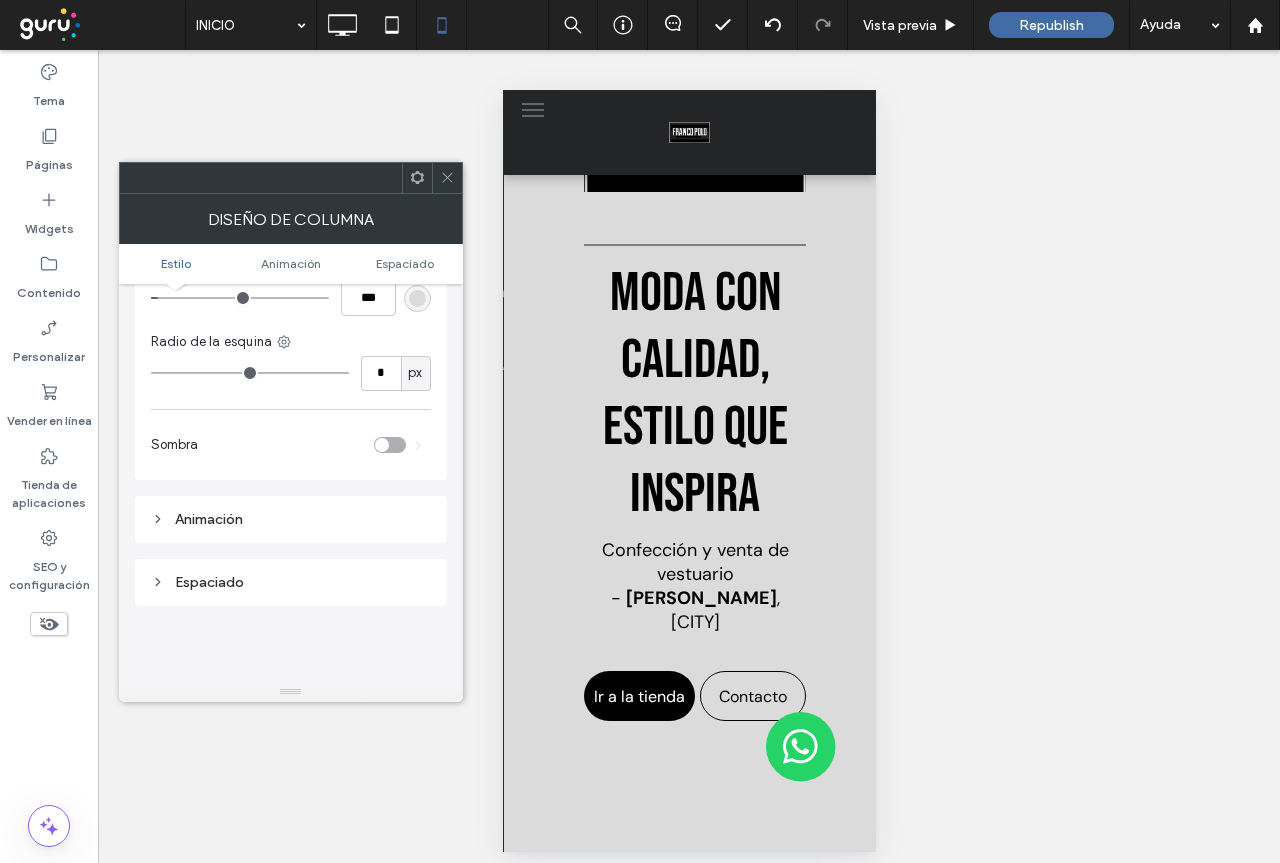scroll, scrollTop: 469, scrollLeft: 0, axis: vertical 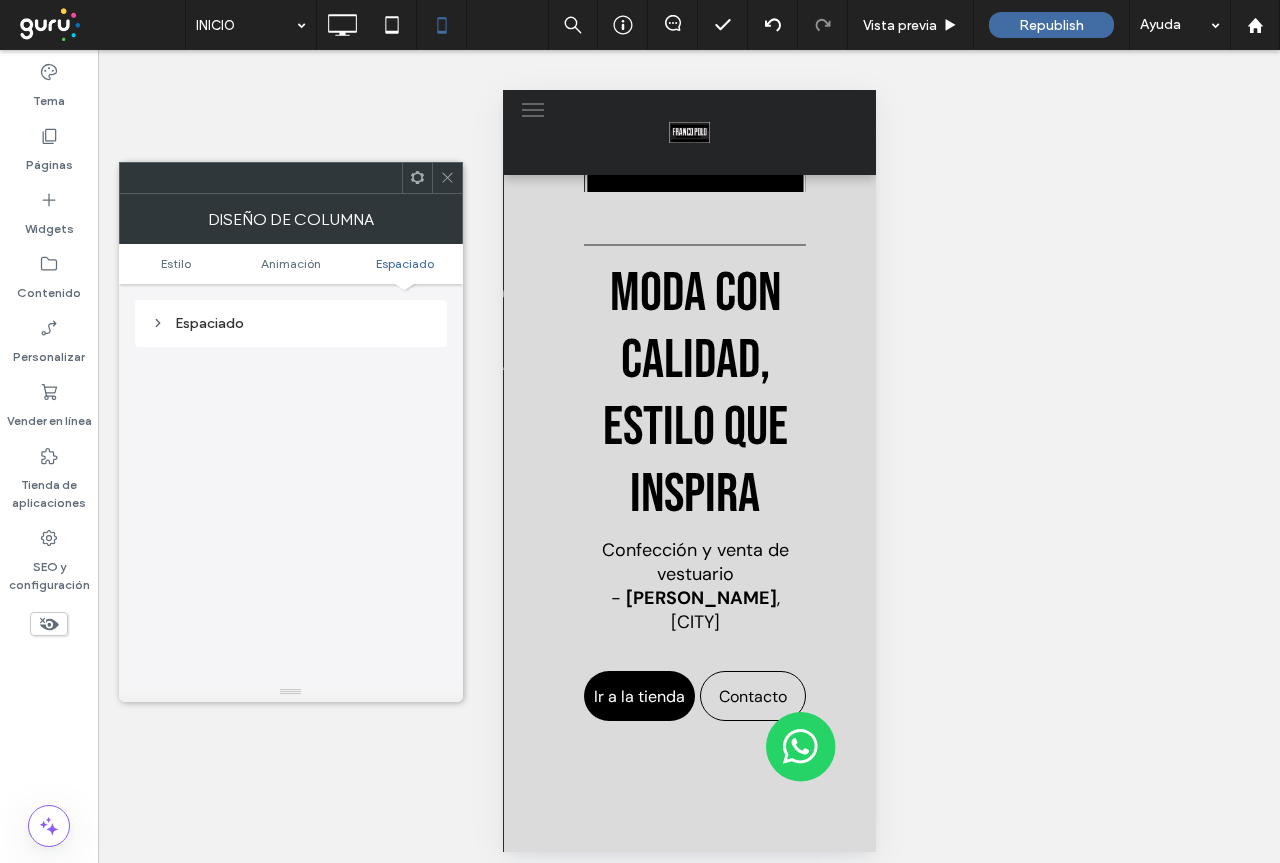click on "Espaciado" at bounding box center (291, 323) 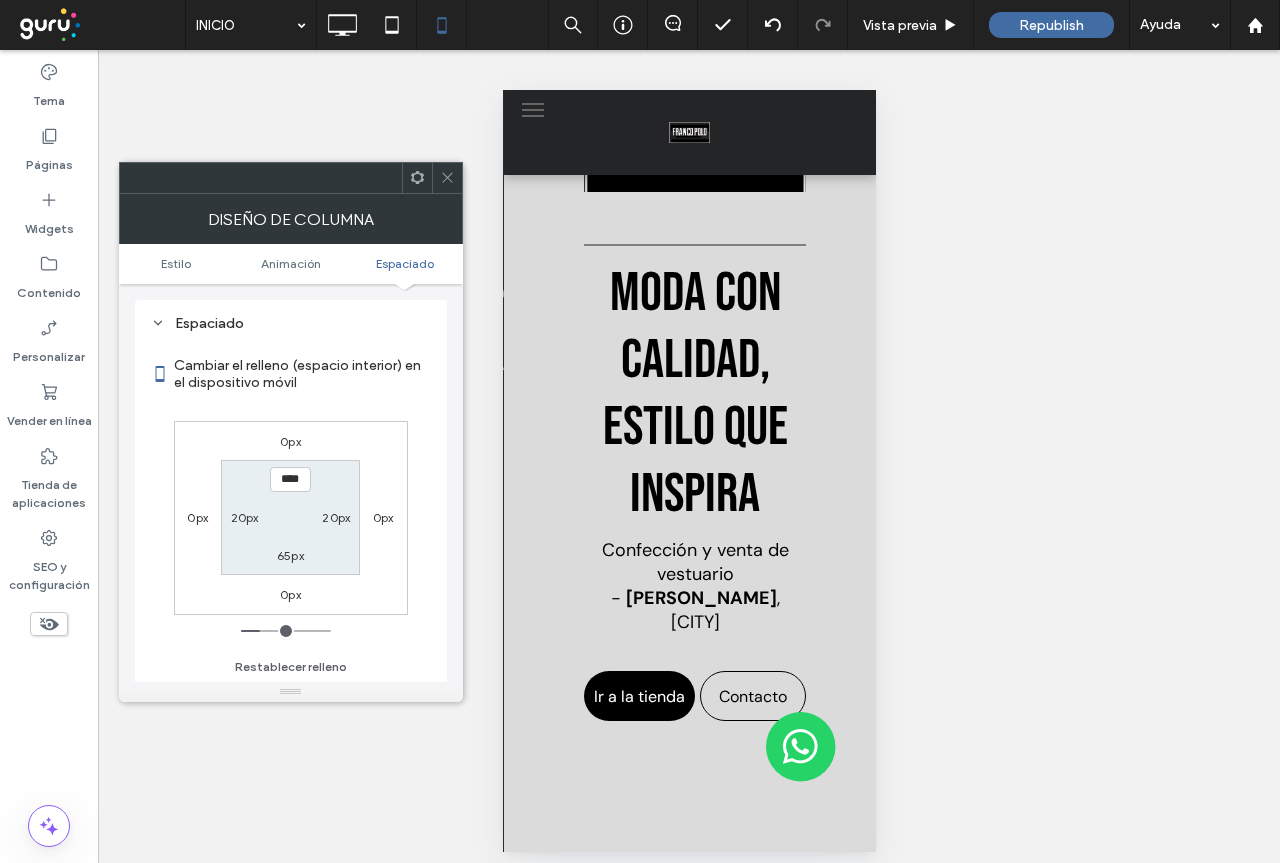 type on "***" 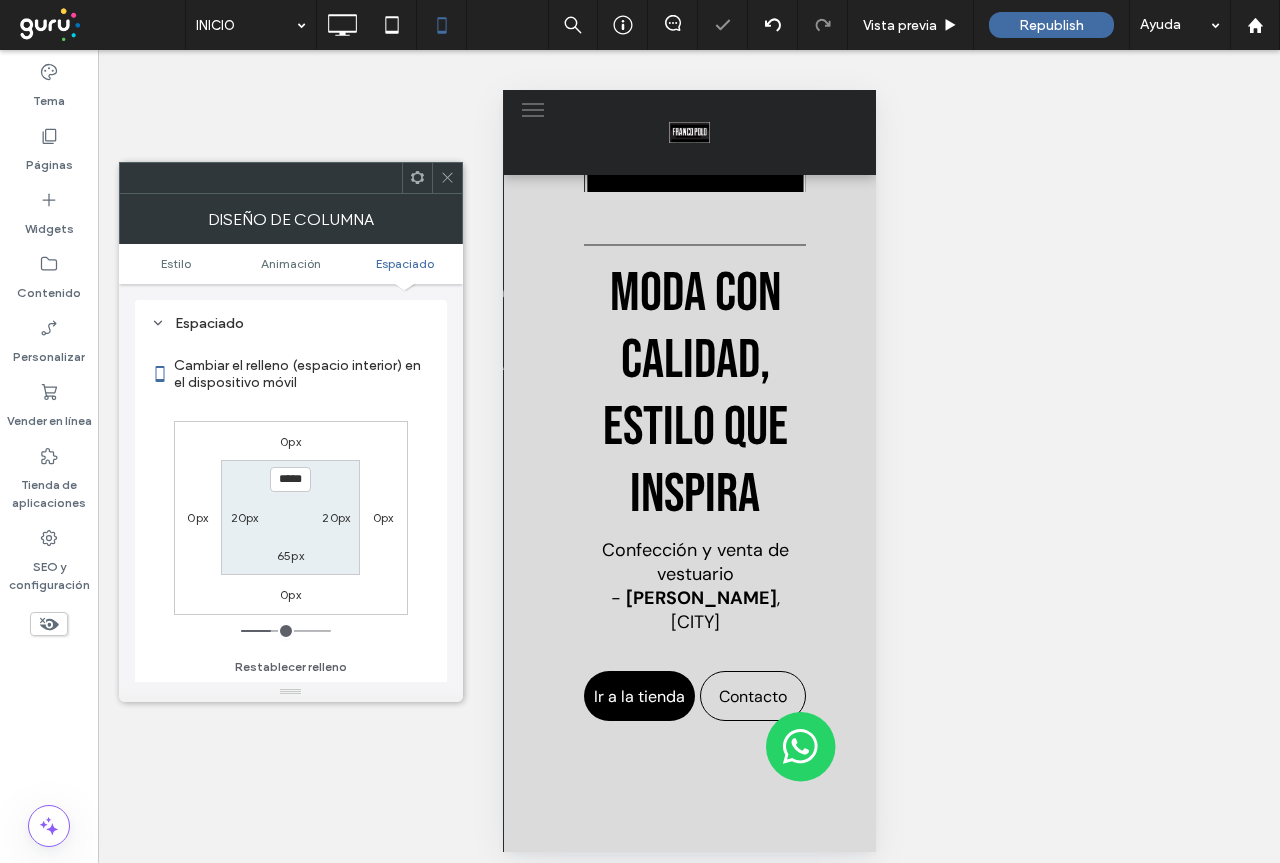 type on "*****" 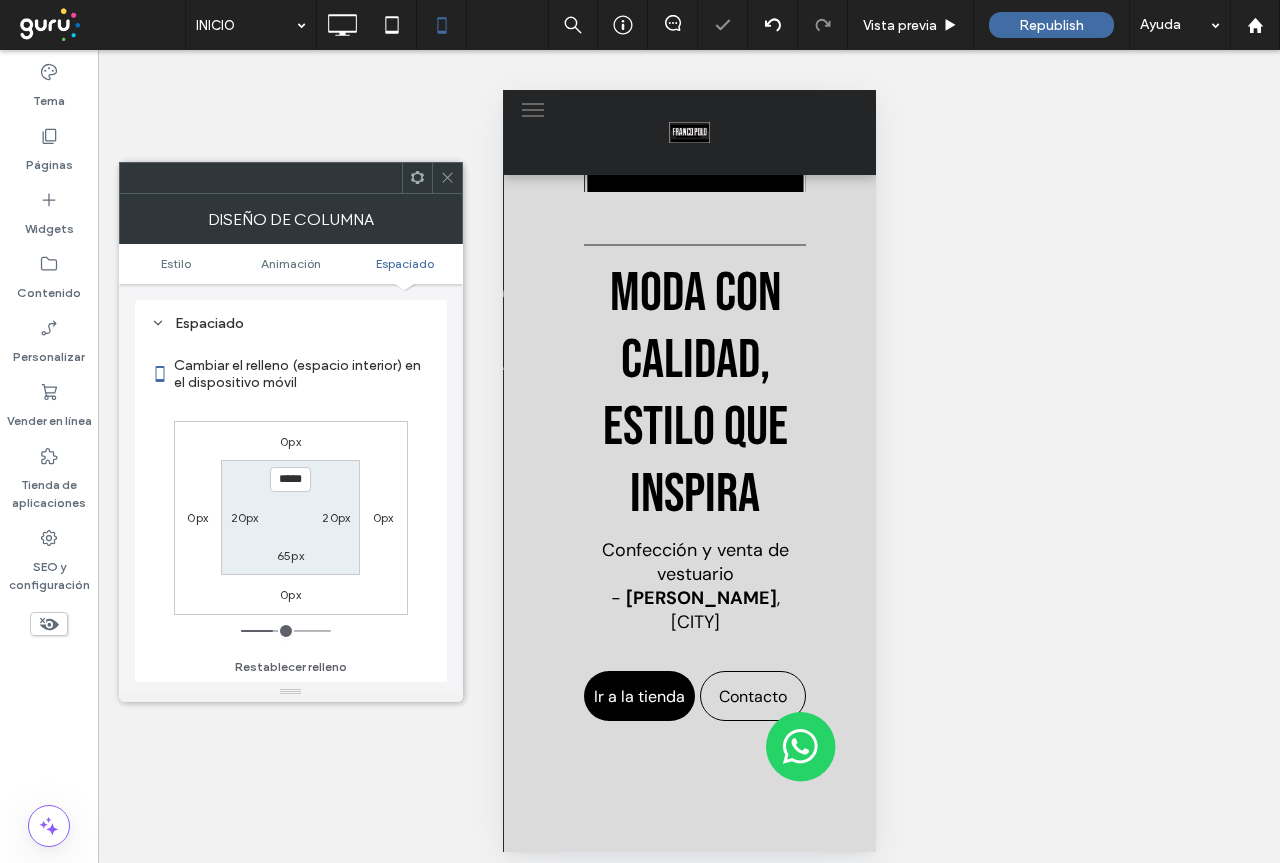 type on "***" 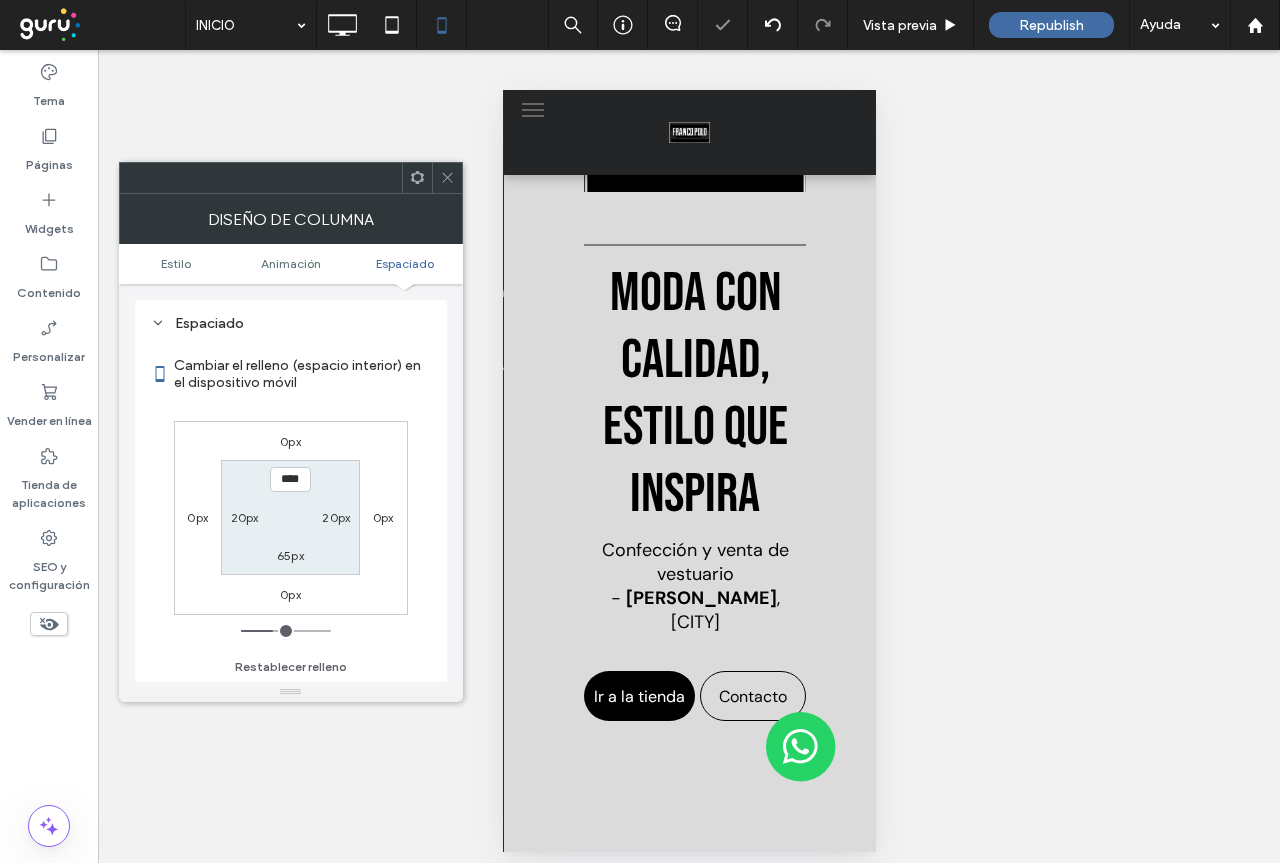 type on "**" 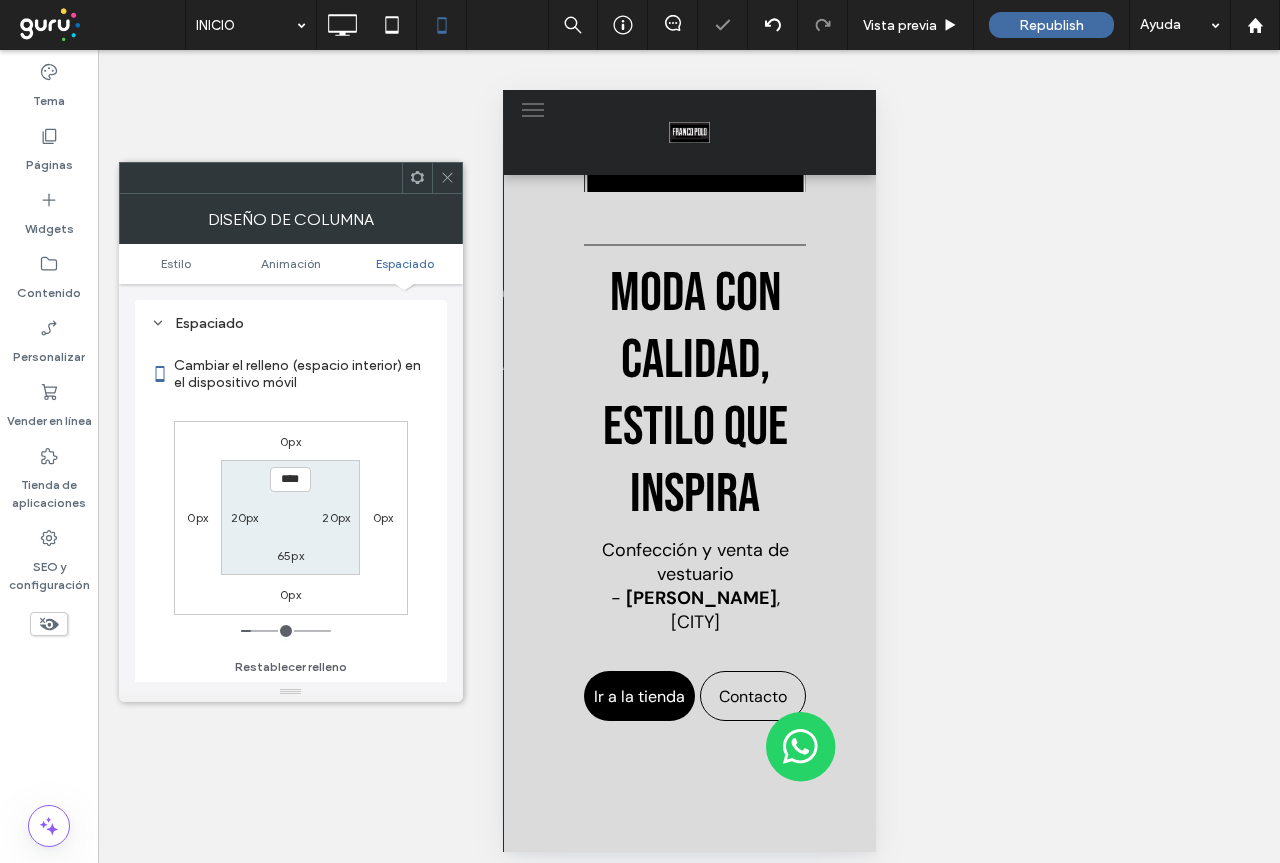 type on "**" 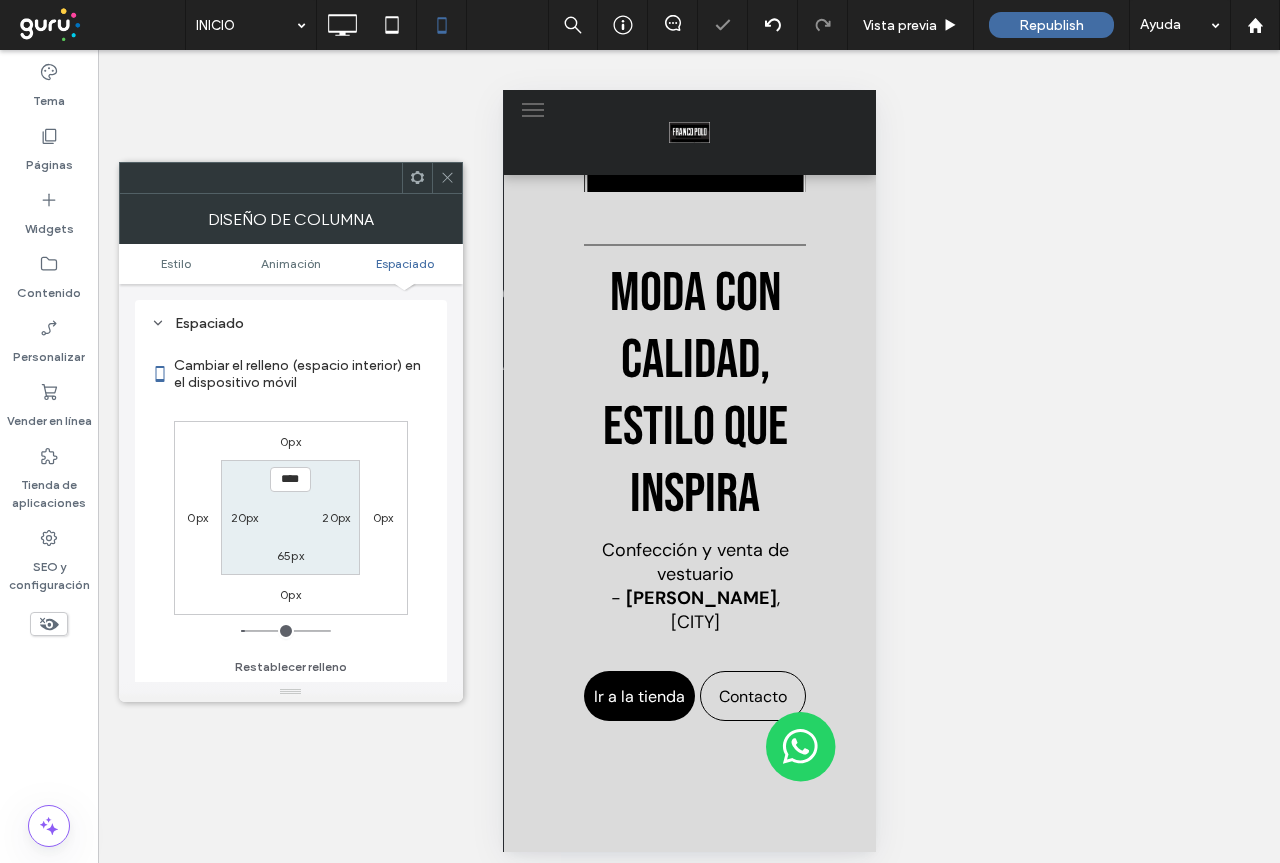 type on "**" 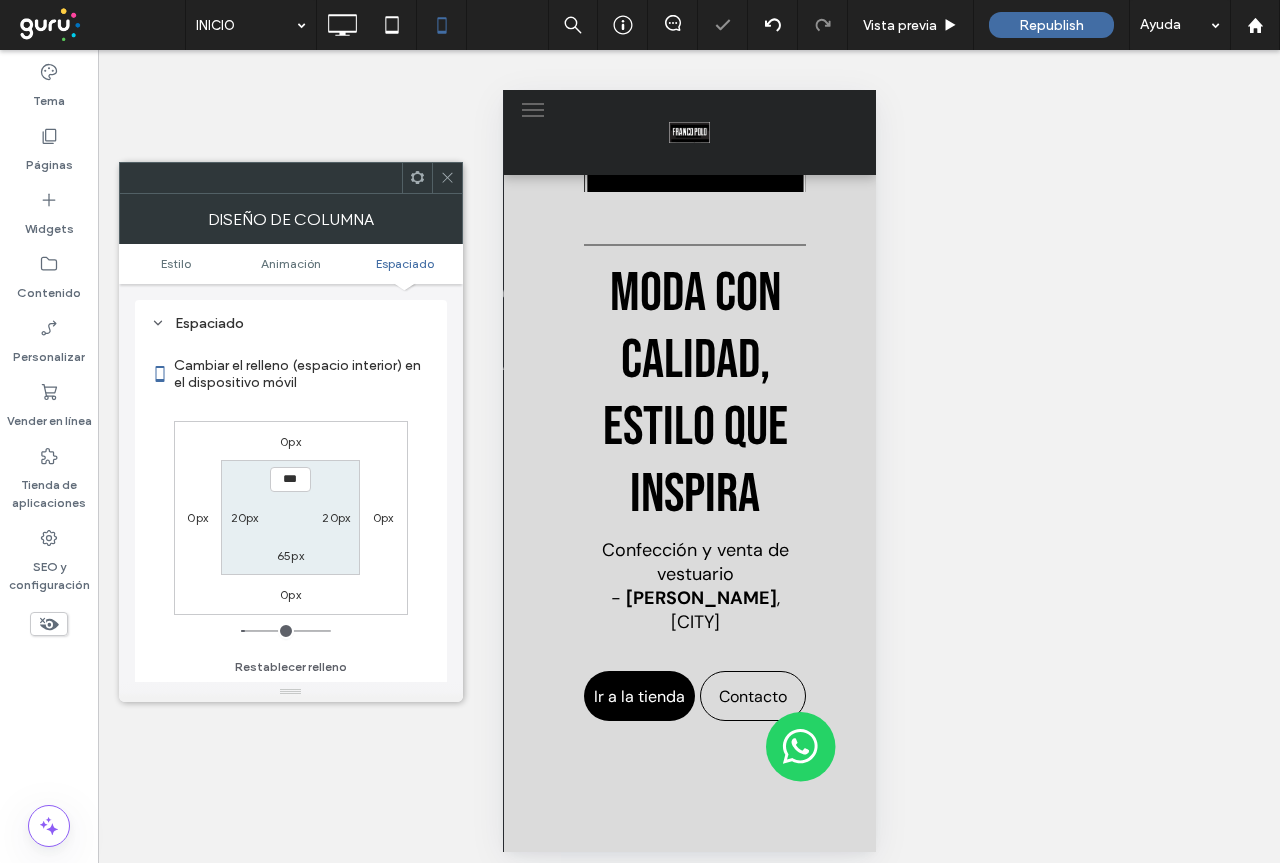 type on "*" 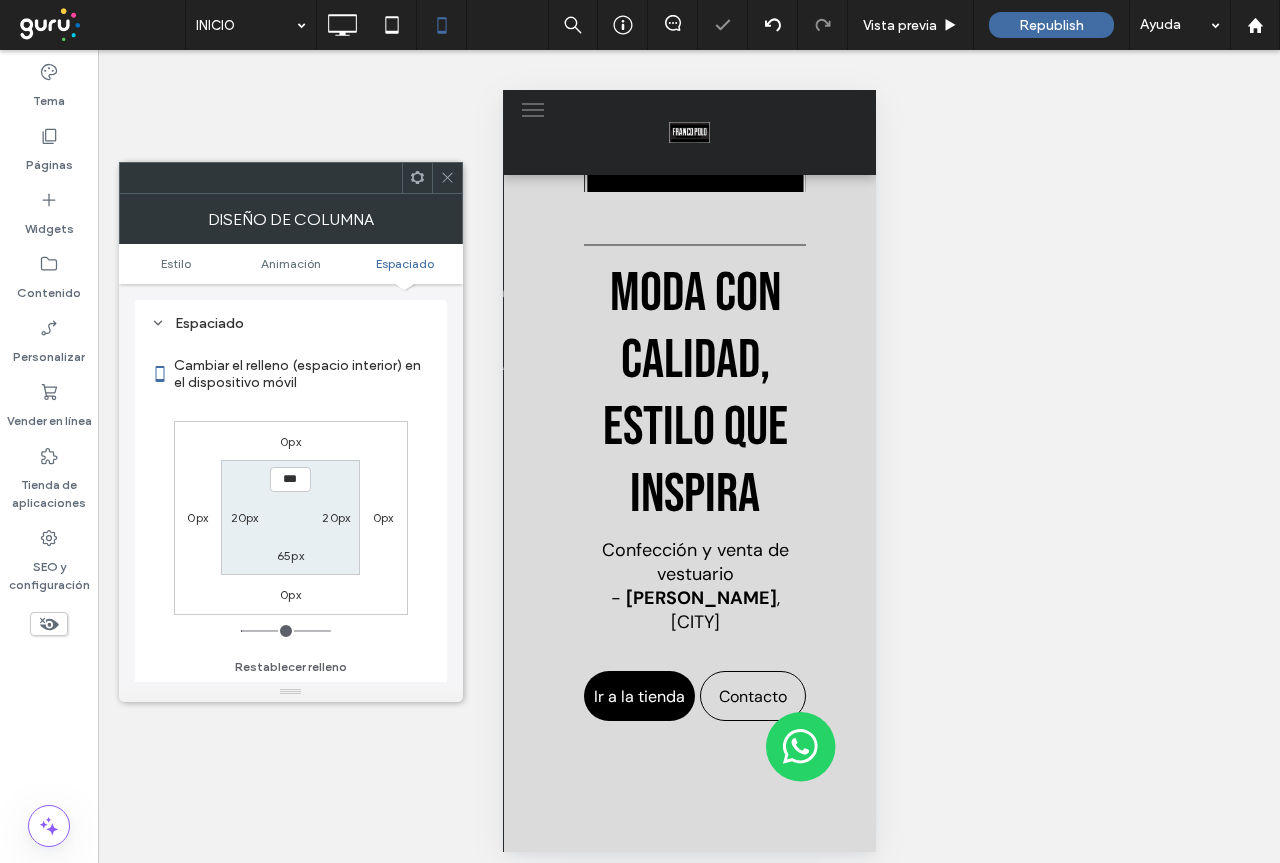 type on "*" 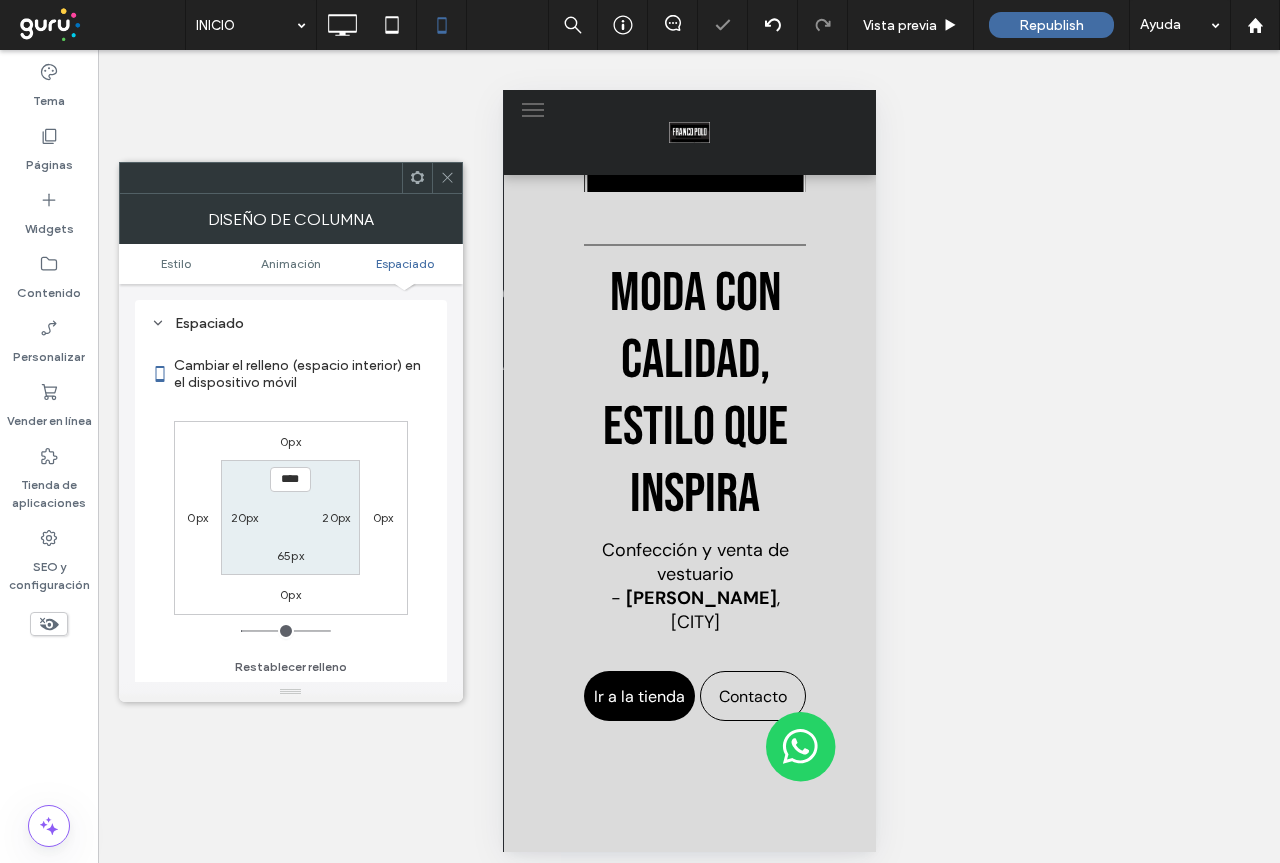 type on "**" 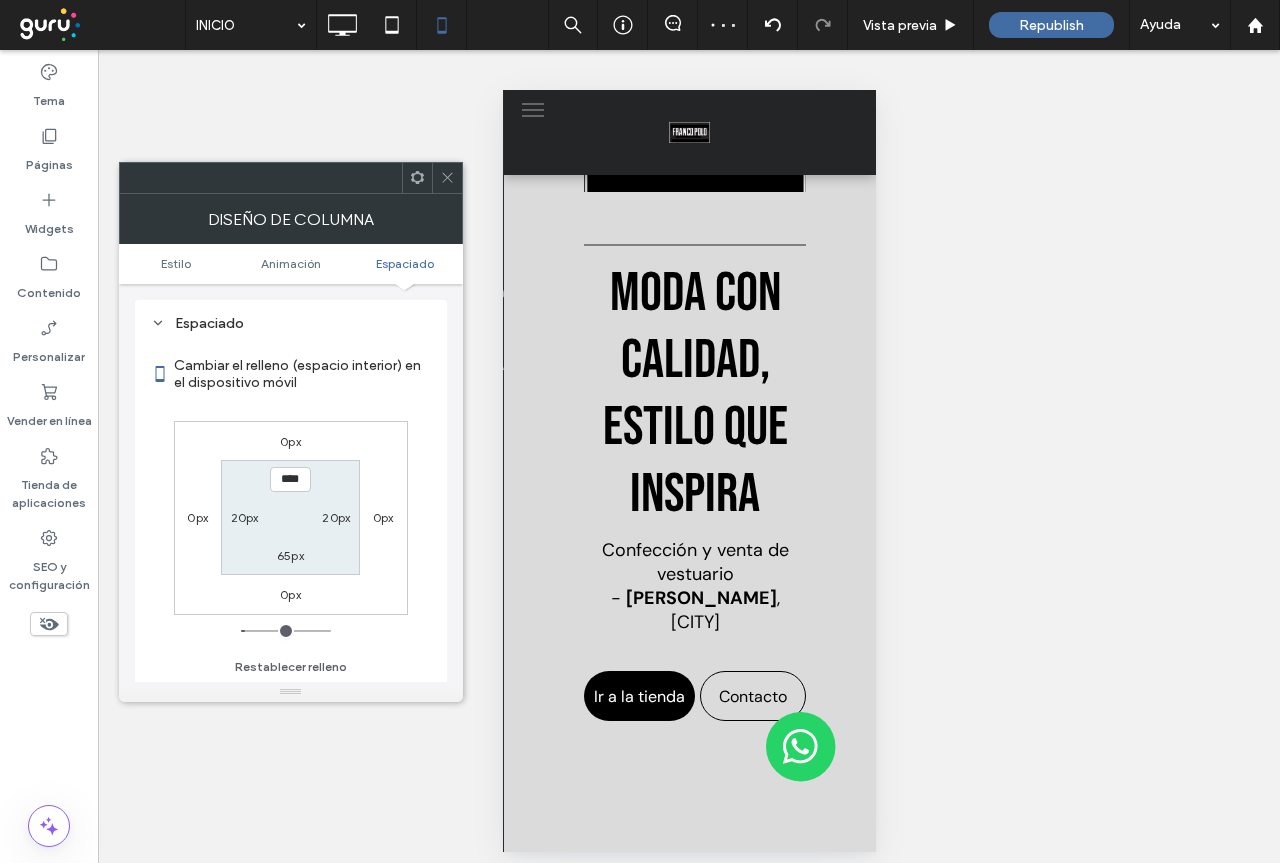 drag, startPoint x: 274, startPoint y: 626, endPoint x: 257, endPoint y: 620, distance: 18.027756 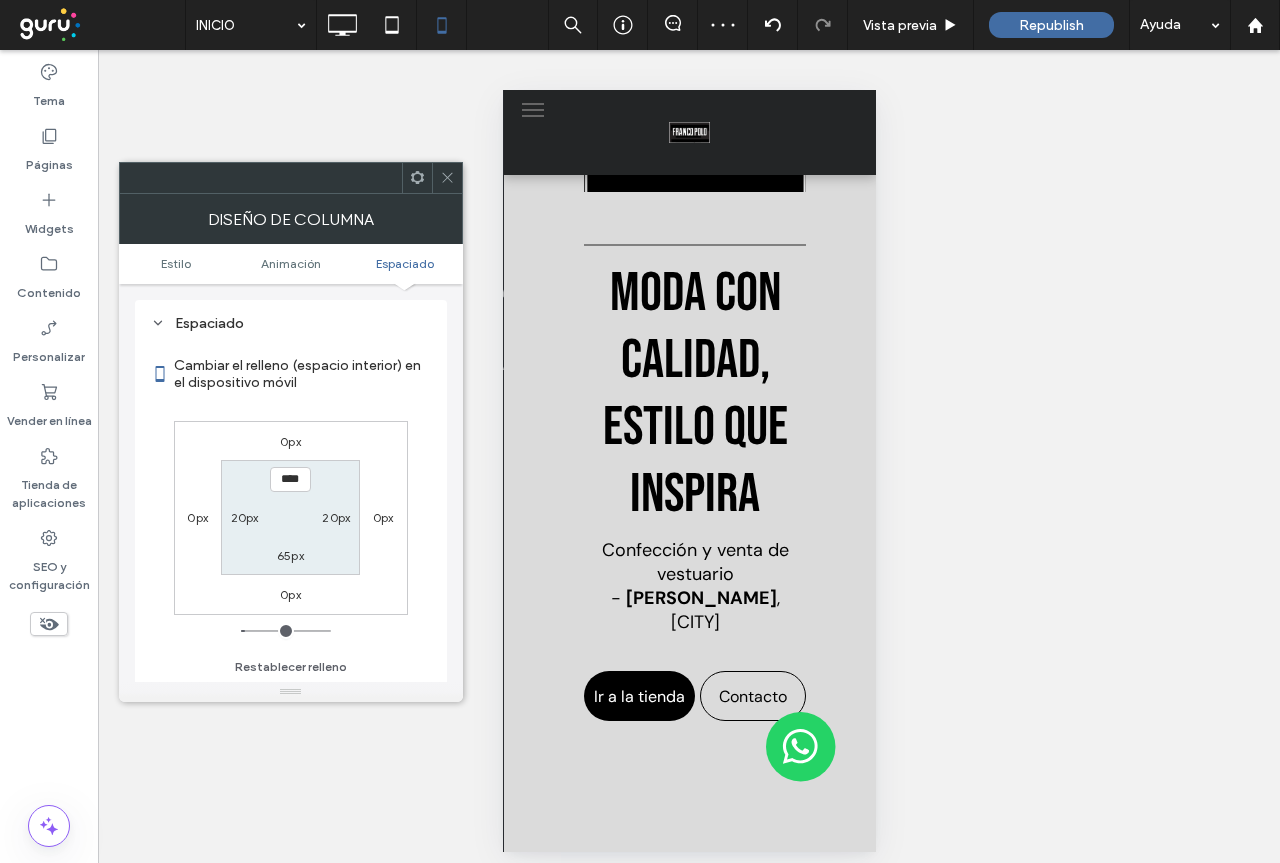 type on "**" 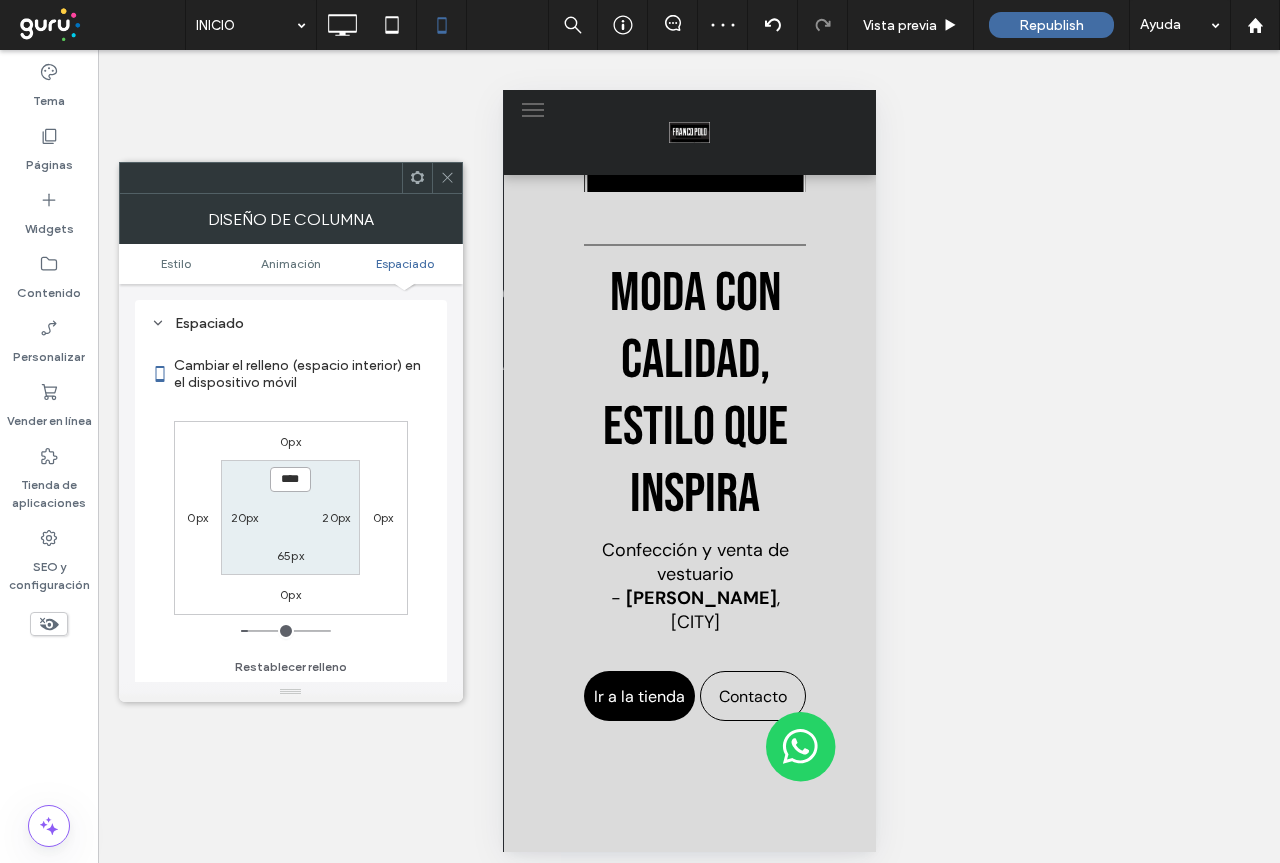 click on "****" at bounding box center [290, 479] 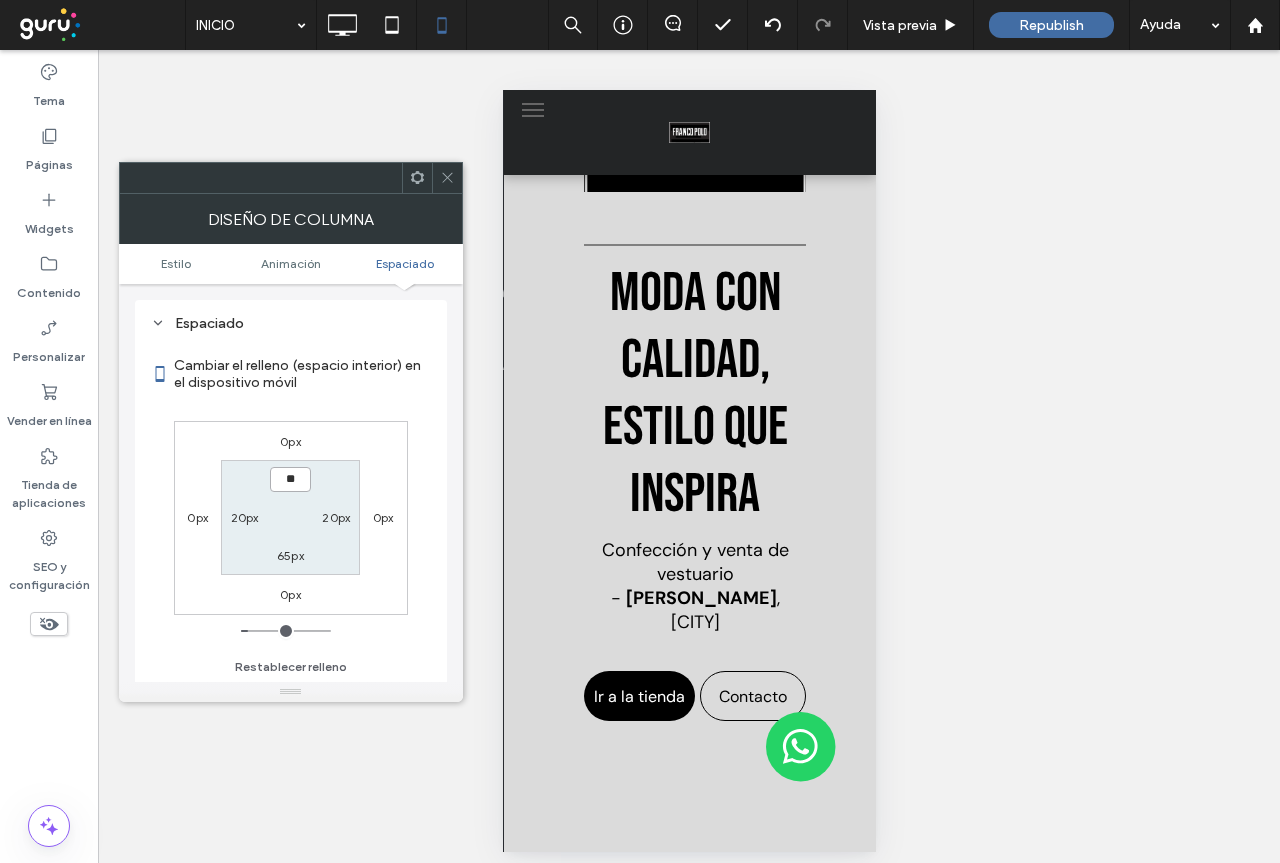 type on "****" 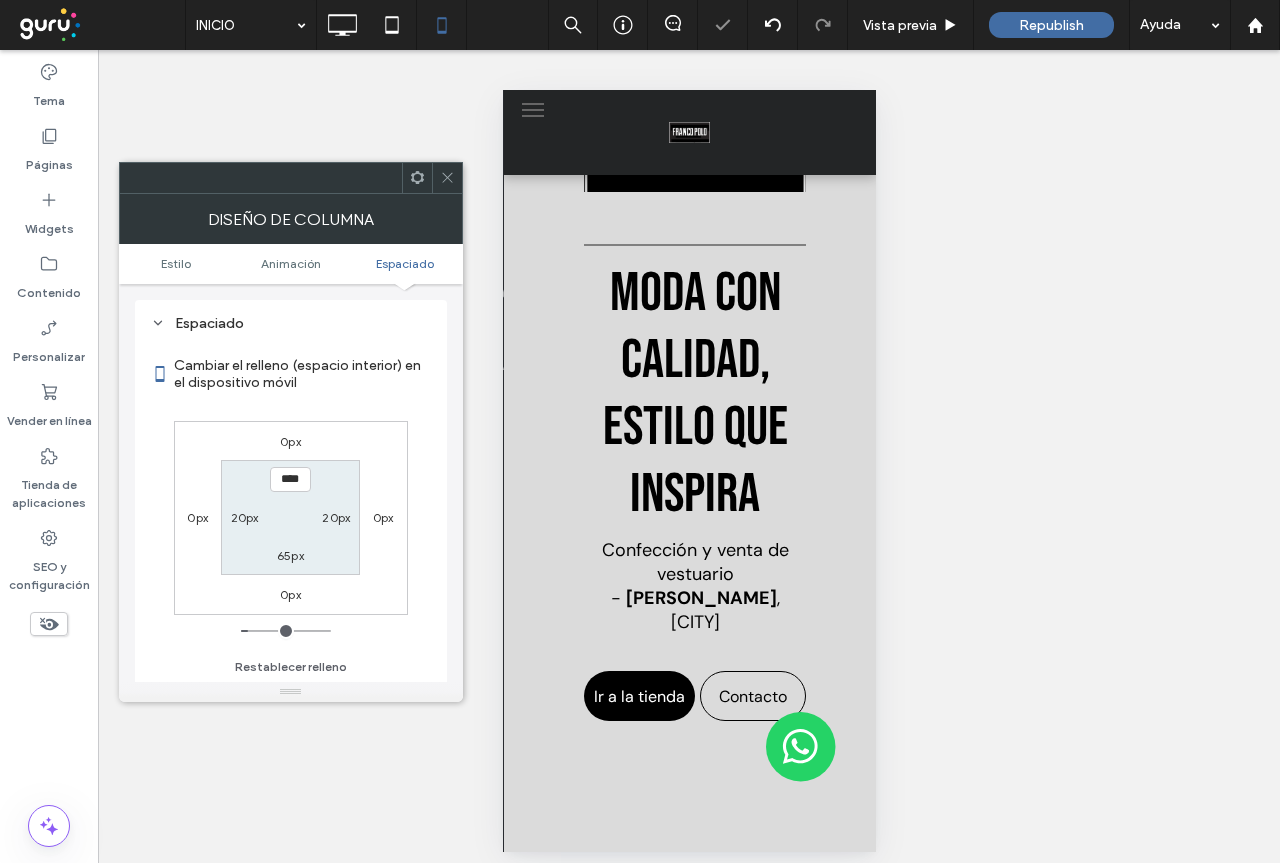 click on "Cambiar el relleno (espacio interior) en el dispositivo móvil 0px 0px 0px 0px **** 20px 65px 20px Restablecer relleno" at bounding box center [291, 509] 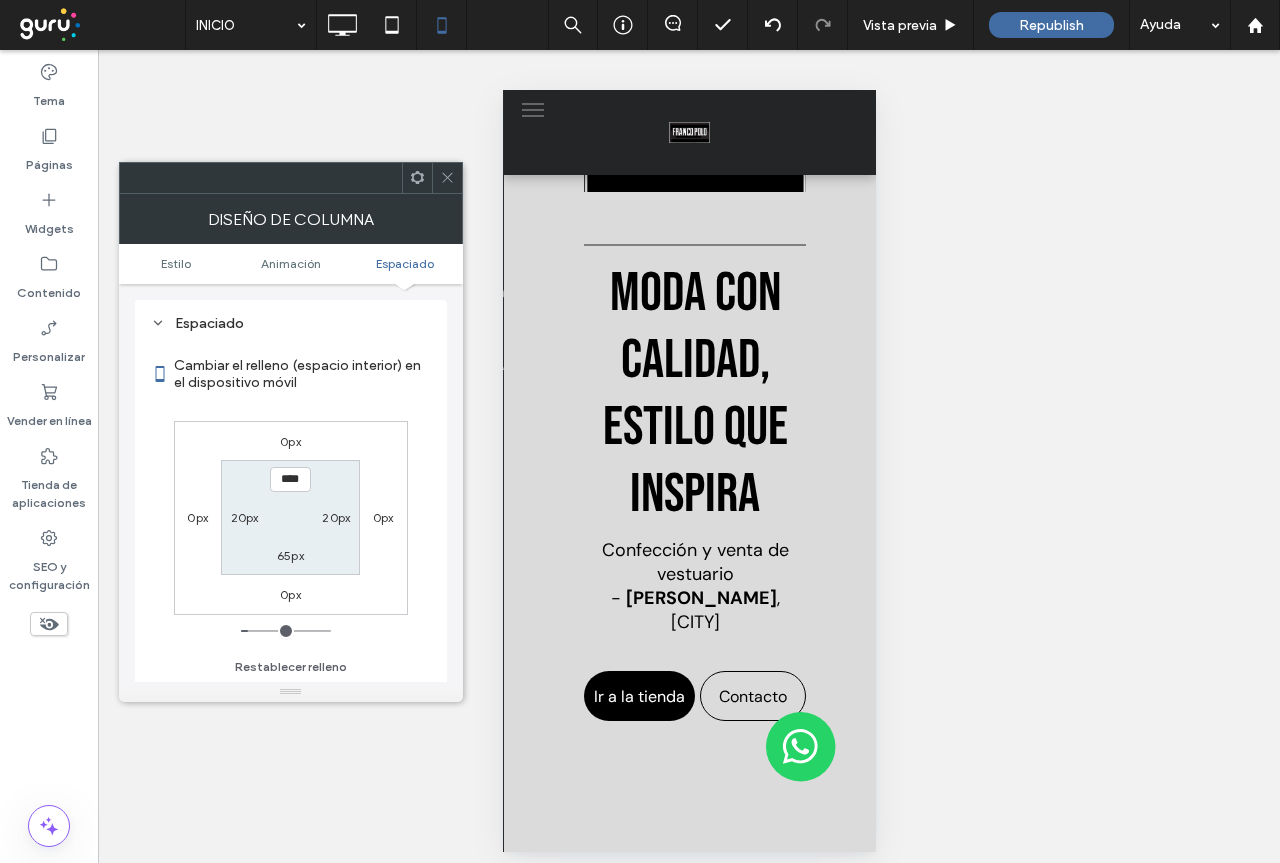 click 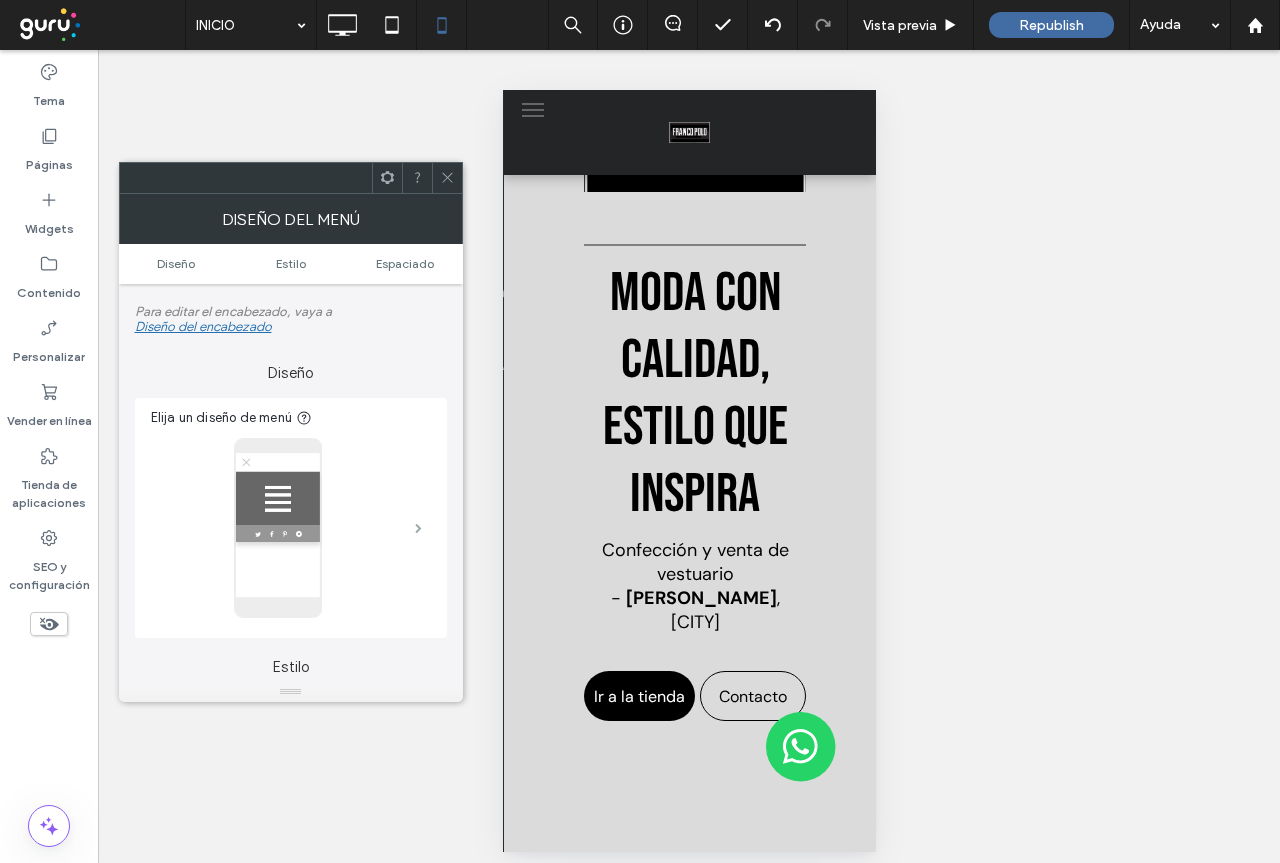 click at bounding box center (418, 528) 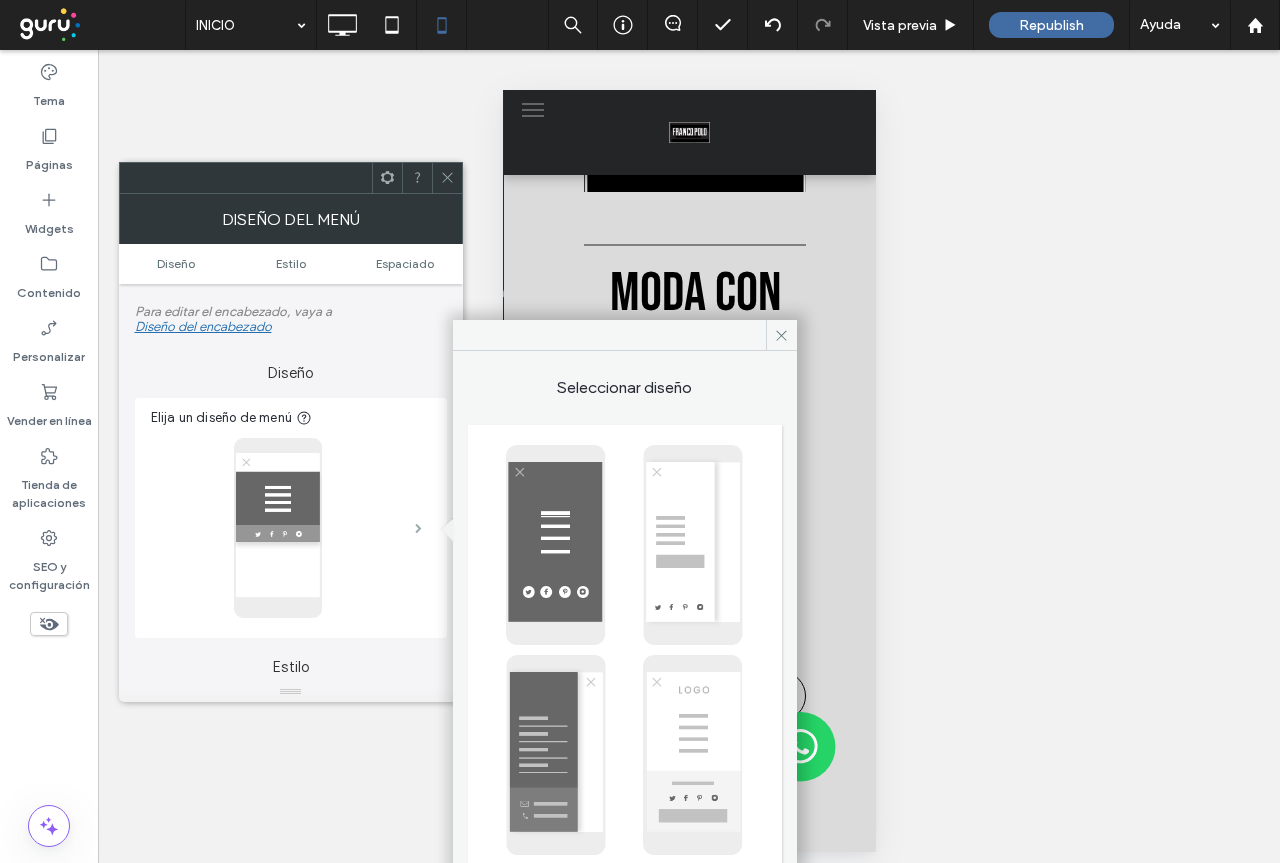 click at bounding box center [418, 528] 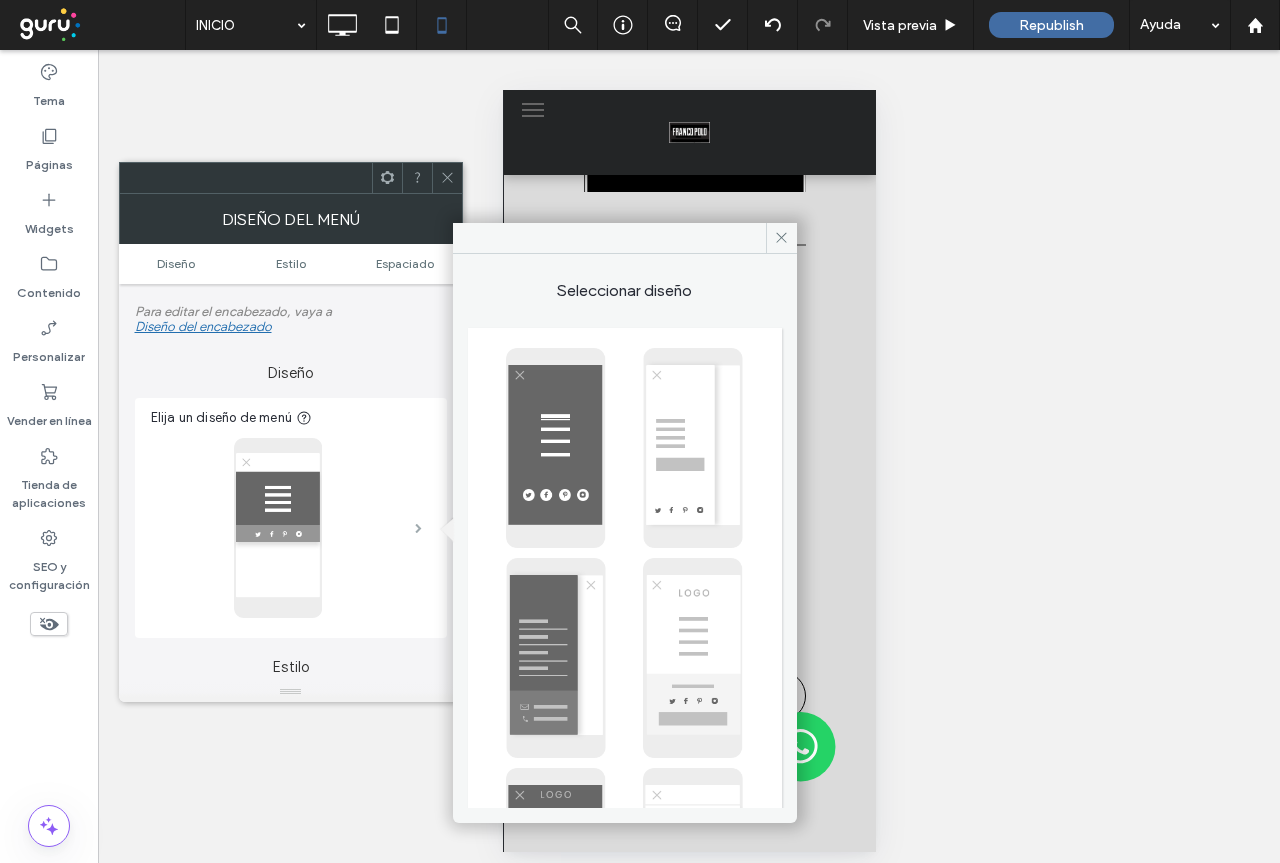 click at bounding box center (418, 528) 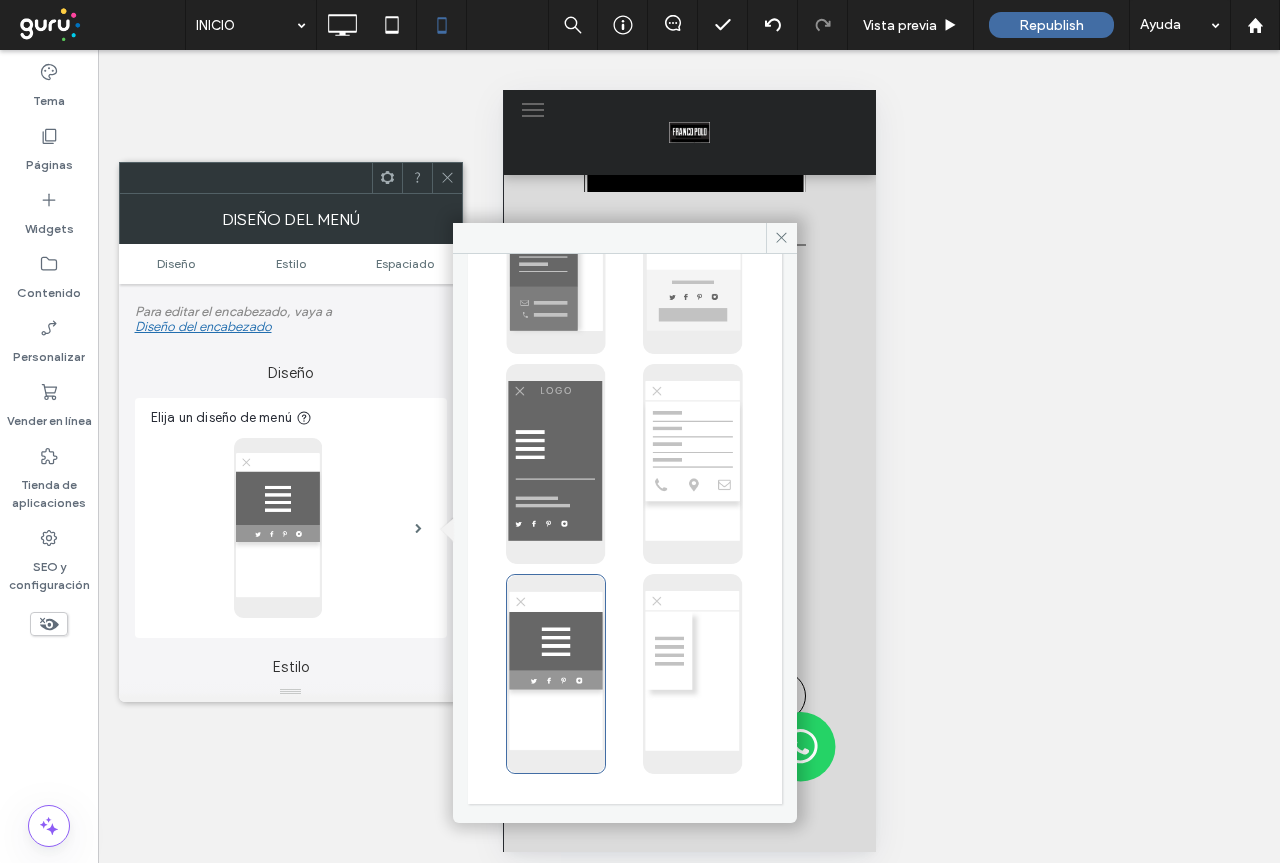 scroll, scrollTop: 405, scrollLeft: 0, axis: vertical 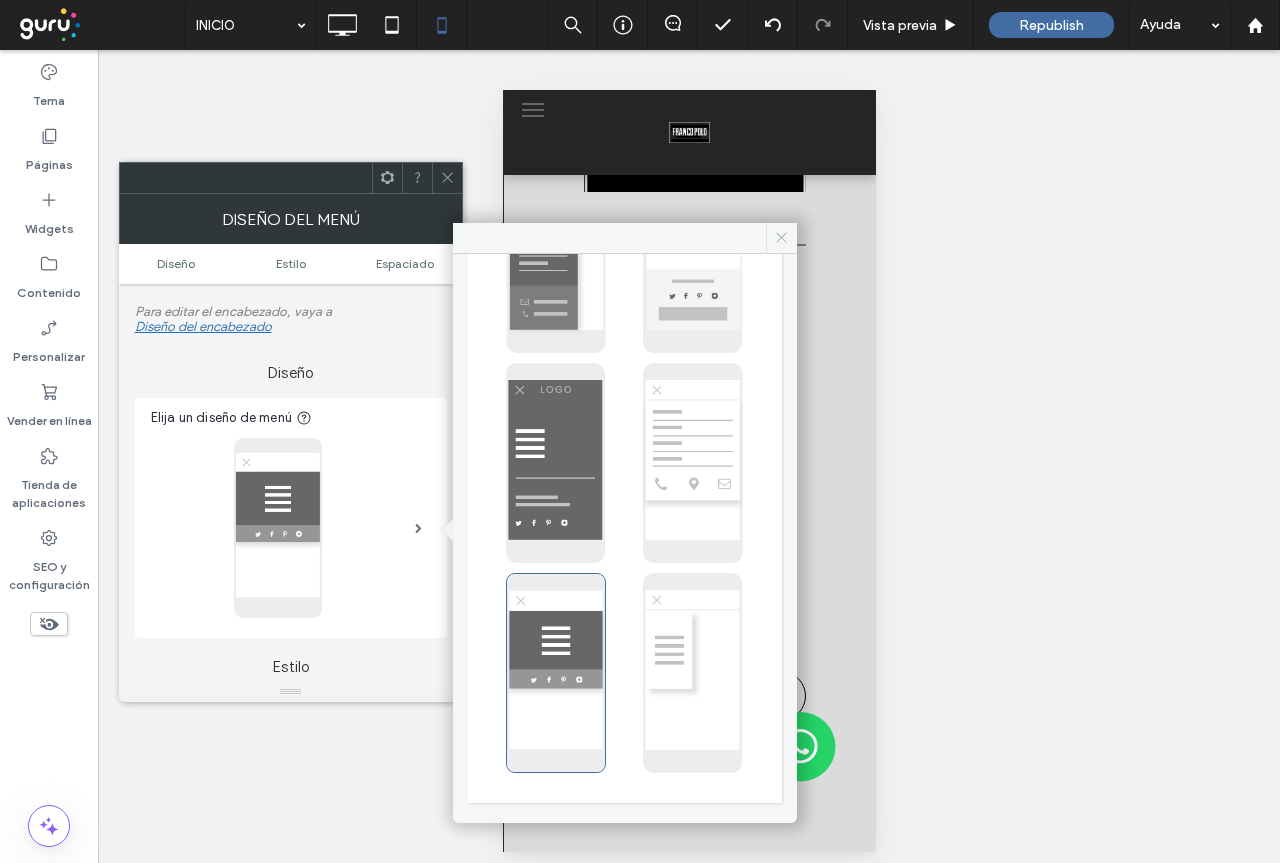 click 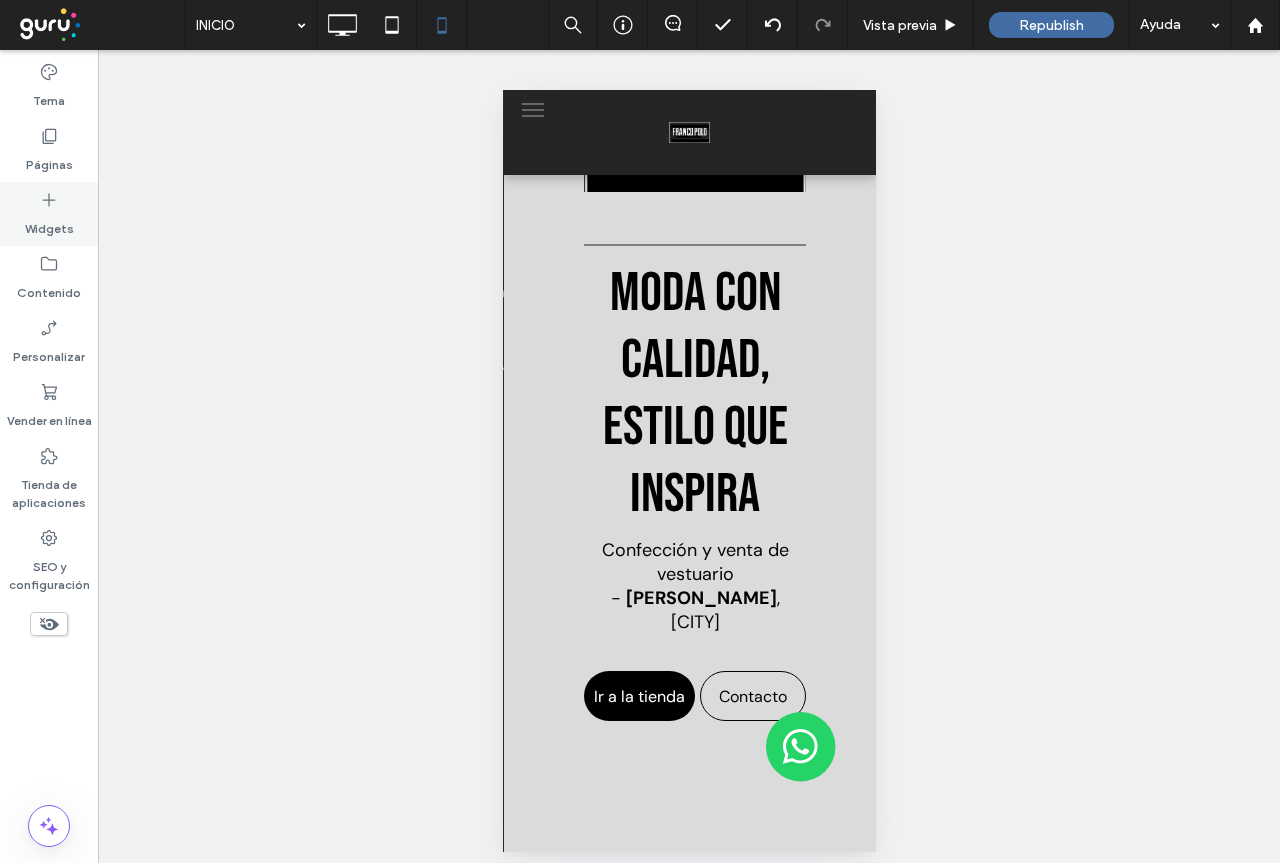 click on "Widgets" at bounding box center [49, 224] 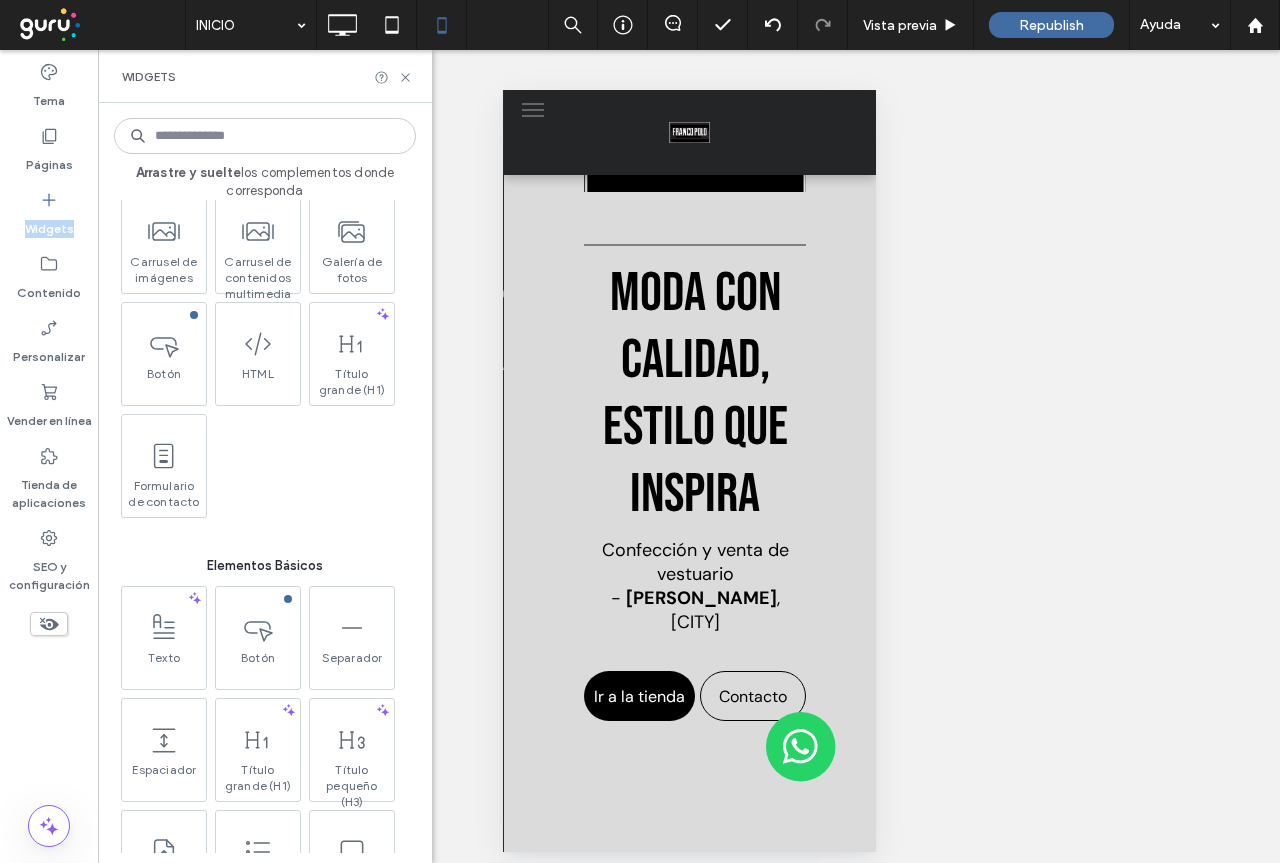 scroll, scrollTop: 900, scrollLeft: 0, axis: vertical 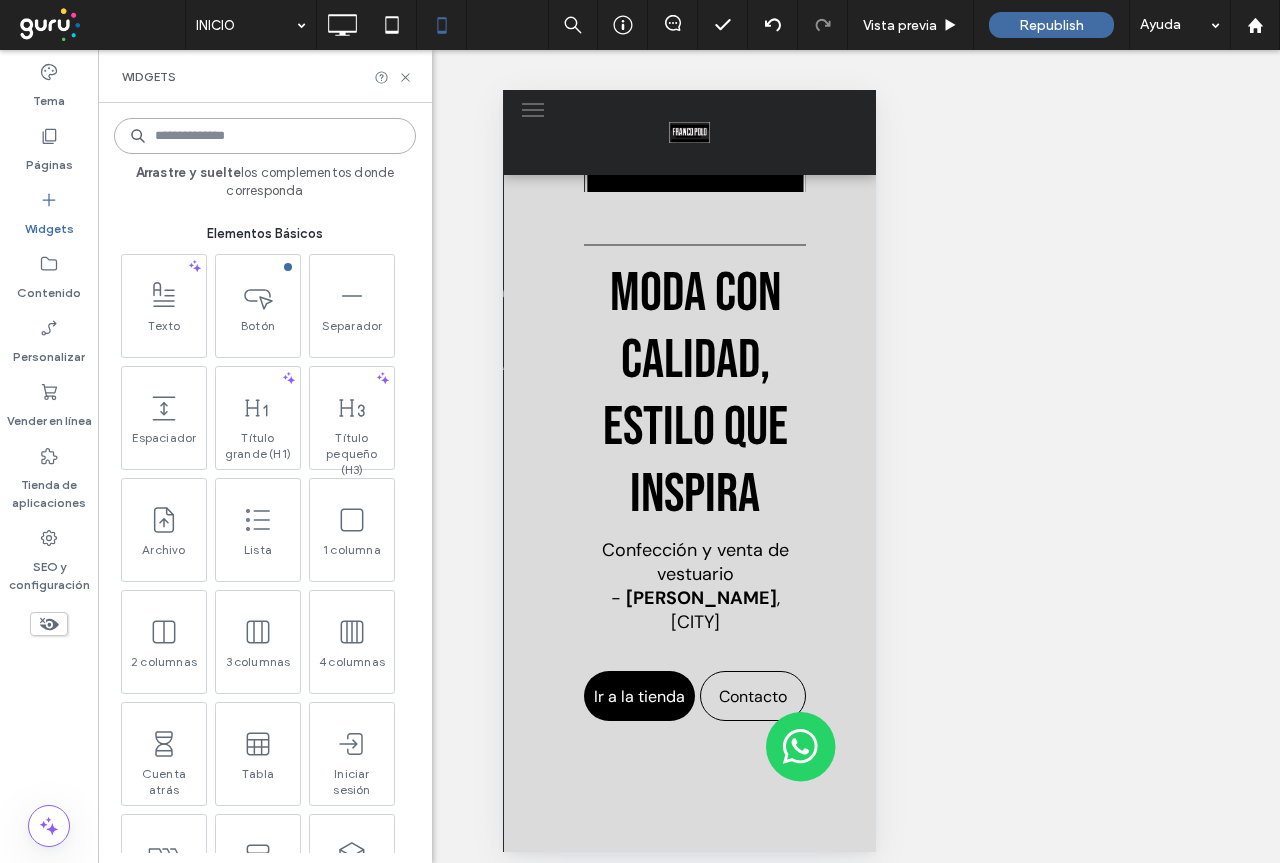 click at bounding box center (265, 136) 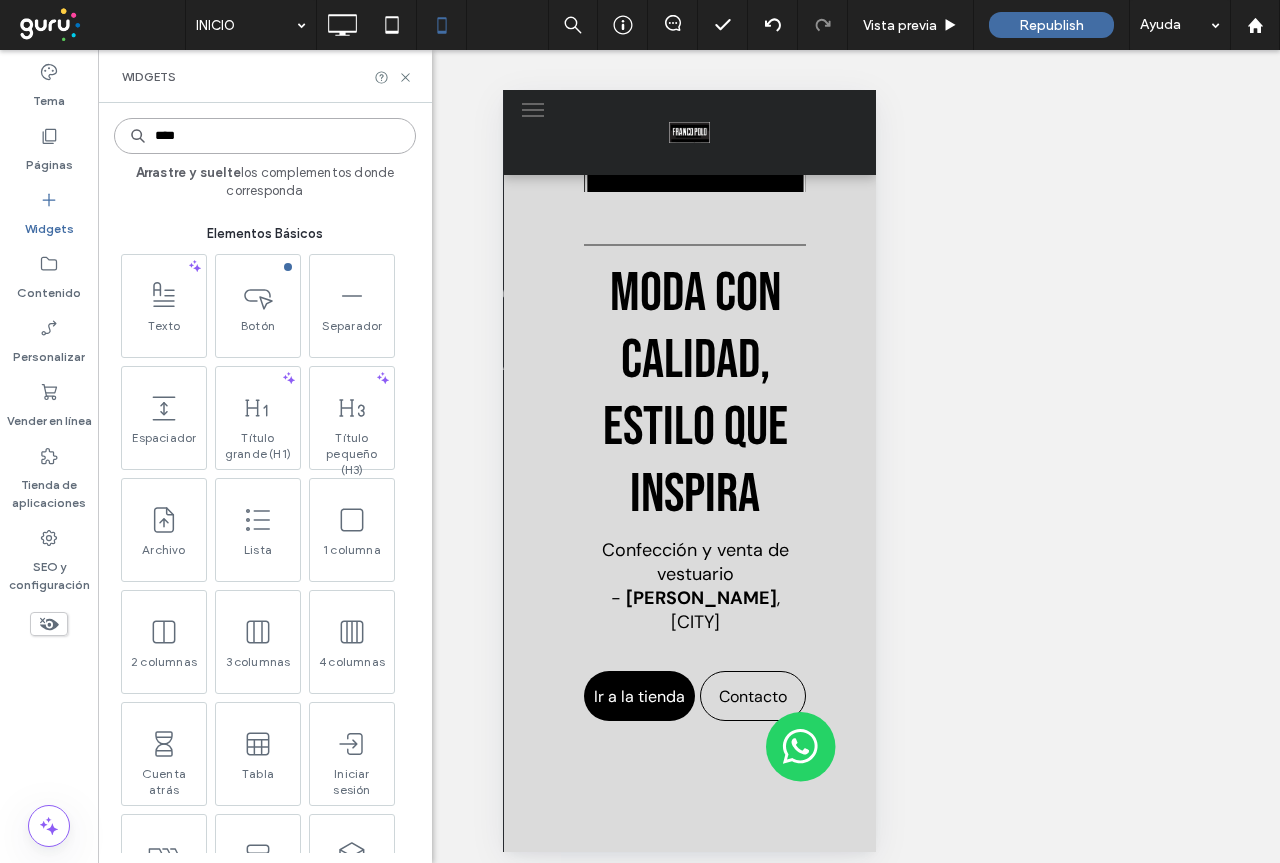 scroll, scrollTop: 0, scrollLeft: 0, axis: both 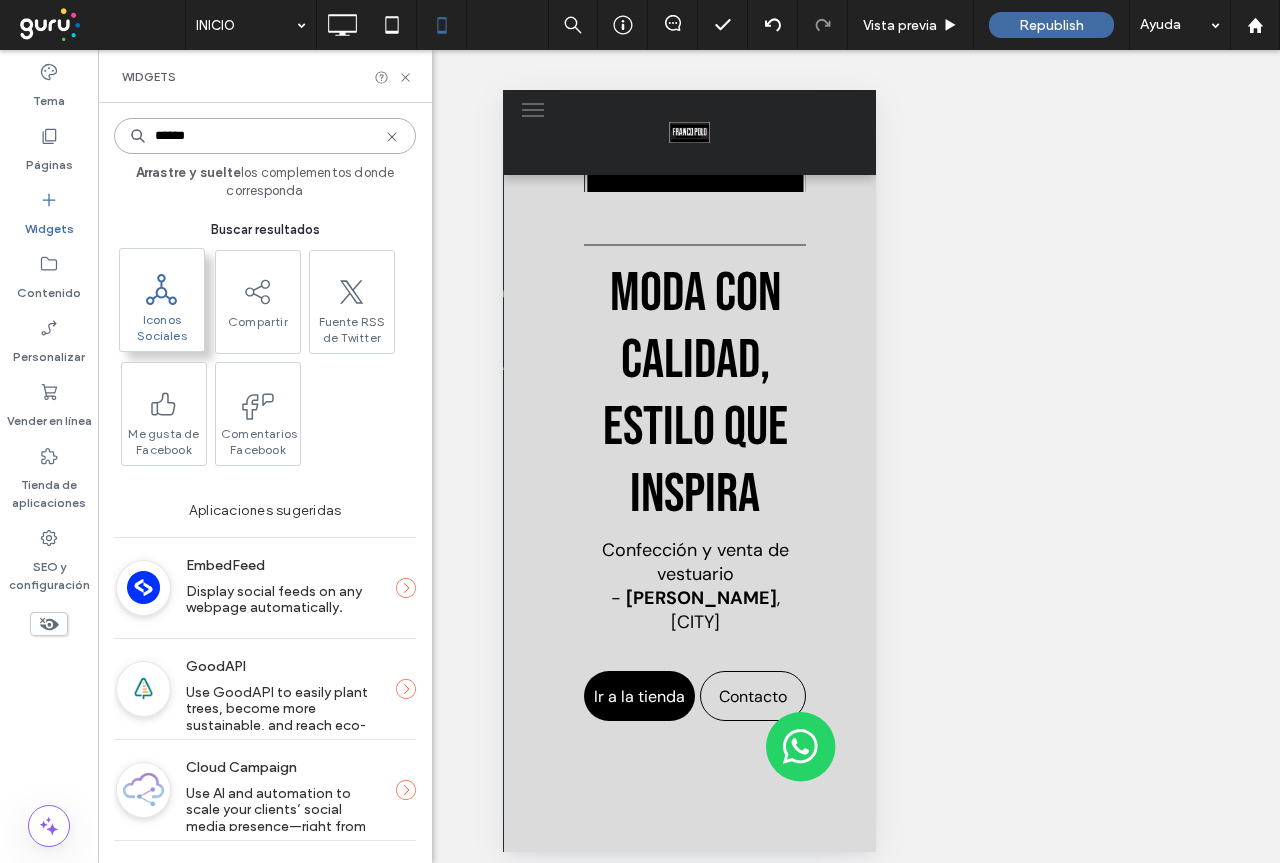 type on "******" 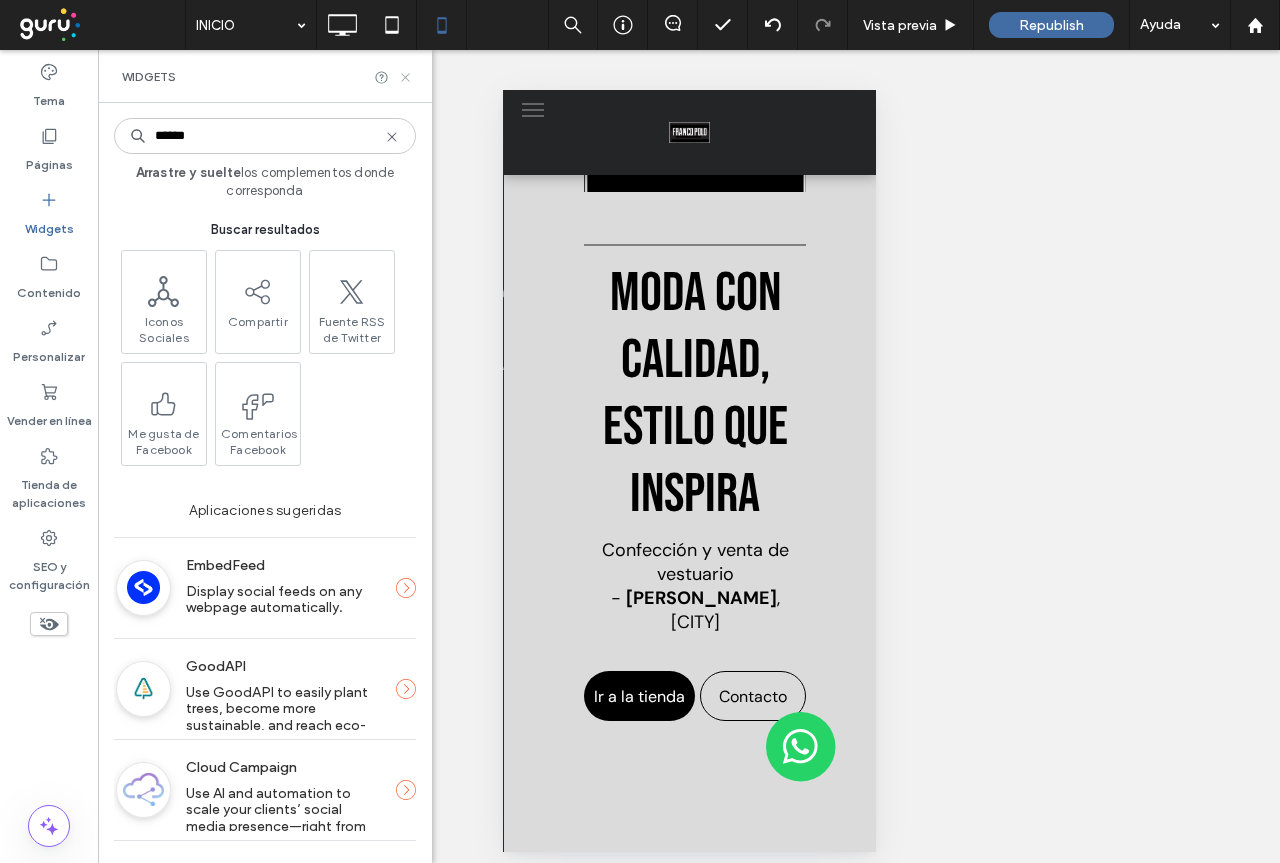 click 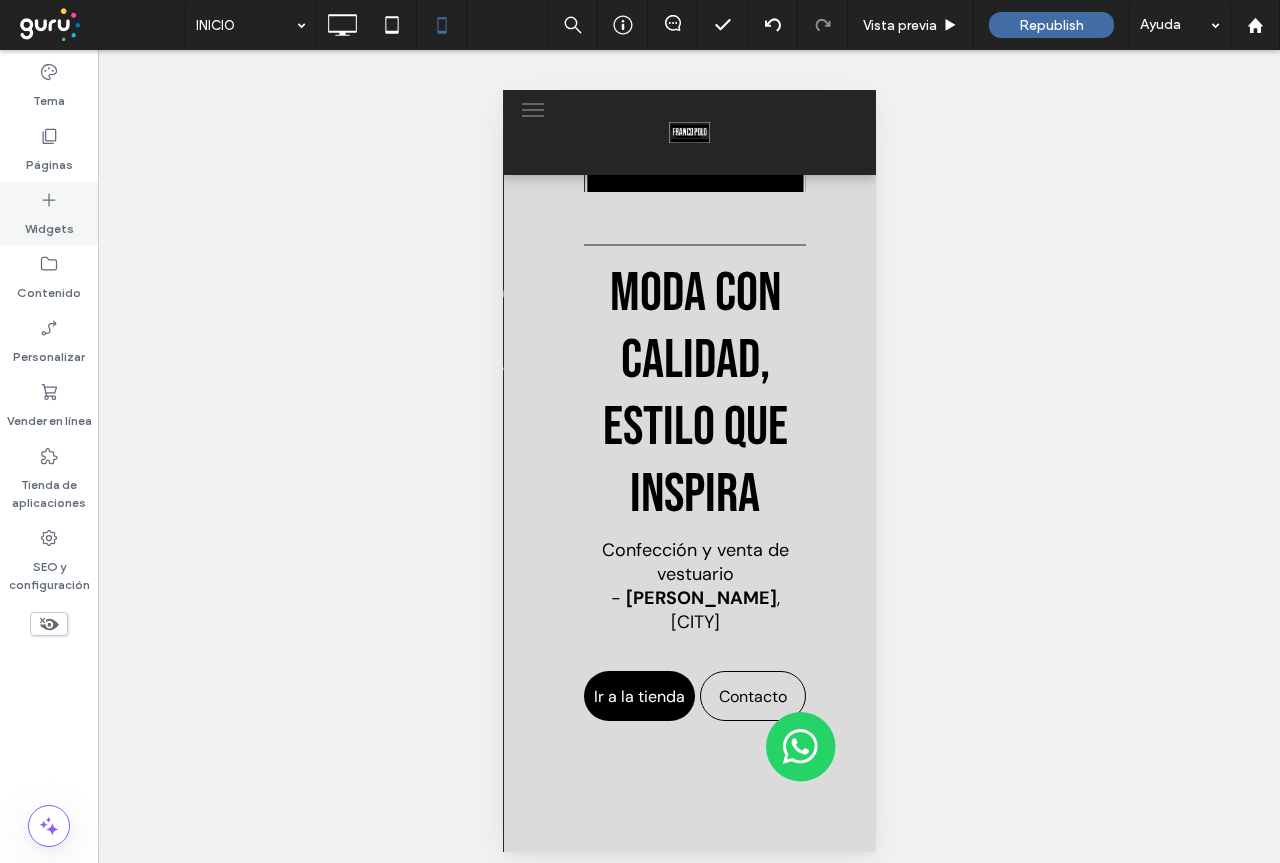 click on "Widgets" at bounding box center [49, 224] 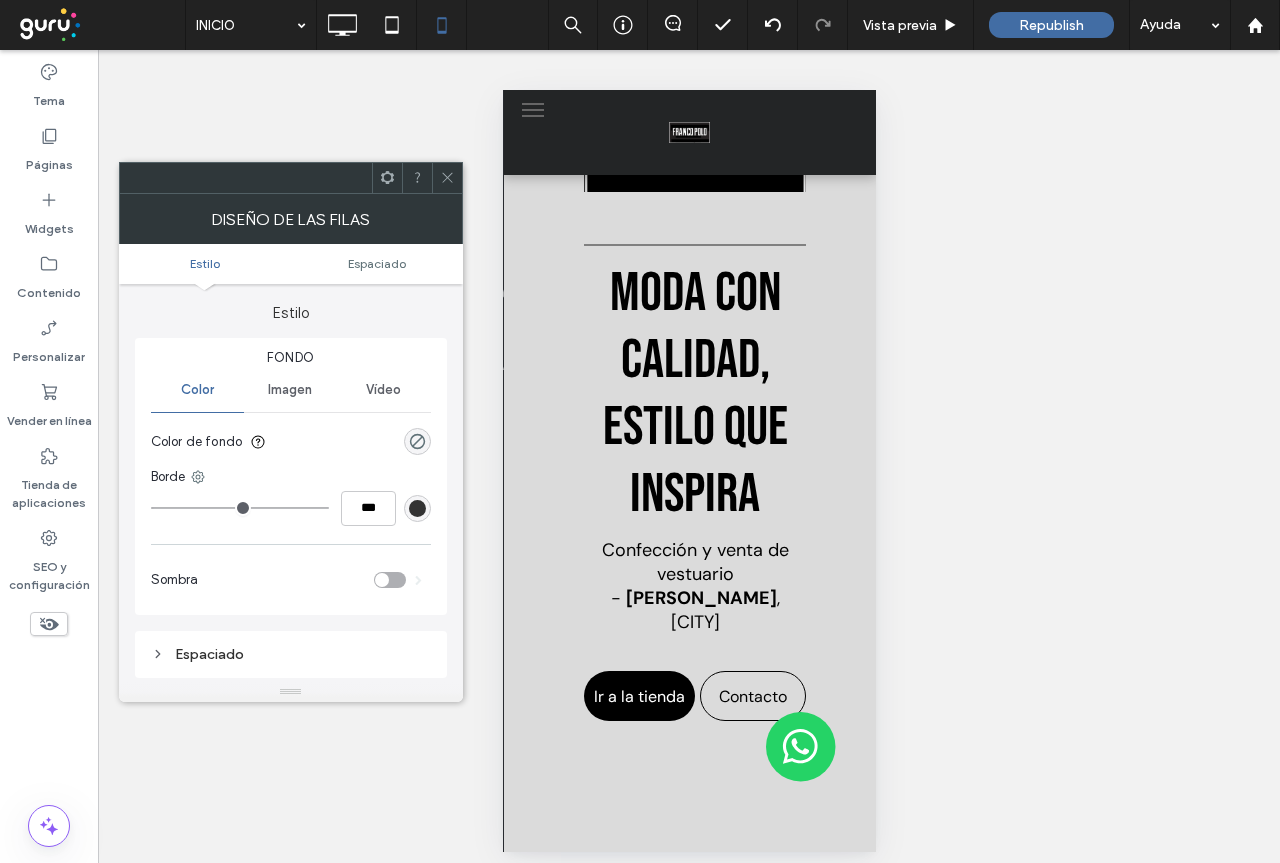 click 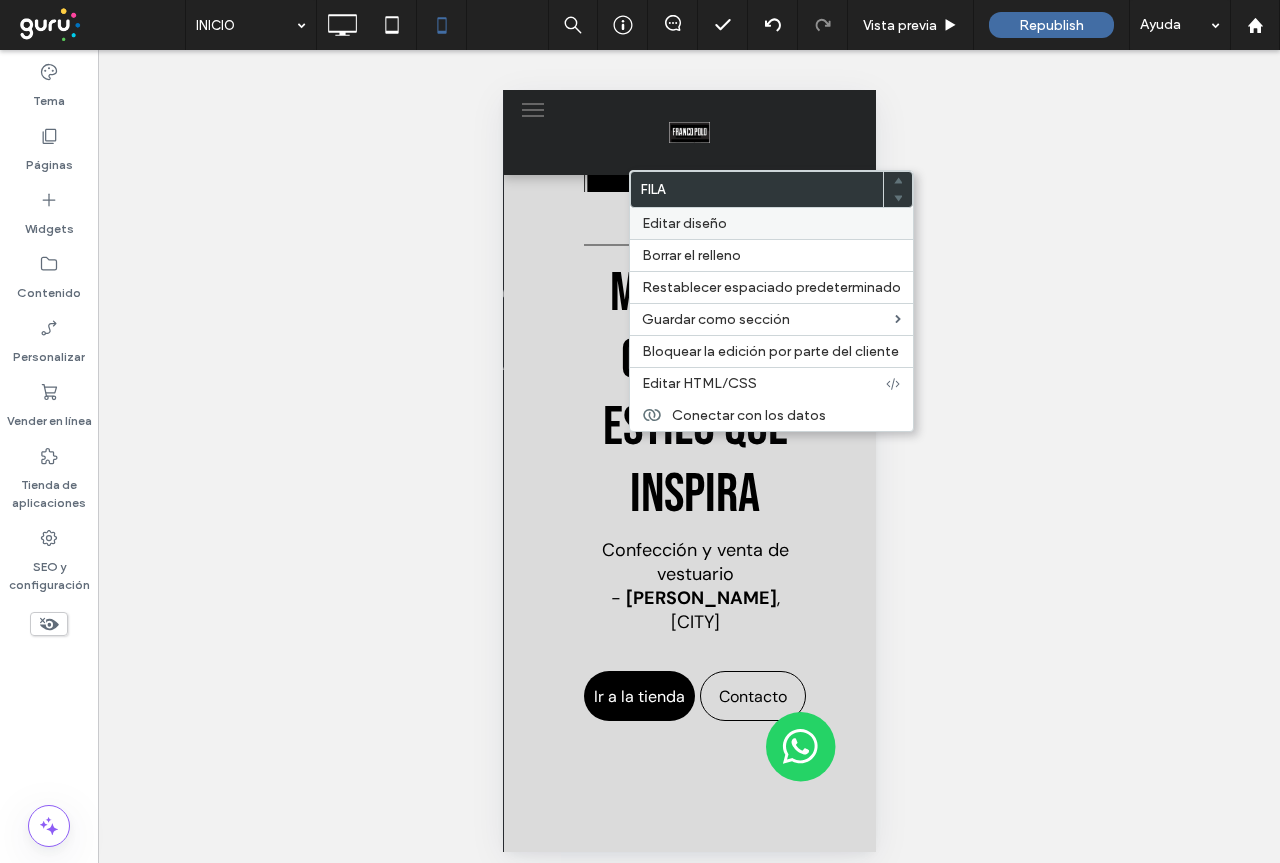click on "Editar diseño" at bounding box center (684, 223) 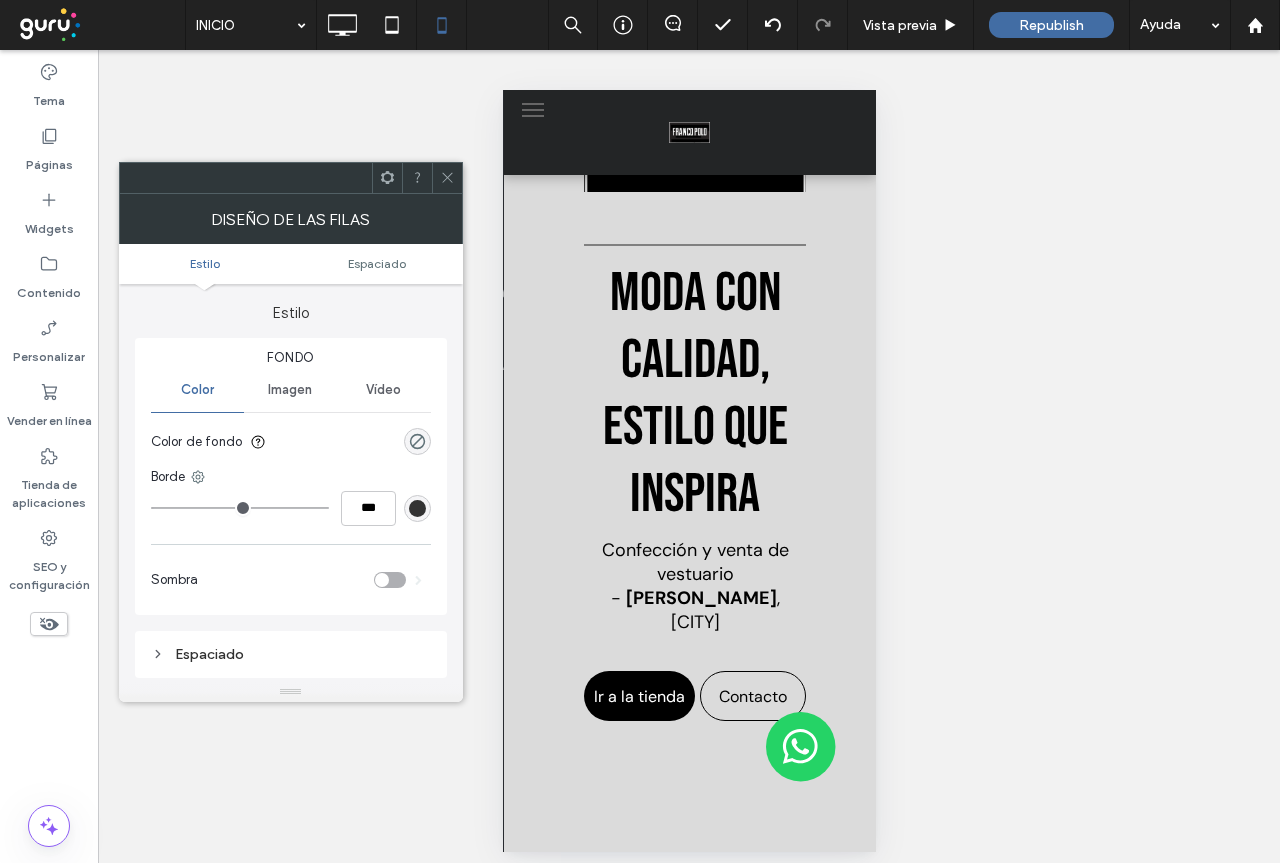 click on "Fondo" at bounding box center [291, 358] 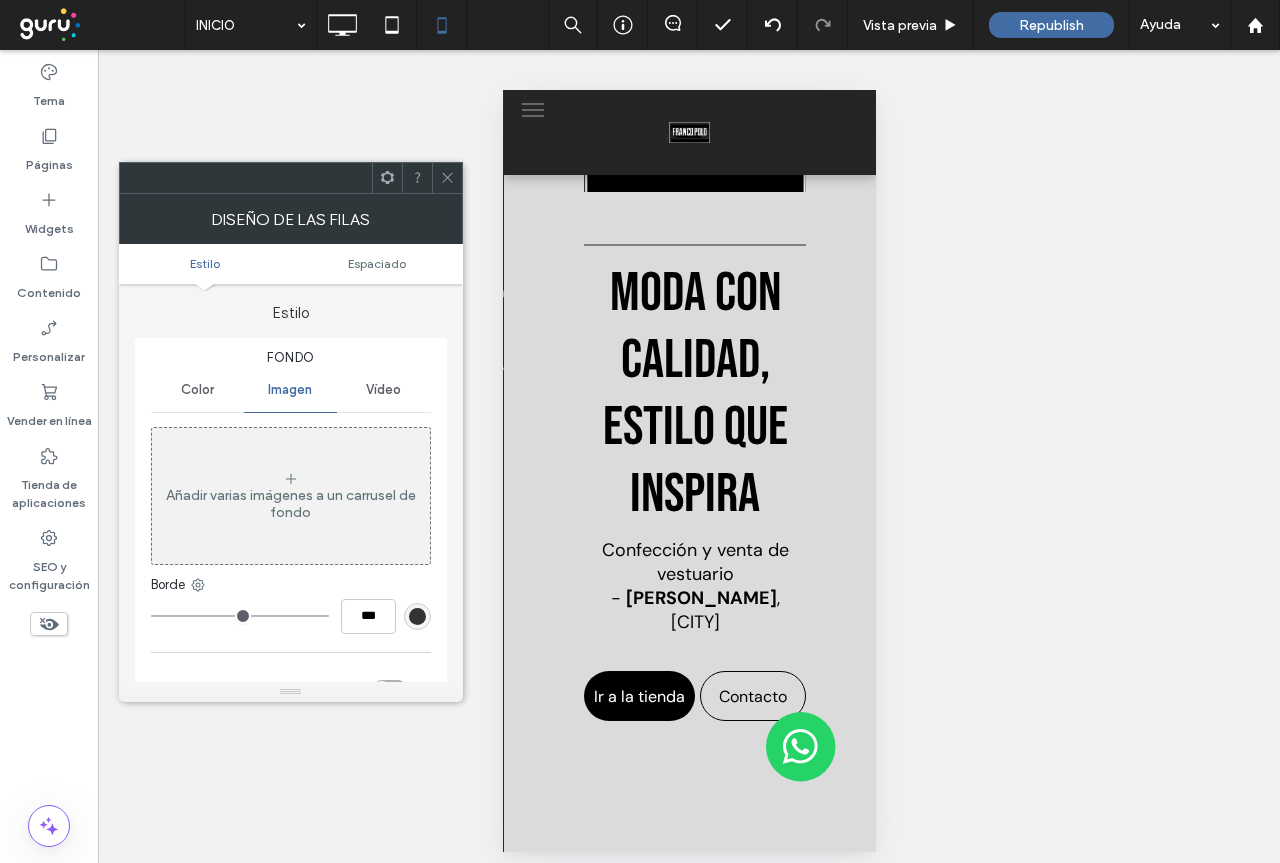 click 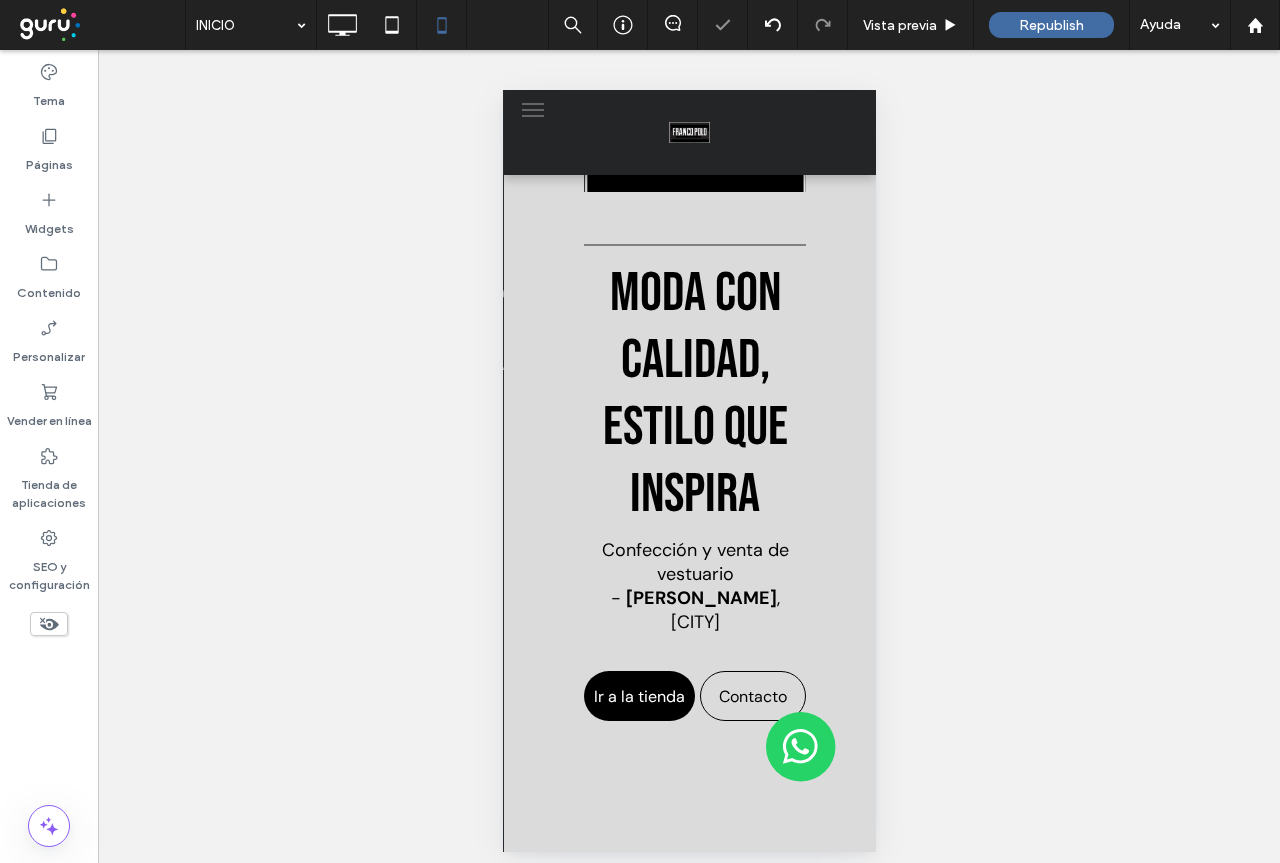 click at bounding box center (640, 431) 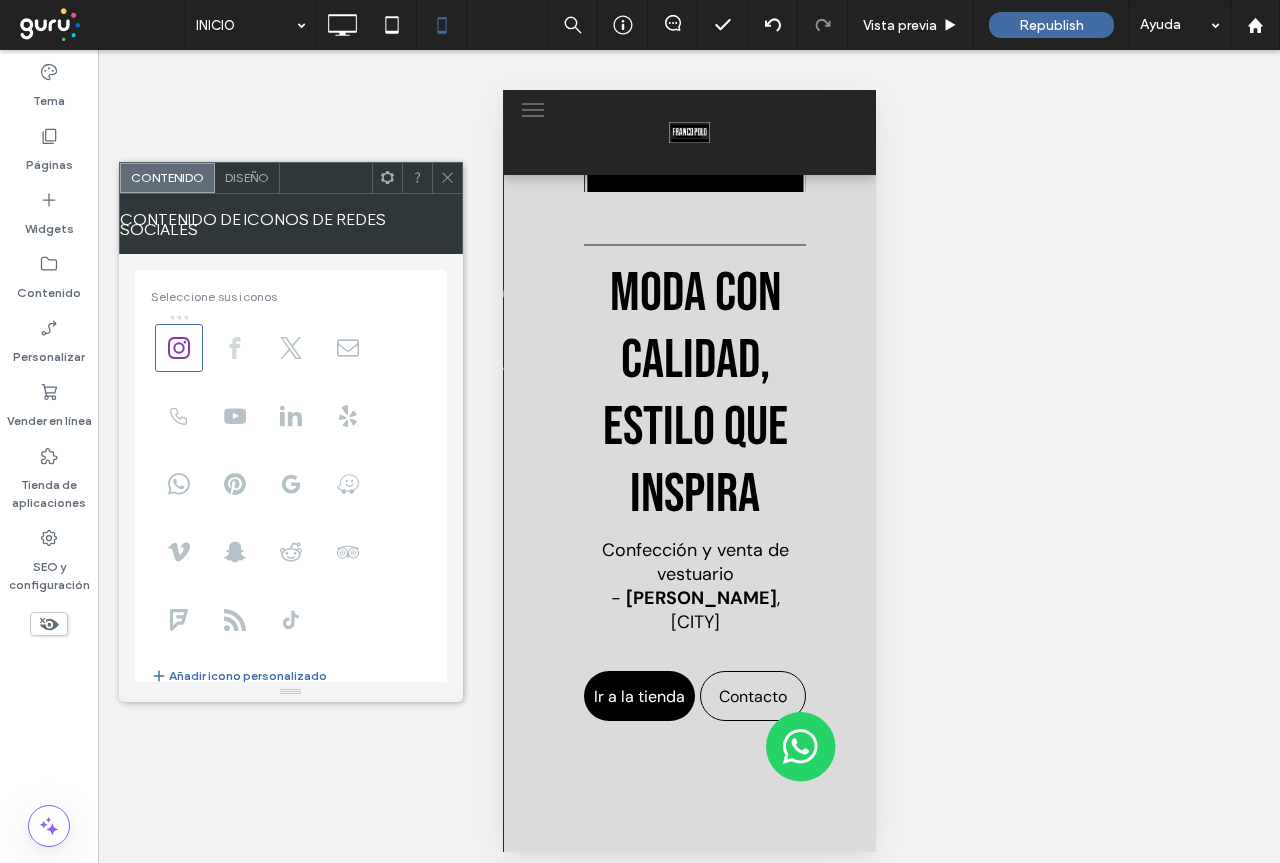 click 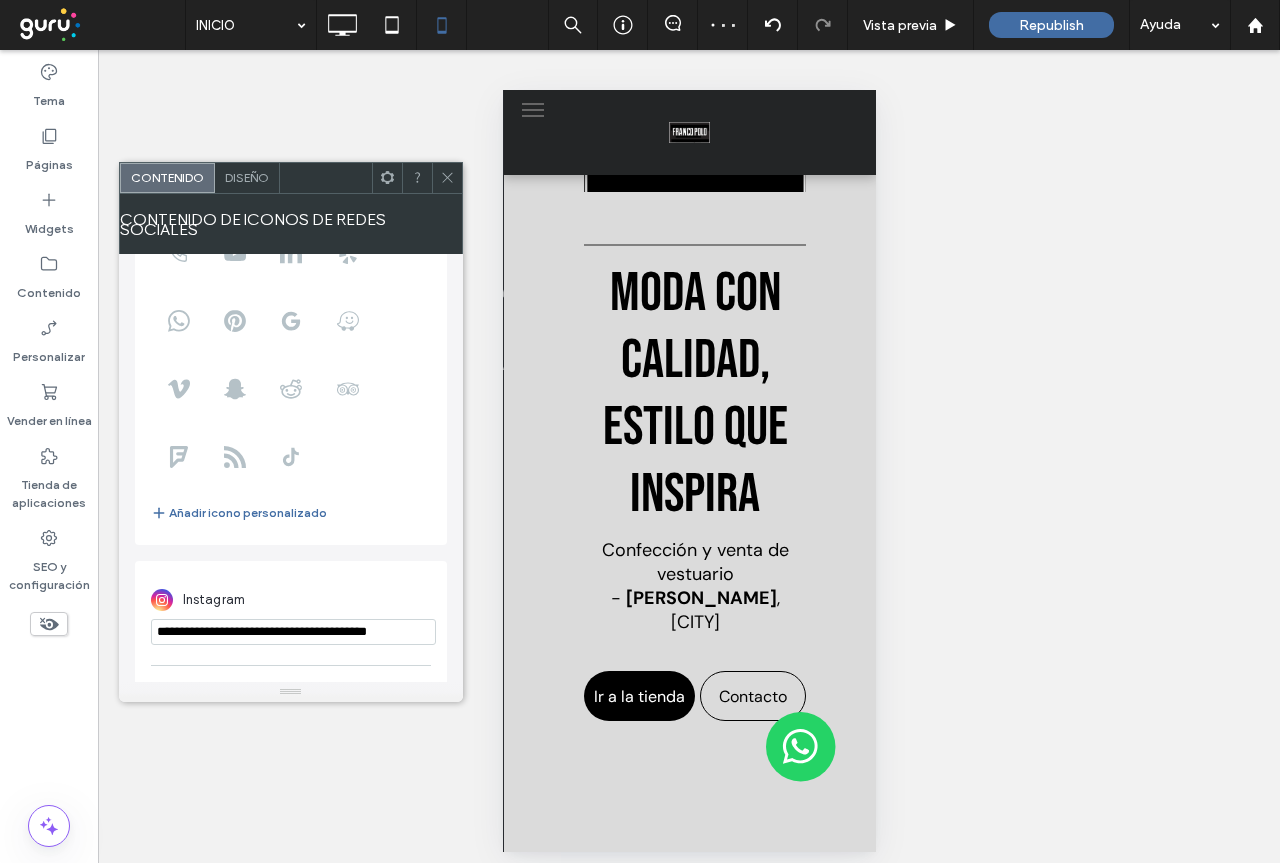 scroll, scrollTop: 243, scrollLeft: 0, axis: vertical 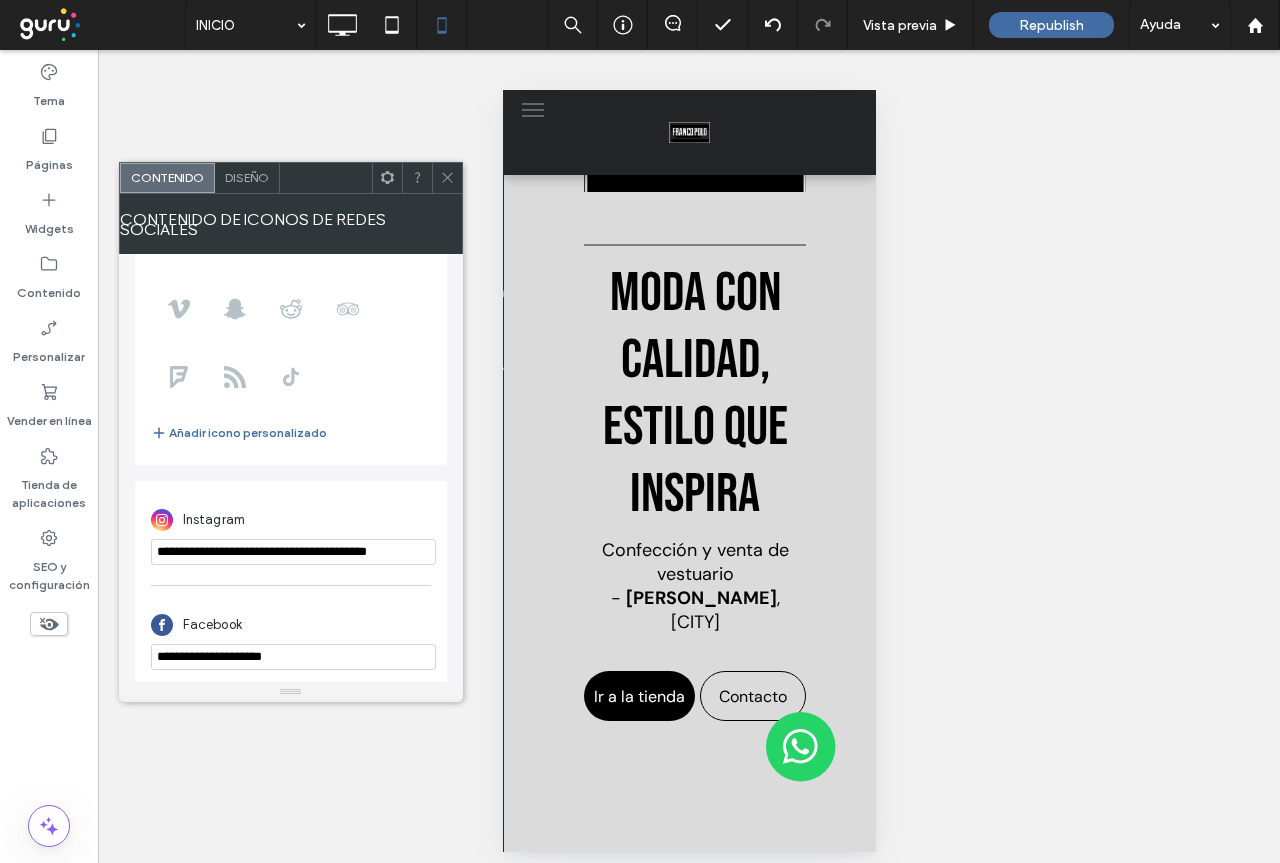 click on "**********" at bounding box center [293, 657] 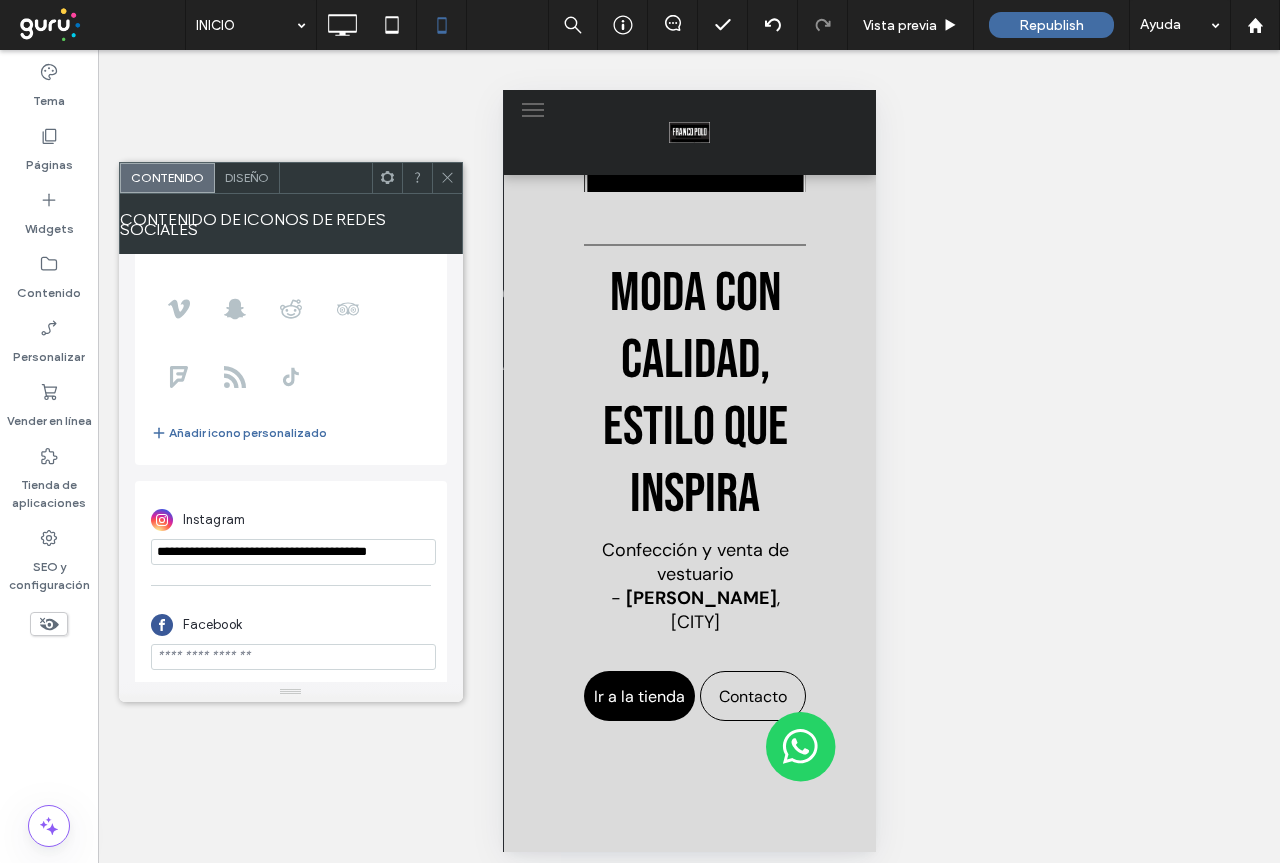 click at bounding box center (293, 657) 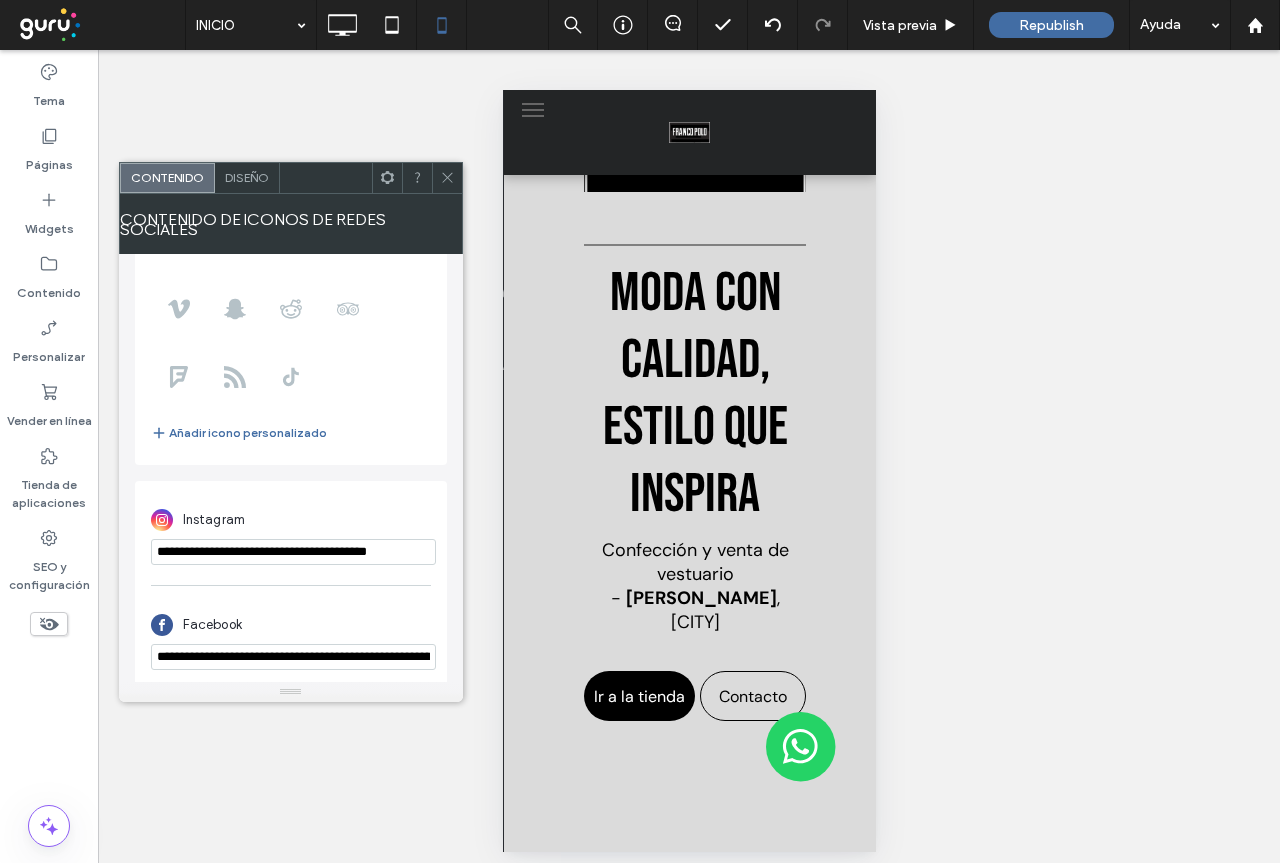 scroll, scrollTop: 0, scrollLeft: 134, axis: horizontal 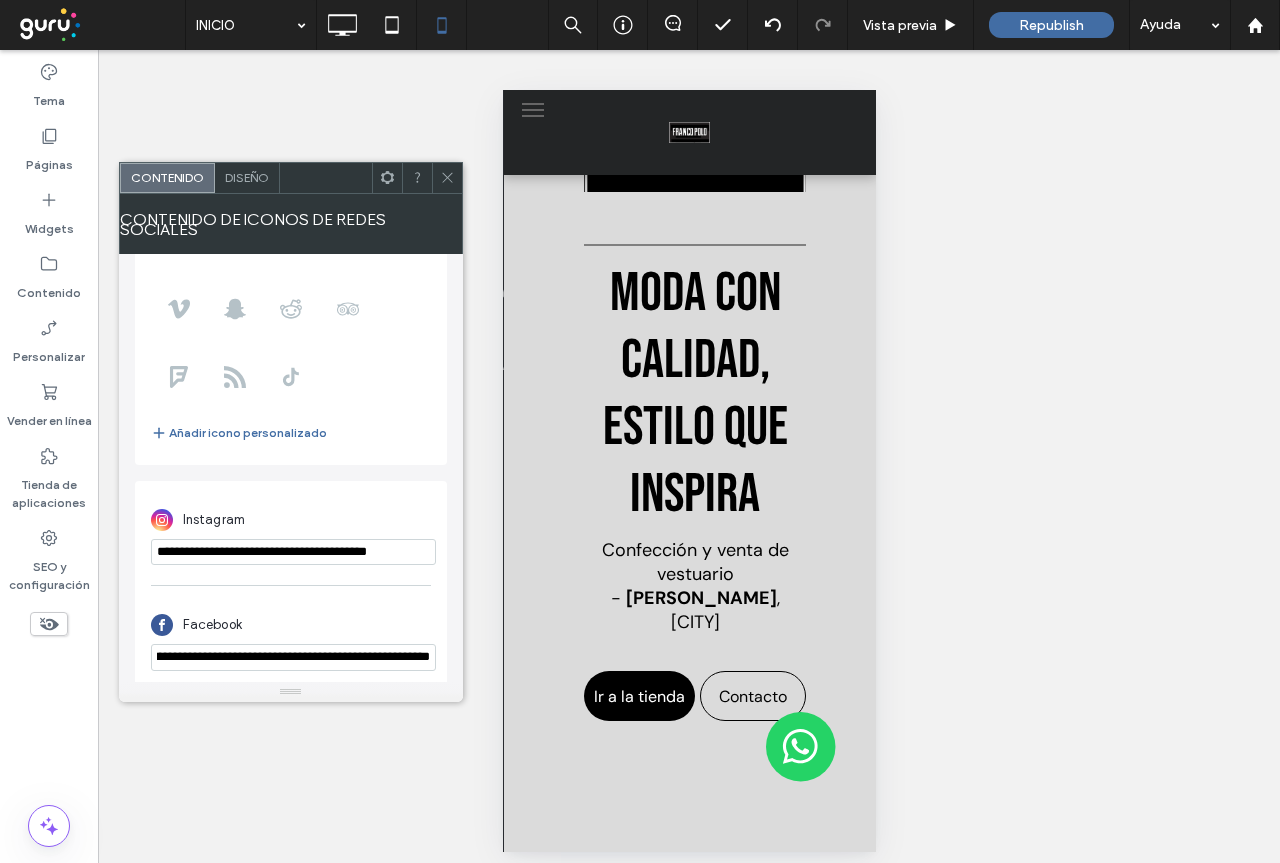 type on "**********" 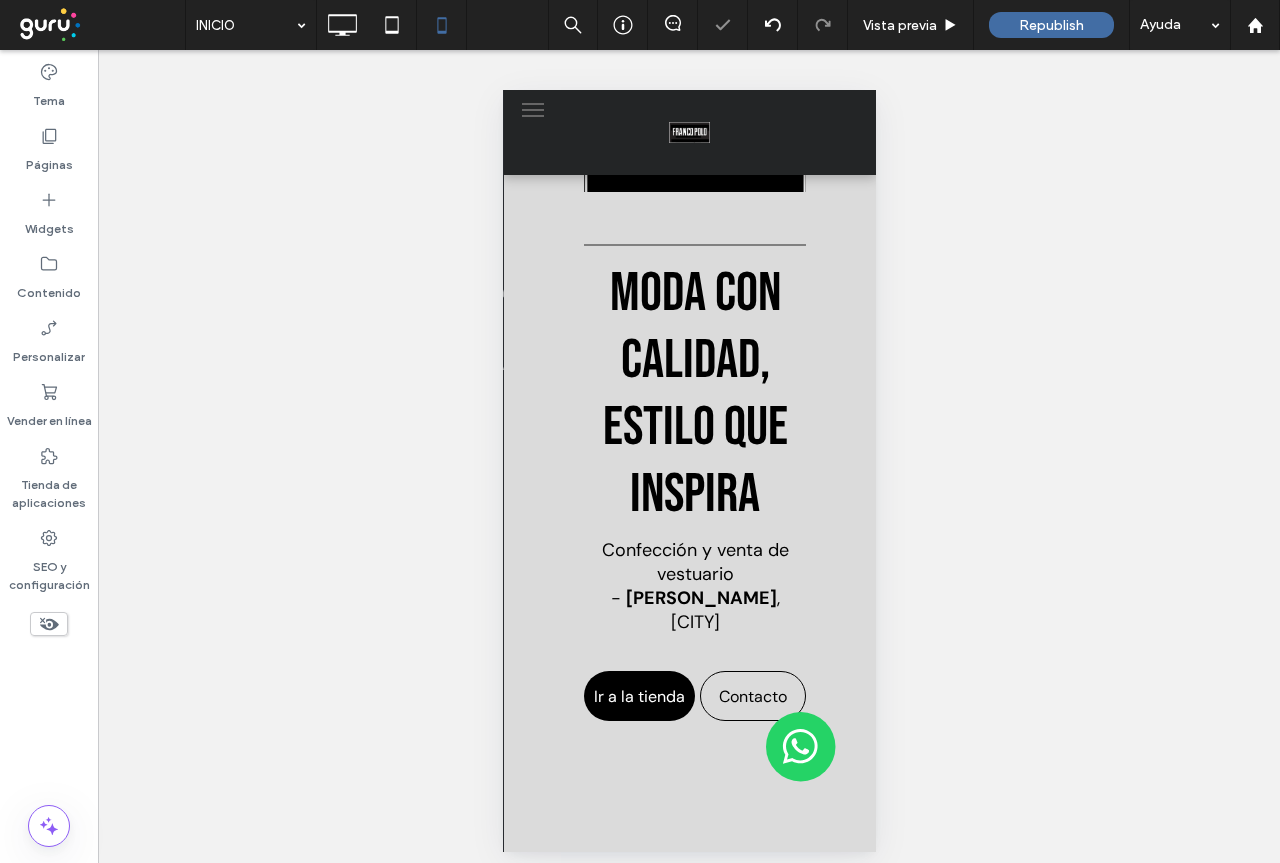 scroll, scrollTop: 0, scrollLeft: 0, axis: both 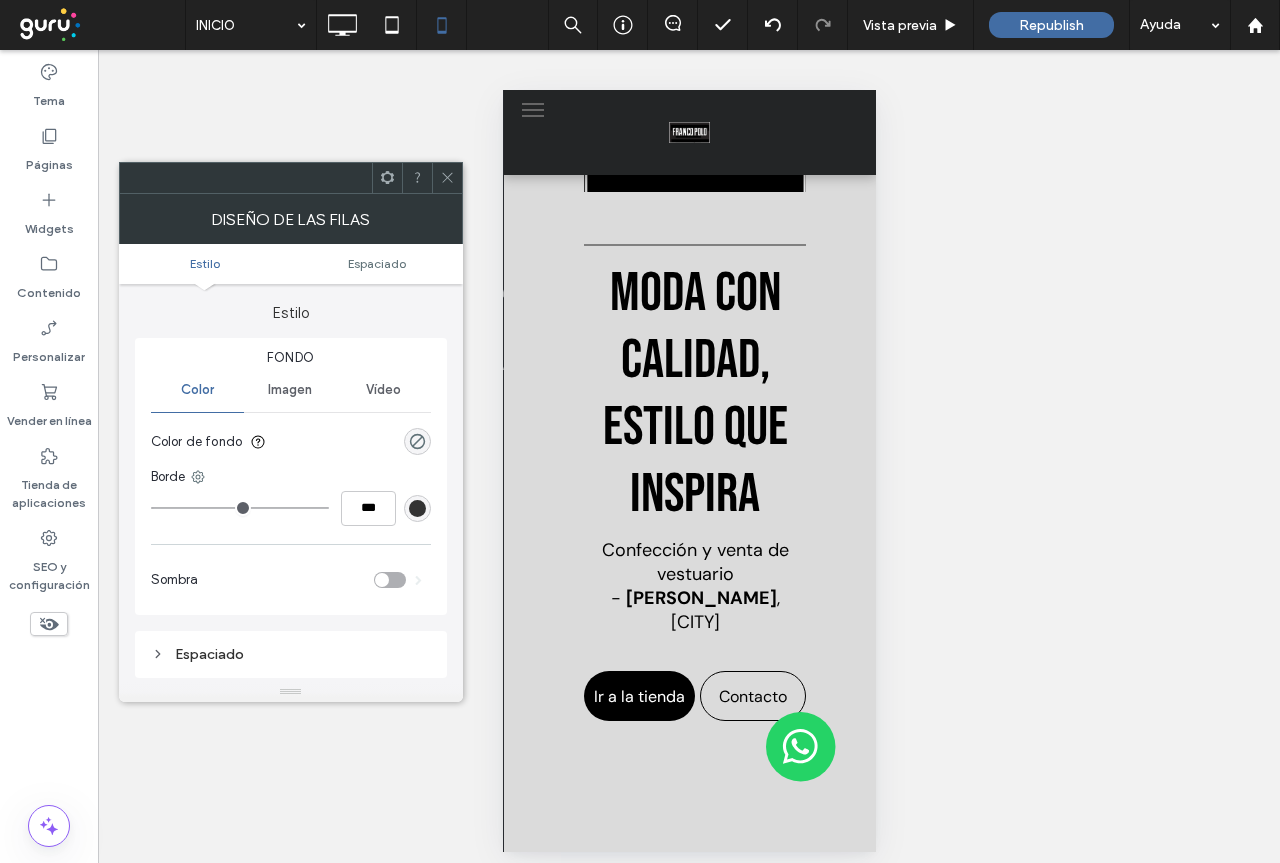 click at bounding box center [387, 178] 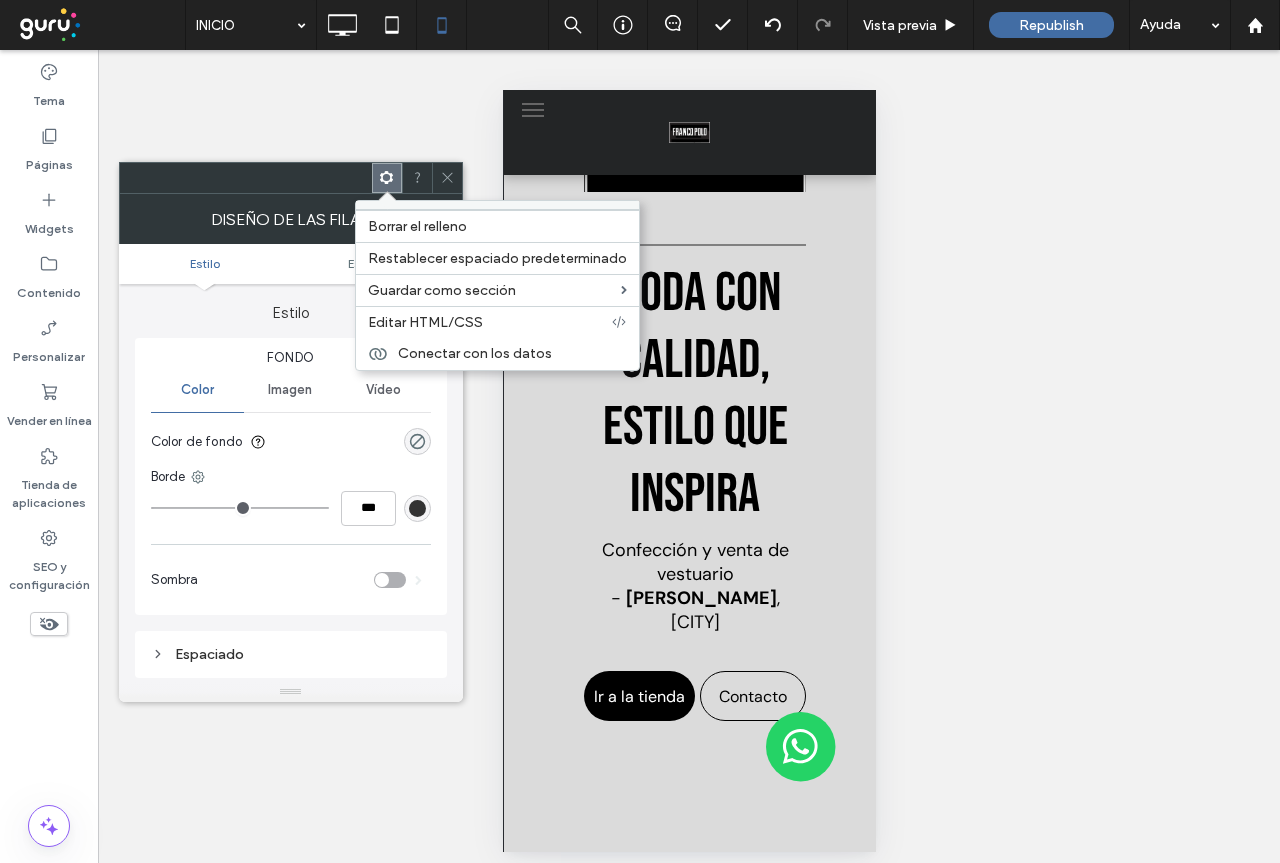 click at bounding box center (447, 178) 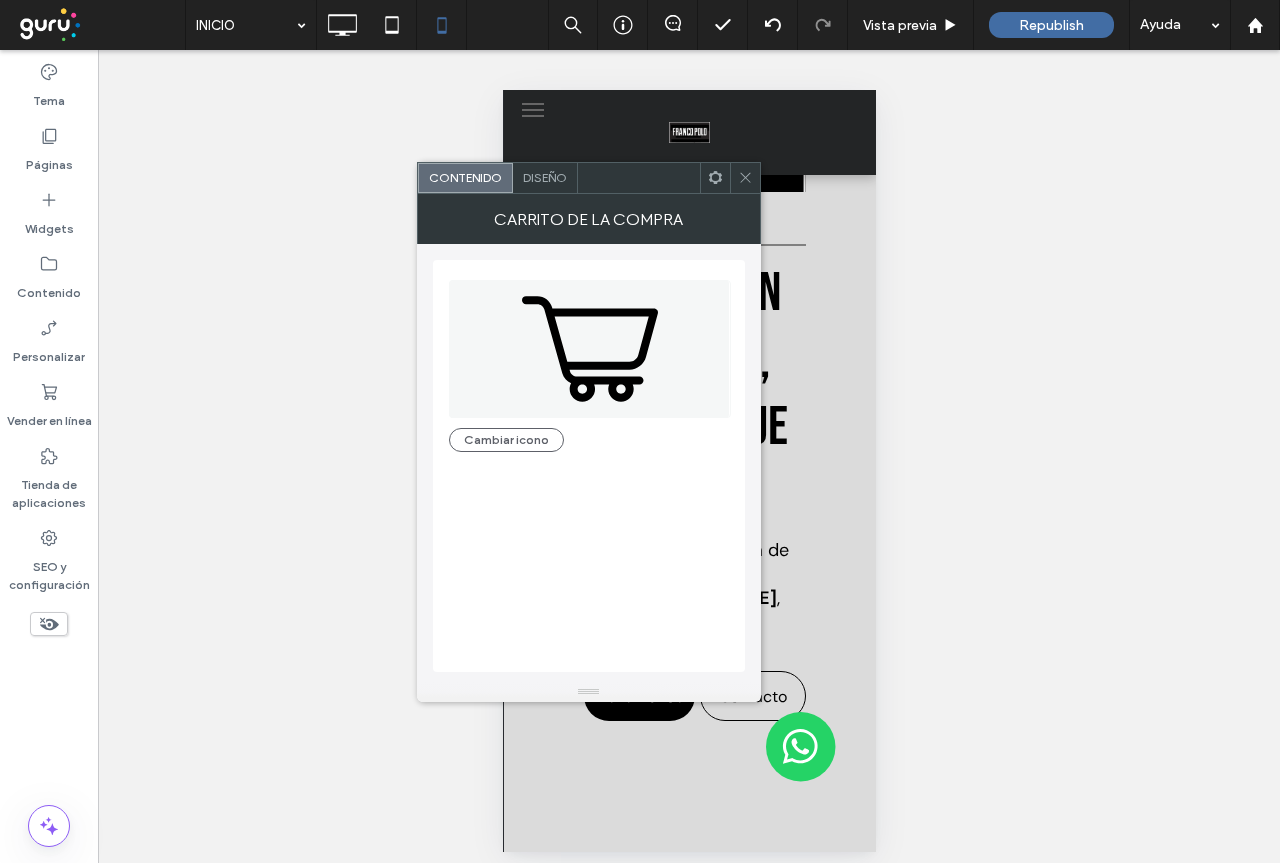 click on "Diseño" at bounding box center (545, 177) 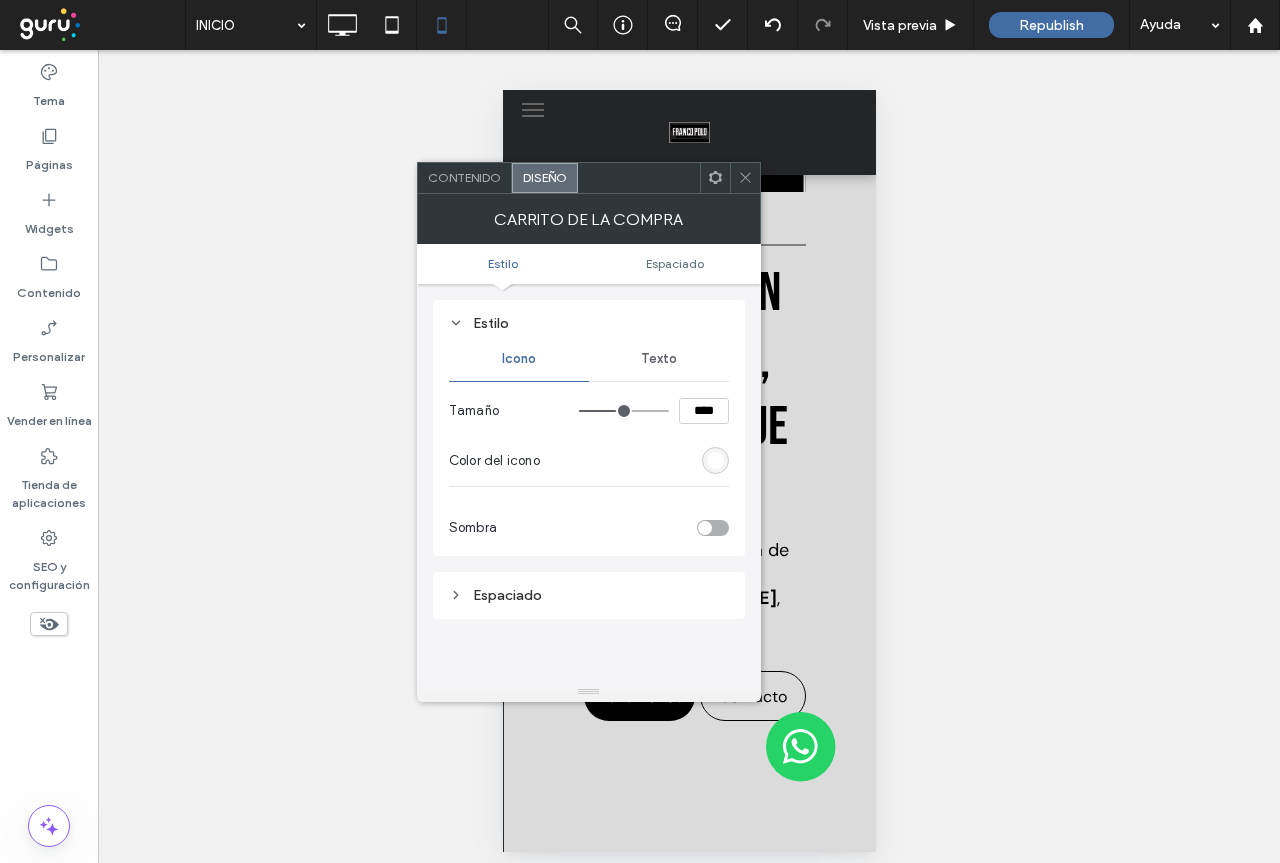 click on "Espaciado" at bounding box center (589, 595) 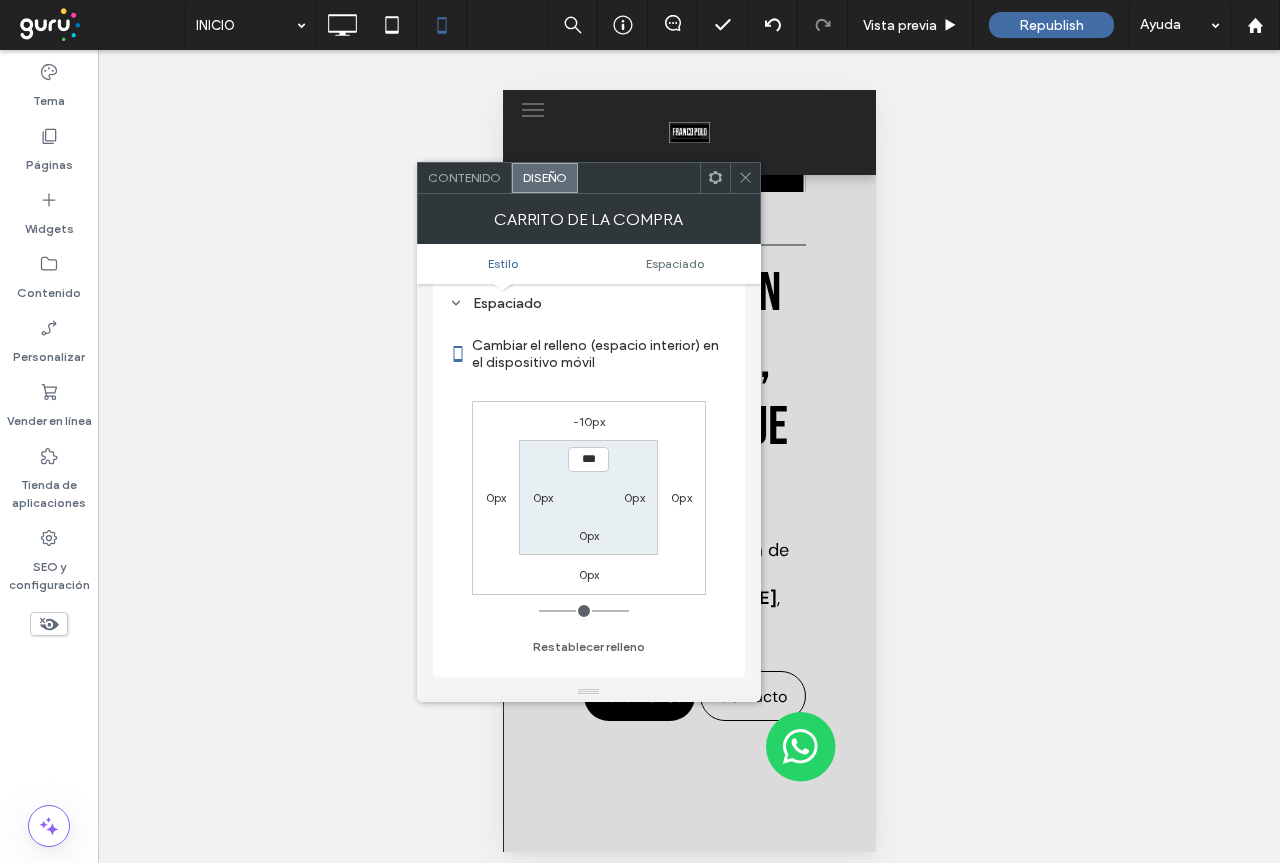 scroll, scrollTop: 300, scrollLeft: 0, axis: vertical 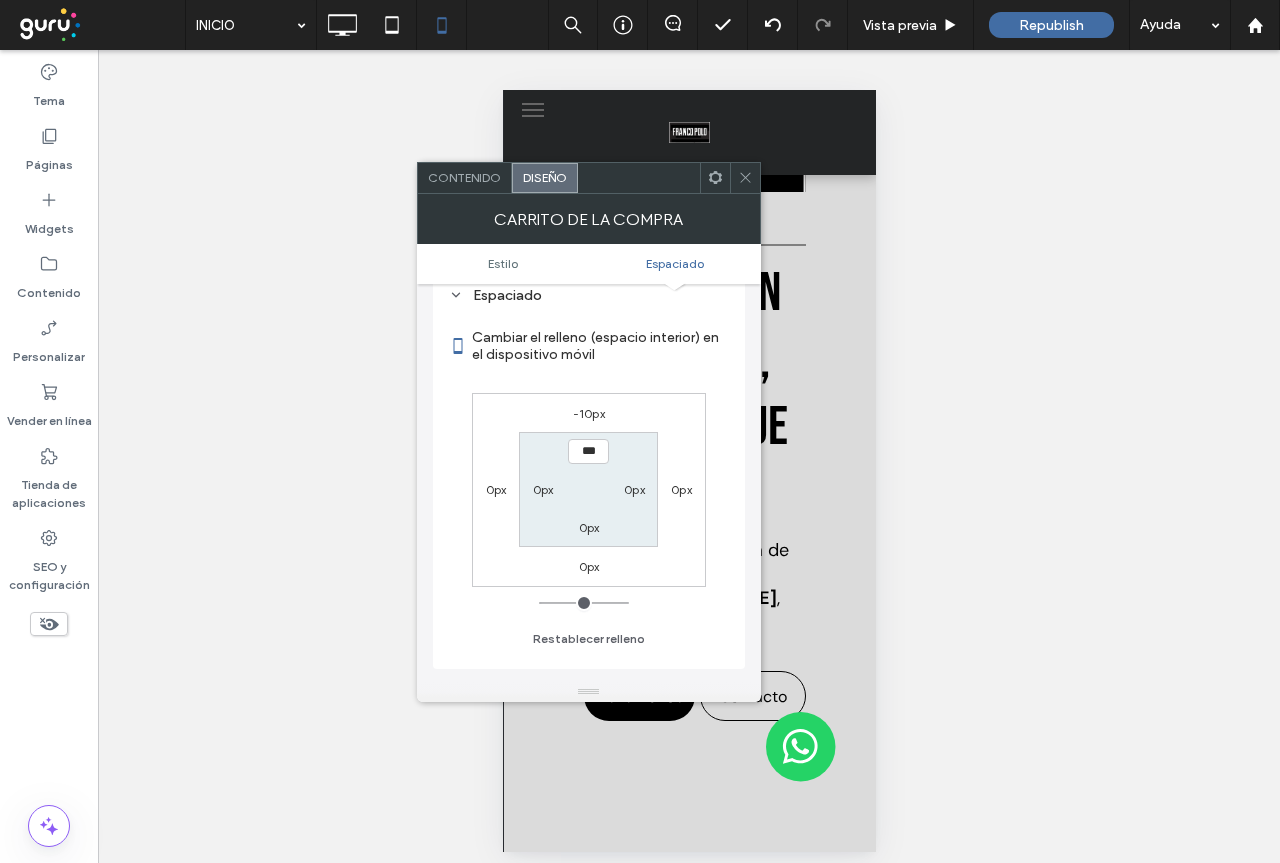 click on "0px" at bounding box center [634, 489] 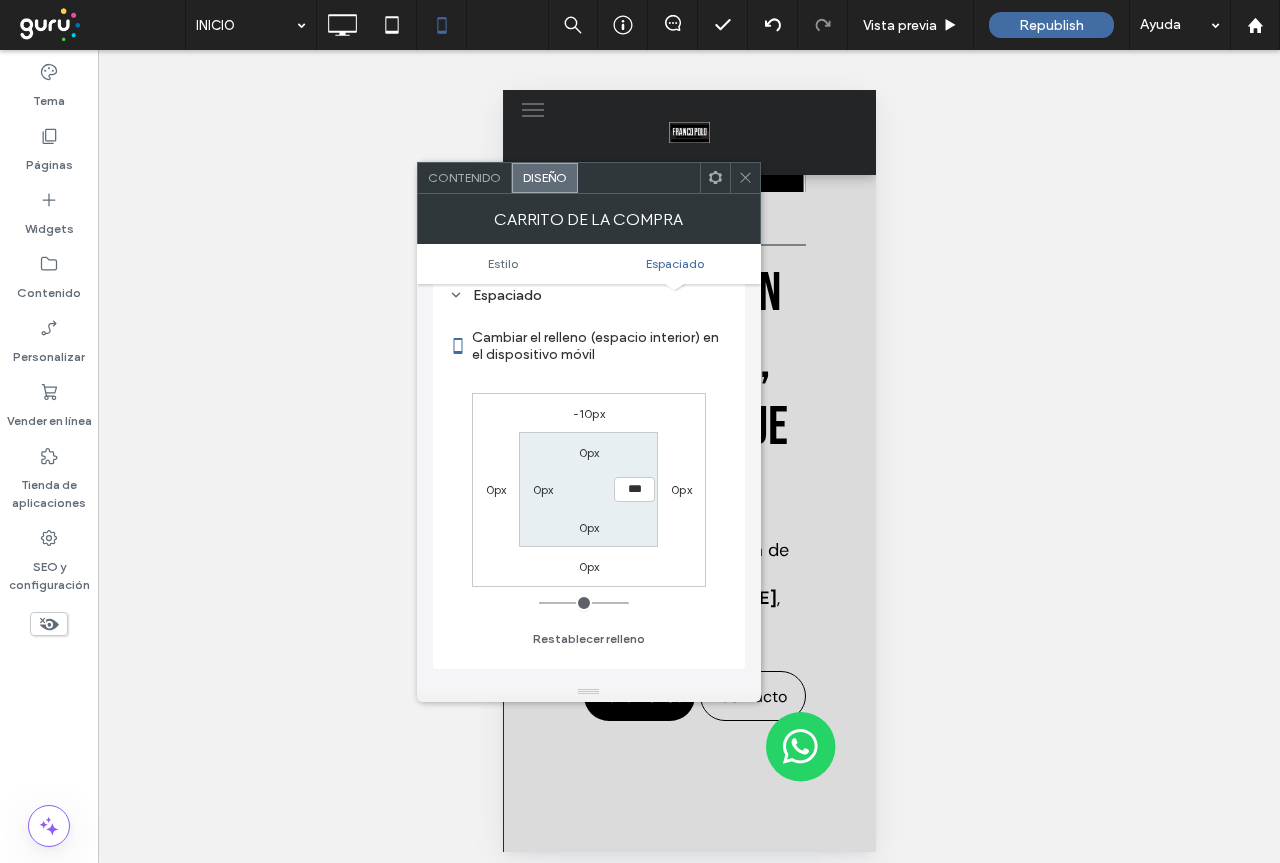 type on "*" 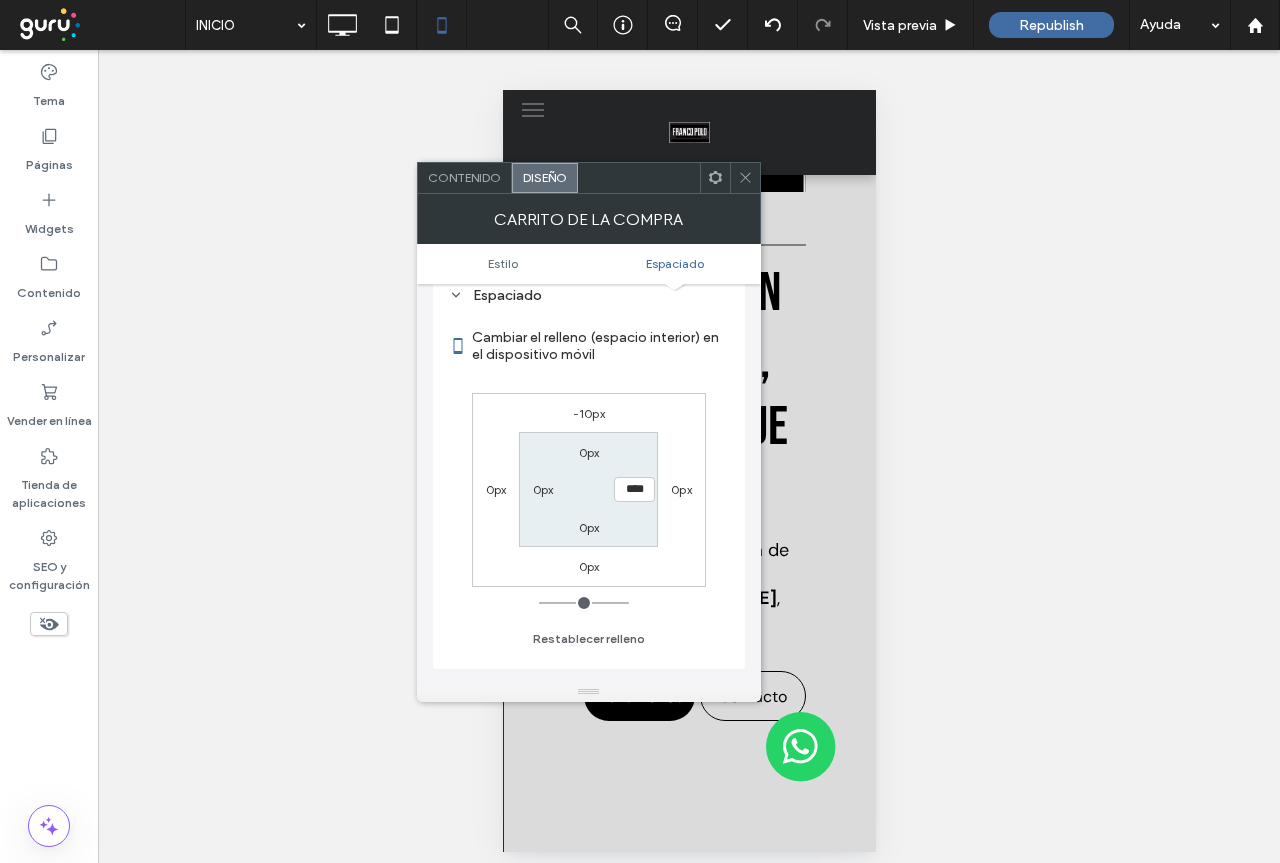 type on "**" 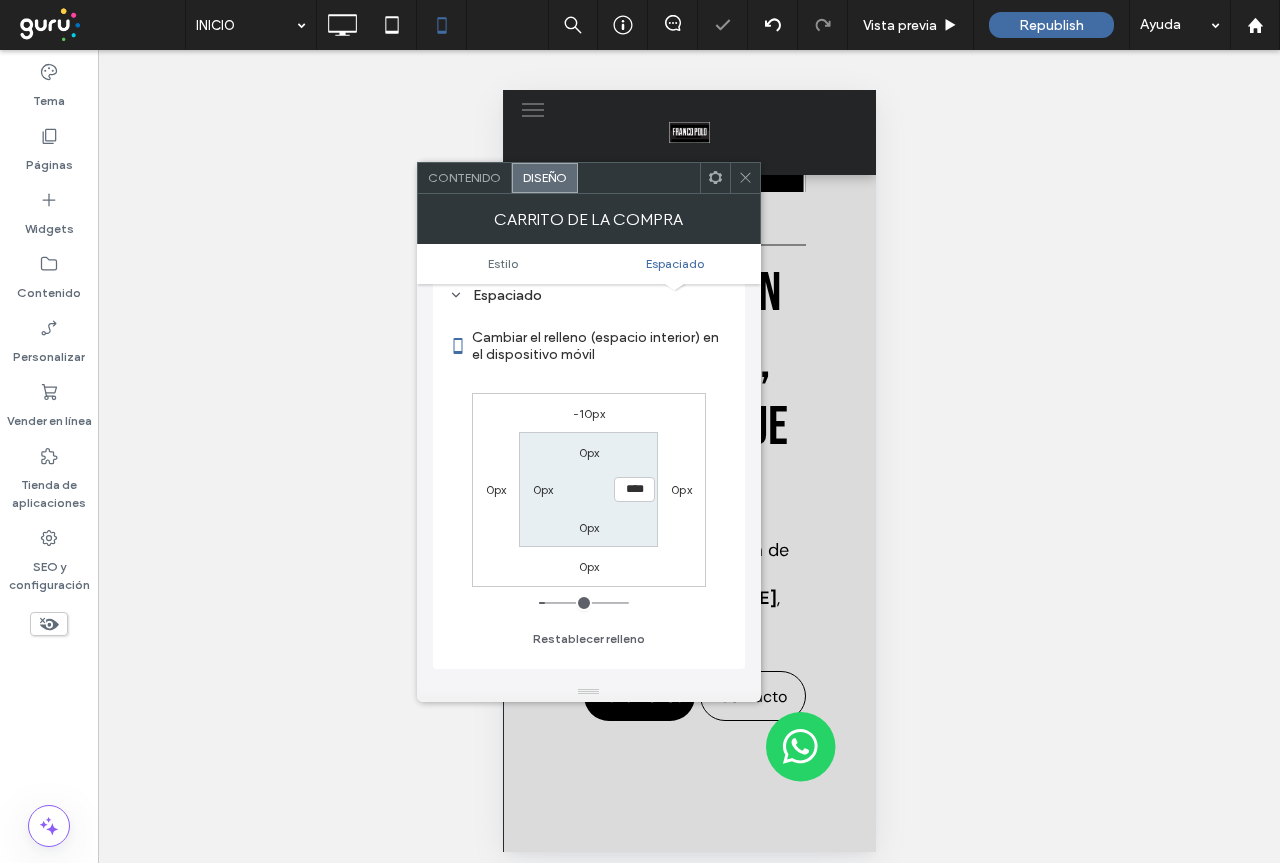 type on "**" 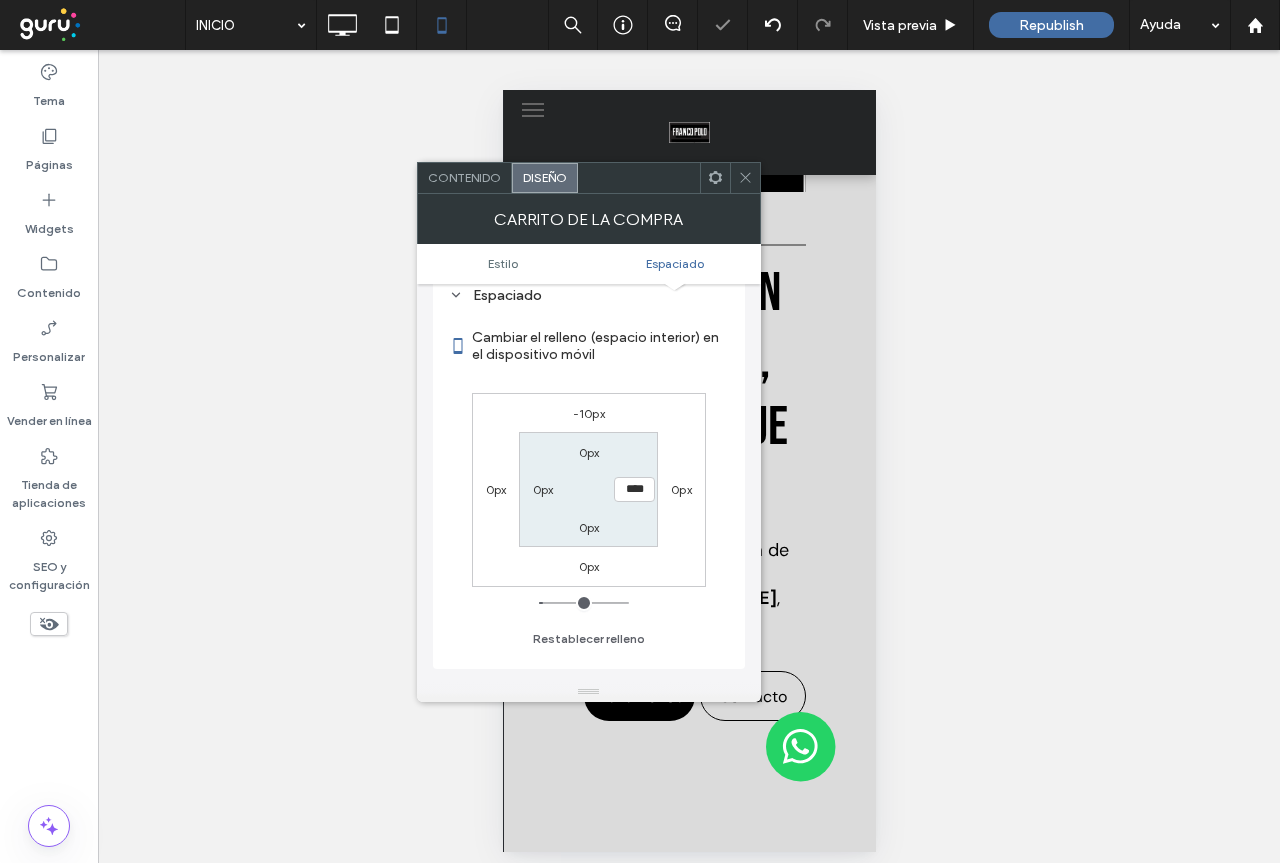type on "**" 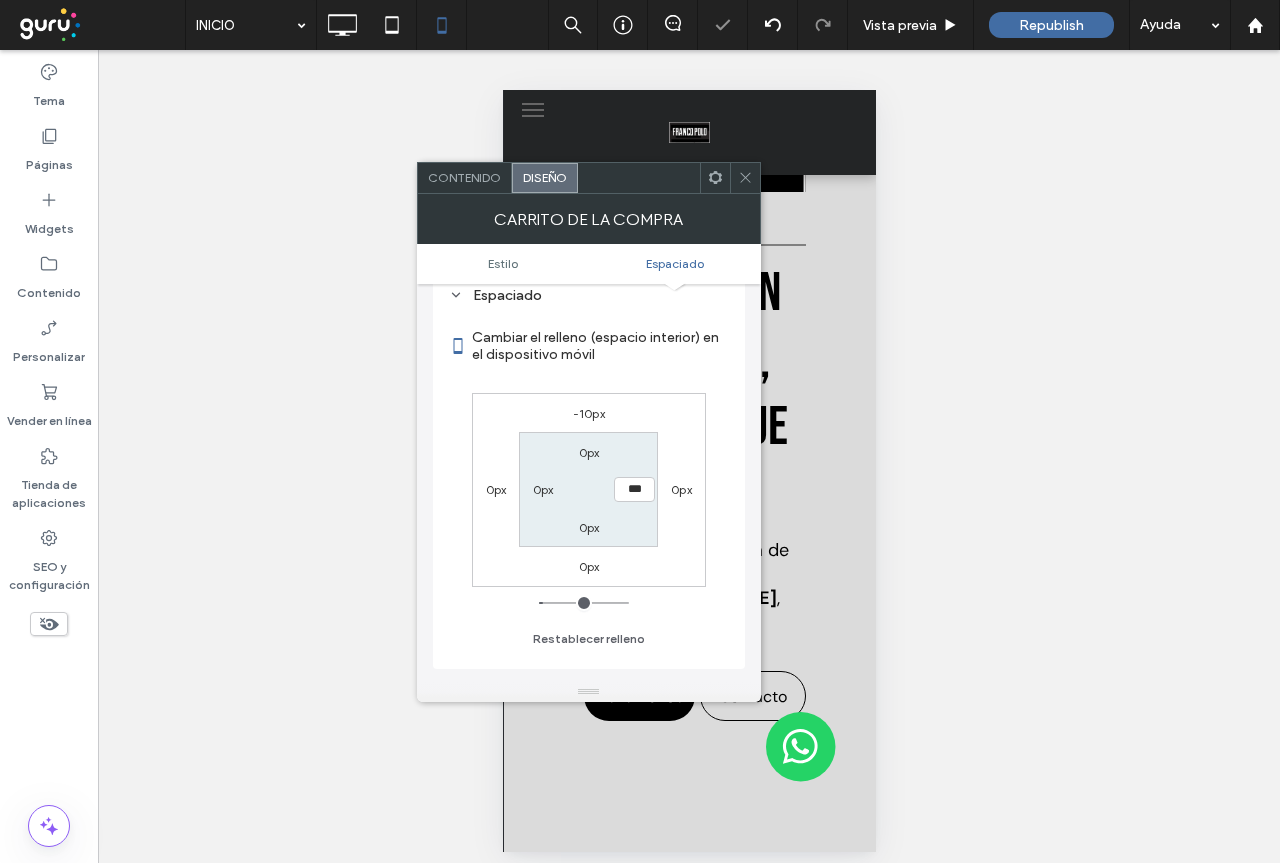 type on "*" 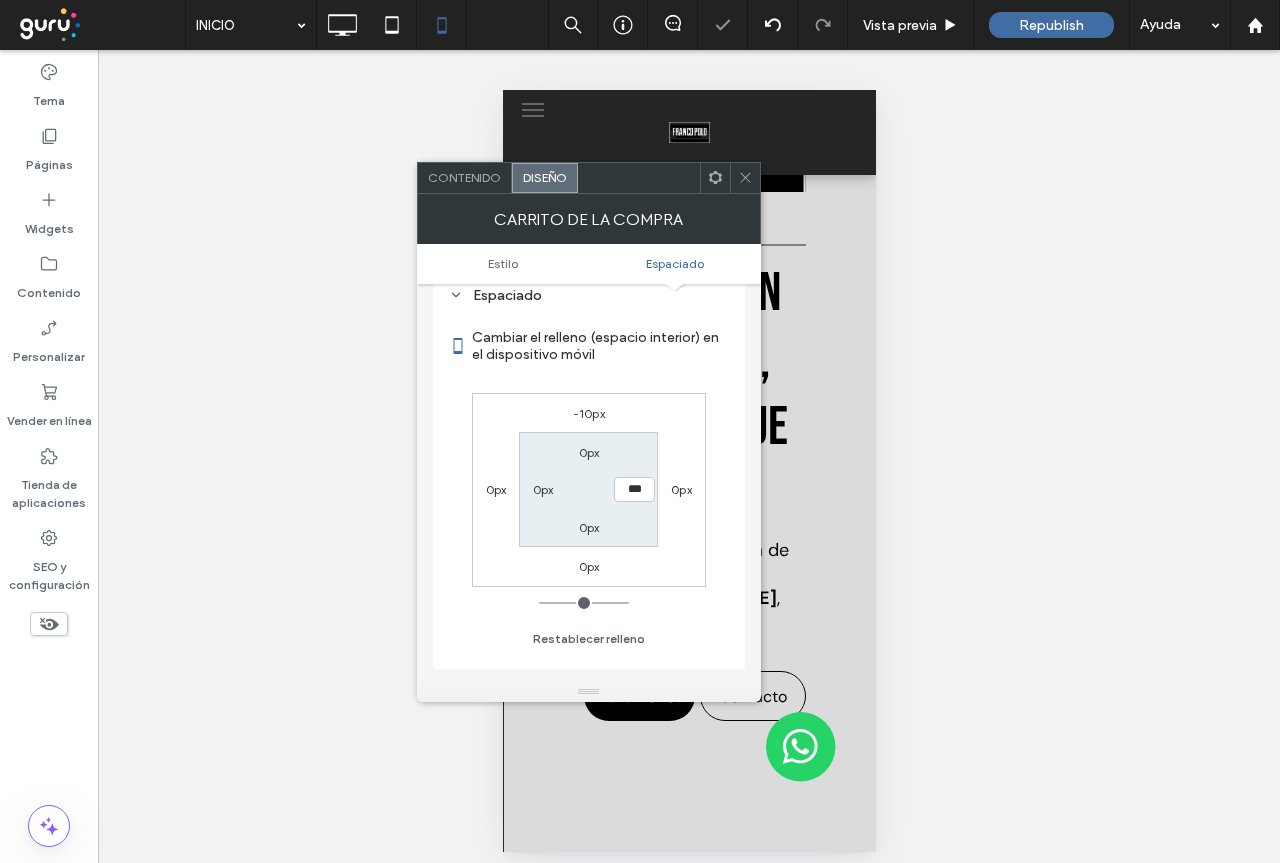 drag, startPoint x: 550, startPoint y: 599, endPoint x: 529, endPoint y: 599, distance: 21 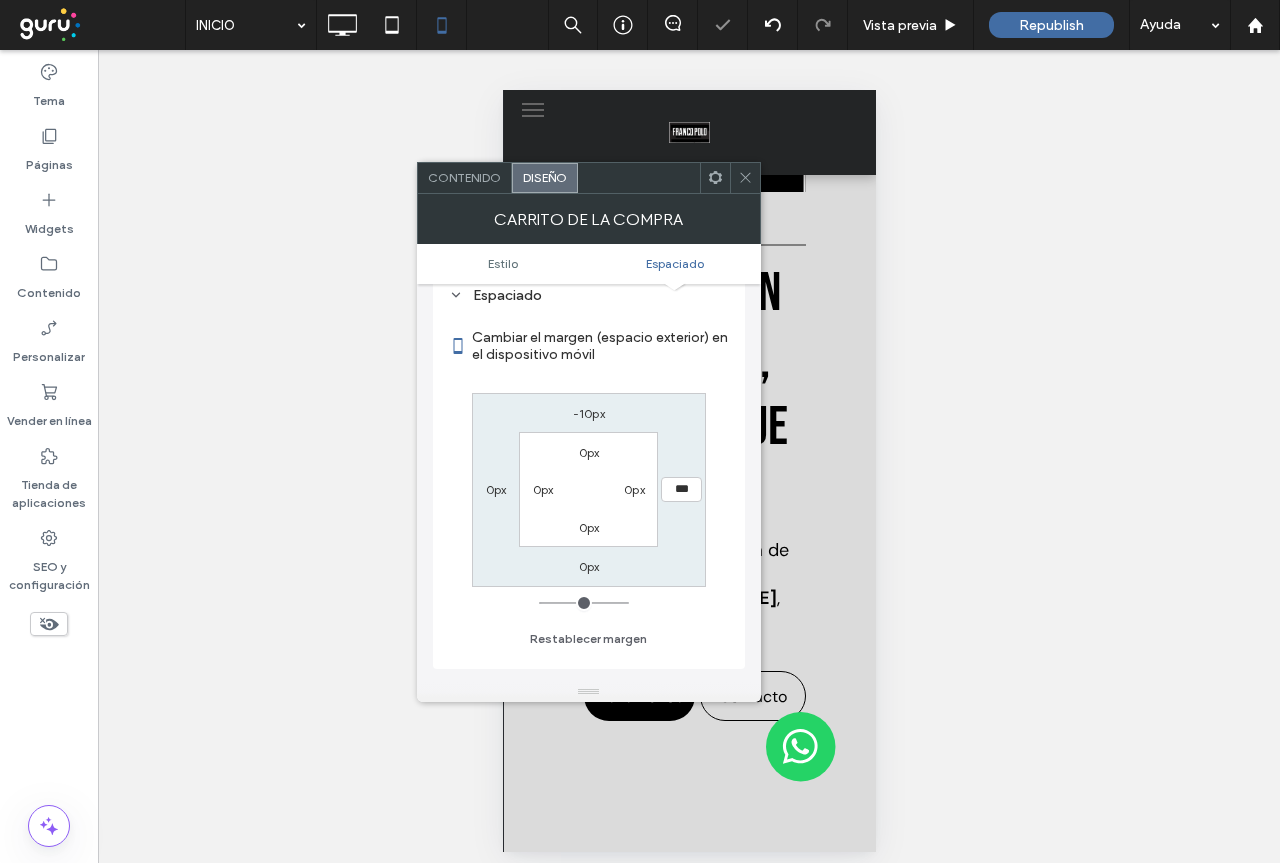 type on "**" 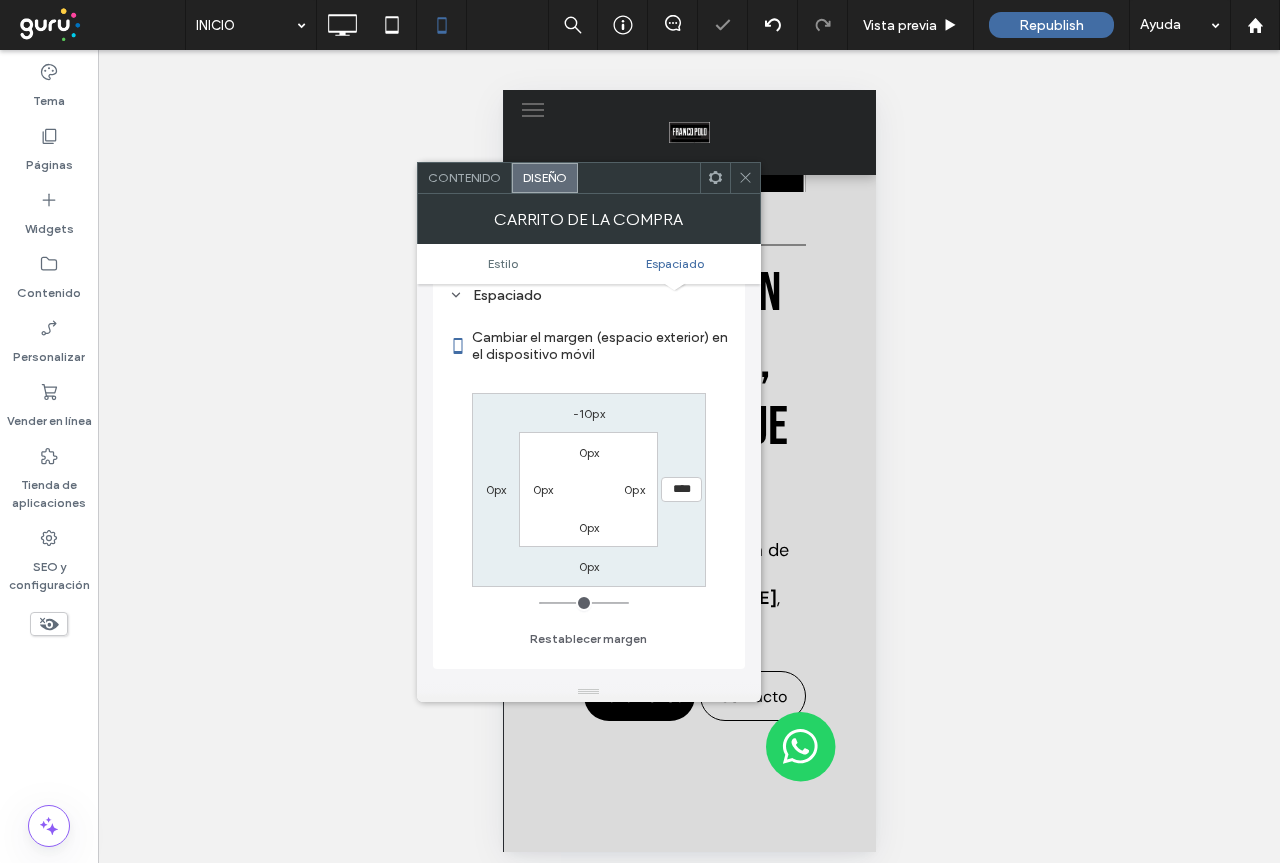 type on "**" 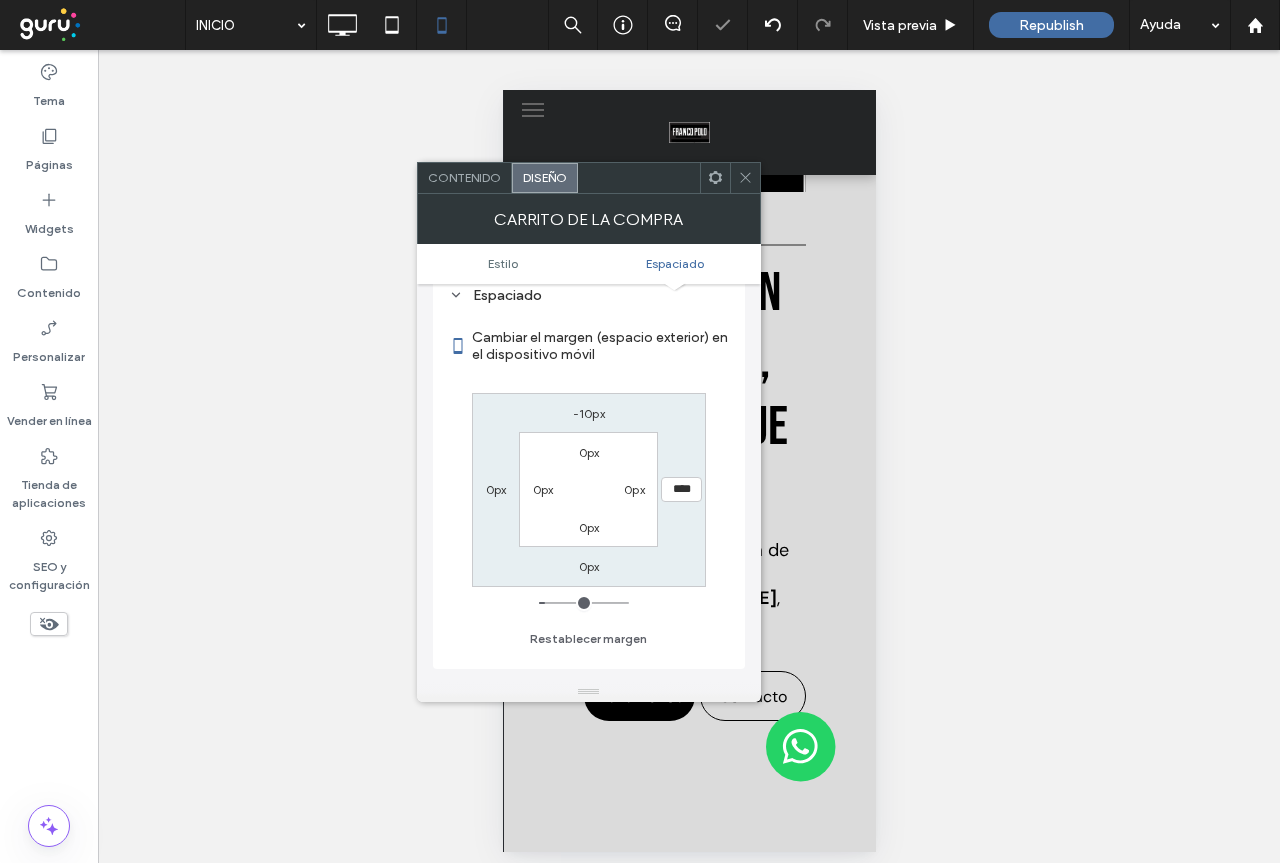 type on "**" 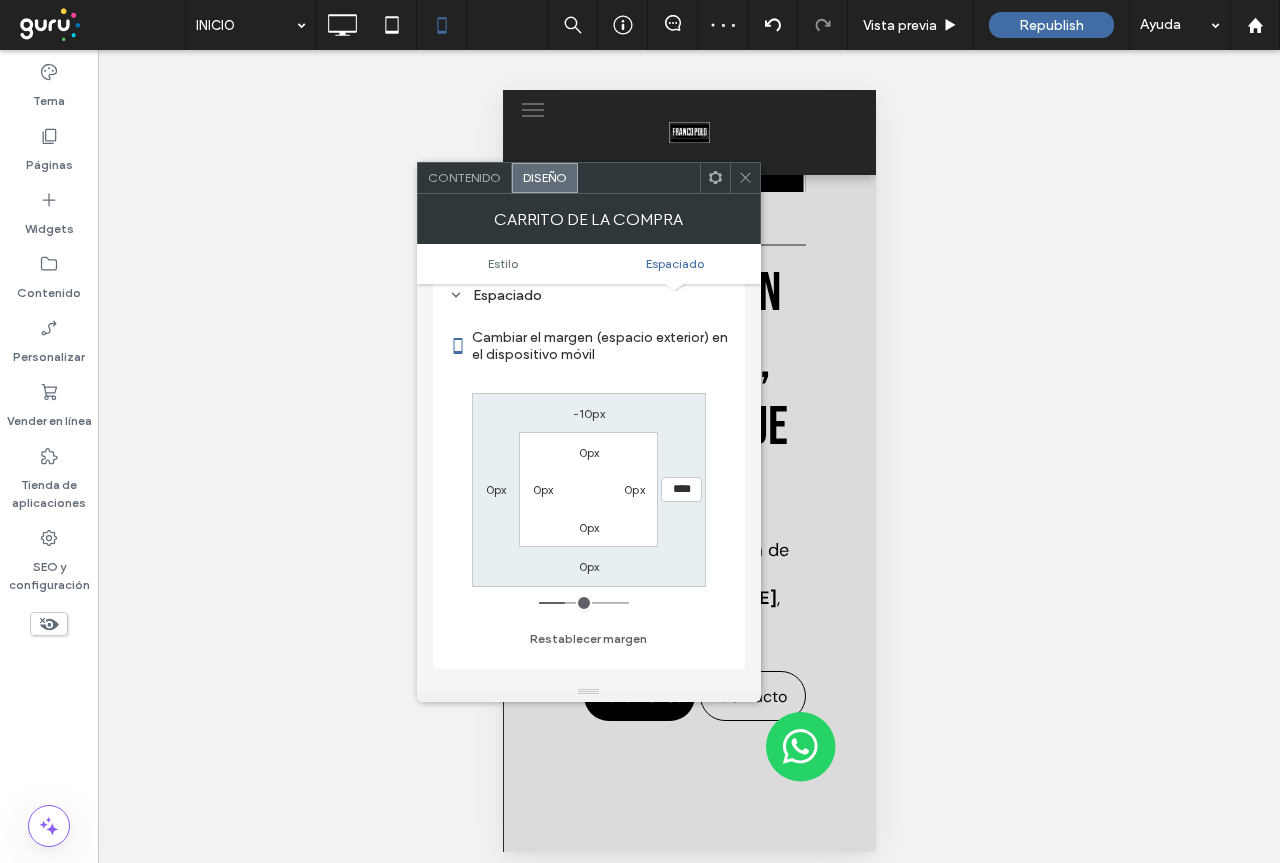 drag, startPoint x: 552, startPoint y: 604, endPoint x: 568, endPoint y: 603, distance: 16.03122 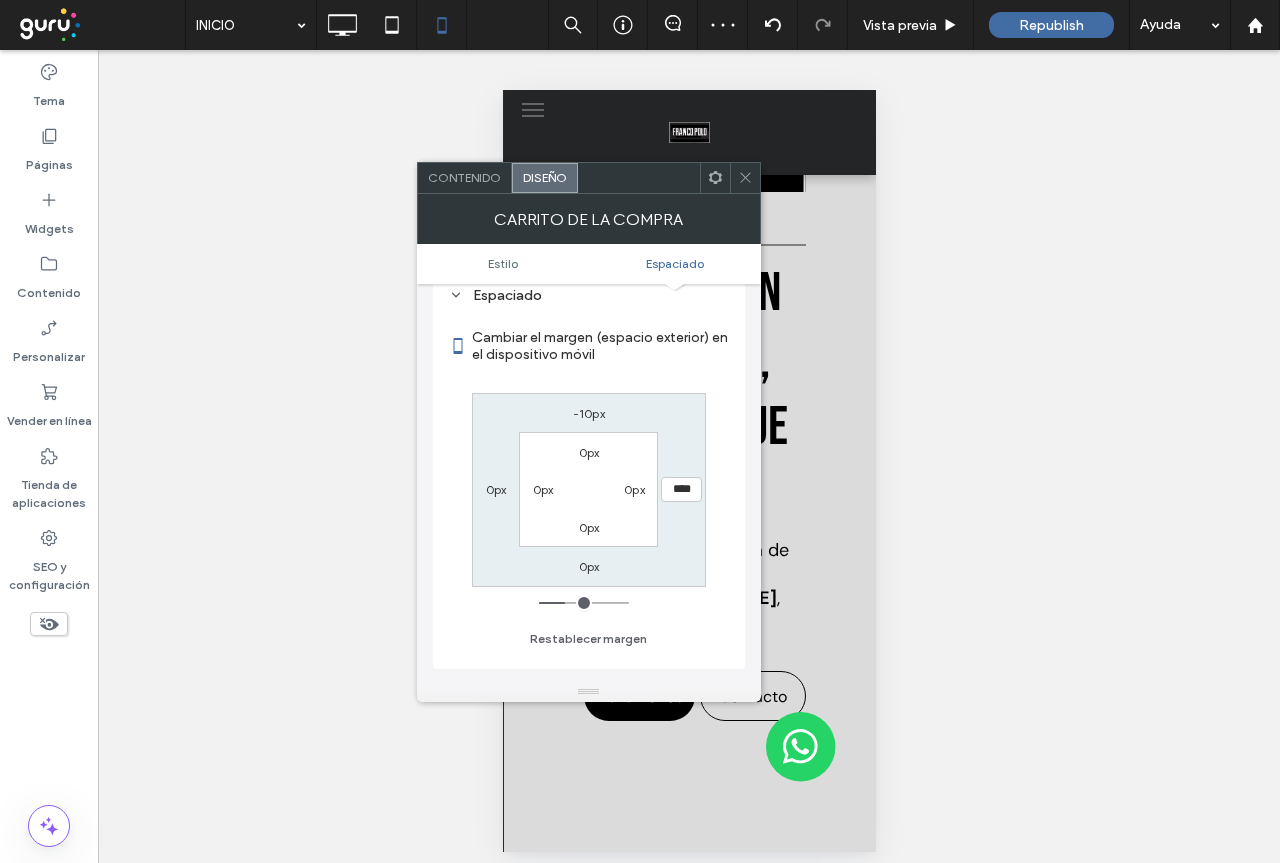 click at bounding box center [584, 603] 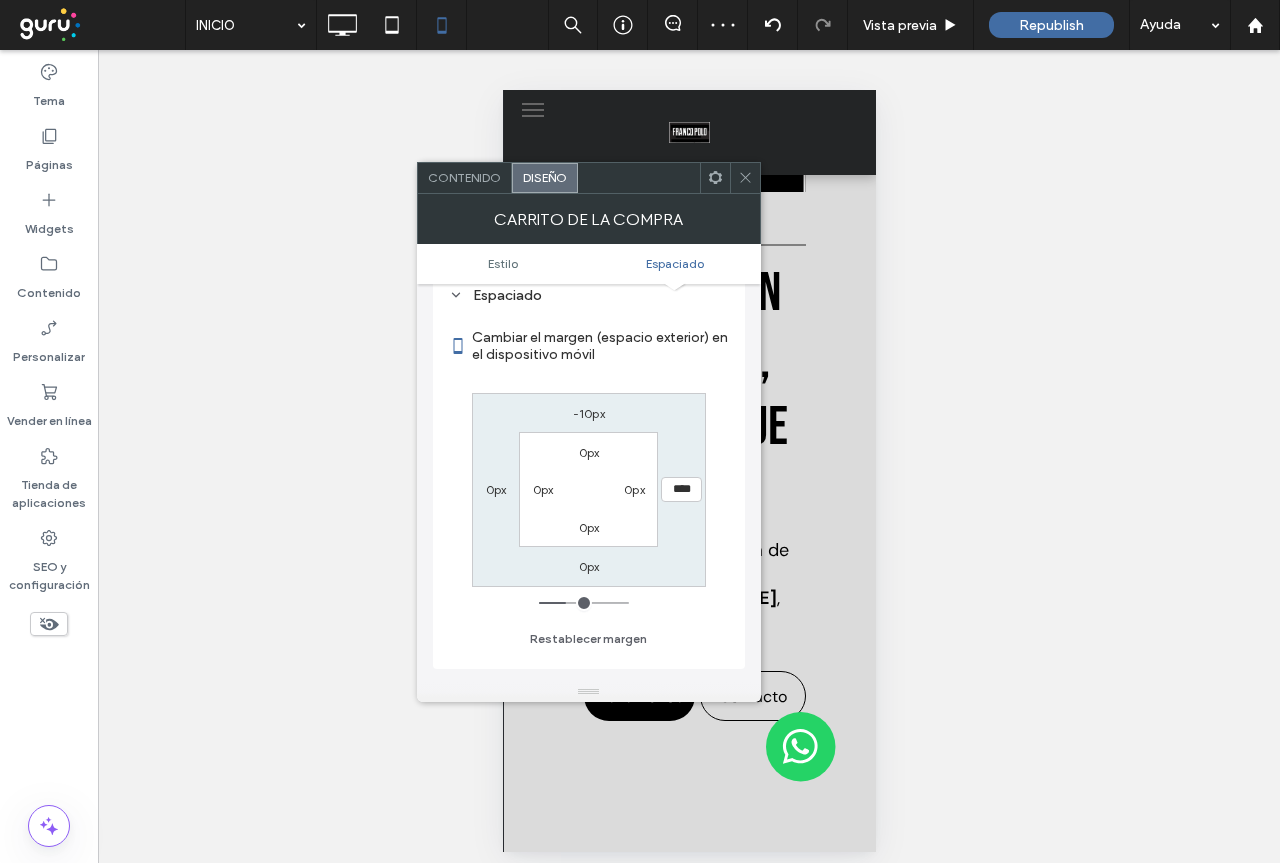 type on "**" 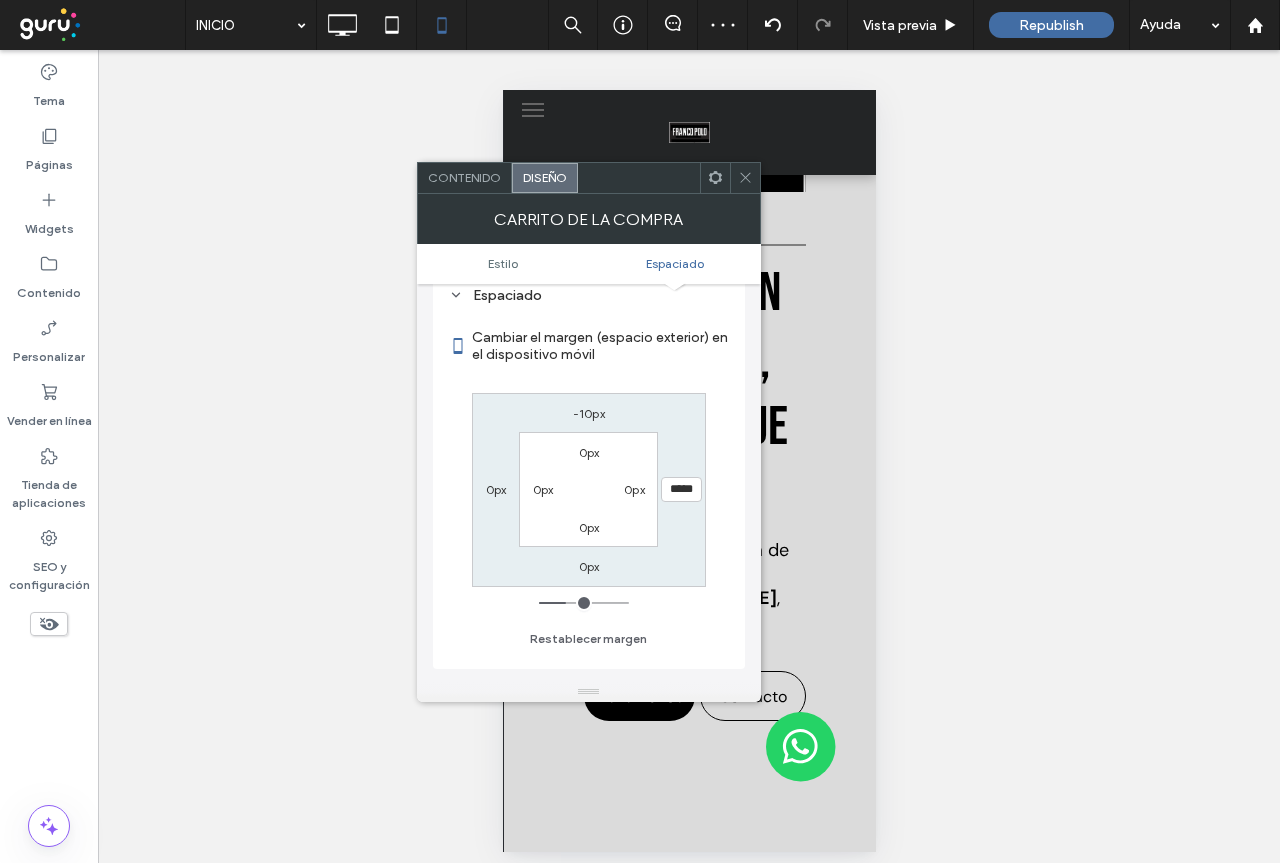 type on "***" 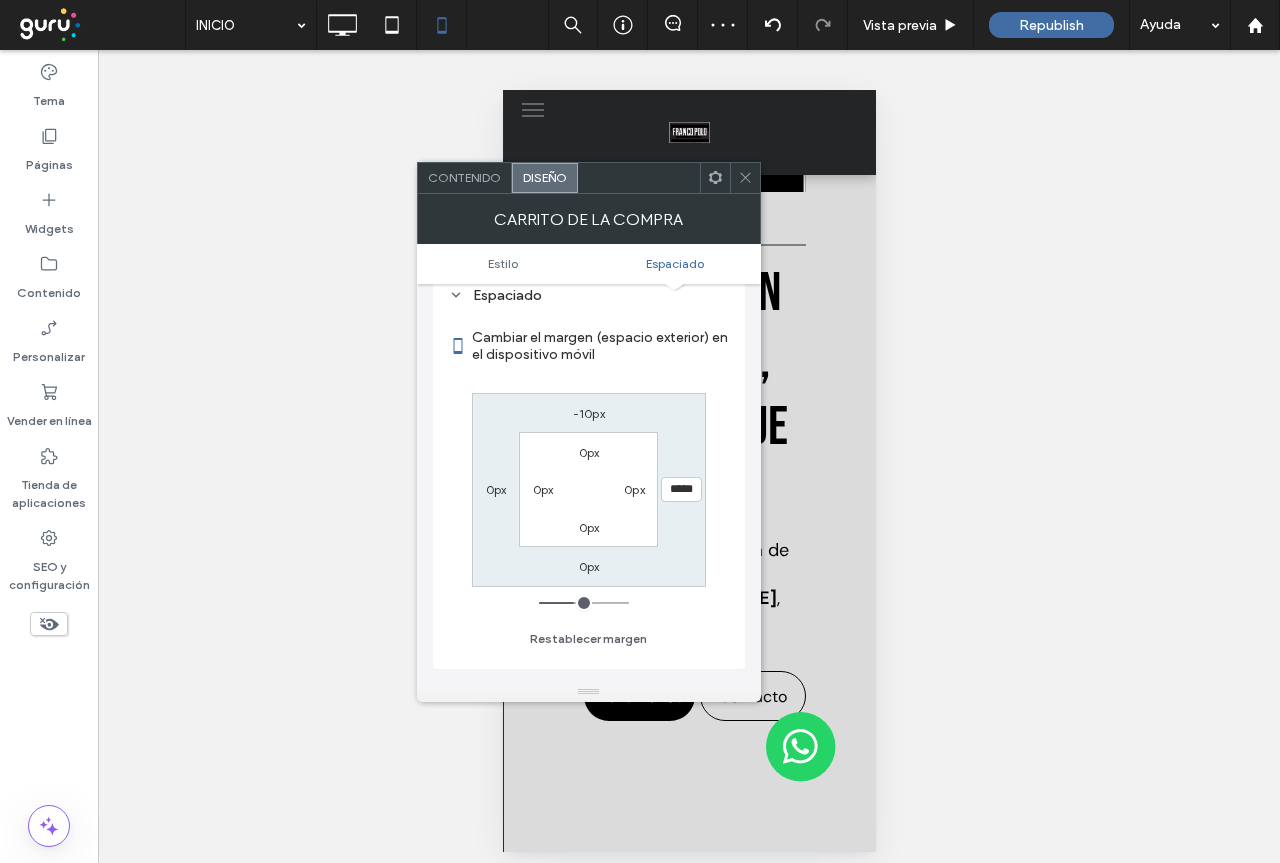 type on "***" 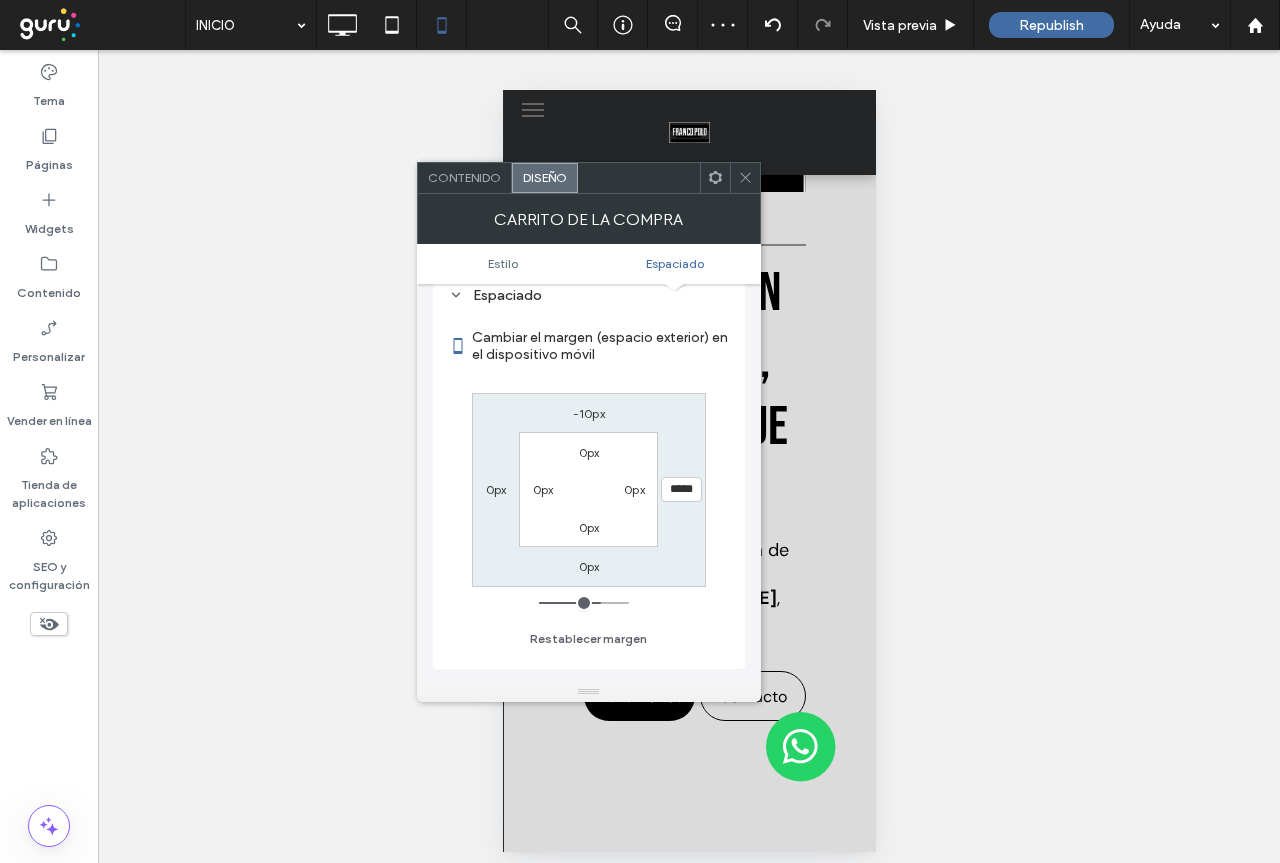 type on "*****" 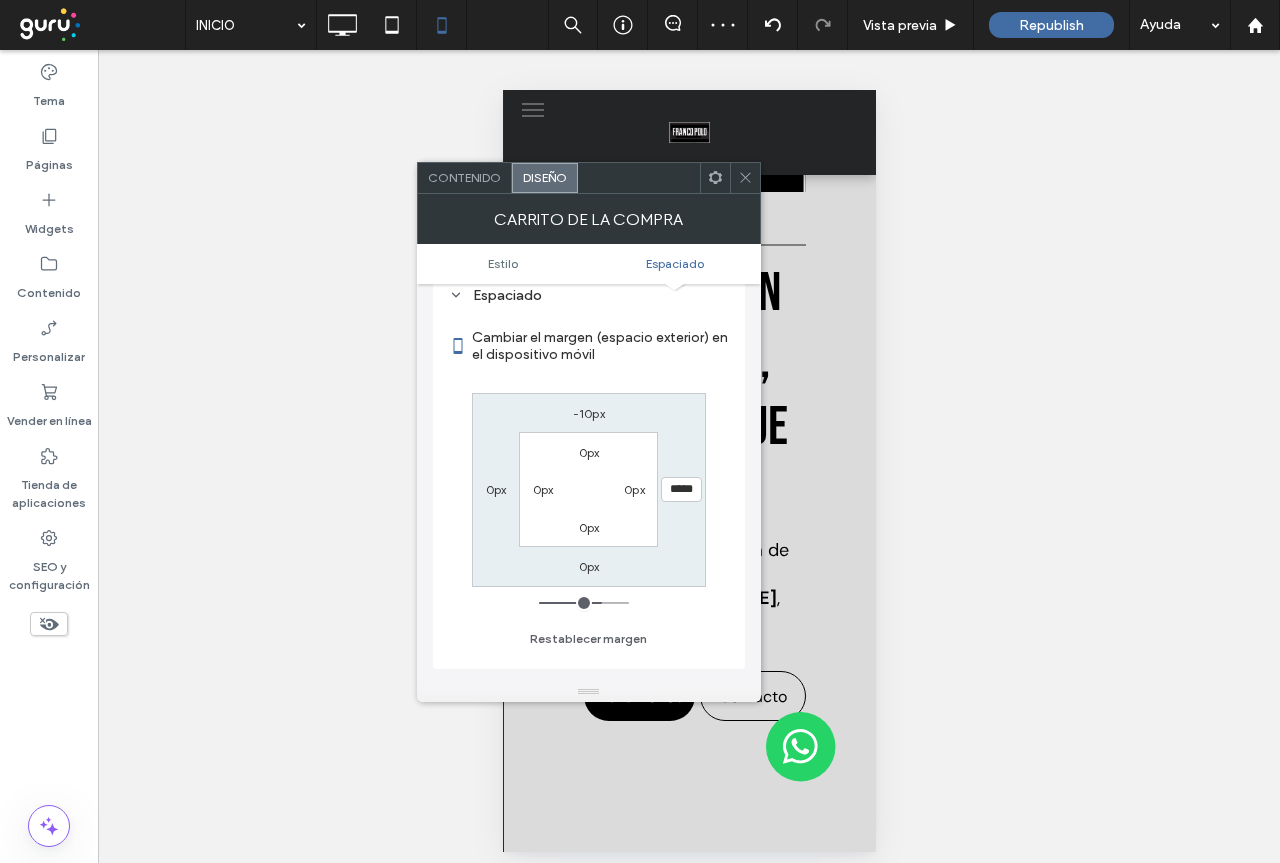 type on "***" 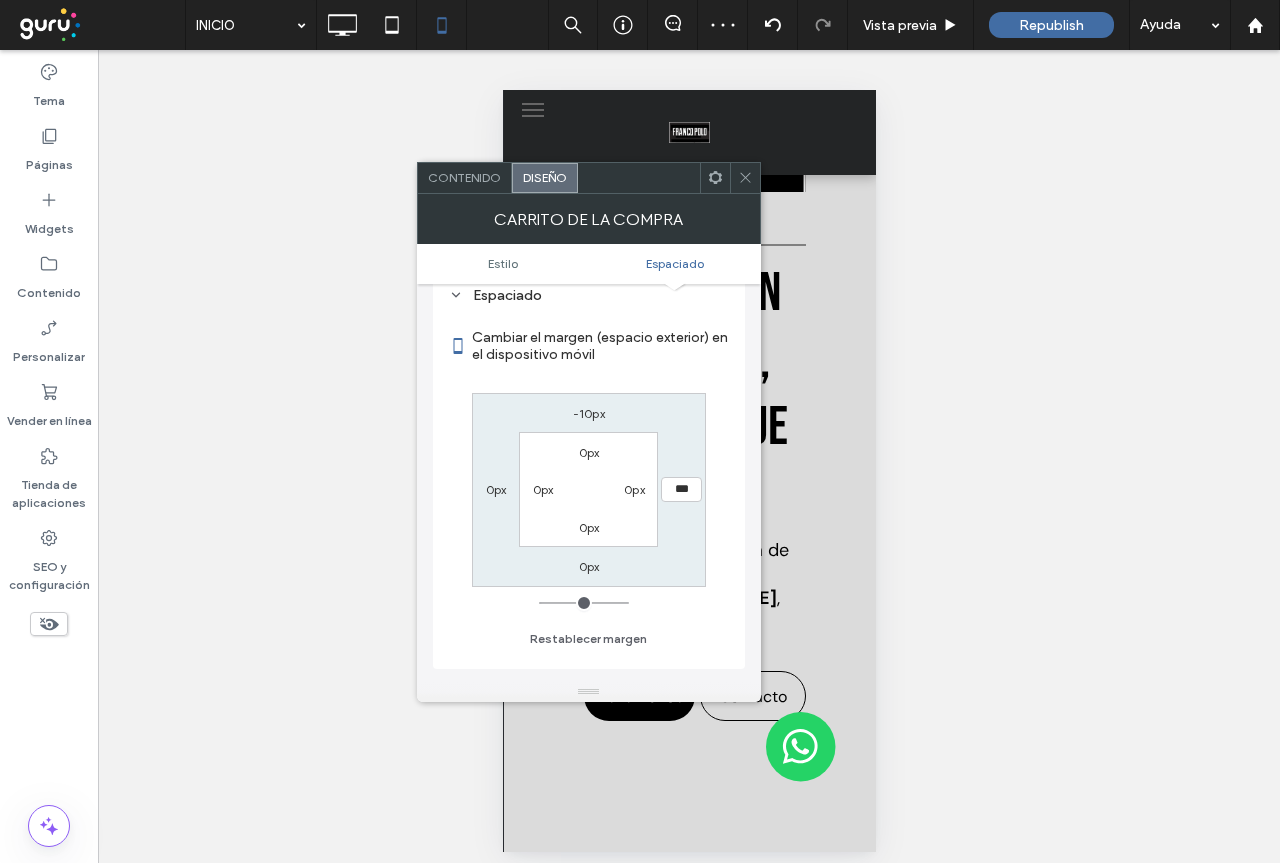 drag, startPoint x: 568, startPoint y: 603, endPoint x: 532, endPoint y: 607, distance: 36.221542 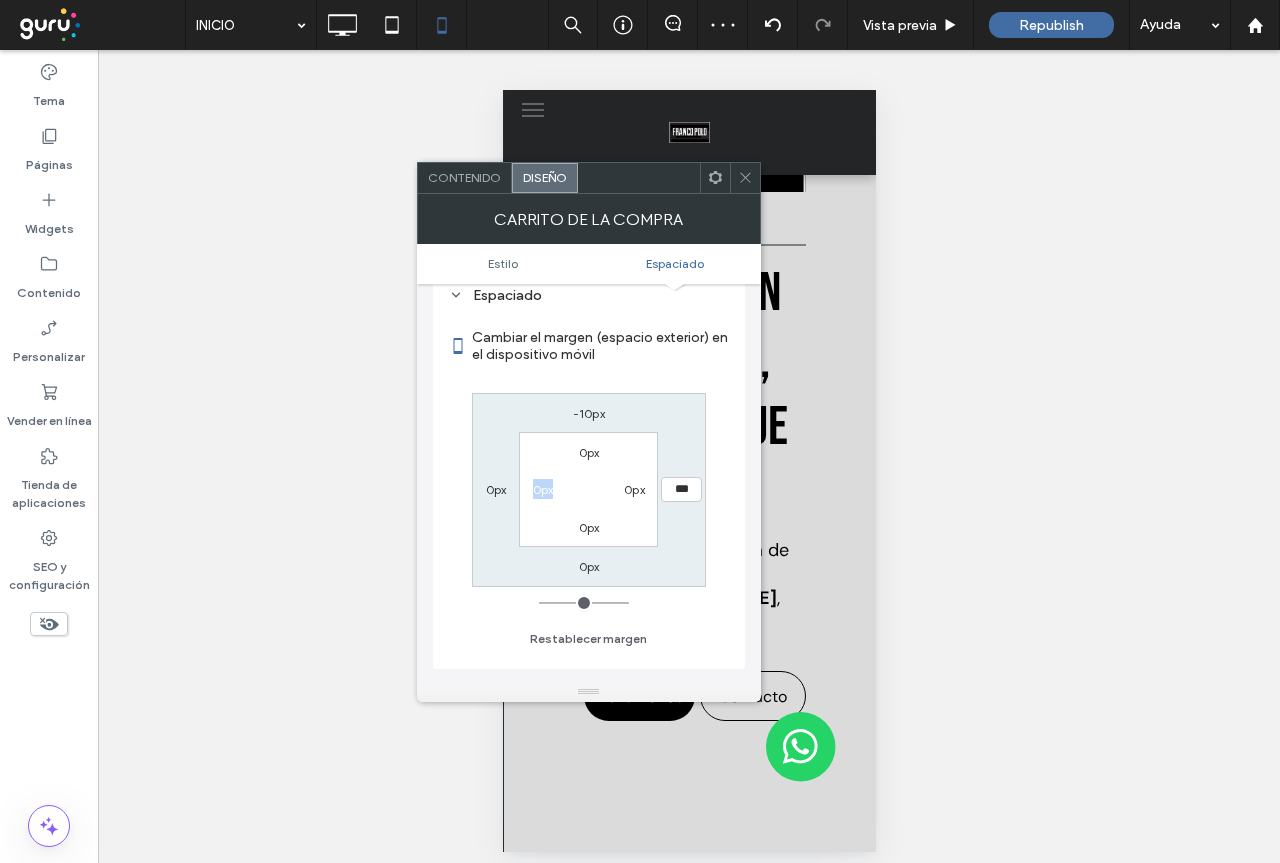 click on "0px" at bounding box center (543, 489) 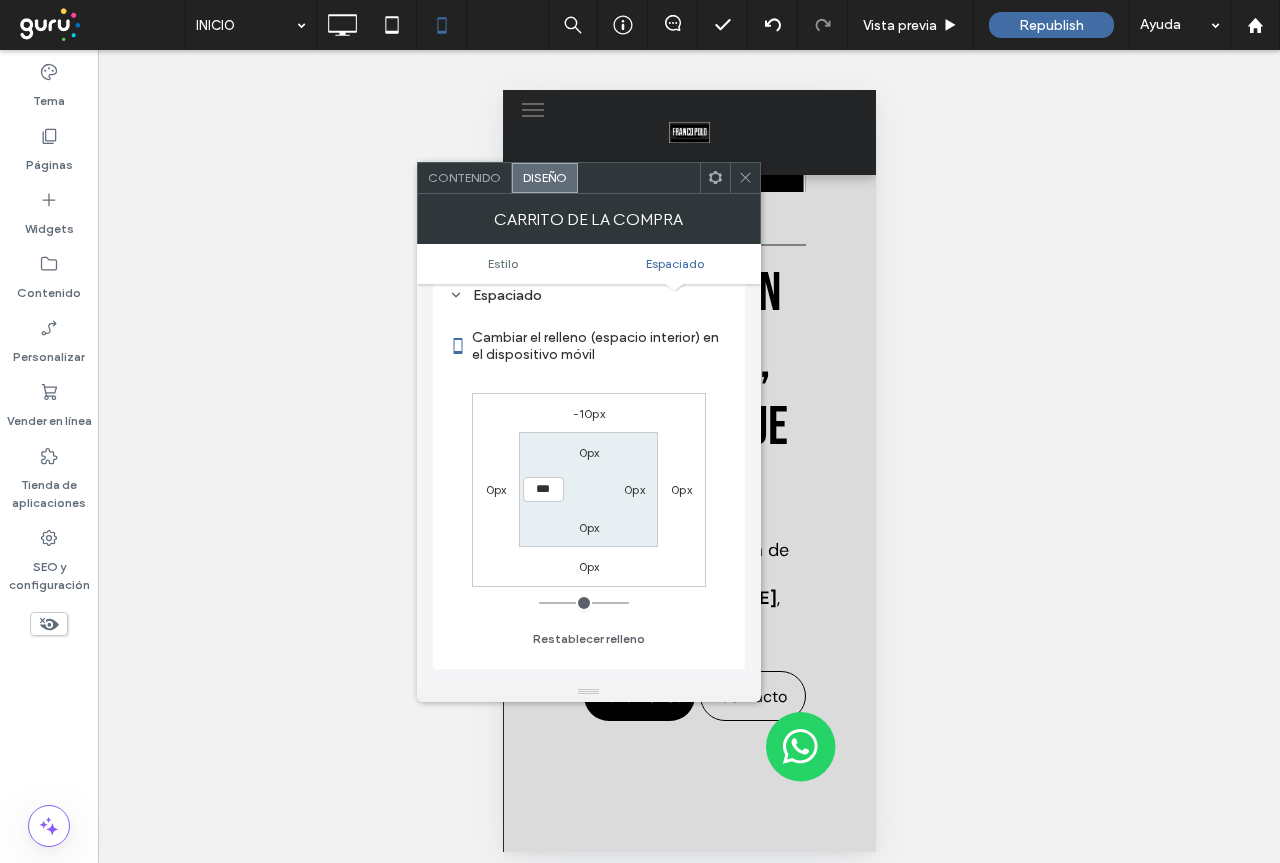 drag, startPoint x: 546, startPoint y: 602, endPoint x: 523, endPoint y: 602, distance: 23 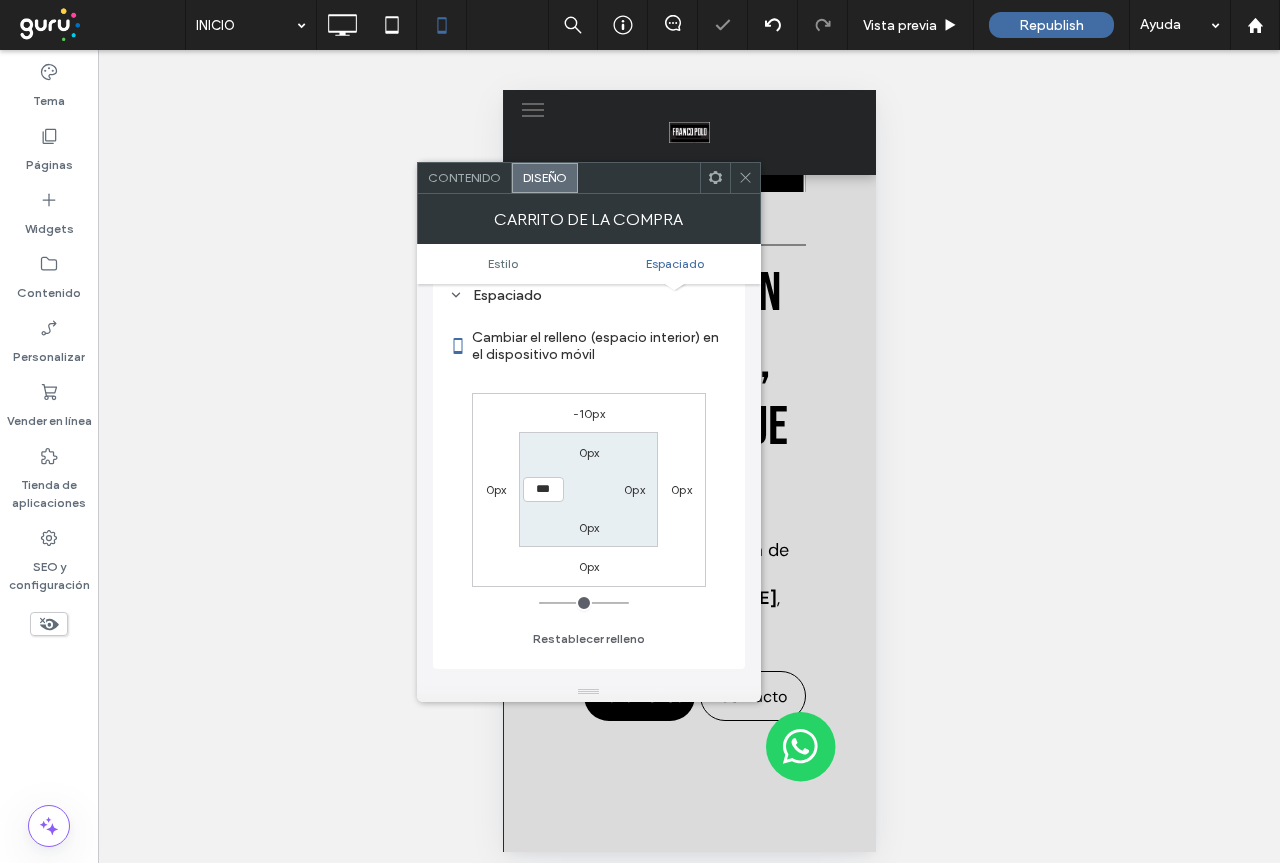 click on "0px" at bounding box center [496, 489] 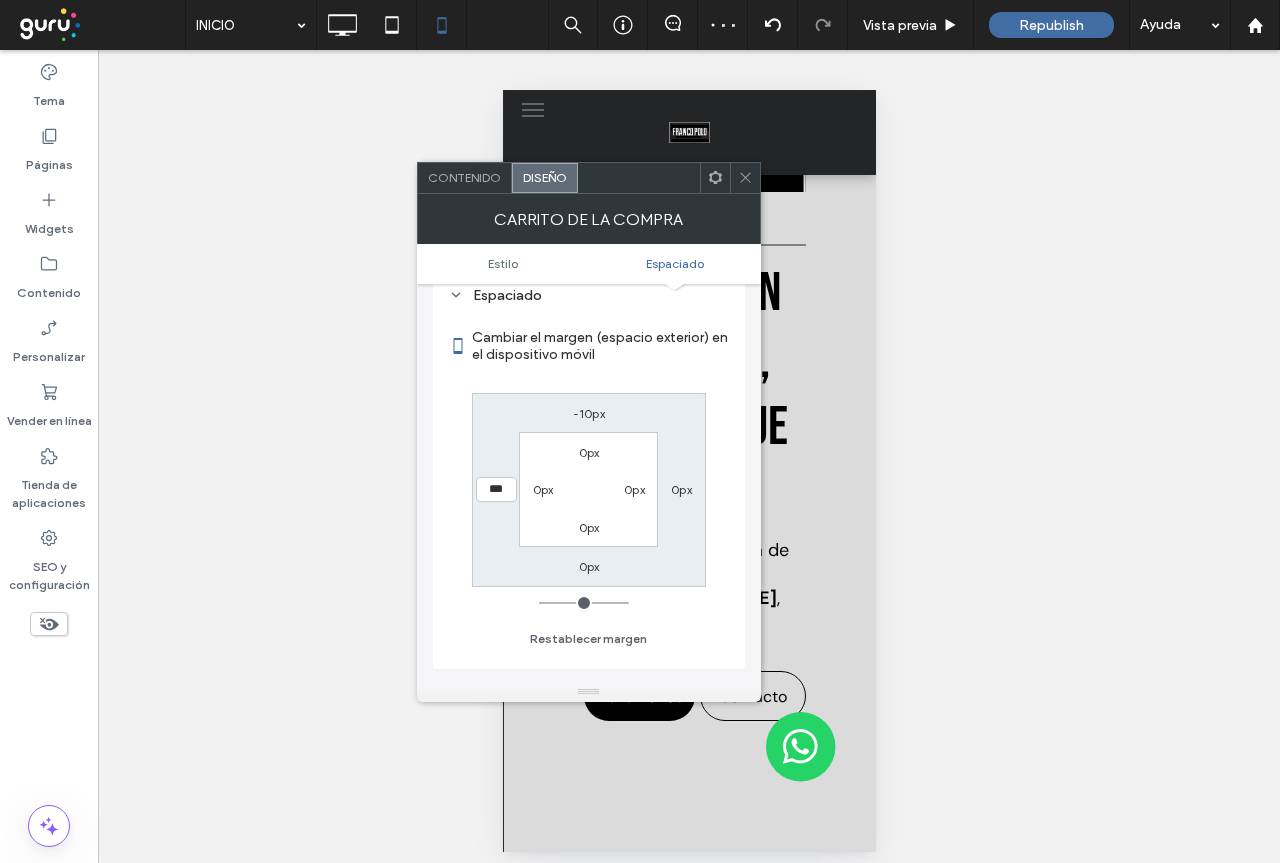 drag, startPoint x: 551, startPoint y: 597, endPoint x: 513, endPoint y: 607, distance: 39.293766 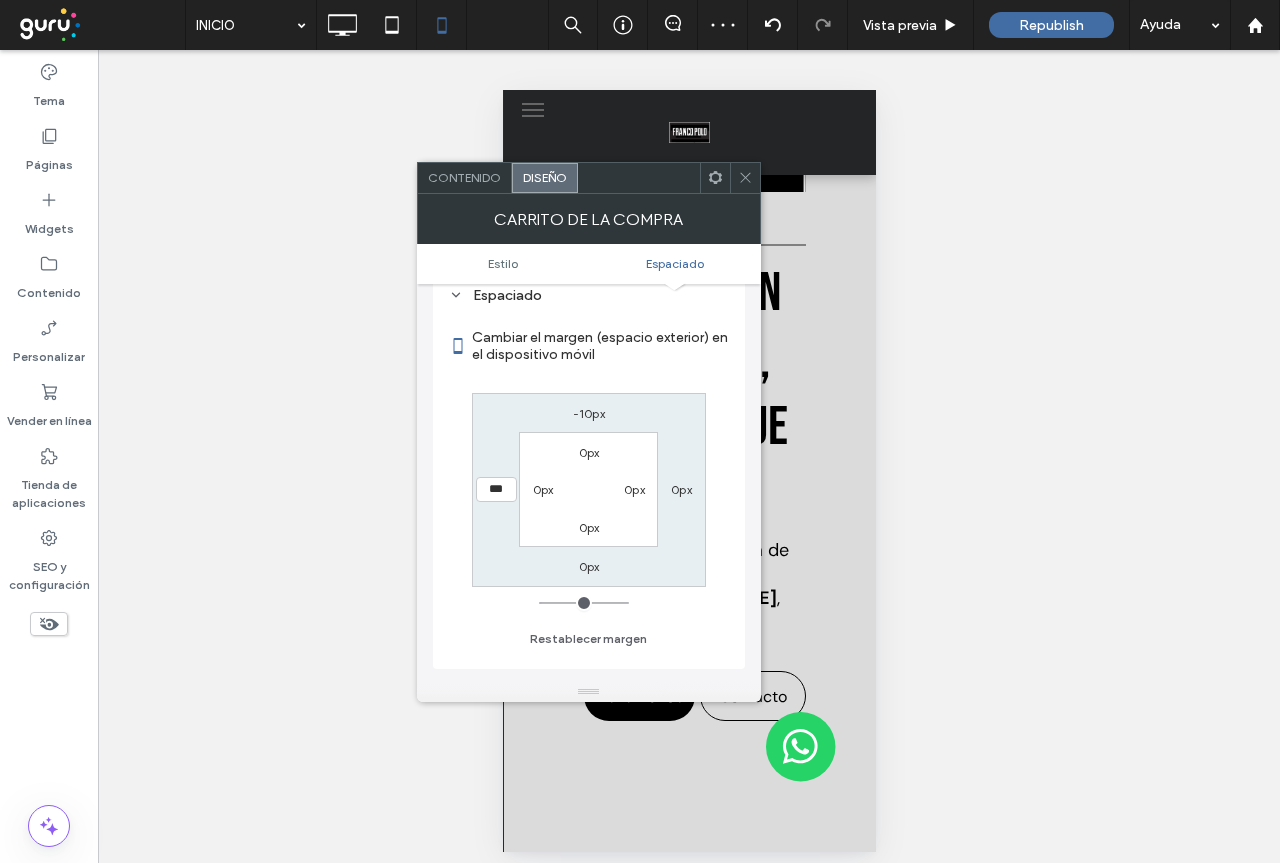 click at bounding box center [584, 603] 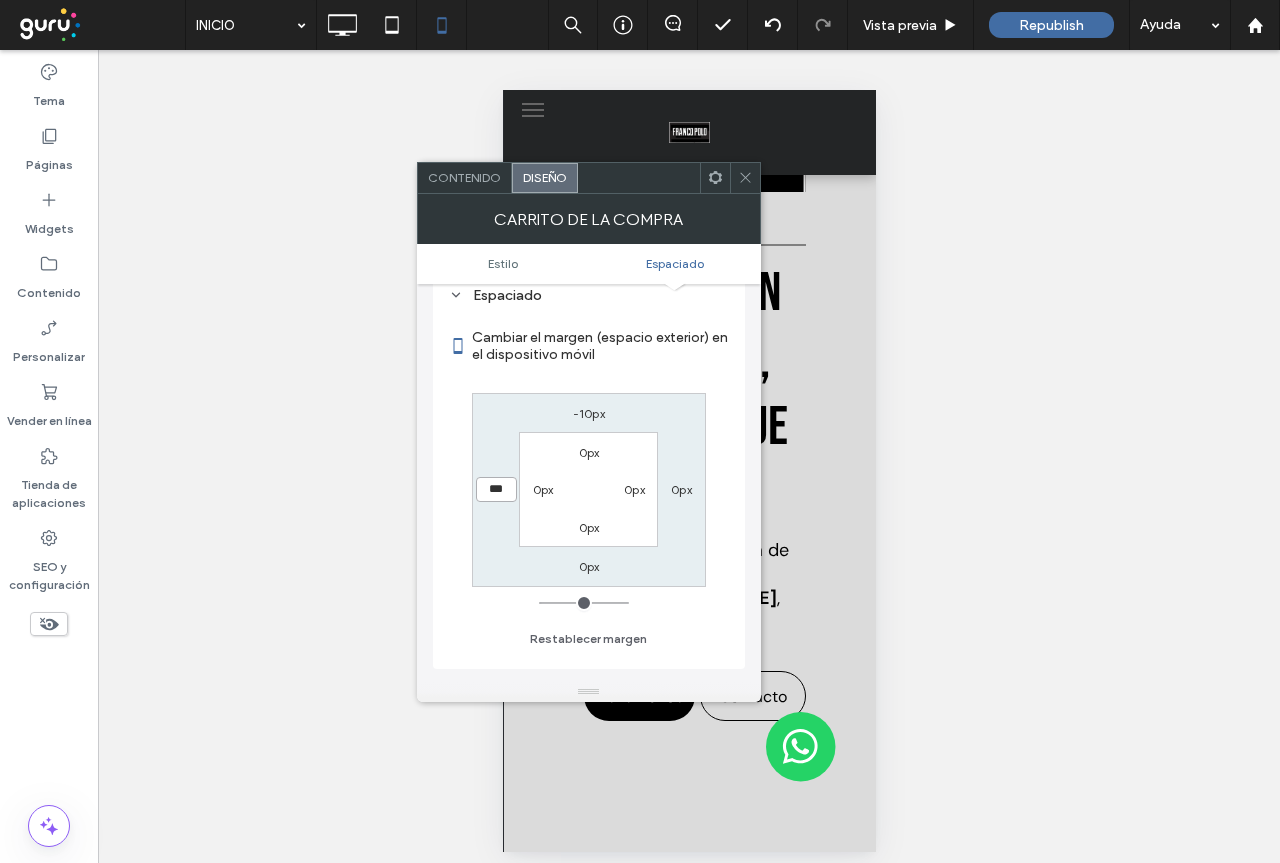 click on "***" at bounding box center [496, 489] 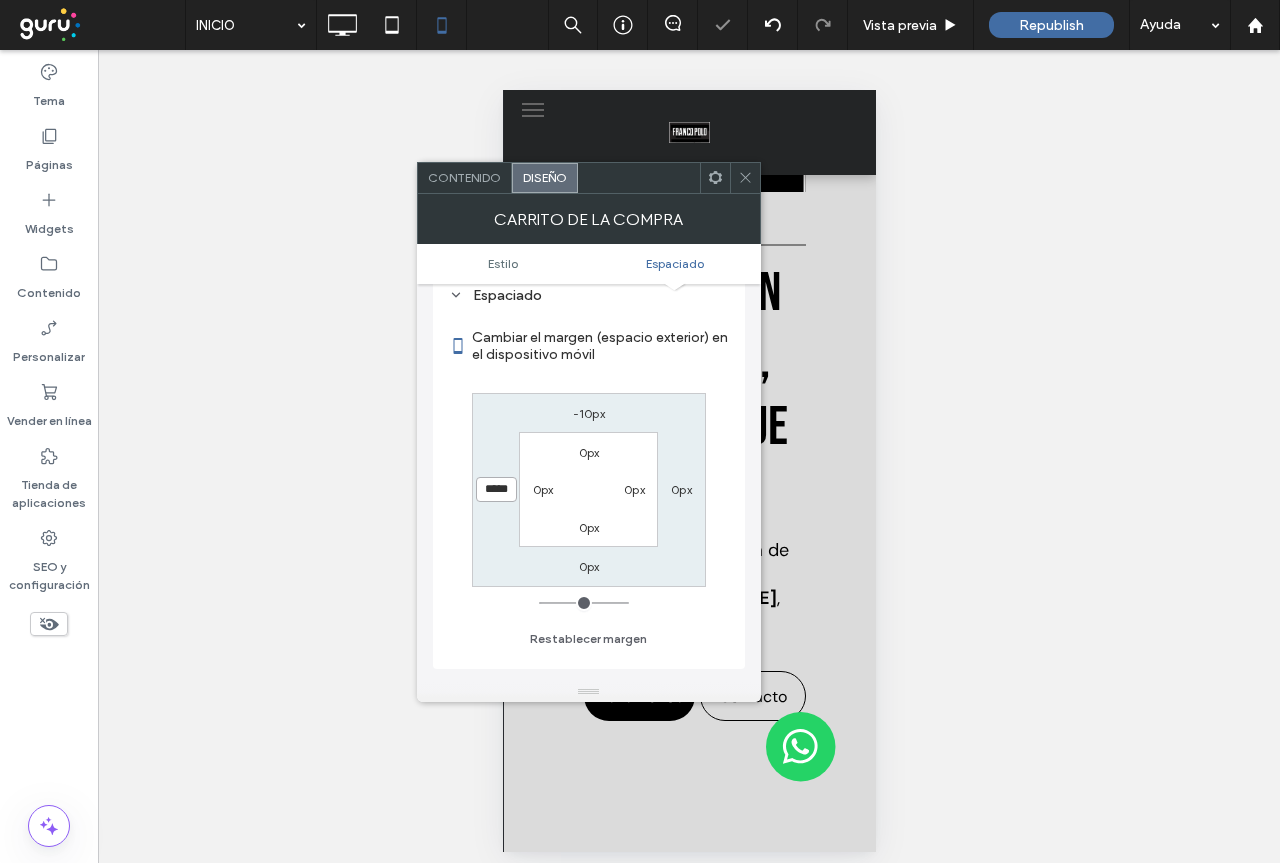 click on "*****" at bounding box center [496, 489] 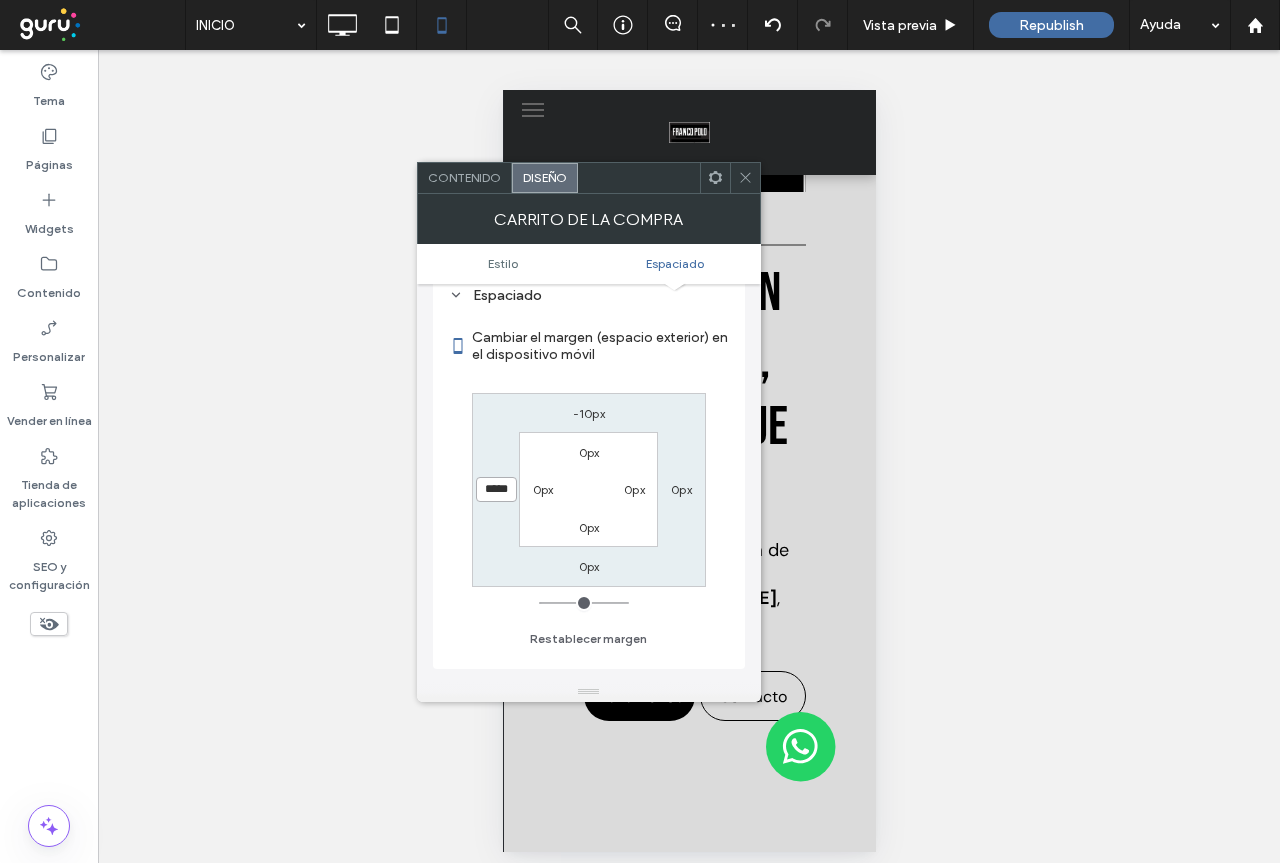 click on "*****" at bounding box center (496, 489) 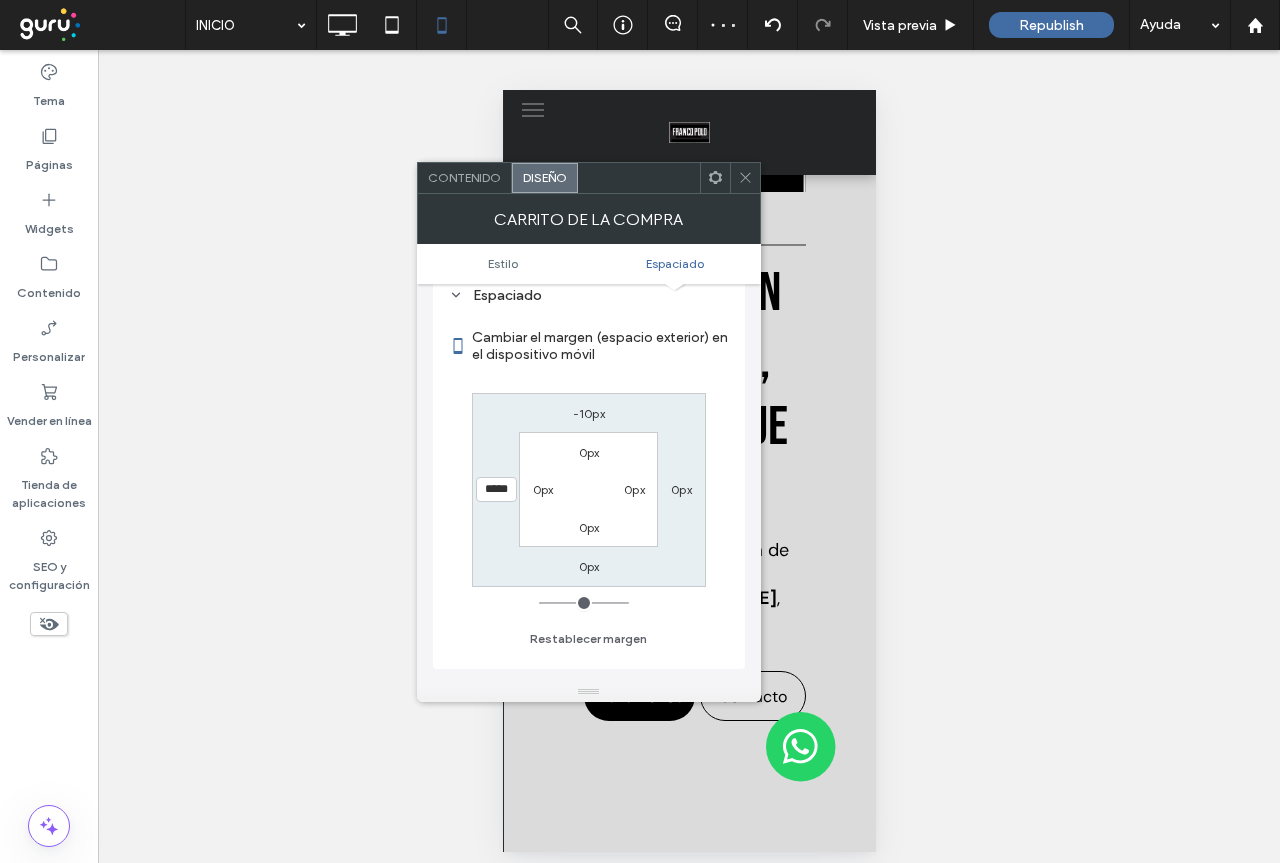 click 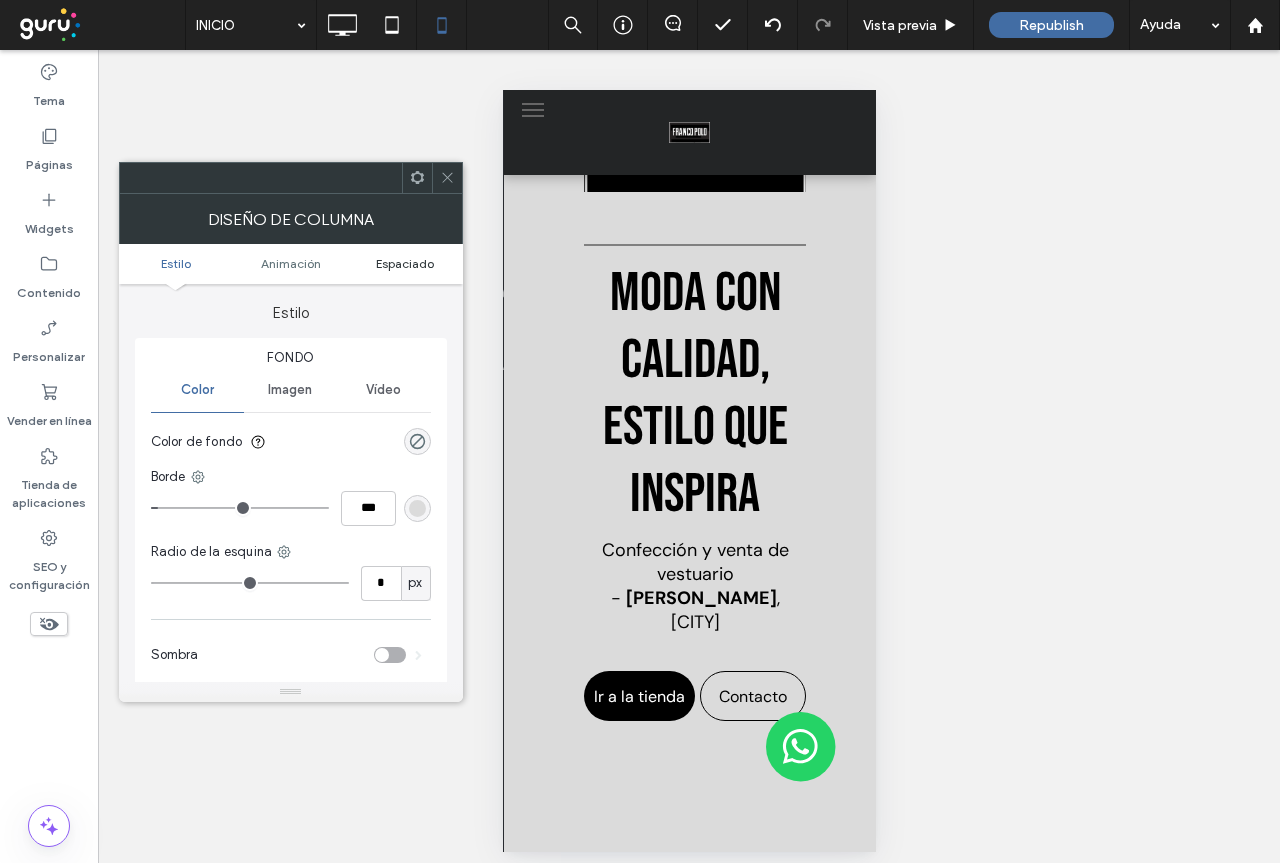 click on "Espaciado" at bounding box center [405, 263] 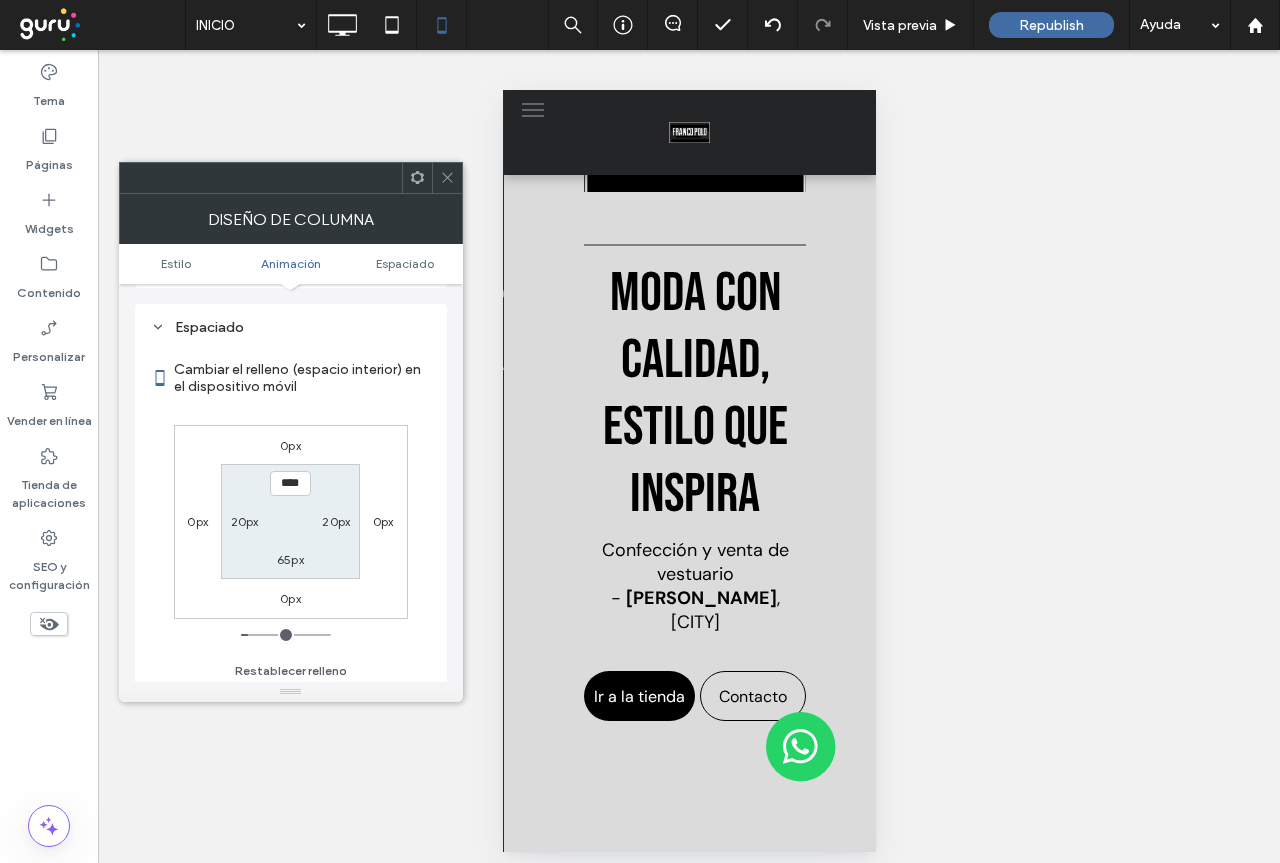 scroll, scrollTop: 469, scrollLeft: 0, axis: vertical 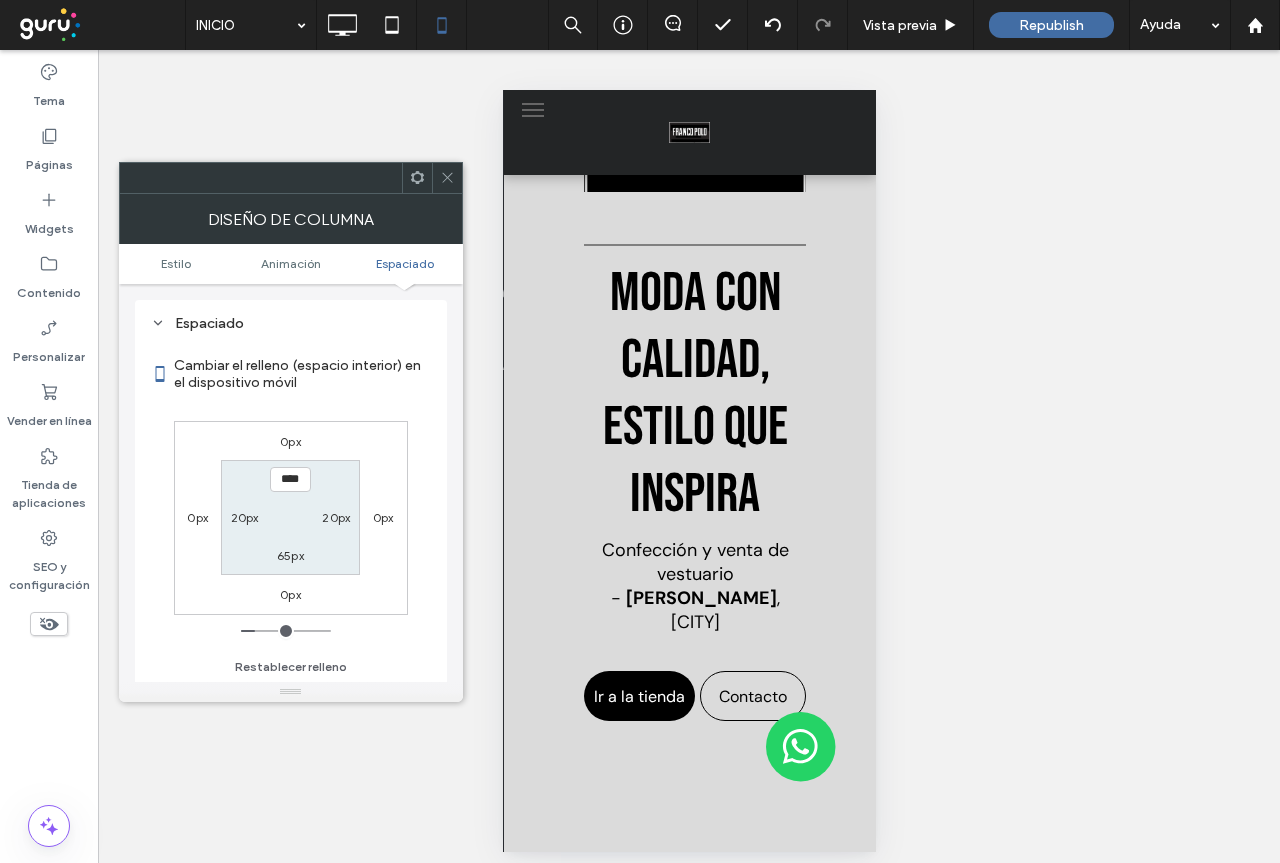 click at bounding box center (286, 631) 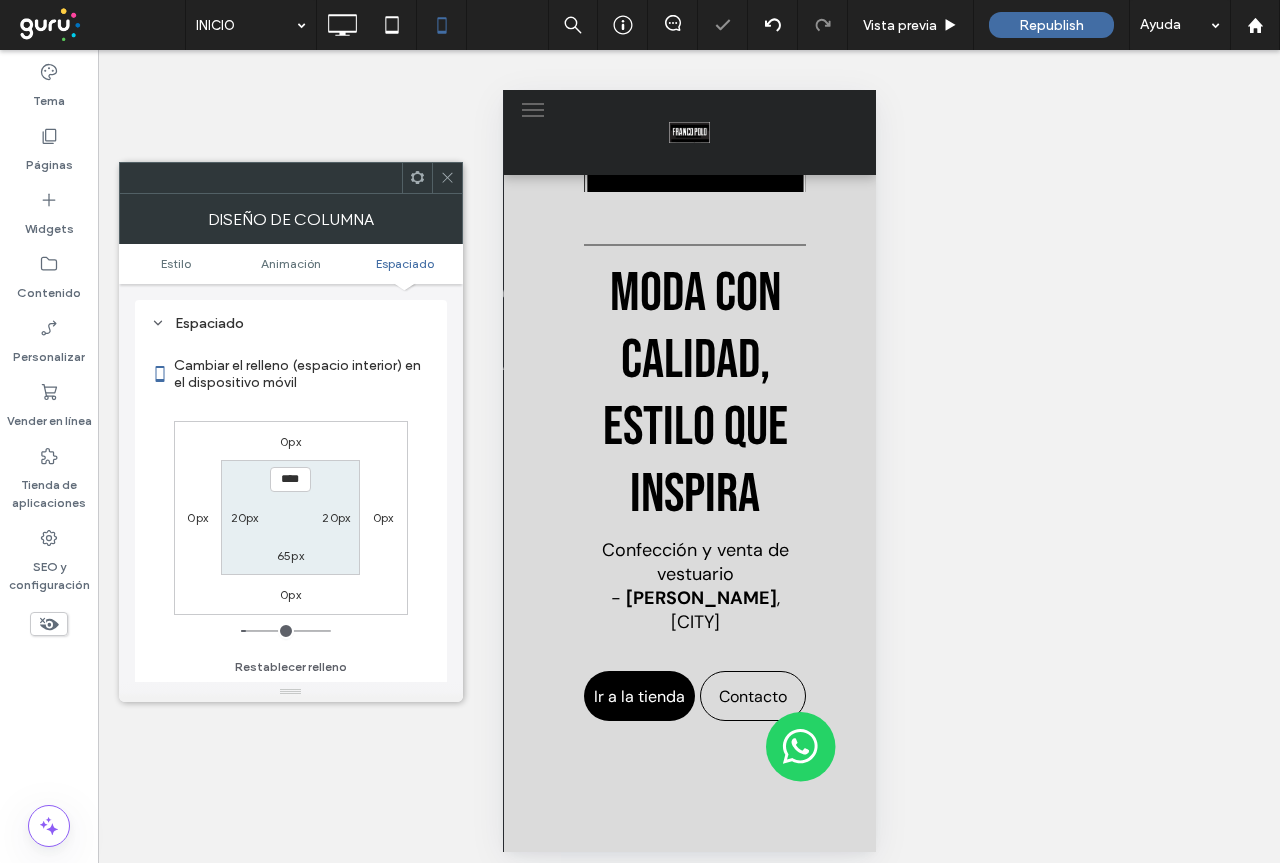 click at bounding box center (286, 631) 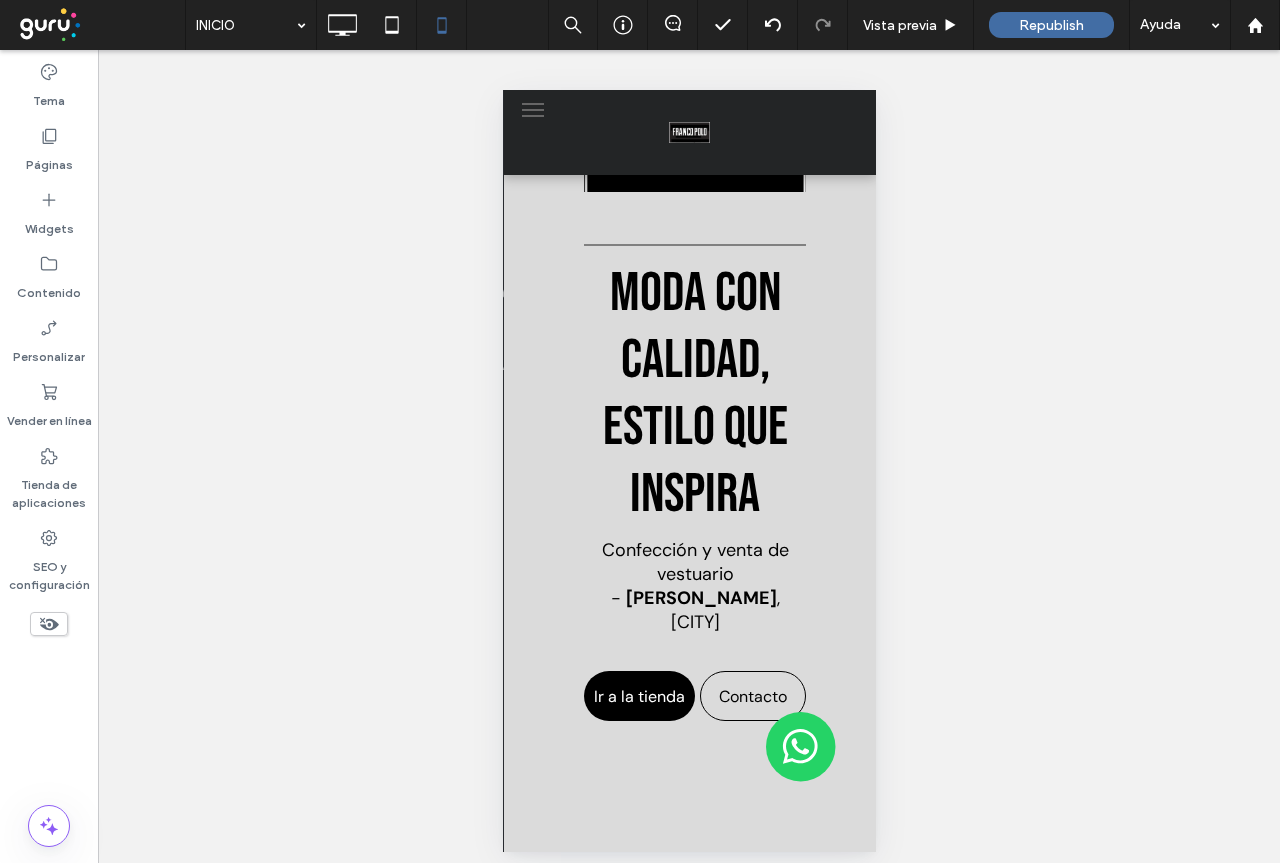 click on "Republish" at bounding box center [1051, 25] 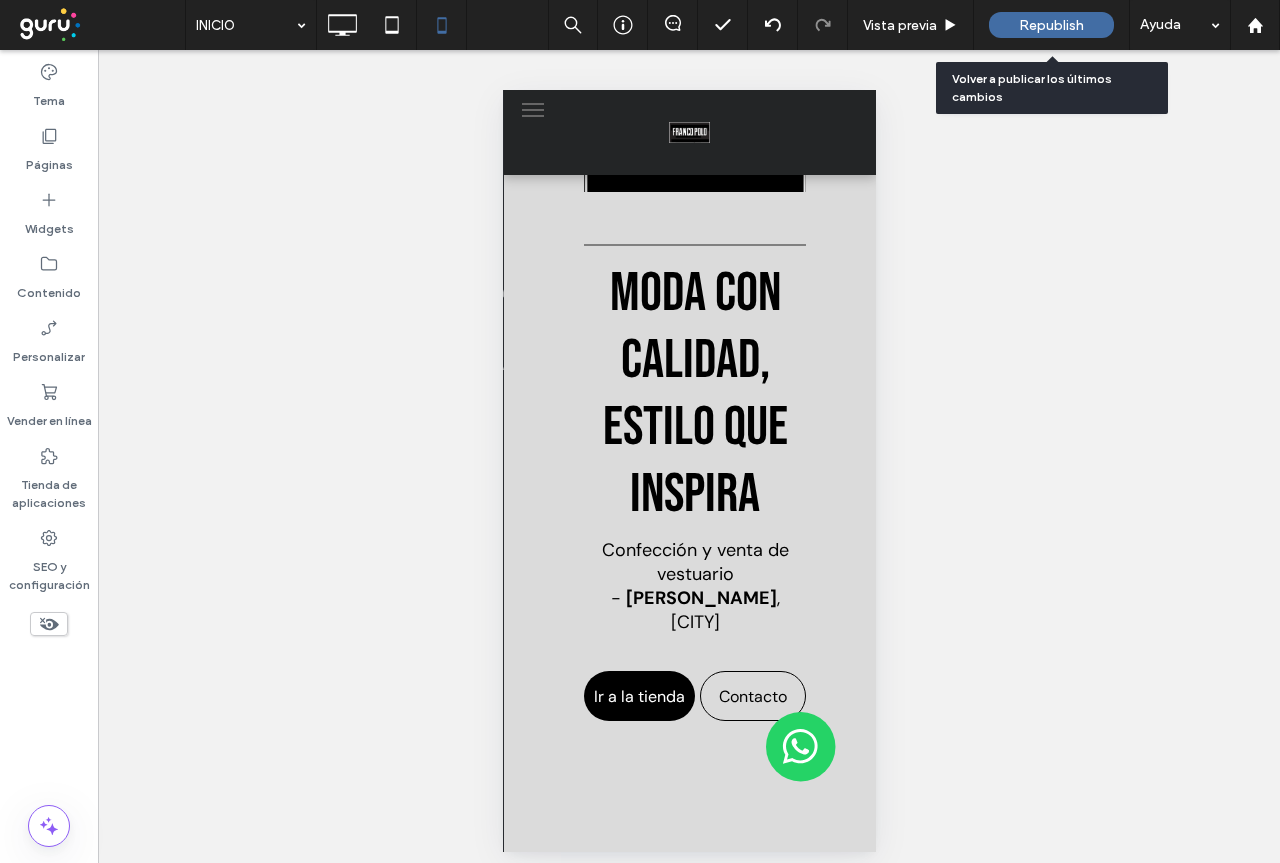 click on "Republish" at bounding box center [1051, 25] 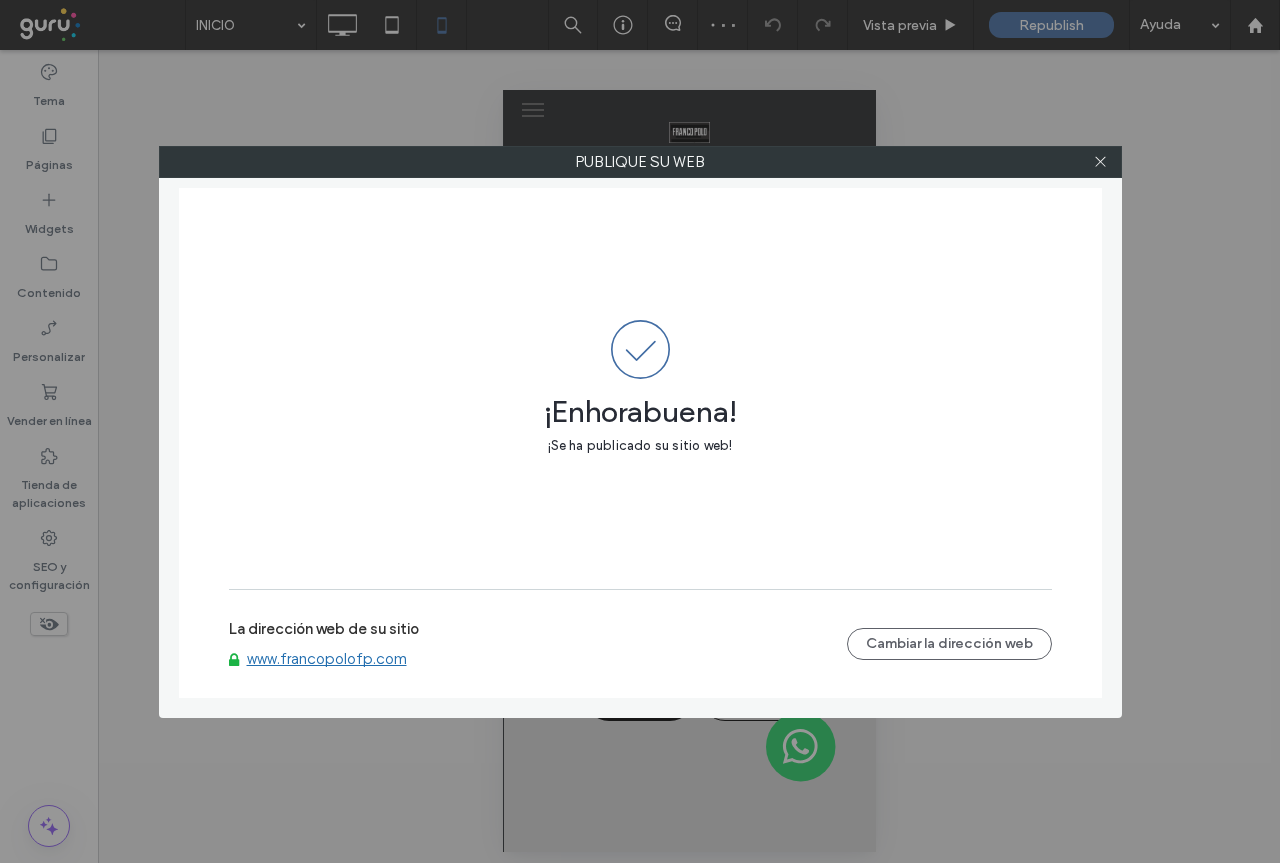 drag, startPoint x: 1100, startPoint y: 161, endPoint x: 1059, endPoint y: 194, distance: 52.63079 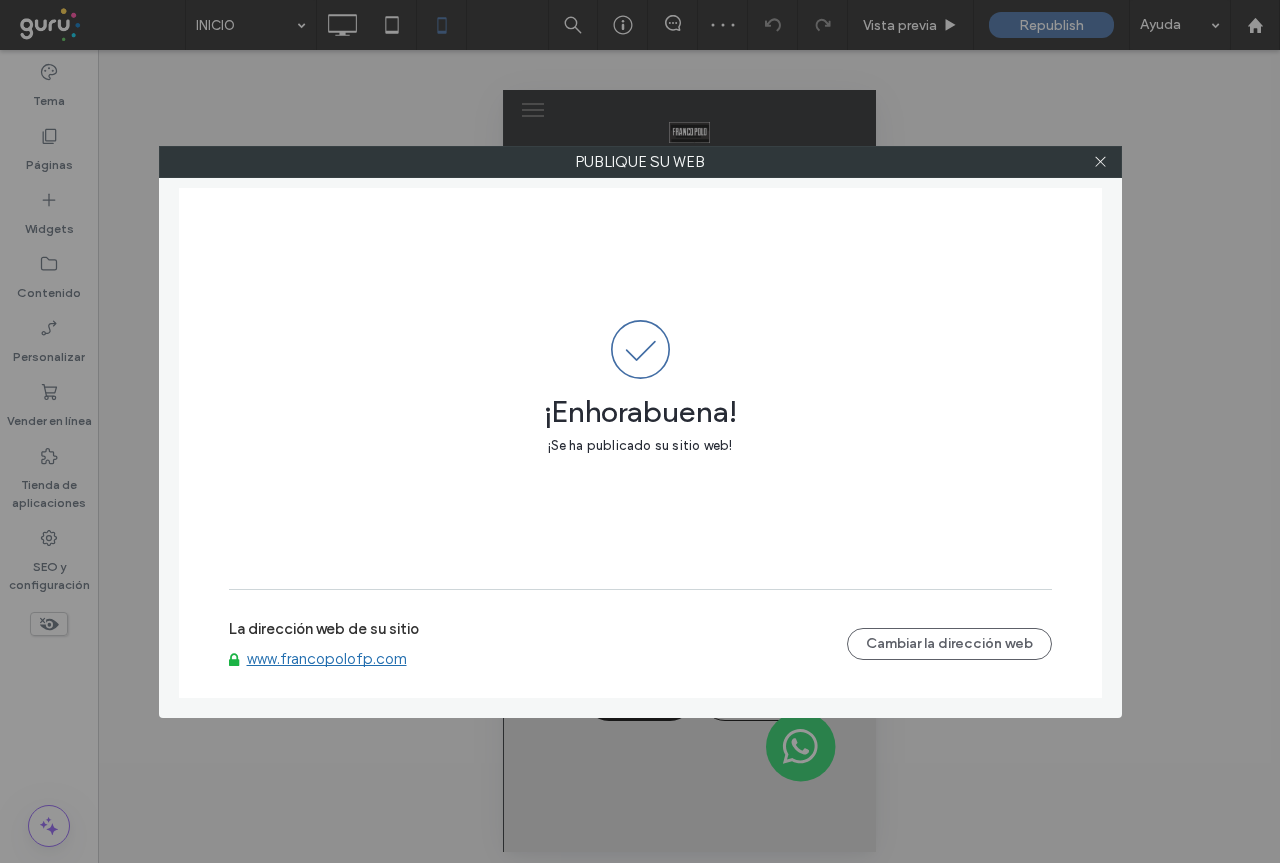 click 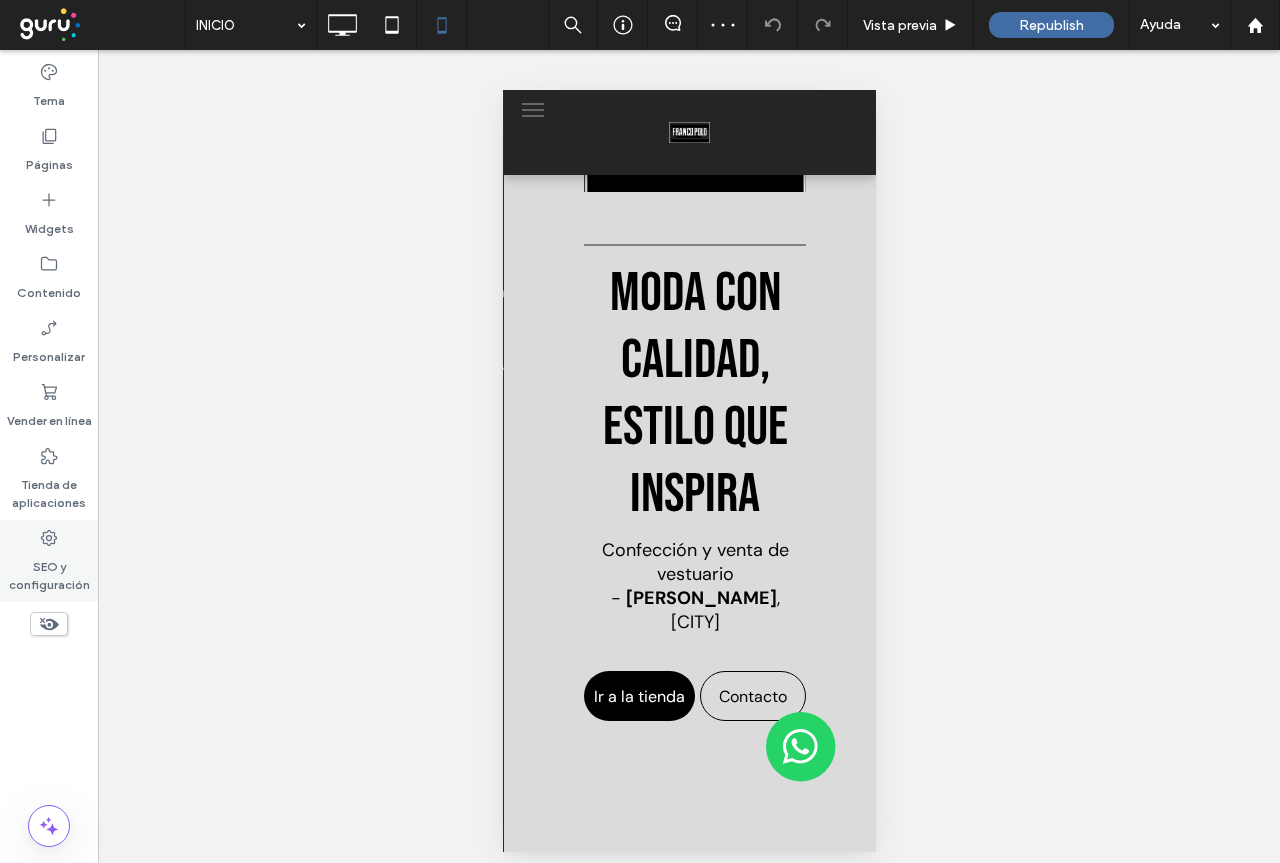 click on "SEO y configuración" at bounding box center (49, 571) 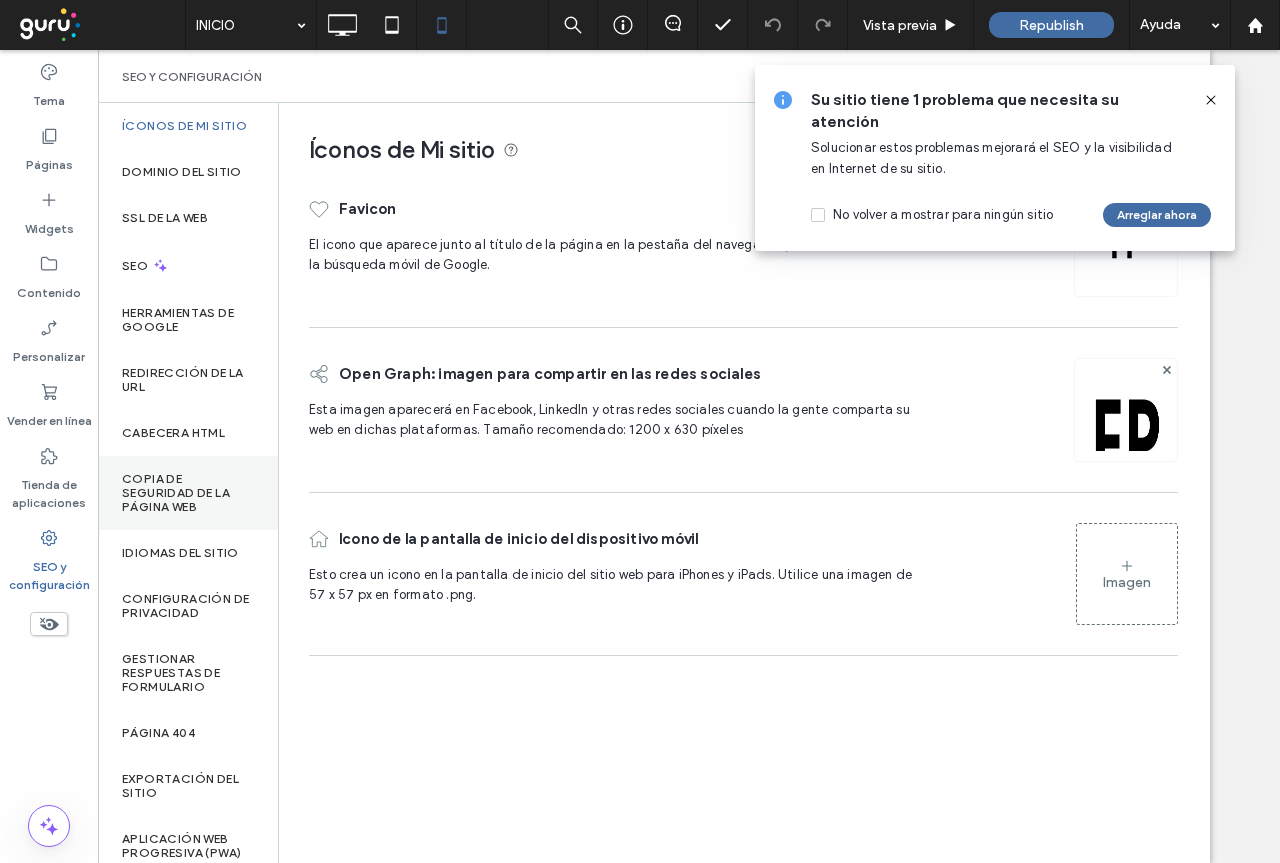 click on "Copia de seguridad de la página web" at bounding box center [188, 493] 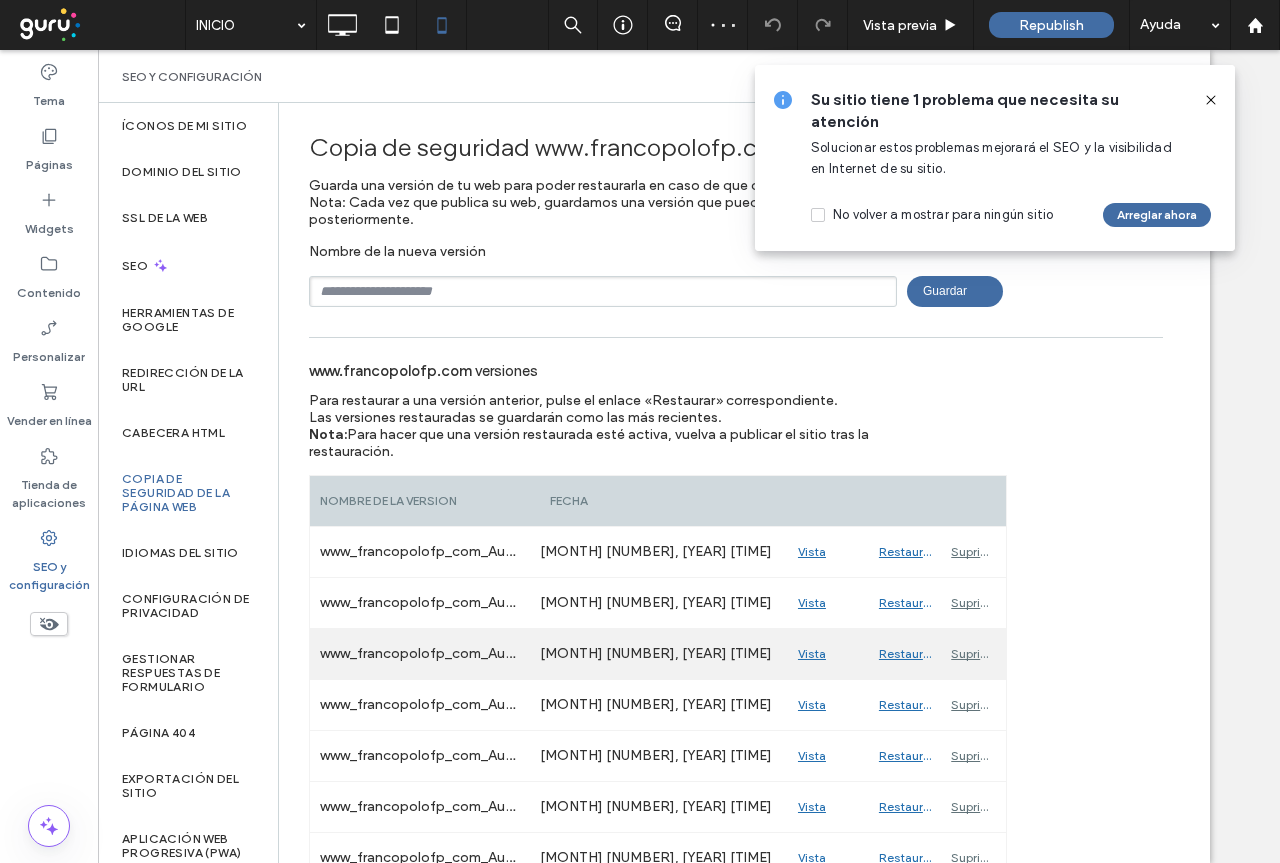 click on "Vista previa" at bounding box center [828, 654] 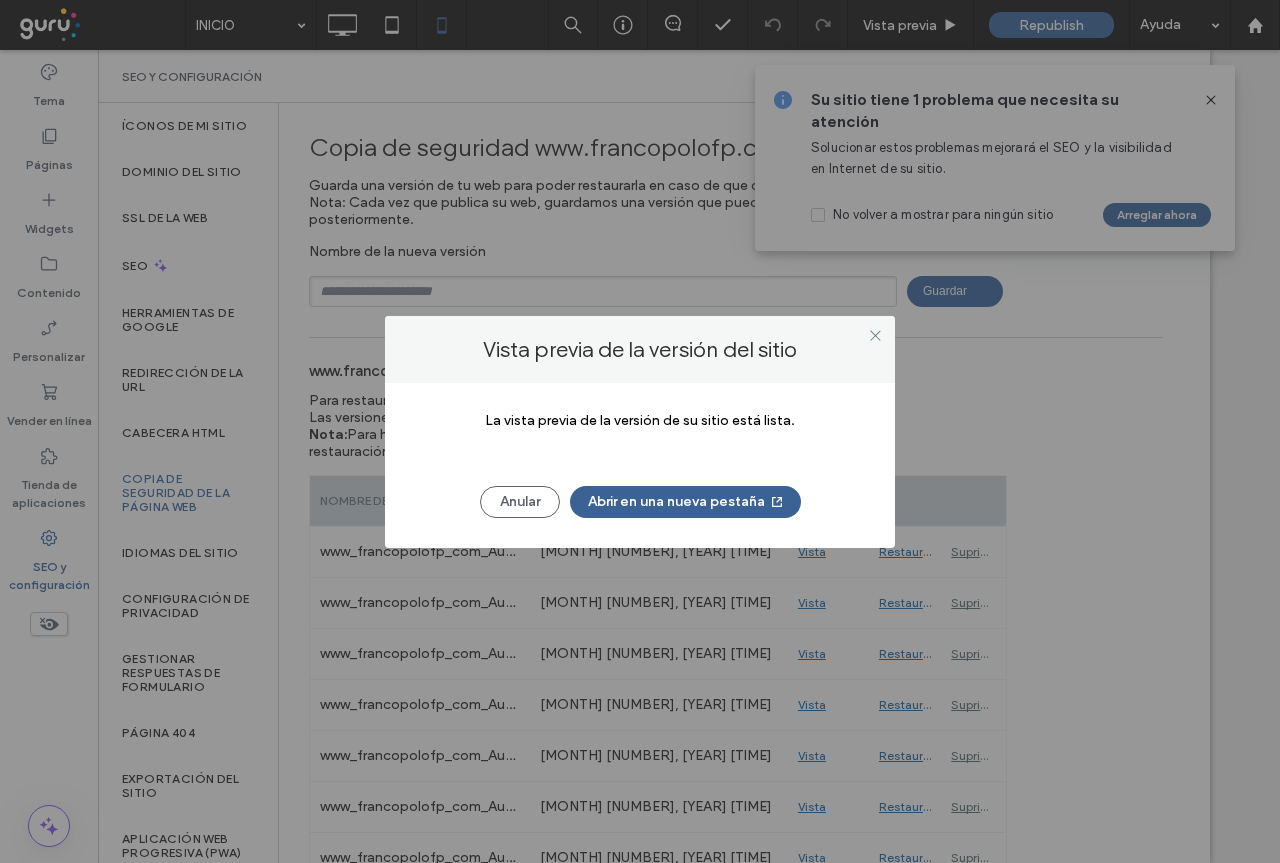 click on "Abrir en una nueva pestaña" at bounding box center (685, 502) 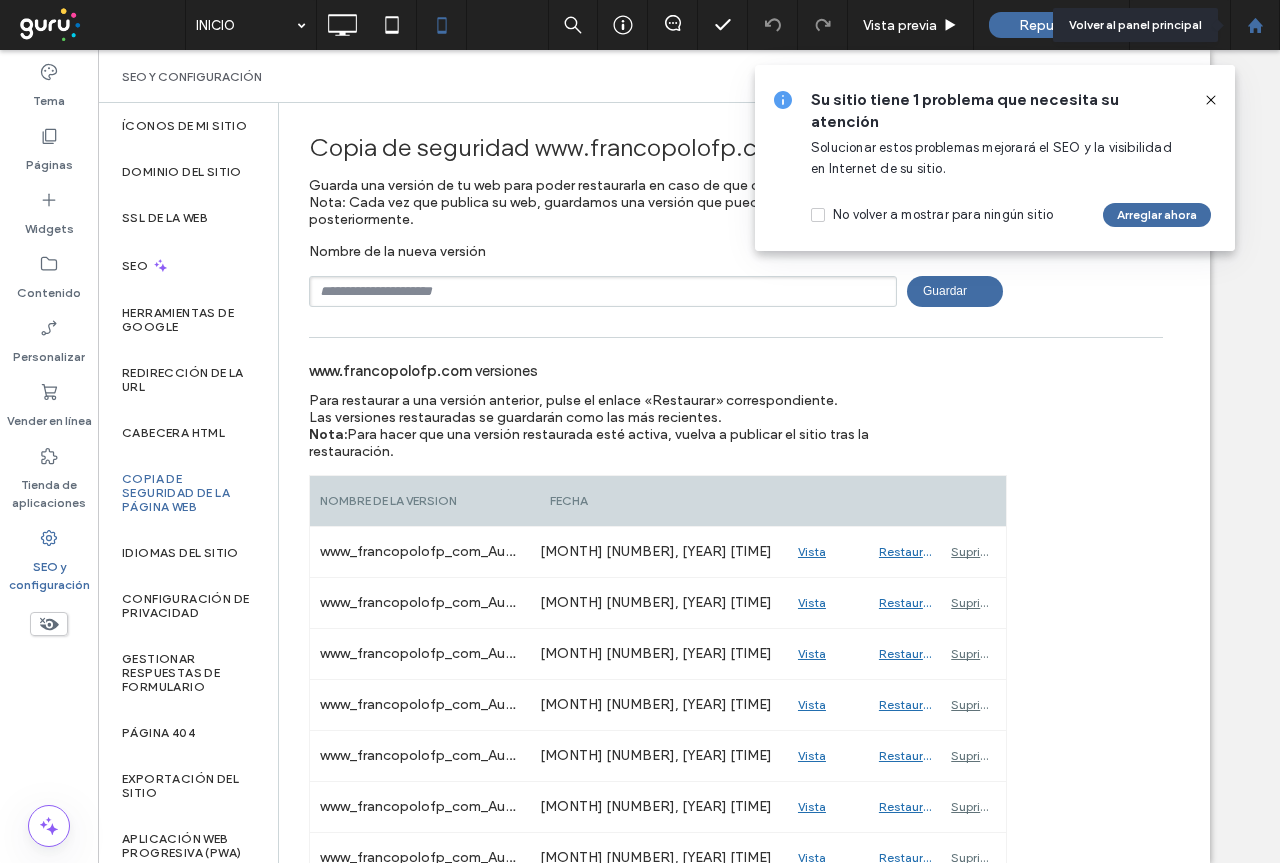 click 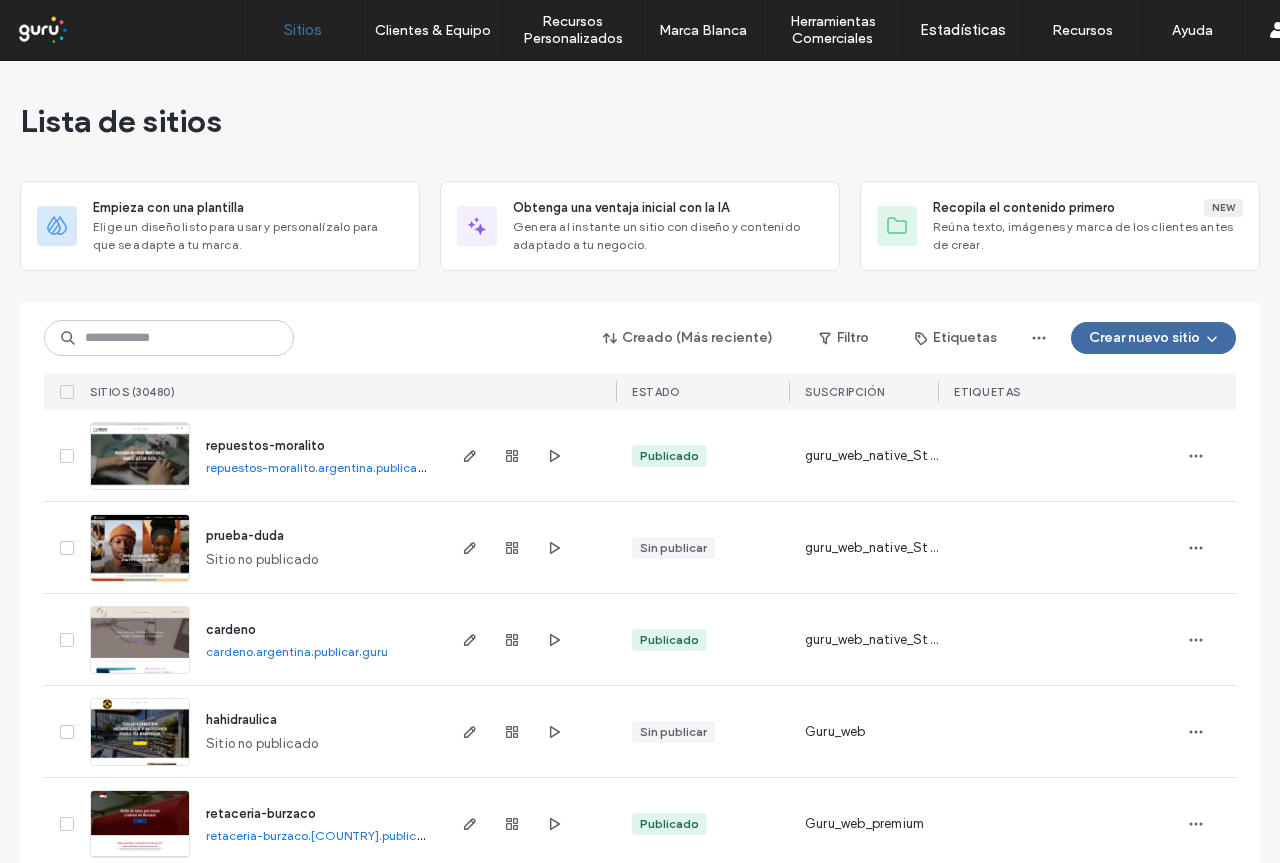 scroll, scrollTop: 0, scrollLeft: 0, axis: both 